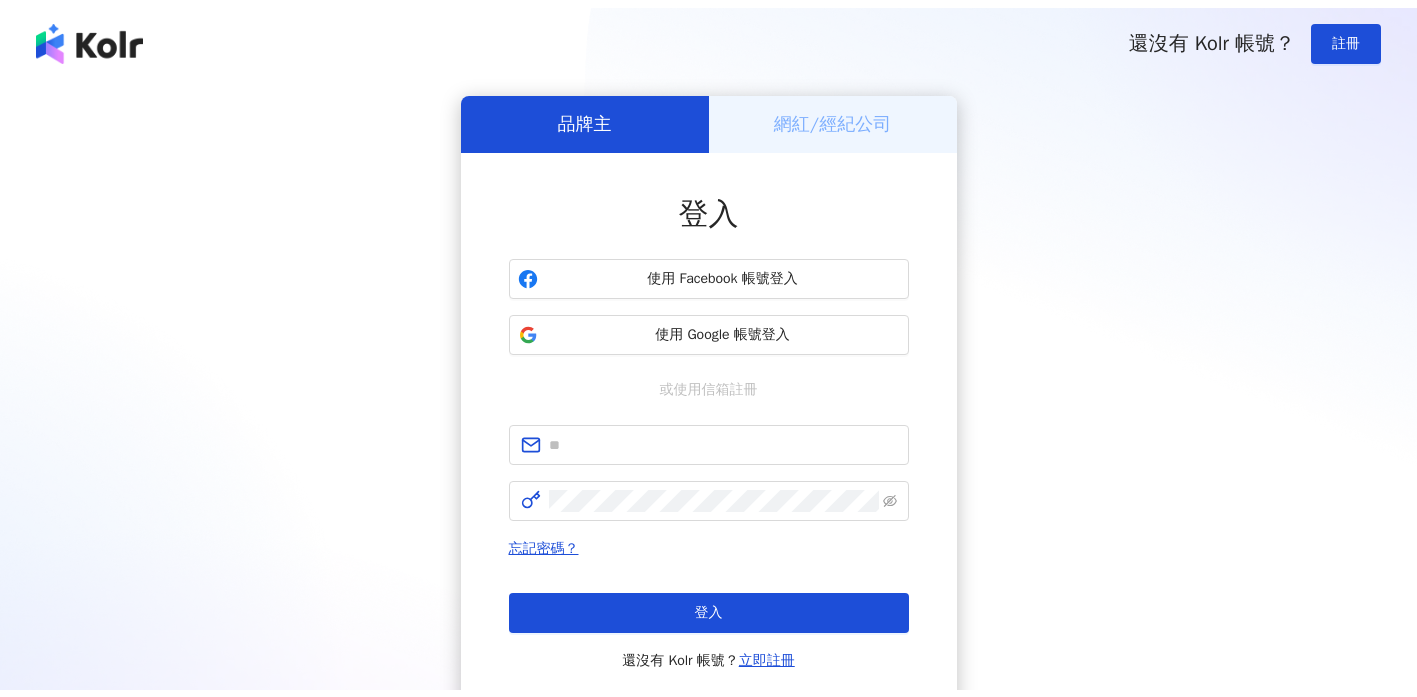 scroll, scrollTop: 0, scrollLeft: 0, axis: both 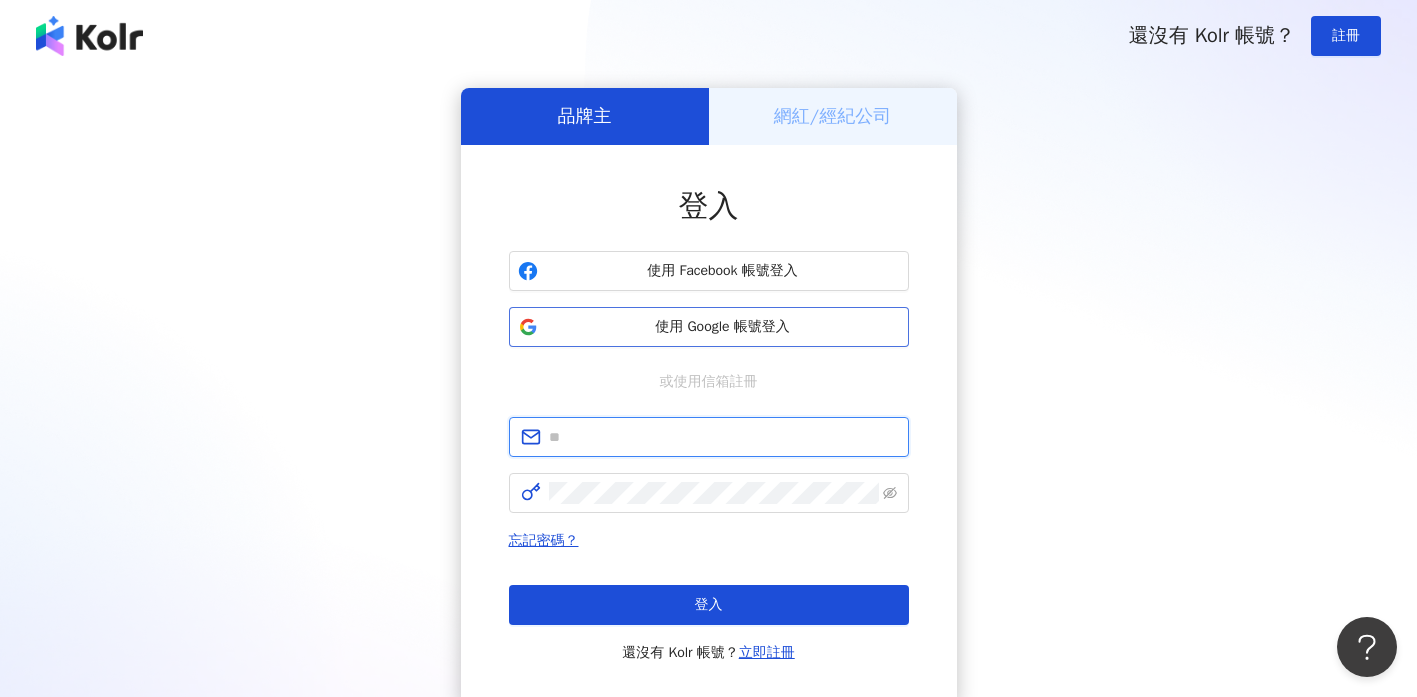 type on "**********" 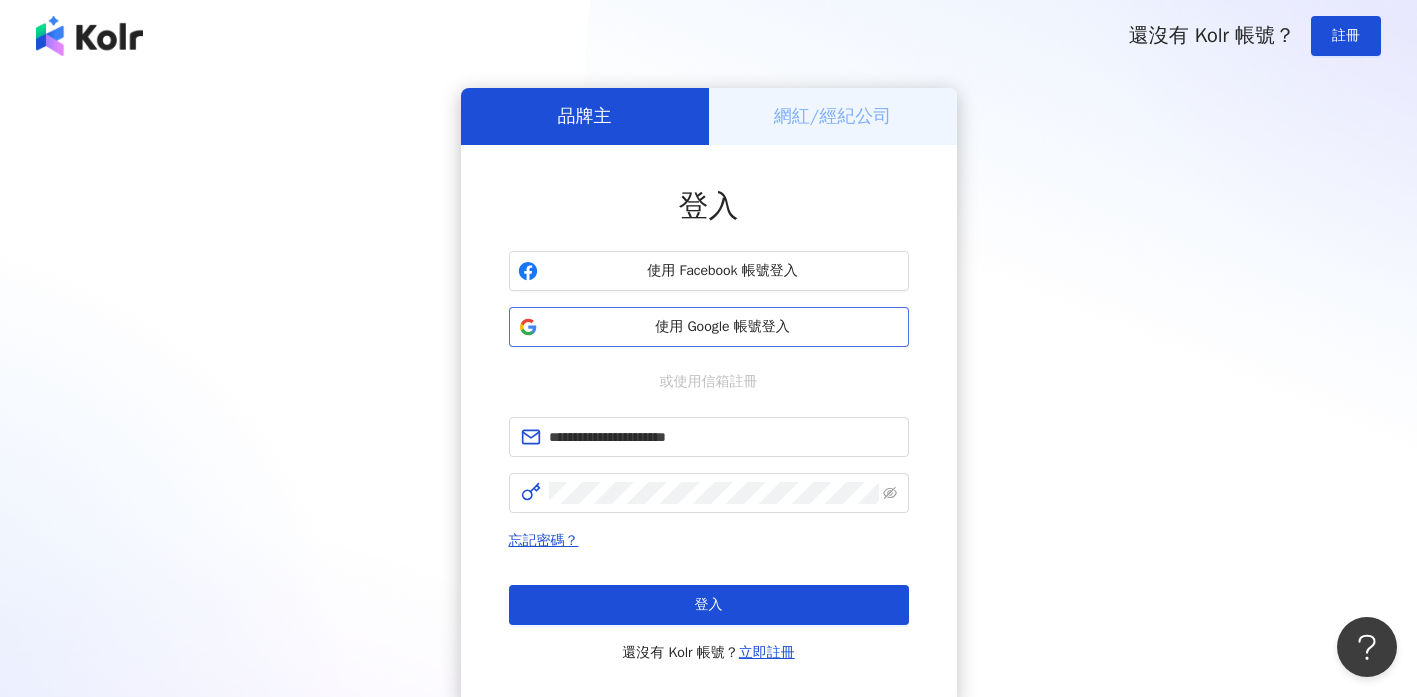 click on "使用 Google 帳號登入" at bounding box center (723, 327) 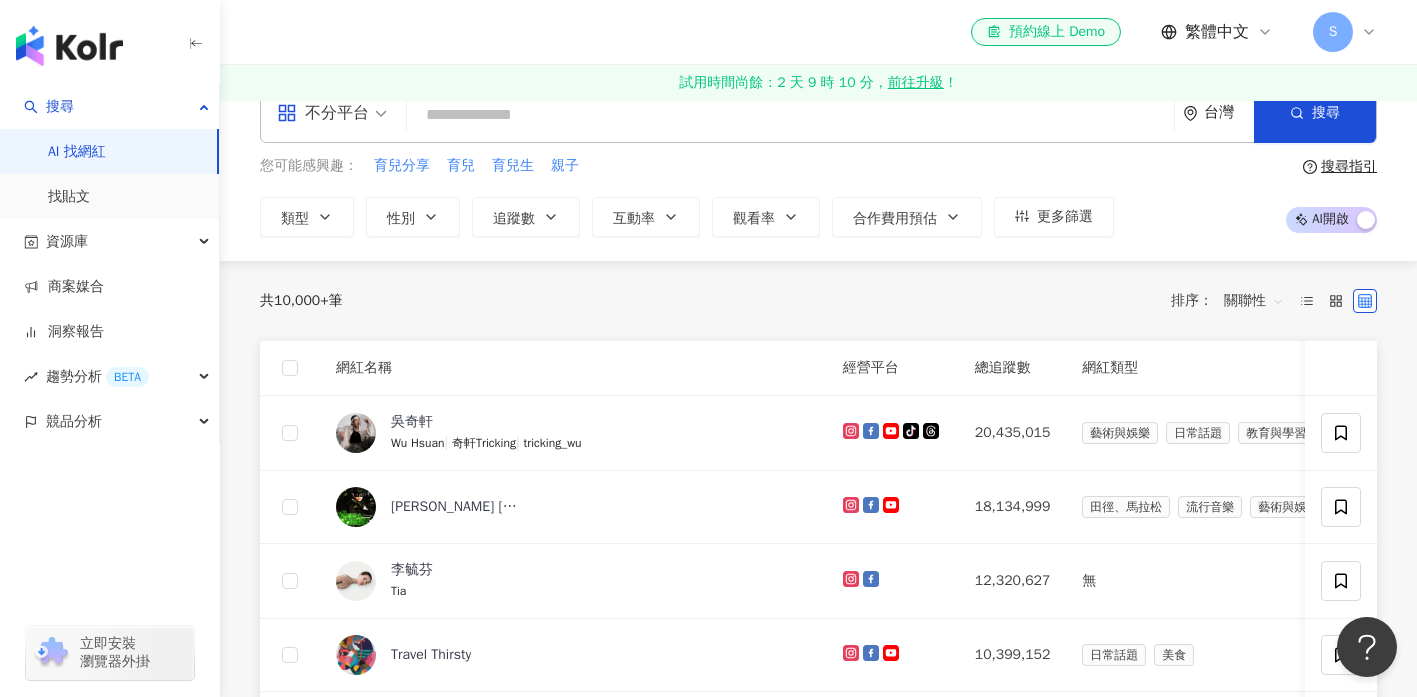 scroll, scrollTop: 0, scrollLeft: 0, axis: both 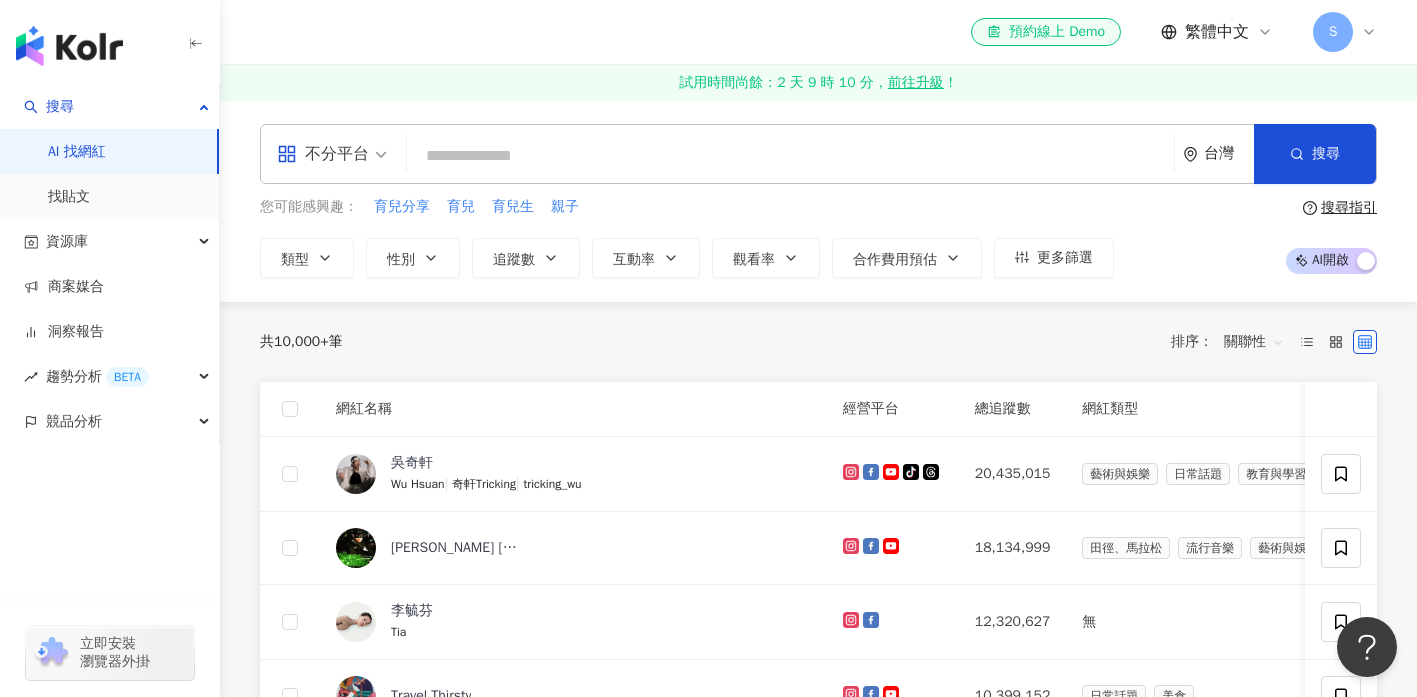 click at bounding box center [790, 156] 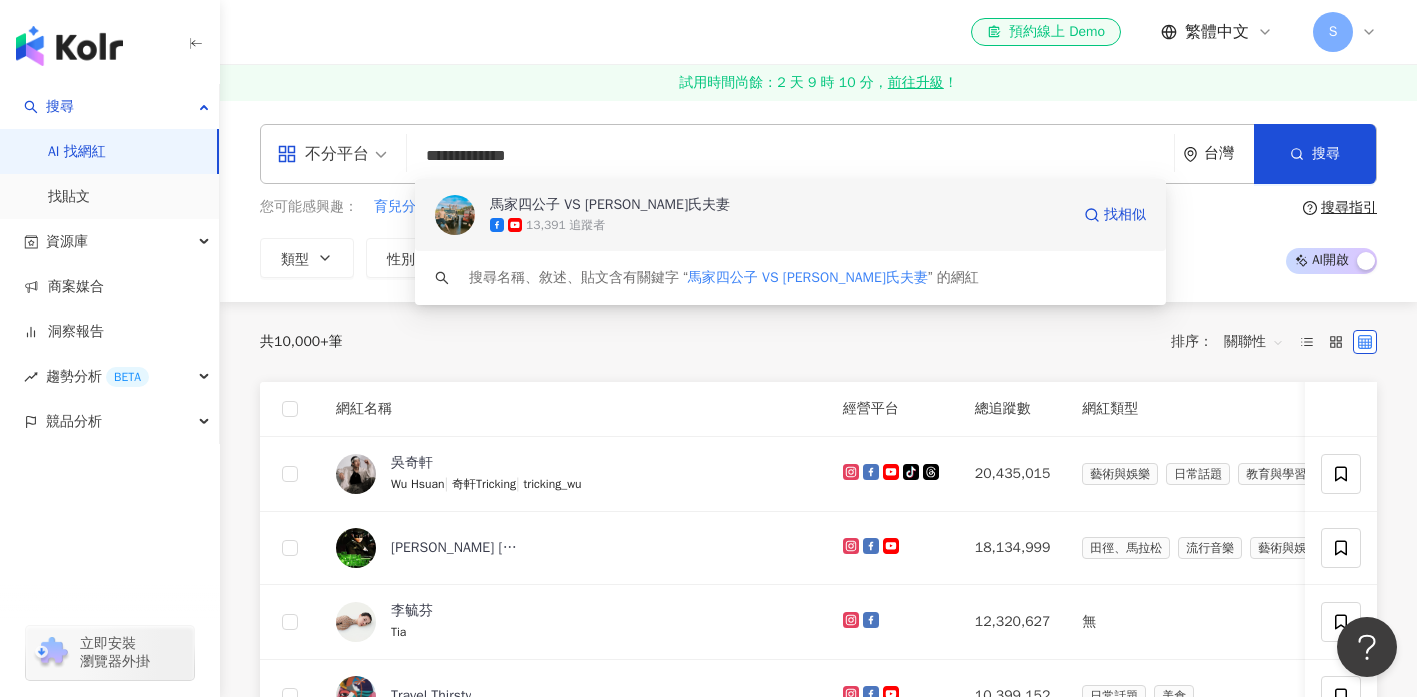 click on "13,391   追蹤者" at bounding box center (779, 225) 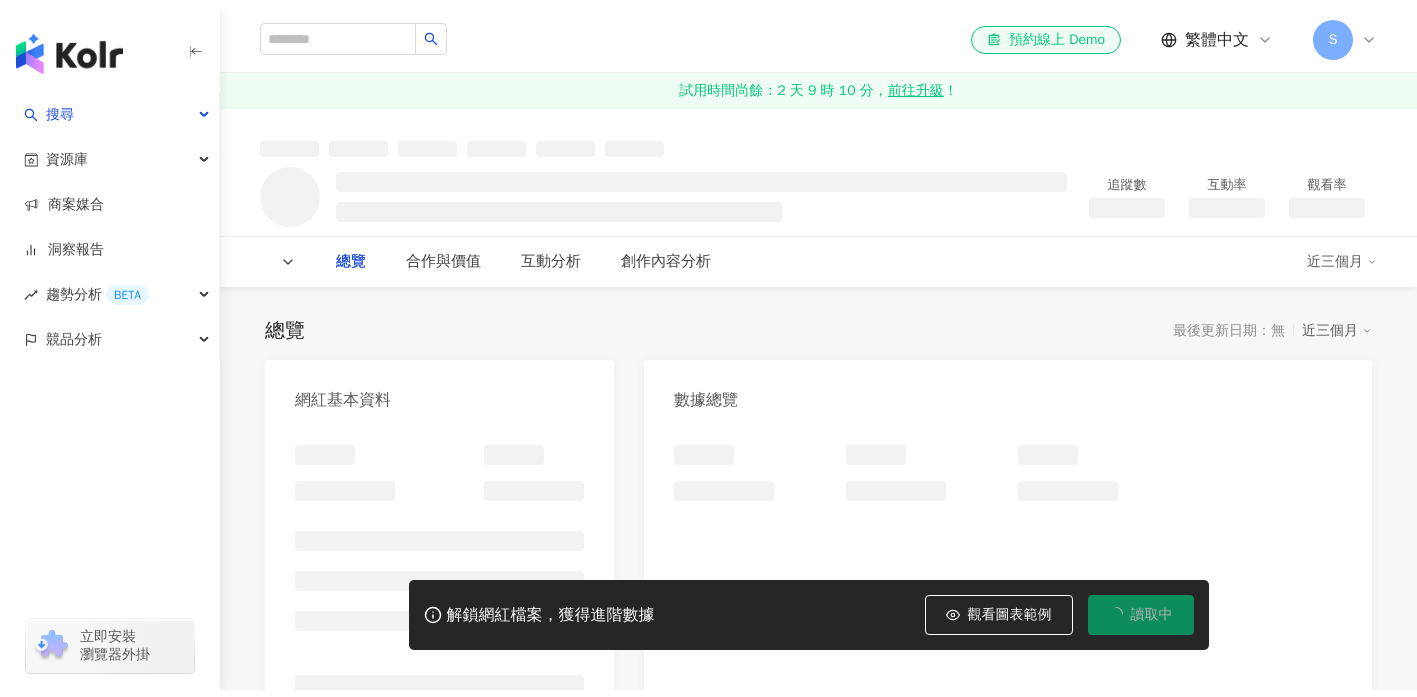 scroll, scrollTop: 0, scrollLeft: 0, axis: both 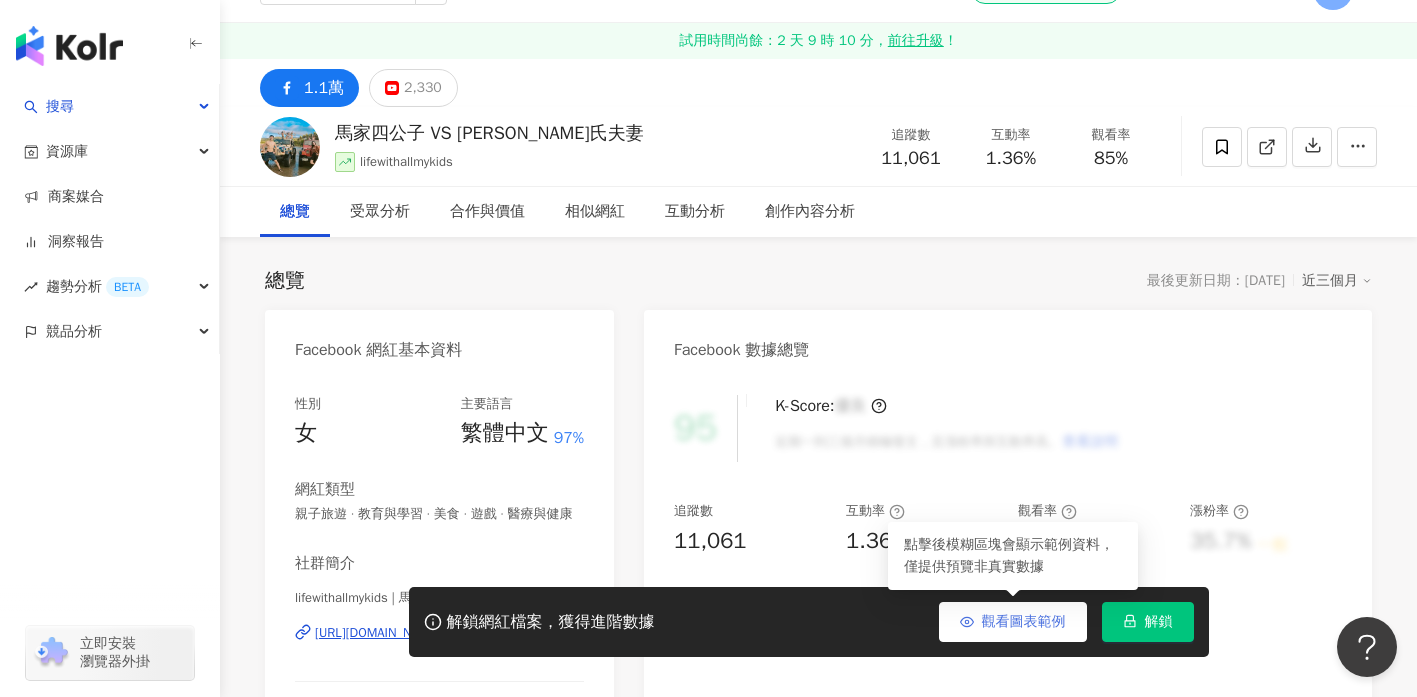 click on "觀看圖表範例" at bounding box center [1024, 622] 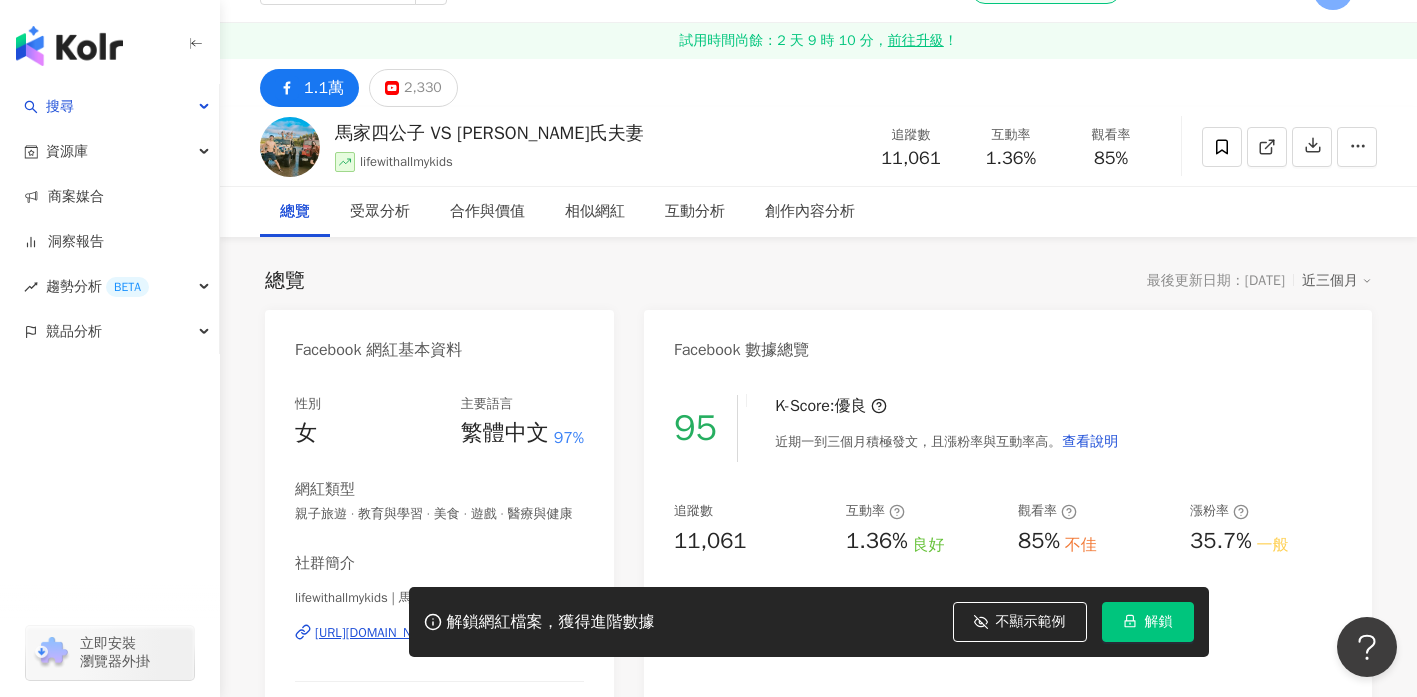scroll, scrollTop: 343, scrollLeft: 0, axis: vertical 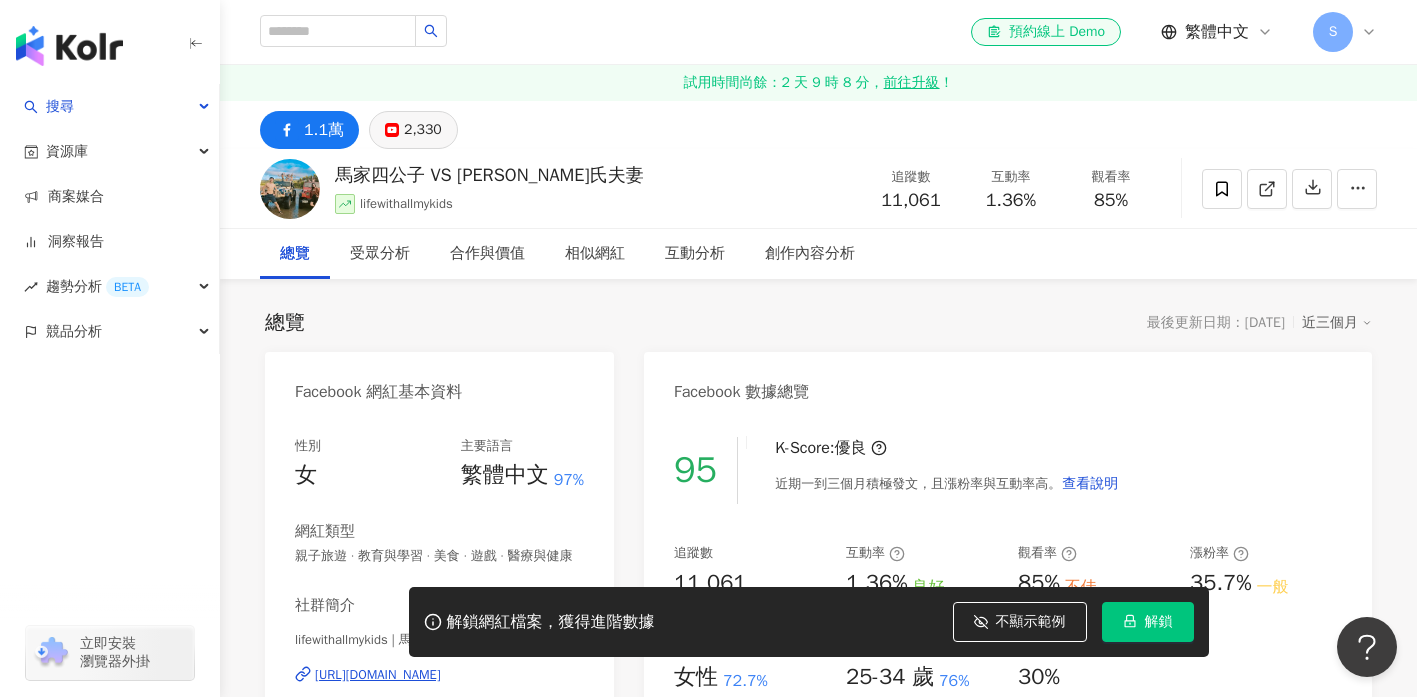 click on "2,330" at bounding box center (423, 130) 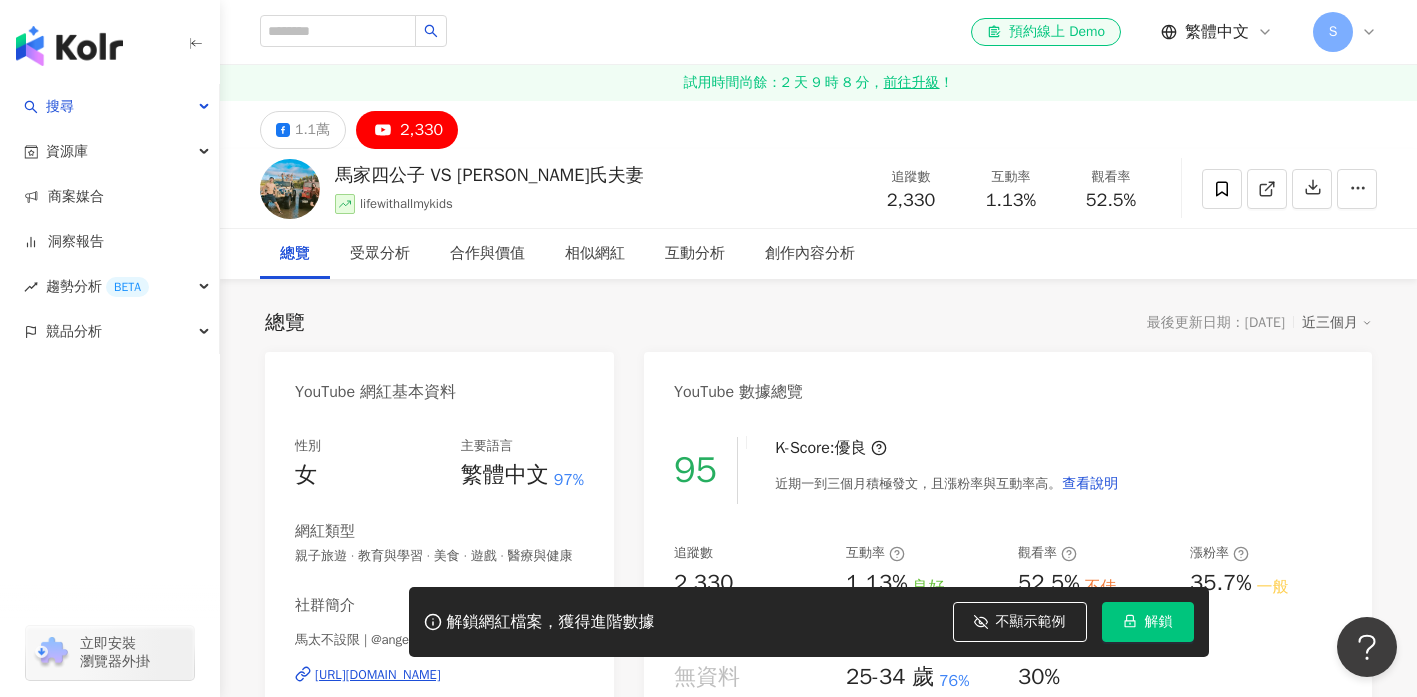 click on "2,330" at bounding box center [421, 130] 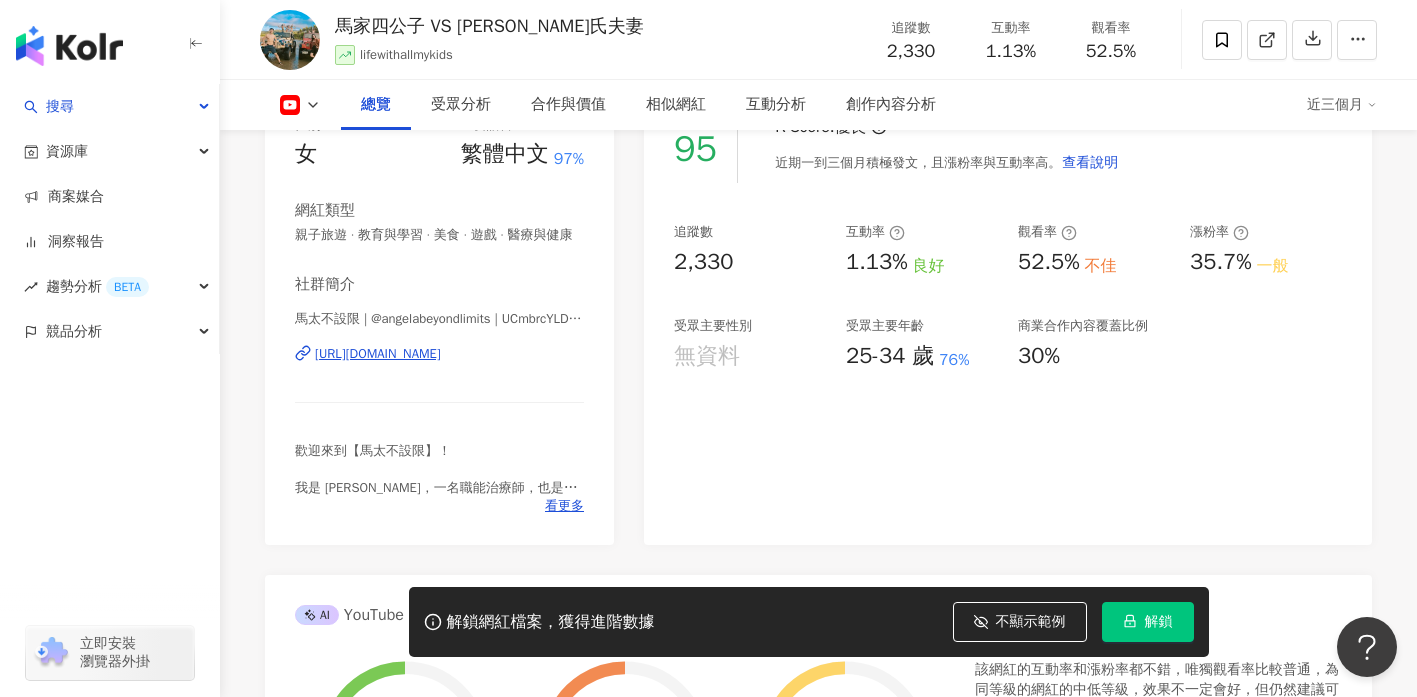 scroll, scrollTop: 371, scrollLeft: 0, axis: vertical 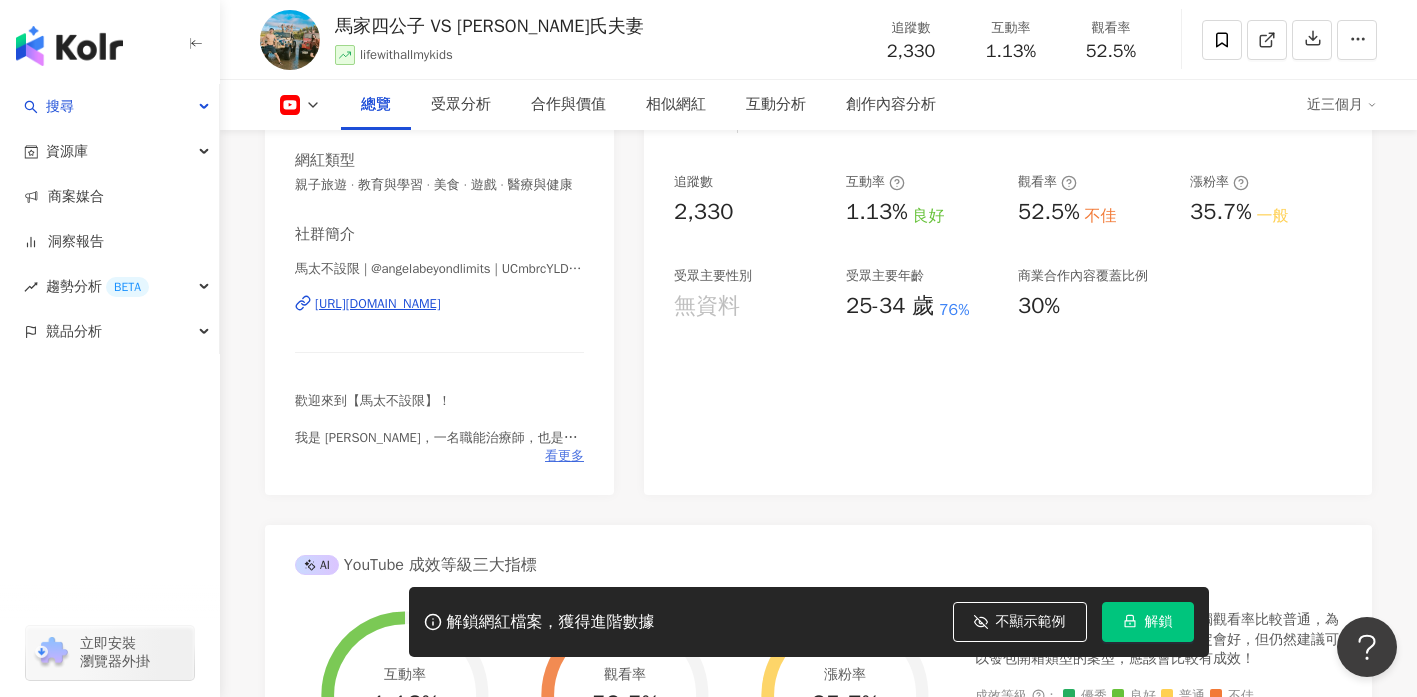click on "看更多" at bounding box center (564, 456) 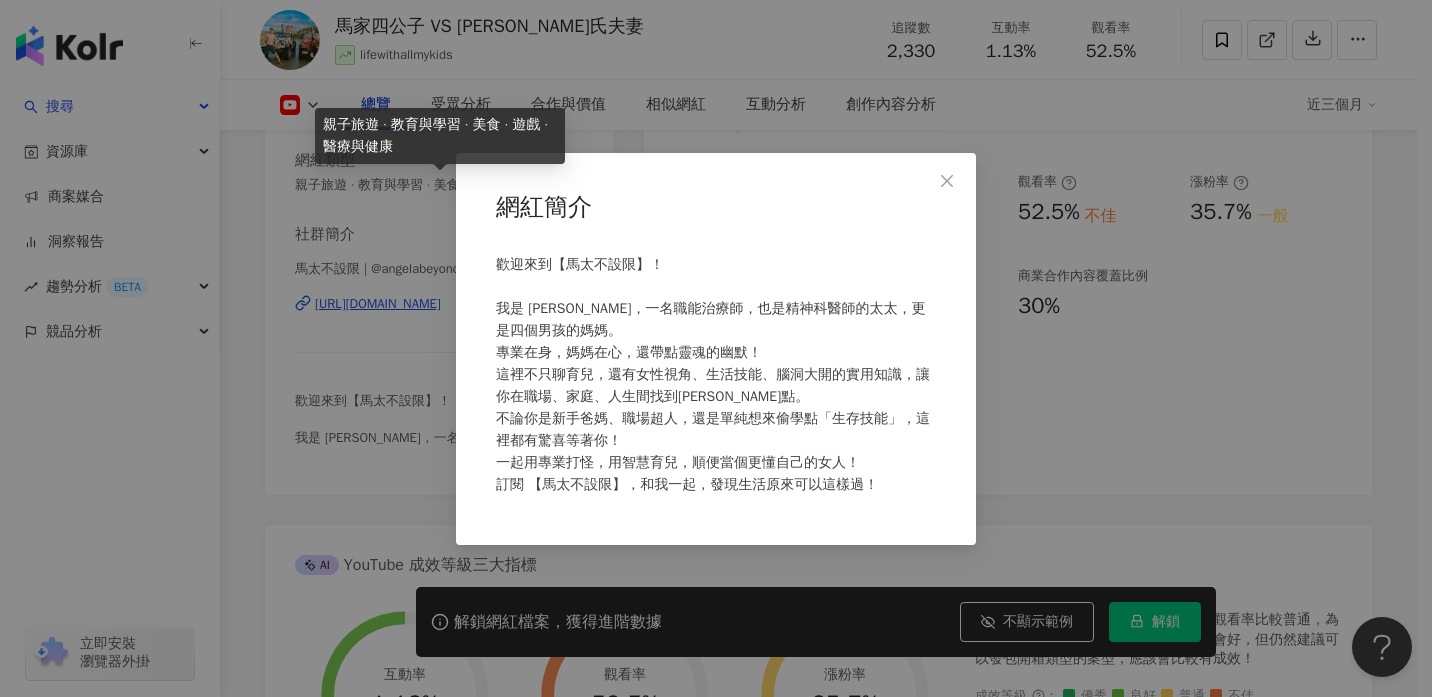 click on "網紅簡介 歡迎來到【馬太不設限】！
我是 Angela，一名職能治療師，也是精神科醫師的太太，更是四個男孩的媽媽。
專業在身，媽媽在心，還帶點靈魂的幽默！
這裡不只聊育兒，還有女性視角、生活技能、腦洞大開的實用知識，讓你在職場、家庭、人生間找到平衡點。
不論你是新手爸媽、職場超人，還是單純想來偷學點「生存技能」，這裡都有驚喜等著你！
一起用專業打怪，用智慧育兒，順便當個更懂自己的女人！
訂閱 【馬太不設限】，和我一起，發現生活原來可以這樣過！" at bounding box center [716, 348] 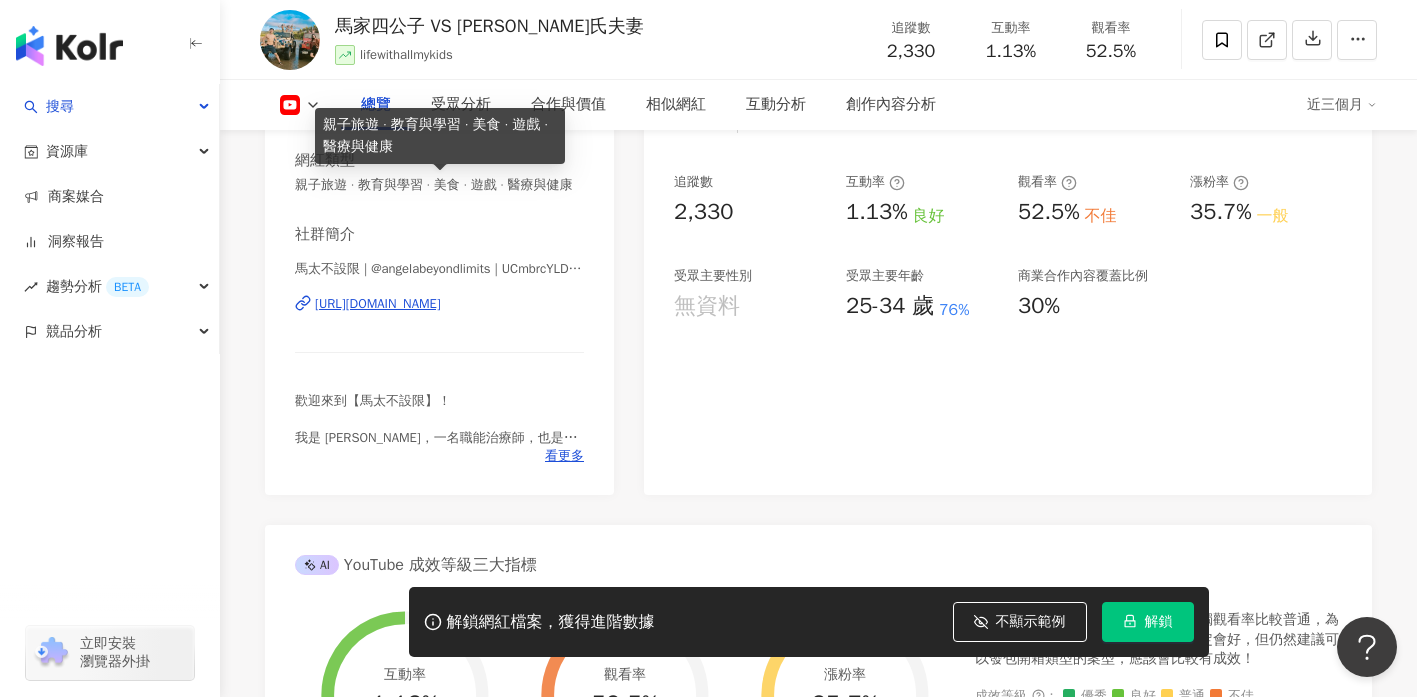 click on "https://www.youtube.com/channel/UCmbrcYLDYWI0fK1FuSAkpzQ" at bounding box center [378, 304] 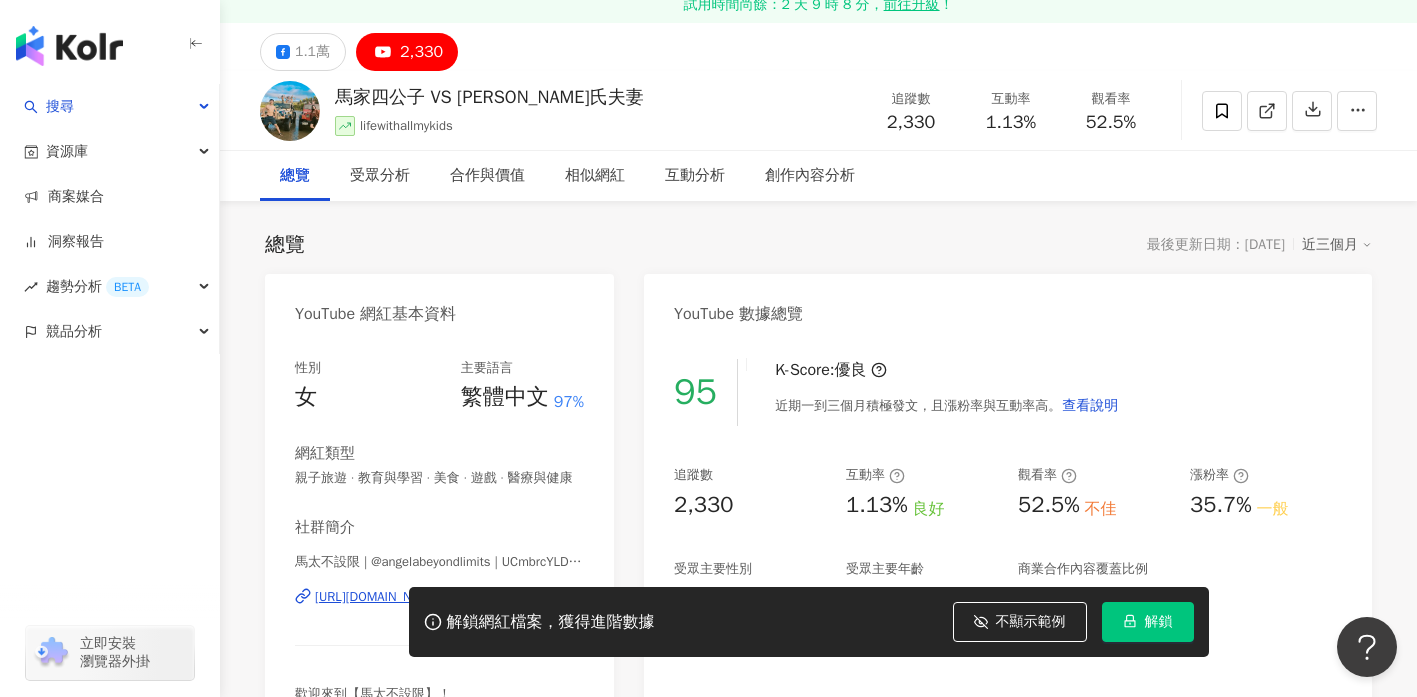 scroll, scrollTop: 0, scrollLeft: 0, axis: both 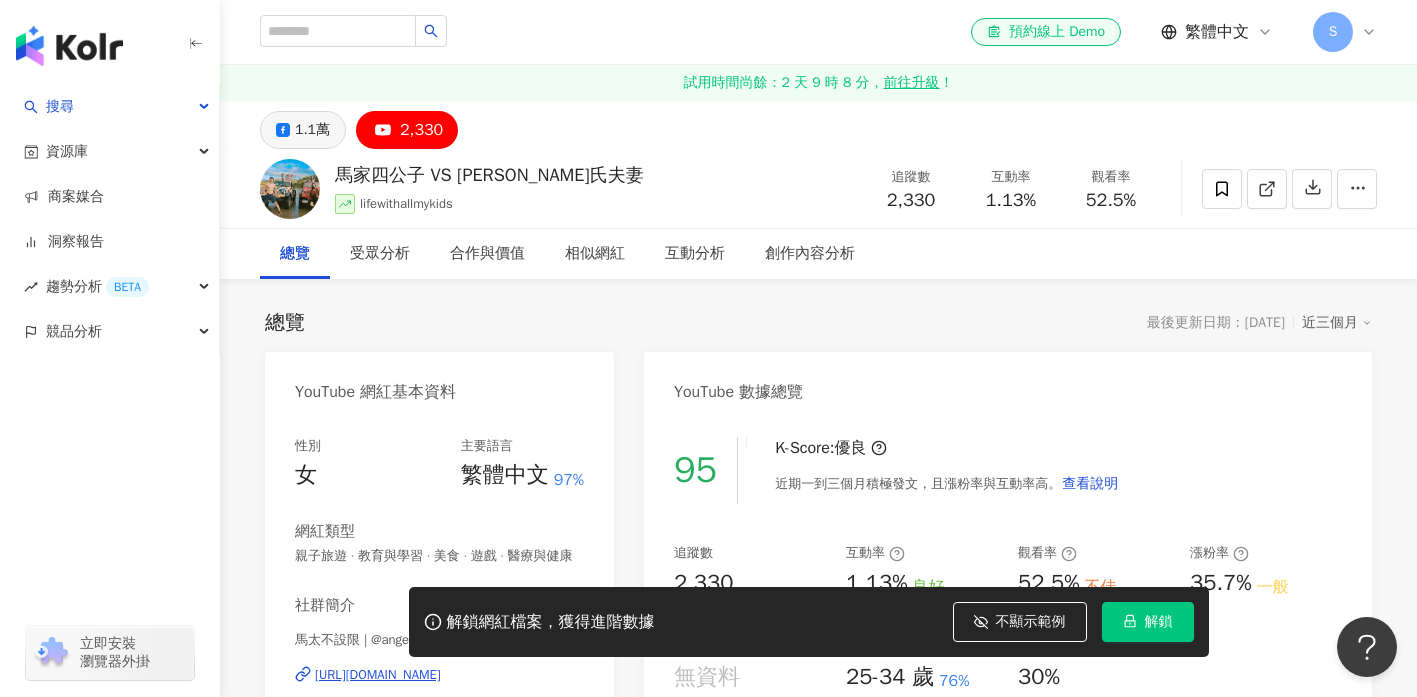 click on "1.1萬" at bounding box center [312, 130] 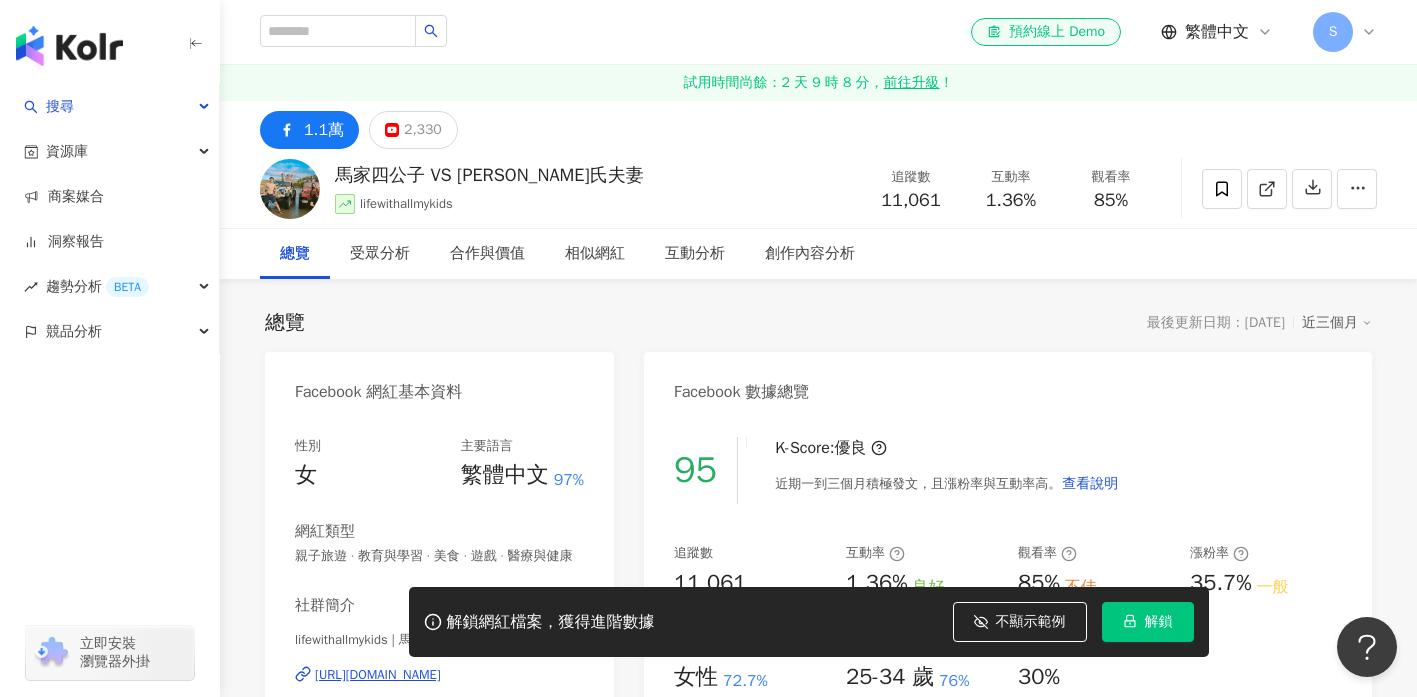 click 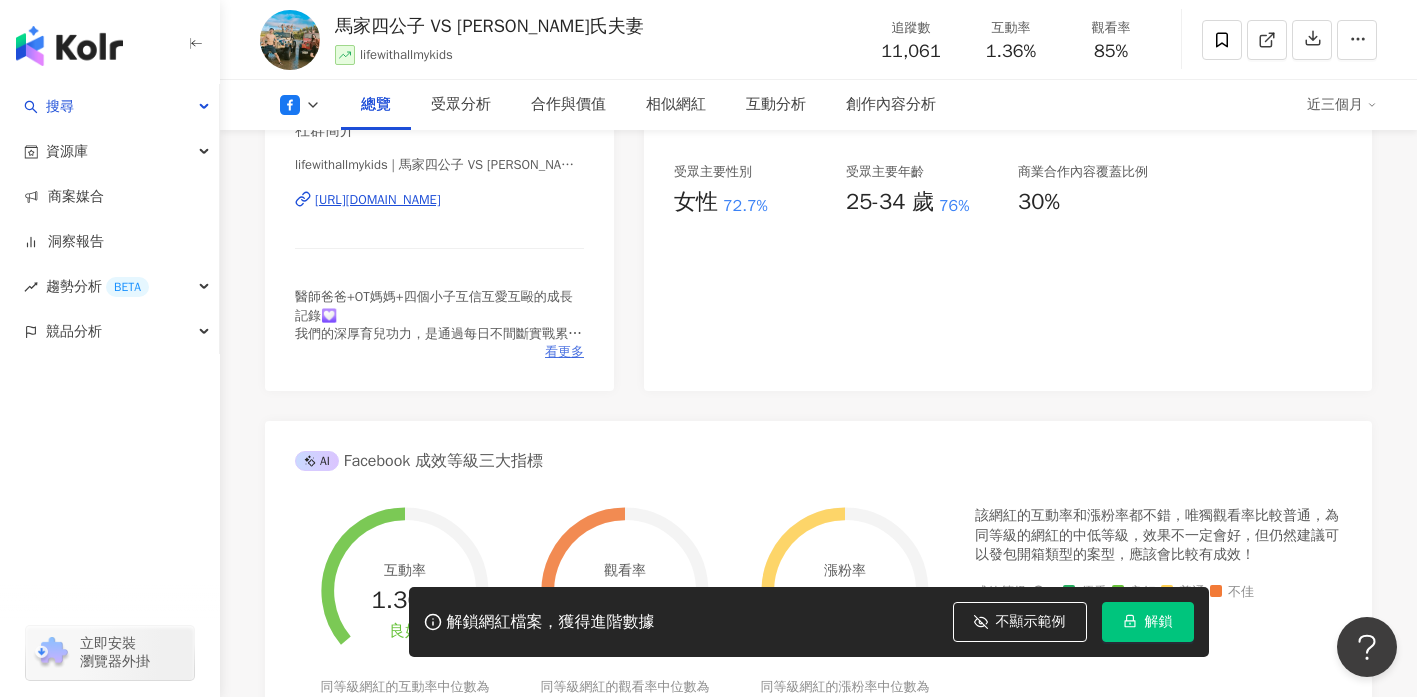 scroll, scrollTop: 542, scrollLeft: 0, axis: vertical 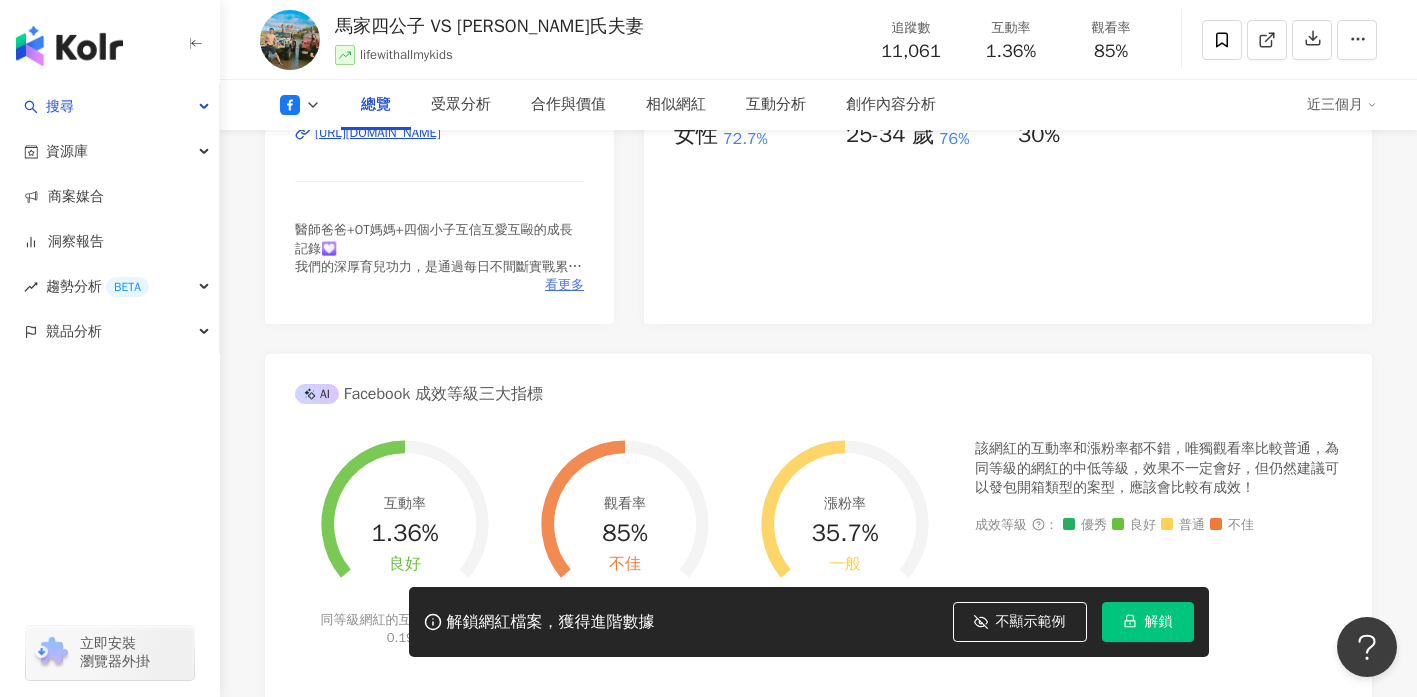 click on "看更多" at bounding box center (564, 285) 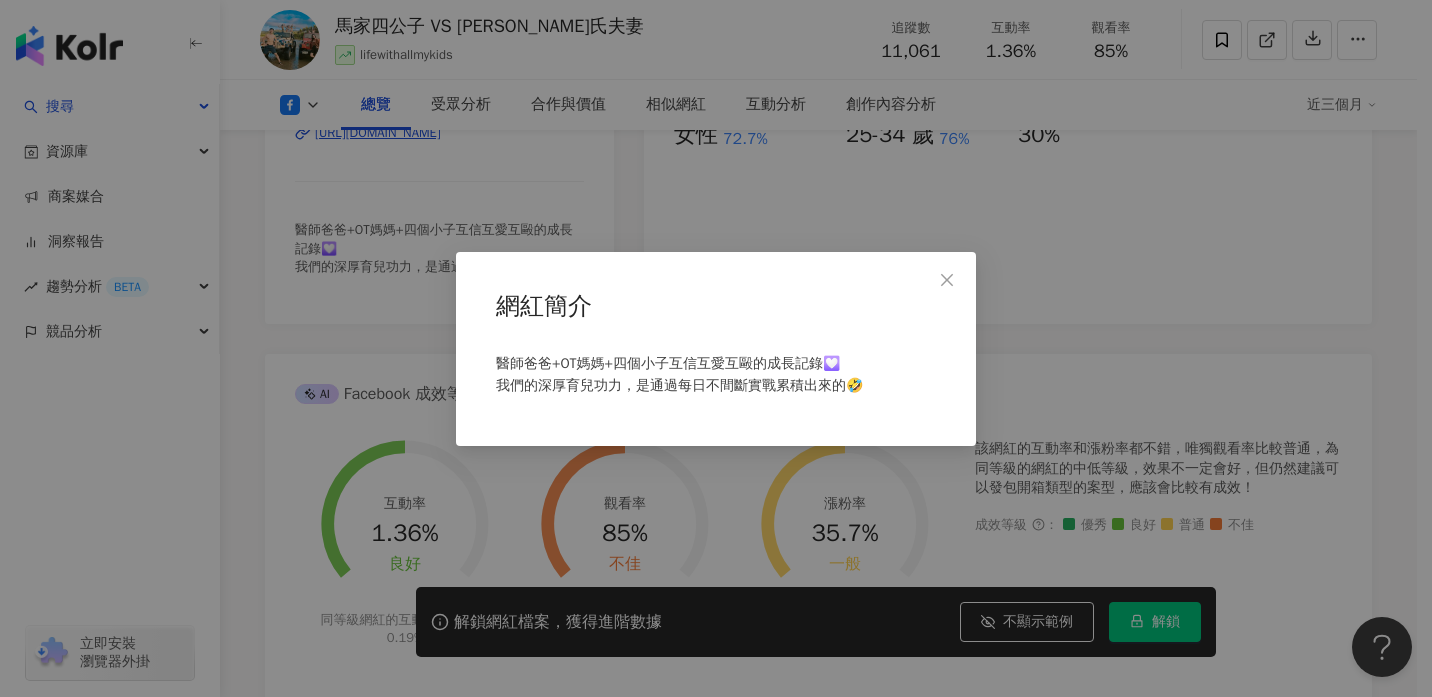 click on "網紅簡介 醫師爸爸+OT媽媽+四個小子互信互愛互毆的成長記錄💟
我們的深厚育兒功力，是通過每日不間斷實戰累積出來的🤣" at bounding box center [716, 348] 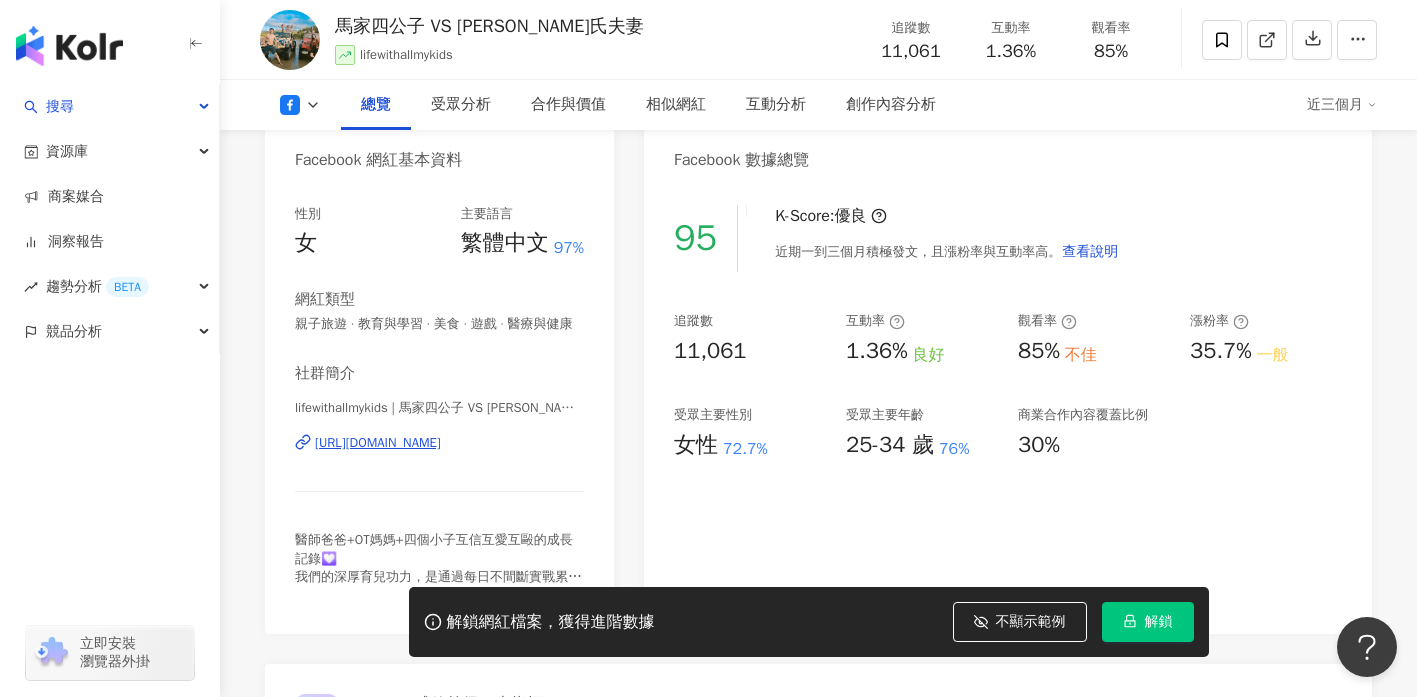 scroll, scrollTop: 280, scrollLeft: 0, axis: vertical 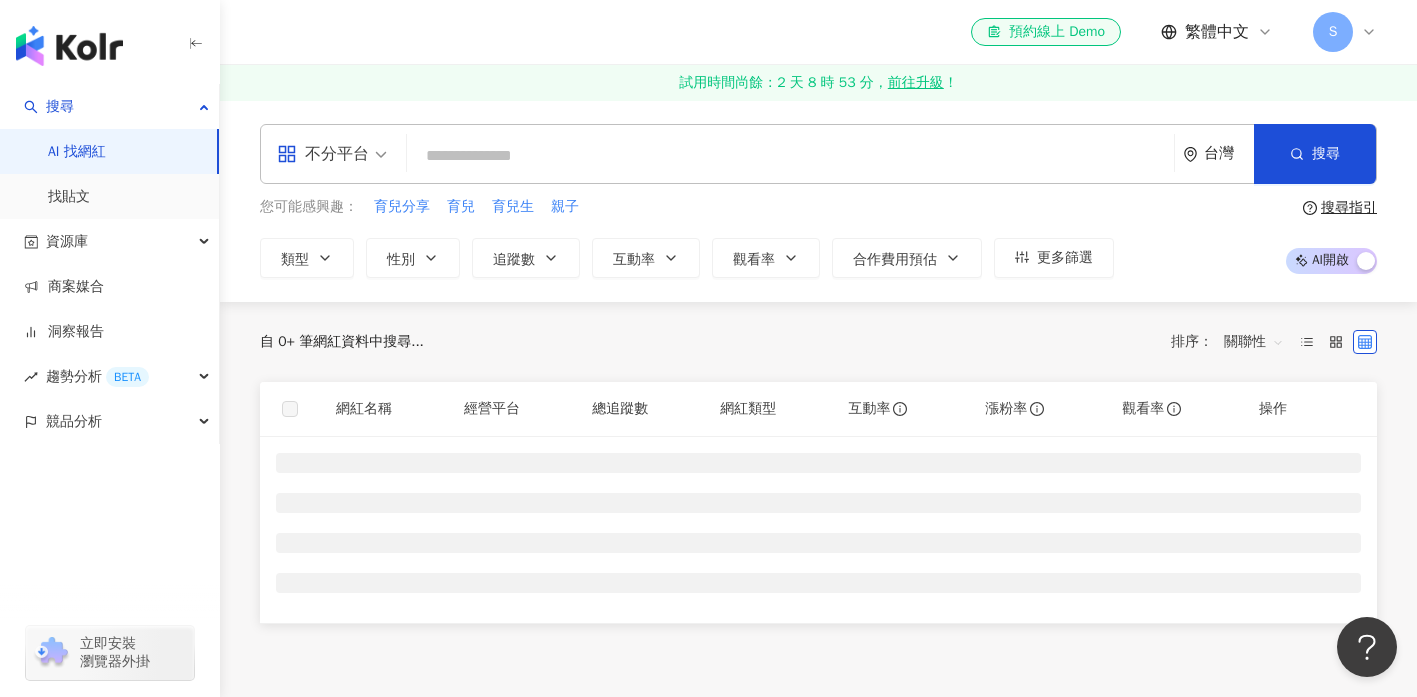 click at bounding box center [790, 156] 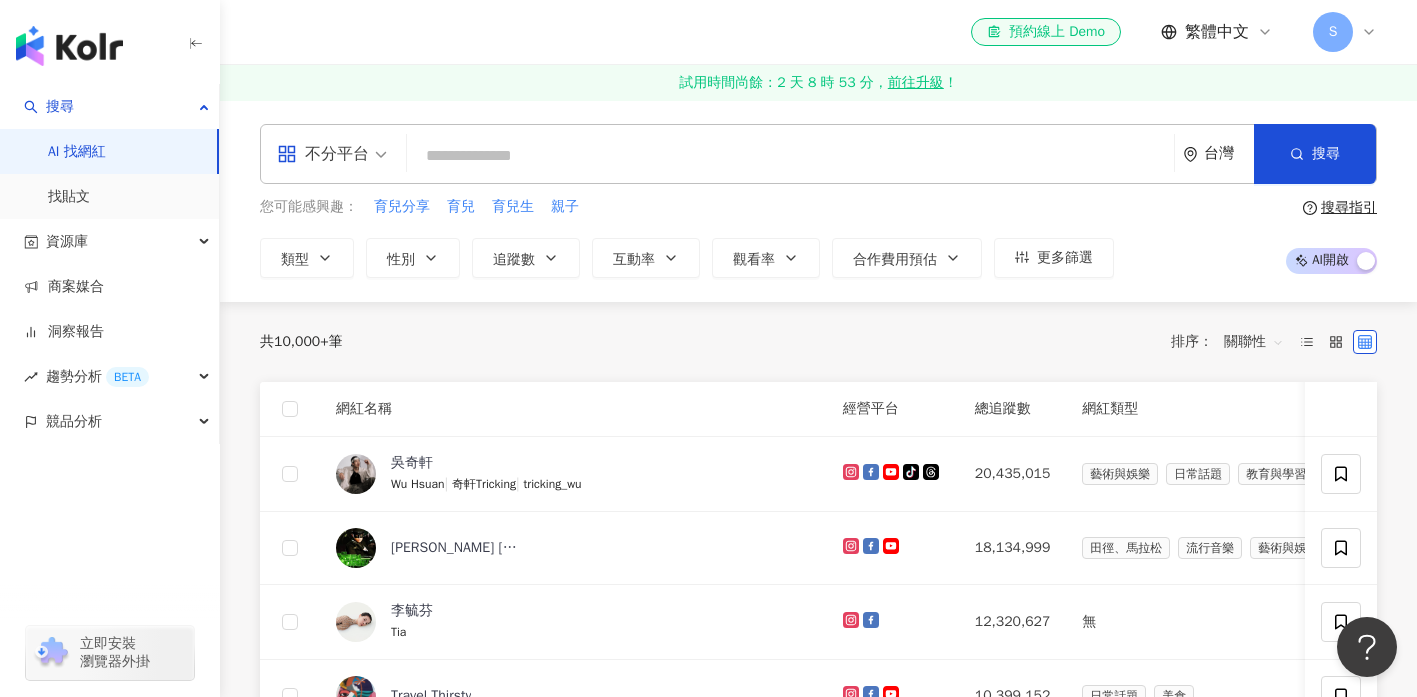click at bounding box center (790, 156) 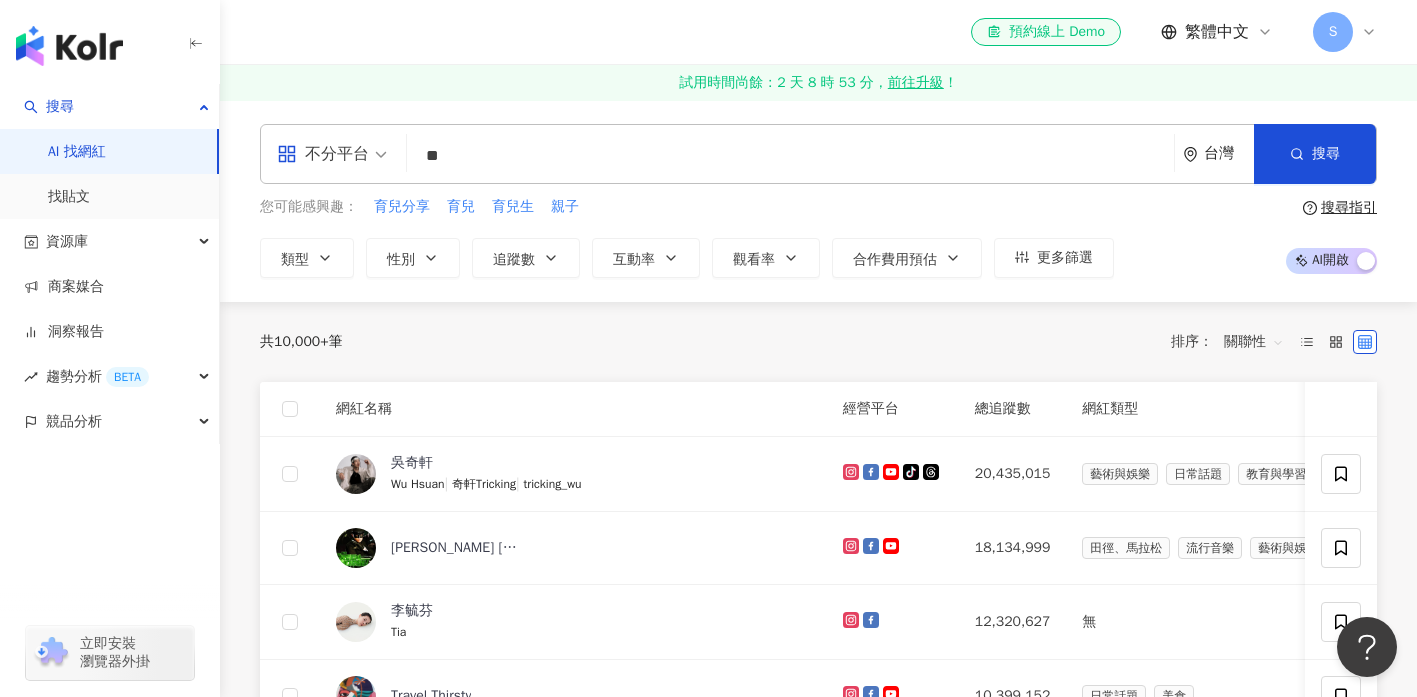 type on "*" 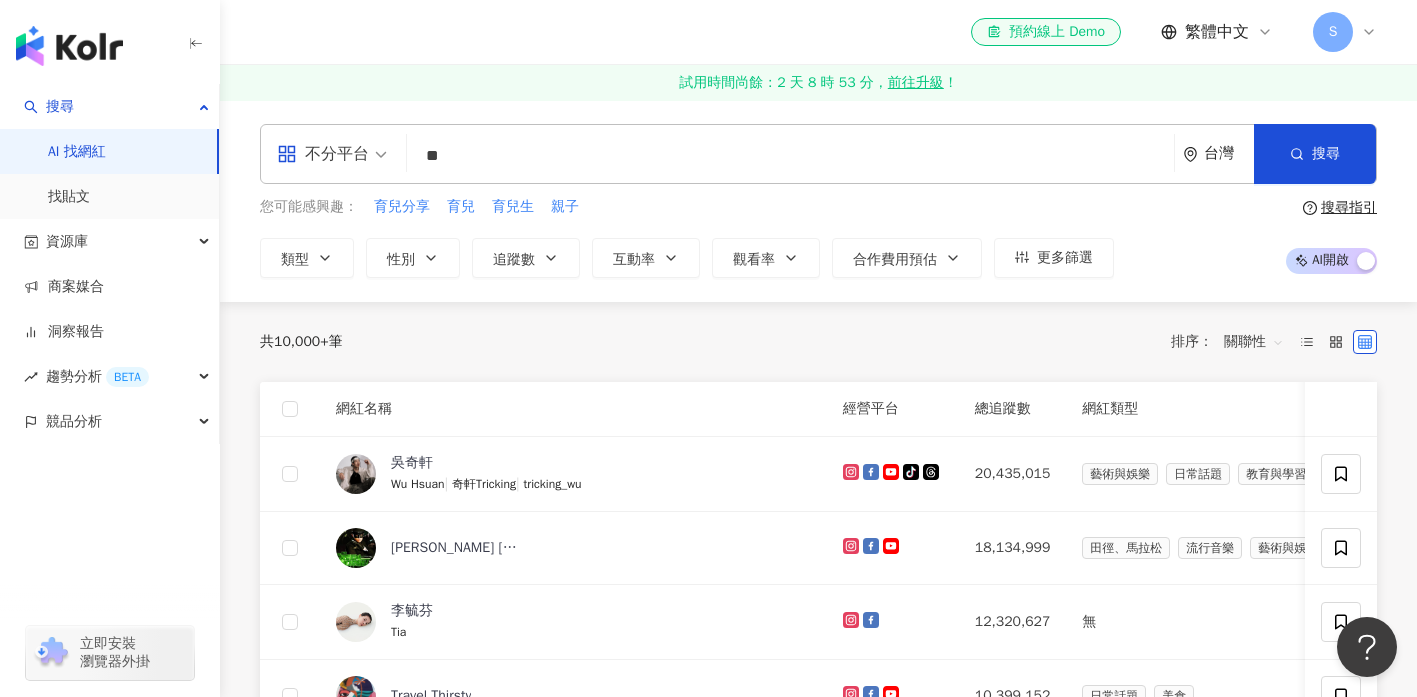type on "*" 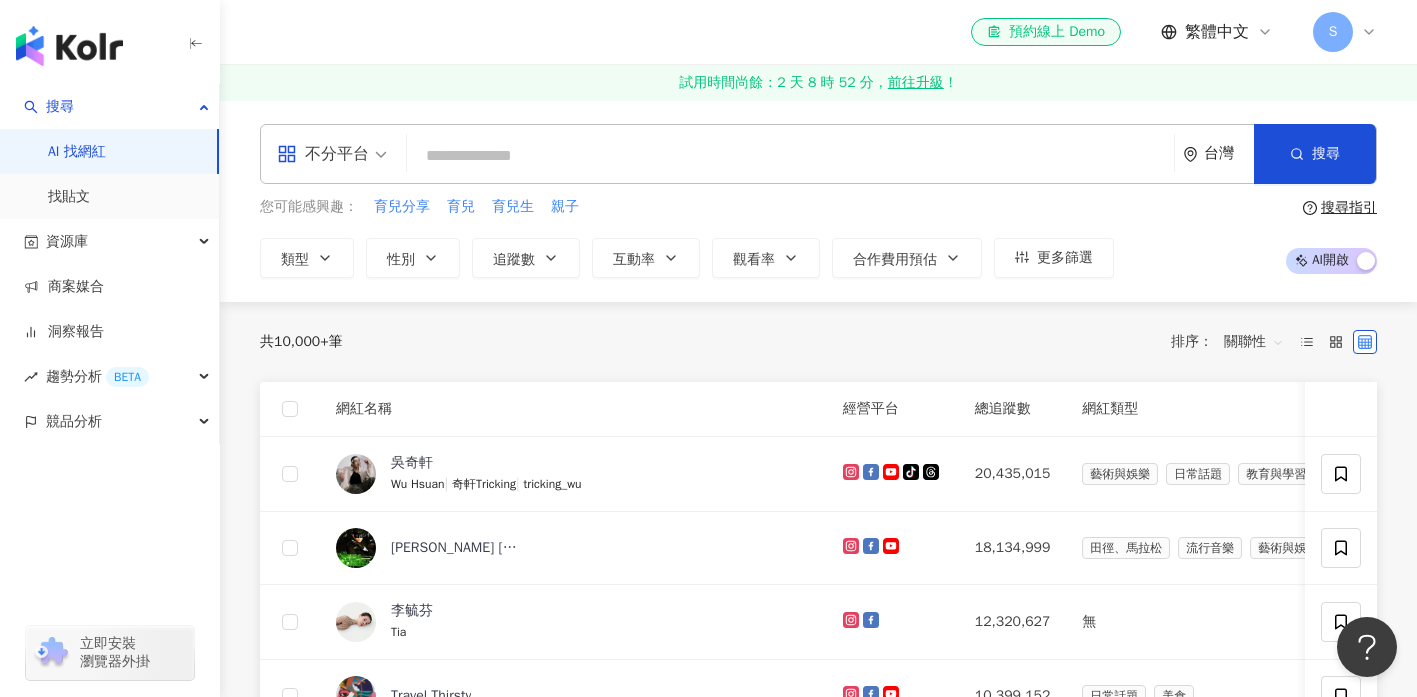 click at bounding box center [790, 156] 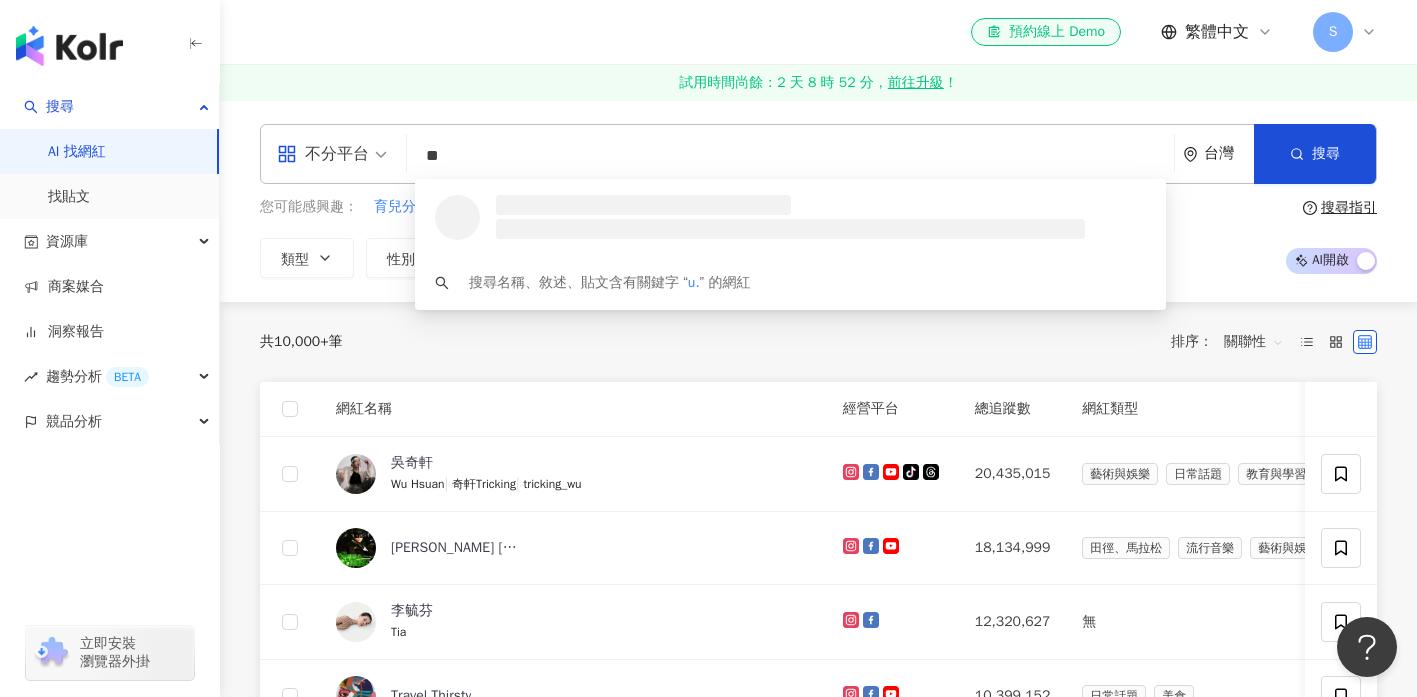 type on "*" 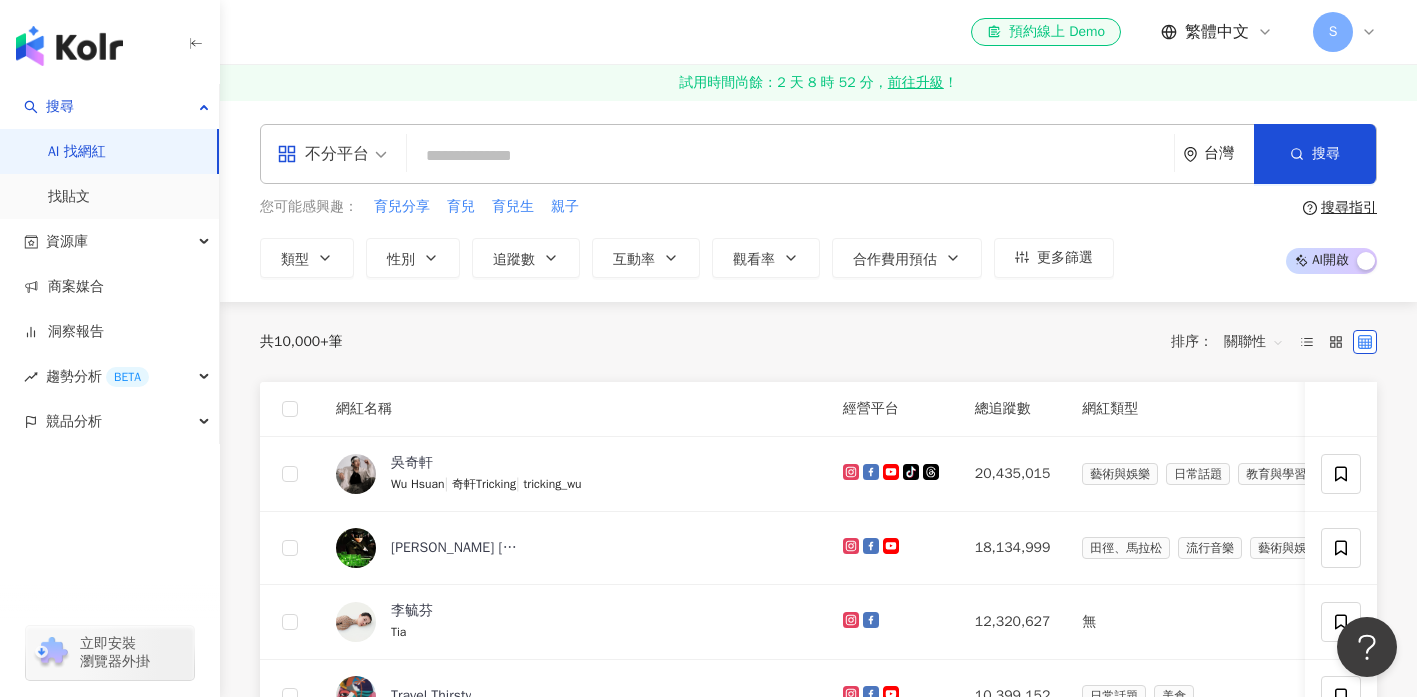 click at bounding box center [790, 156] 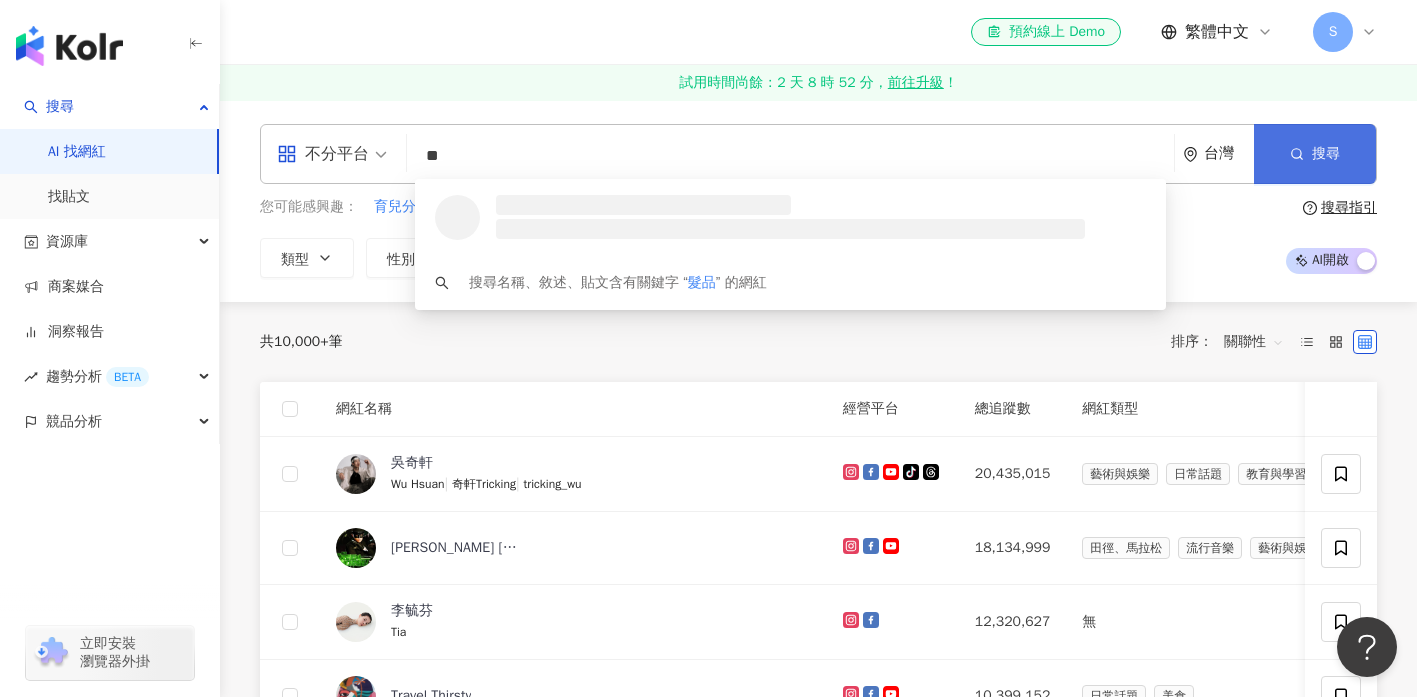 type on "**" 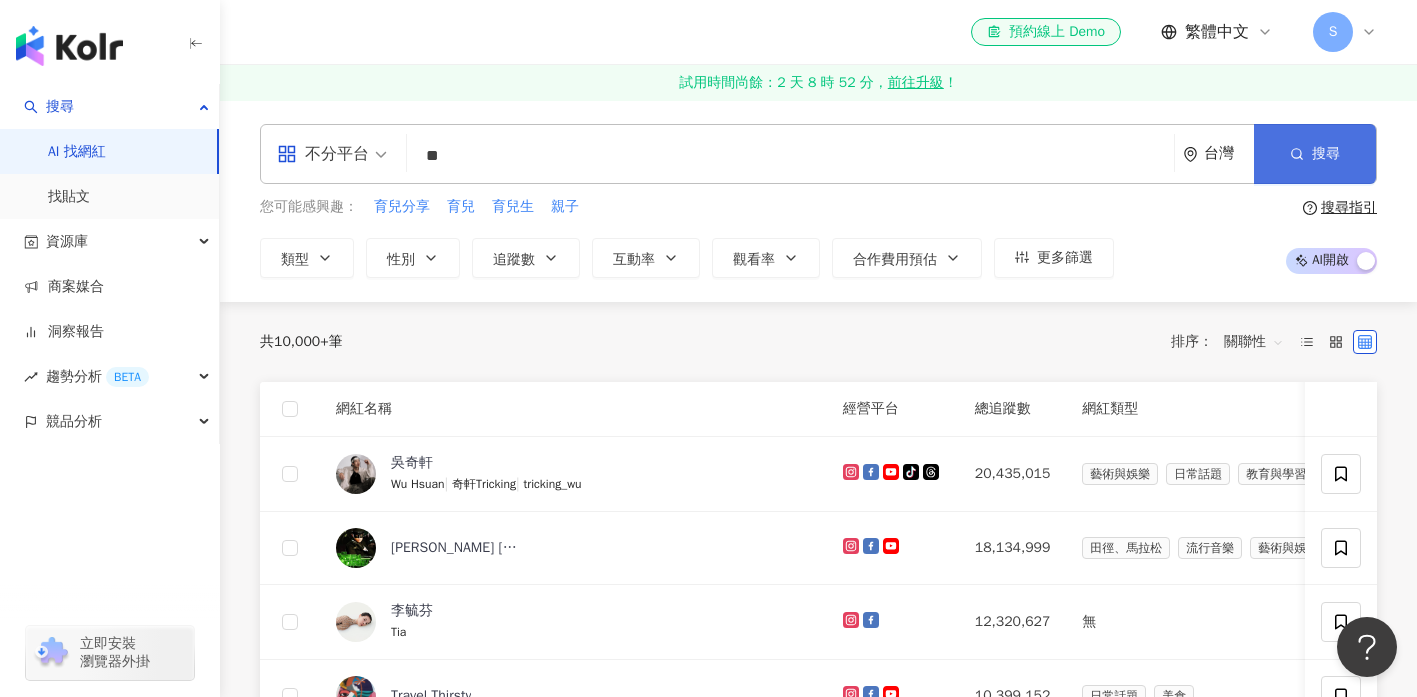 click on "搜尋" at bounding box center [1326, 154] 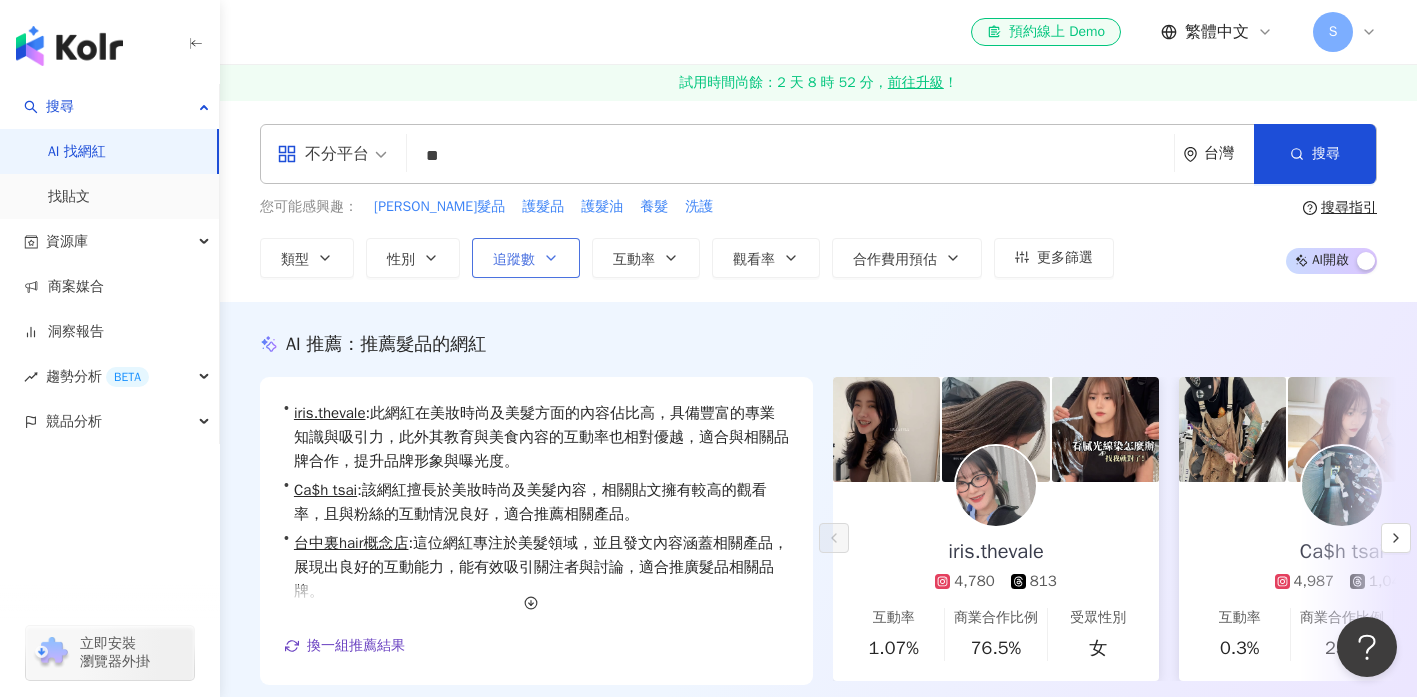 click on "追蹤數" at bounding box center (514, 260) 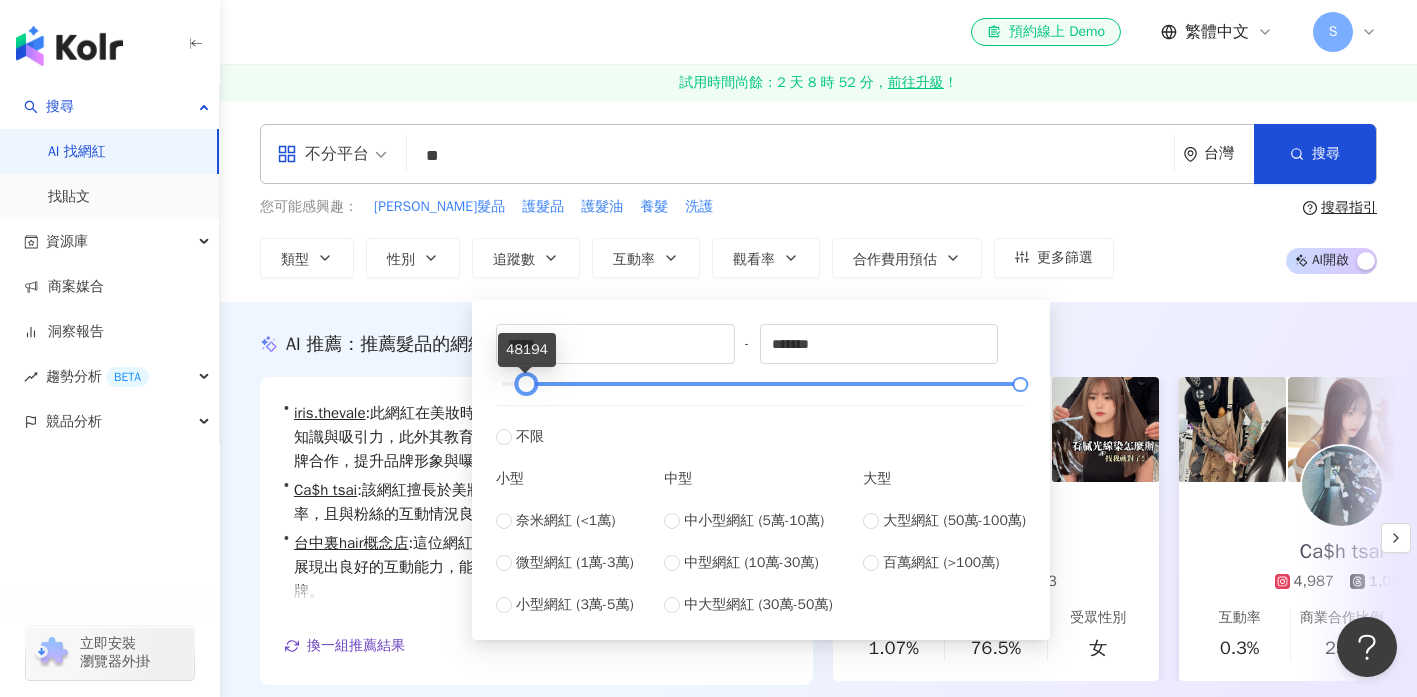drag, startPoint x: 503, startPoint y: 387, endPoint x: 528, endPoint y: 391, distance: 25.317978 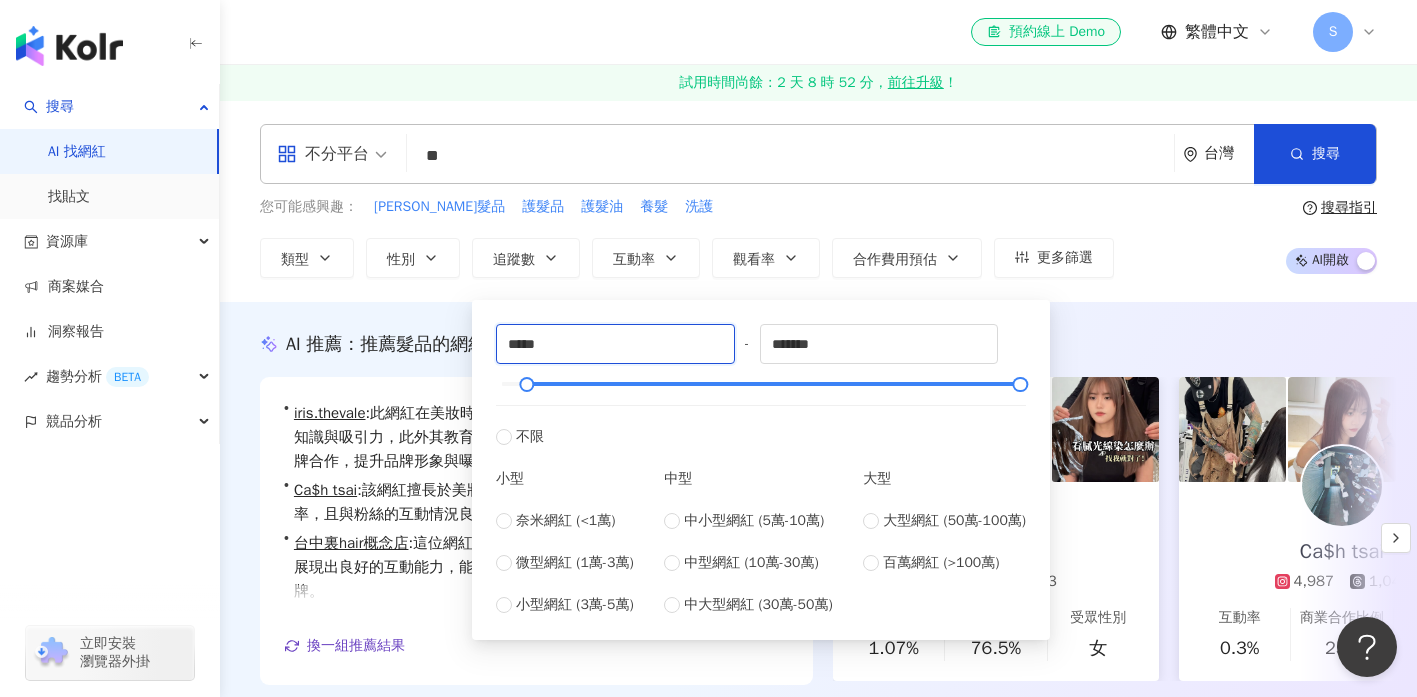 drag, startPoint x: 592, startPoint y: 337, endPoint x: 452, endPoint y: 321, distance: 140.91132 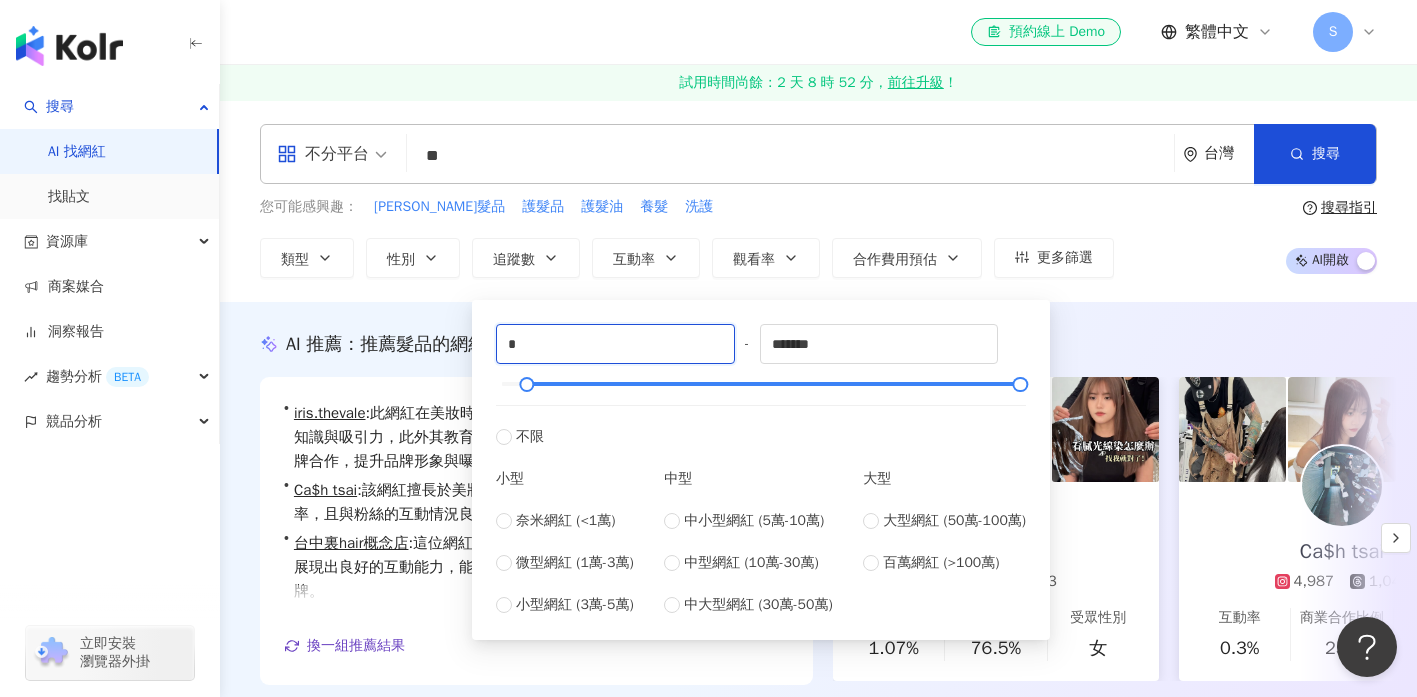 type on "*" 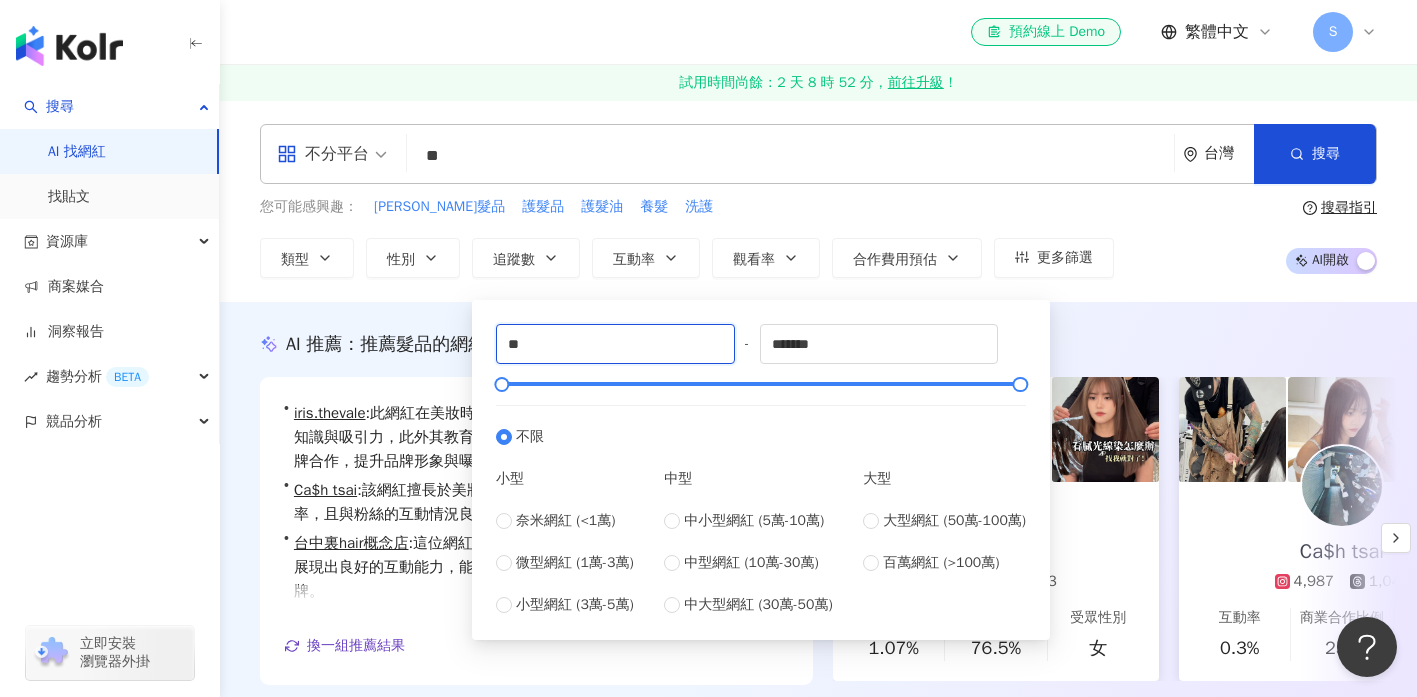 type on "*" 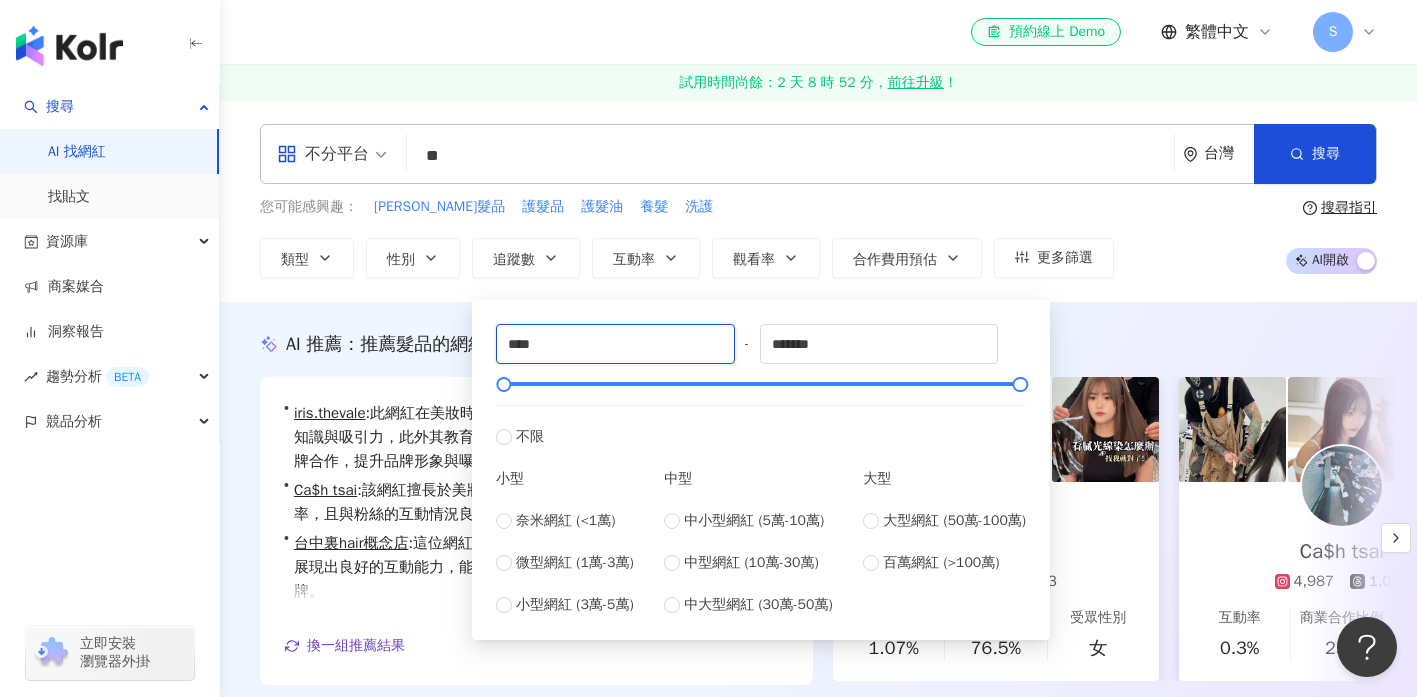 type on "****" 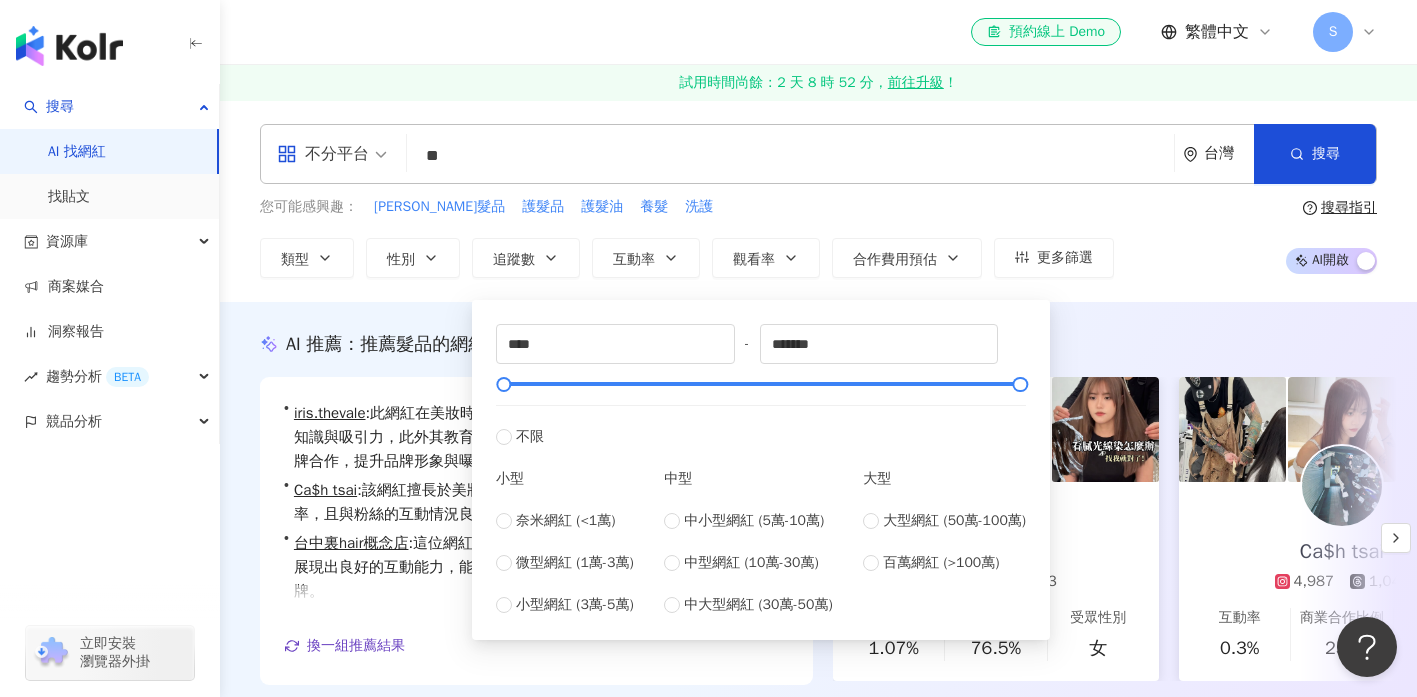 click on "您可能感興趣： 沙龍髮品  護髮品  護髮油  養髮  洗護" at bounding box center [687, 207] 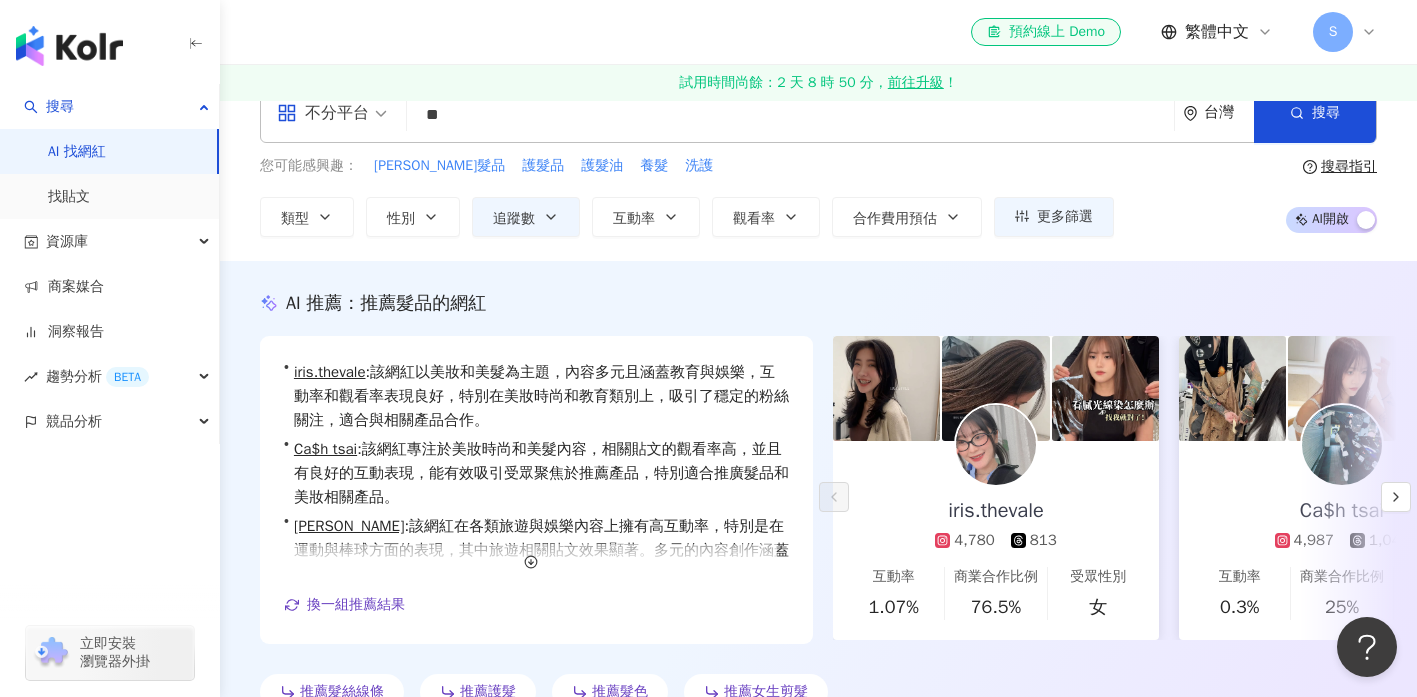 scroll, scrollTop: 178, scrollLeft: 0, axis: vertical 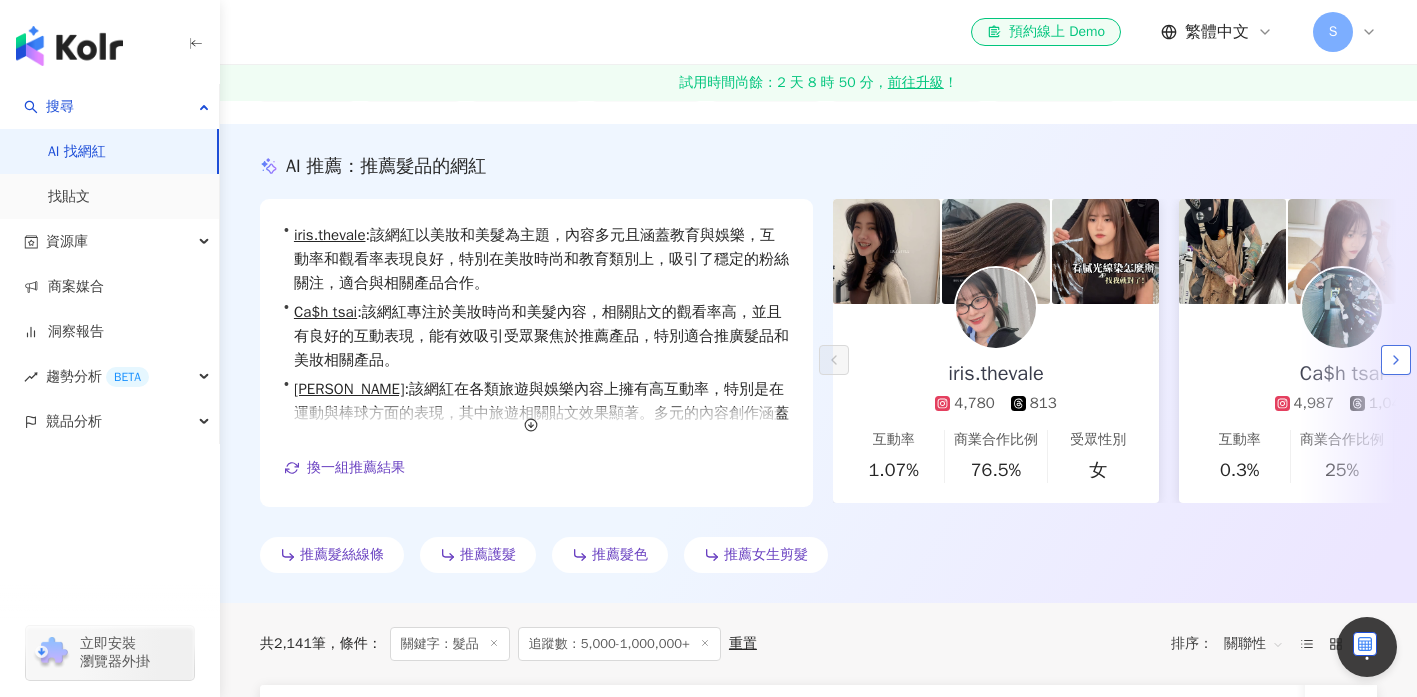 click at bounding box center (1396, 360) 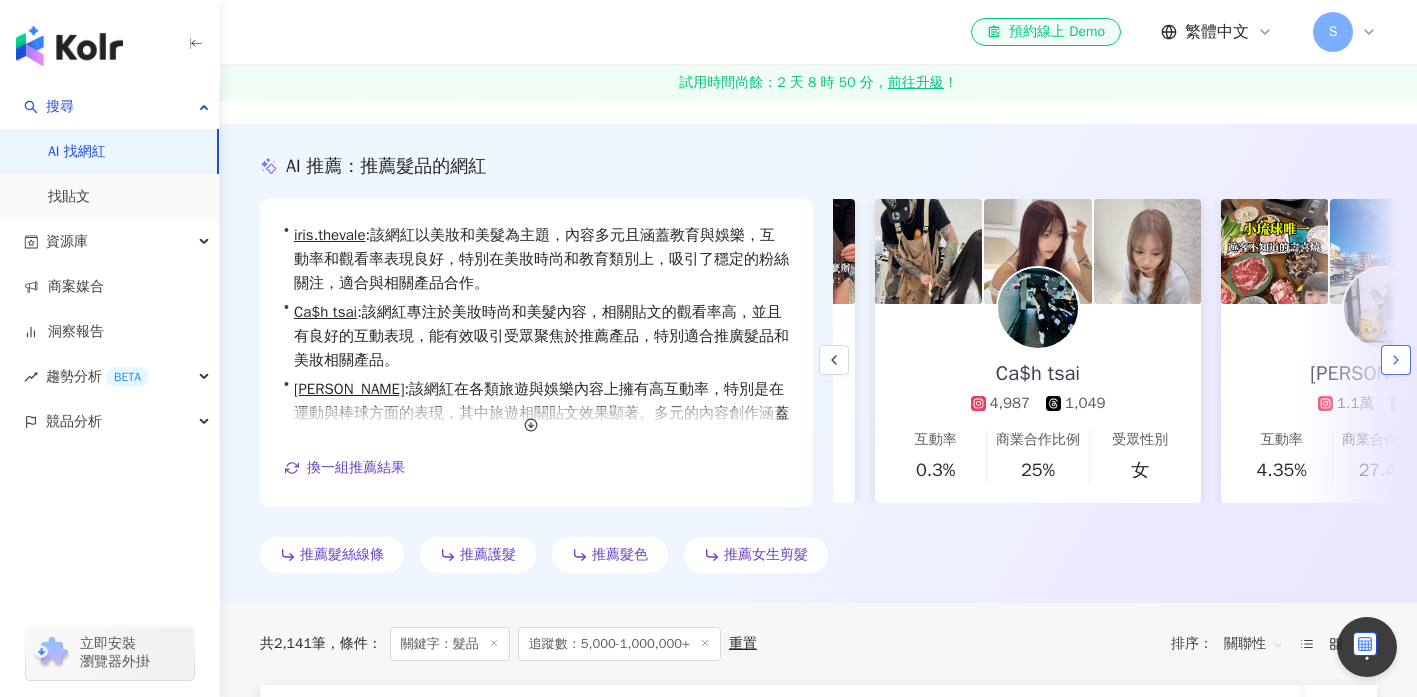 scroll, scrollTop: 0, scrollLeft: 346, axis: horizontal 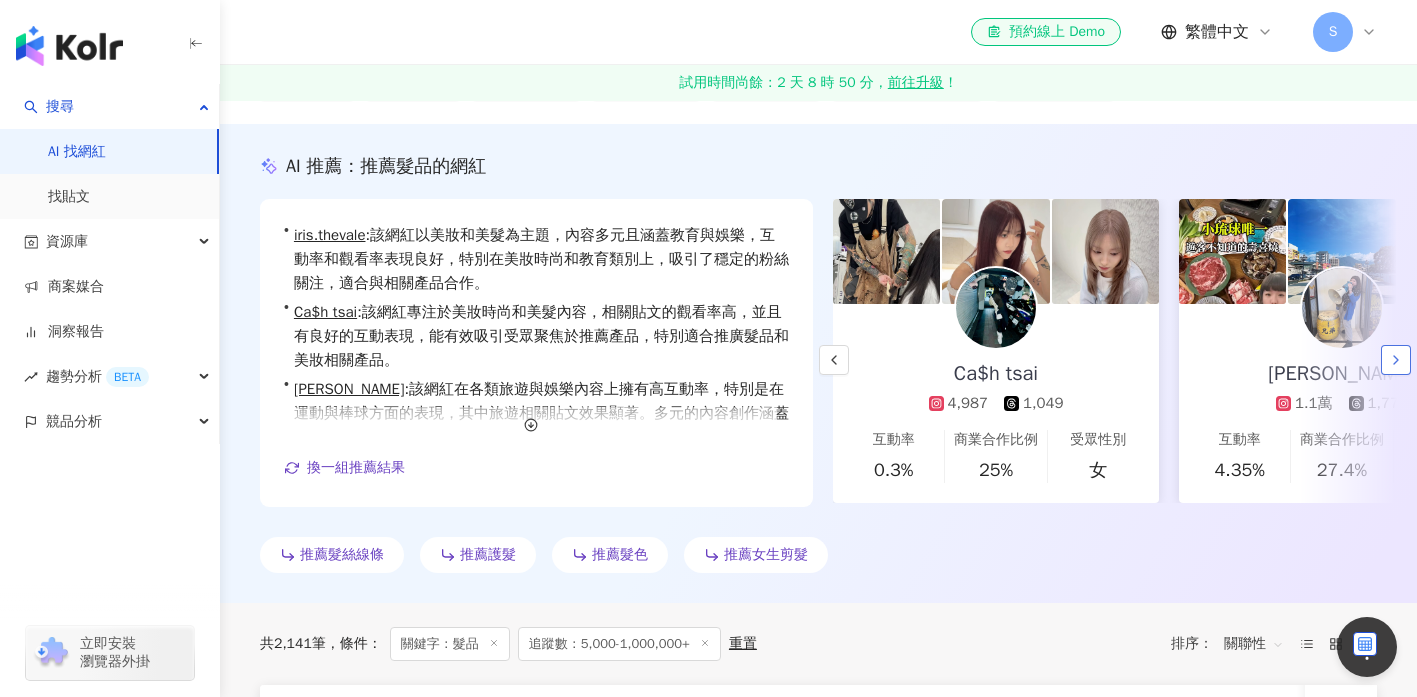 click at bounding box center (1396, 360) 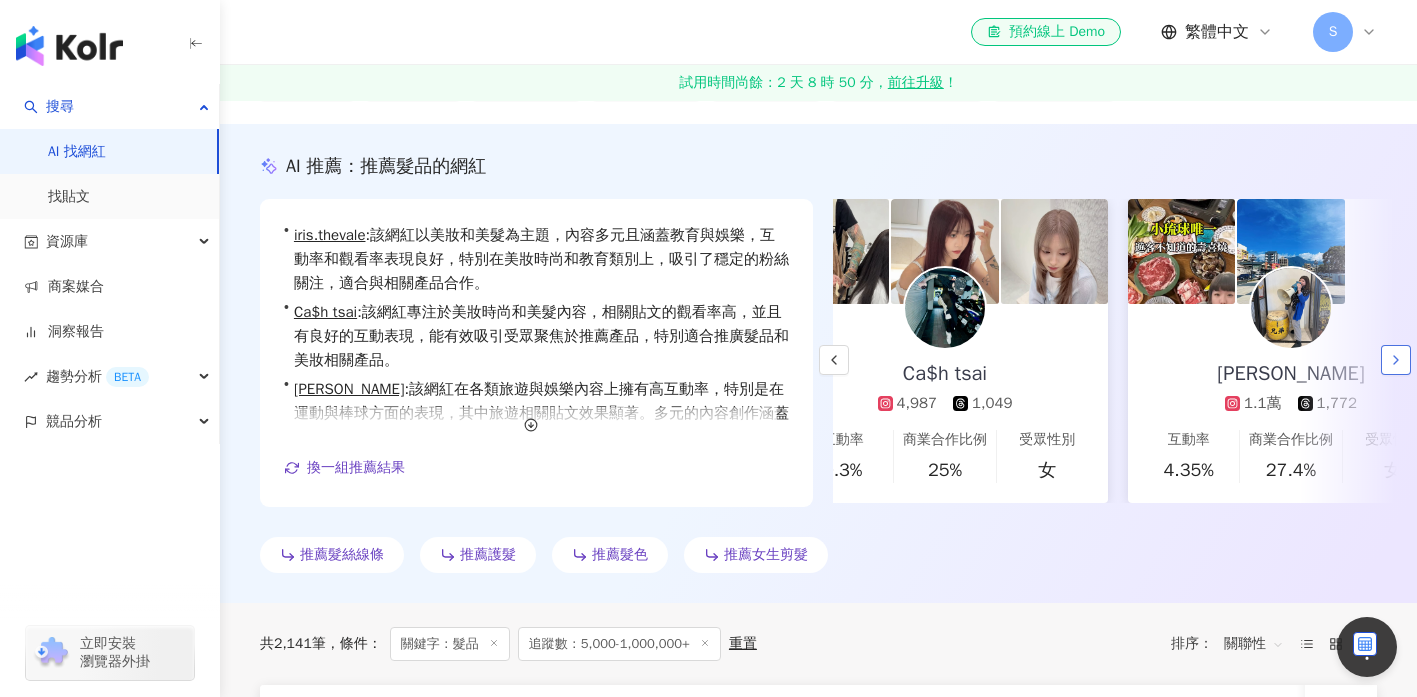 scroll, scrollTop: 0, scrollLeft: 514, axis: horizontal 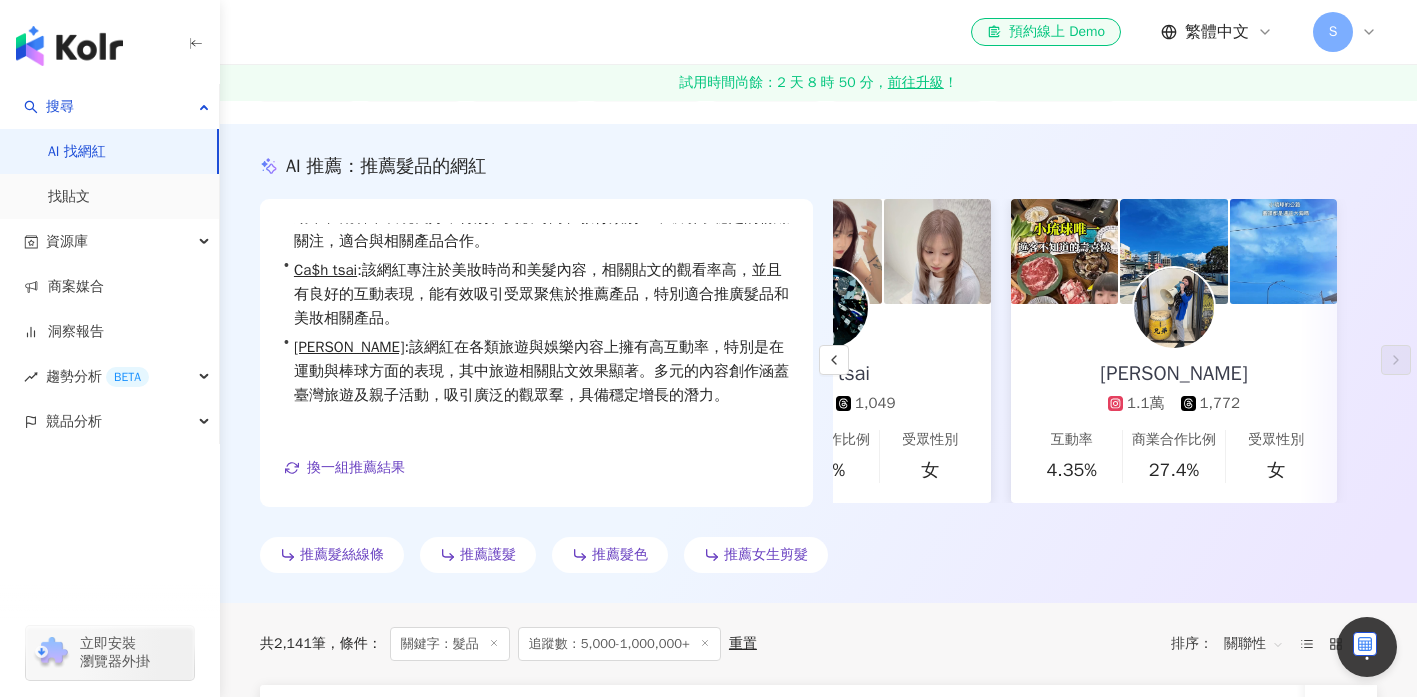 click at bounding box center [1174, 308] 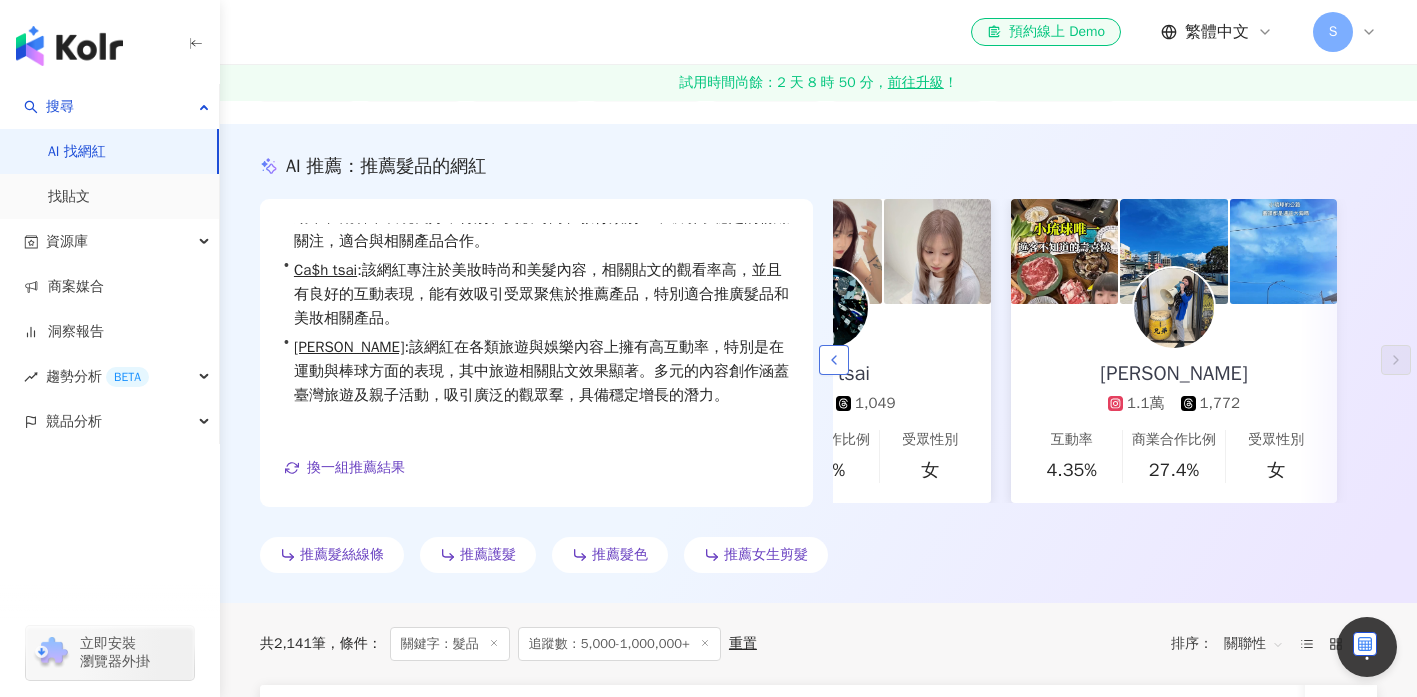 click at bounding box center [834, 360] 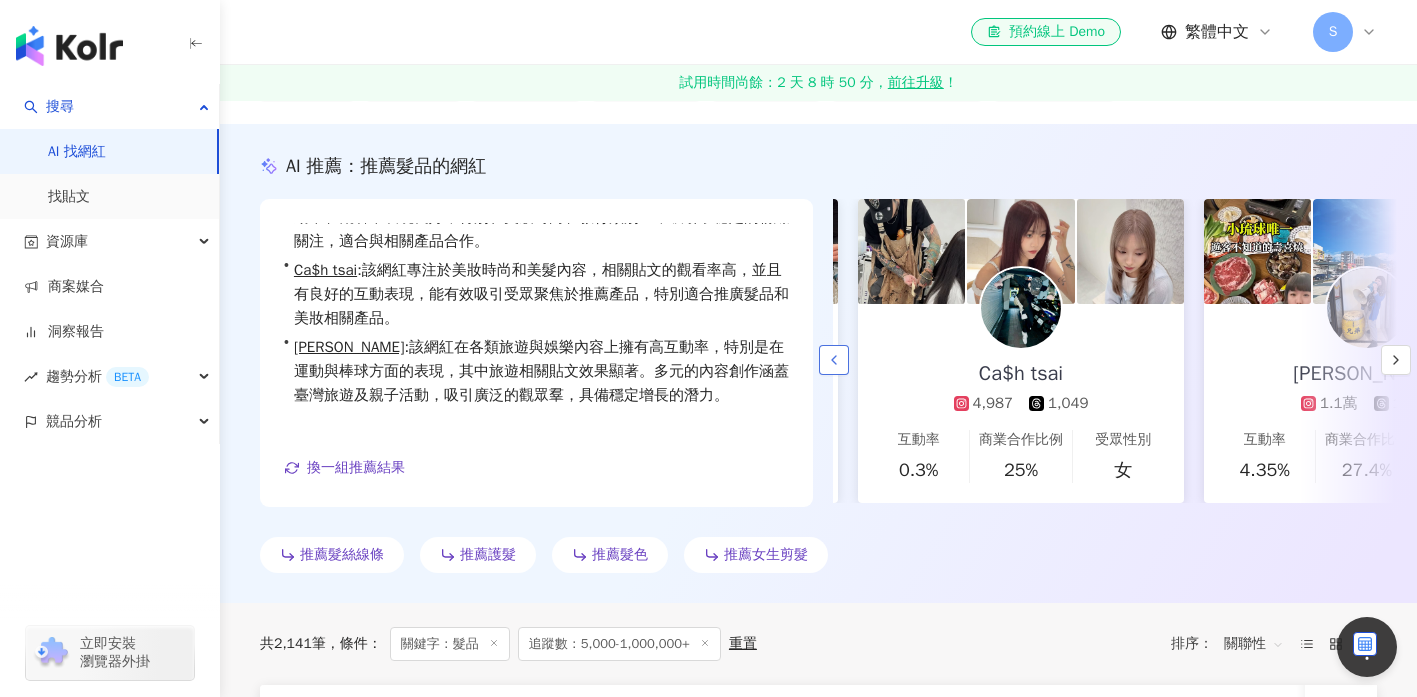 scroll, scrollTop: 0, scrollLeft: 168, axis: horizontal 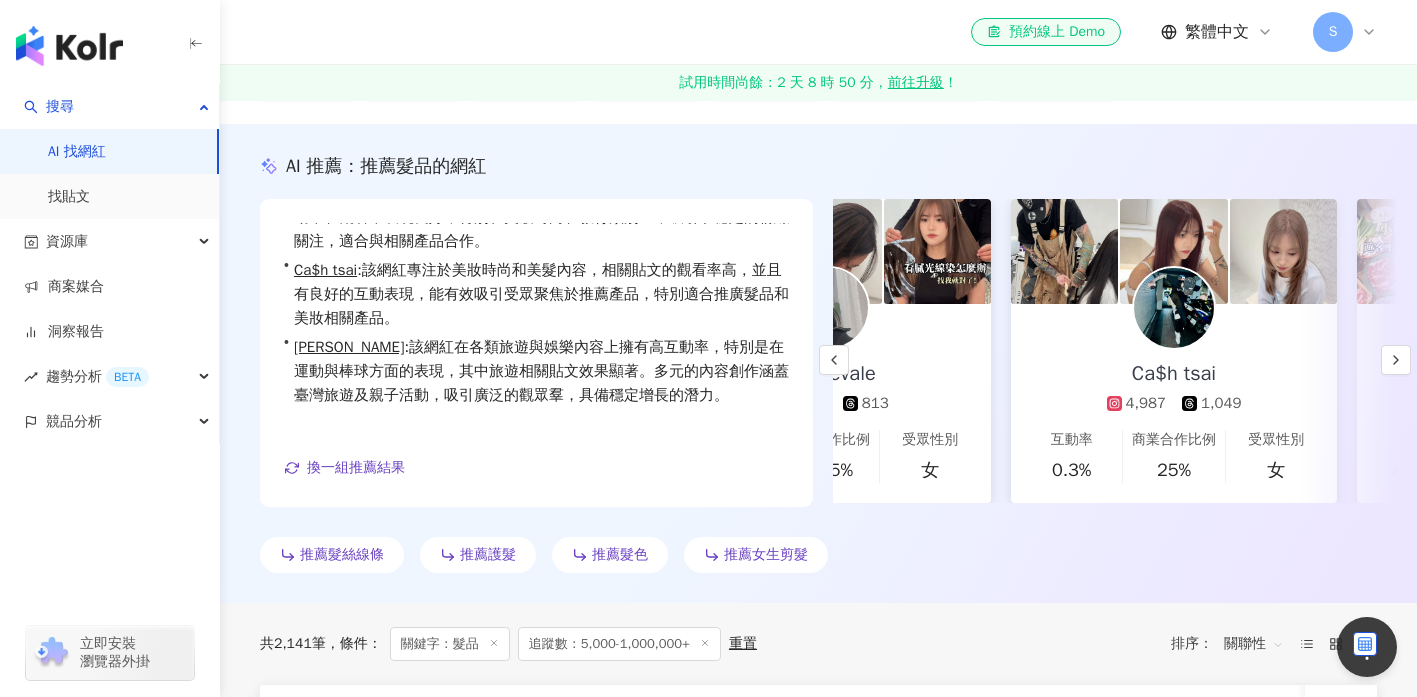 type 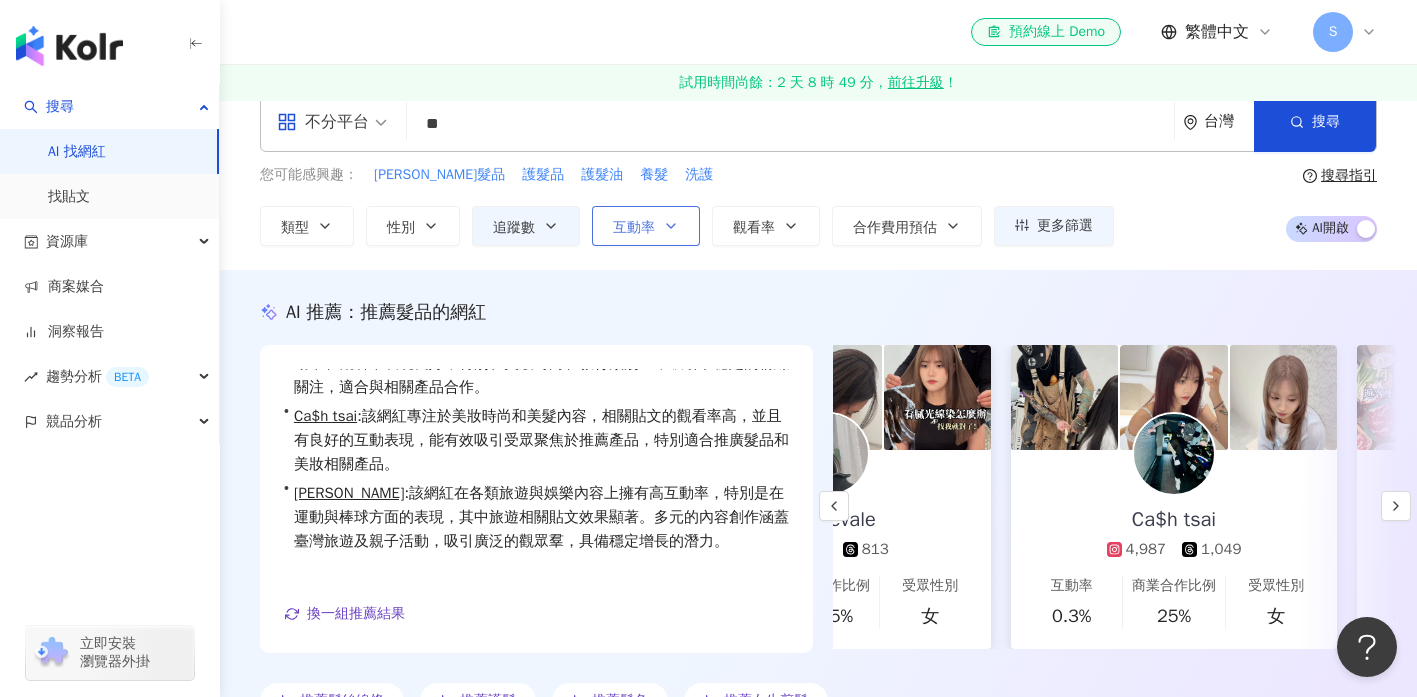 scroll, scrollTop: 0, scrollLeft: 0, axis: both 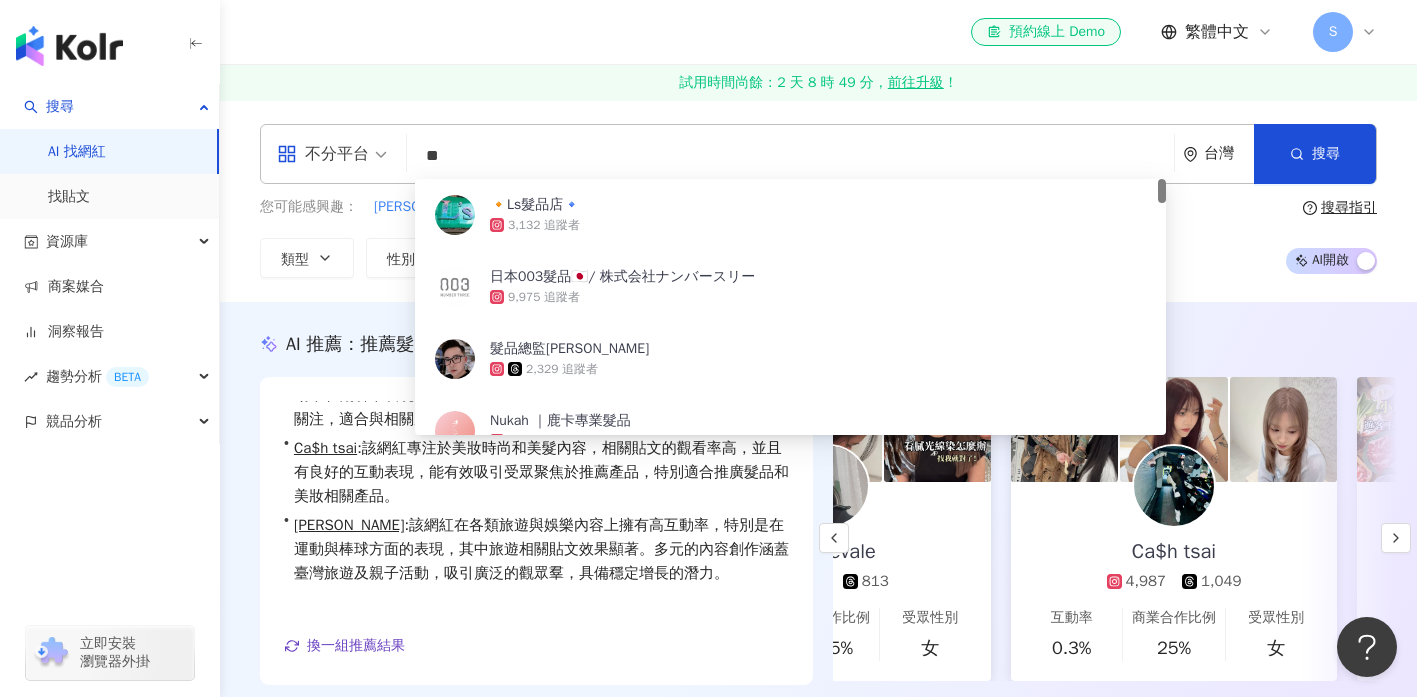 drag, startPoint x: 527, startPoint y: 163, endPoint x: 442, endPoint y: 153, distance: 85.58621 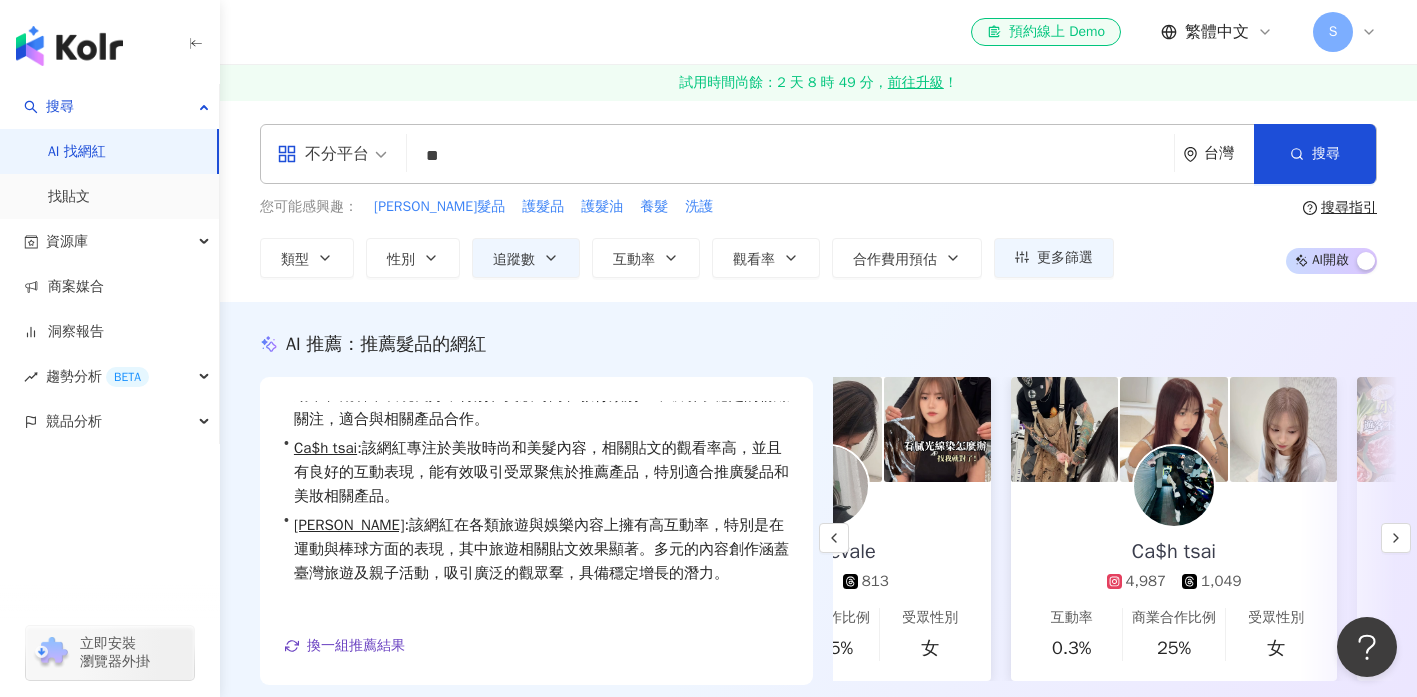 click on "試用時間尚餘：2 天 8 時 49 分， 前往升級 ！" at bounding box center [818, 83] 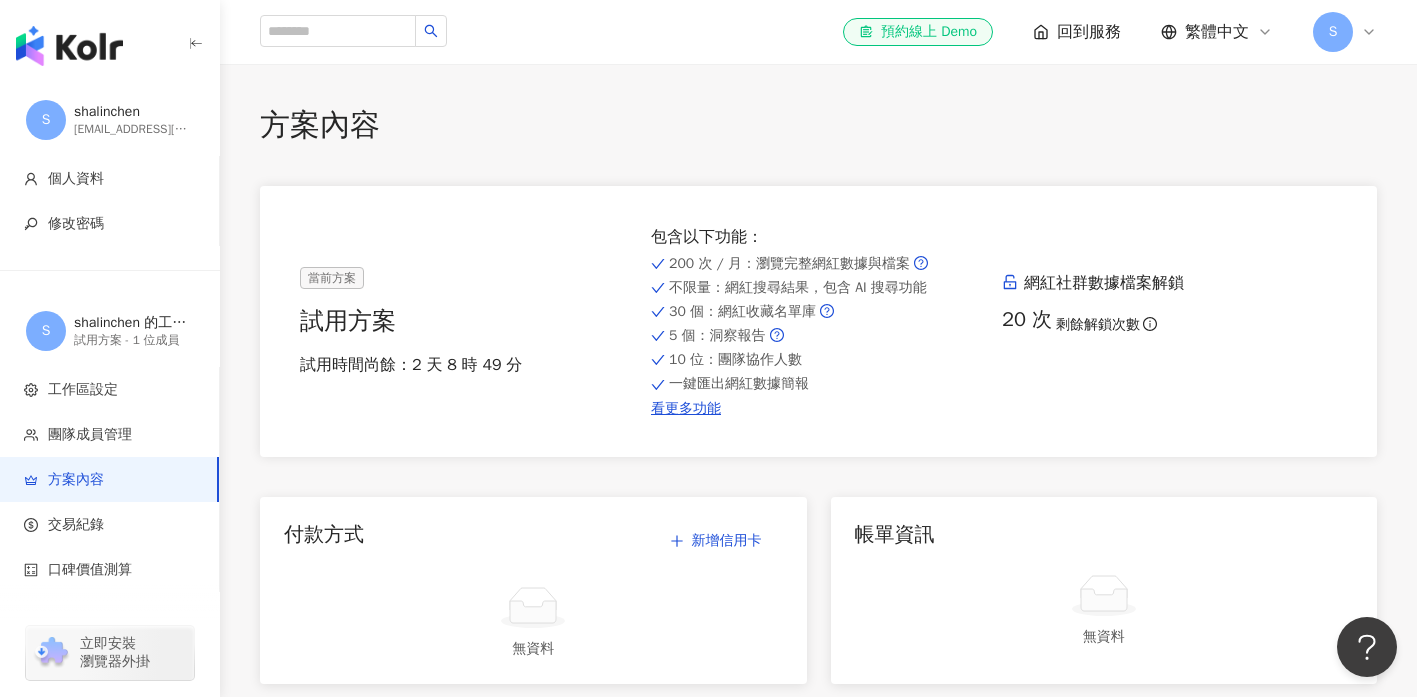 click on "方案內容 當前方案 試用方案 試用時間尚餘：2 天 8 時 49 分 包含以下功能 ：  200 次 / 月 ：瀏覽完整網紅數據與檔案  不限量 ：網紅搜尋結果，包含 AI 搜尋功能  30 個 ：網紅收藏名單庫  5 個 ：洞察報告  10 位 ：團隊協作人數 一鍵匯出網紅數據簡報 看更多功能 網紅社群數據檔案解鎖 20 次 剩餘解鎖次數 付款方式 新增信用卡 無資料 帳單資訊 無資料 升級方案以獲得更完整服務 Kolr 擁有超過 3億筆跨國網紅資料，即時收集 Facebook、YouTube、Instagram、TikTok、X 上龐大的社群資料，並結合人工智慧技術做到最佳的網紅推薦。加入專業版，享有豐富的專業版功能與進階應用。透過大數據與 AI 運算，達到網紅精準行銷。 按季付費 按半年付費 9 折優惠 按年付費 8 折優惠 Premium 適合電商、品牌、中小型企業 TWD 144,000 /    年 TWD   180,000 升級購買  200 次 / 月  不限量  30 個  5 個  10 位" at bounding box center (818, 1186) 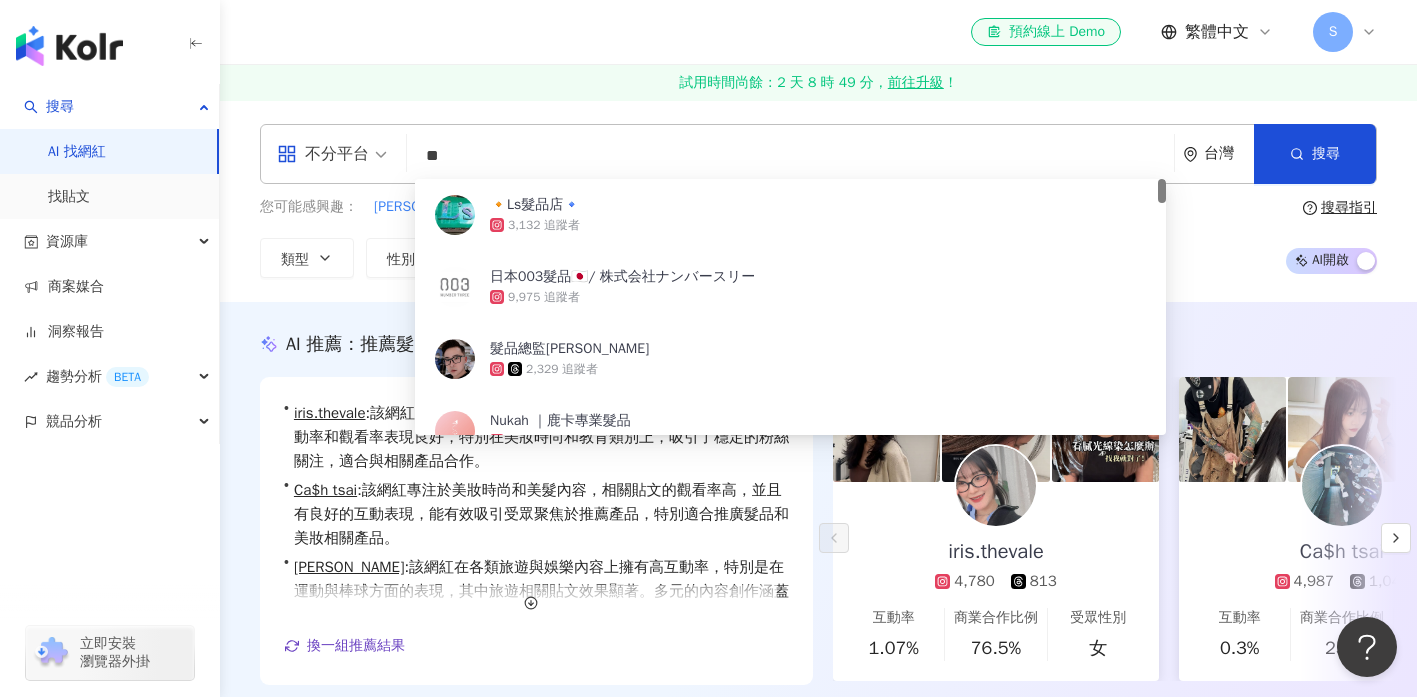 click on "**" at bounding box center (790, 156) 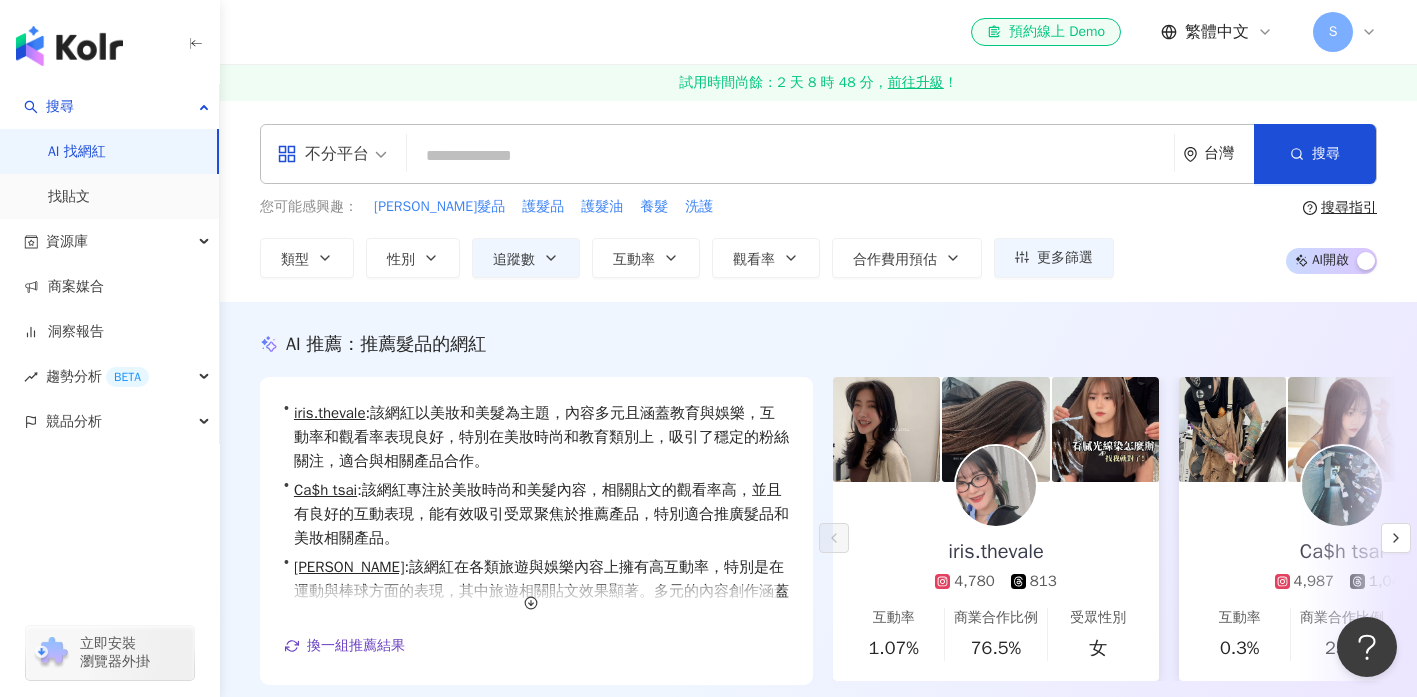 click at bounding box center [790, 156] 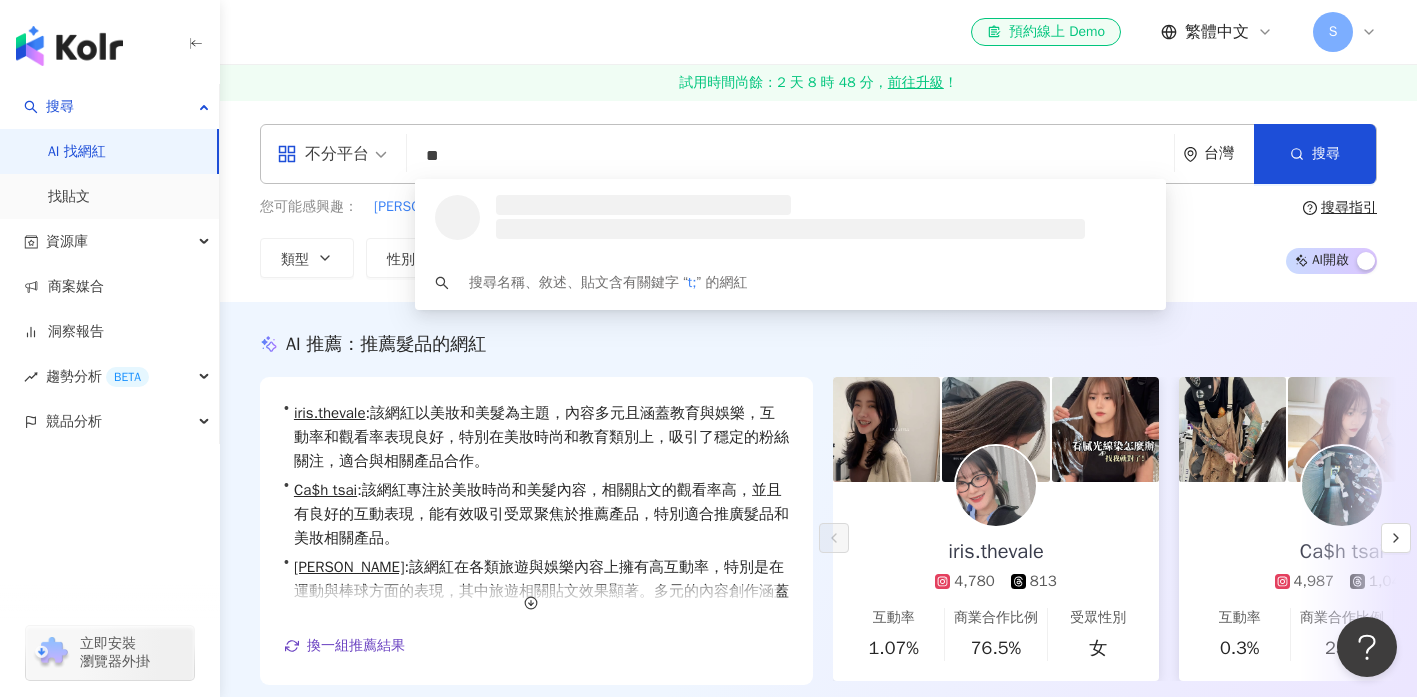 type on "*" 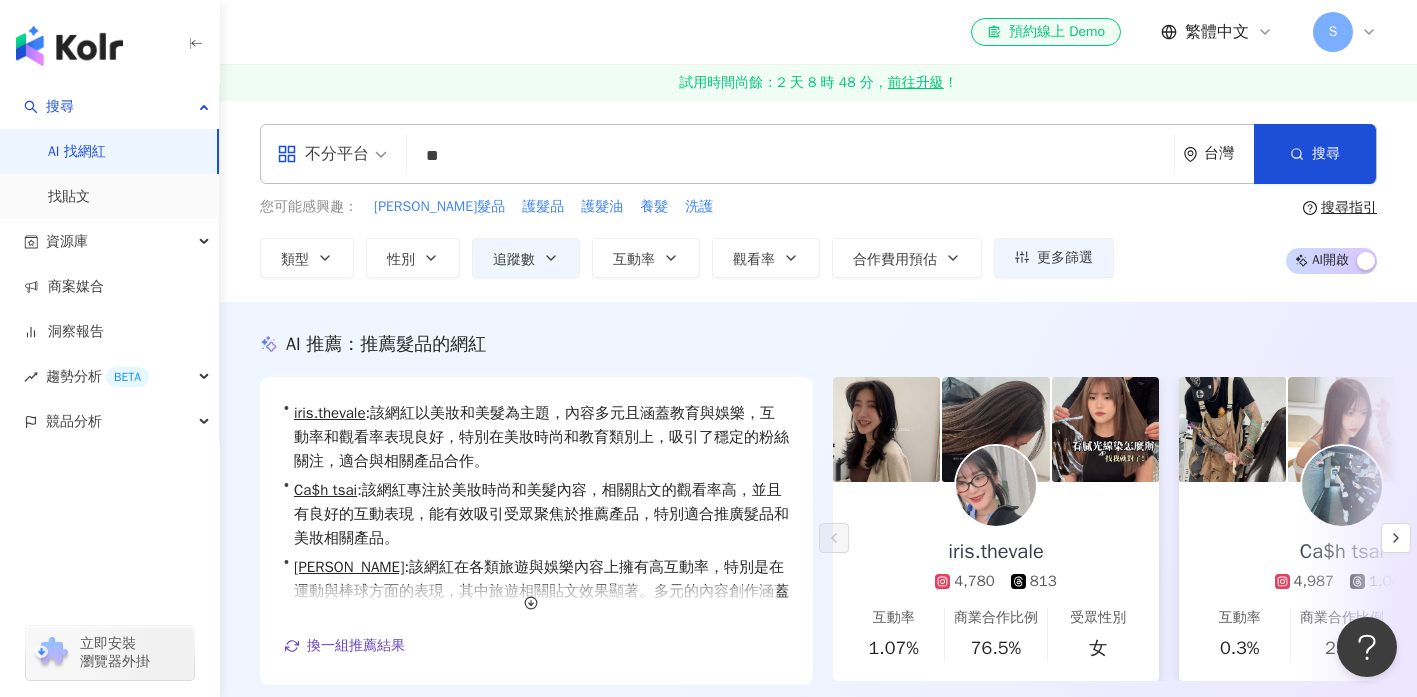 type on "*" 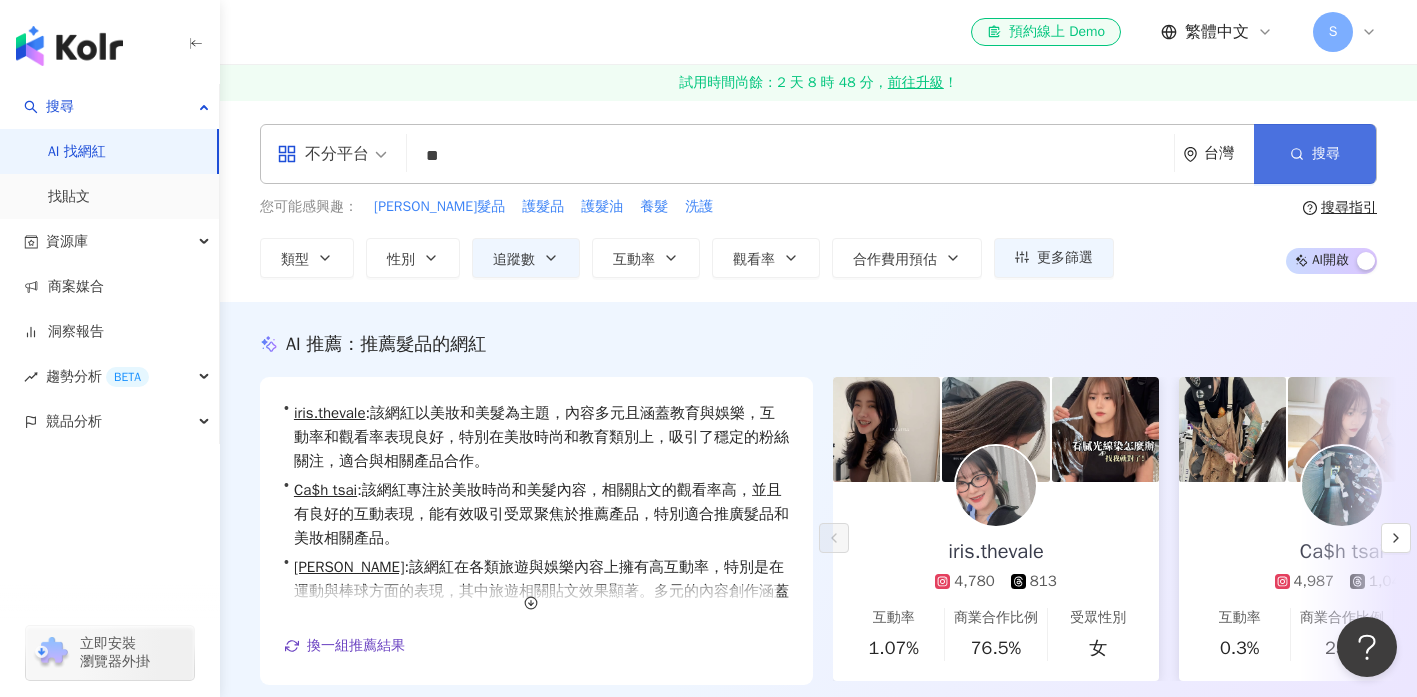 click on "搜尋" at bounding box center (1315, 154) 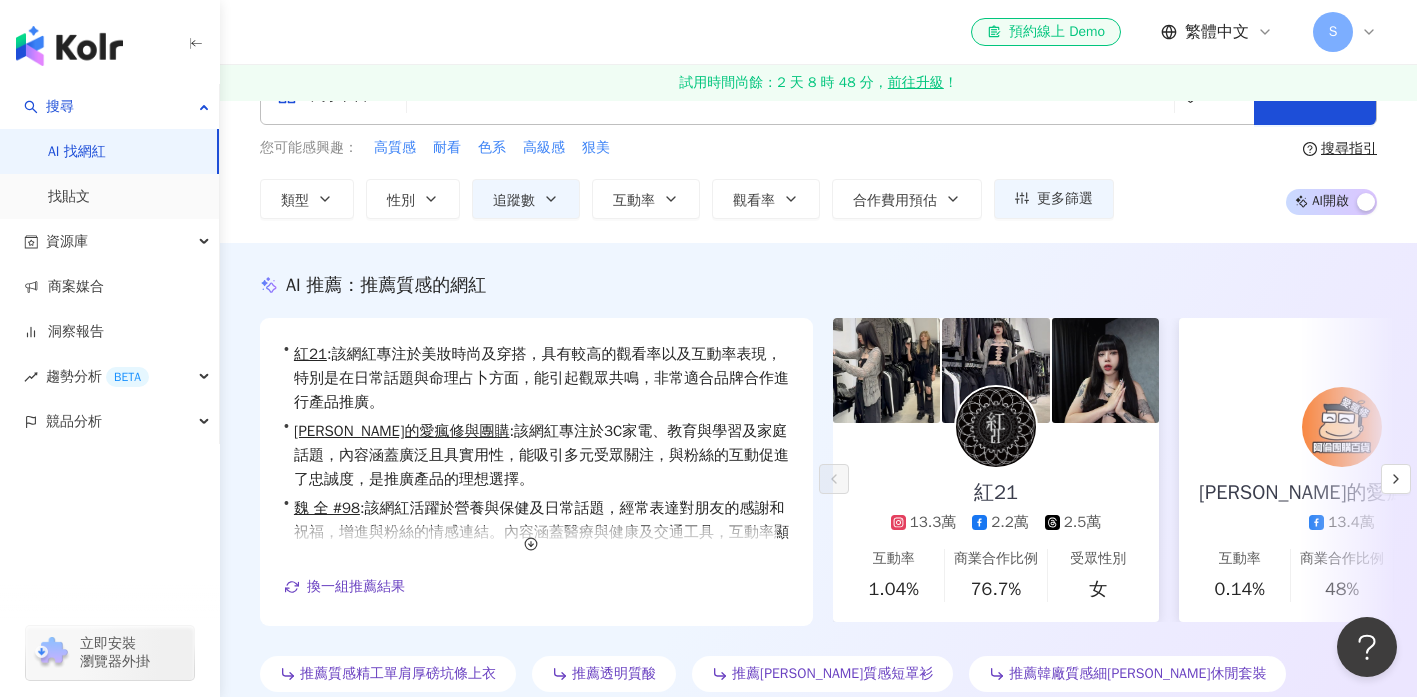scroll, scrollTop: 60, scrollLeft: 0, axis: vertical 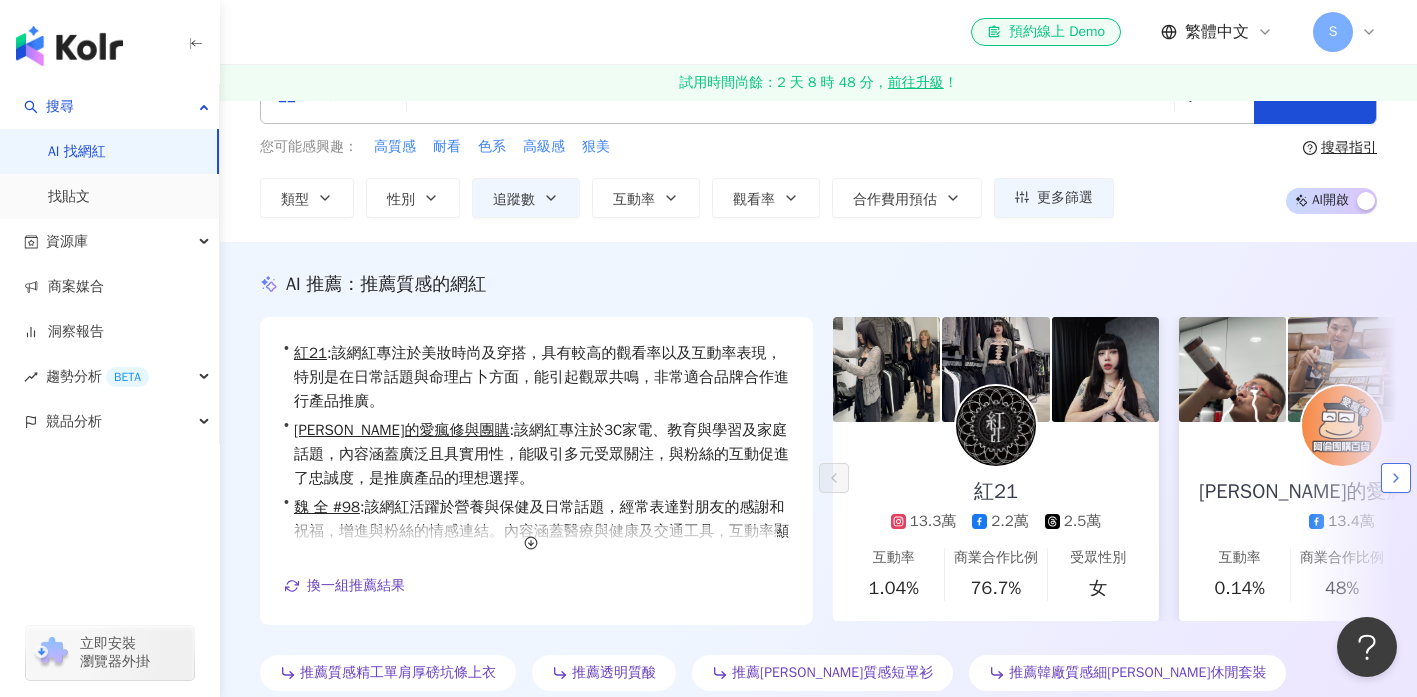 click 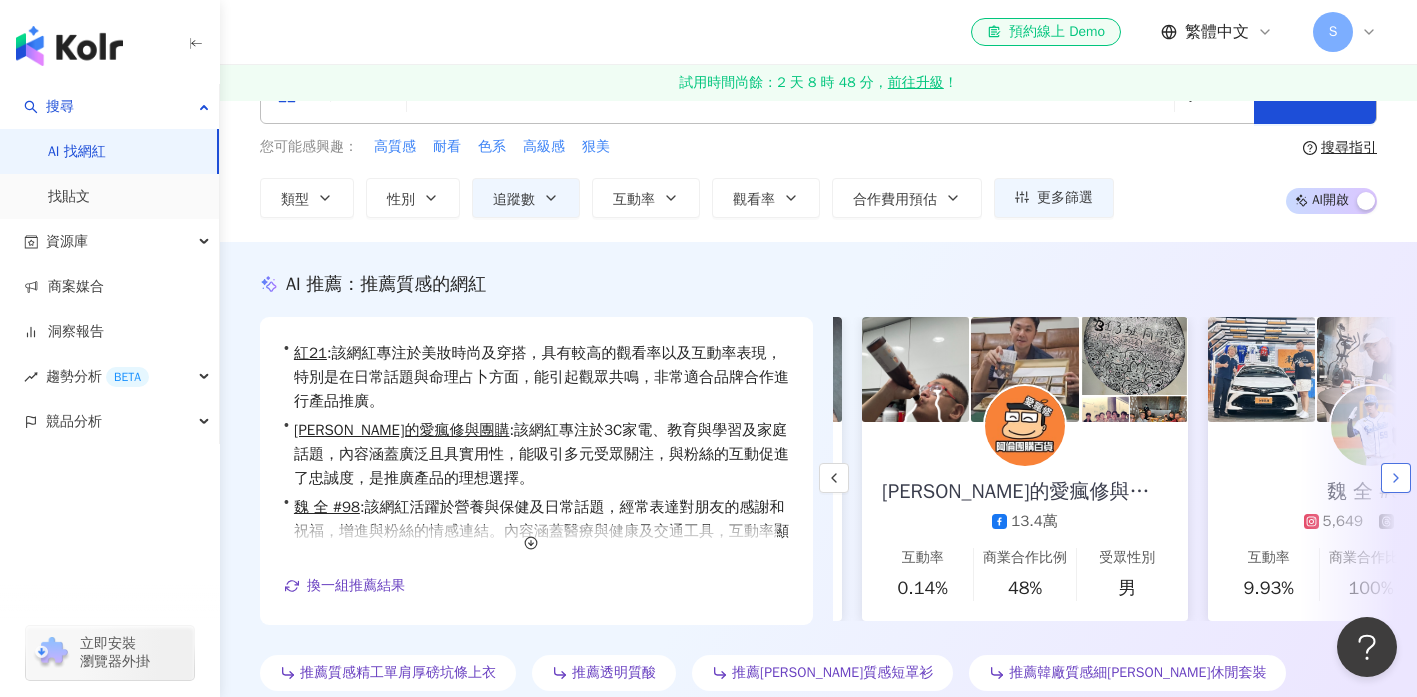 scroll, scrollTop: 0, scrollLeft: 346, axis: horizontal 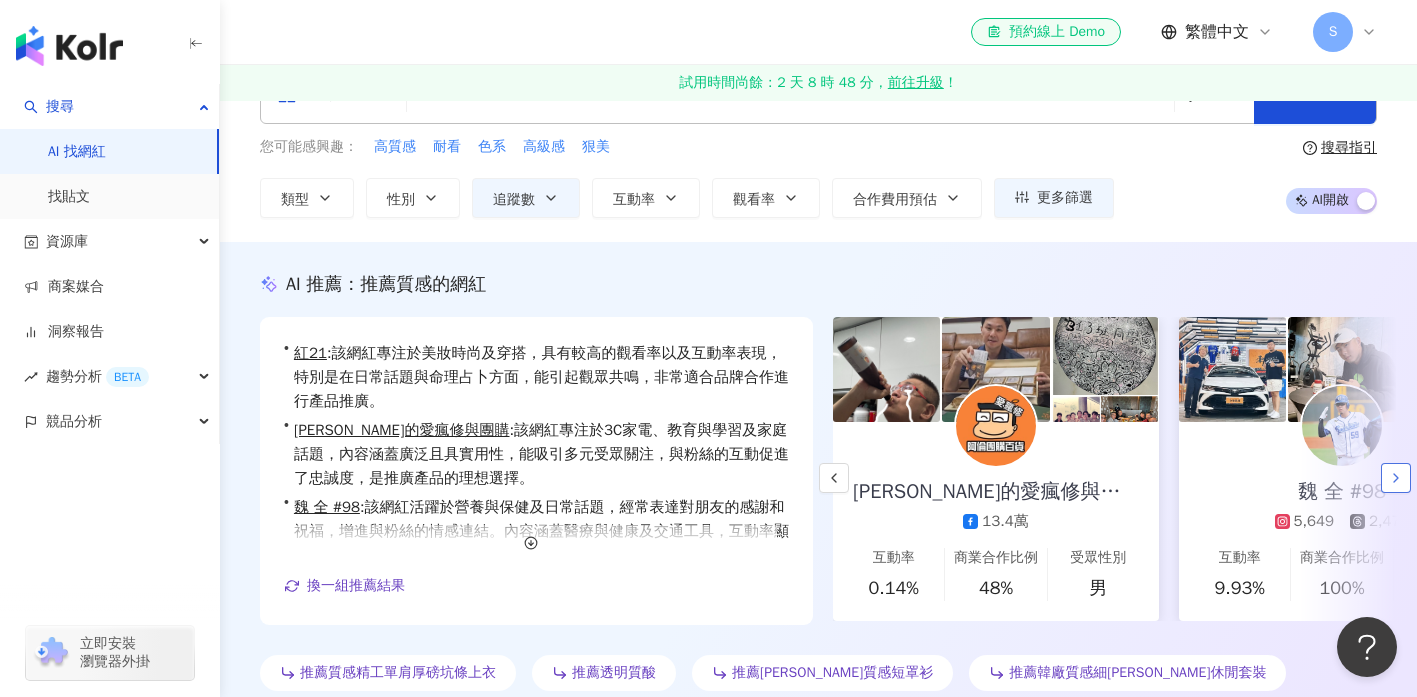 click 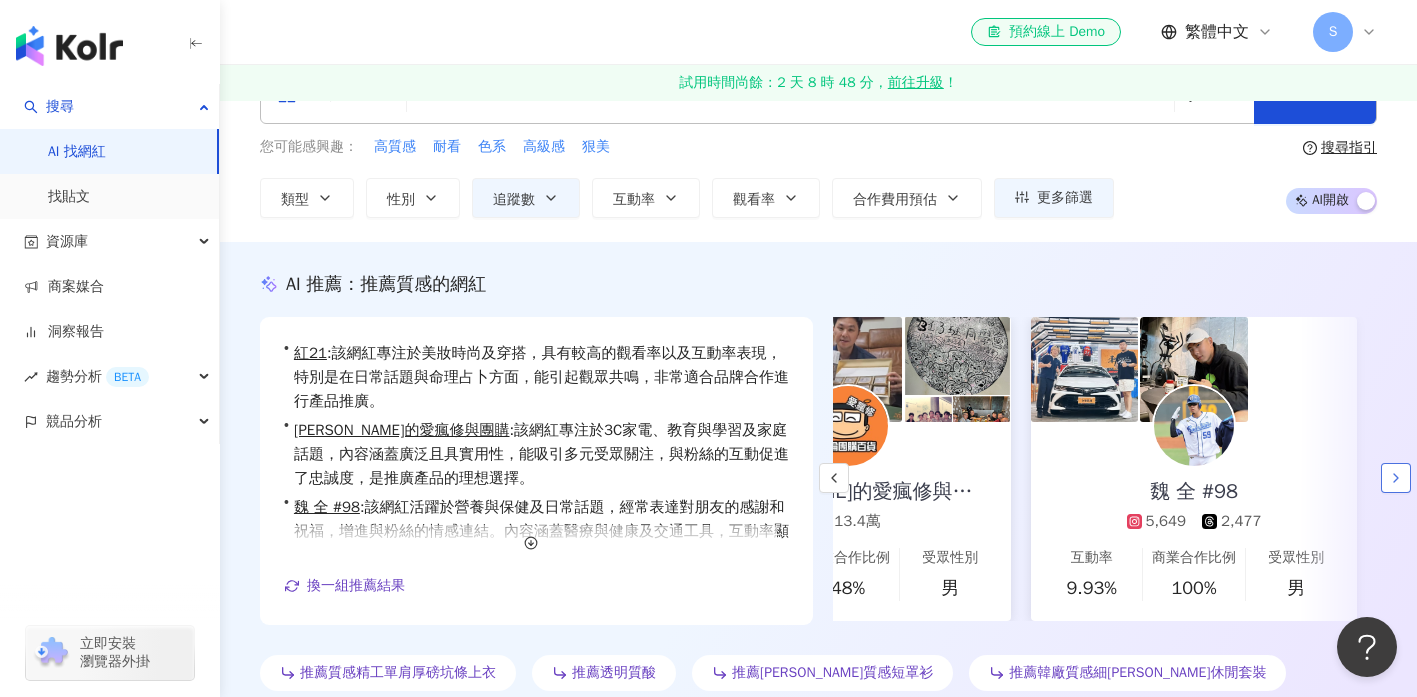 scroll, scrollTop: 0, scrollLeft: 514, axis: horizontal 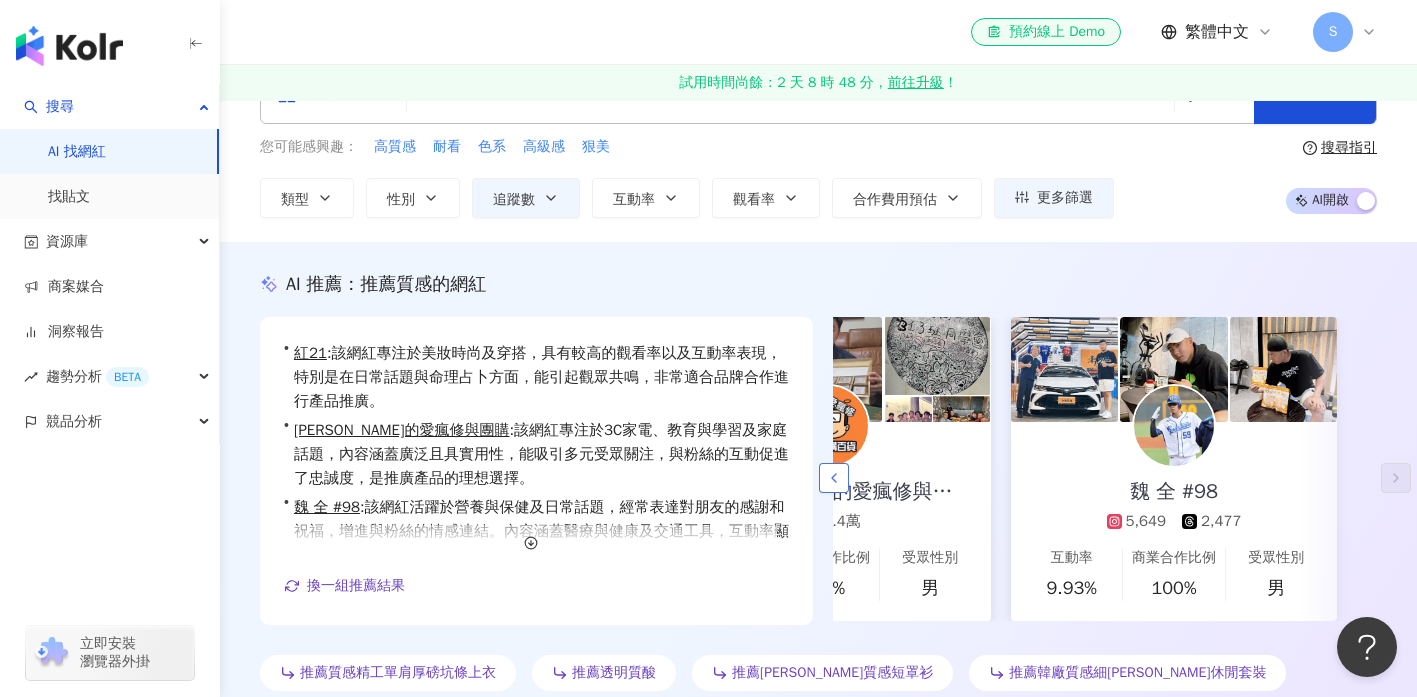 click 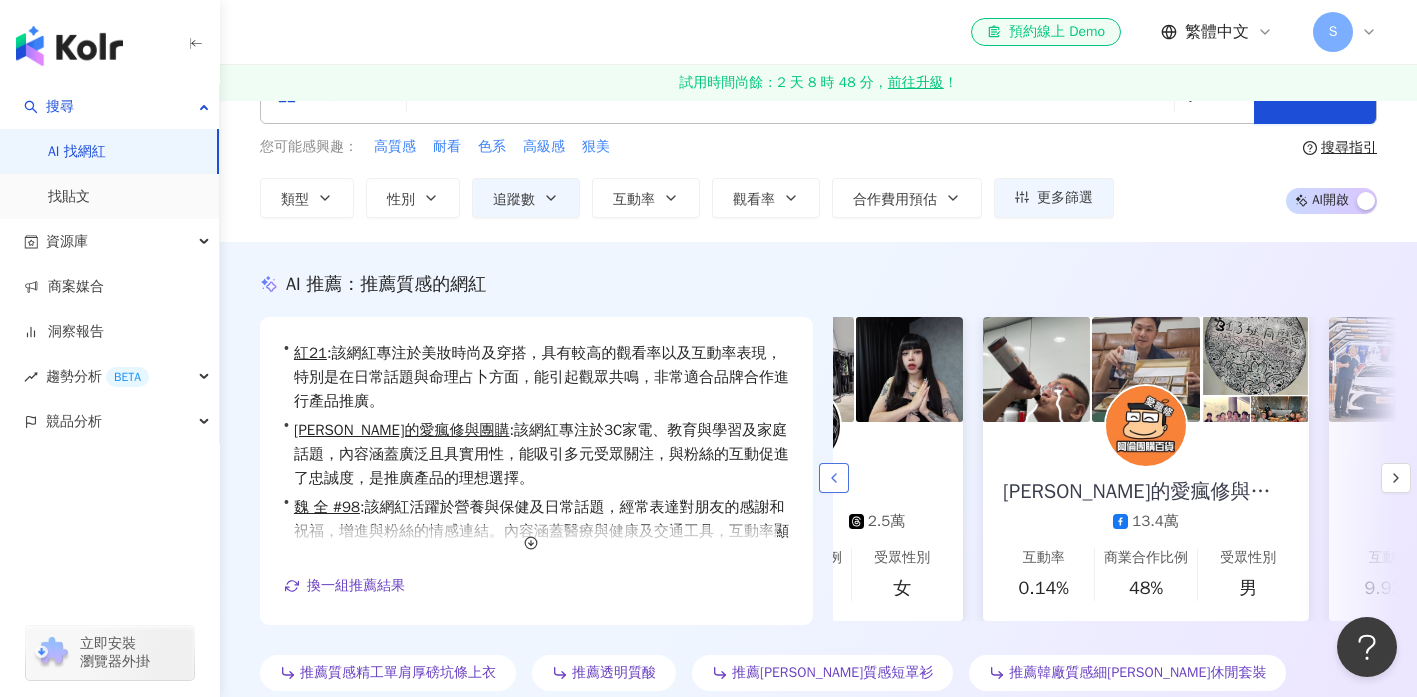 click 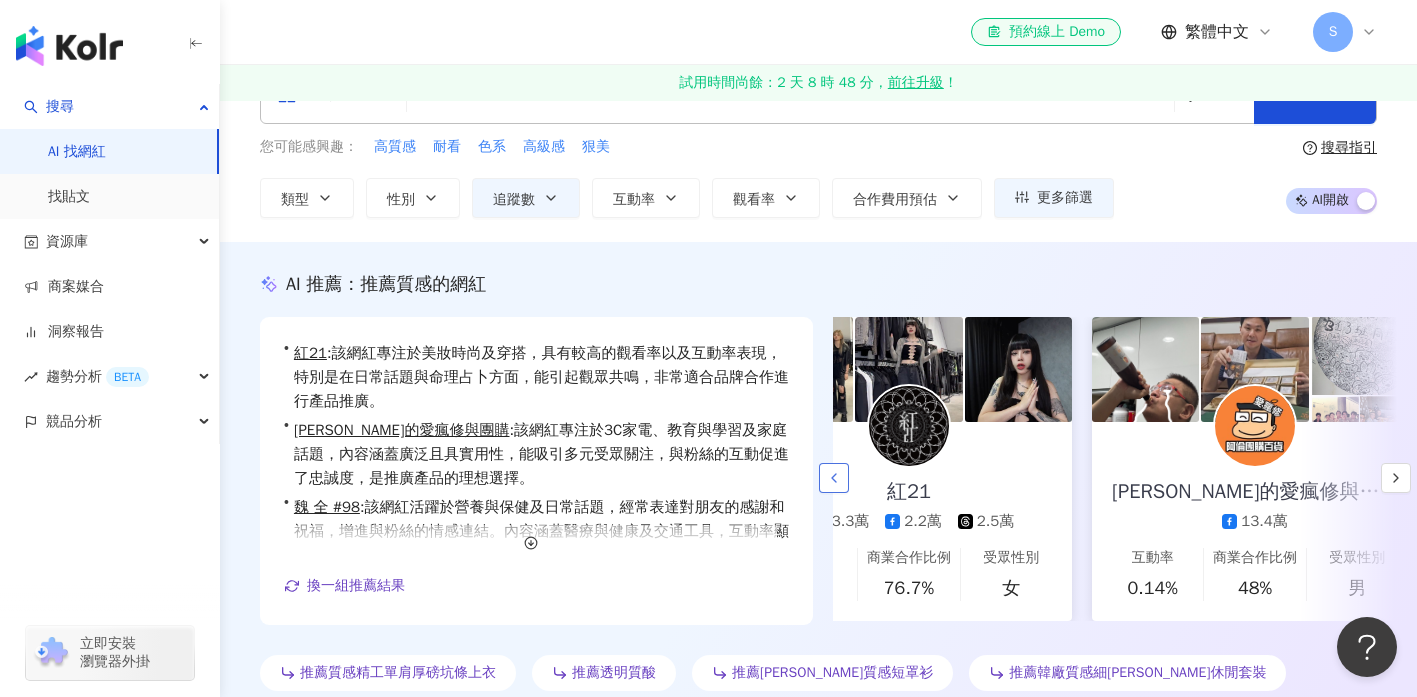 scroll, scrollTop: 0, scrollLeft: 0, axis: both 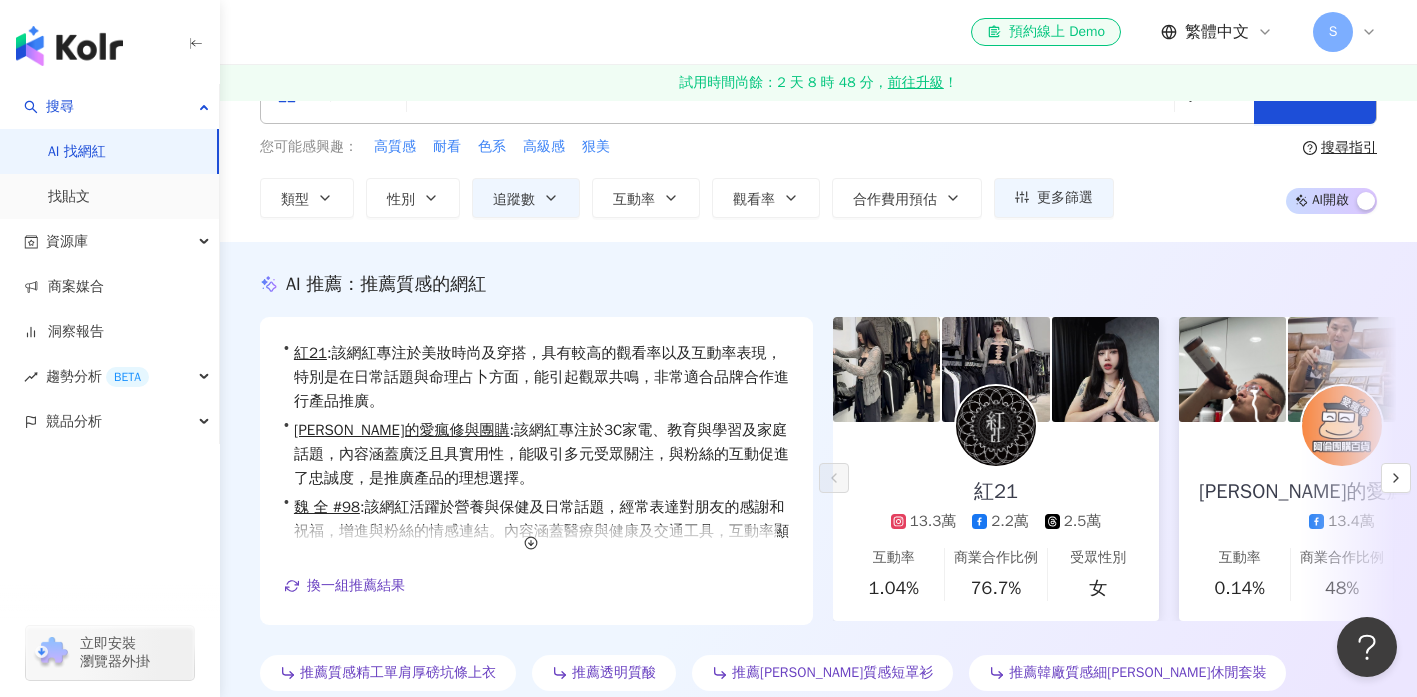 click at bounding box center (1105, 369) 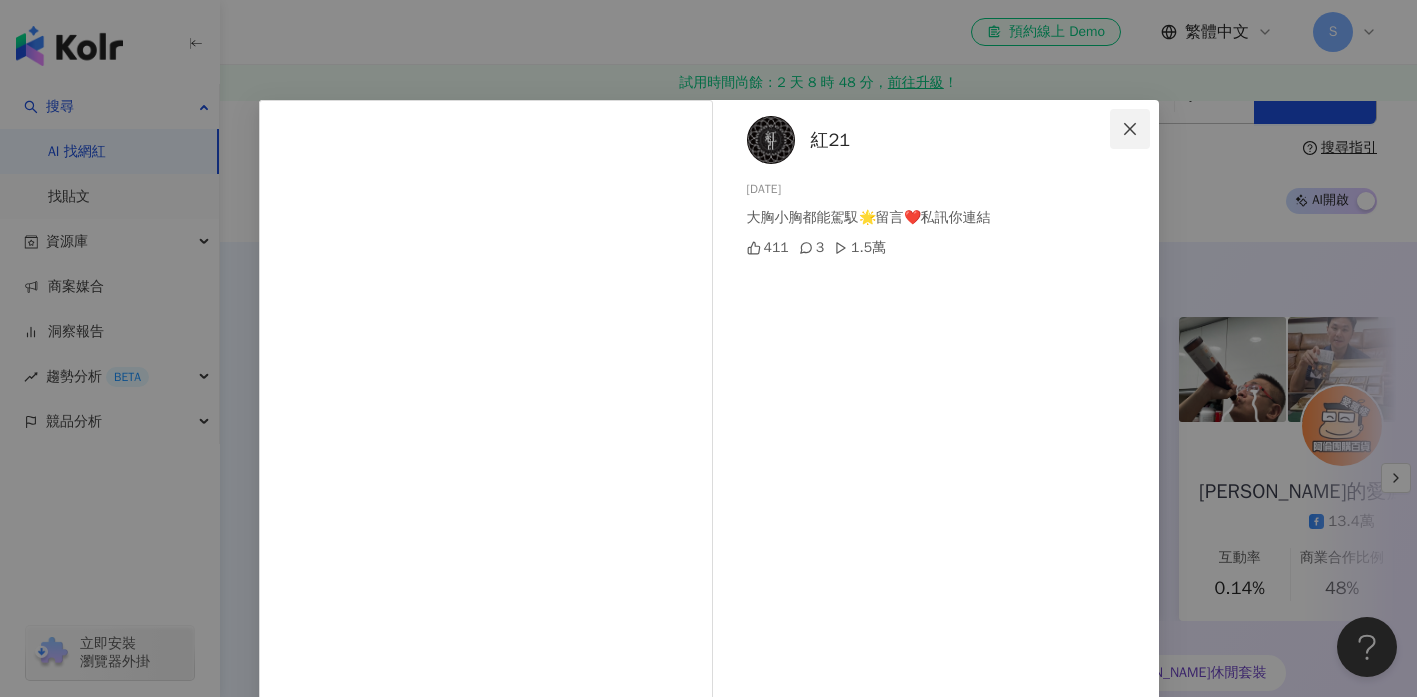 click at bounding box center [1130, 129] 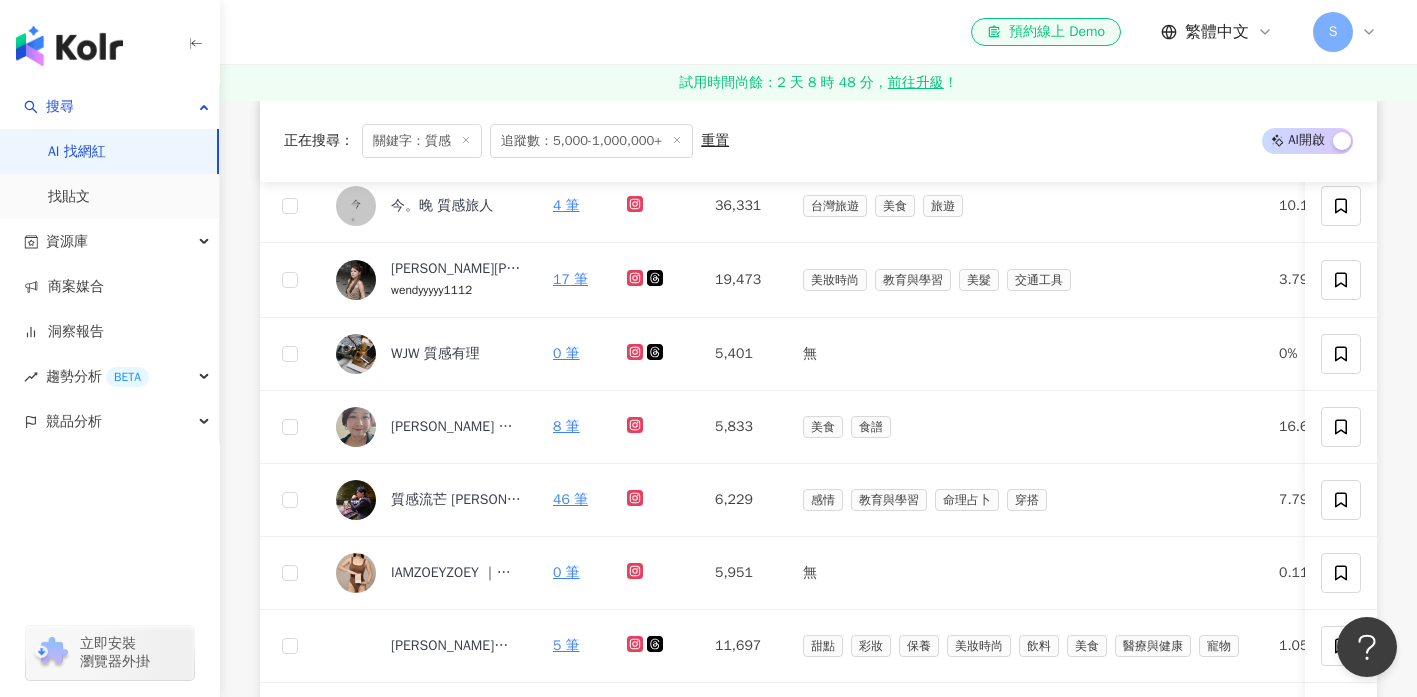 scroll, scrollTop: 791, scrollLeft: 0, axis: vertical 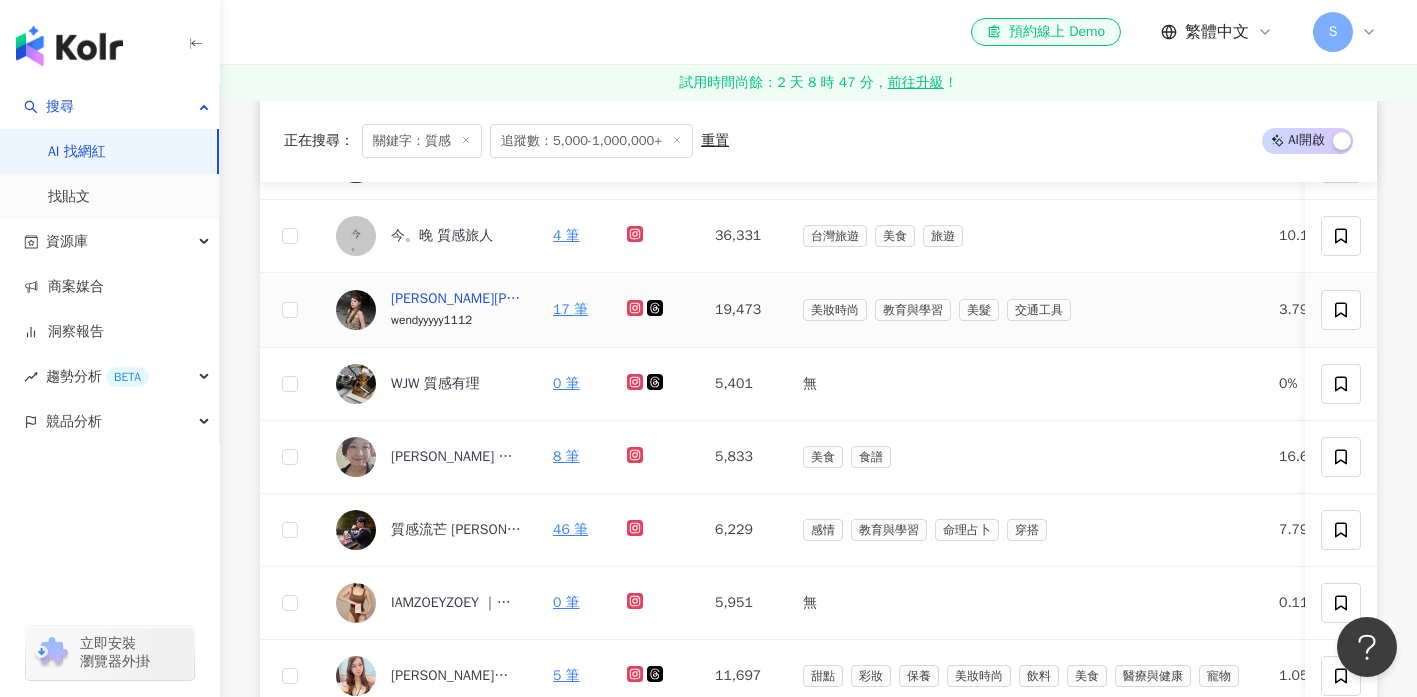 click on "Wendy溫蒂-Sieg 質感燙髮 質感染髮" at bounding box center [456, 299] 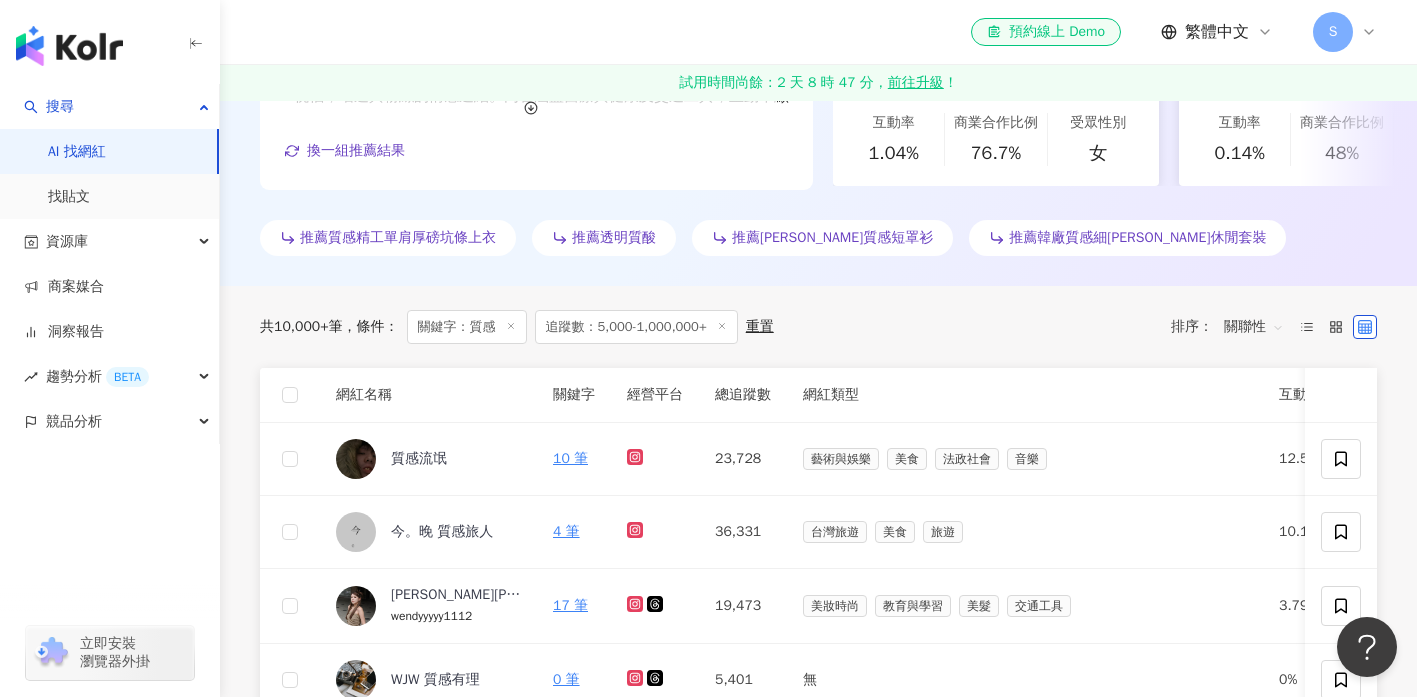 scroll, scrollTop: 0, scrollLeft: 0, axis: both 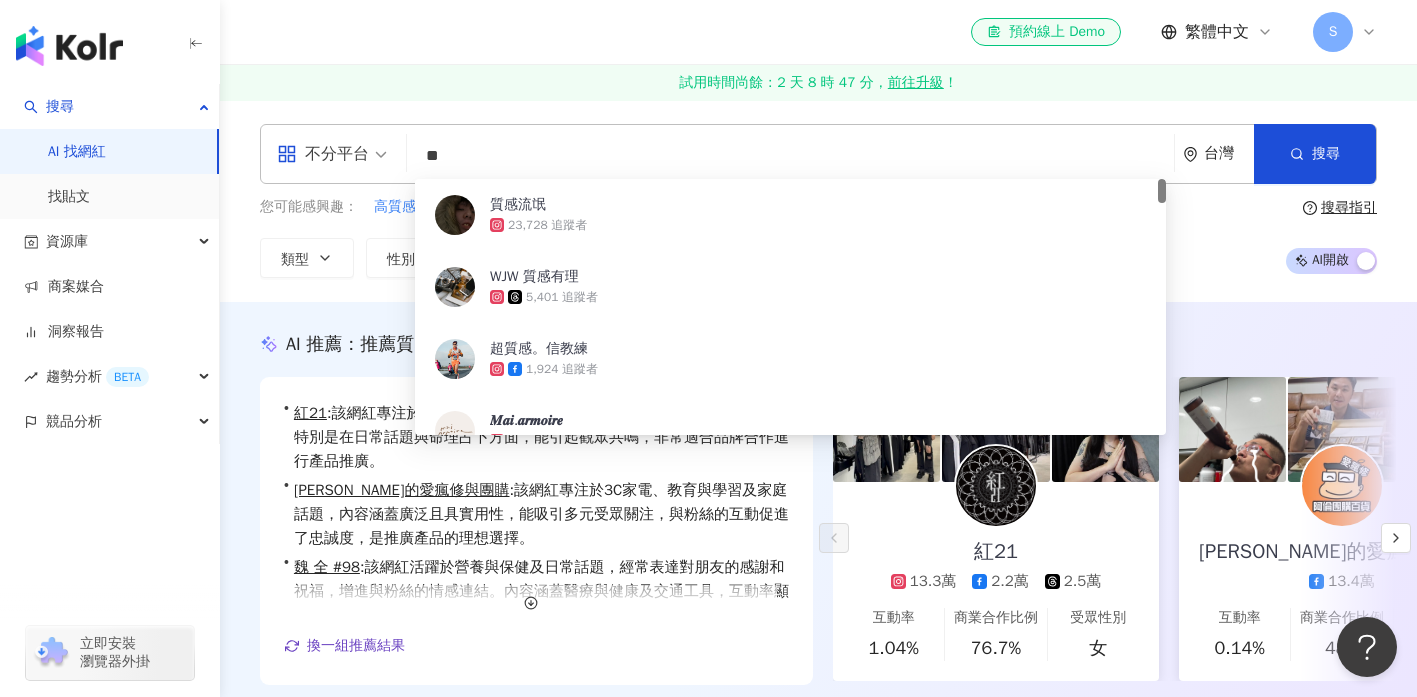 drag, startPoint x: 450, startPoint y: 148, endPoint x: 423, endPoint y: 143, distance: 27.45906 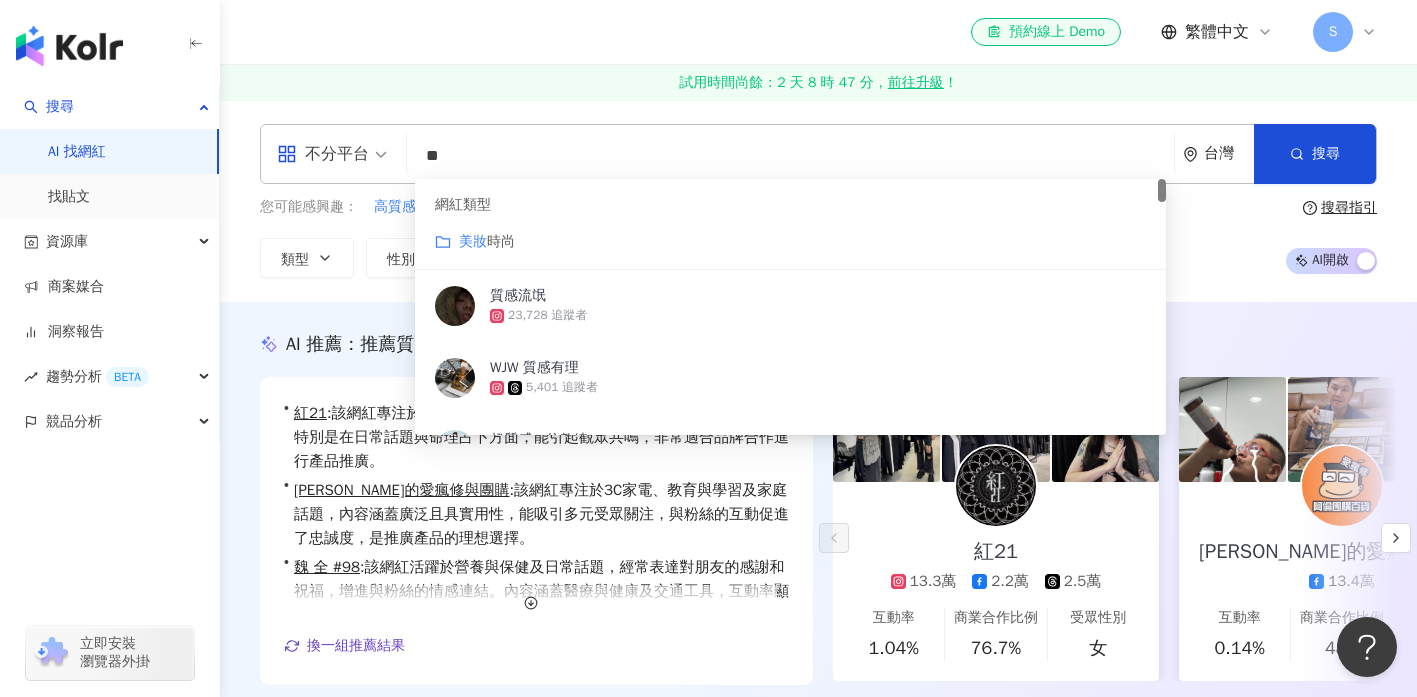 type on "*" 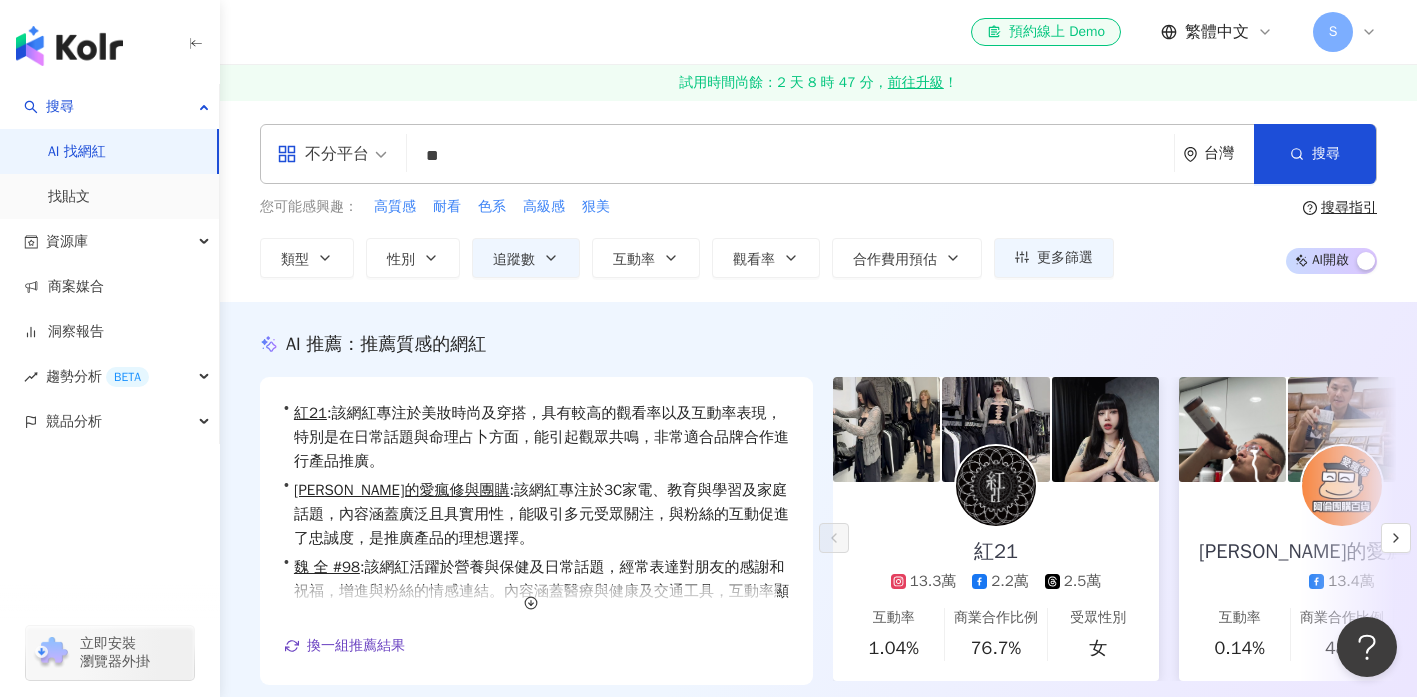 type on "*" 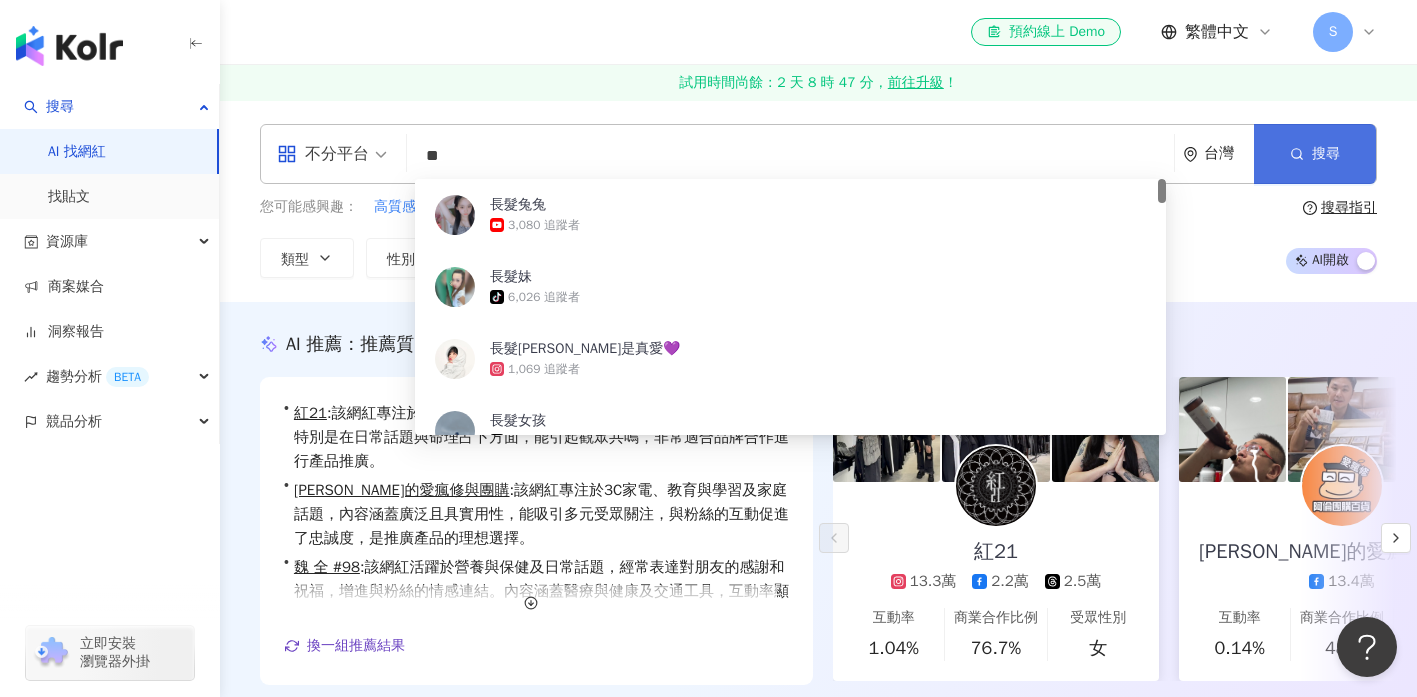 click on "搜尋" at bounding box center [1315, 154] 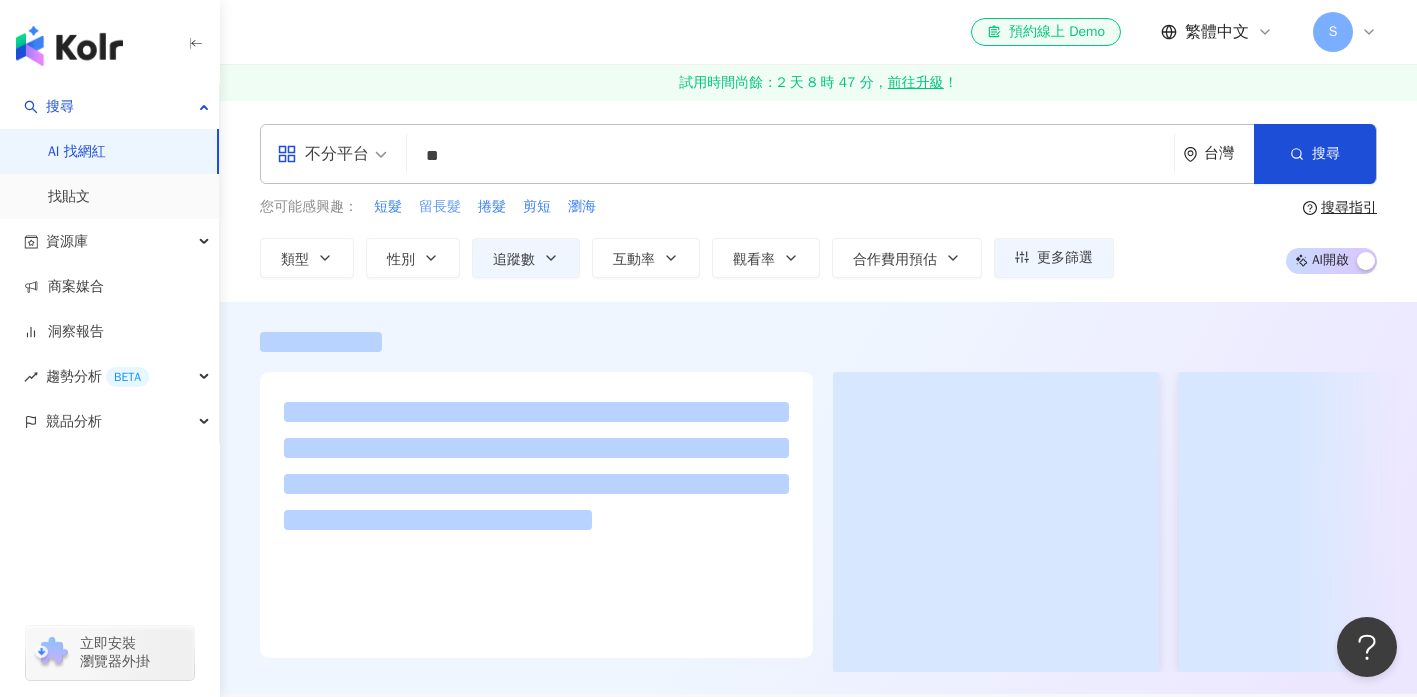 click on "留長髮" at bounding box center (440, 207) 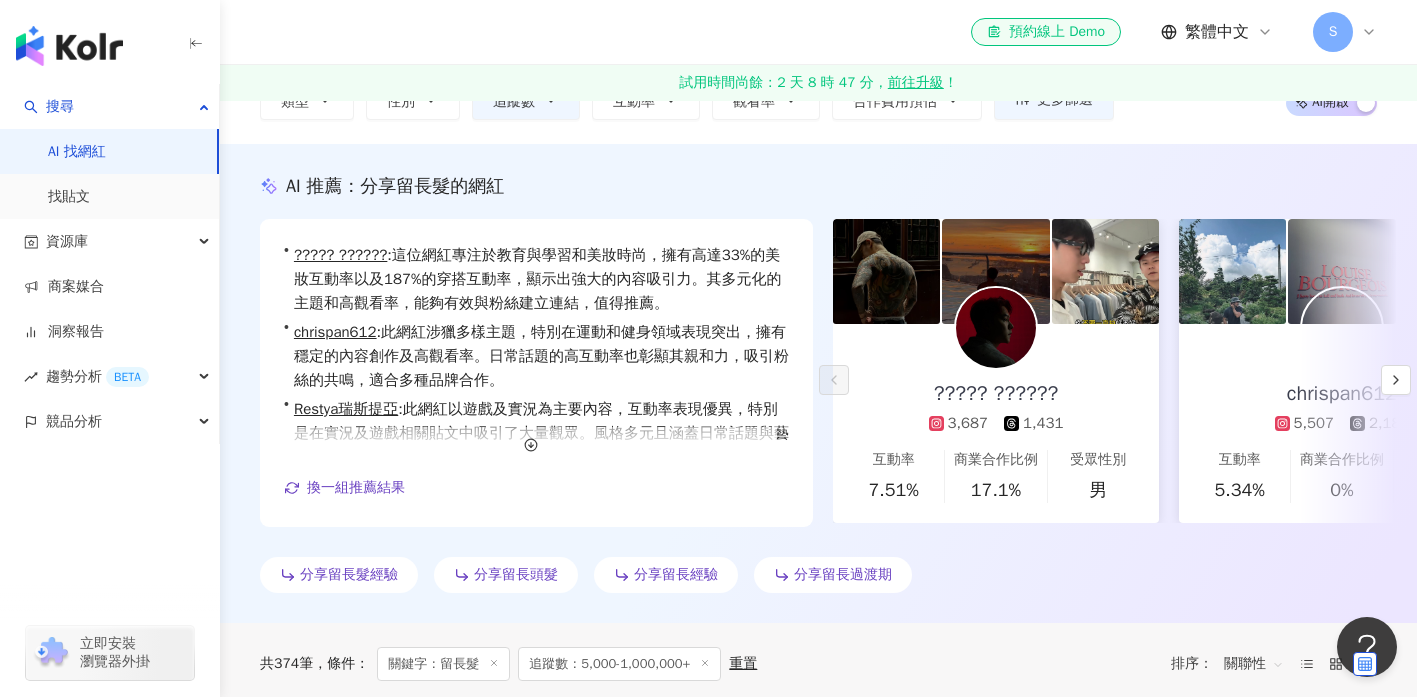 scroll, scrollTop: 281, scrollLeft: 0, axis: vertical 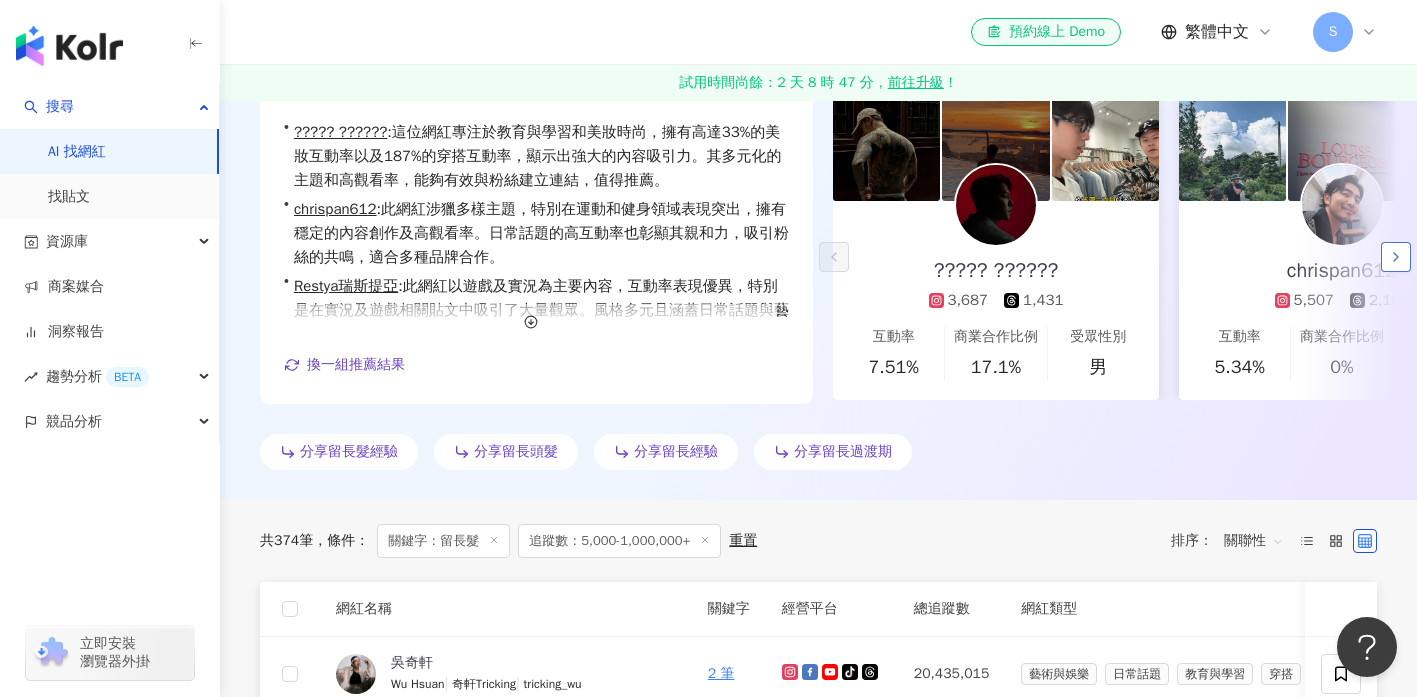 click 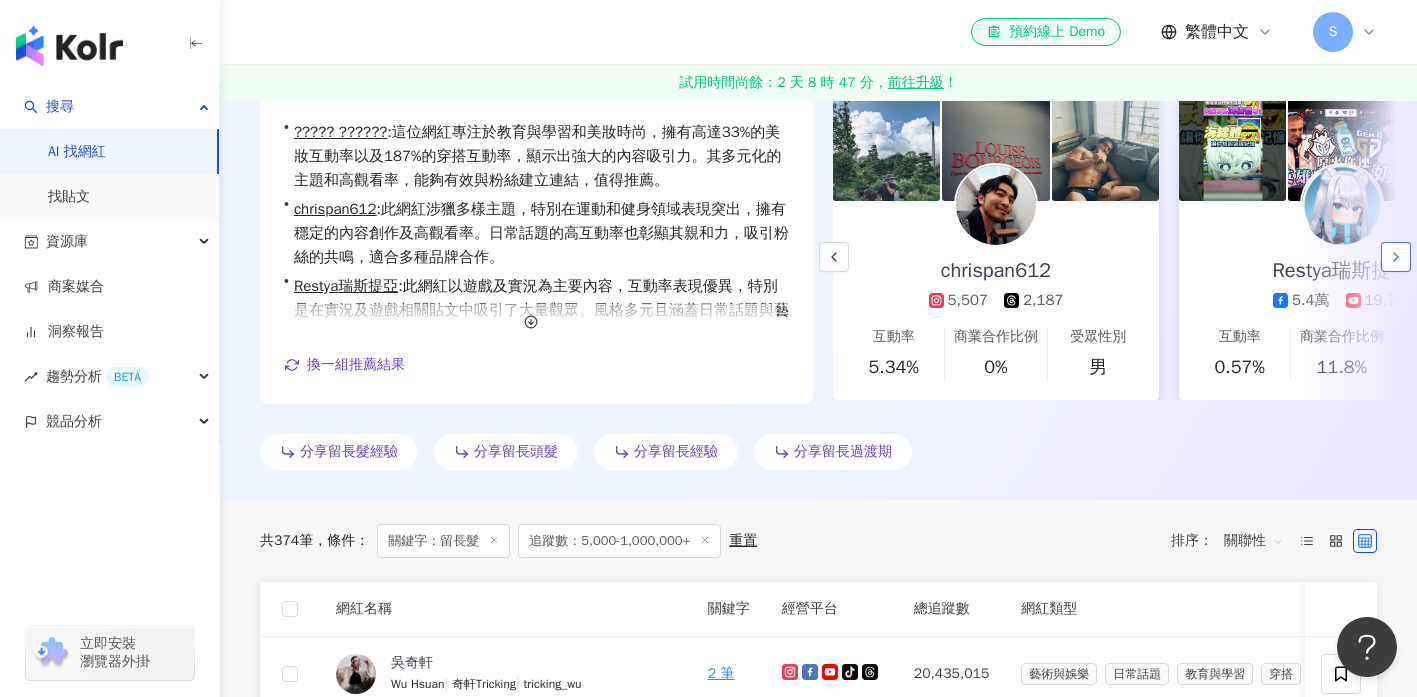 click 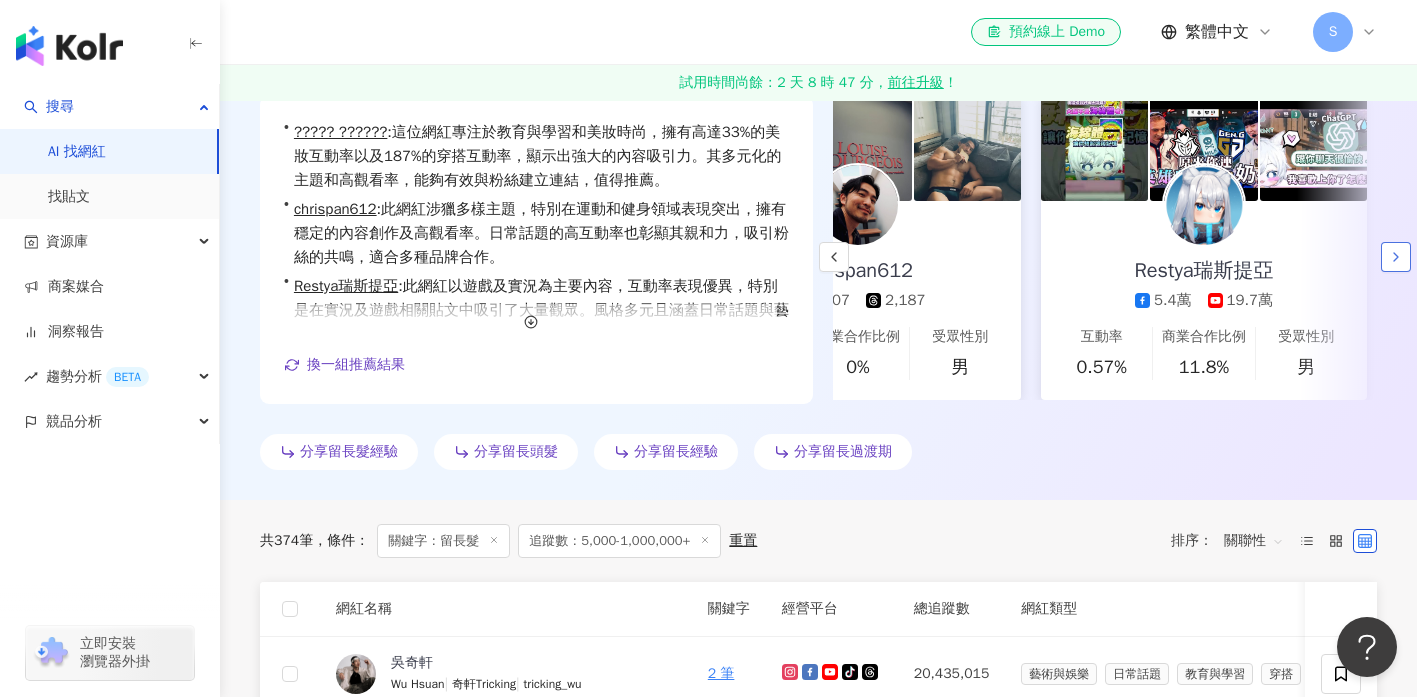scroll, scrollTop: 0, scrollLeft: 514, axis: horizontal 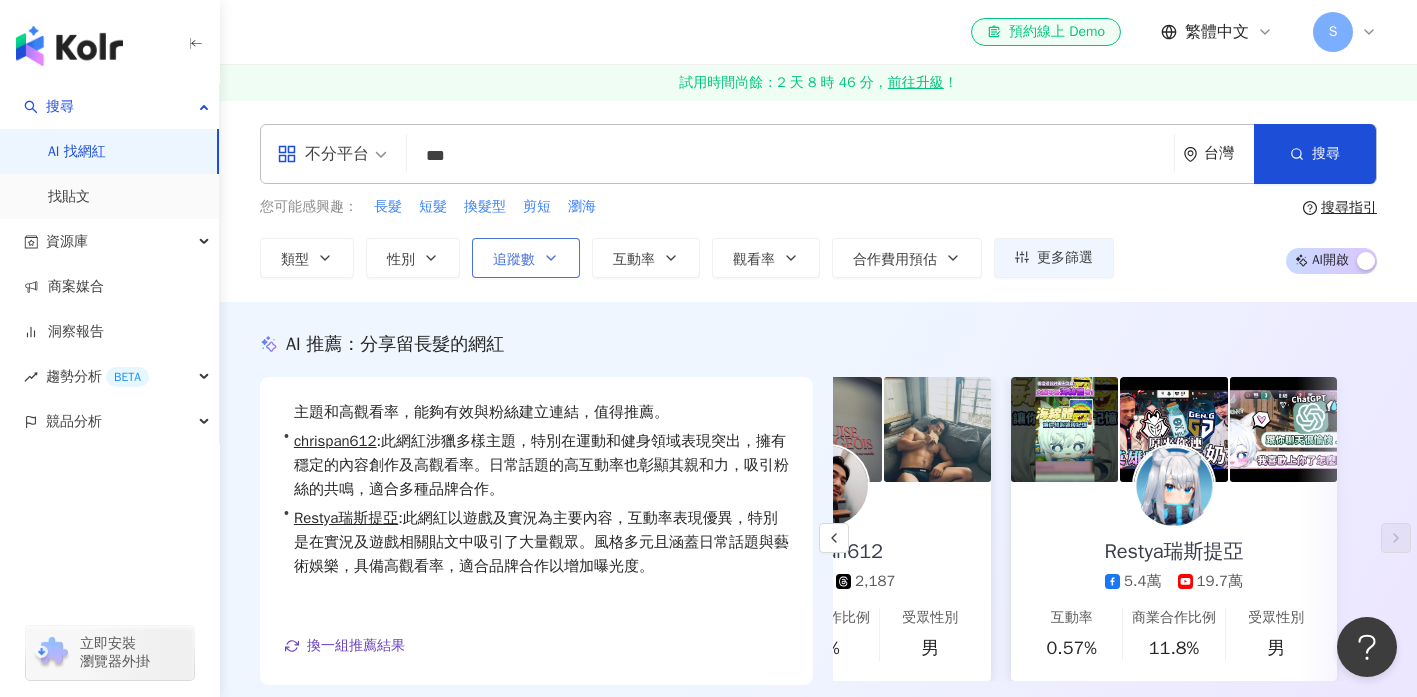 click on "追蹤數" at bounding box center (526, 258) 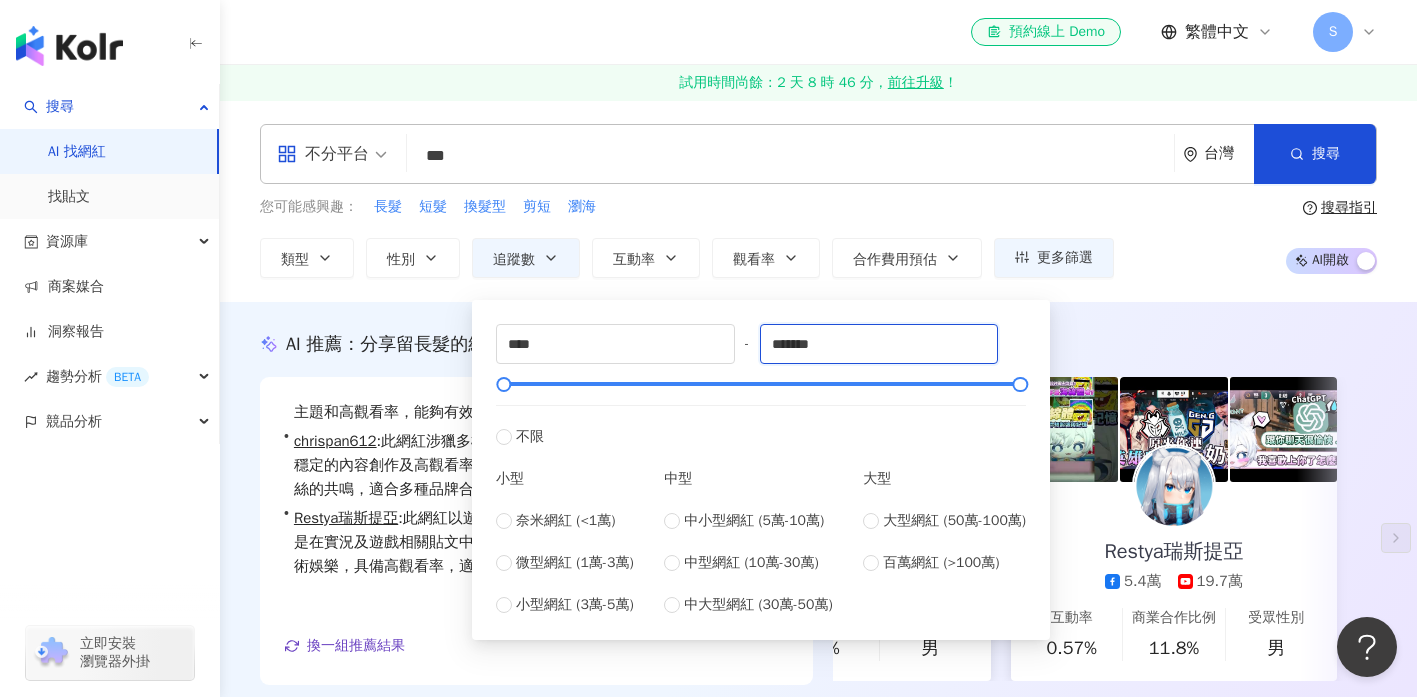 drag, startPoint x: 861, startPoint y: 341, endPoint x: 736, endPoint y: 341, distance: 125 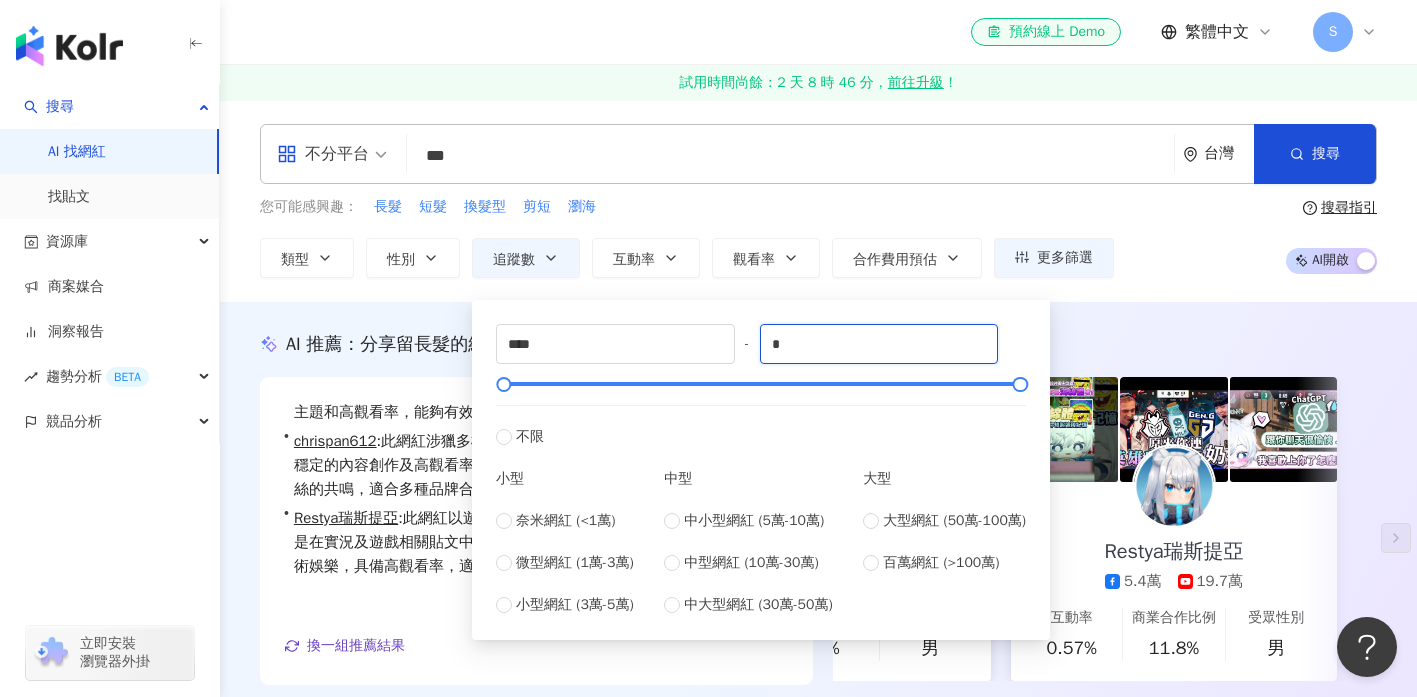 type on "*" 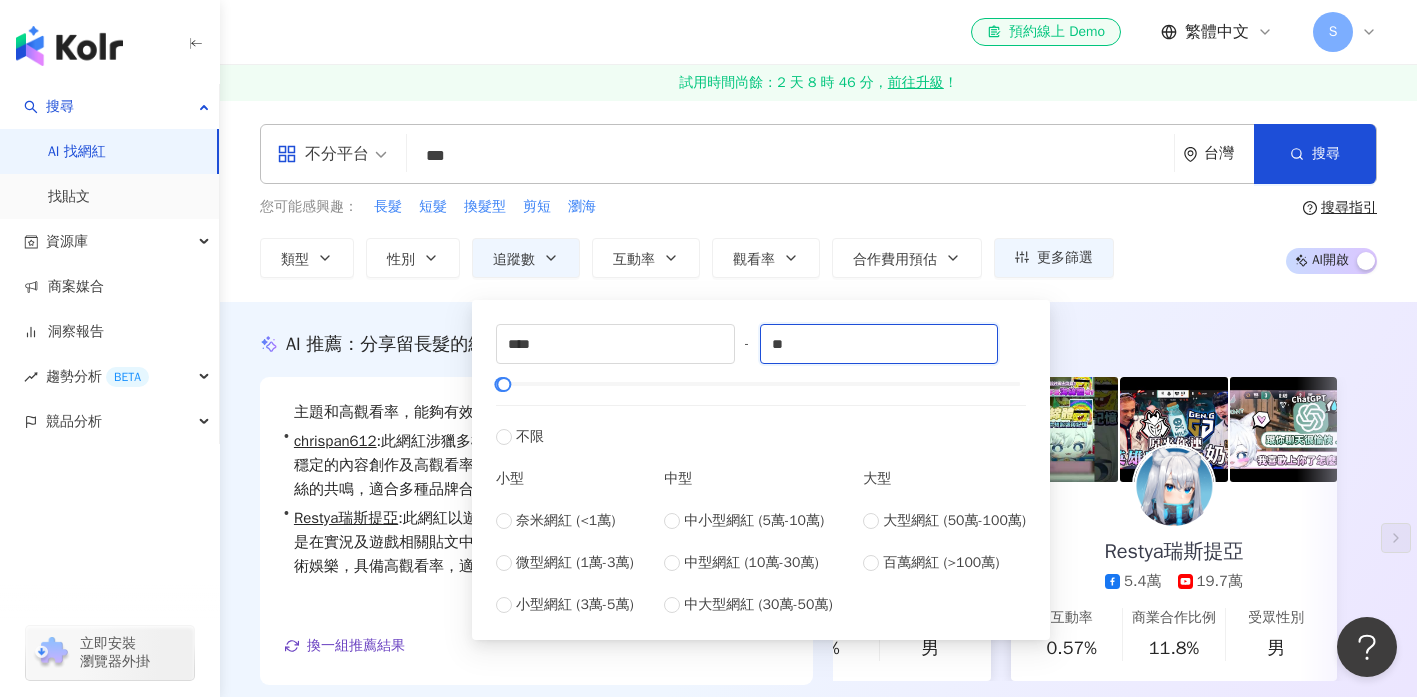 type on "*" 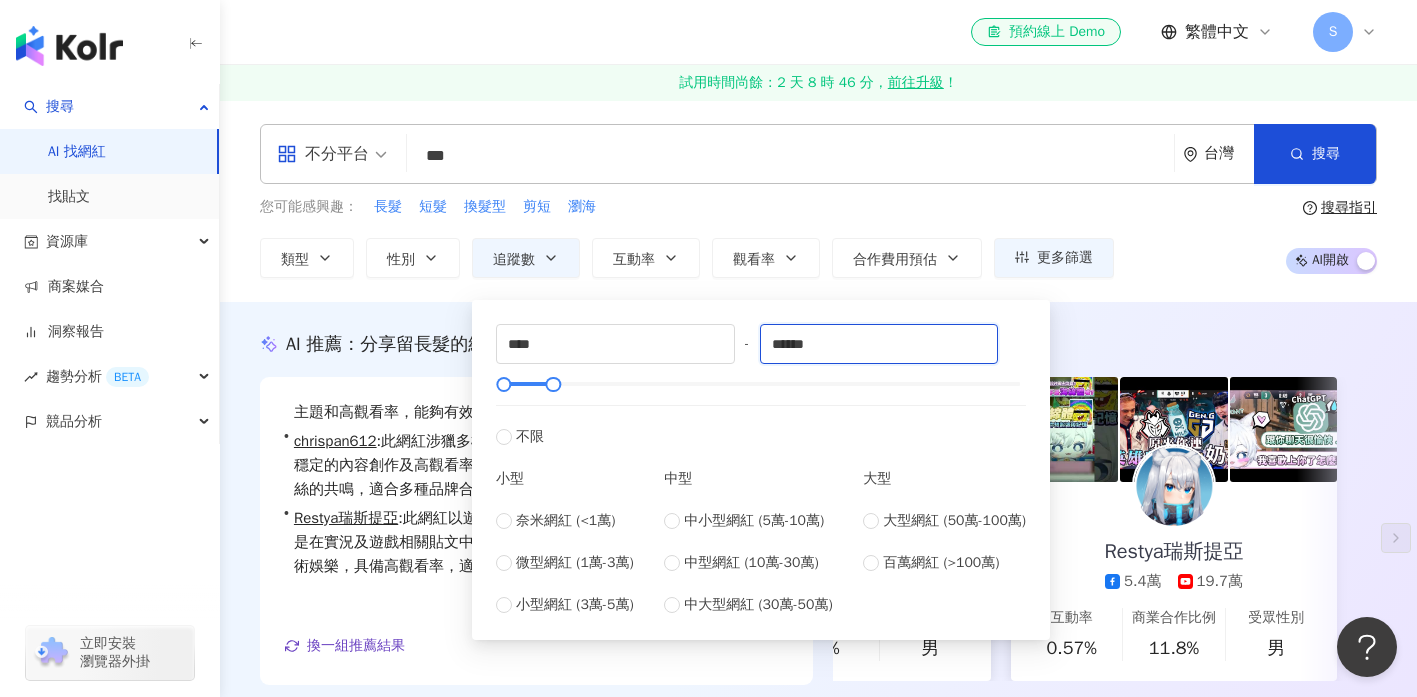 type on "******" 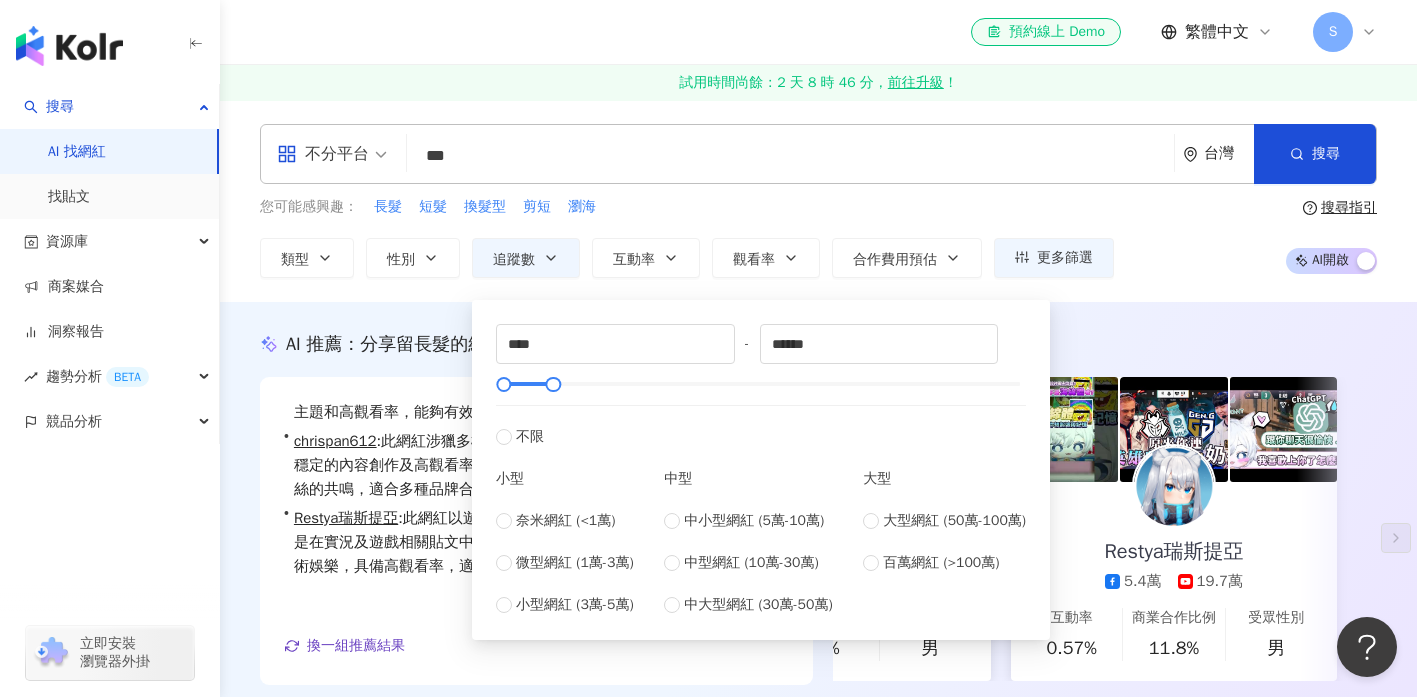 click on "您可能感興趣： 長髮  短髮  換髮型  剪短  瀏海" at bounding box center [687, 207] 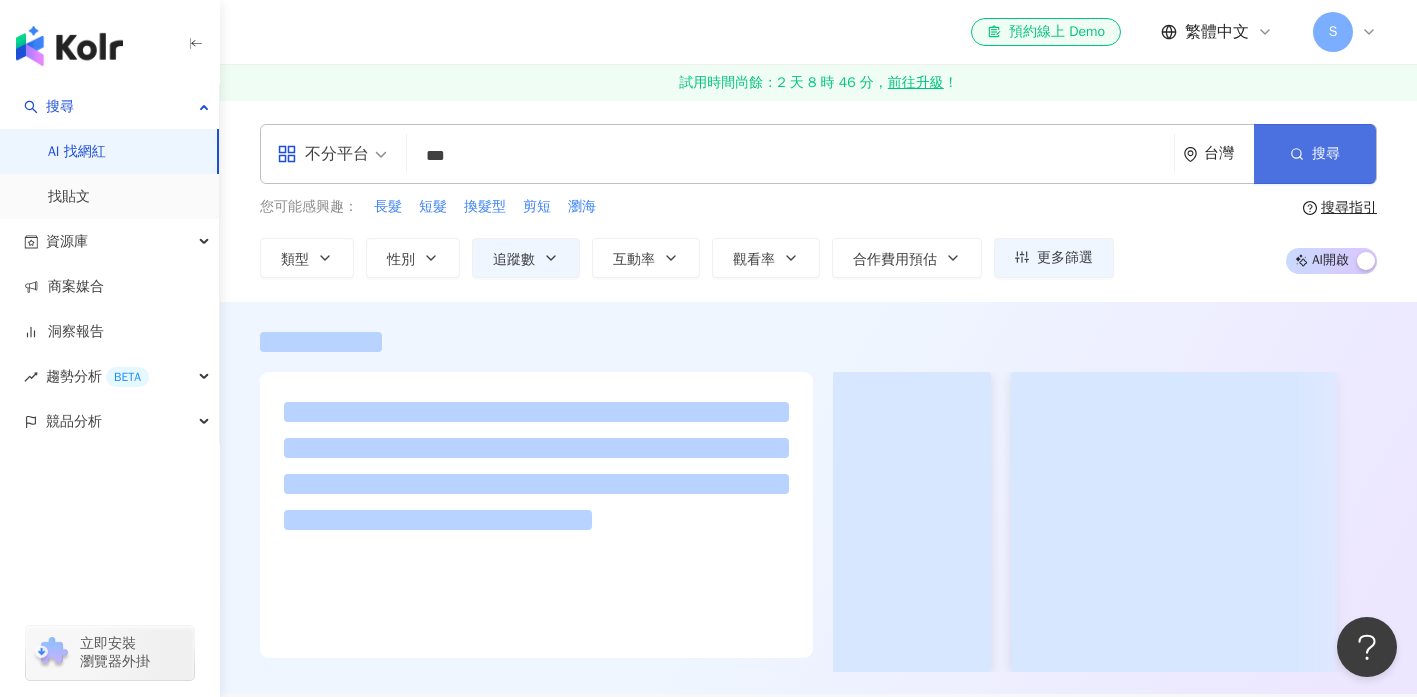 scroll, scrollTop: 0, scrollLeft: 0, axis: both 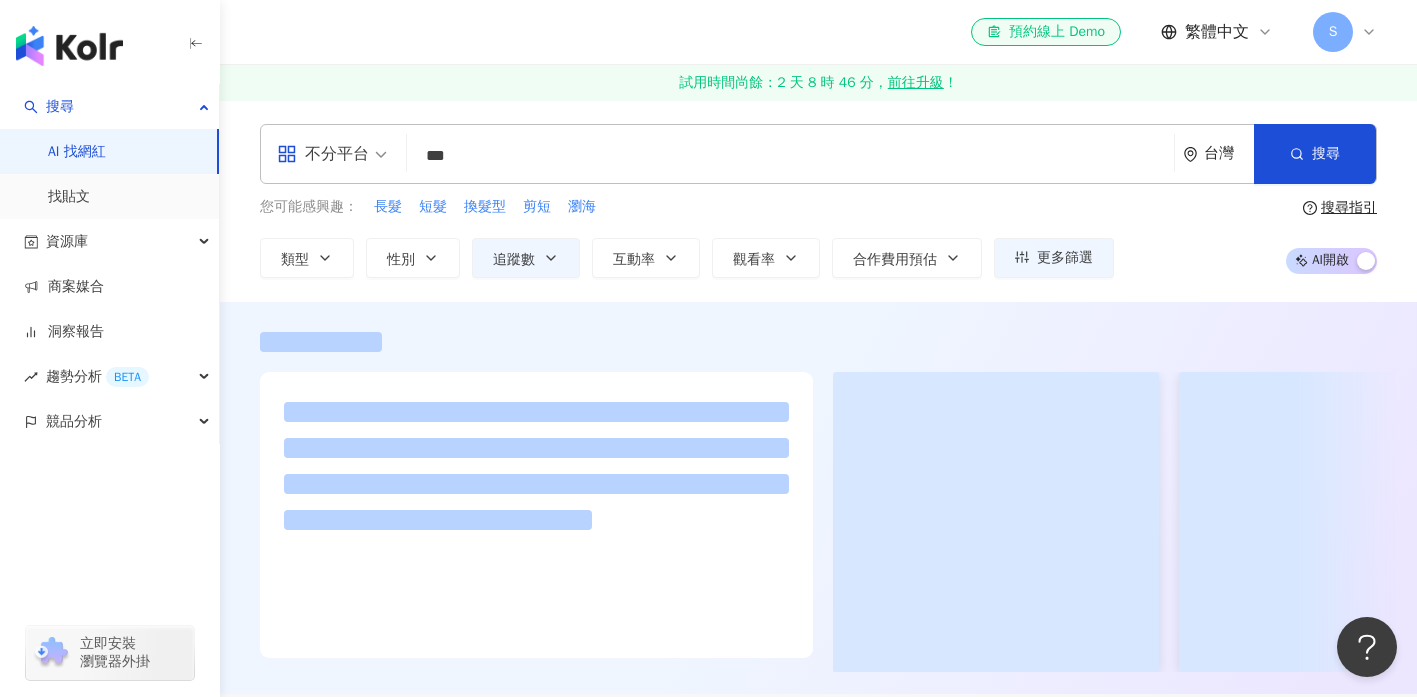 click on "不分平台" at bounding box center (323, 154) 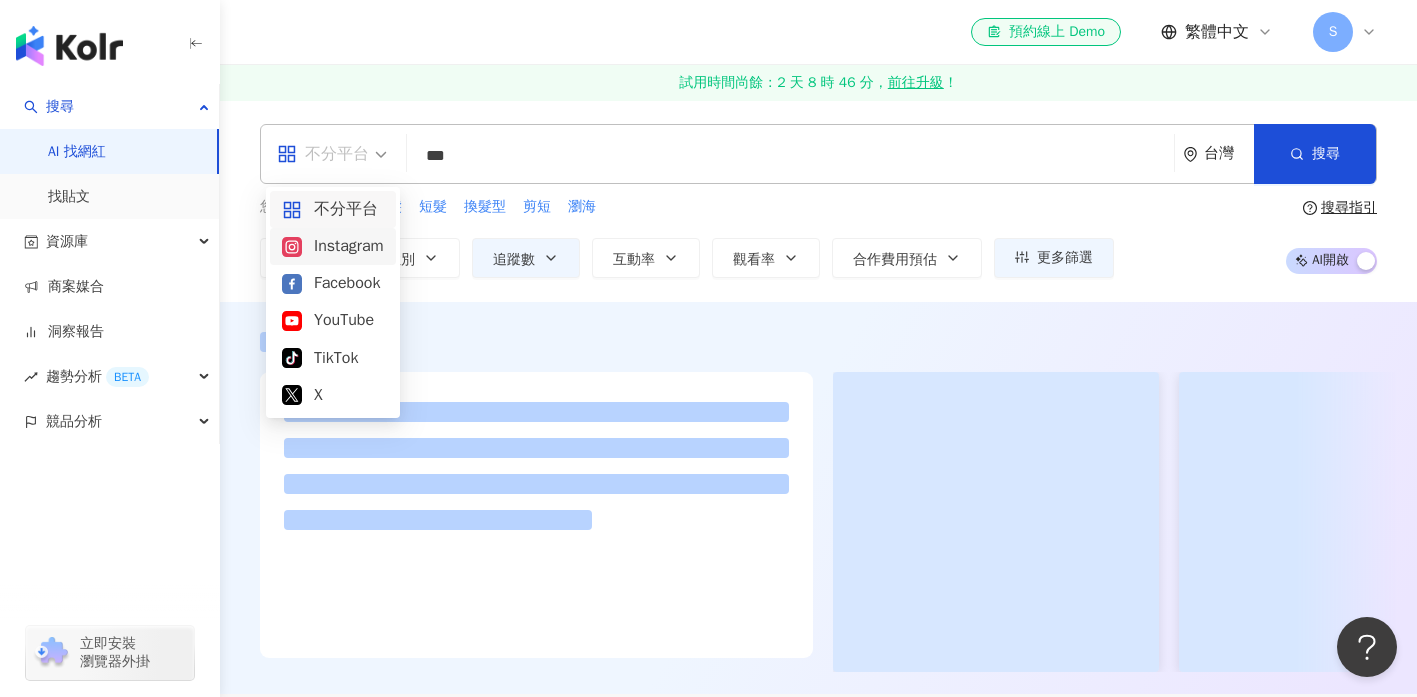 click on "Instagram" at bounding box center (333, 246) 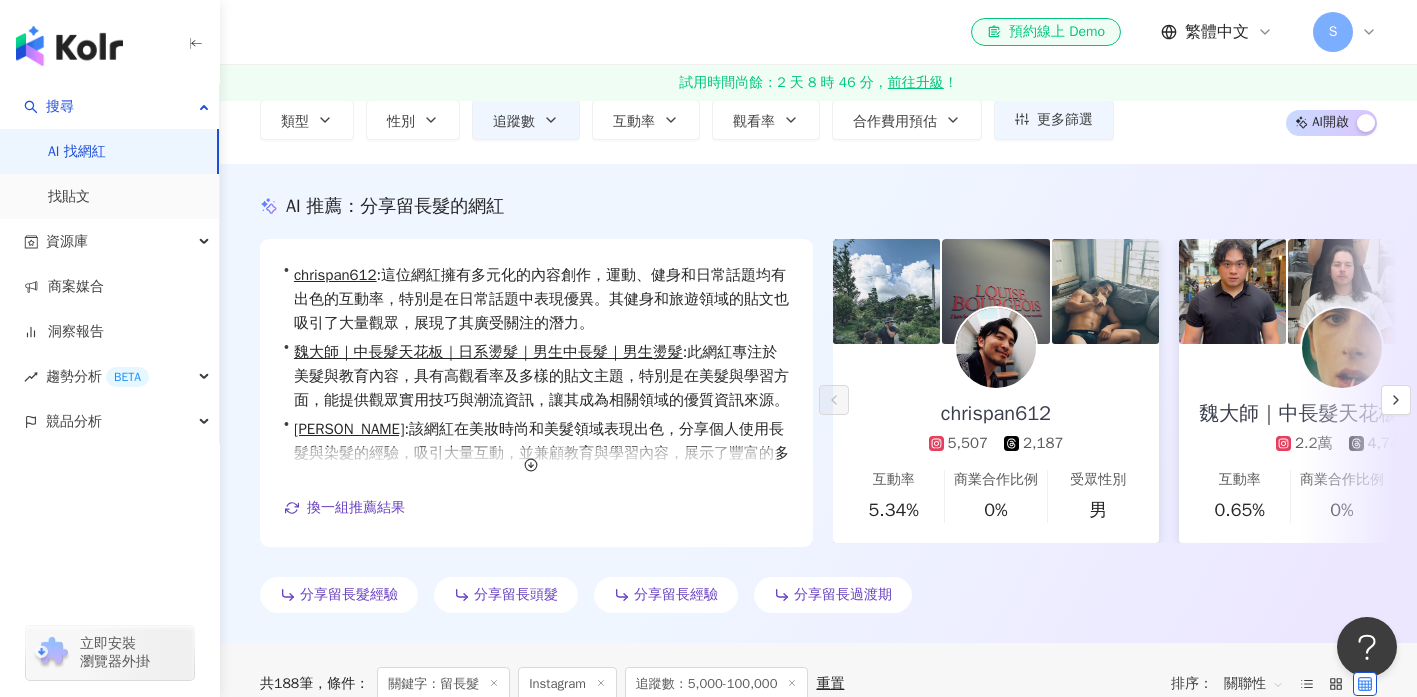 scroll, scrollTop: 0, scrollLeft: 0, axis: both 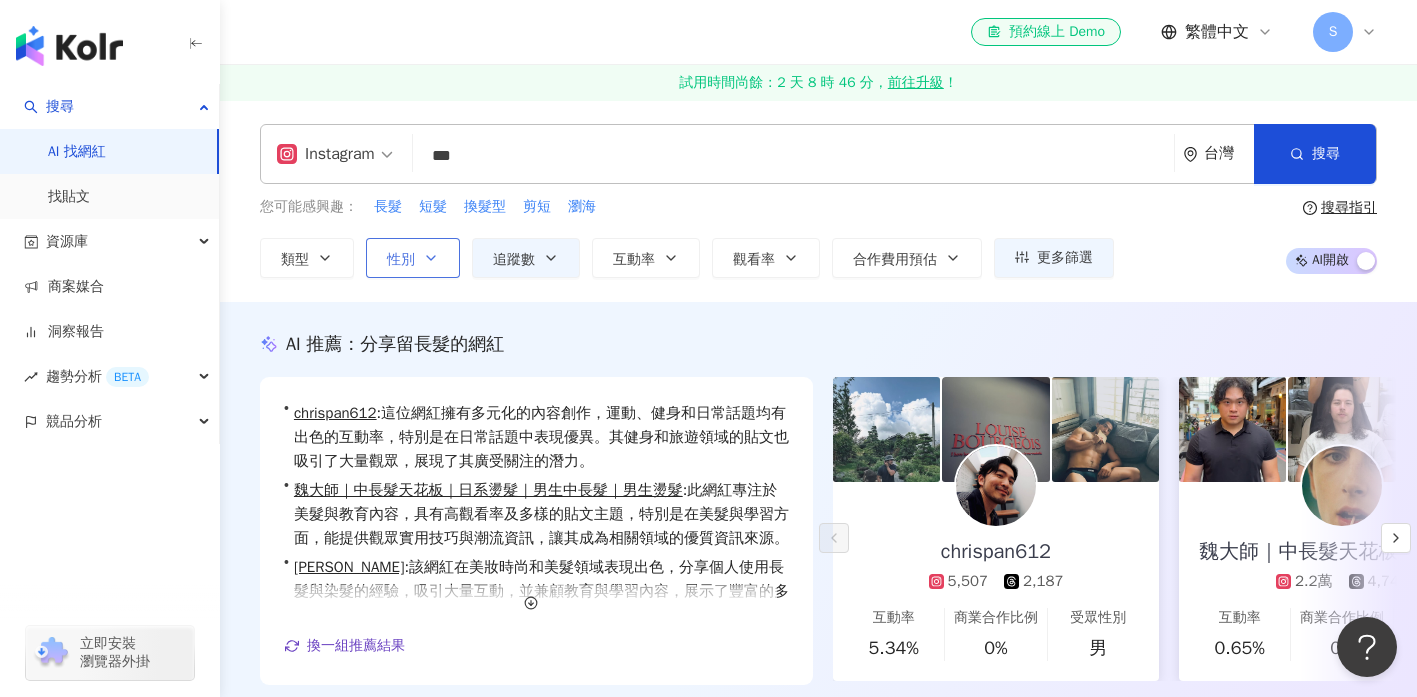 click 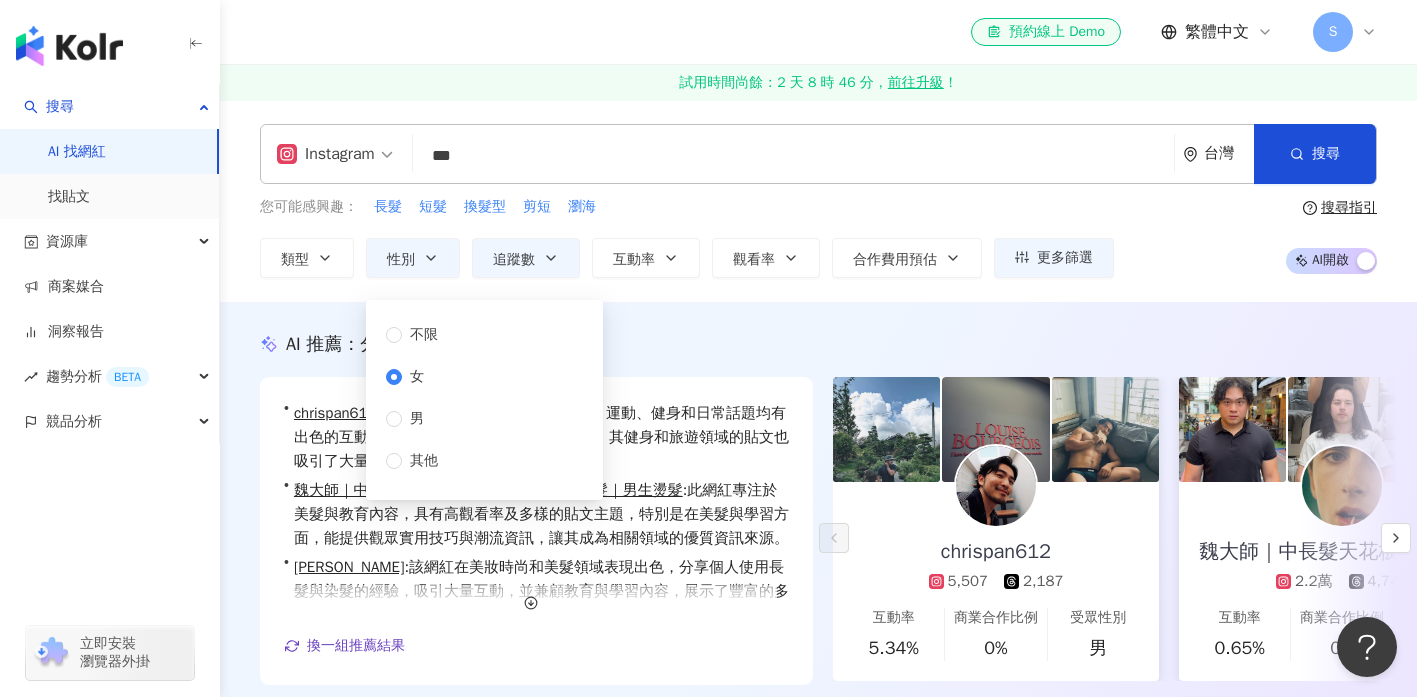 click on "AI 推薦 ： 分享留長髮的網紅 • chrispan612  :  這位網紅擁有多元化的內容創作，運動、健身和日常話題均有出色的互動率，特別是在日常話題中表現優異。其健身和旅遊領域的貼文也吸引了大量觀眾，展現了其廣受關注的潛力。 • 魏大師｜中長髮天花板｜日系燙髮｜男生中長髮｜男生燙髮  :  此網紅專注於美髮與教育內容，具有高觀看率及多樣的貼文主題，特別是在美髮與學習方面，能提供觀眾實用技巧與潮流資訊，讓其成為相關領域的優質資訊來源。 • 謝璨全  :  該網紅在美妝時尚和美髮領域表現出色，分享個人使用長髮與染髮的經驗，吸引大量互動，並兼顧教育與學習內容，展示了豐富的多元性和專業性。 換一組推薦結果 對您有幫助嗎？ chrispan612 5,507 2,187 互動率 5.34% 商業合作比例 0% 受眾性別 男 魏大師｜中長髮天花板｜日系燙髮｜男生中長髮｜男生燙髮 0%" at bounding box center (818, 541) 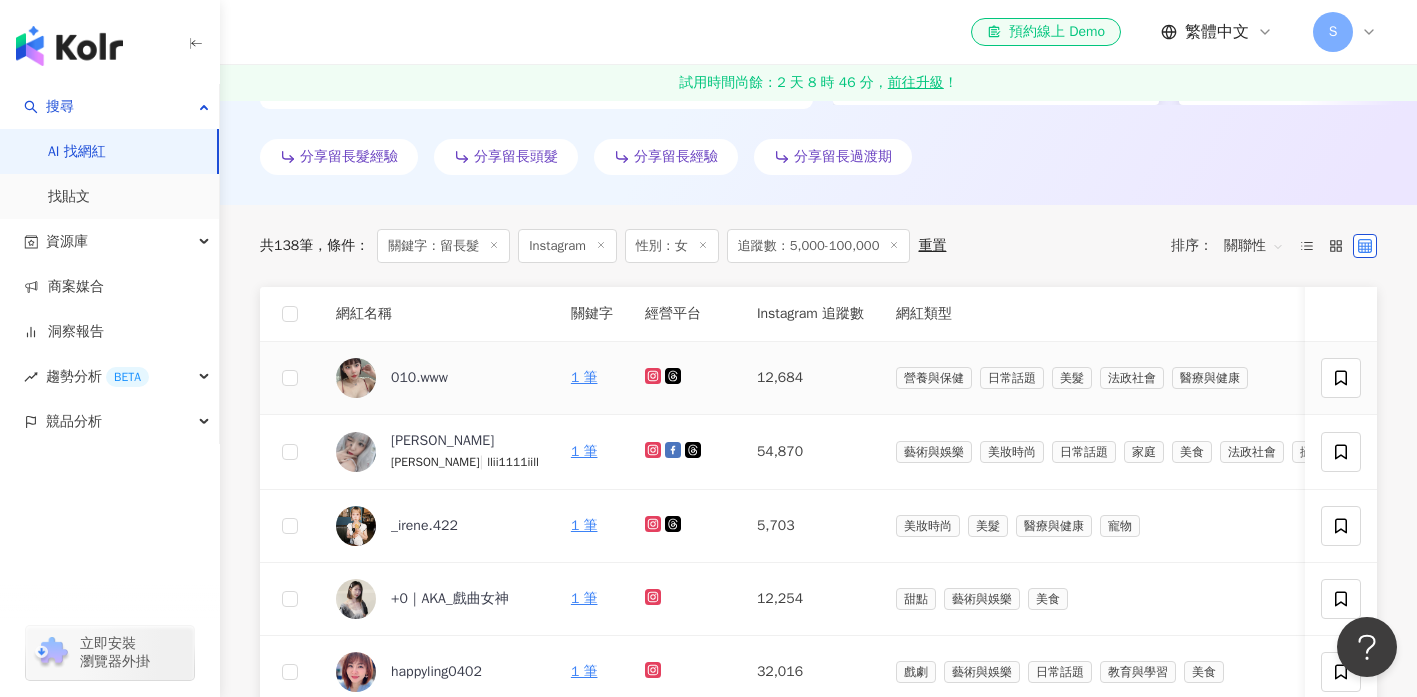 scroll, scrollTop: 589, scrollLeft: 0, axis: vertical 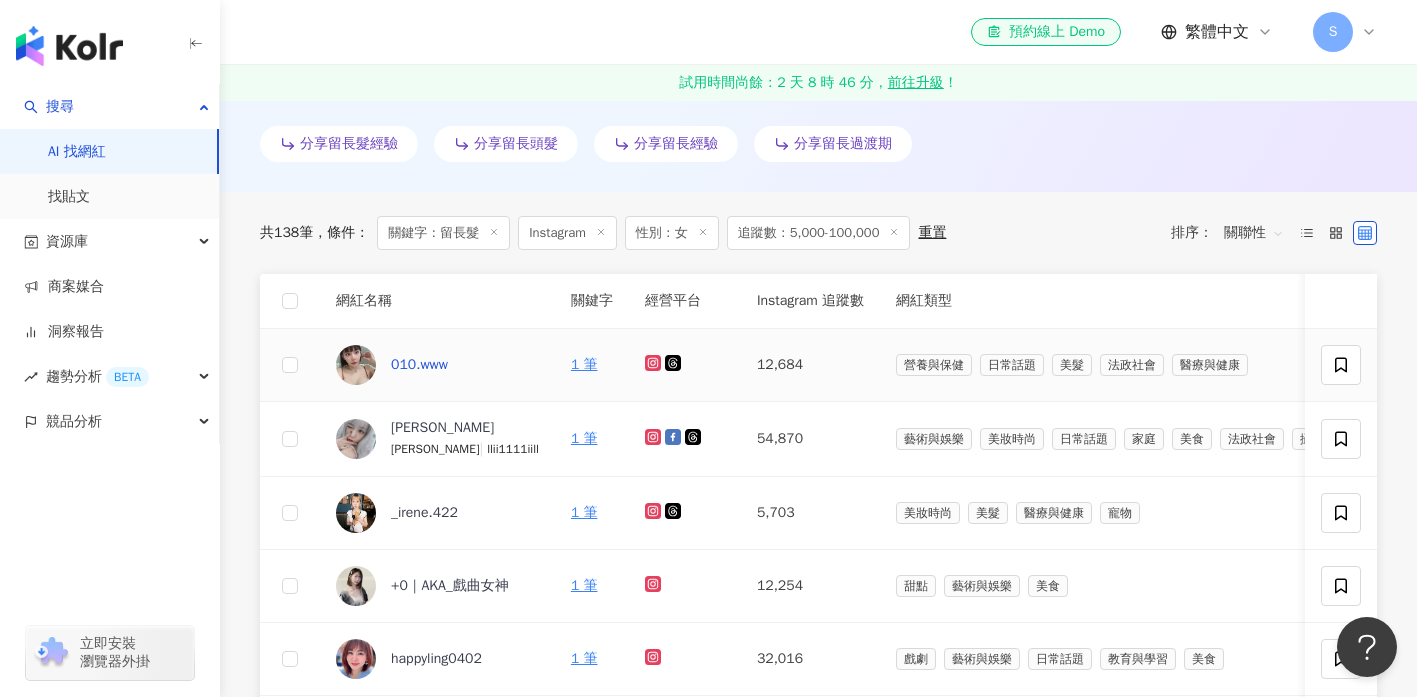 click on "010.www" at bounding box center (419, 365) 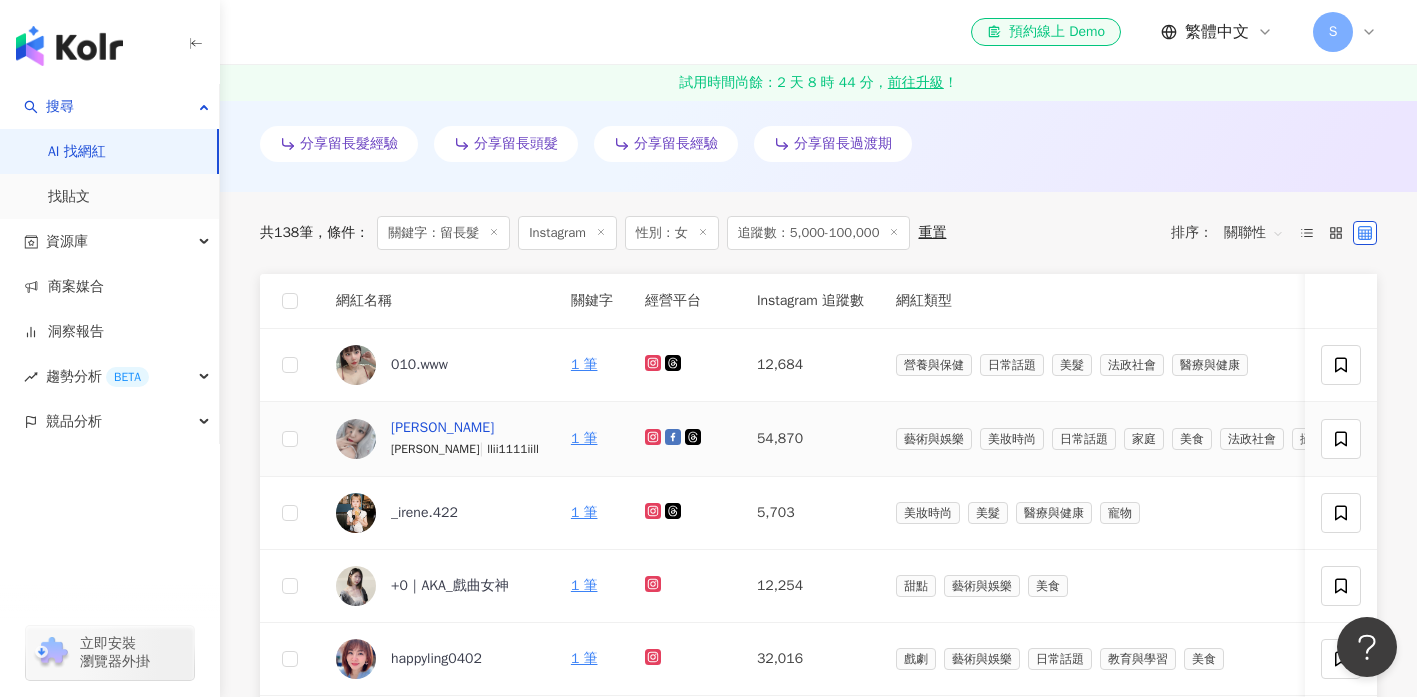 click on "林攸攸 lalayoyo" at bounding box center [442, 428] 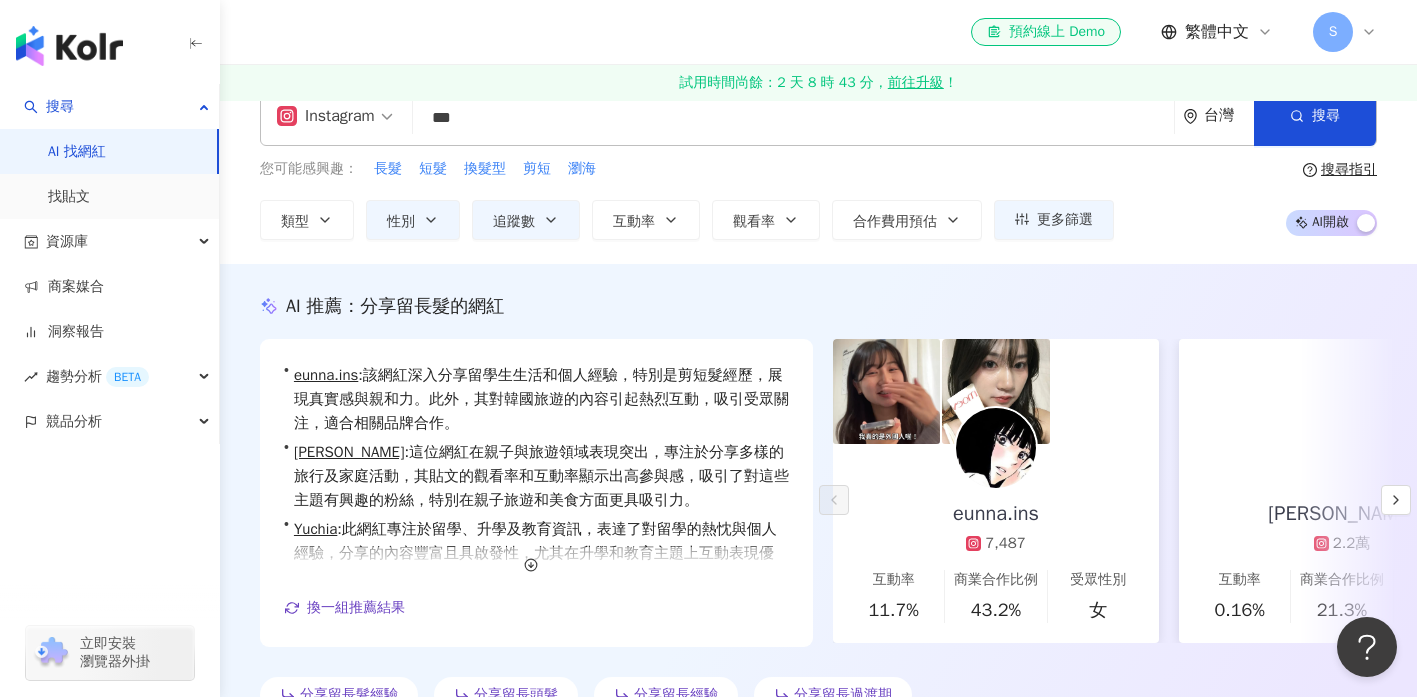 scroll, scrollTop: 71, scrollLeft: 0, axis: vertical 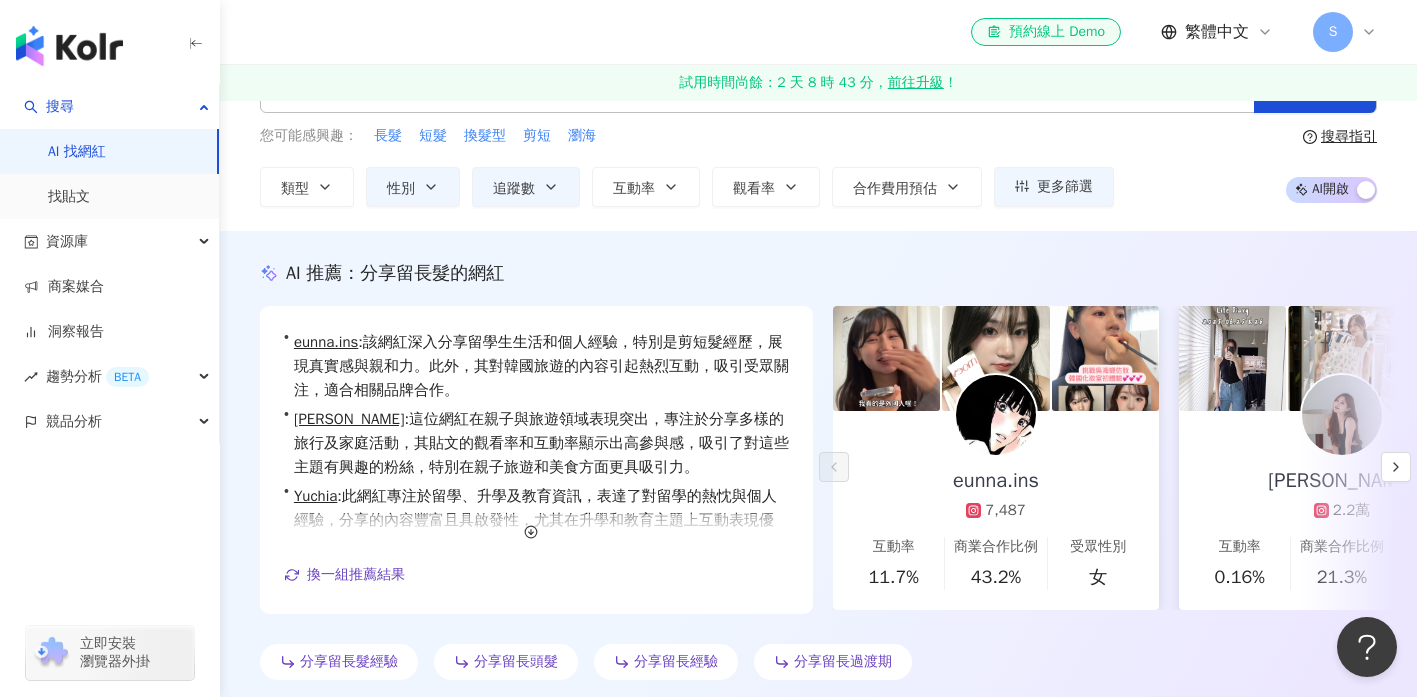 click at bounding box center (996, 415) 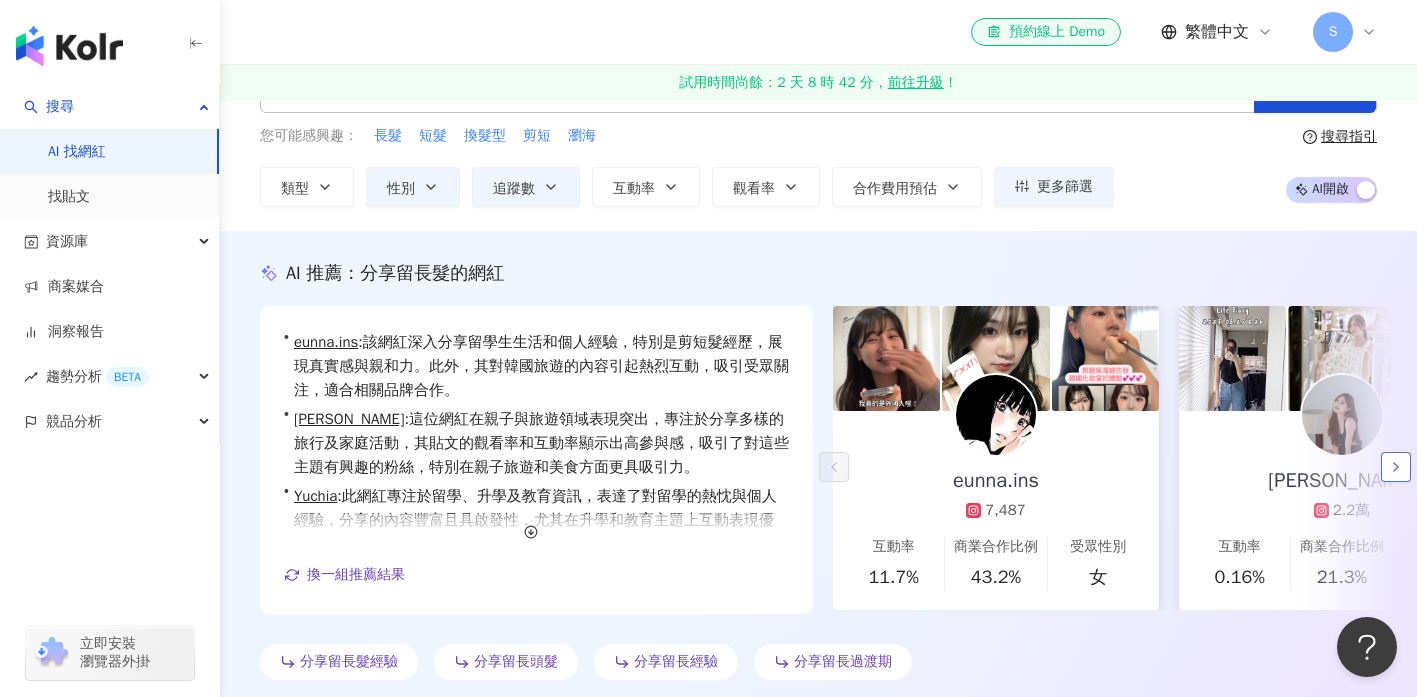 click 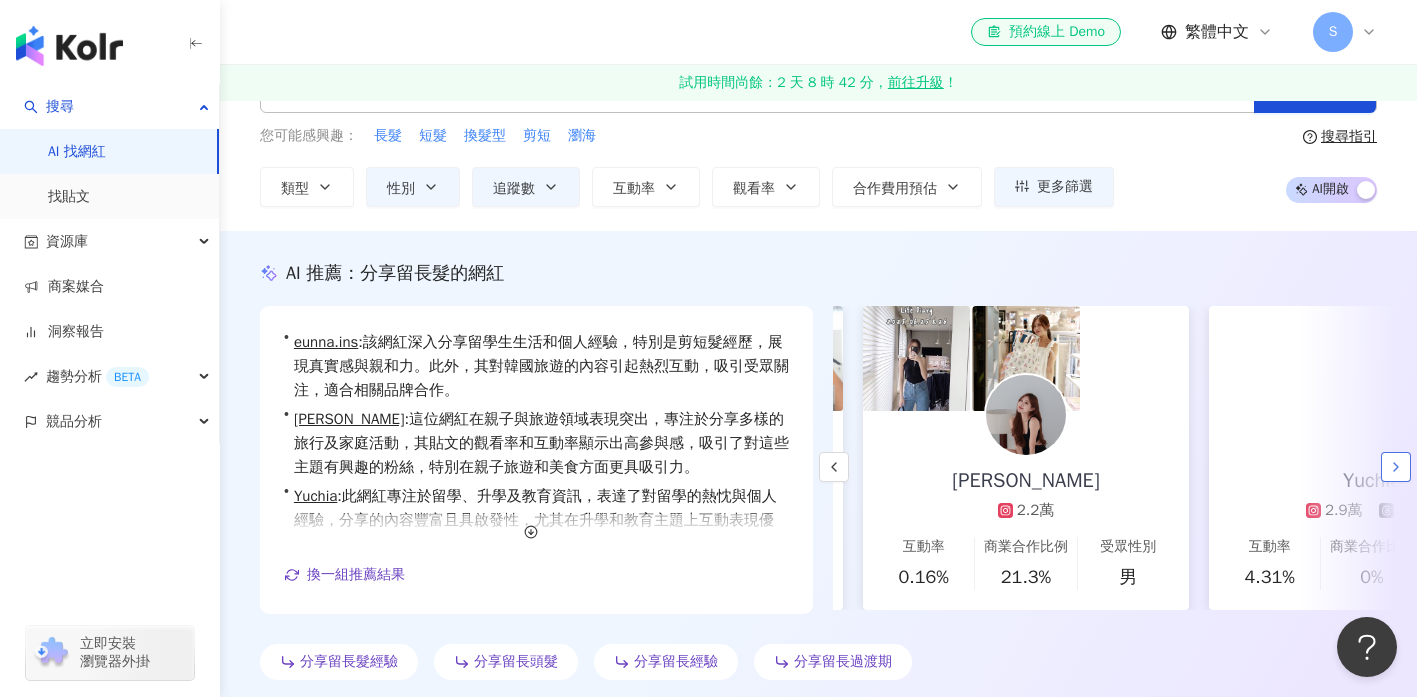 scroll, scrollTop: 0, scrollLeft: 346, axis: horizontal 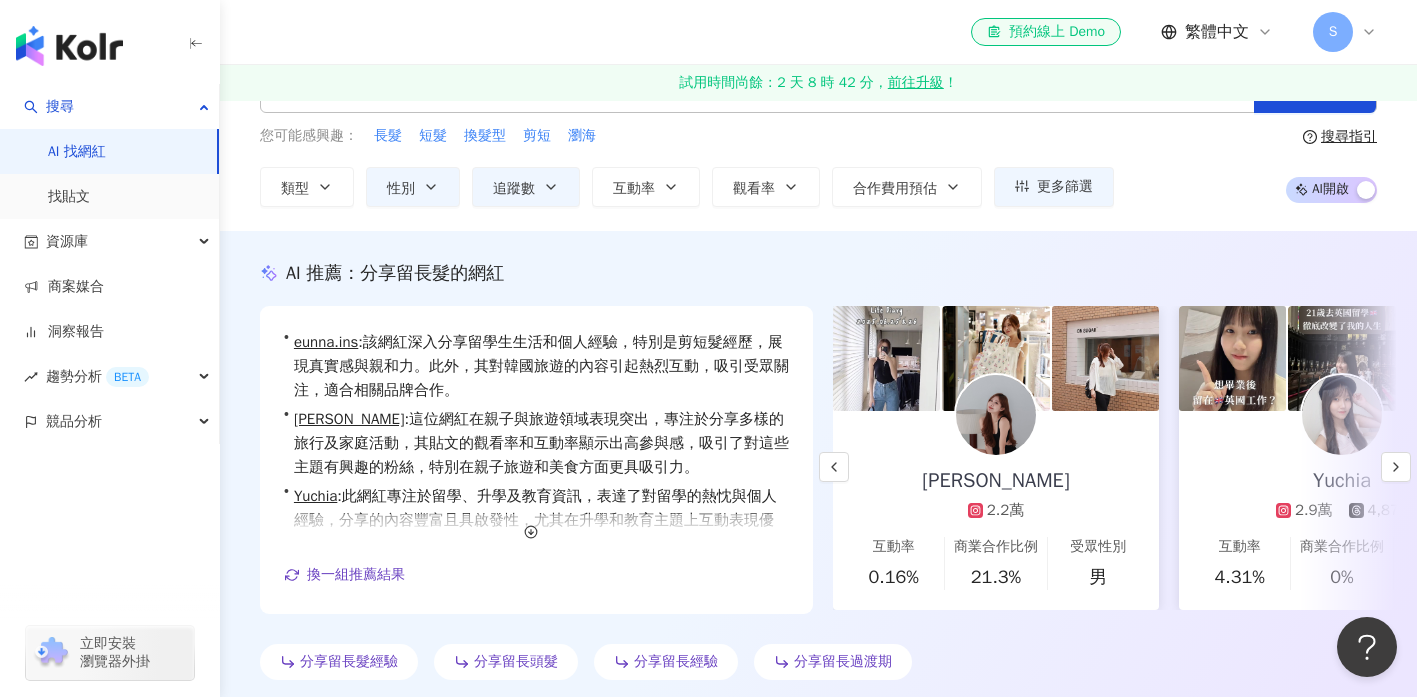 type 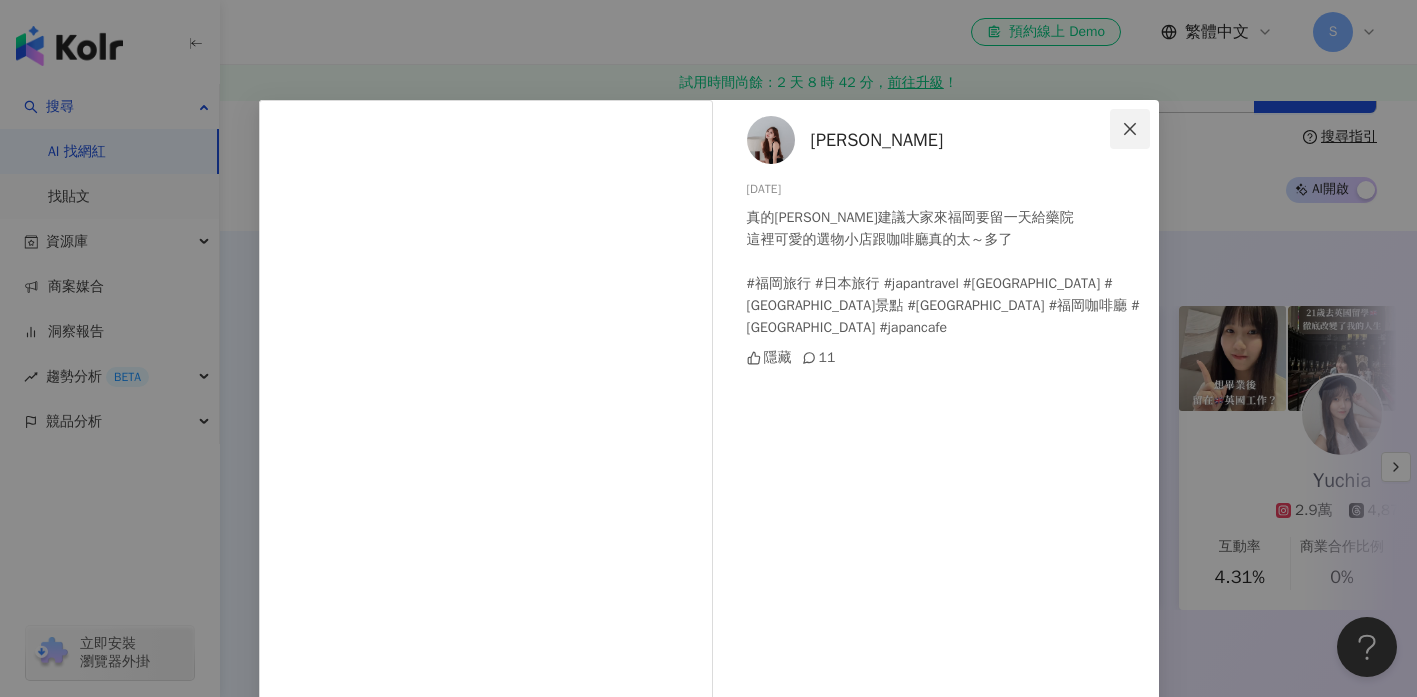 click at bounding box center (1130, 129) 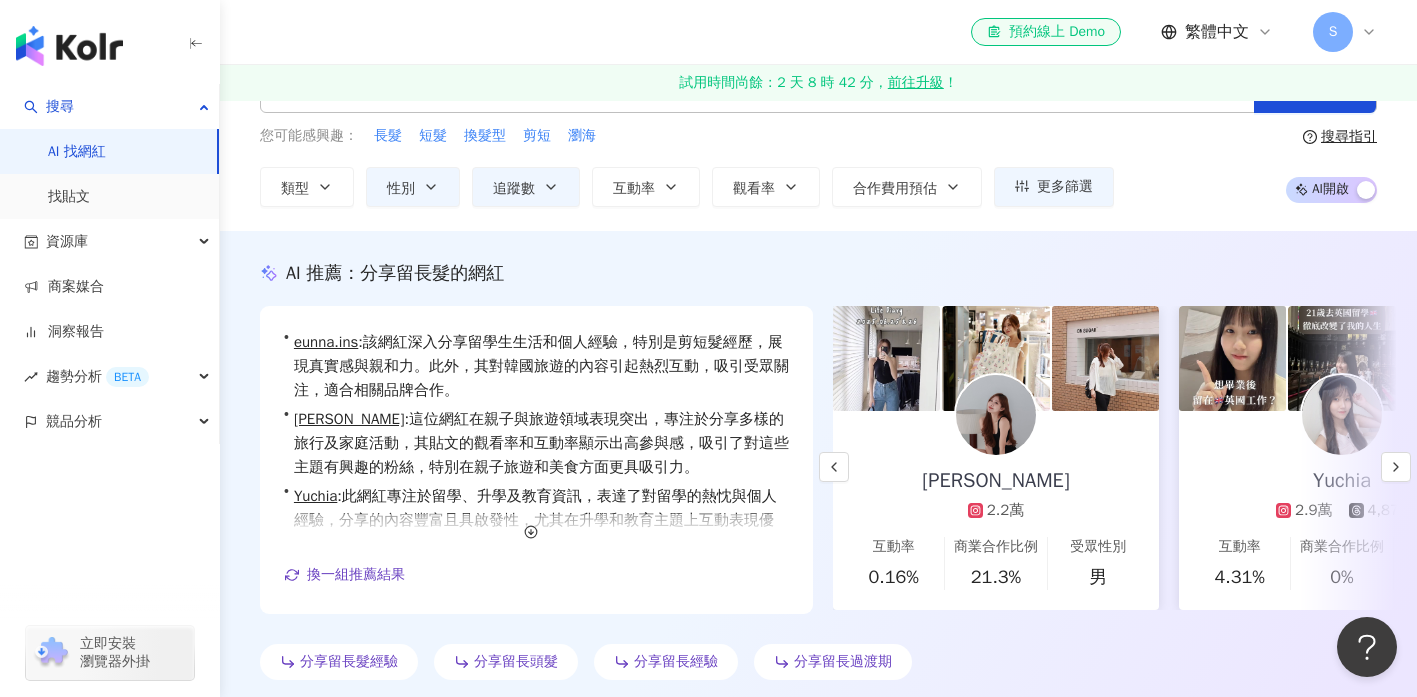 click on "Crystal Huang" at bounding box center (995, 481) 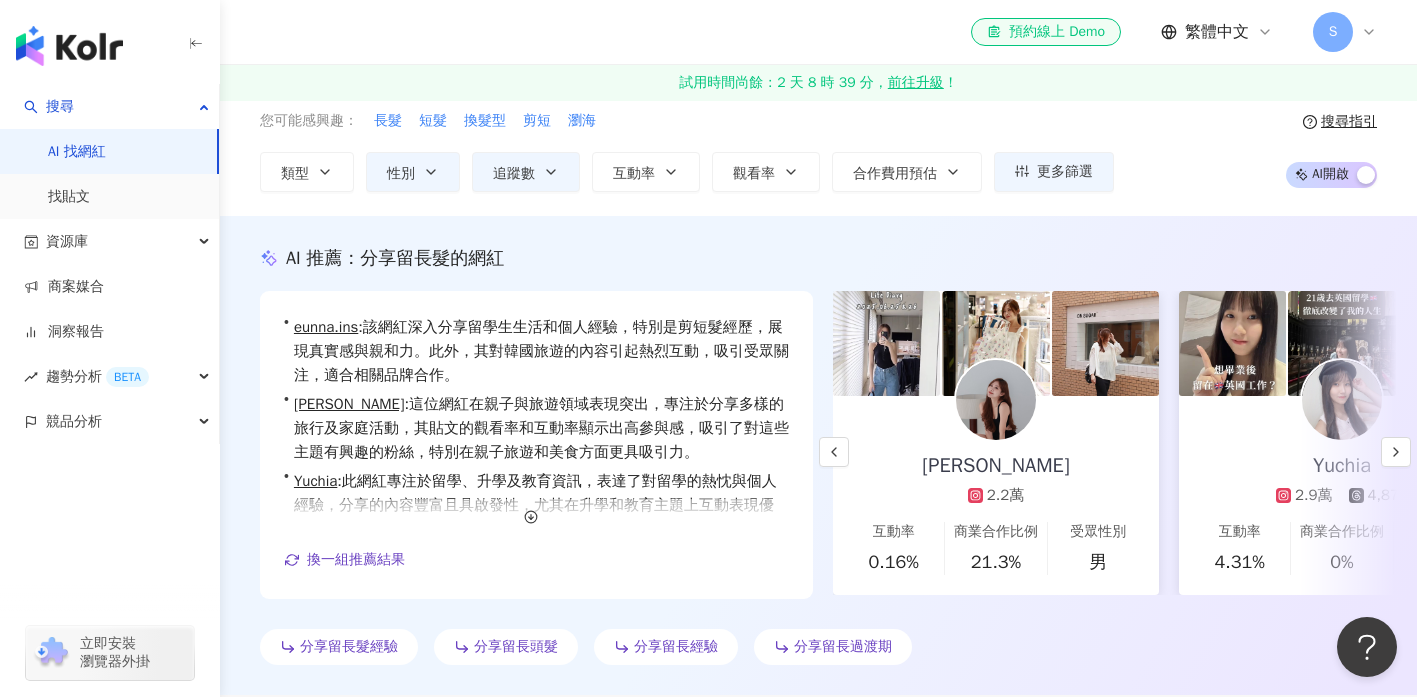 scroll, scrollTop: 122, scrollLeft: 0, axis: vertical 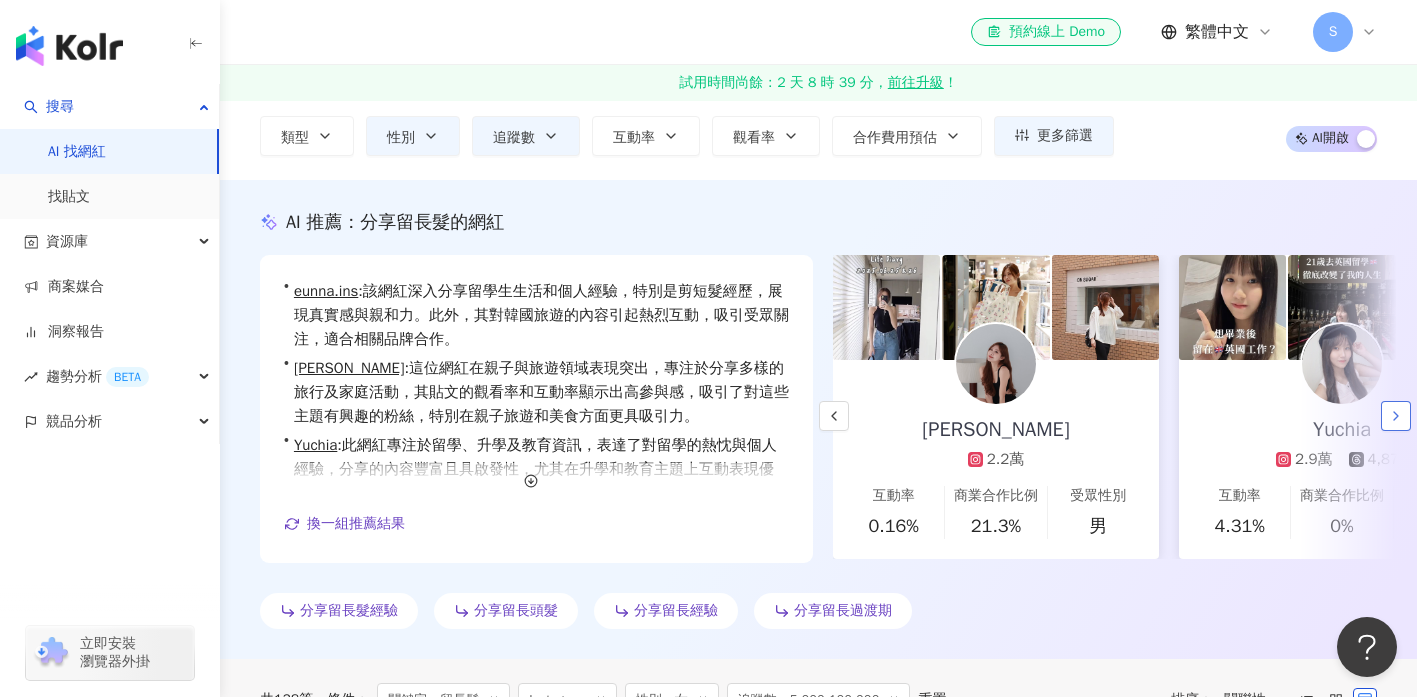 click at bounding box center [1396, 416] 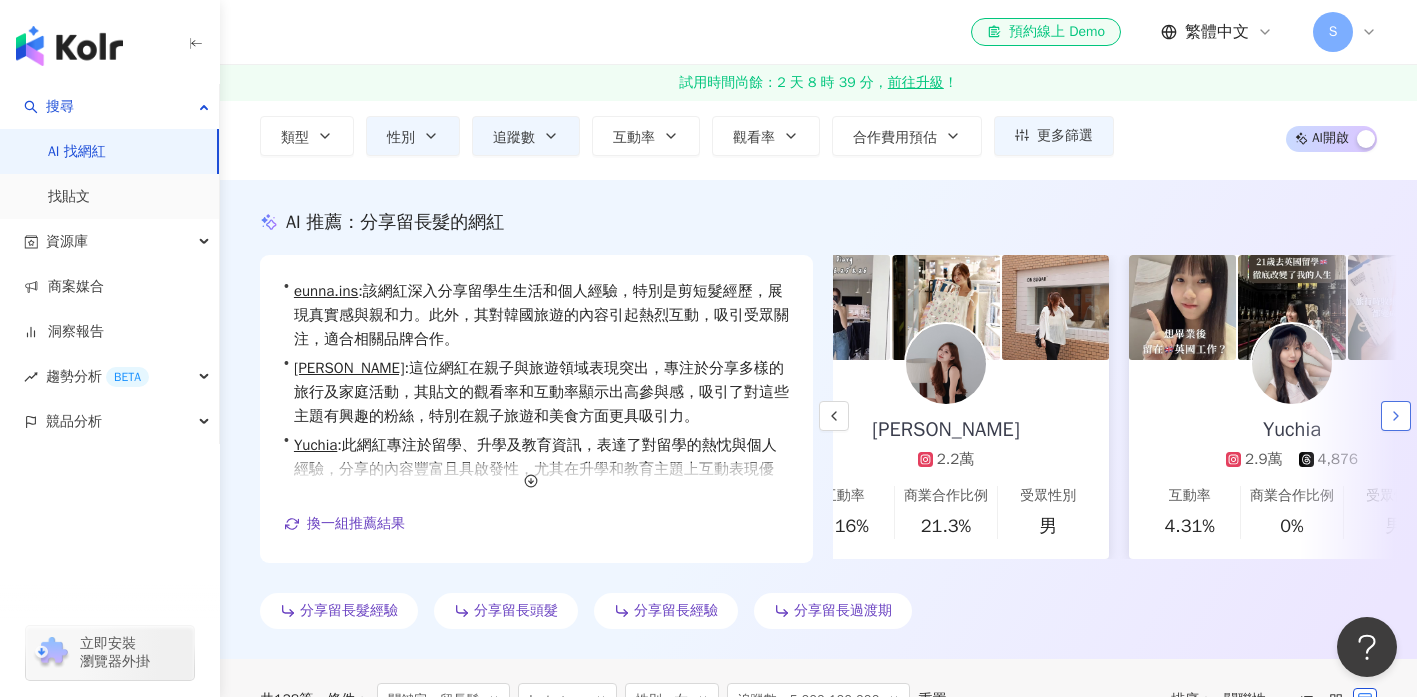 scroll, scrollTop: 0, scrollLeft: 514, axis: horizontal 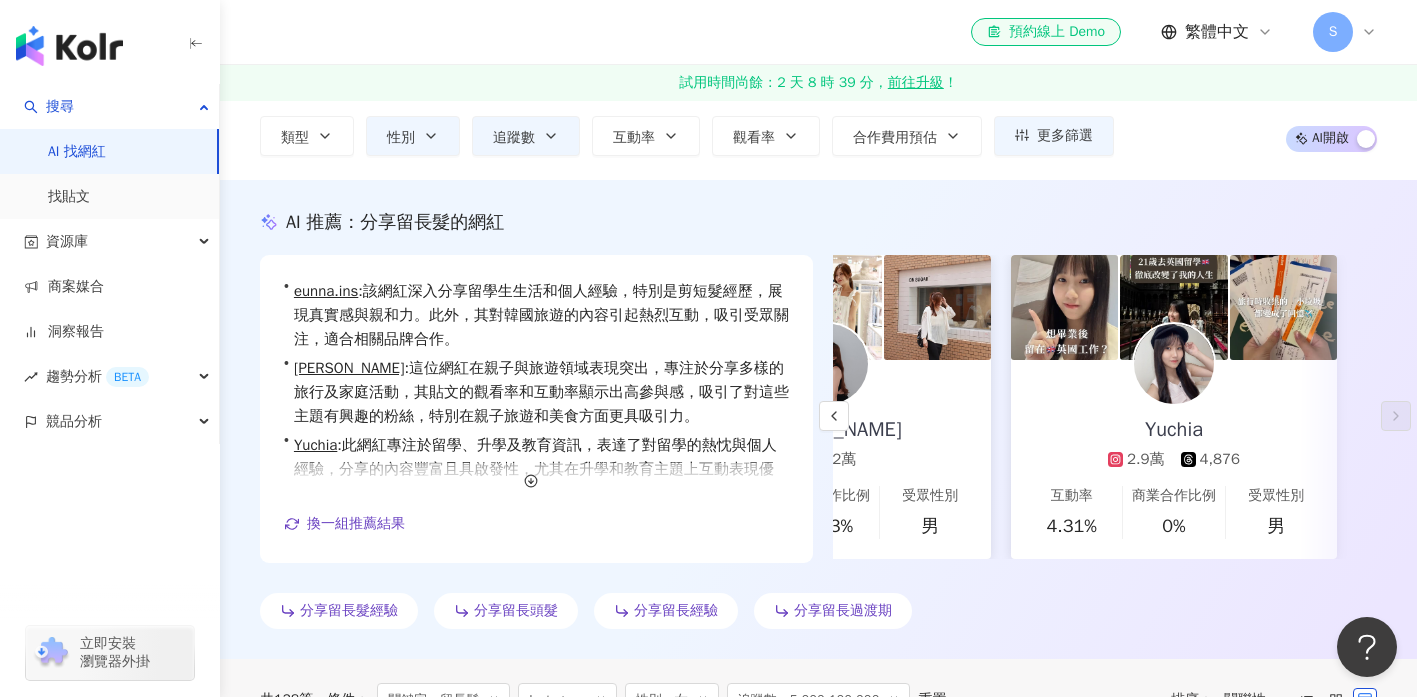 click on "Yuchia 2.9萬 4,876" at bounding box center [1174, 415] 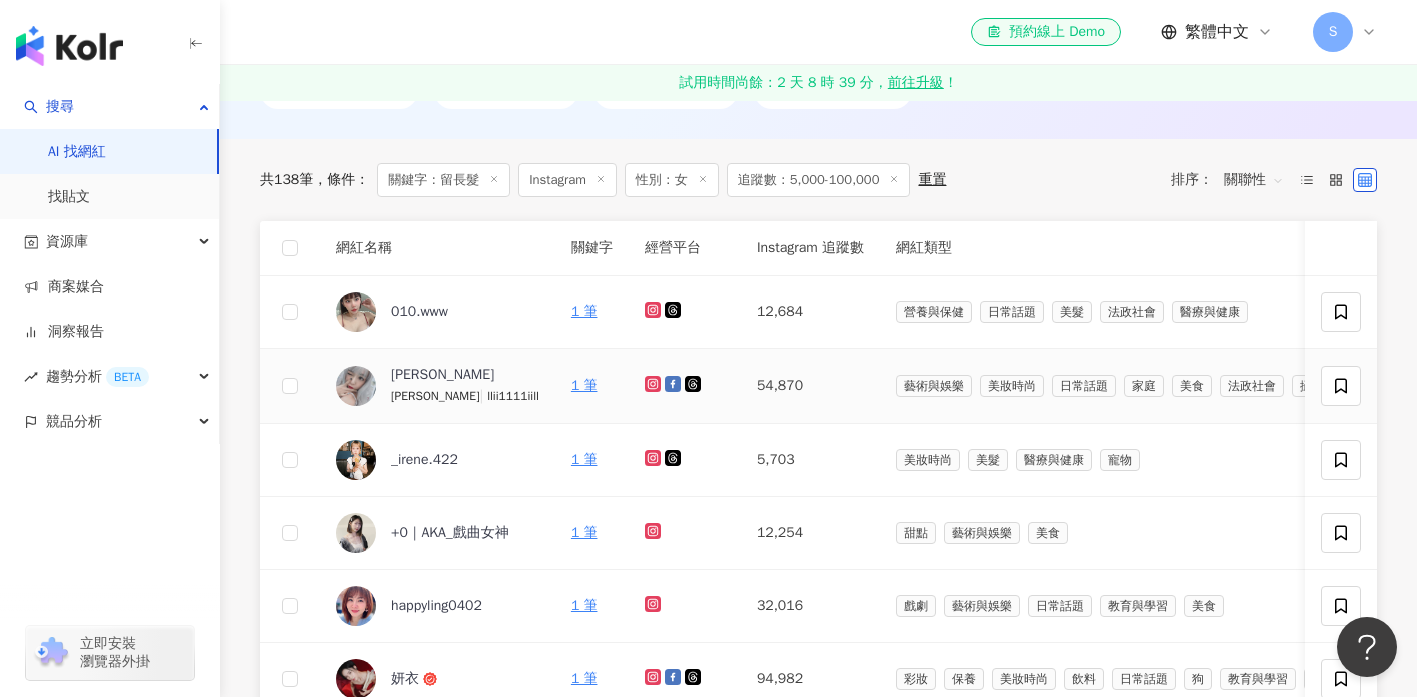 scroll, scrollTop: 643, scrollLeft: 0, axis: vertical 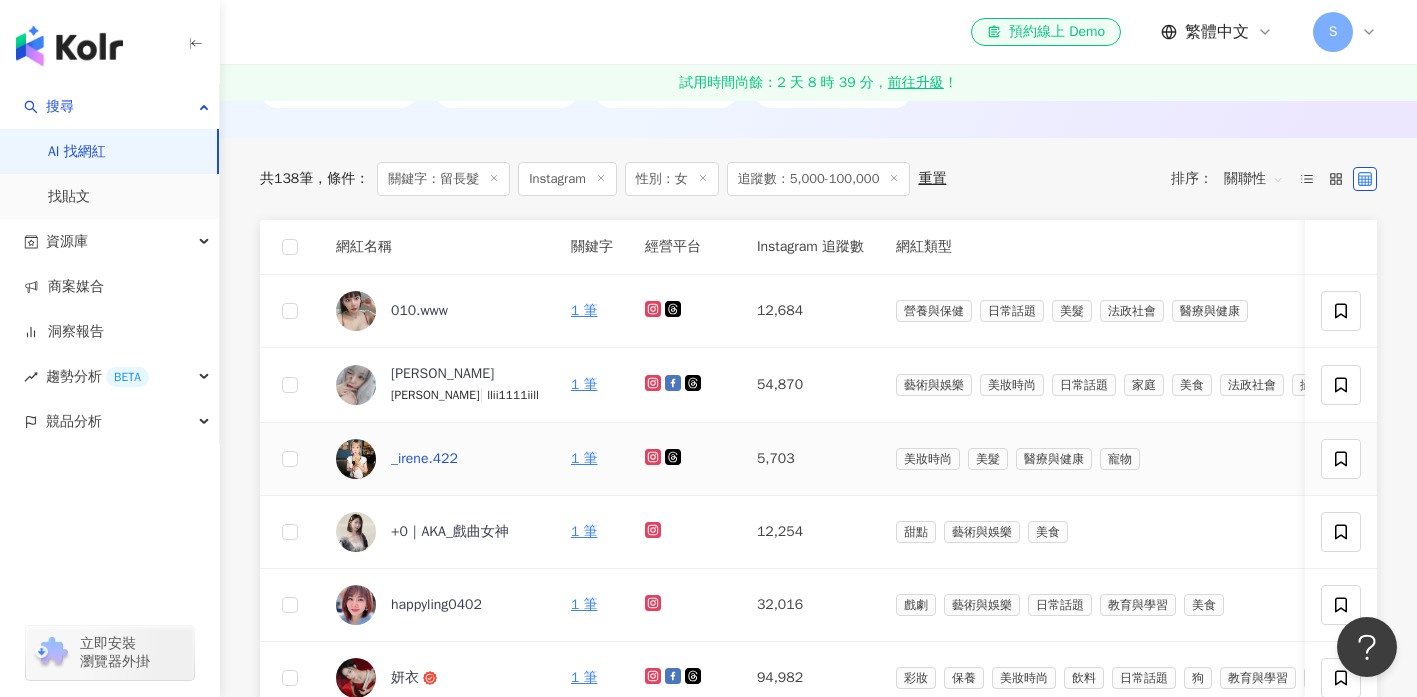 click on "_irene.422" at bounding box center [424, 459] 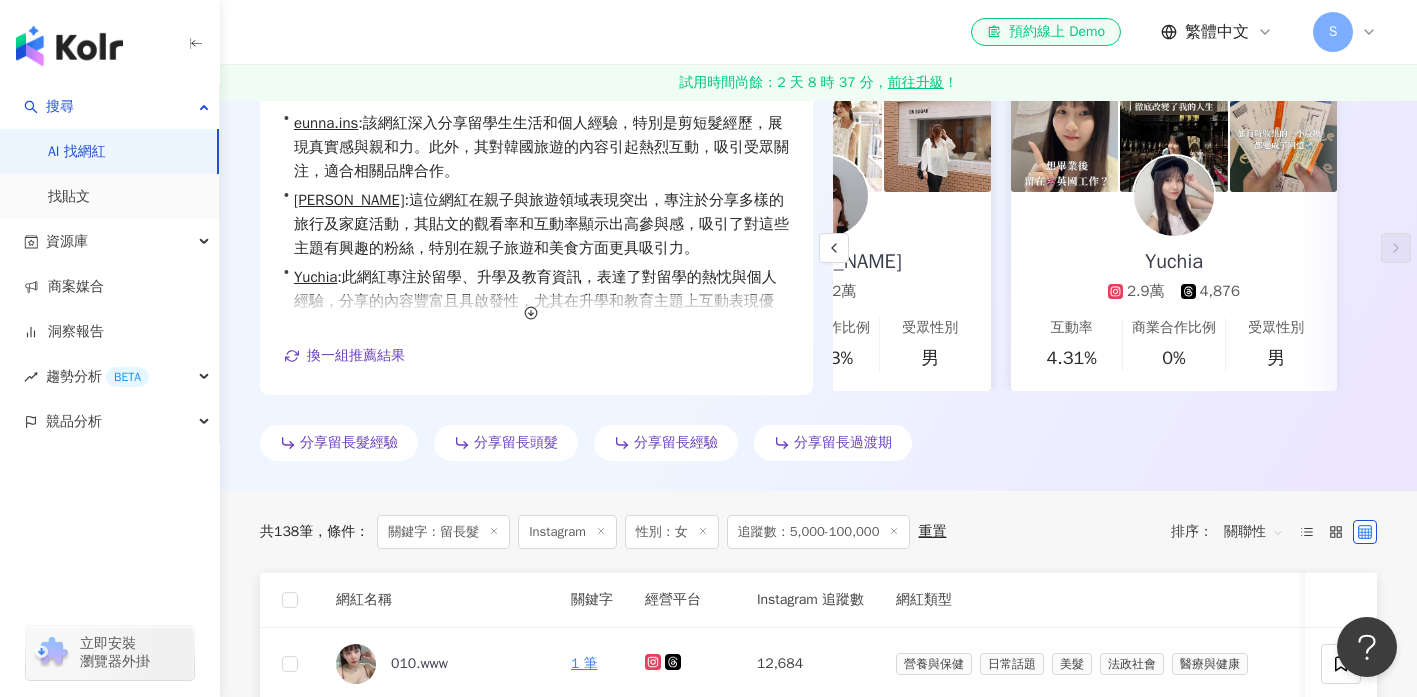 scroll, scrollTop: 0, scrollLeft: 0, axis: both 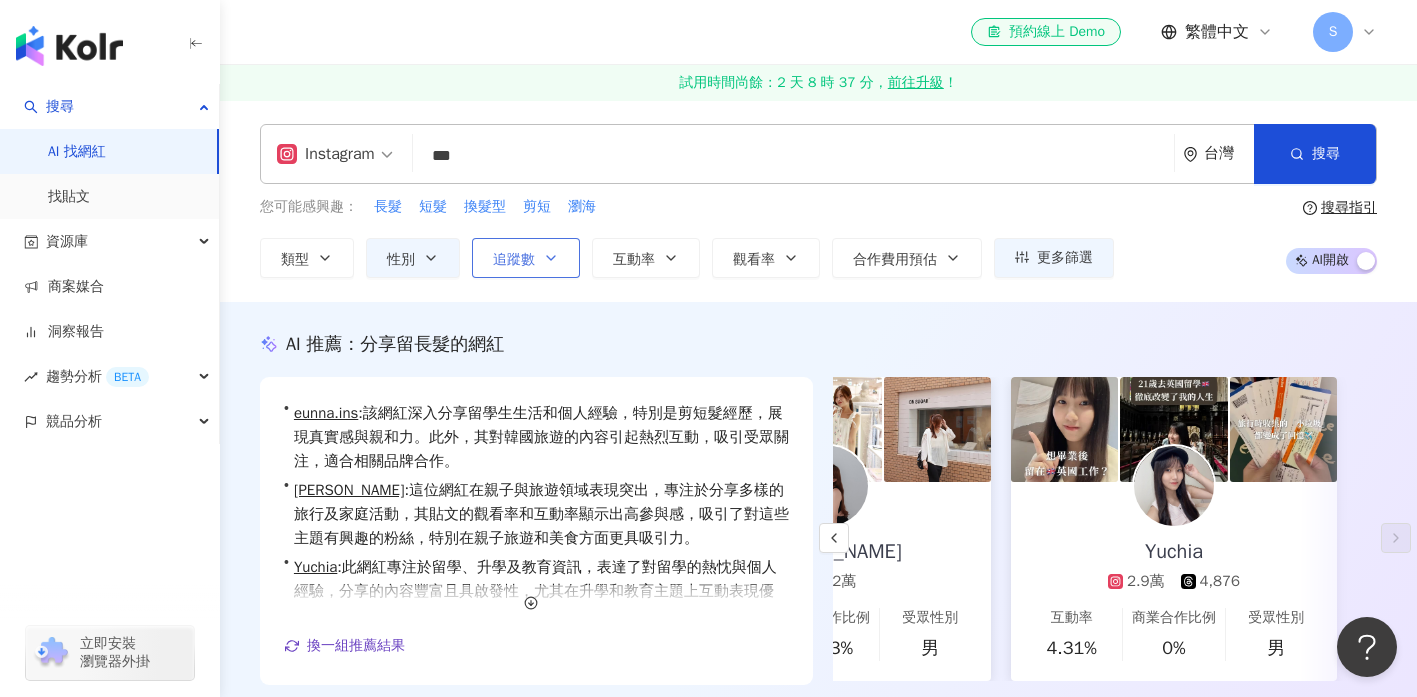 click on "追蹤數" at bounding box center (514, 260) 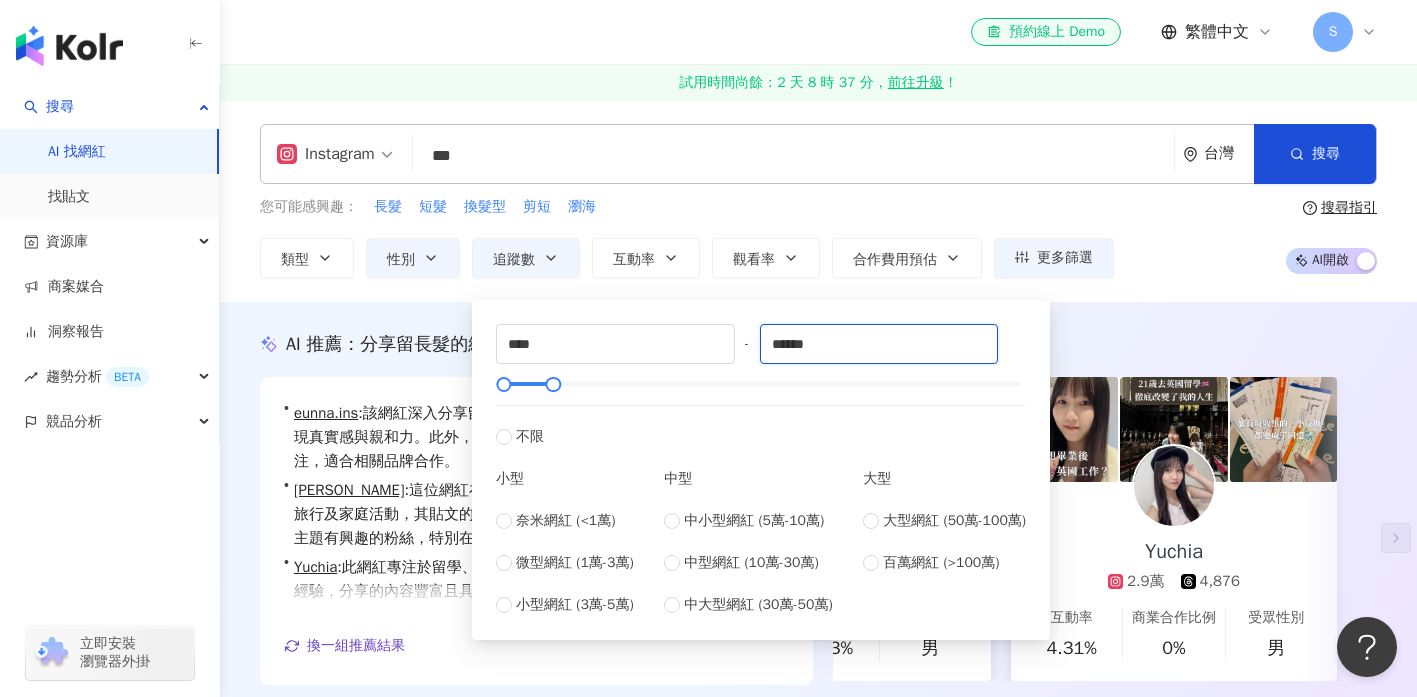 drag, startPoint x: 852, startPoint y: 339, endPoint x: 744, endPoint y: 336, distance: 108.04166 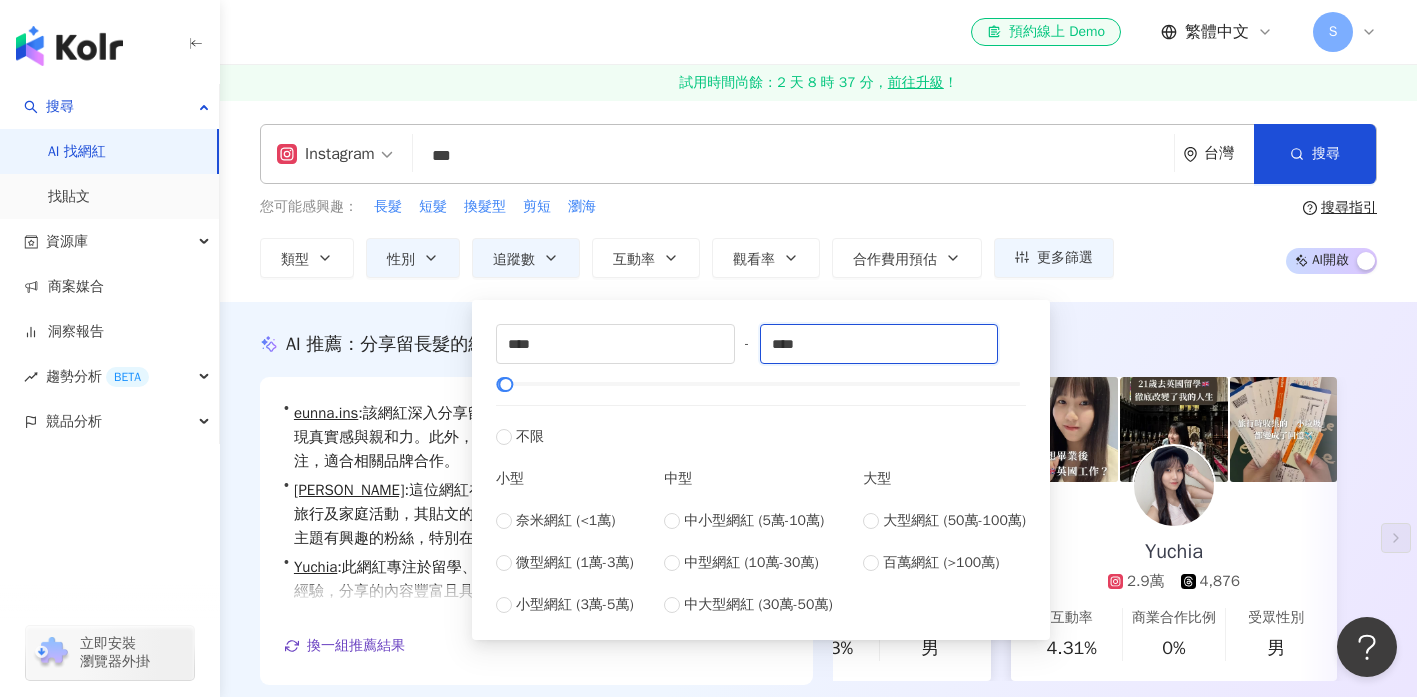 type on "****" 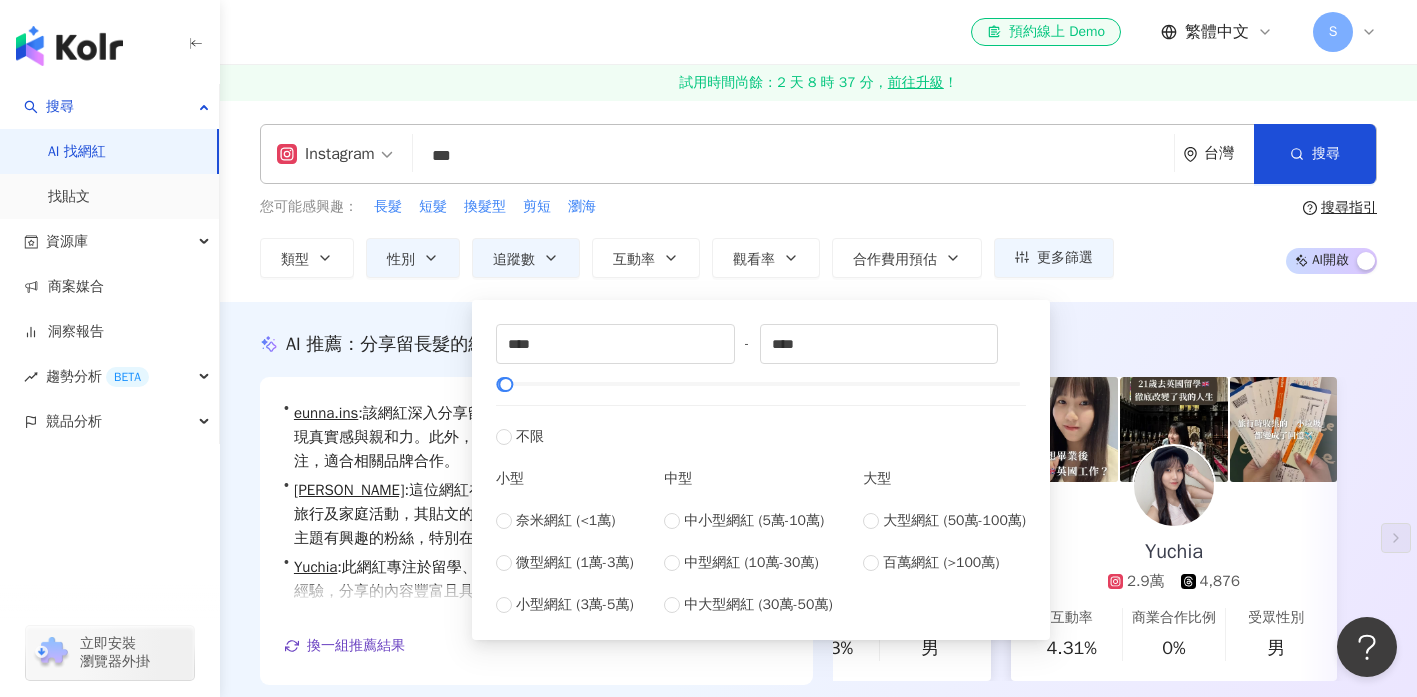 click on "您可能感興趣： 長髮  短髮  換髮型  剪短  瀏海" at bounding box center [687, 207] 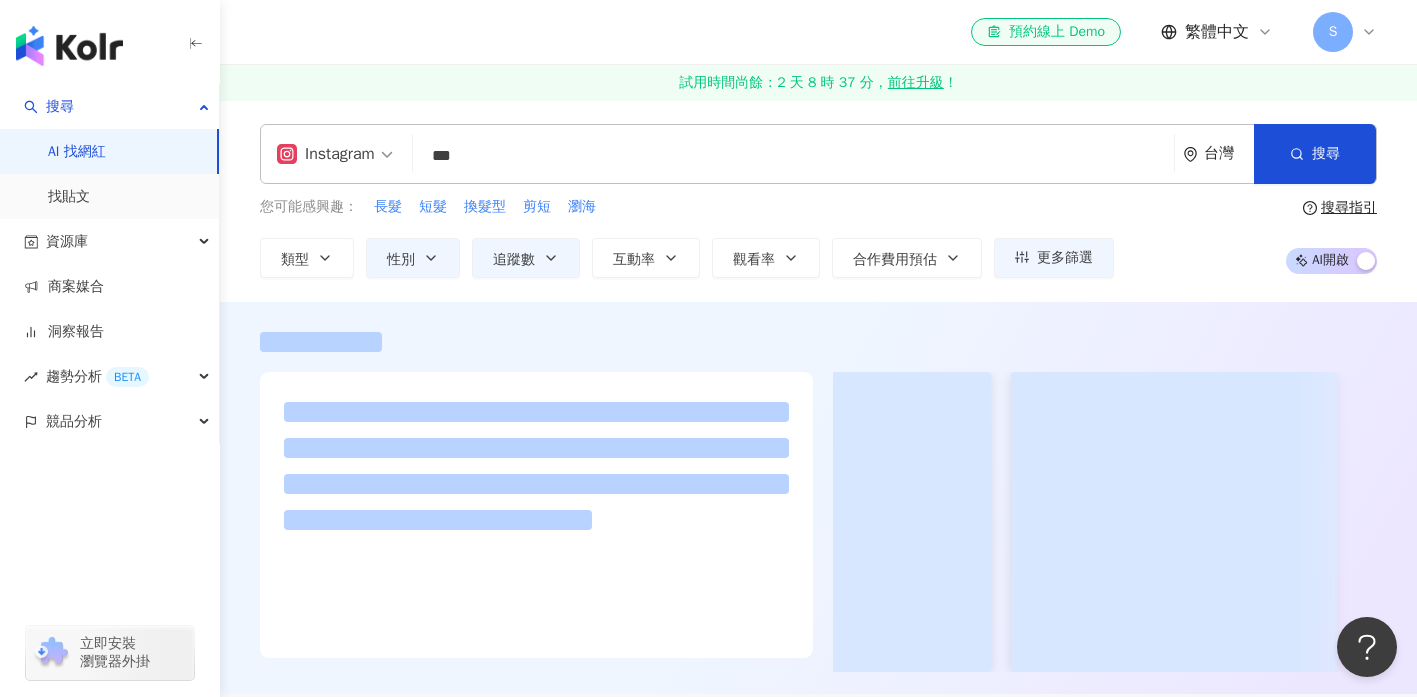scroll, scrollTop: 0, scrollLeft: 0, axis: both 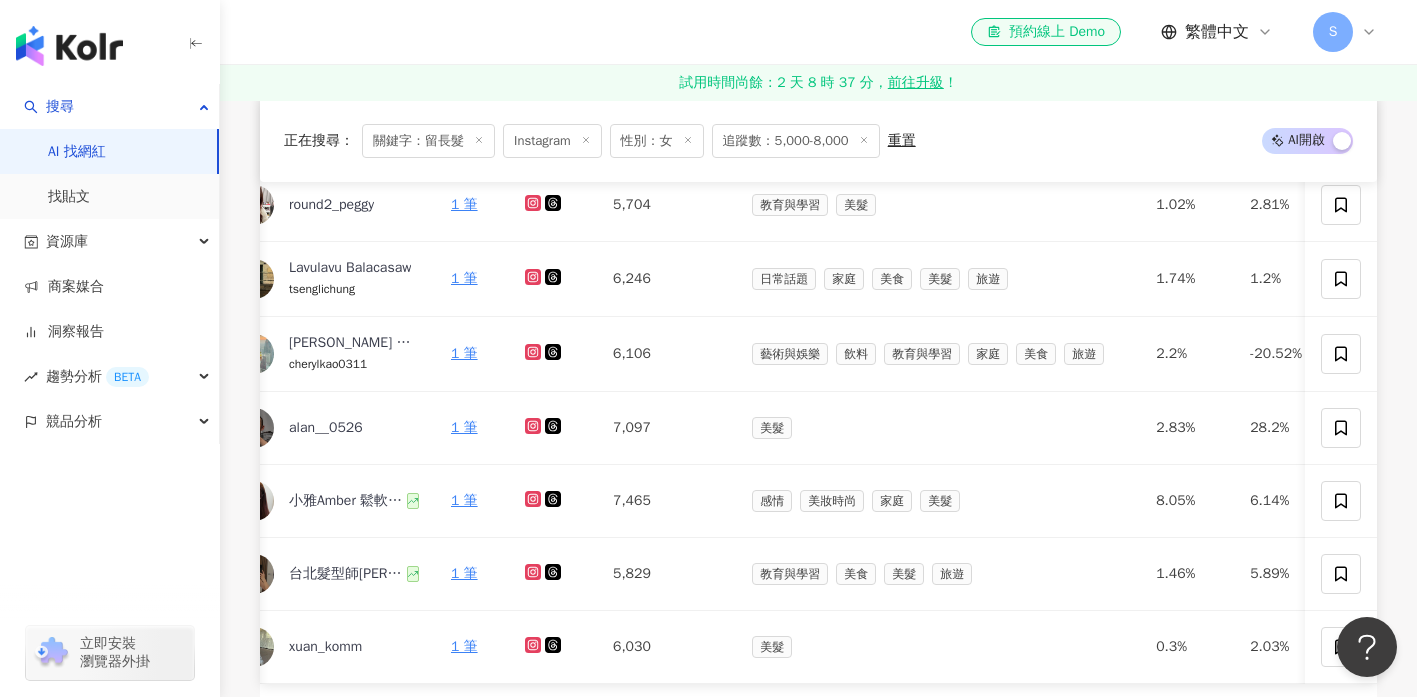 click on "正在搜尋 ： 關鍵字：留長髮 Instagram 性別：女 追蹤數：5,000-8,000 重置 AI  開啟 AI  關閉 網紅名稱 關鍵字 經營平台 Instagram 追蹤數 網紅類型 互動率 漲粉率 觀看率 操作                       _irene.422 1 筆 5,703 美妝時尚 美髮 醫療與健康 寵物 1.64% 16.2% 119% 找相似 Yu Lyang 1 筆 6,266 促購導購 美妝時尚 日常話題 狗 醫療與健康 5.37% 18.4% 0% 找相似 nii.wuuu19 1 筆 5,219 教育與學習 美髮 醫療與健康 6.06% 7.03% 372% 找相似 space_kui 1 筆 5,764 美妝時尚 美髮 寵物 1.89% 7.98% 357% 找相似 vivi__mumu 1 筆 5,175 宗教 美妝時尚 美食 命理占卜 美髮 醫療與健康 0.29% 1.33% 238% 找相似 round2_peggy 1 筆 5,704 教育與學習 美髮 1.02% 2.81% 144% 找相似 Lavulavu Balacasaw tsenglichung 1 筆 6,246 日常話題 家庭 美食 美髮 旅遊 1.74% 1.2% 90.3% 找相似 高巧柔 女神心機高層領導｜專業培訓代理導師 cherylkao0311 1 筆 6,106 藝術與娛樂 ：" at bounding box center (818, 797) 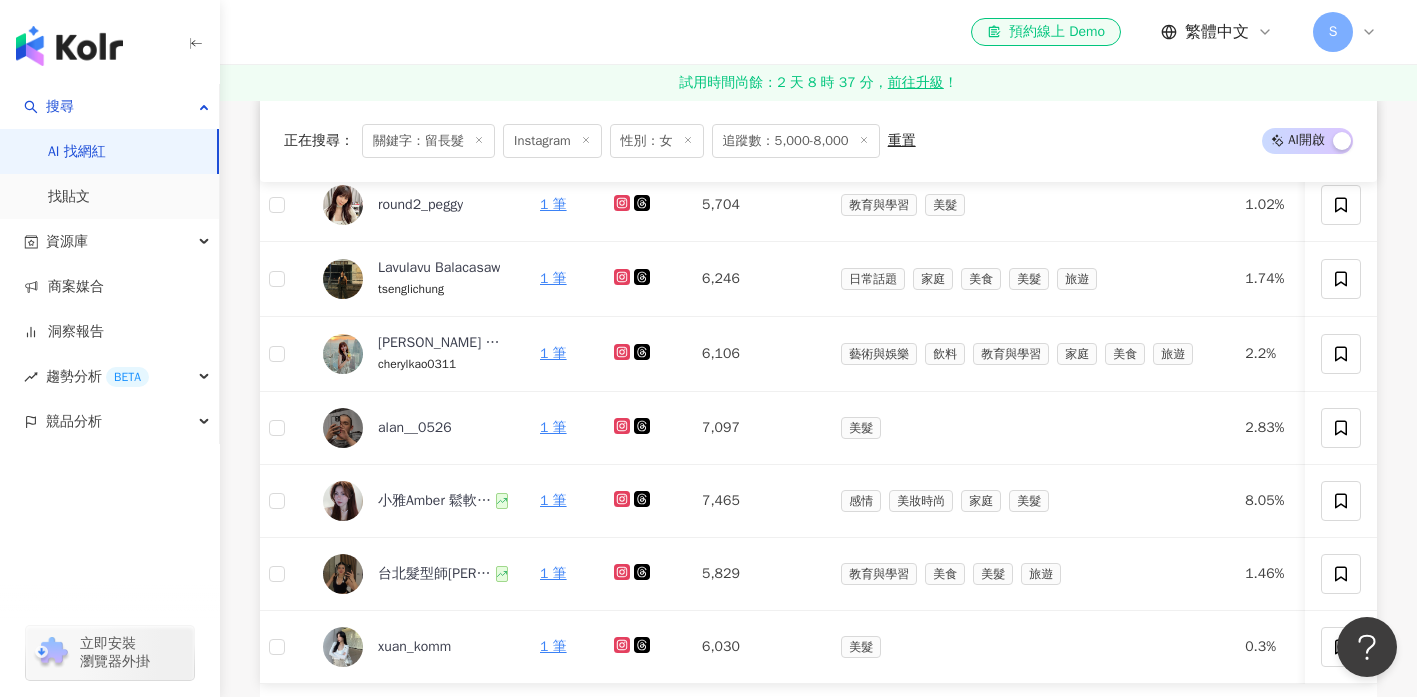 scroll, scrollTop: 0, scrollLeft: 0, axis: both 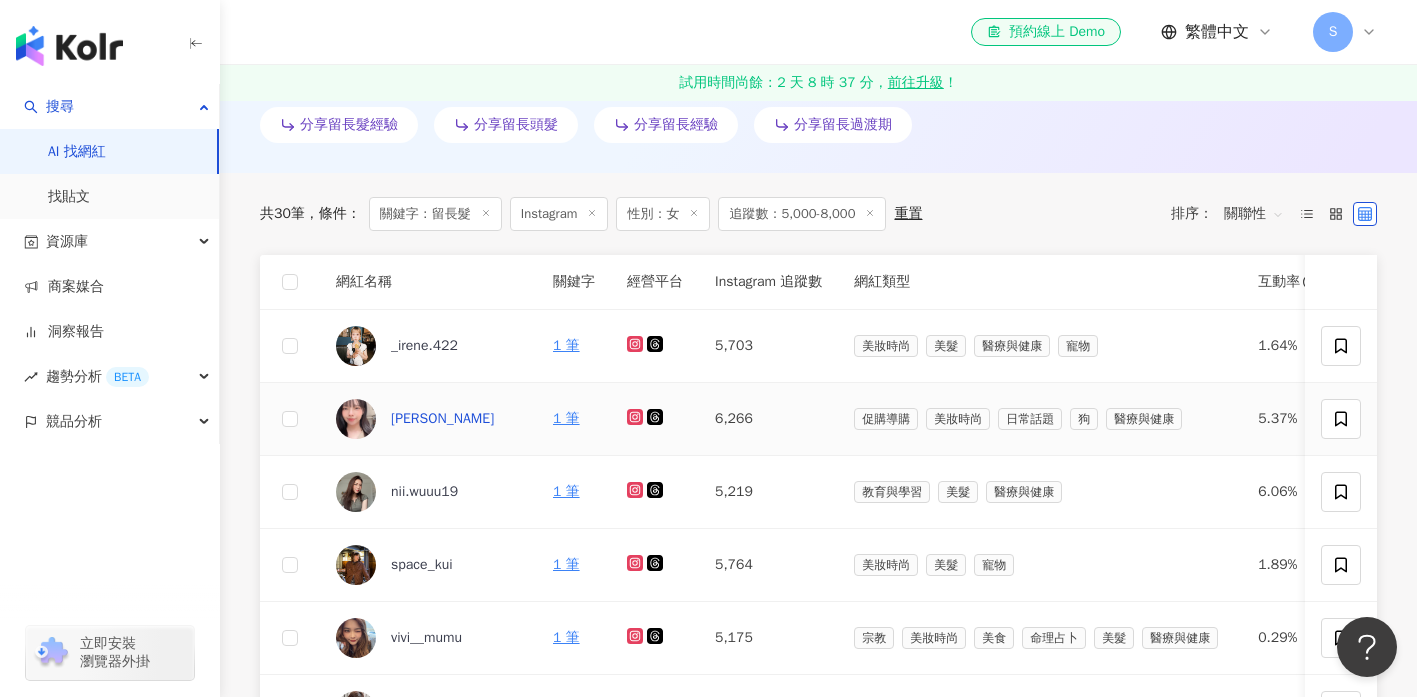 click on "Yu Lyang" at bounding box center (442, 419) 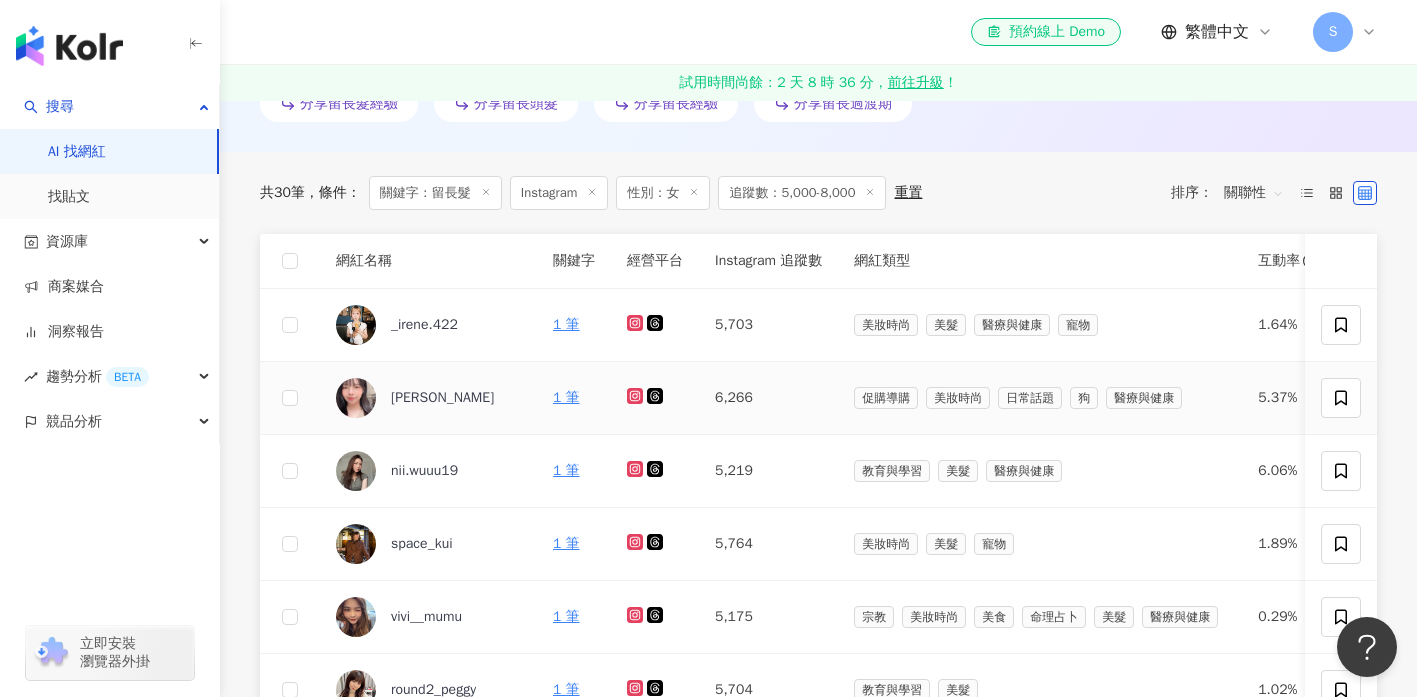 scroll, scrollTop: 659, scrollLeft: 0, axis: vertical 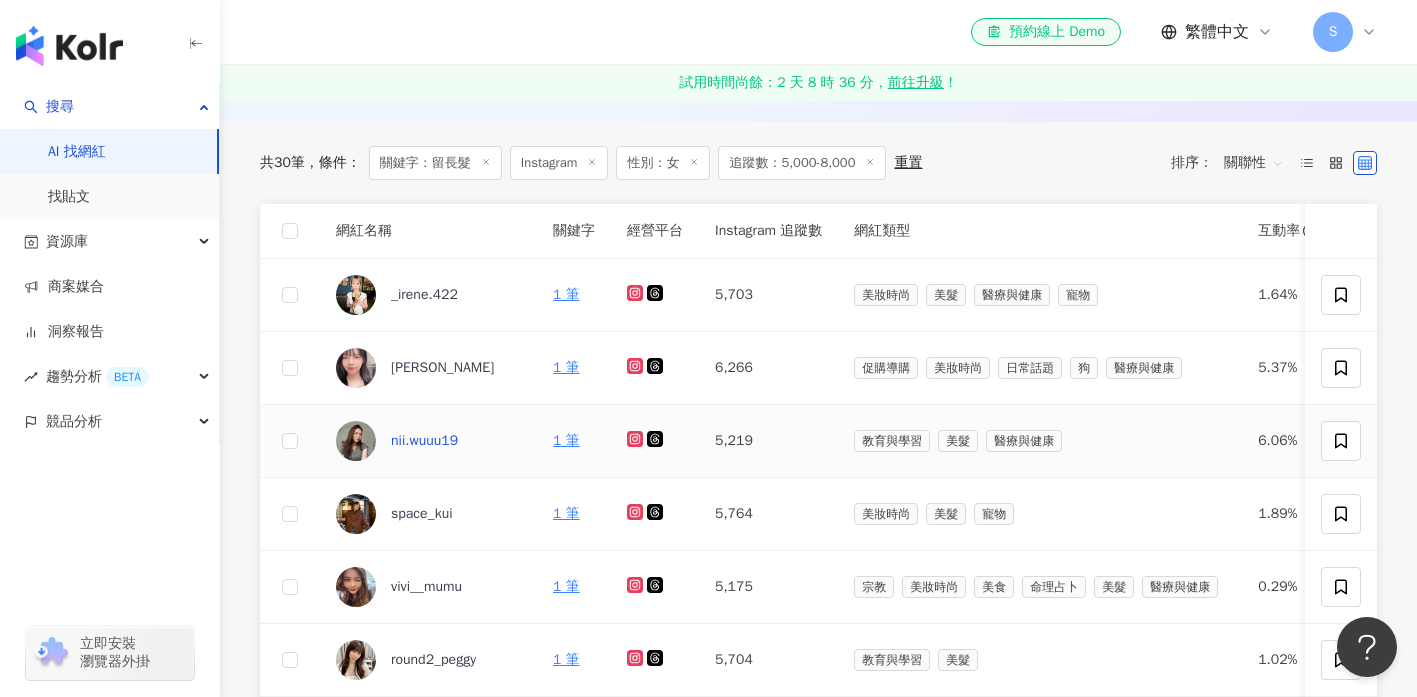 click on "nii.wuuu19" at bounding box center [424, 441] 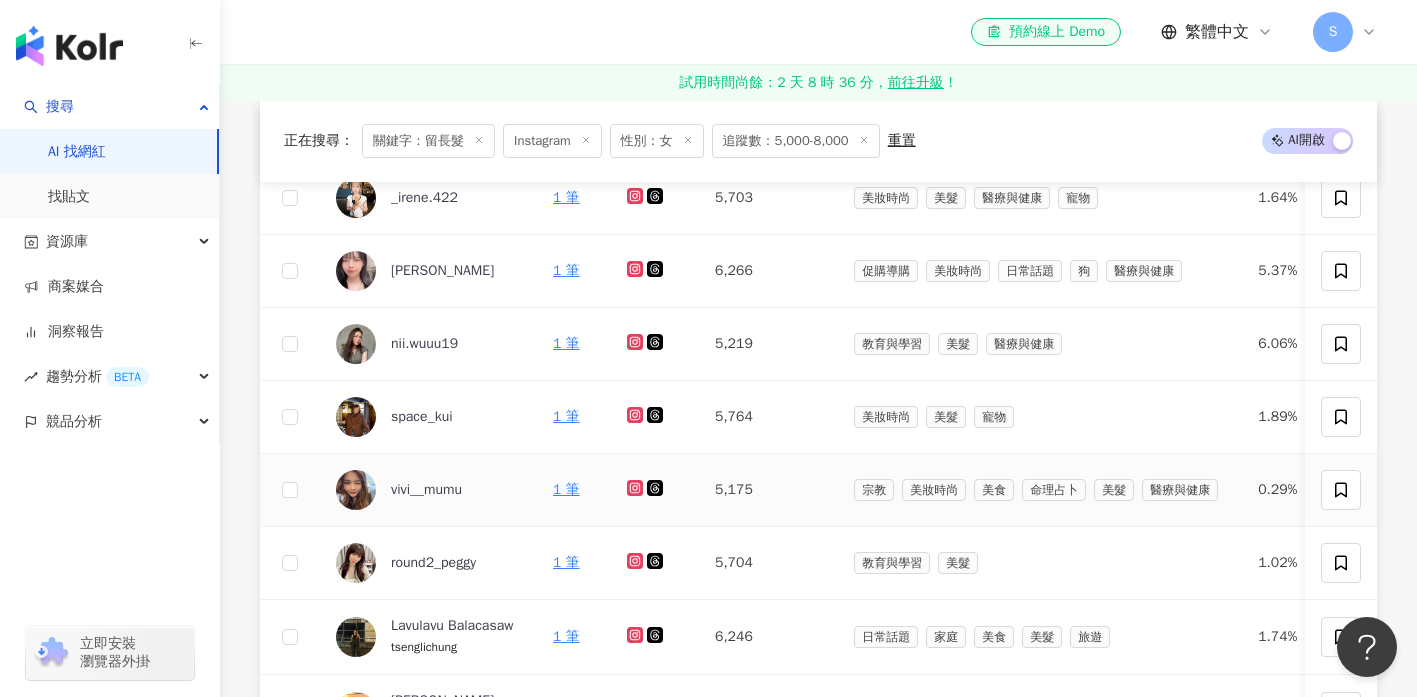 scroll, scrollTop: 757, scrollLeft: 0, axis: vertical 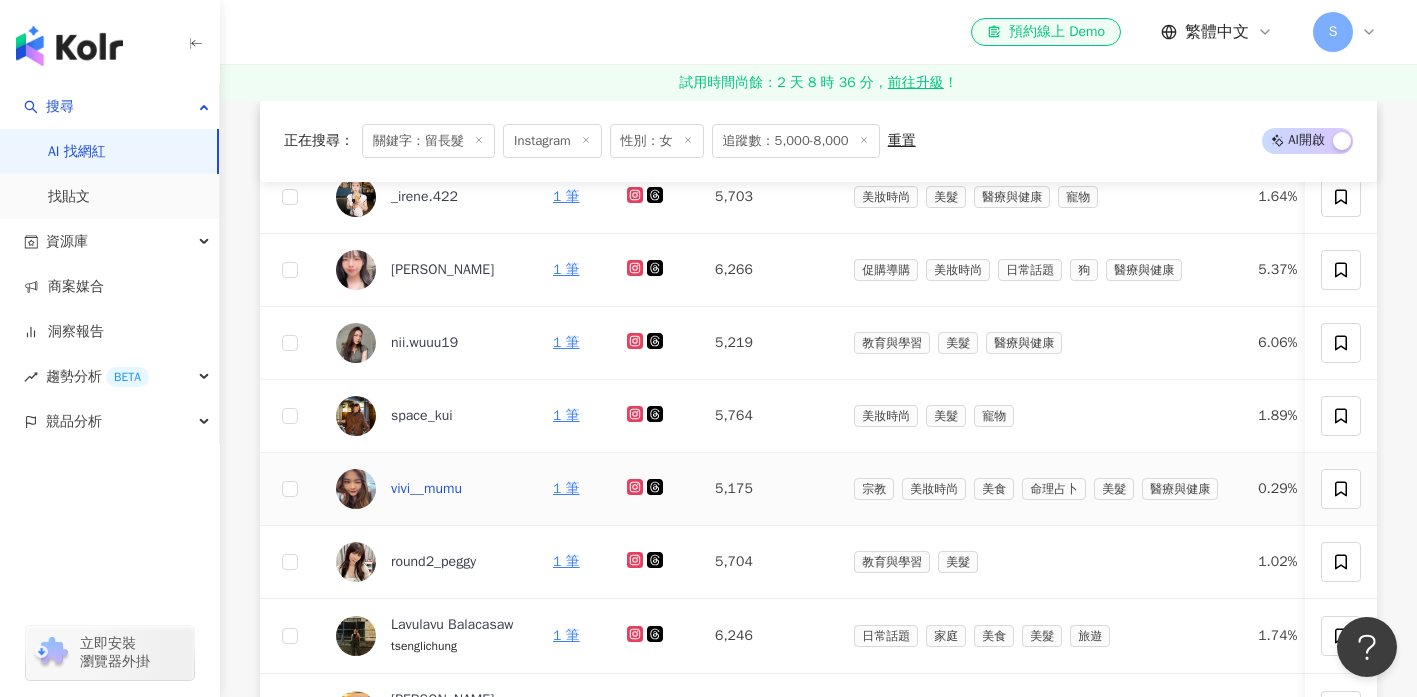 click on "vivi__mumu" at bounding box center [426, 489] 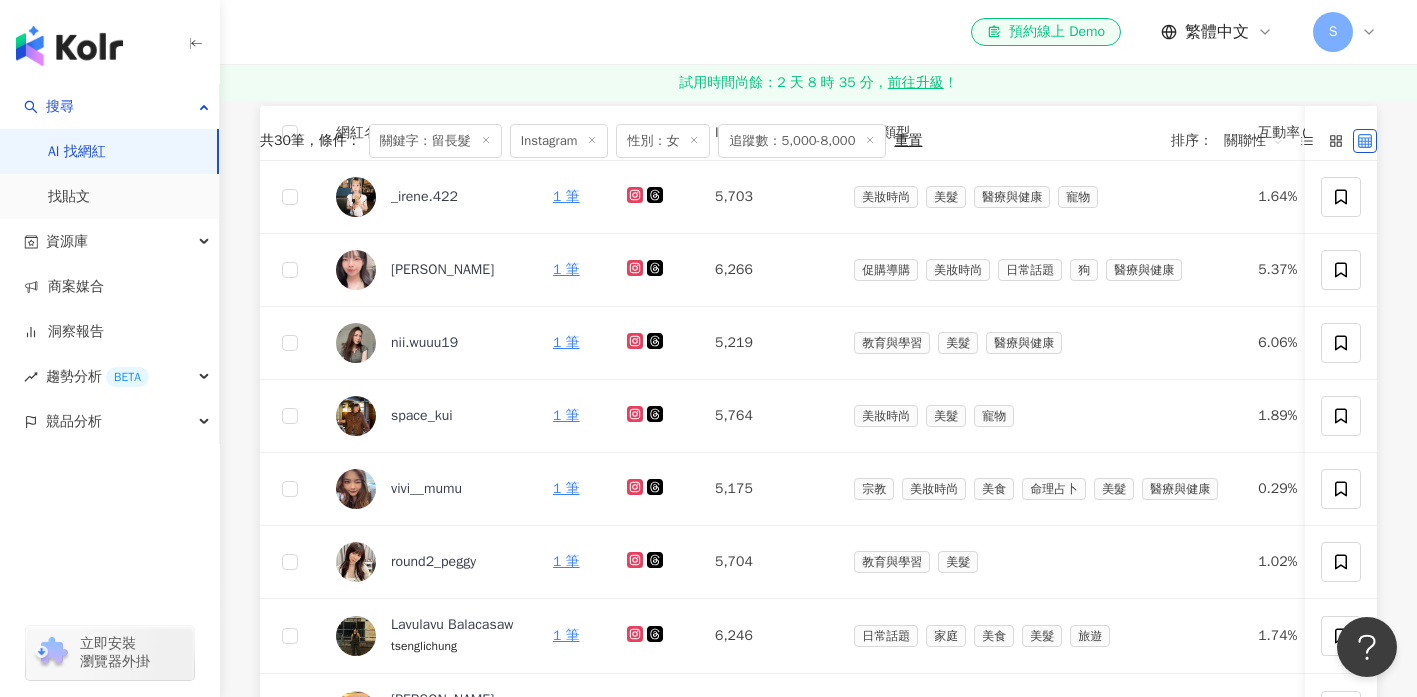 scroll, scrollTop: 0, scrollLeft: 0, axis: both 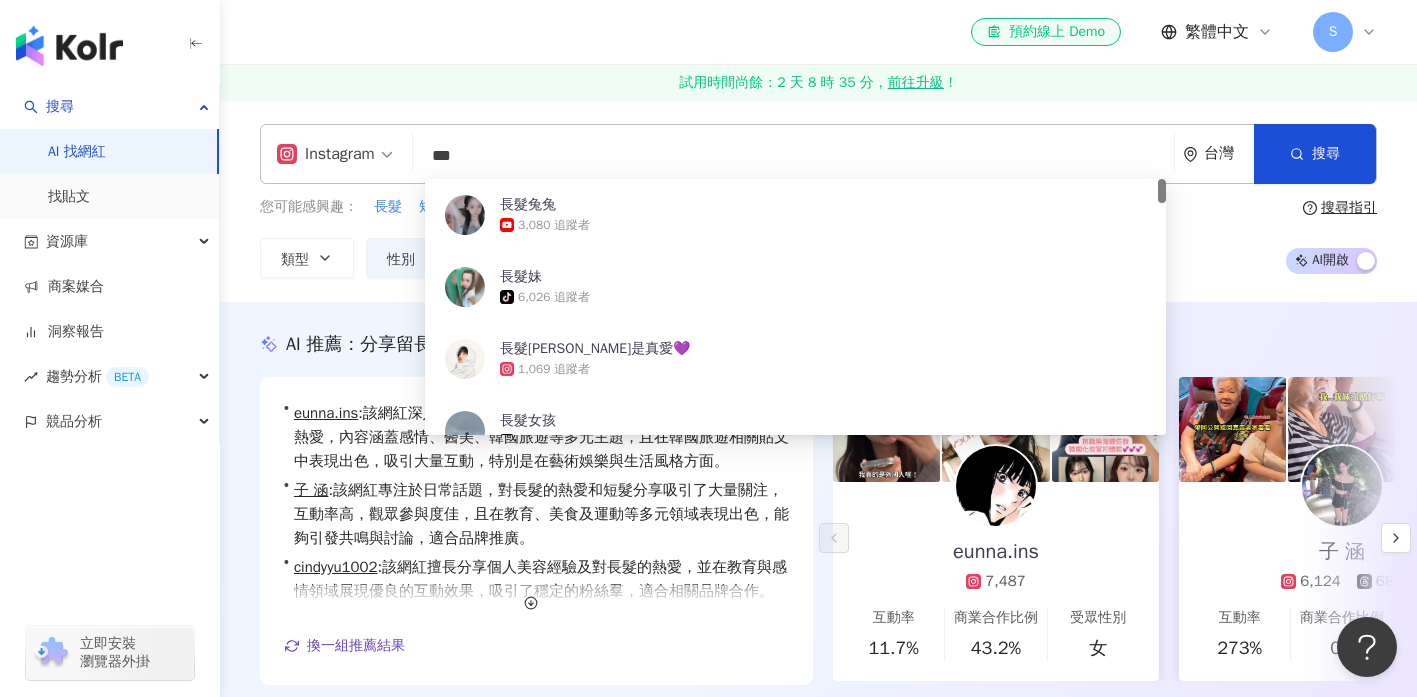 drag, startPoint x: 581, startPoint y: 149, endPoint x: 405, endPoint y: 142, distance: 176.13914 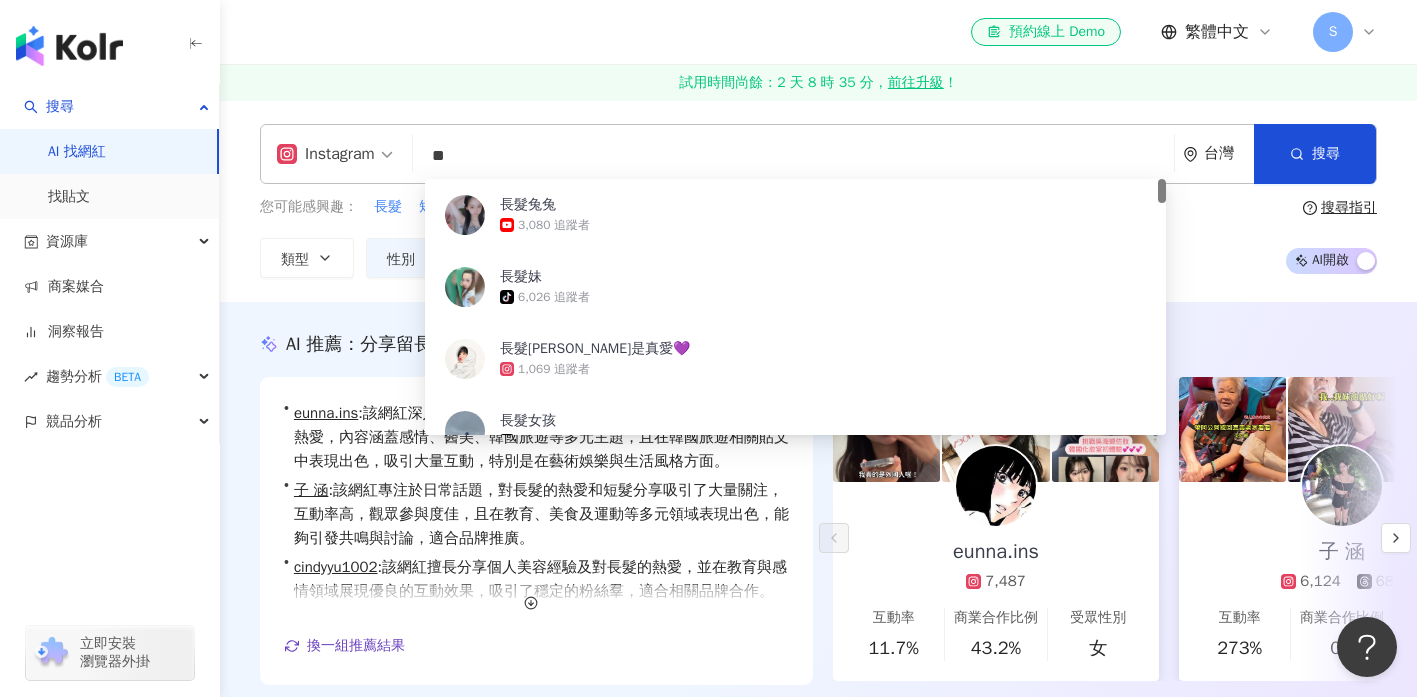 type on "*" 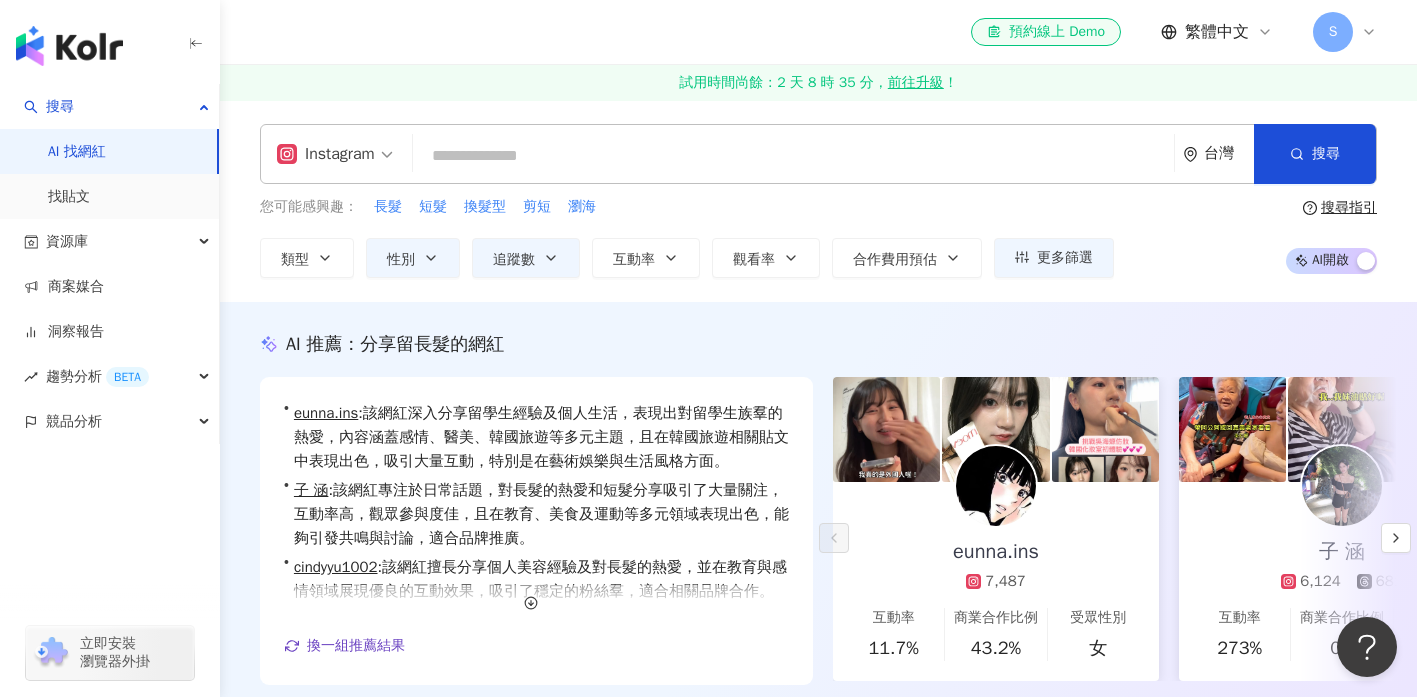 click at bounding box center [793, 156] 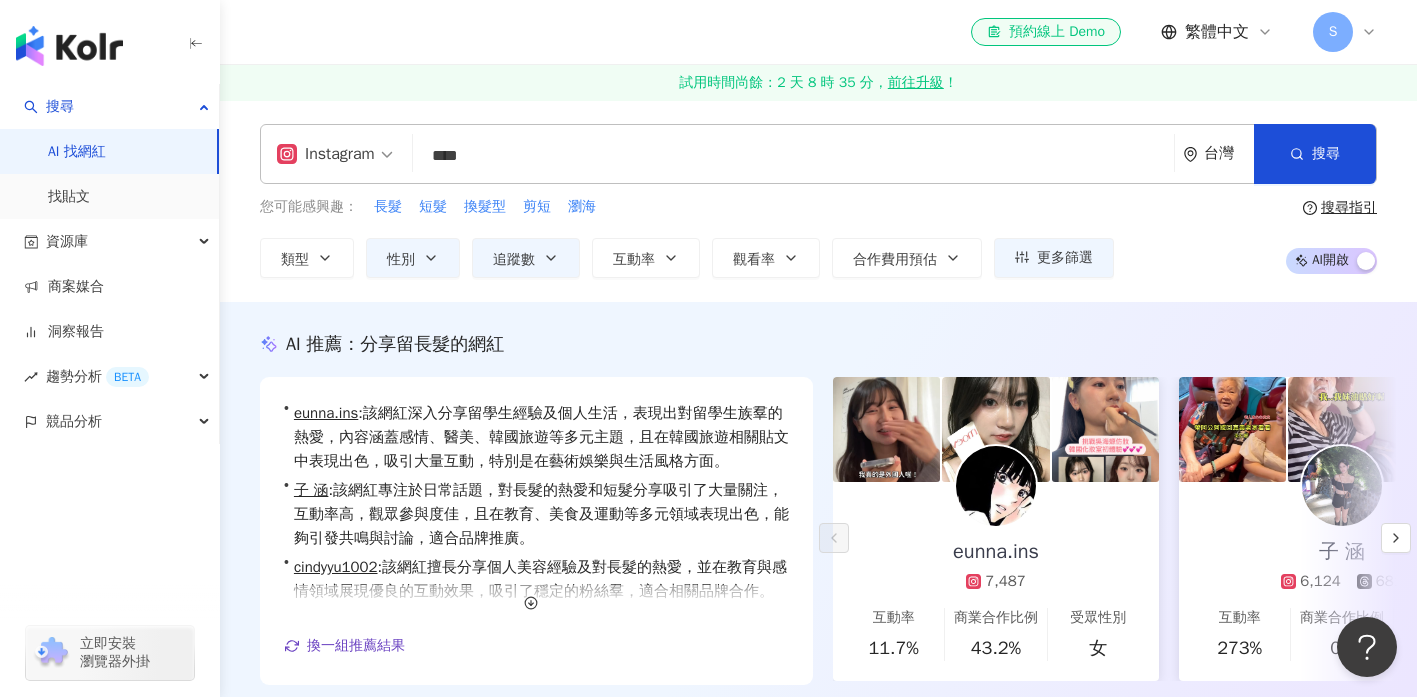 type on "****" 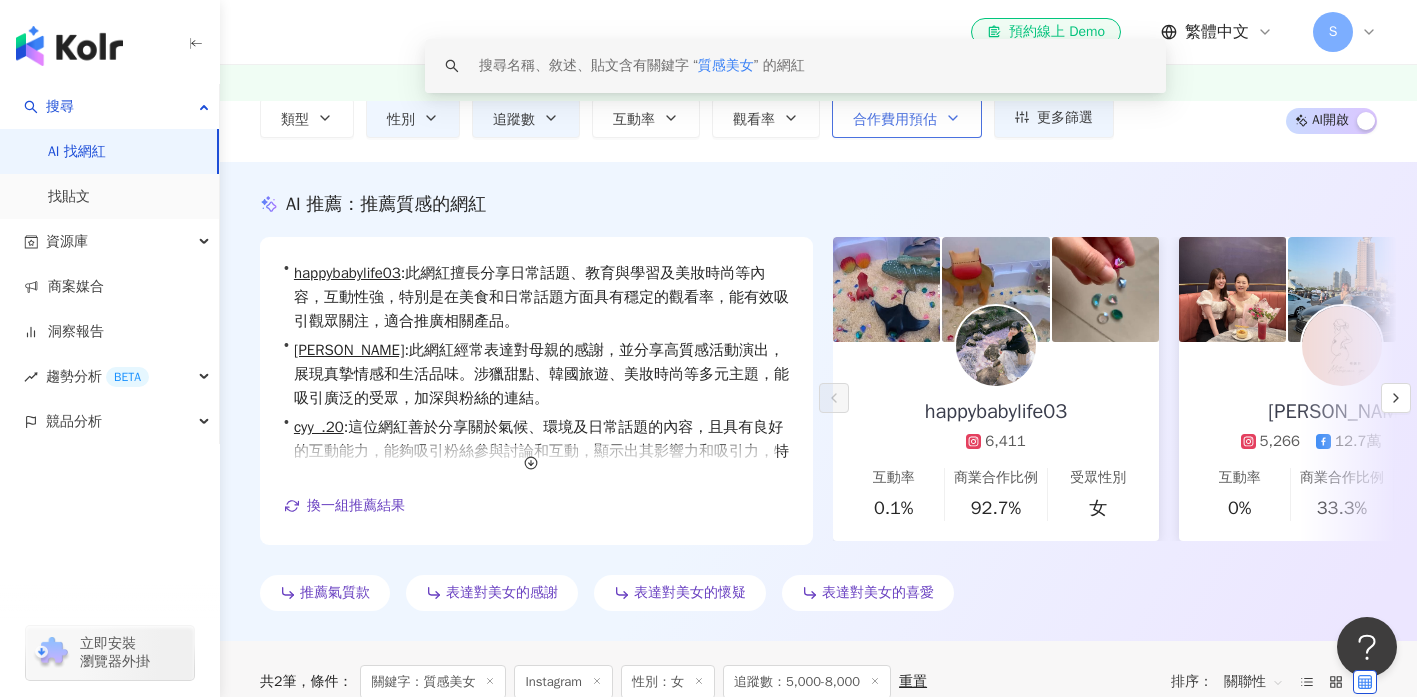 scroll, scrollTop: 0, scrollLeft: 0, axis: both 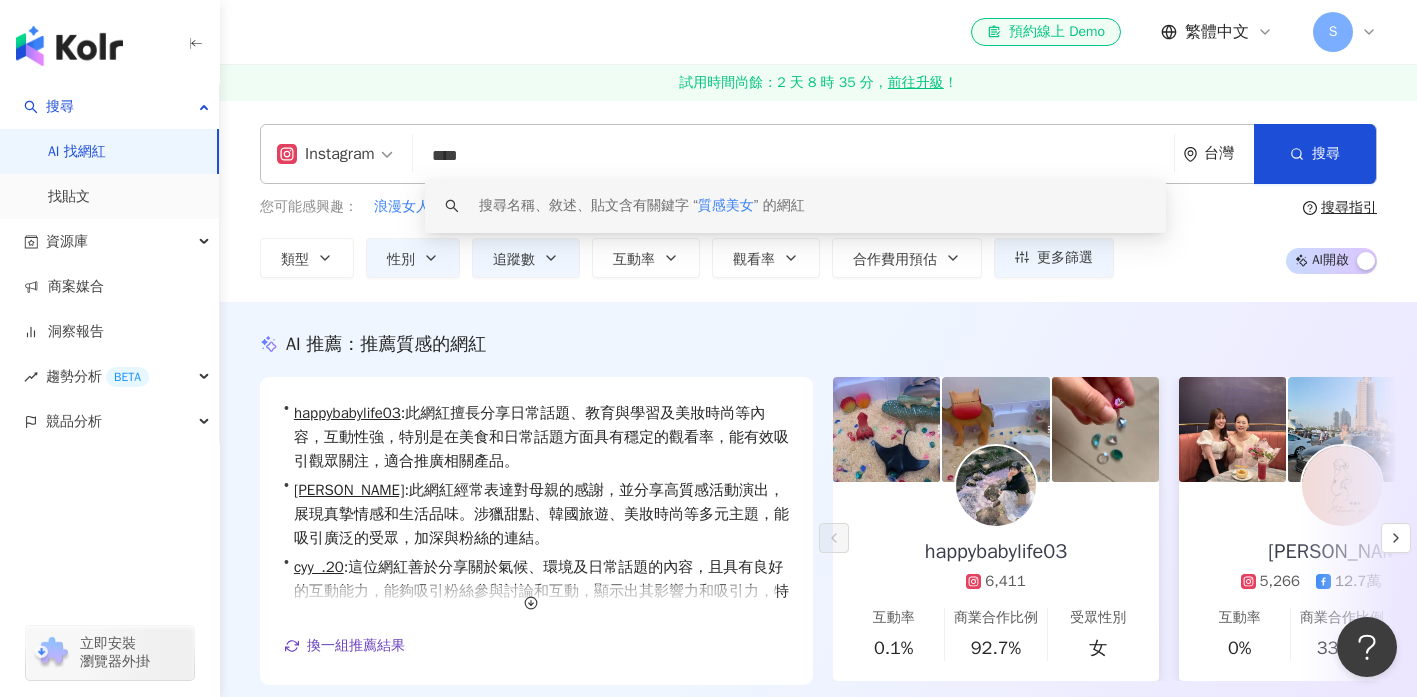 drag, startPoint x: 558, startPoint y: 151, endPoint x: 415, endPoint y: 126, distance: 145.16887 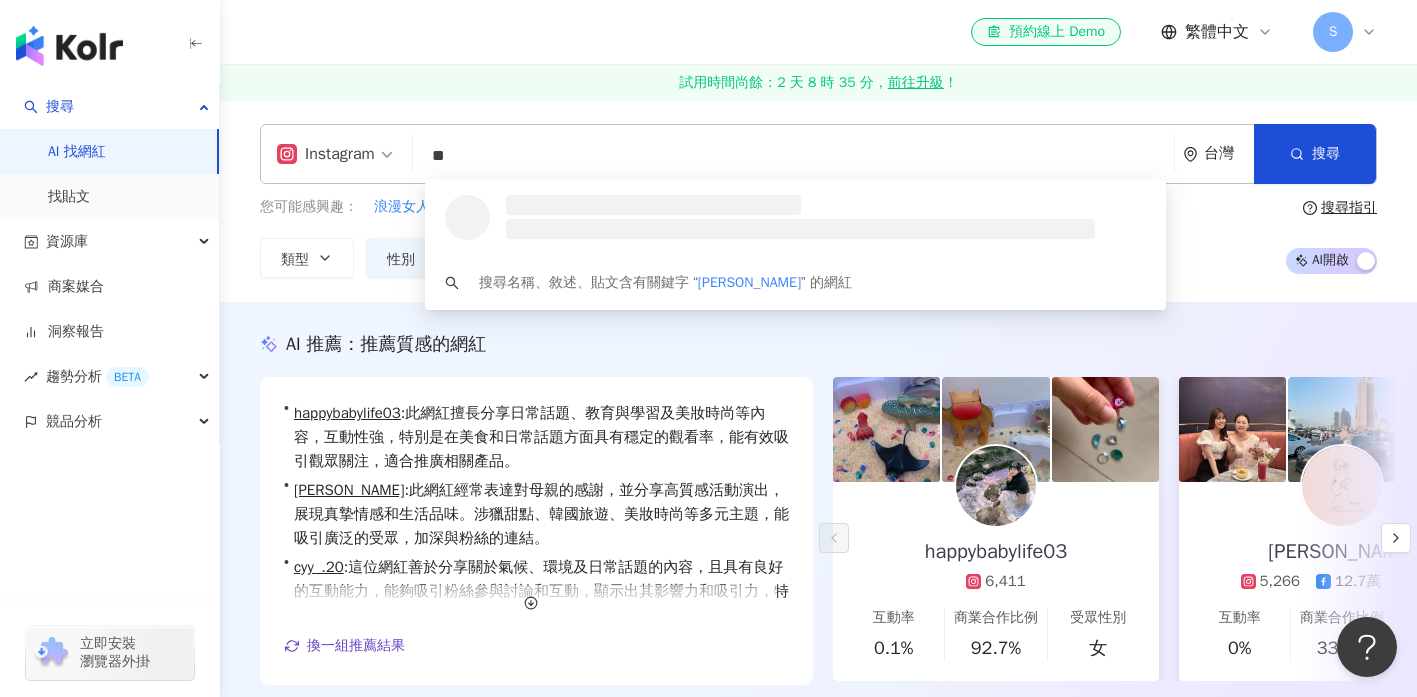 type on "*" 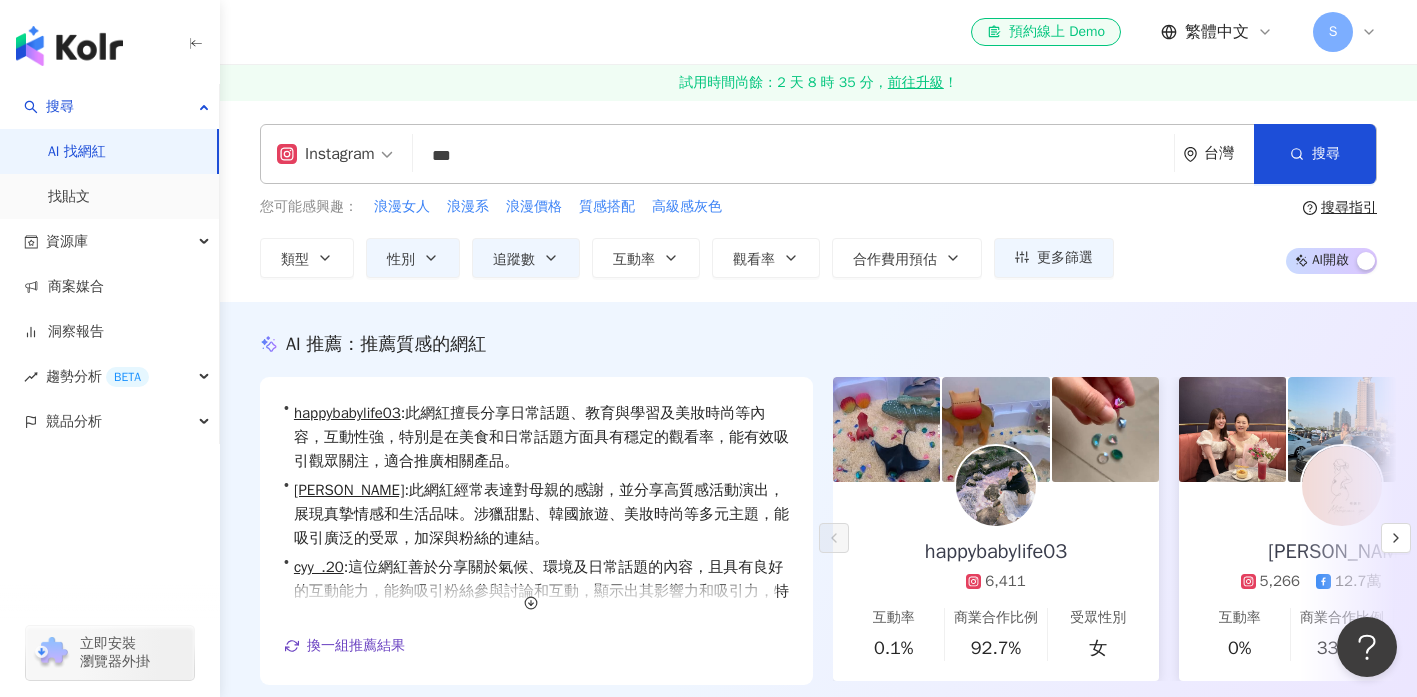 type on "***" 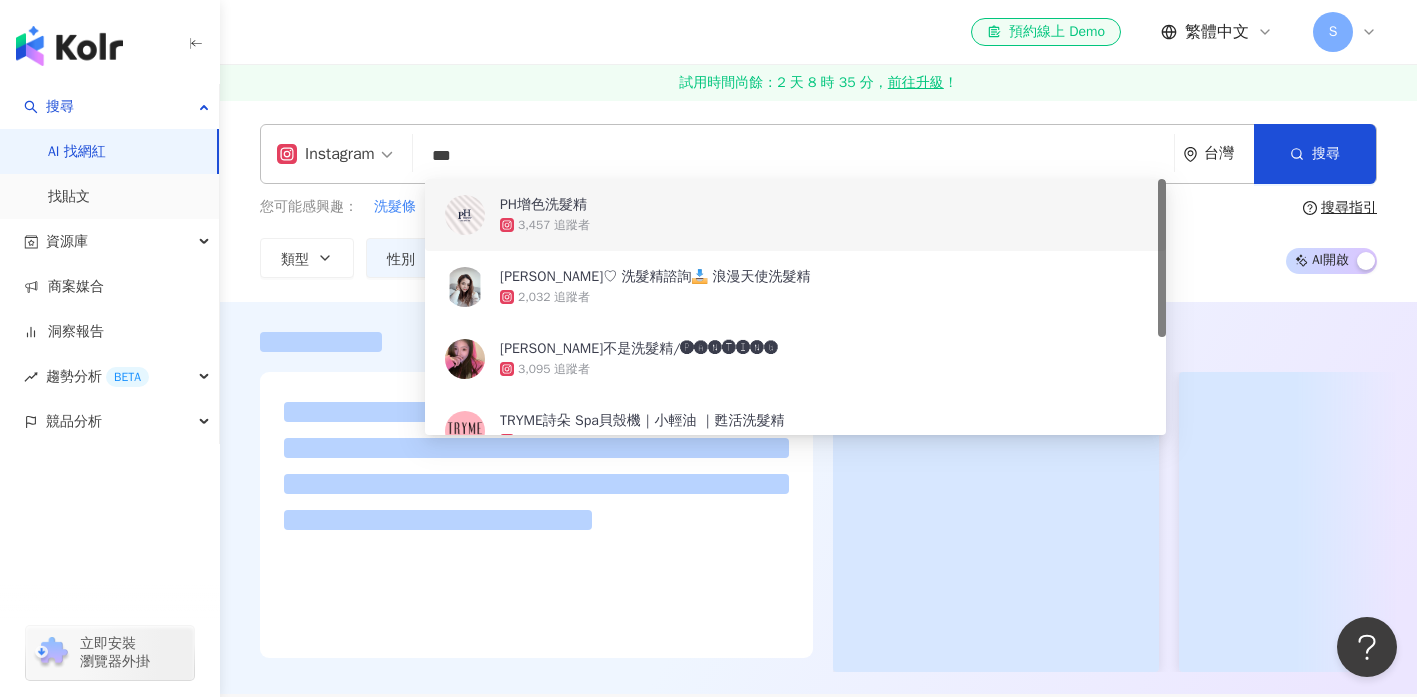 click on "試用時間尚餘：2 天 8 時 35 分， 前往升級 ！" at bounding box center [818, 83] 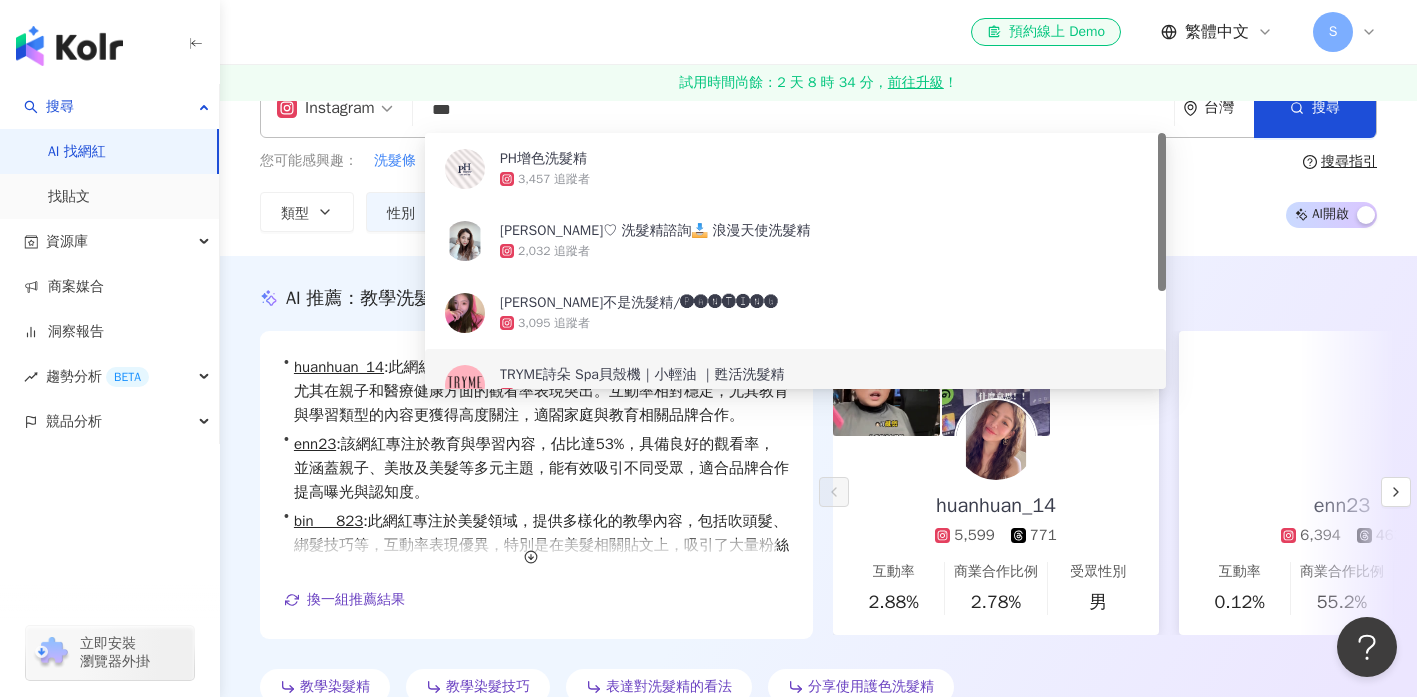 scroll, scrollTop: 84, scrollLeft: 0, axis: vertical 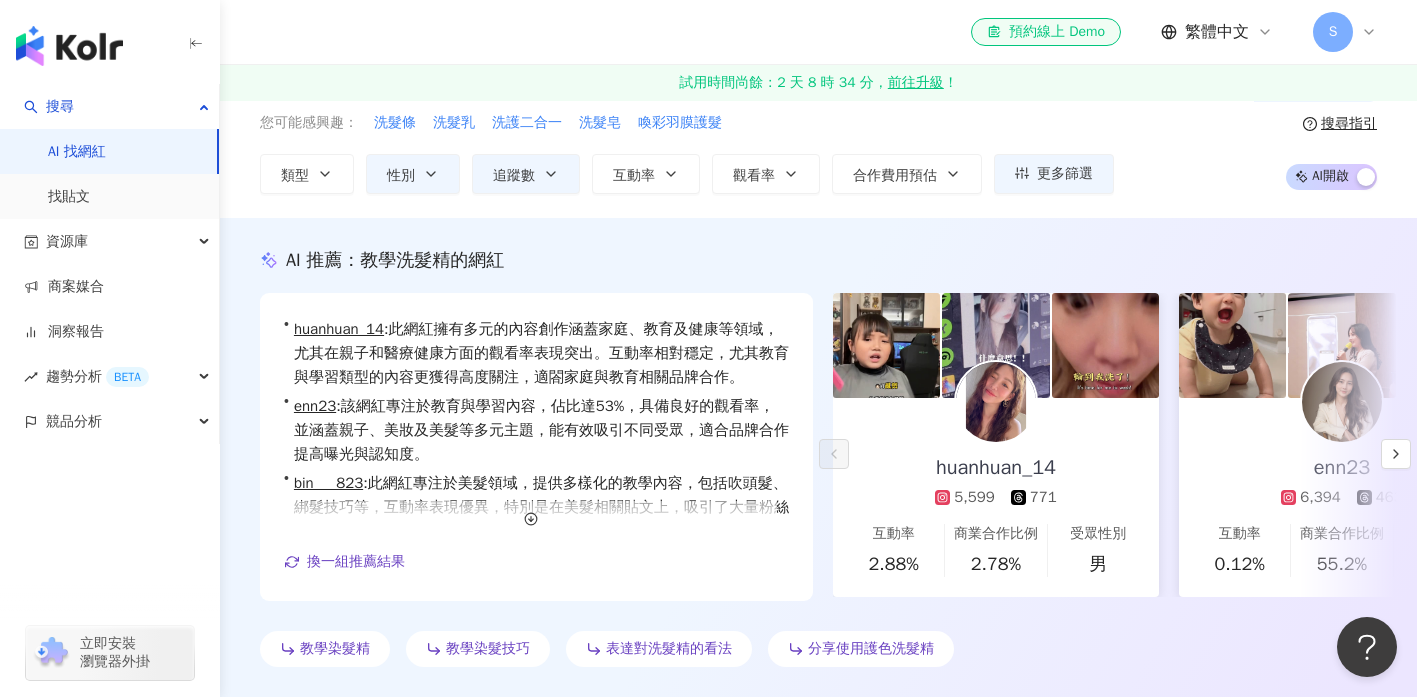 click on "教學染髮精 教學染髮技巧 表達對洗髮精的看法 分享使用護色洗髮精" at bounding box center (818, 653) 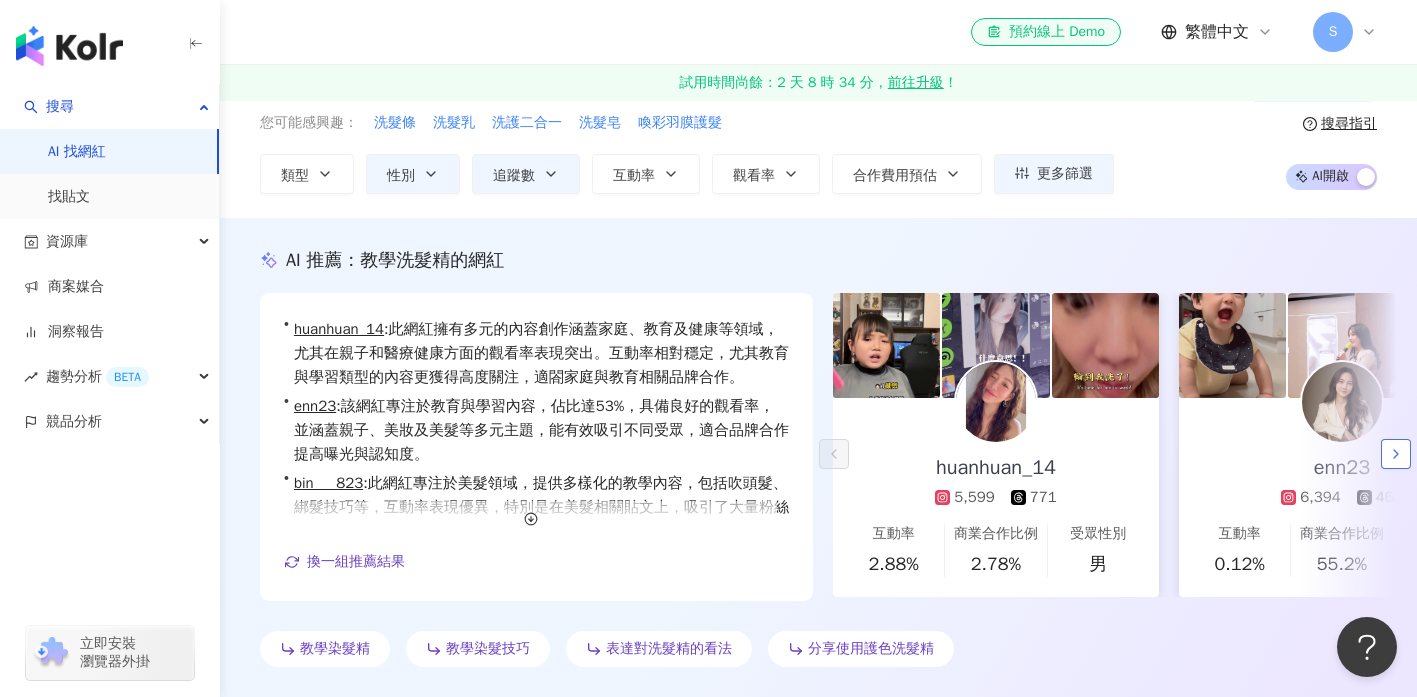 click at bounding box center [1396, 454] 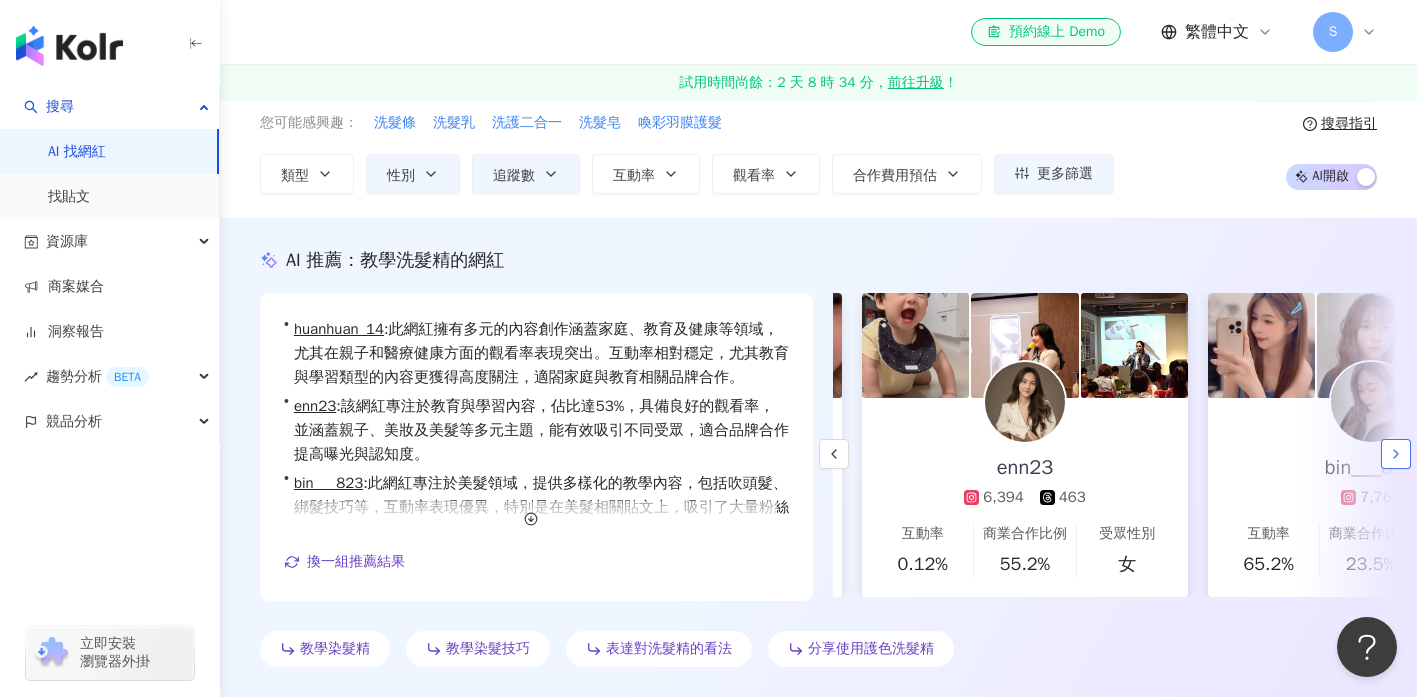 scroll, scrollTop: 0, scrollLeft: 346, axis: horizontal 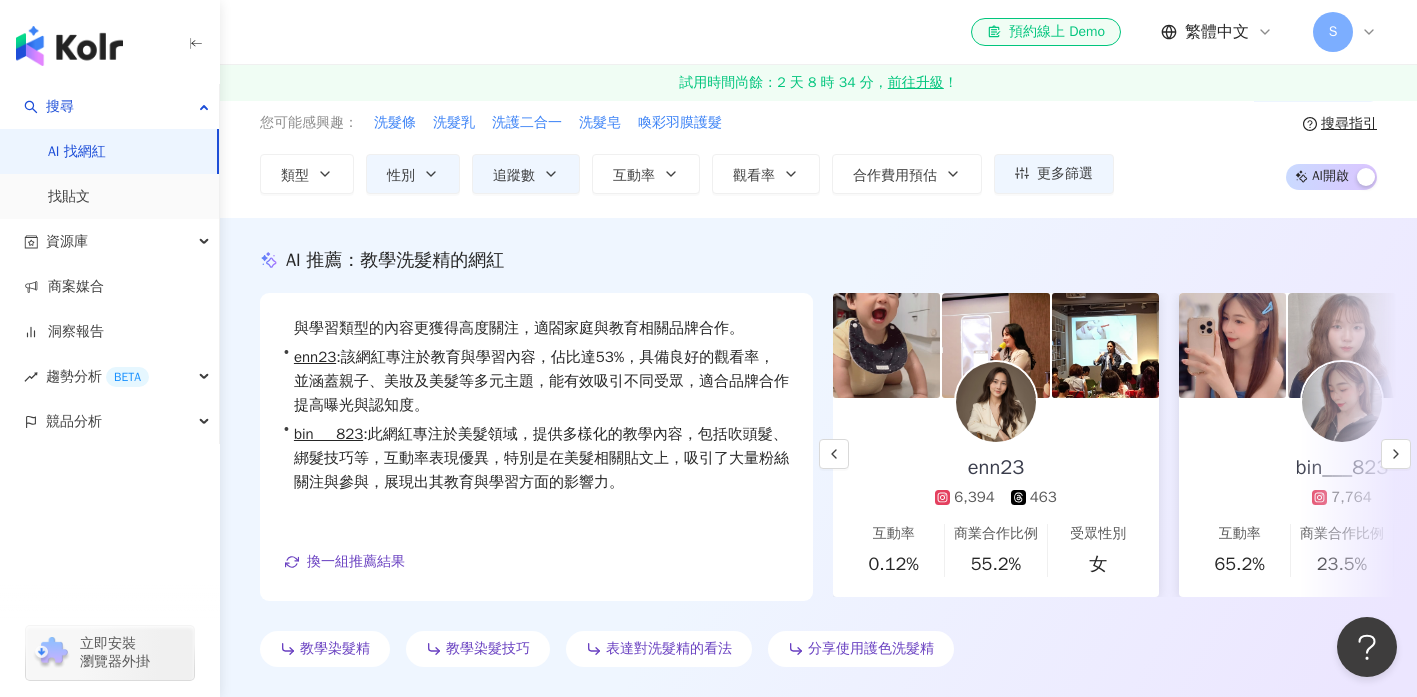 type 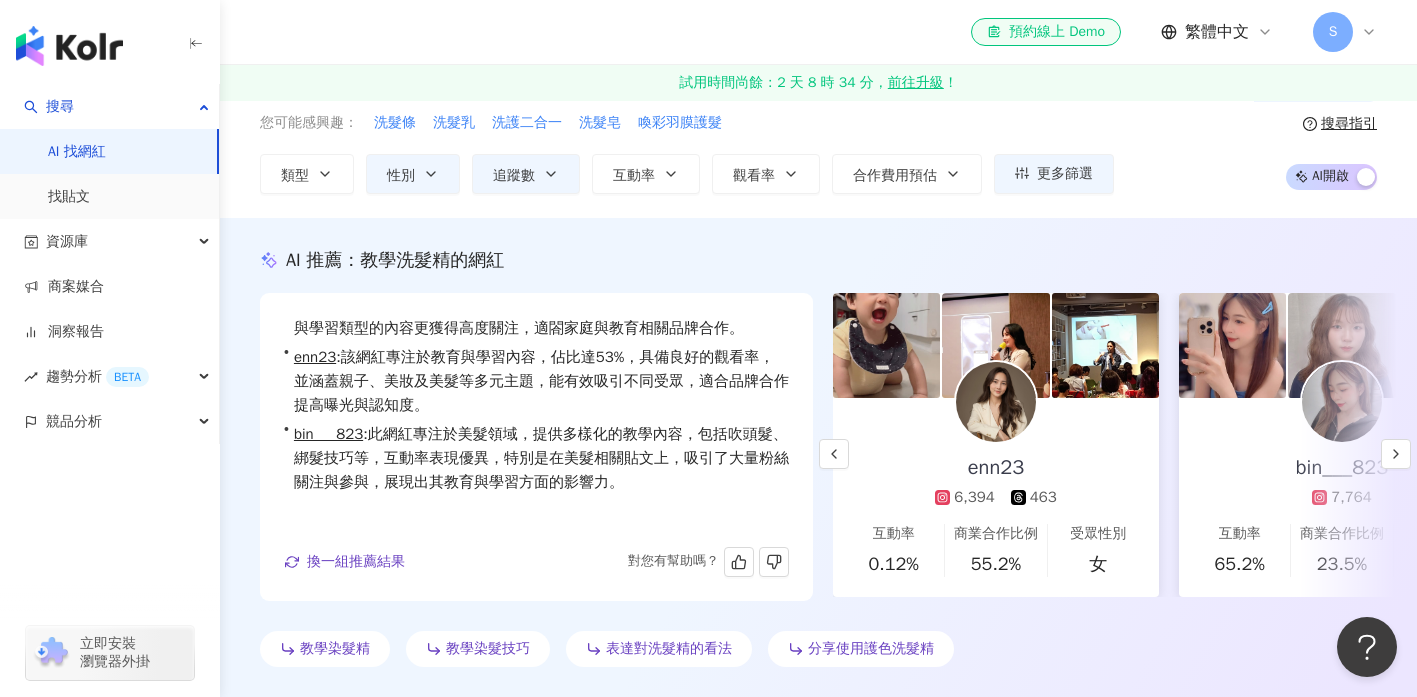 scroll, scrollTop: 73, scrollLeft: 0, axis: vertical 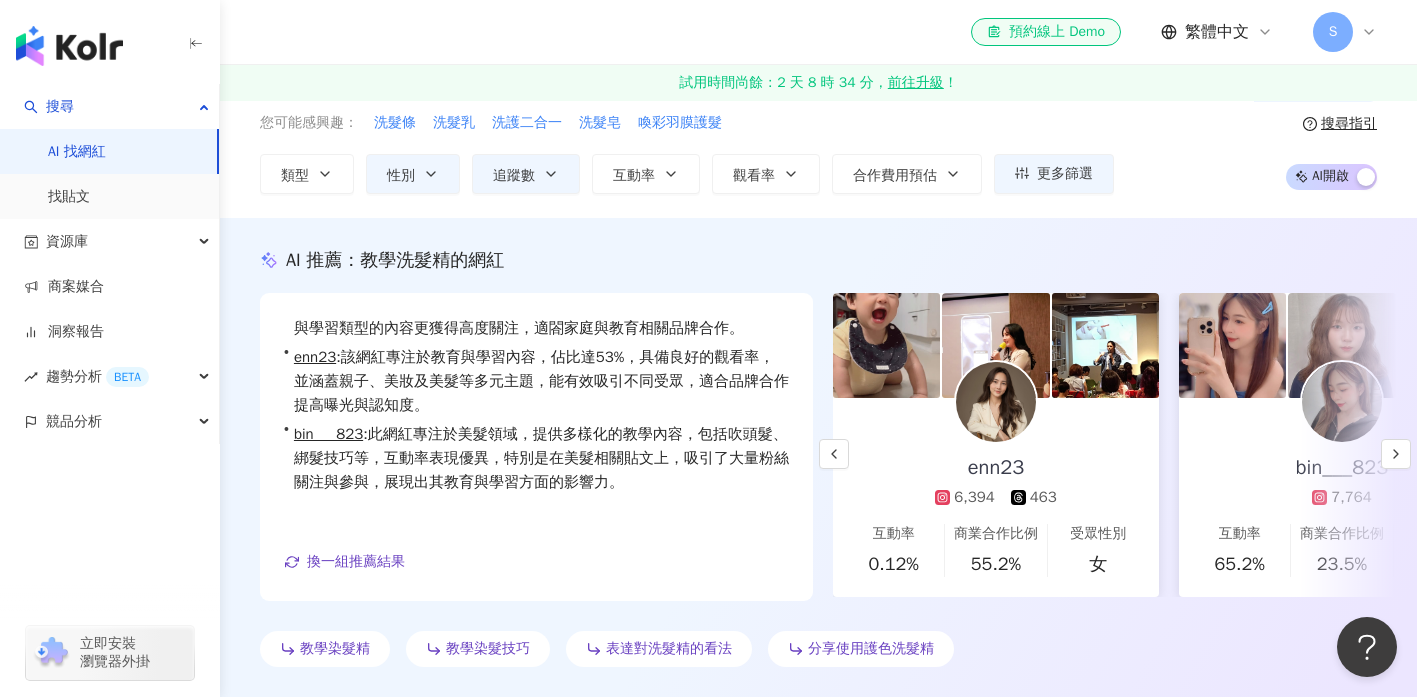 click on "bin___823 7,764 互動率 65.2% 商業合作比例 23.5% 受眾性別 無資料" at bounding box center [1342, 497] 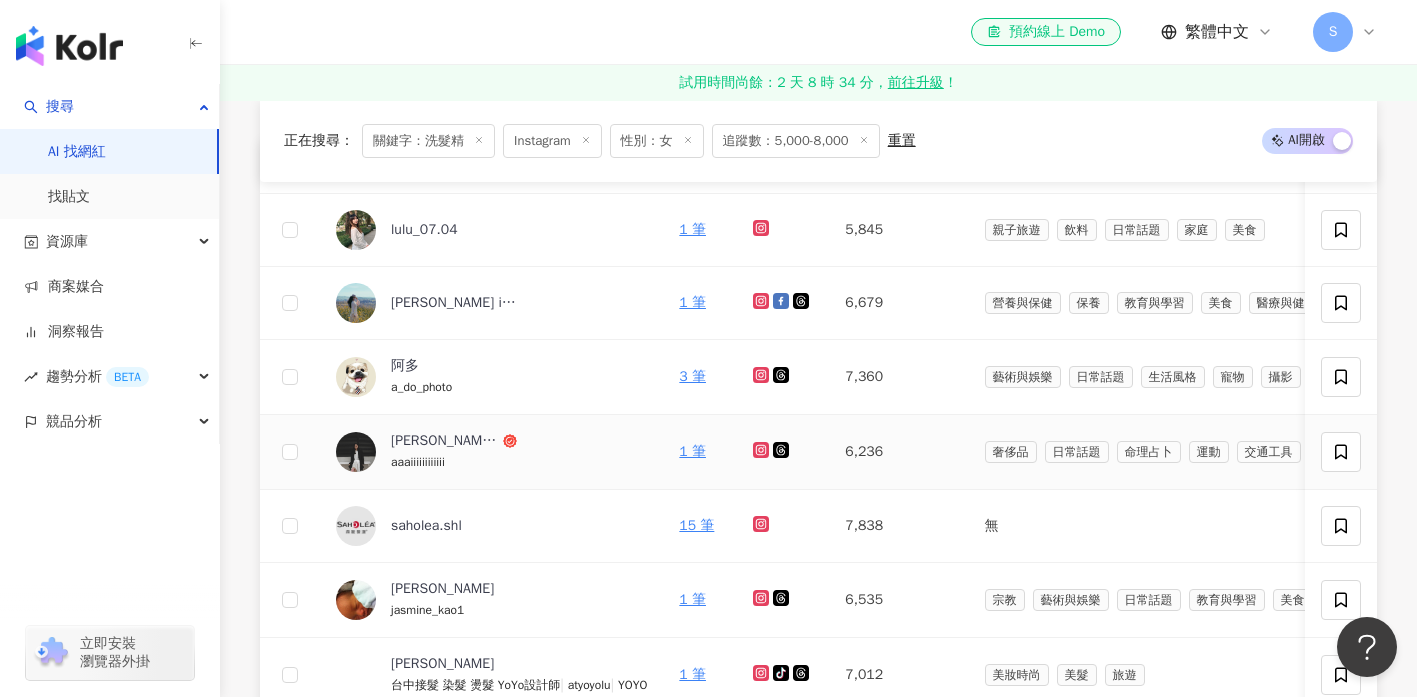 scroll, scrollTop: 608, scrollLeft: 0, axis: vertical 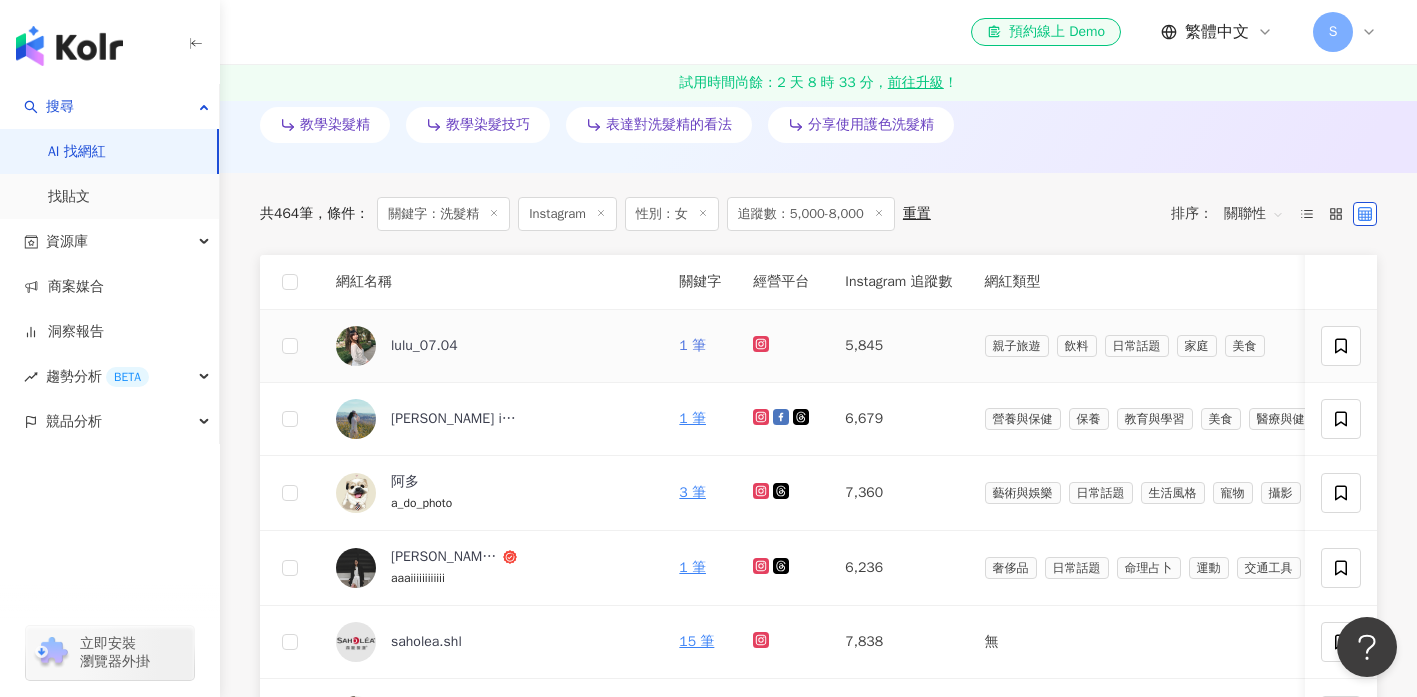 click on "1 筆" at bounding box center (692, 345) 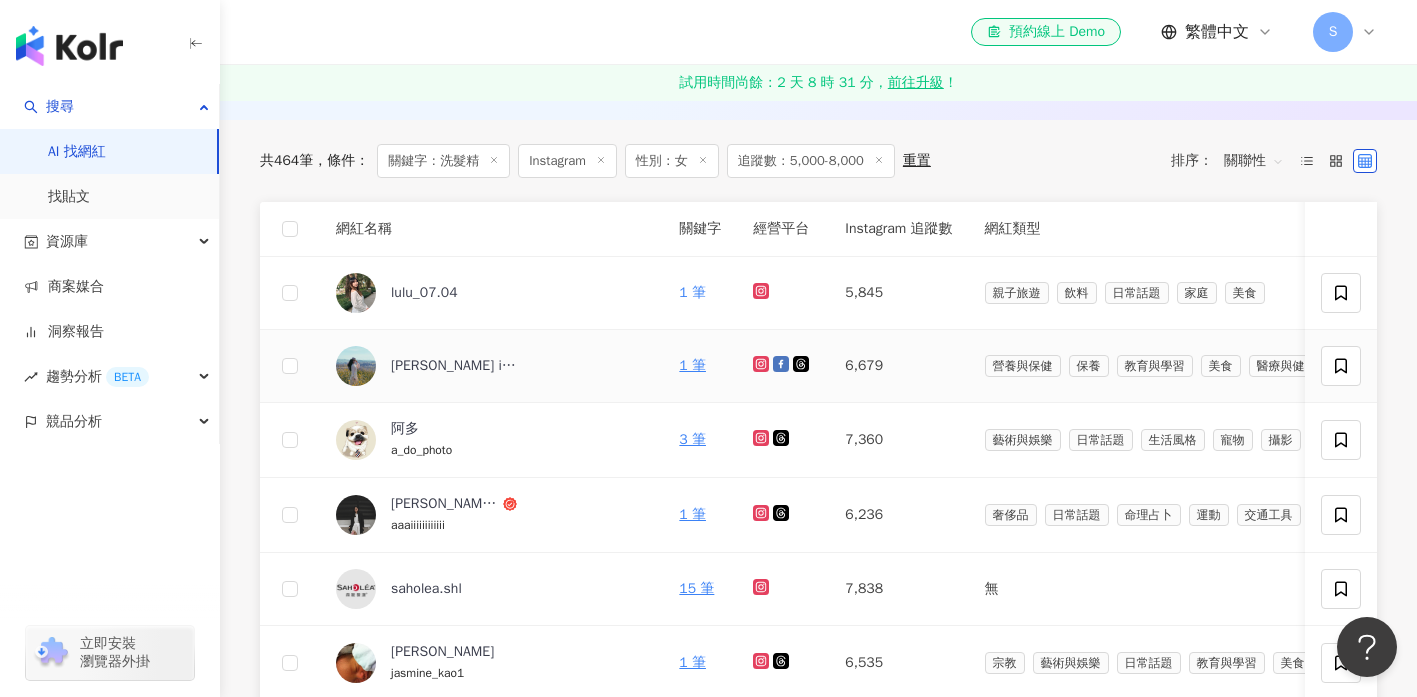 scroll, scrollTop: 662, scrollLeft: 0, axis: vertical 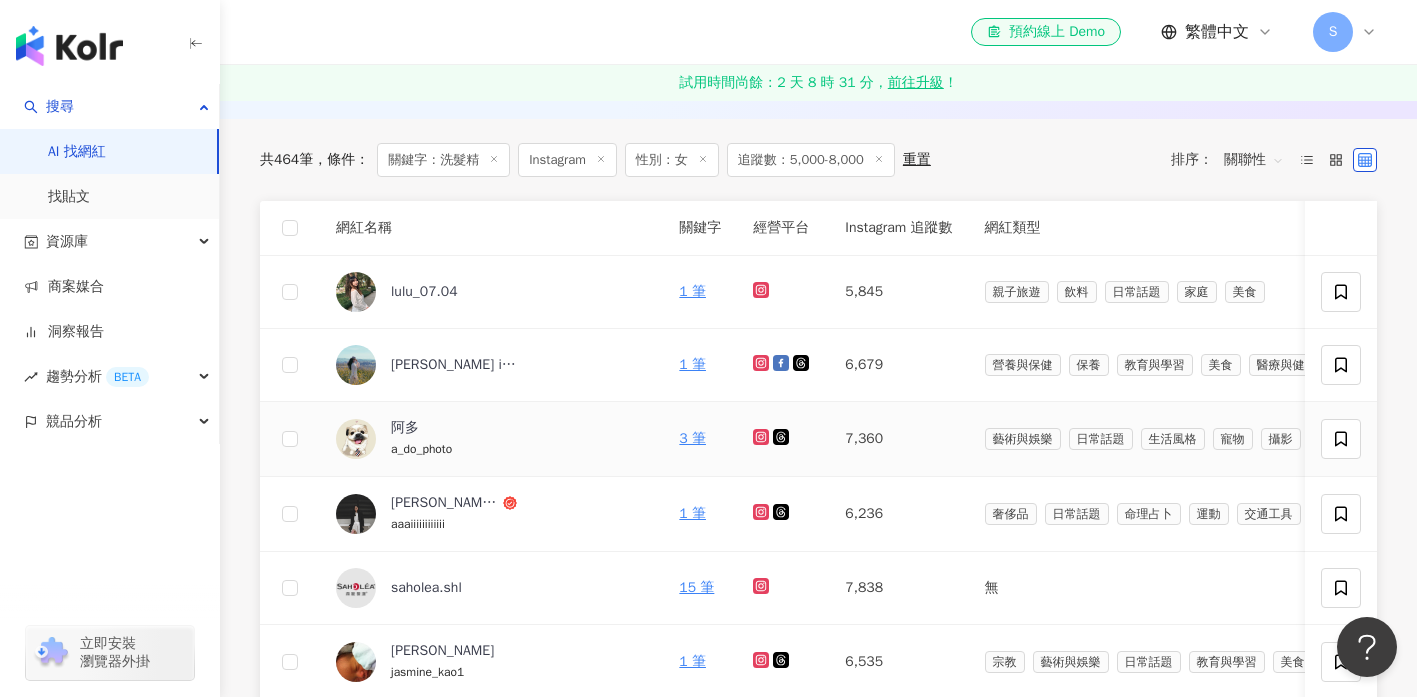 click on "阿多" at bounding box center [405, 428] 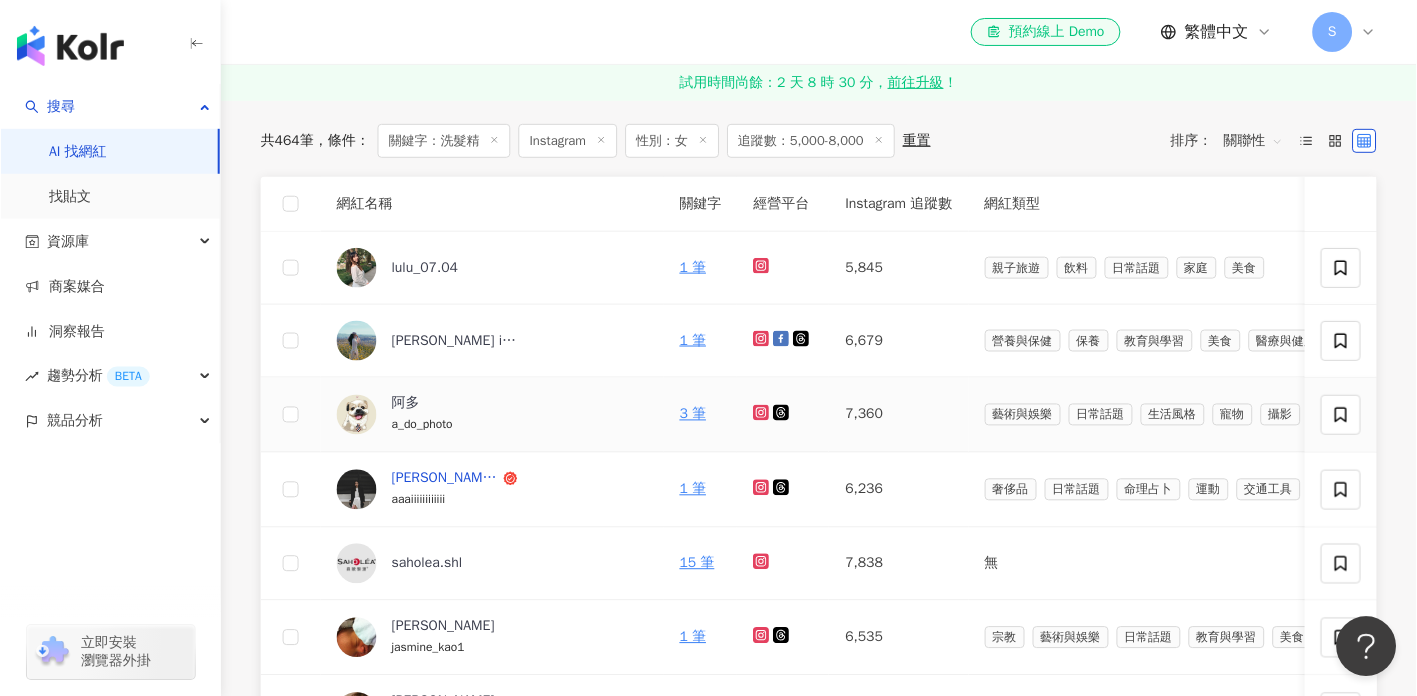 scroll, scrollTop: 696, scrollLeft: 0, axis: vertical 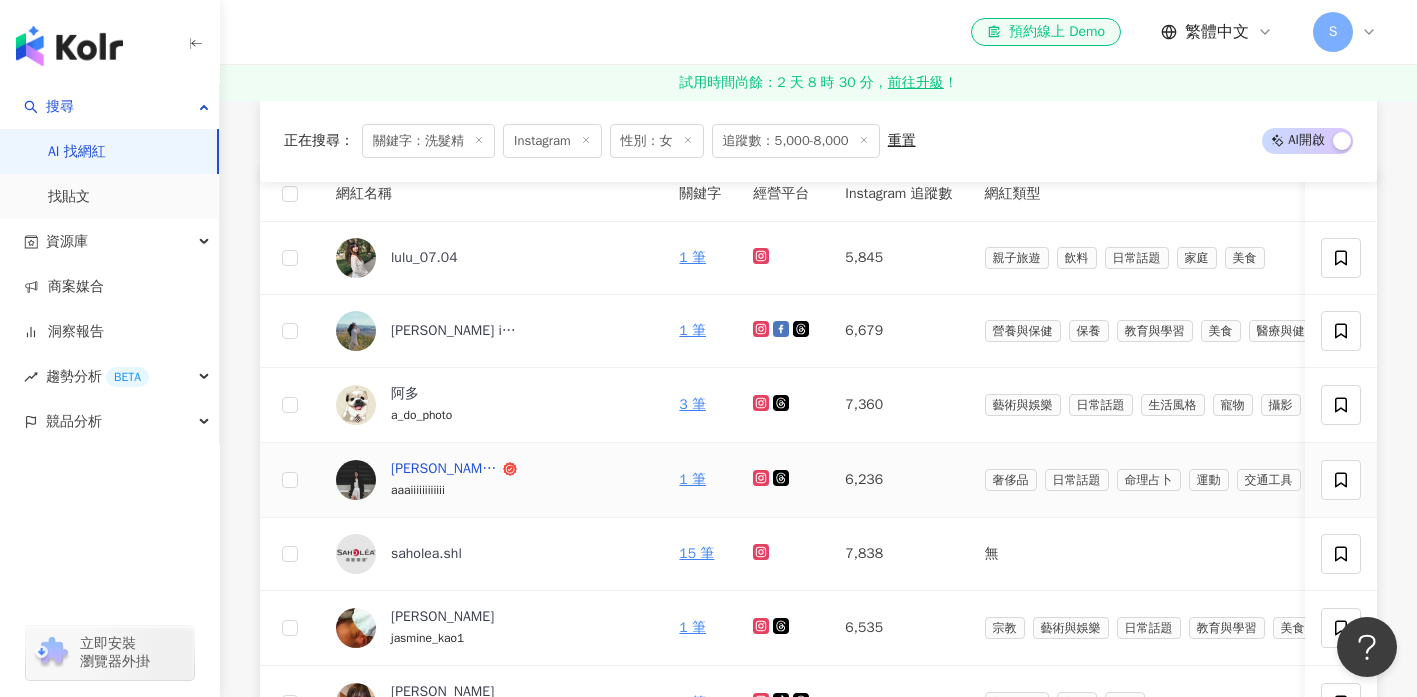 click on "蕭璦喔喔喔" at bounding box center (445, 469) 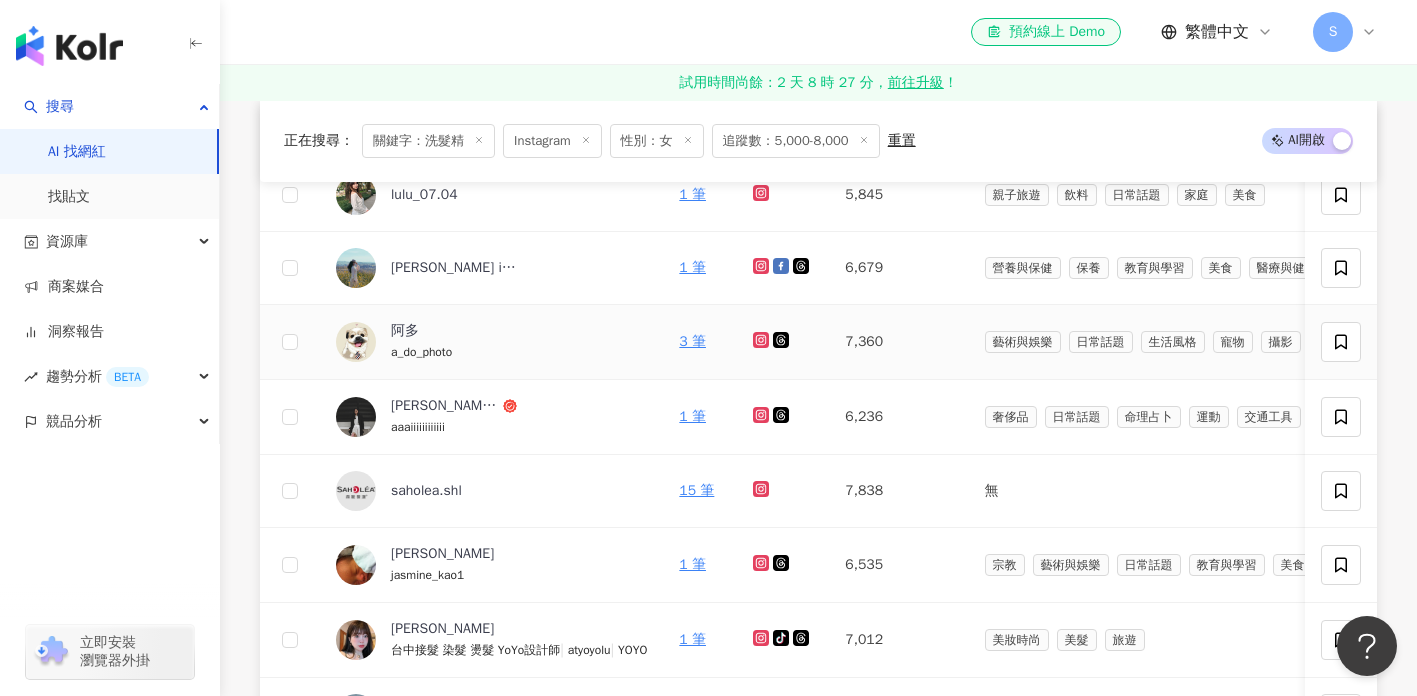 scroll, scrollTop: 780, scrollLeft: 0, axis: vertical 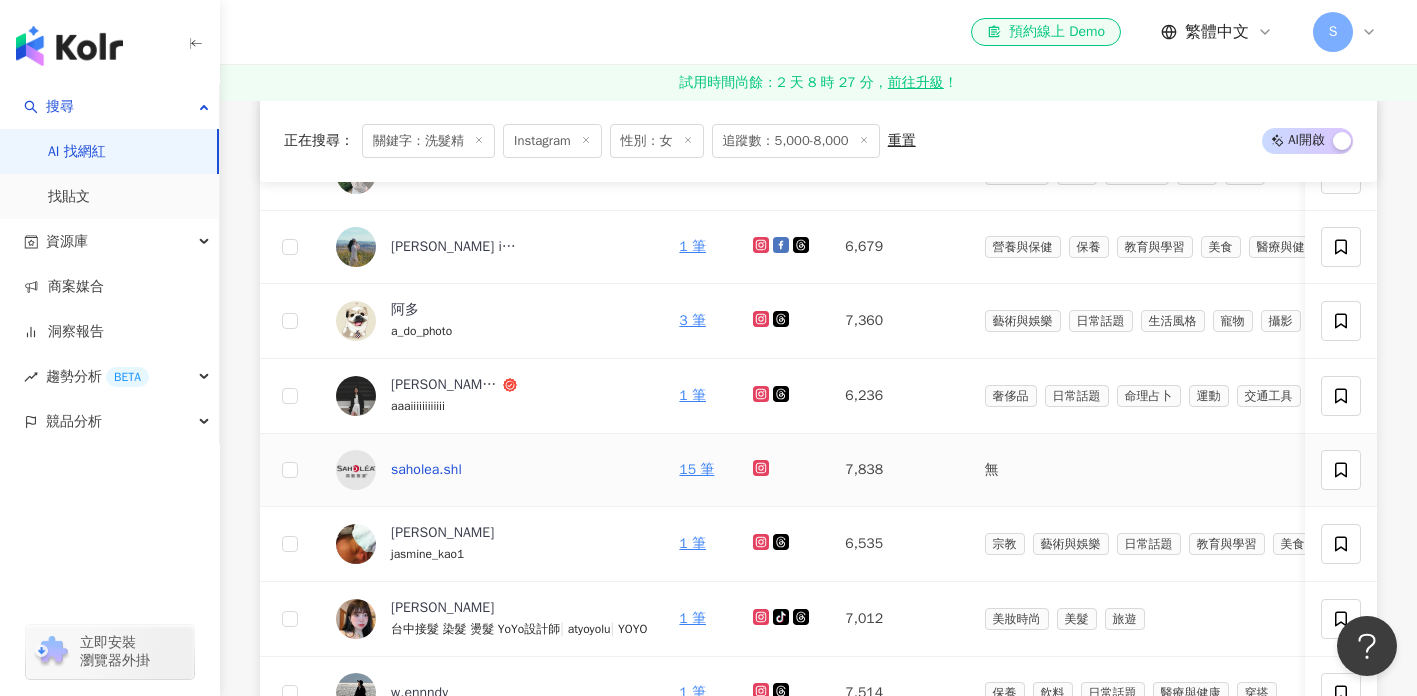 click on "saholea.shl" at bounding box center (426, 470) 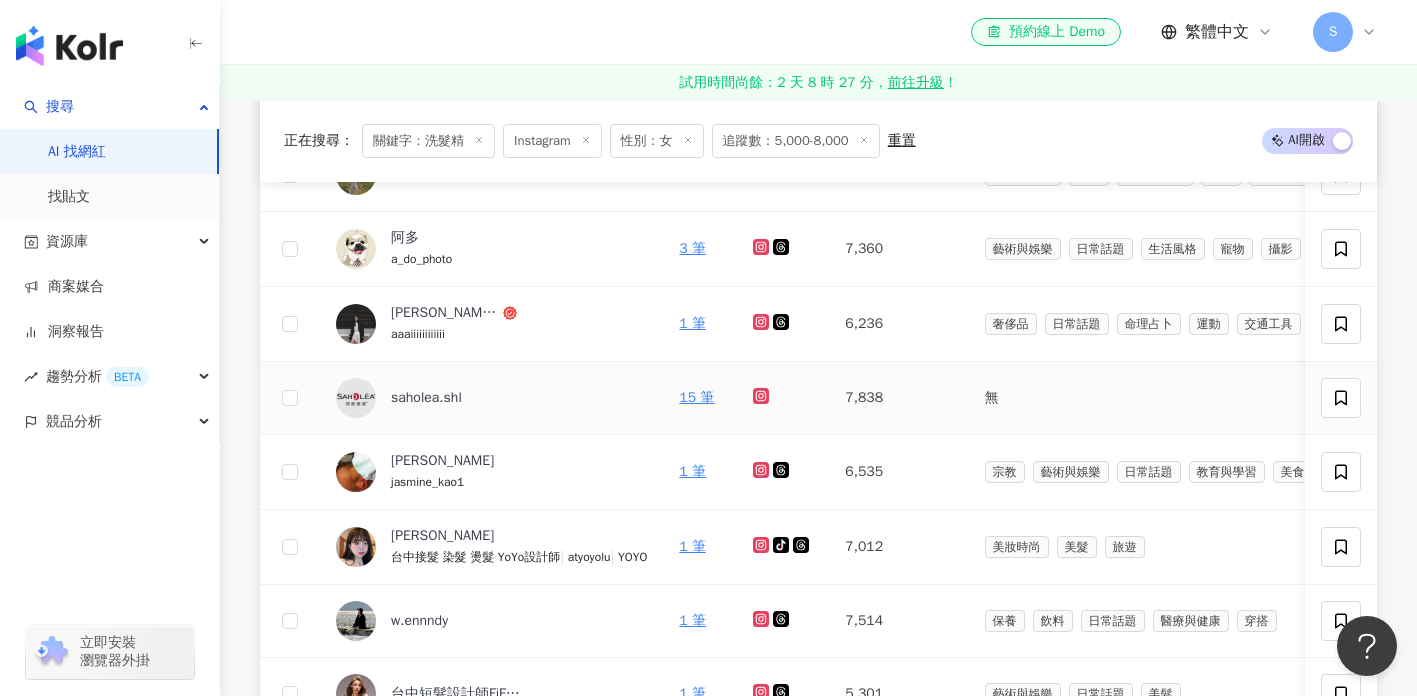 scroll, scrollTop: 882, scrollLeft: 0, axis: vertical 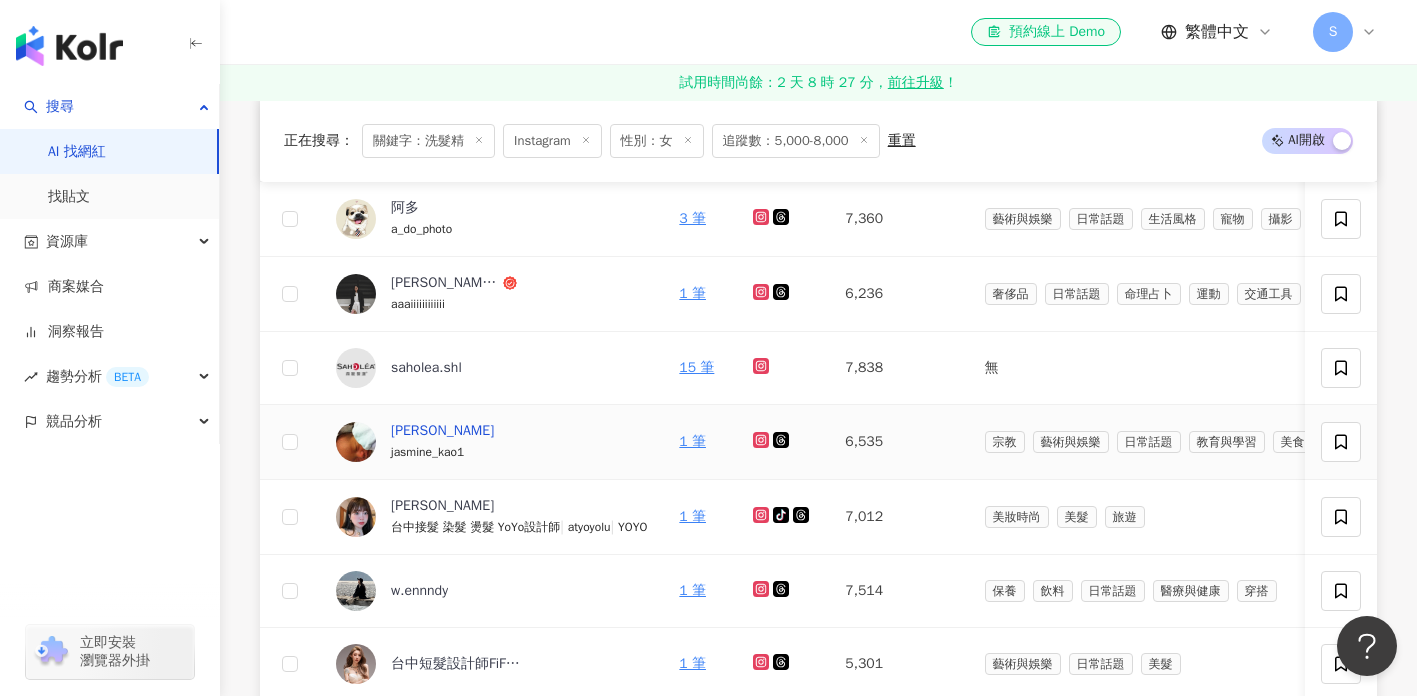 click on "高秀雯" at bounding box center (442, 431) 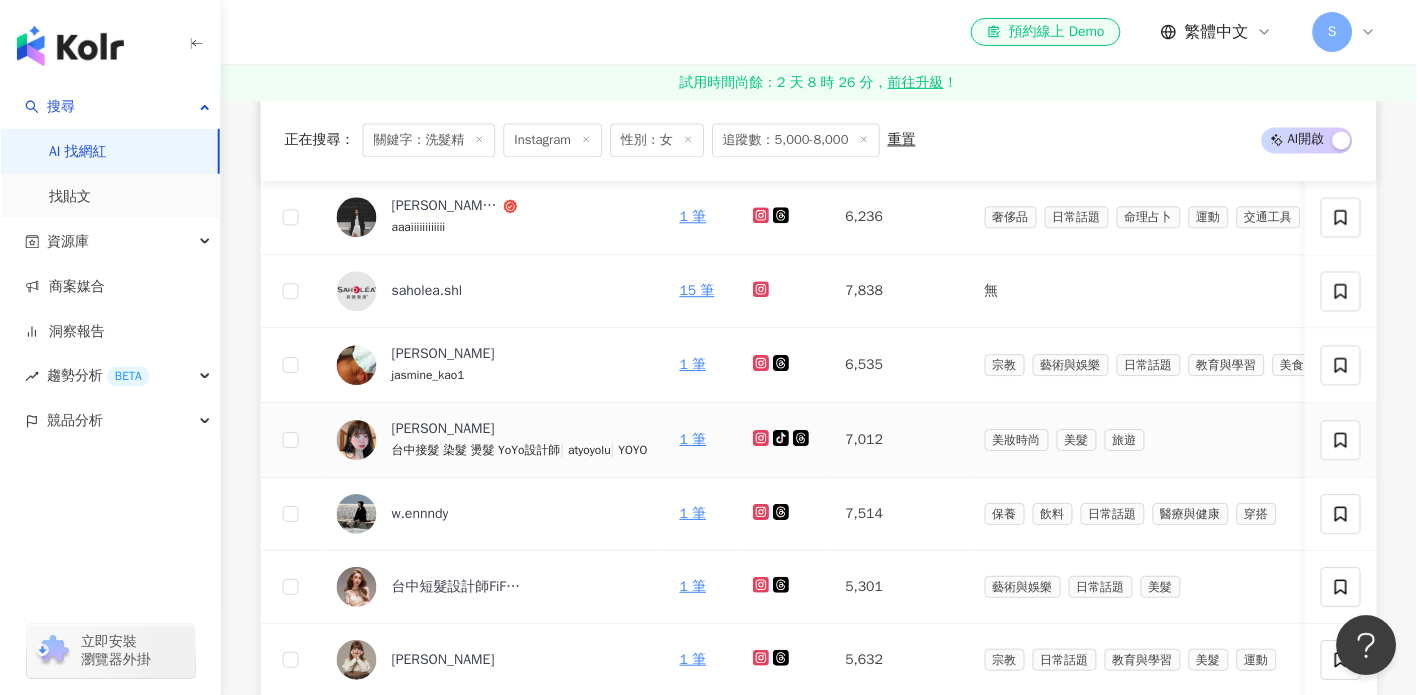 scroll, scrollTop: 989, scrollLeft: 0, axis: vertical 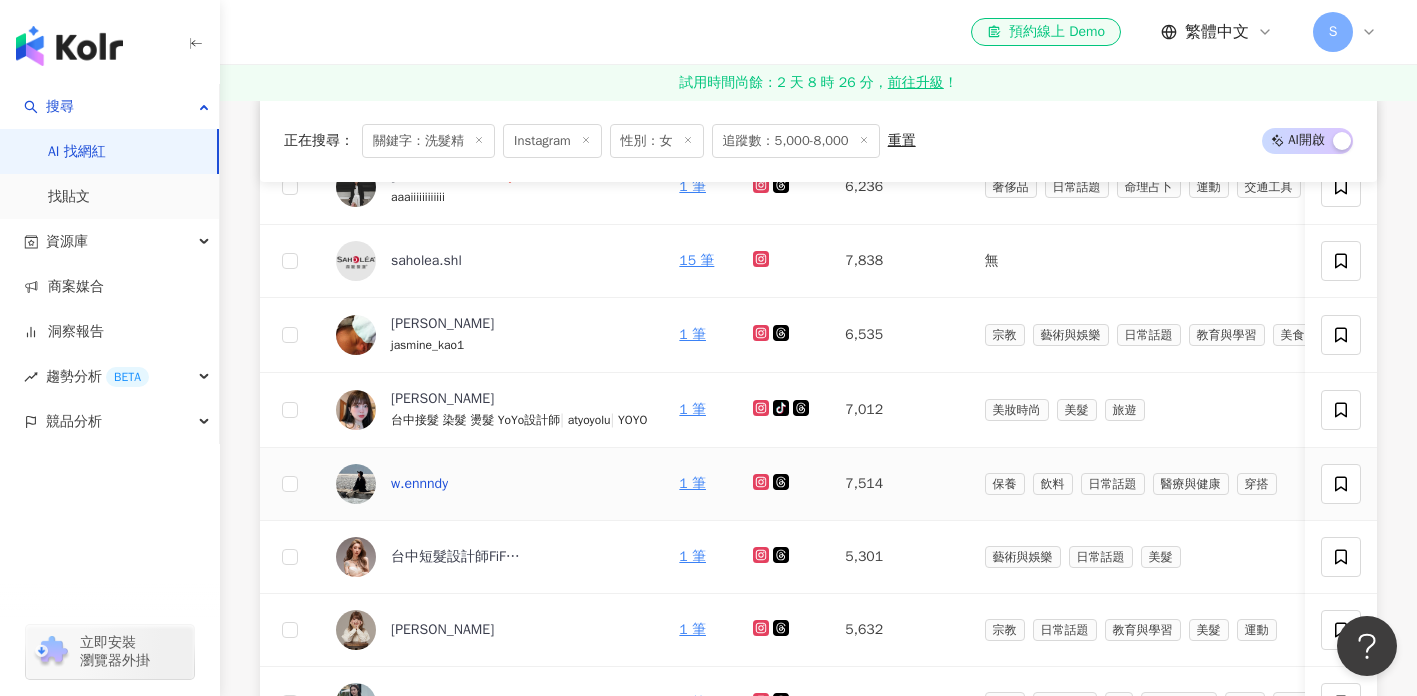 click on "w.ennndy" at bounding box center [419, 484] 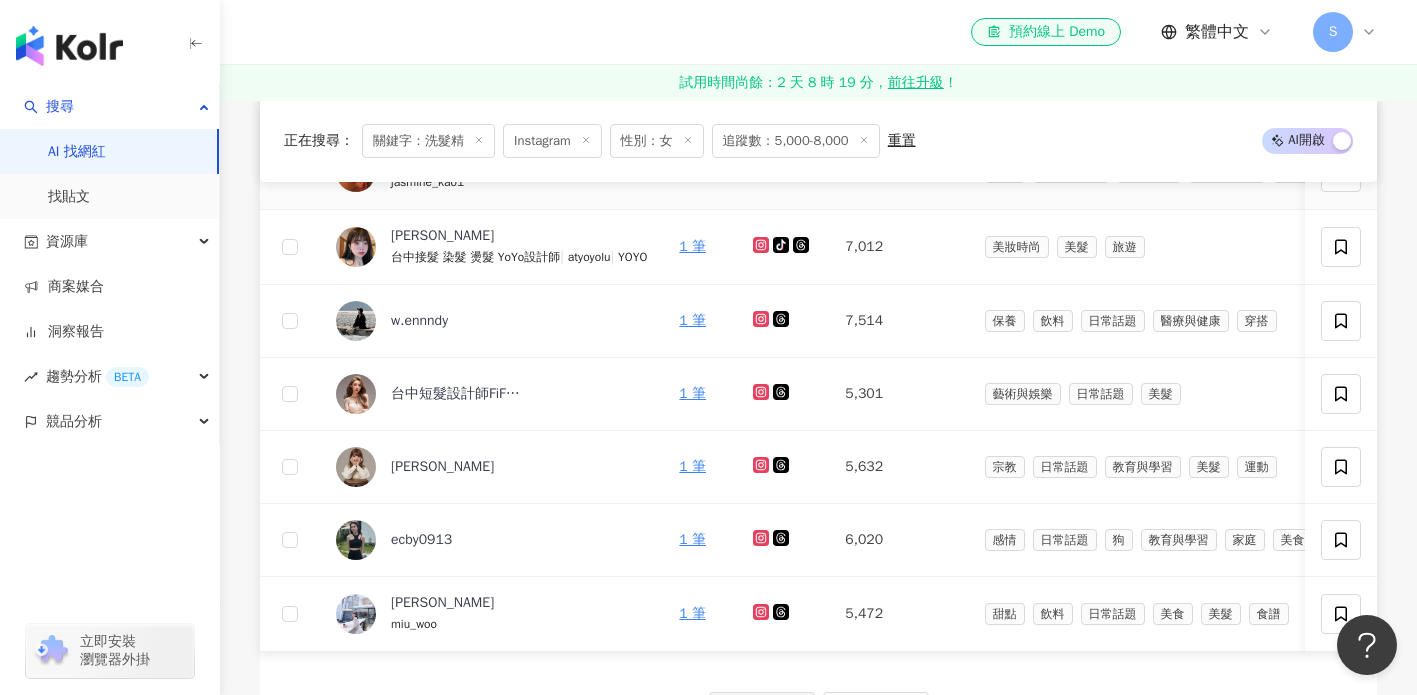 scroll, scrollTop: 1241, scrollLeft: 0, axis: vertical 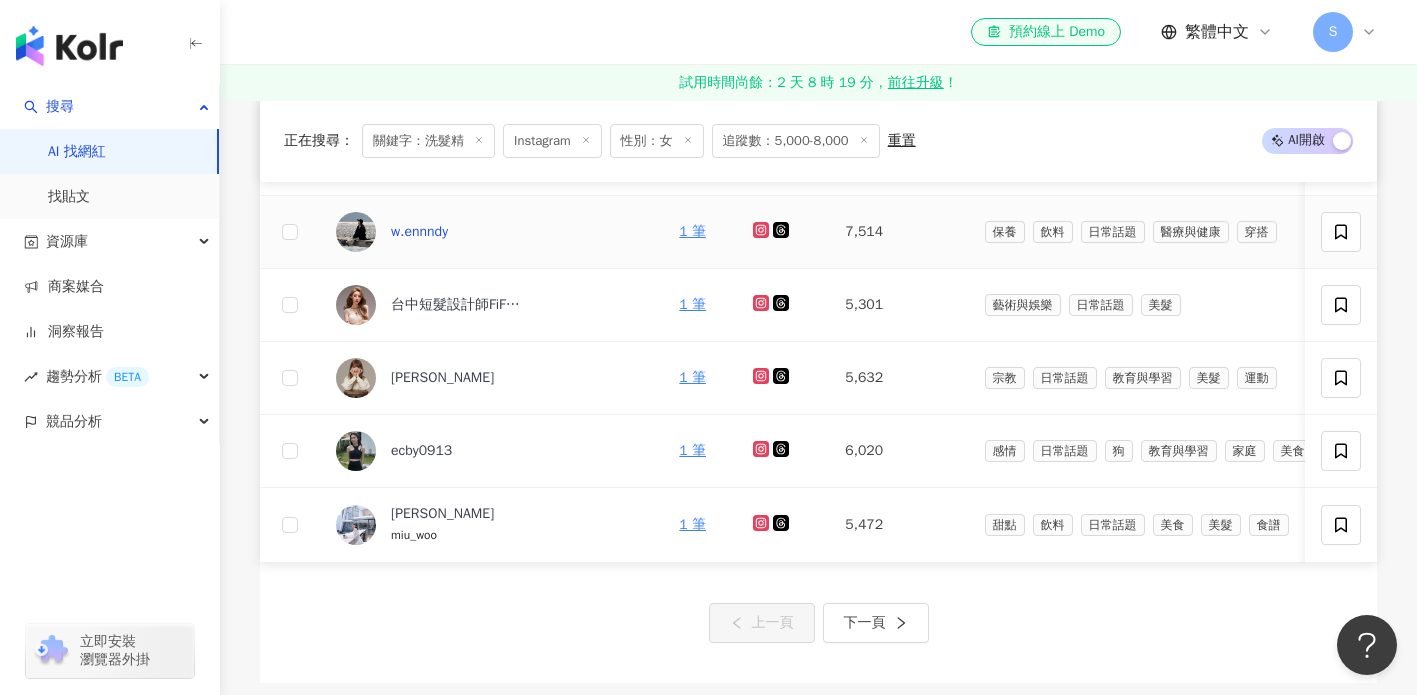 click on "w.ennndy" at bounding box center [419, 232] 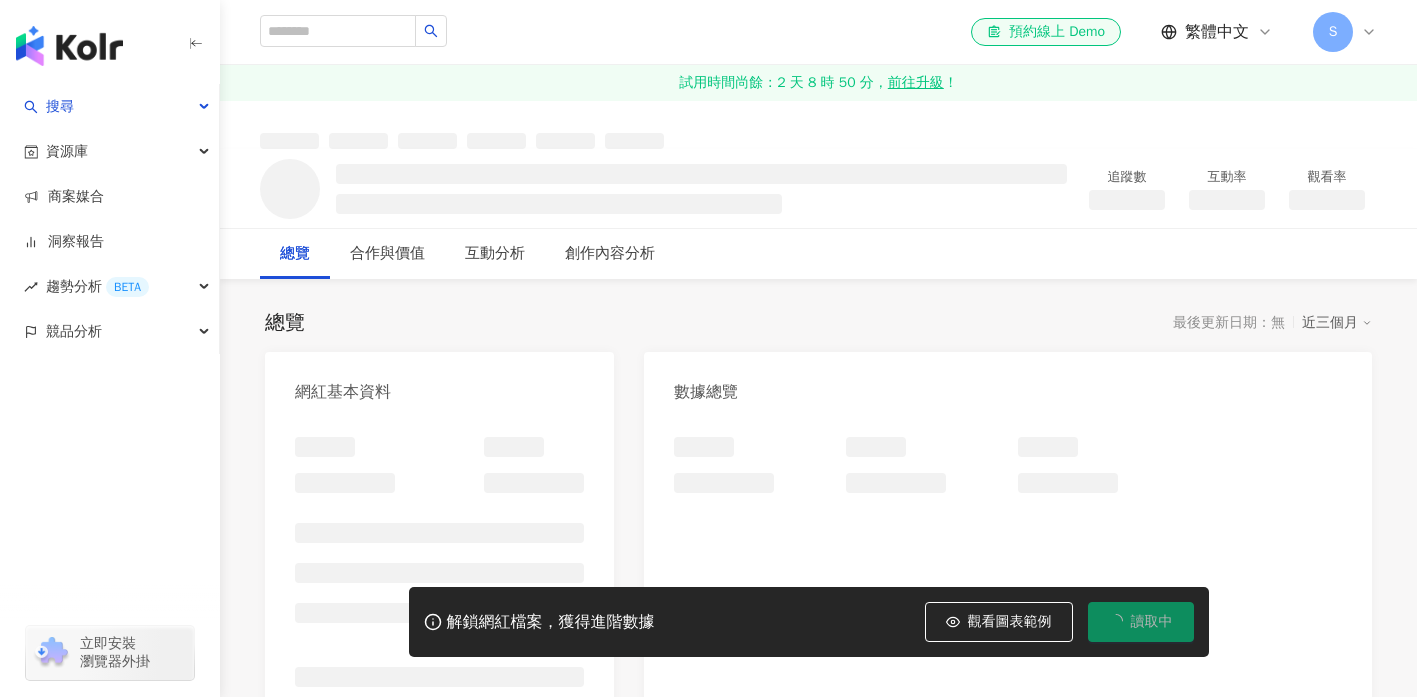 scroll, scrollTop: 0, scrollLeft: 0, axis: both 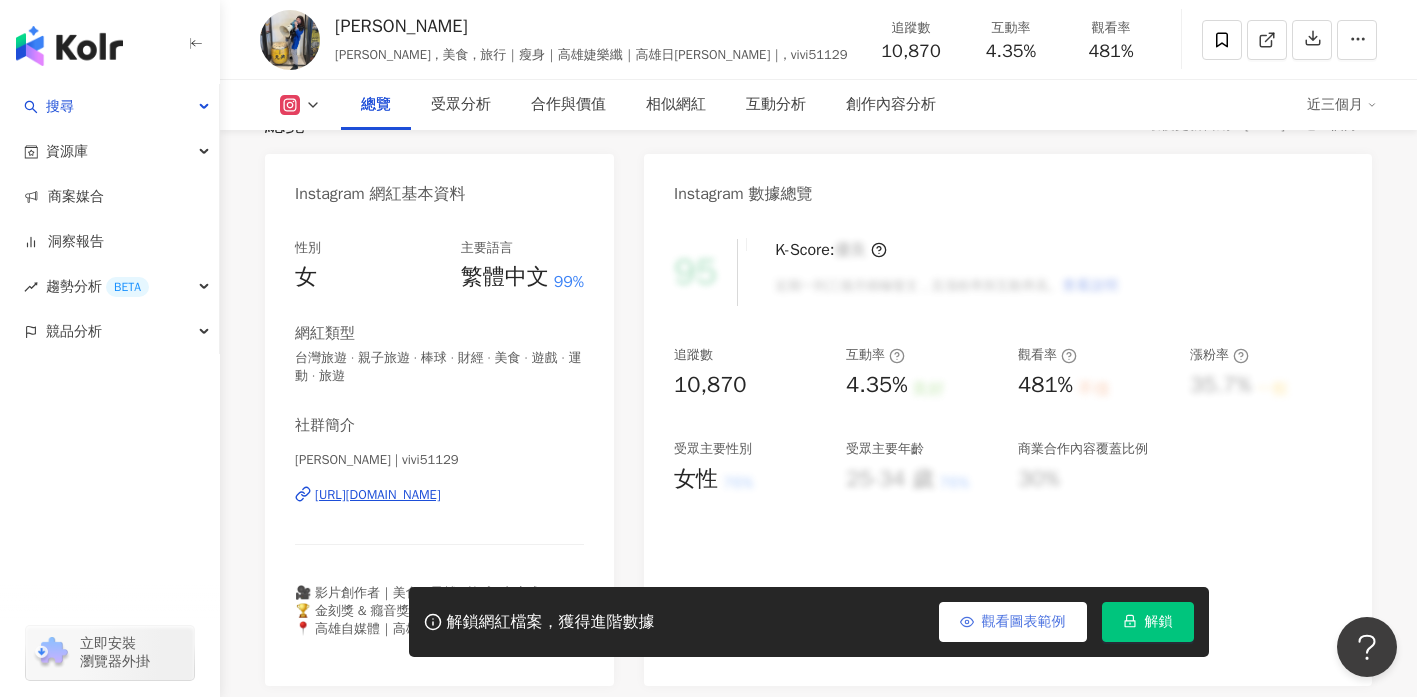 click on "觀看圖表範例" at bounding box center (1013, 622) 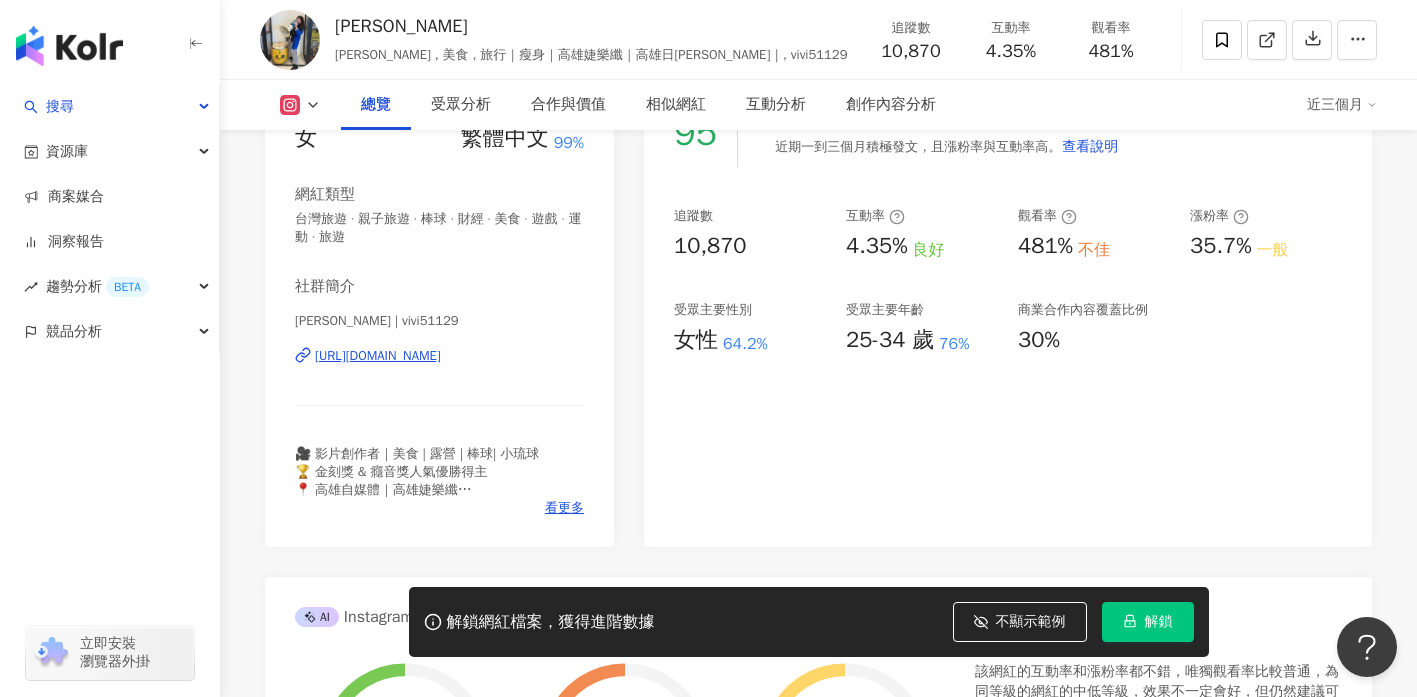 scroll, scrollTop: 338, scrollLeft: 0, axis: vertical 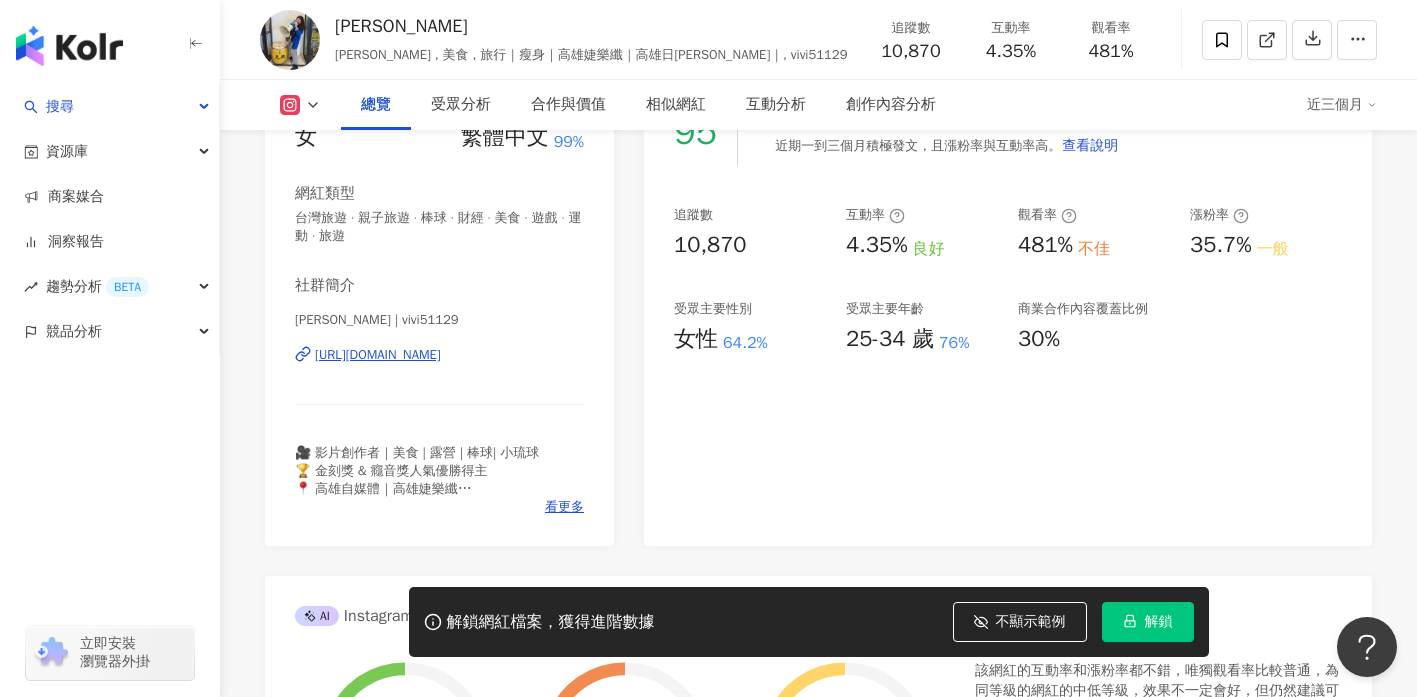 type 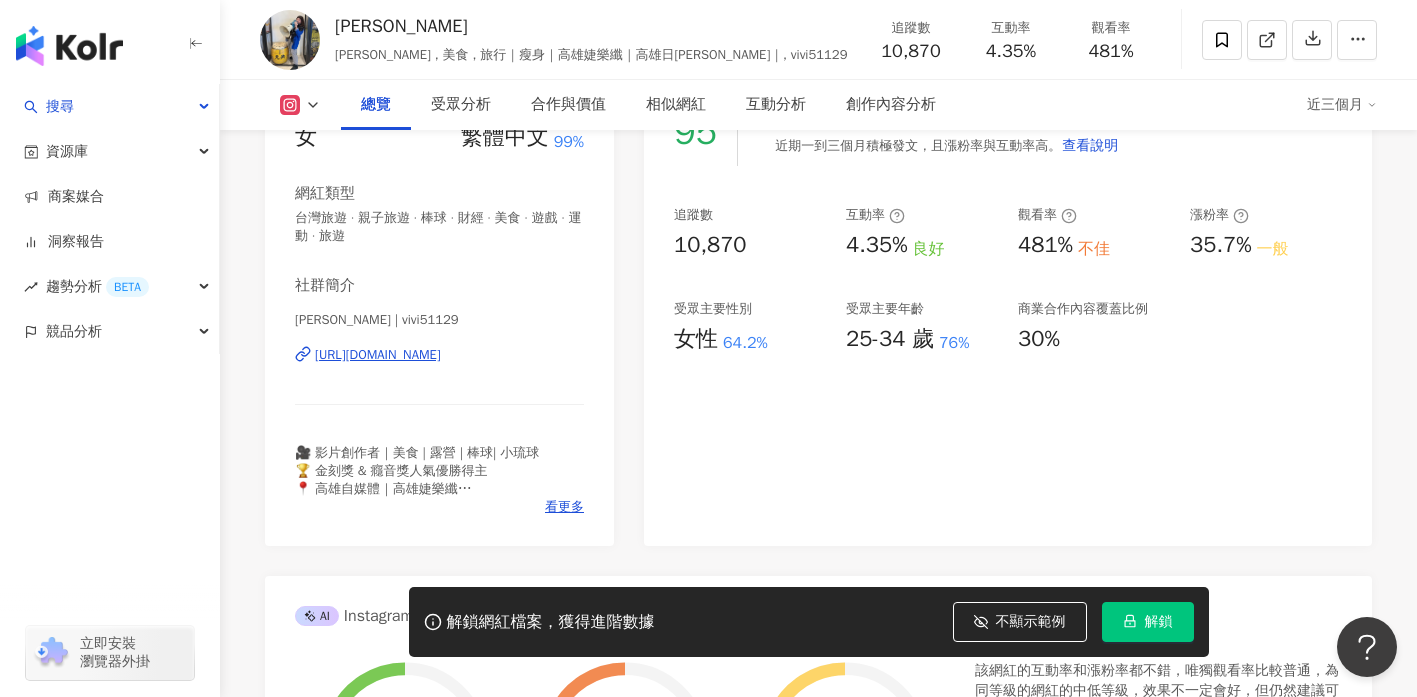 scroll, scrollTop: 0, scrollLeft: 0, axis: both 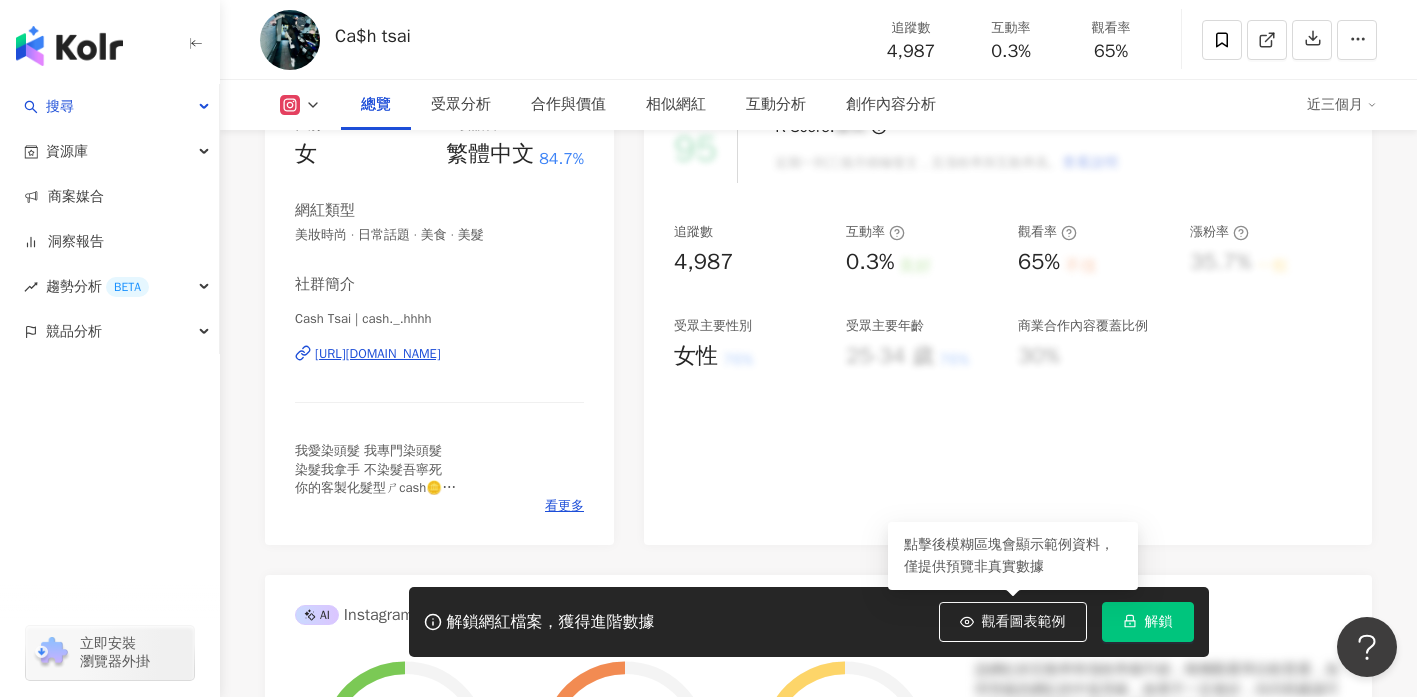 drag, startPoint x: 990, startPoint y: 621, endPoint x: 1012, endPoint y: 388, distance: 234.03632 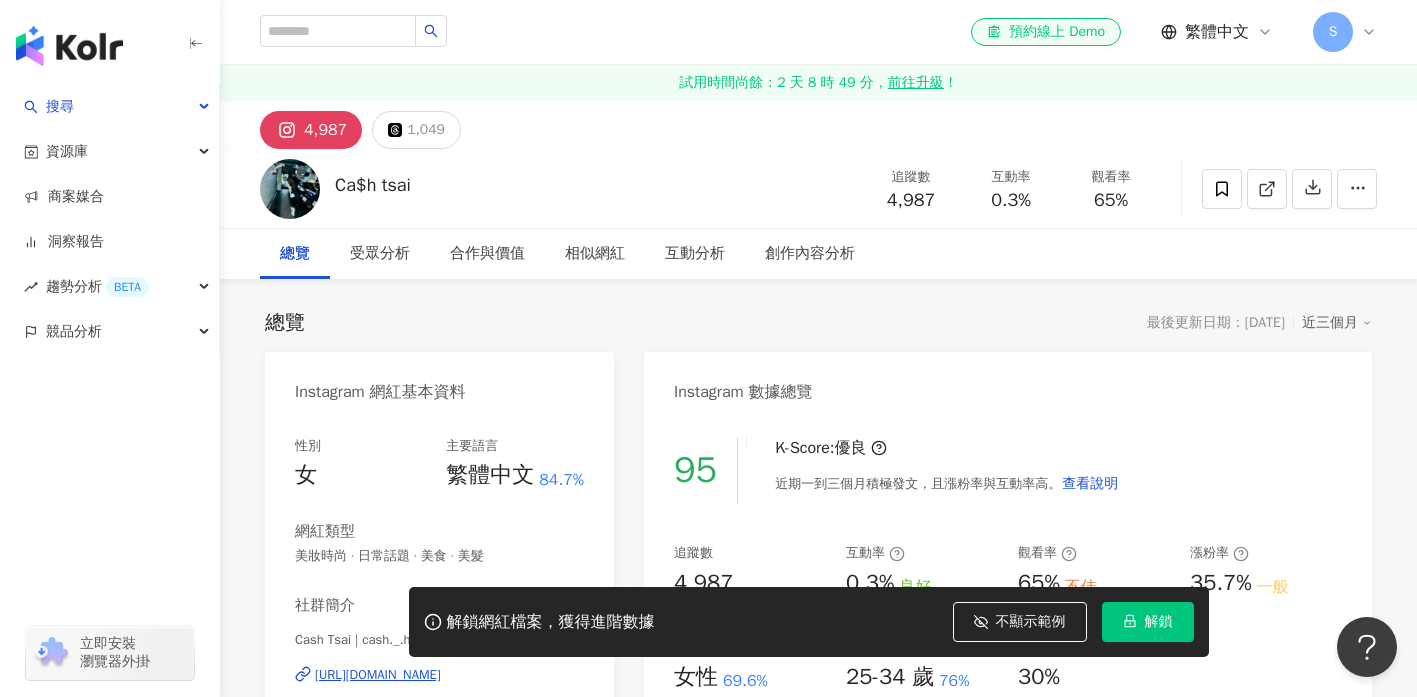 scroll, scrollTop: 243, scrollLeft: 0, axis: vertical 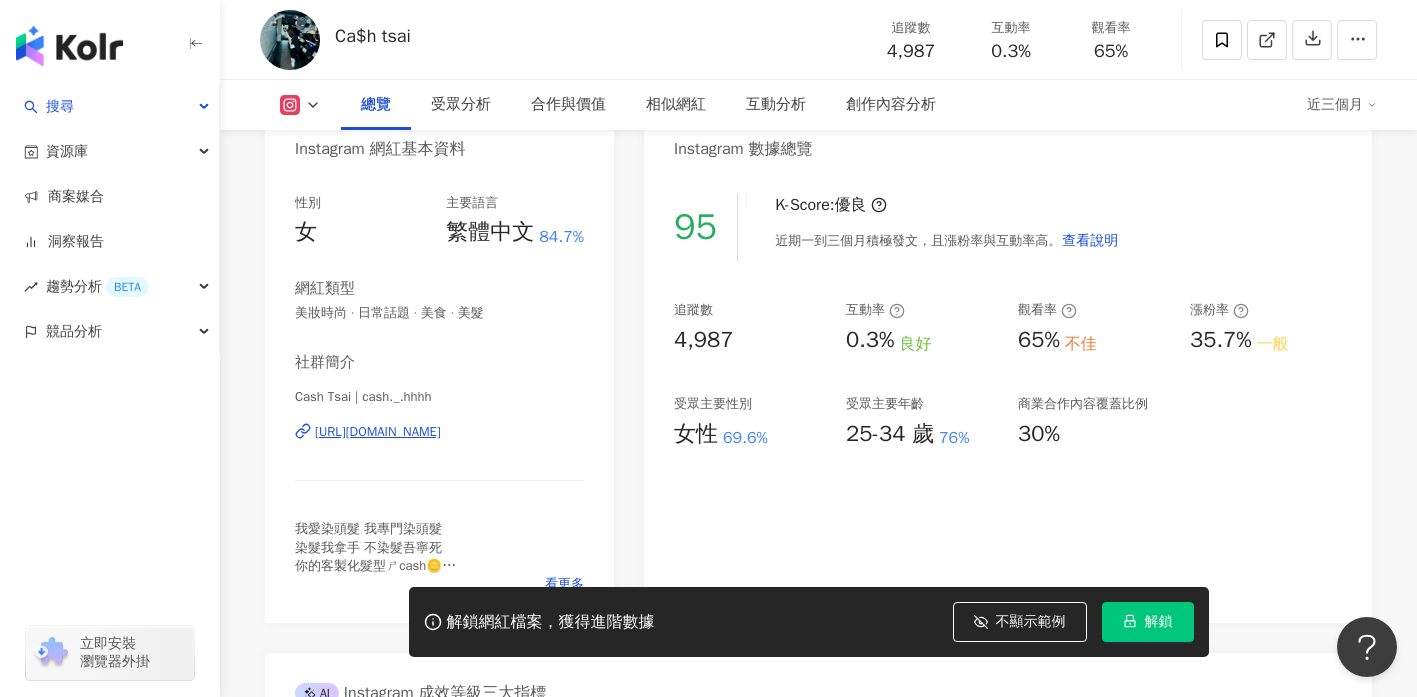 type 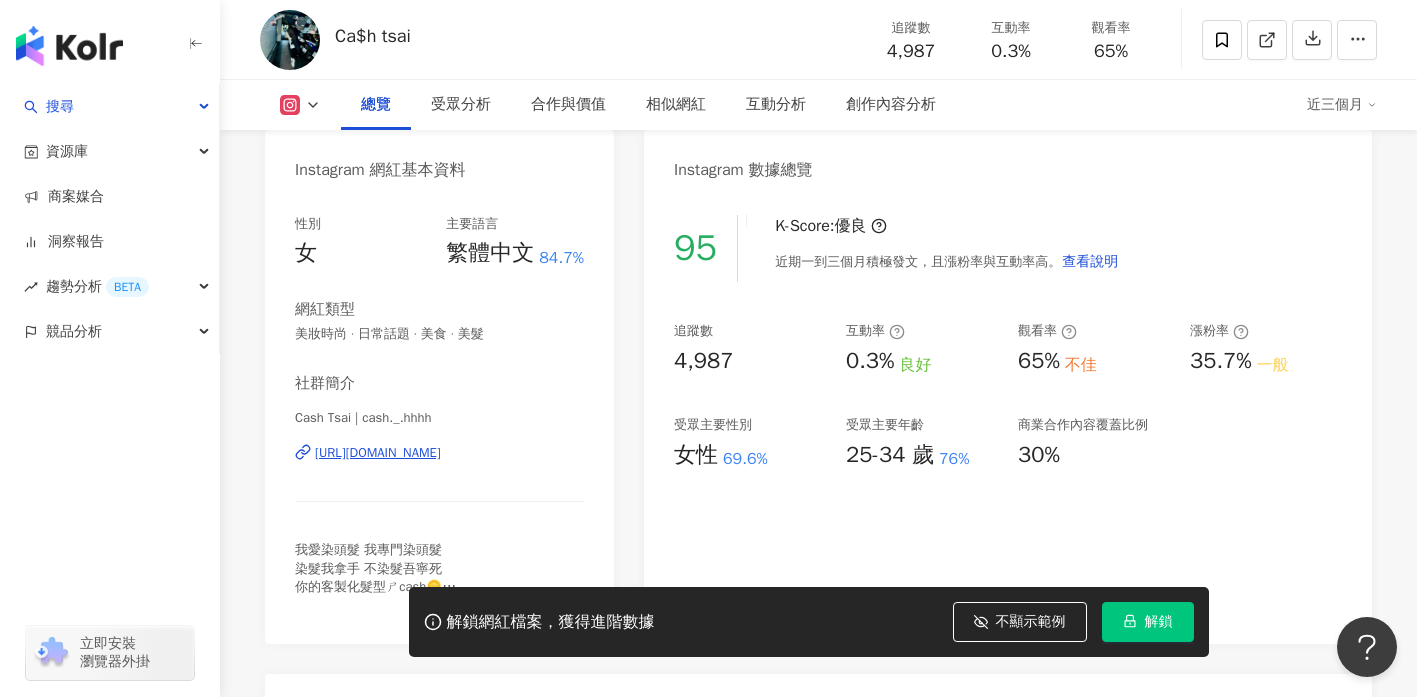 scroll, scrollTop: 203, scrollLeft: 0, axis: vertical 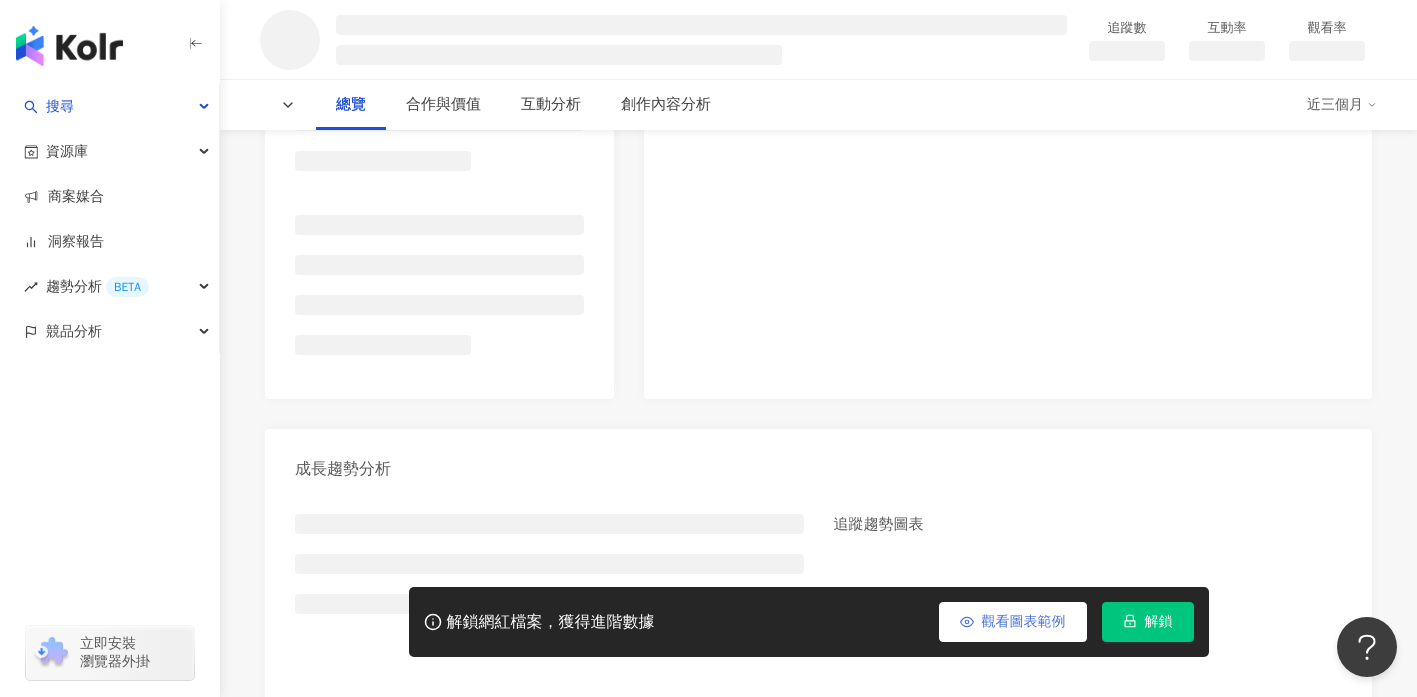 click on "觀看圖表範例" at bounding box center (1013, 622) 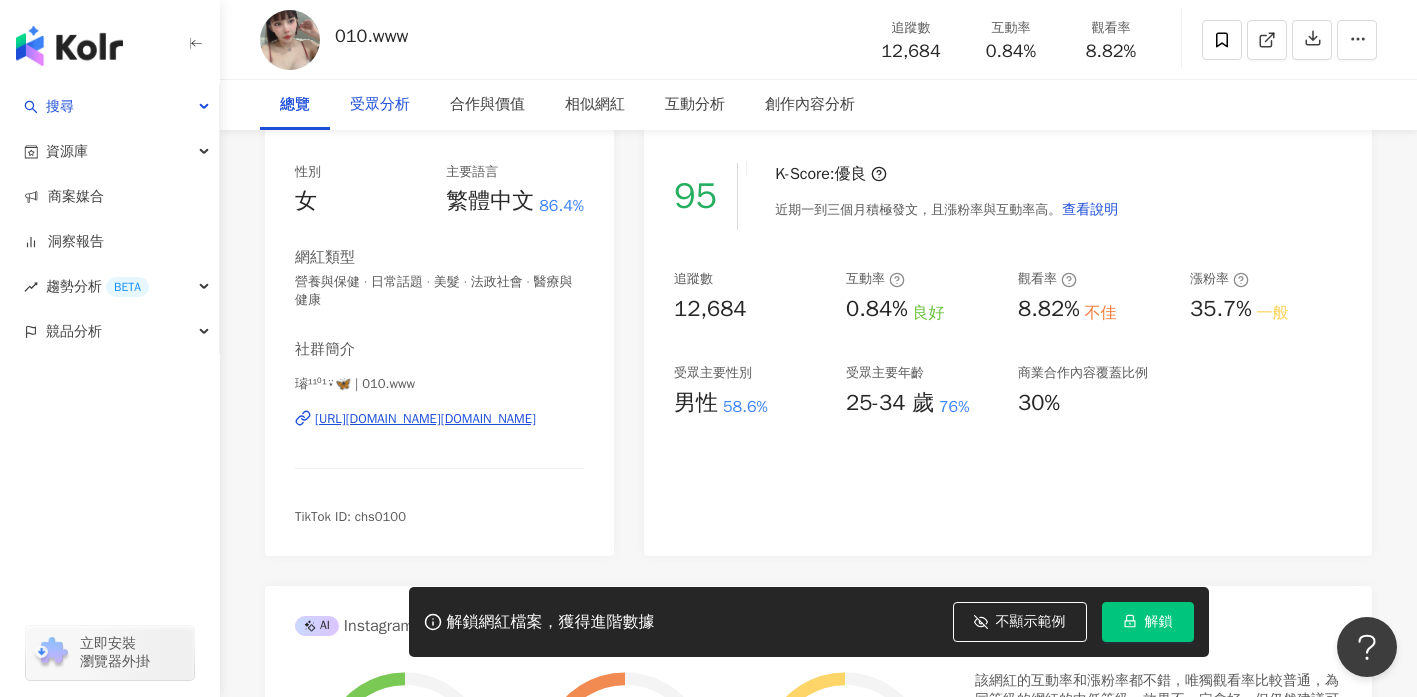 scroll, scrollTop: 260, scrollLeft: 0, axis: vertical 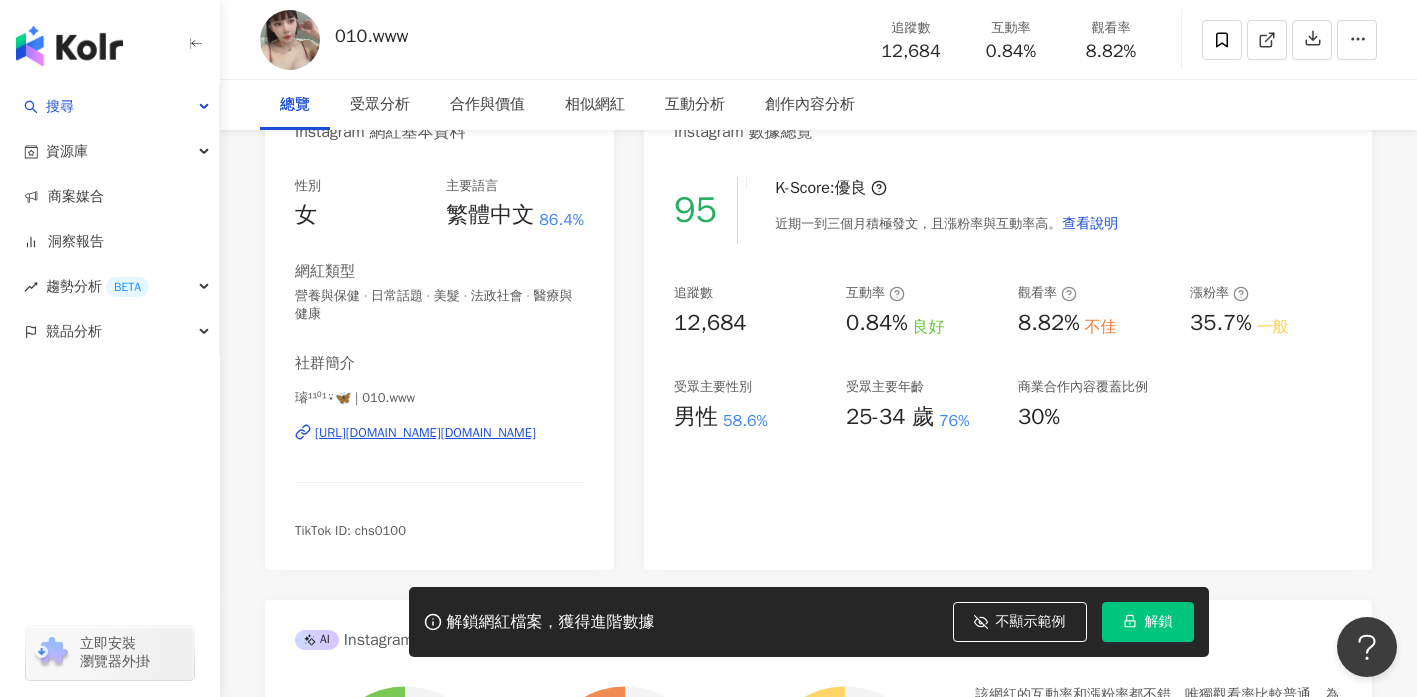 type 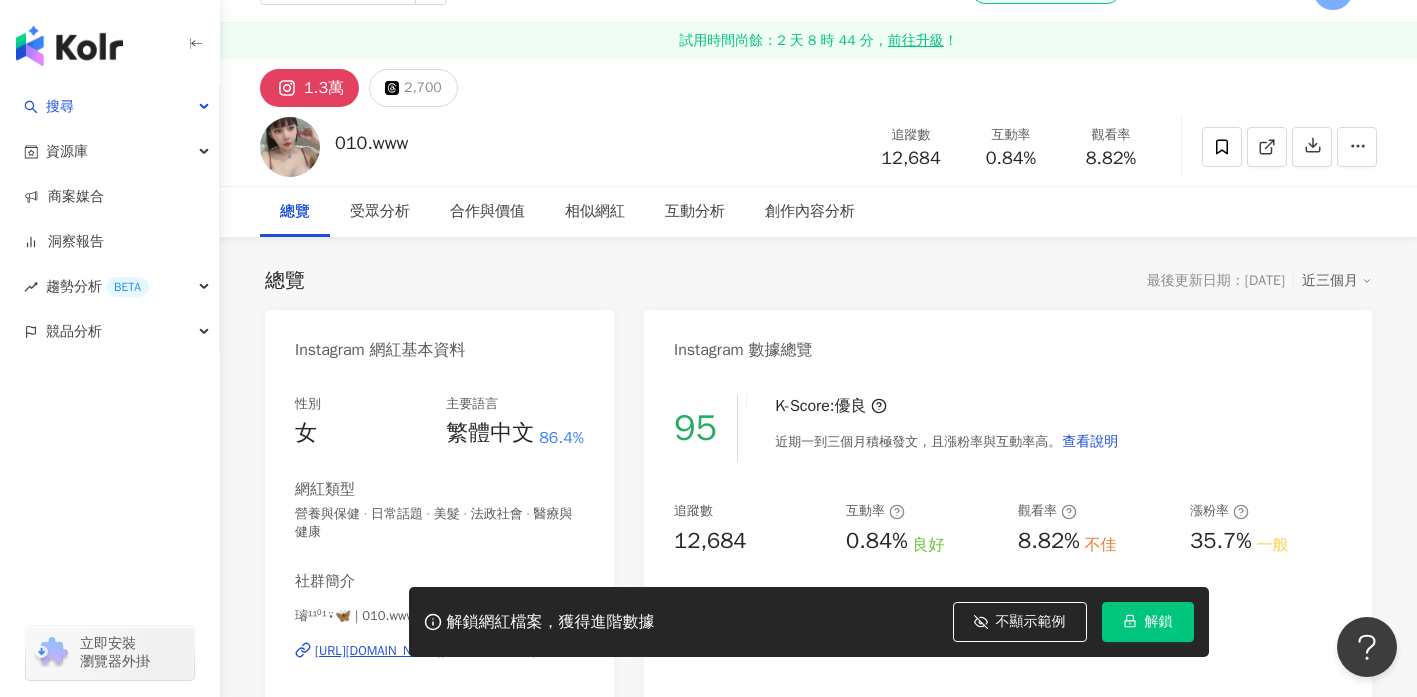 scroll, scrollTop: 93, scrollLeft: 0, axis: vertical 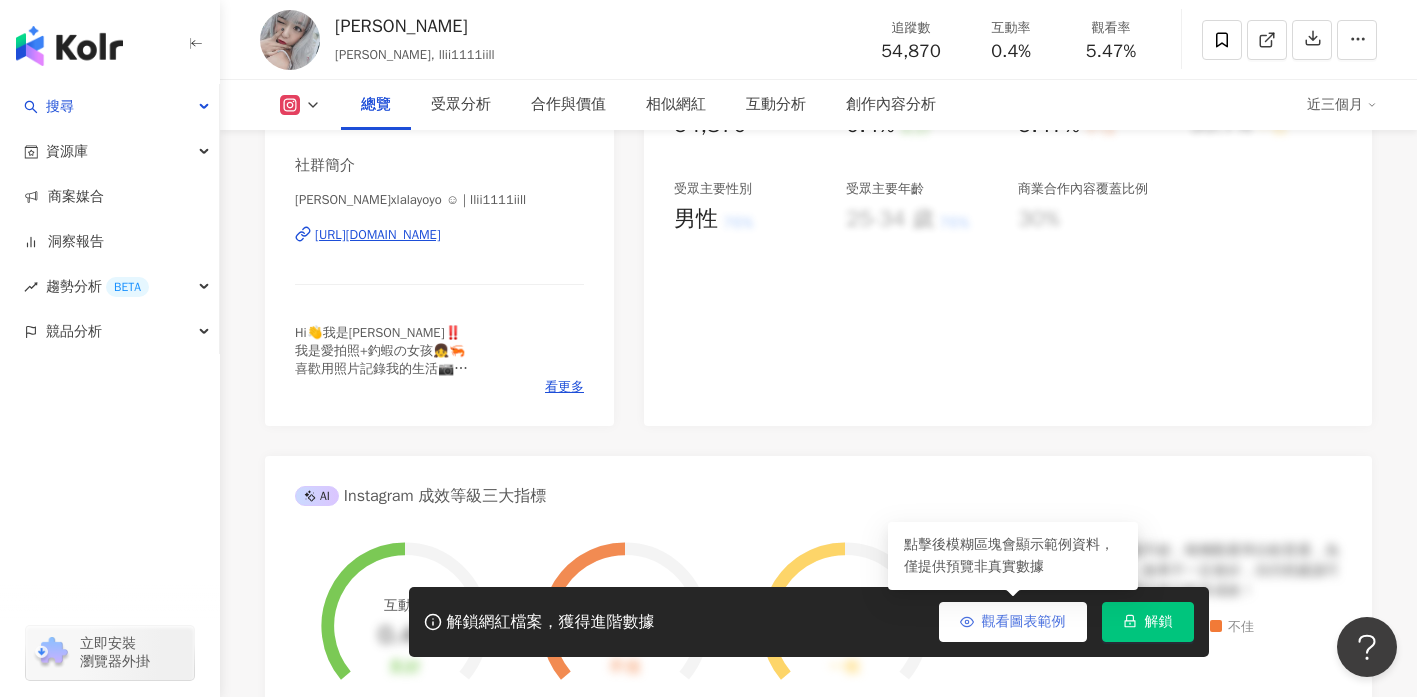 click on "觀看圖表範例" at bounding box center [1013, 622] 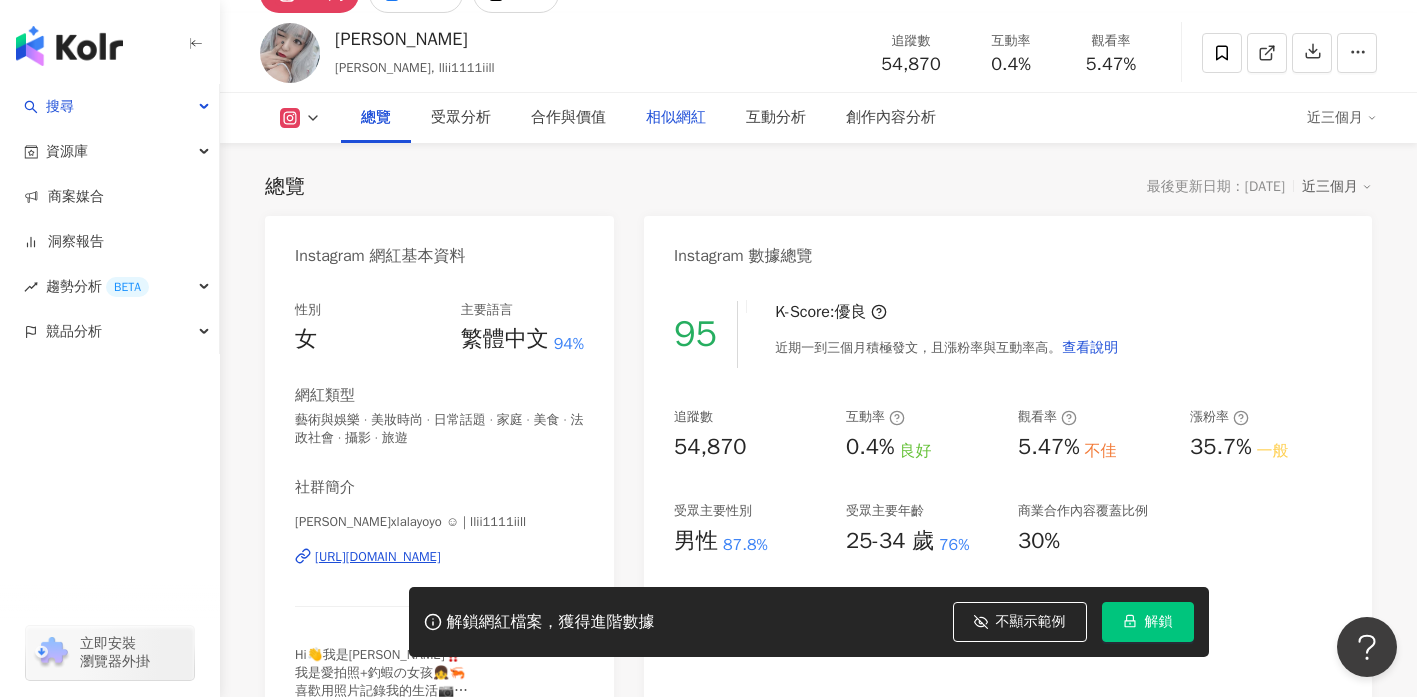 scroll, scrollTop: 297, scrollLeft: 0, axis: vertical 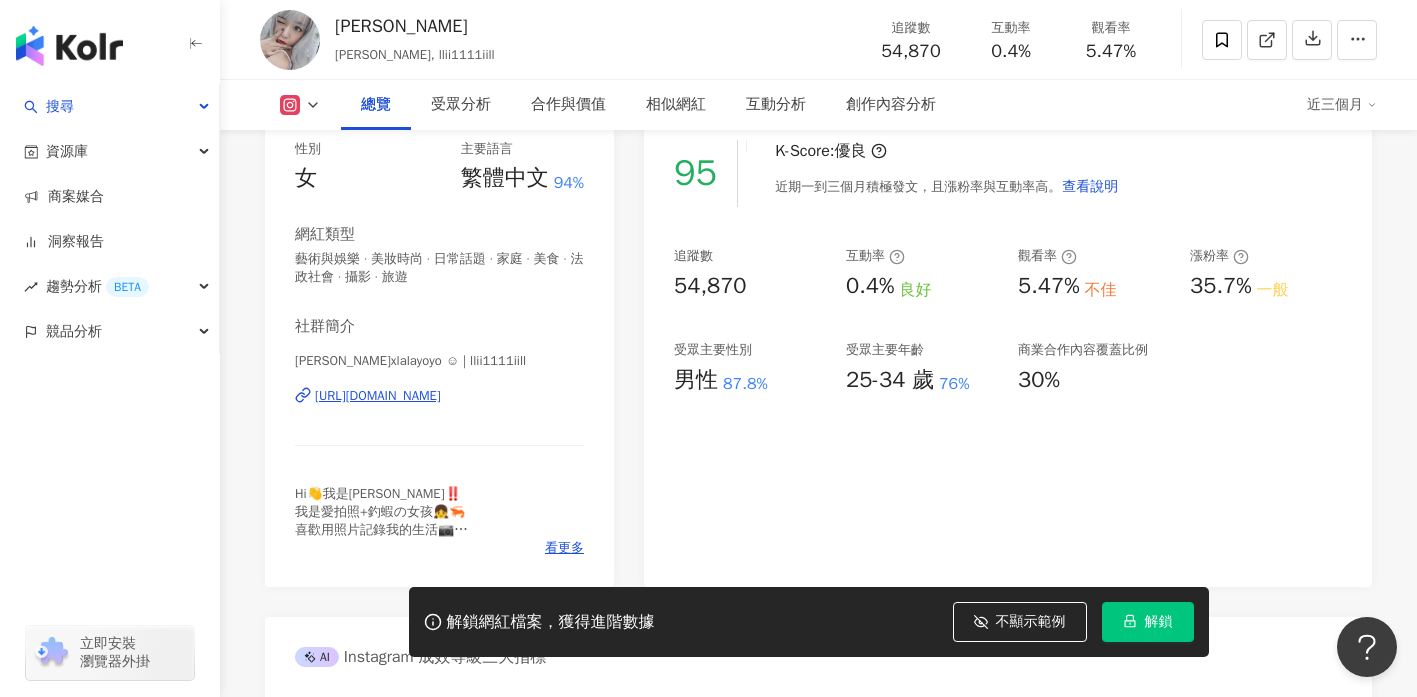 type 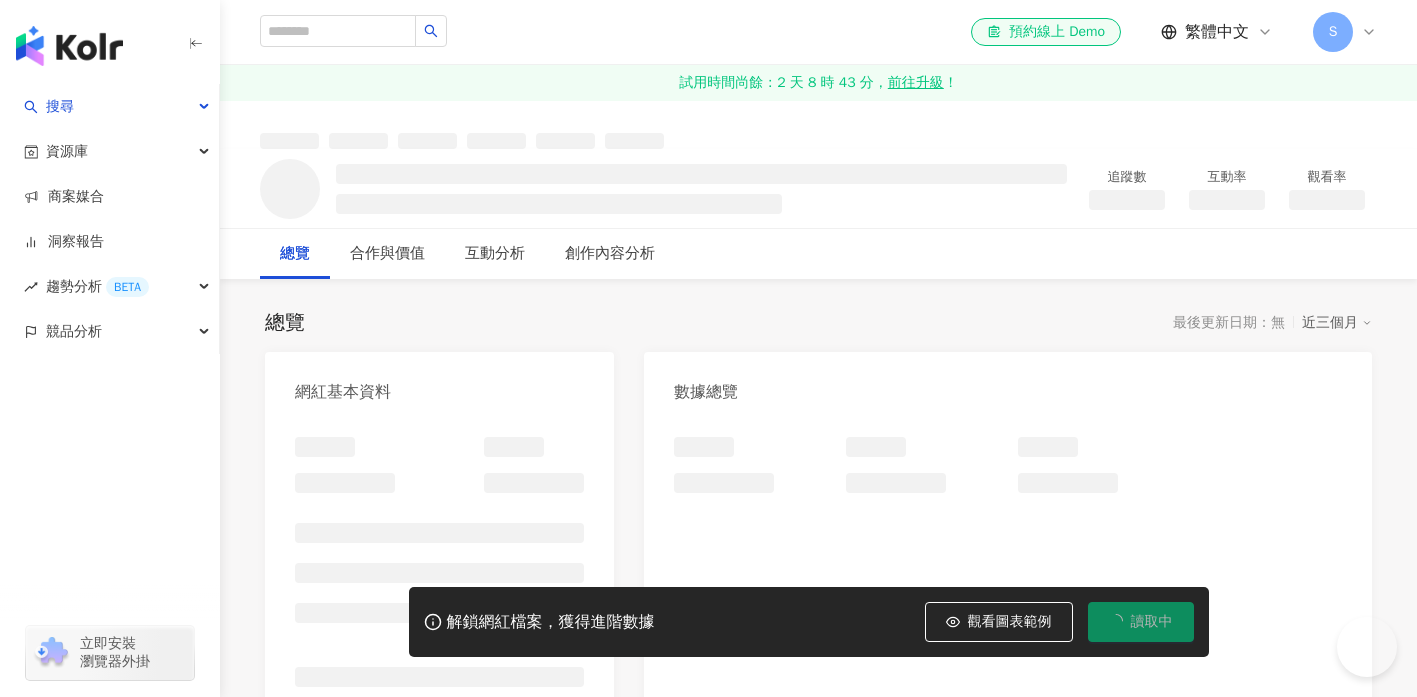 scroll, scrollTop: 0, scrollLeft: 0, axis: both 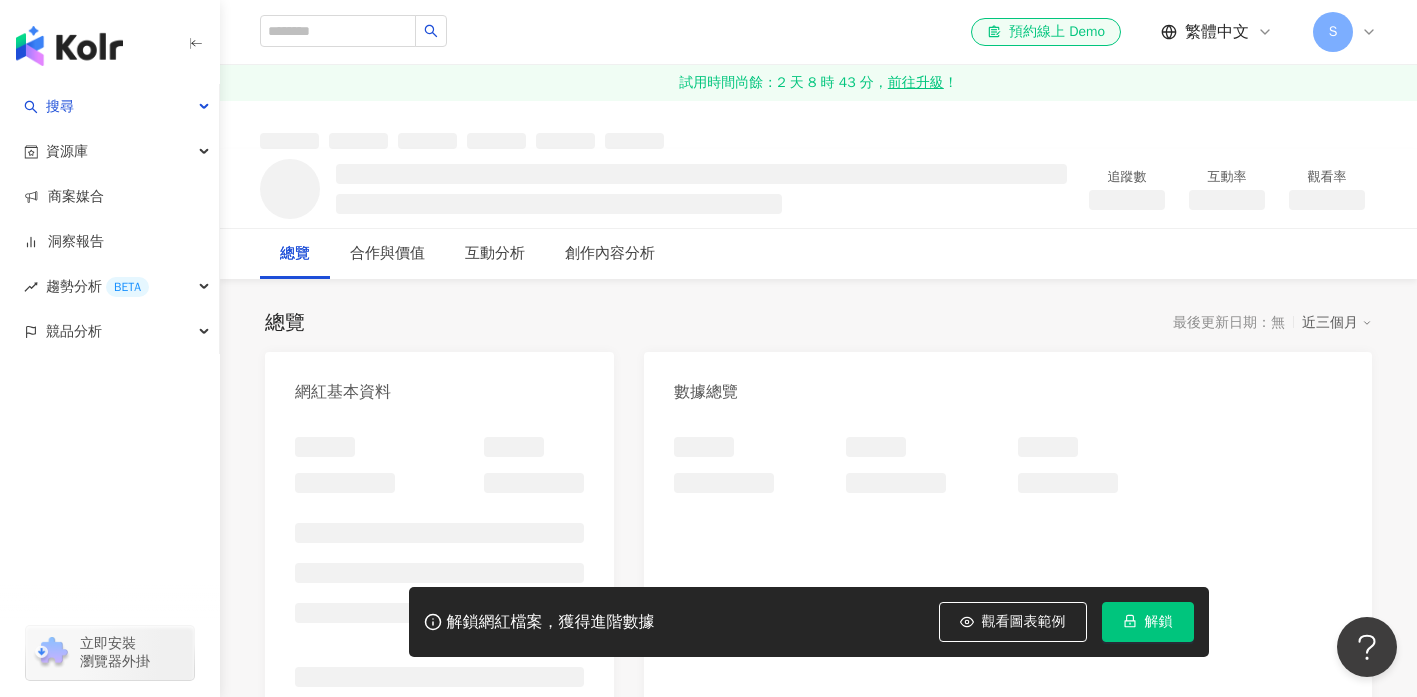 click on "觀看圖表範例" at bounding box center (1024, 622) 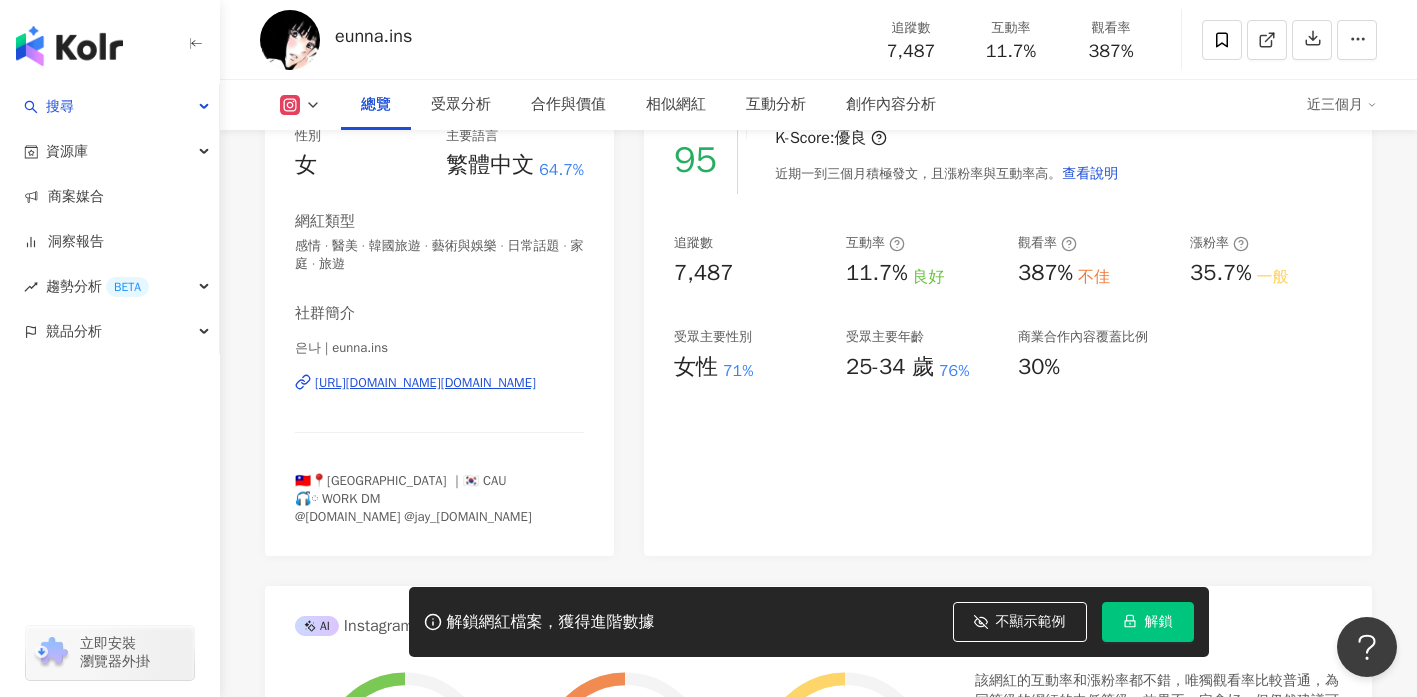 scroll, scrollTop: 183, scrollLeft: 0, axis: vertical 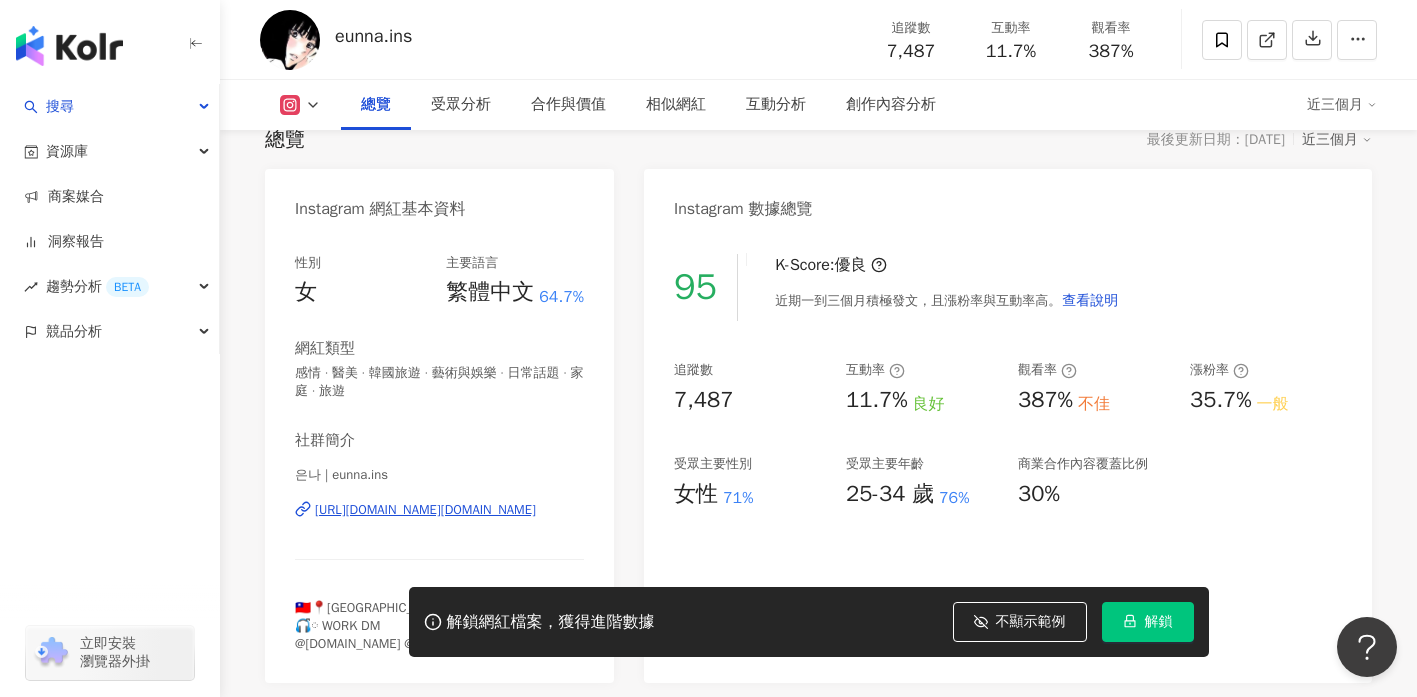 type 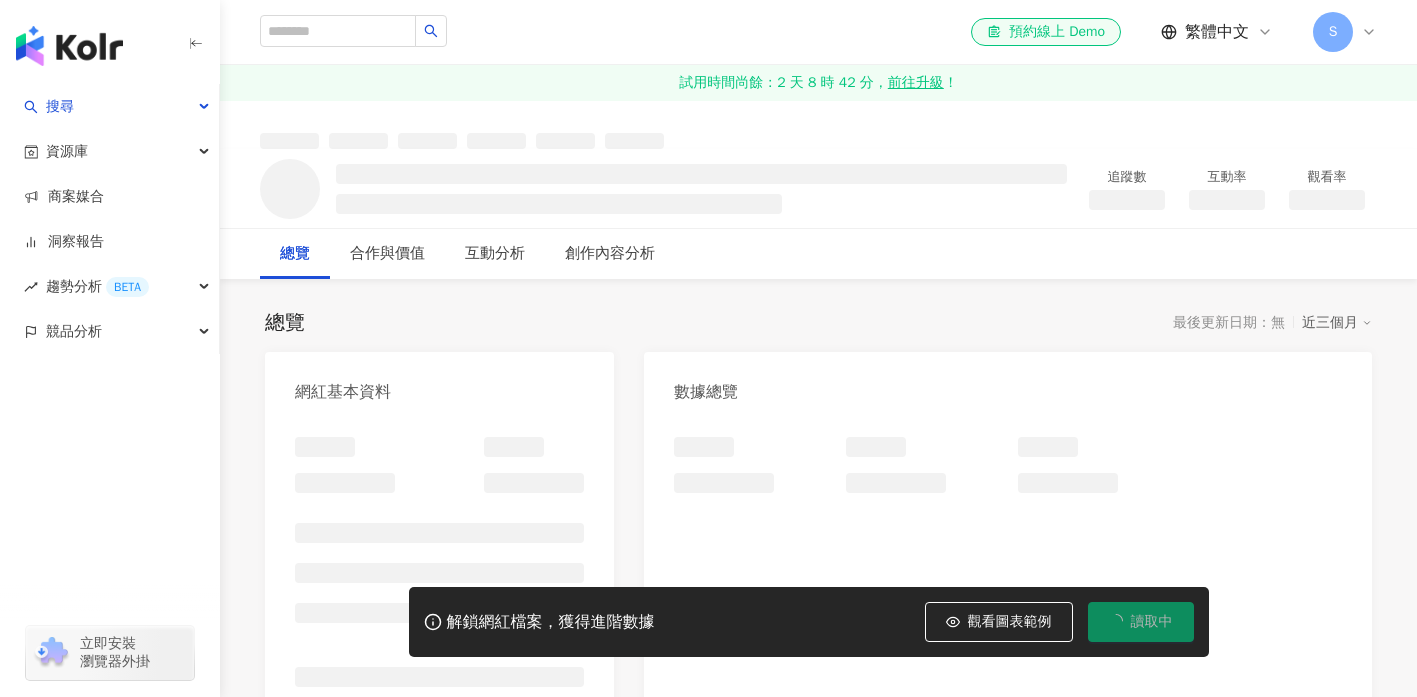 scroll, scrollTop: 0, scrollLeft: 0, axis: both 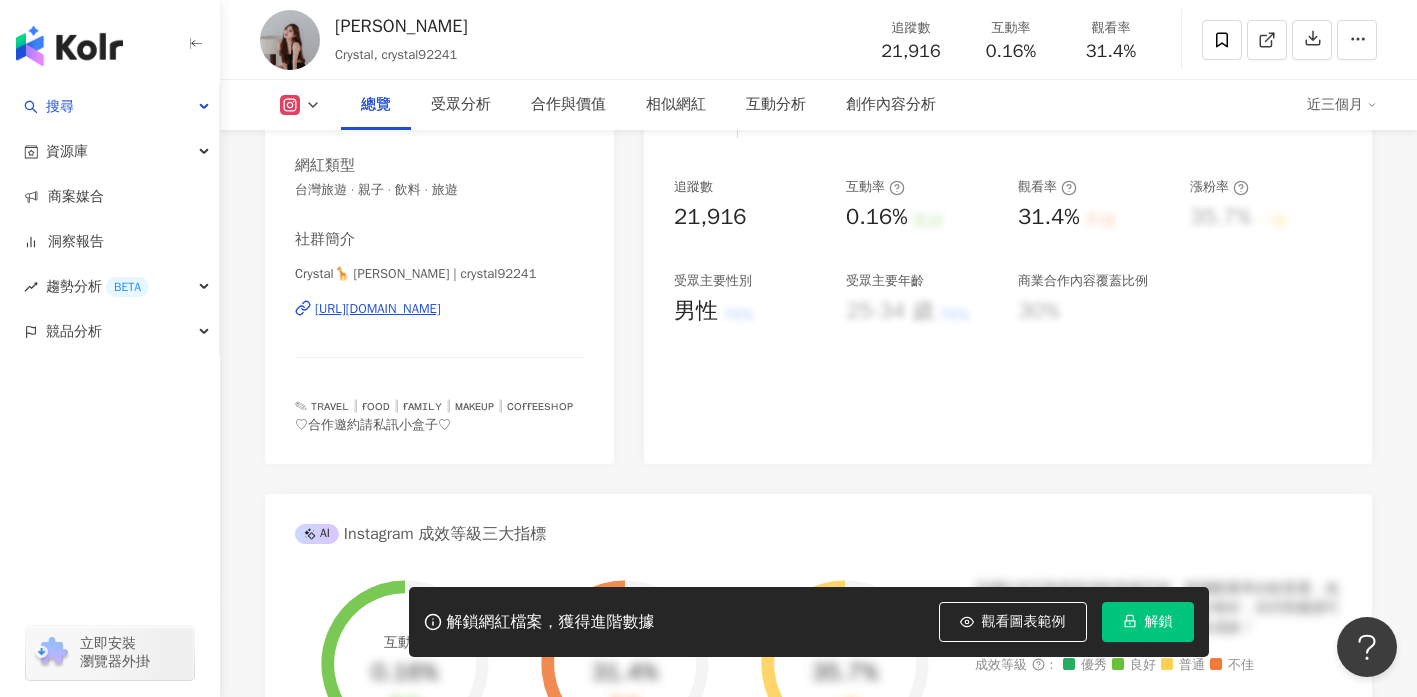 click on "https://www.instagram.com/crystal92241/" at bounding box center [378, 309] 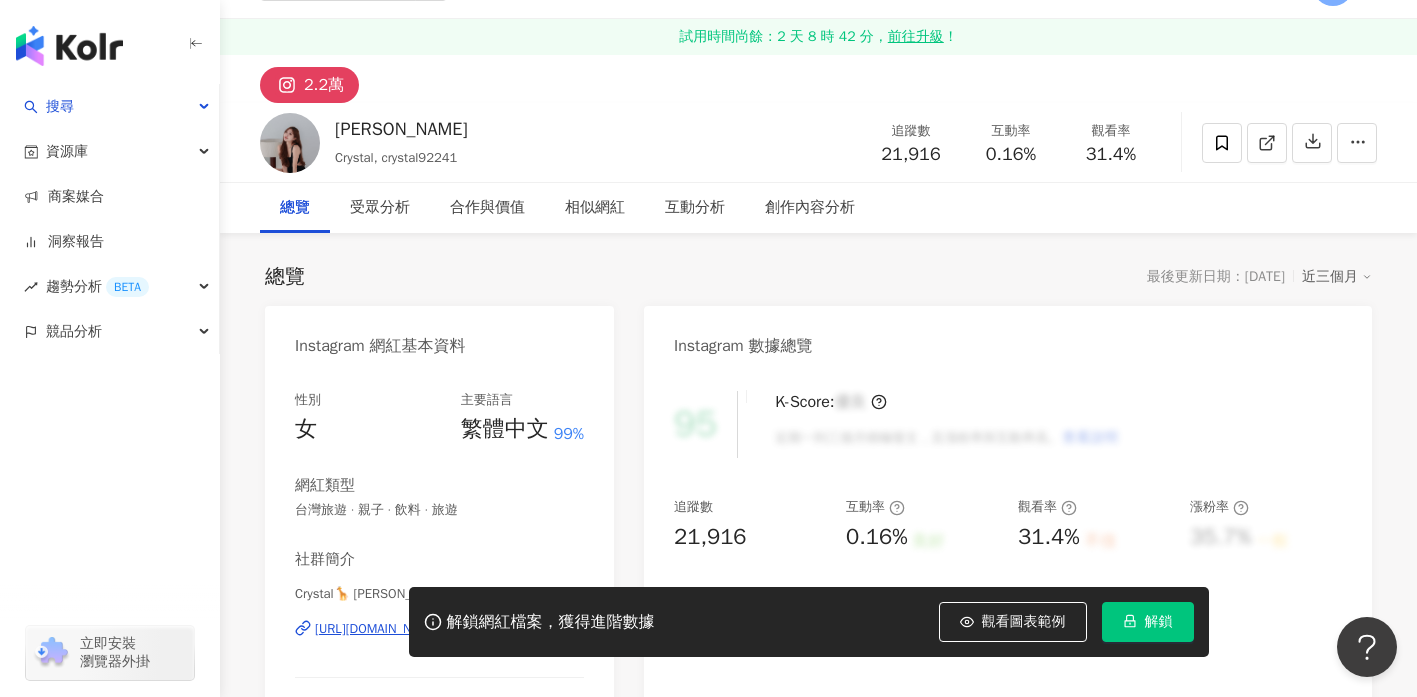 scroll, scrollTop: 51, scrollLeft: 0, axis: vertical 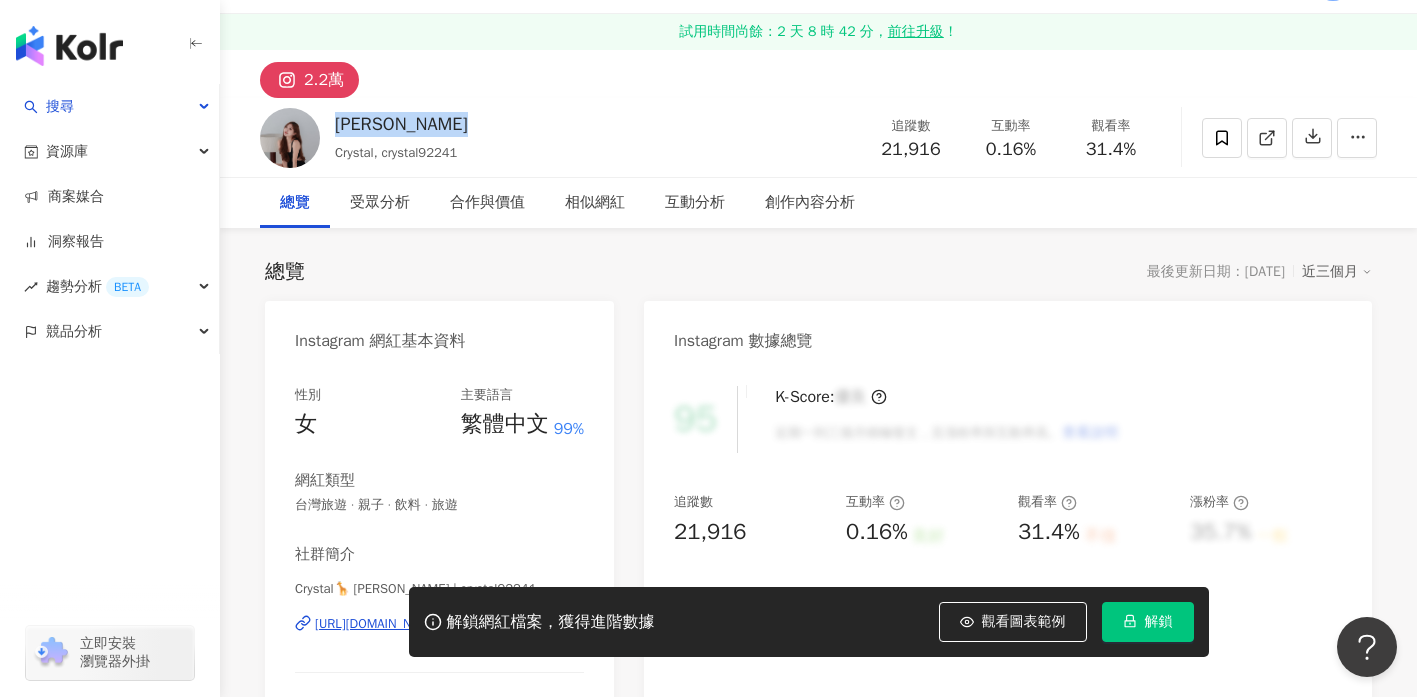 drag, startPoint x: 337, startPoint y: 121, endPoint x: 463, endPoint y: 126, distance: 126.09917 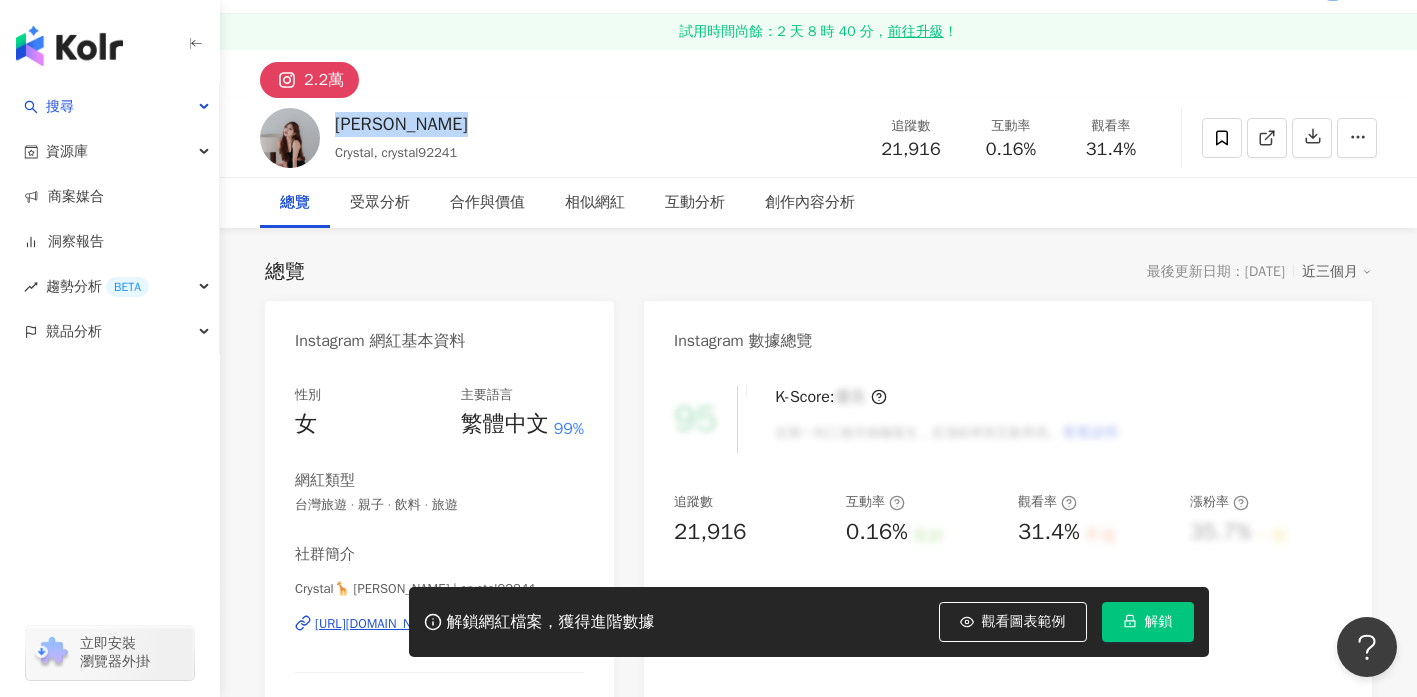 drag, startPoint x: 442, startPoint y: 270, endPoint x: 452, endPoint y: 272, distance: 10.198039 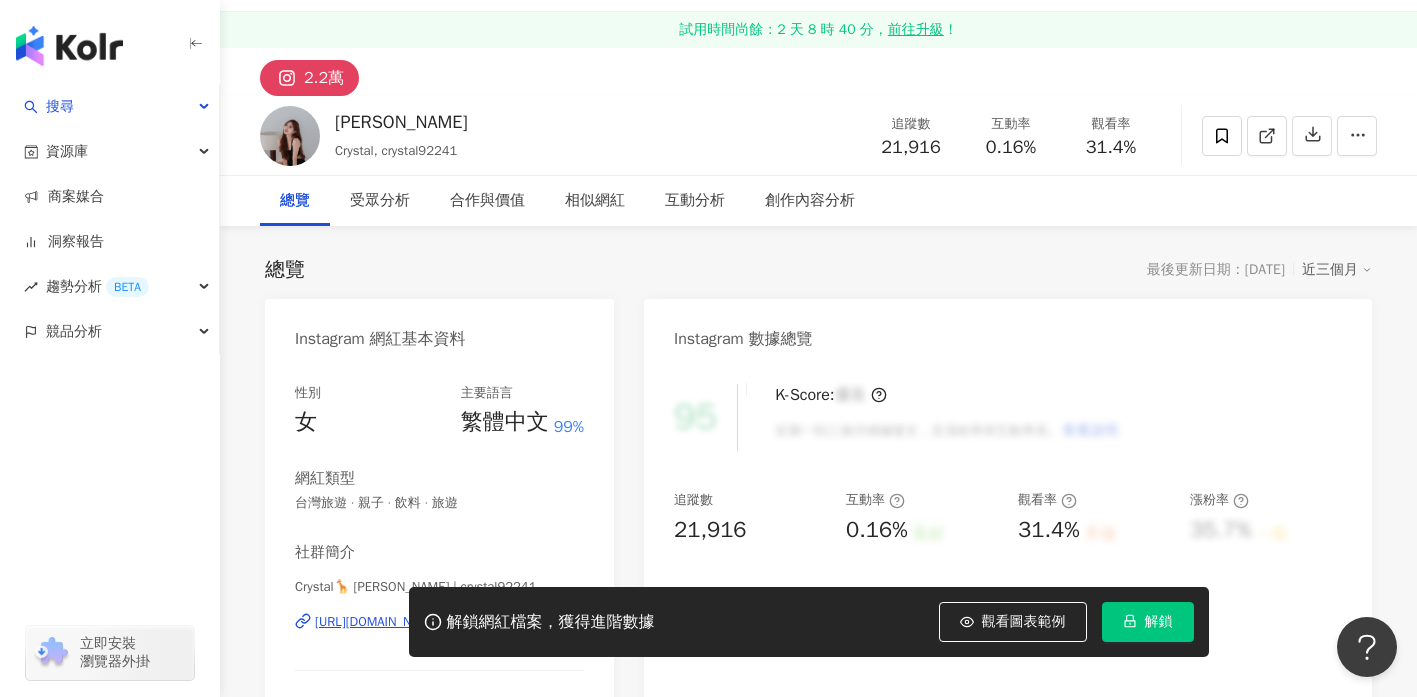 scroll, scrollTop: 111, scrollLeft: 0, axis: vertical 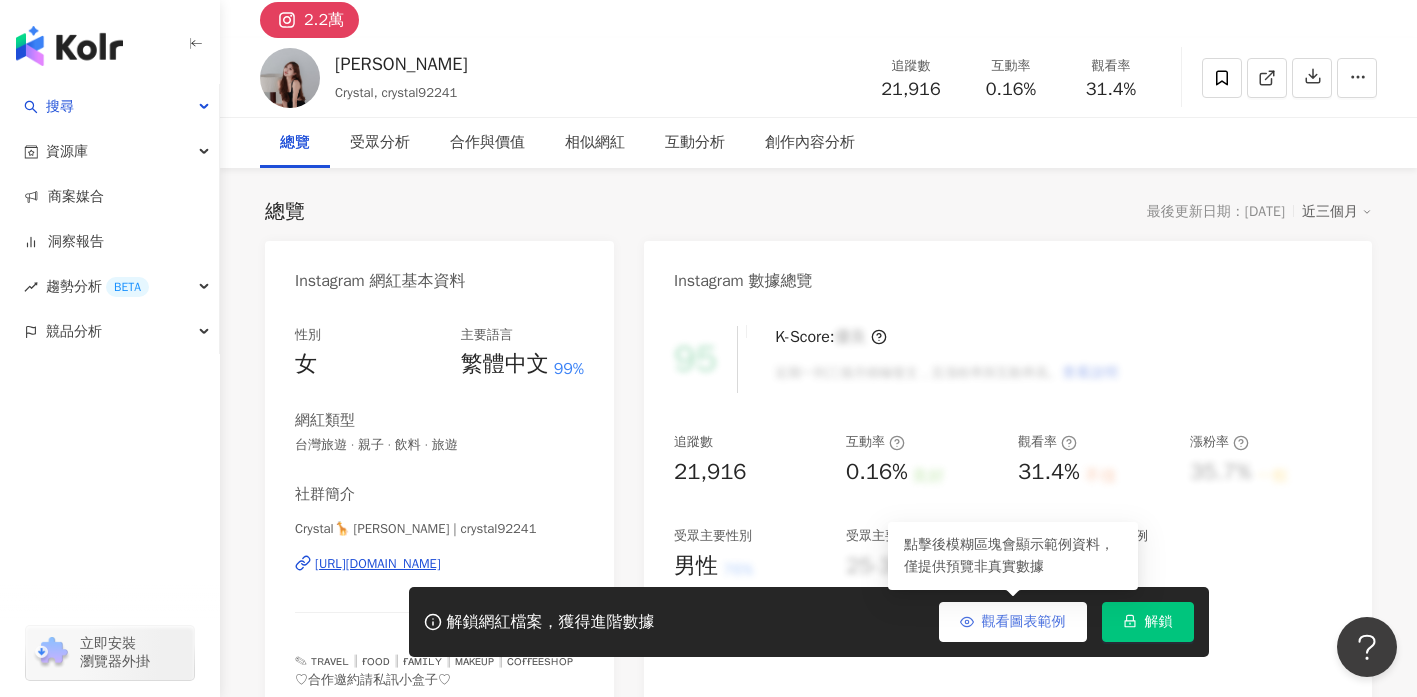 click on "觀看圖表範例" at bounding box center [1024, 622] 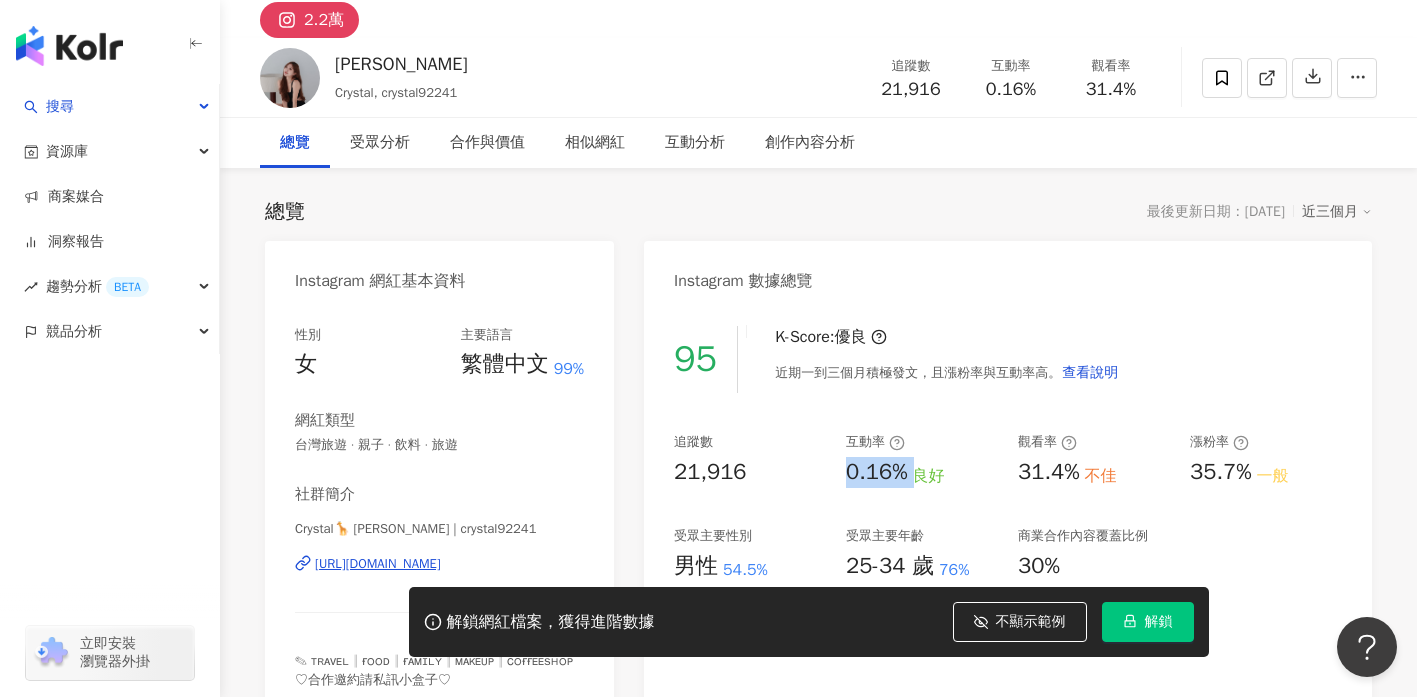 drag, startPoint x: 843, startPoint y: 464, endPoint x: 916, endPoint y: 462, distance: 73.02739 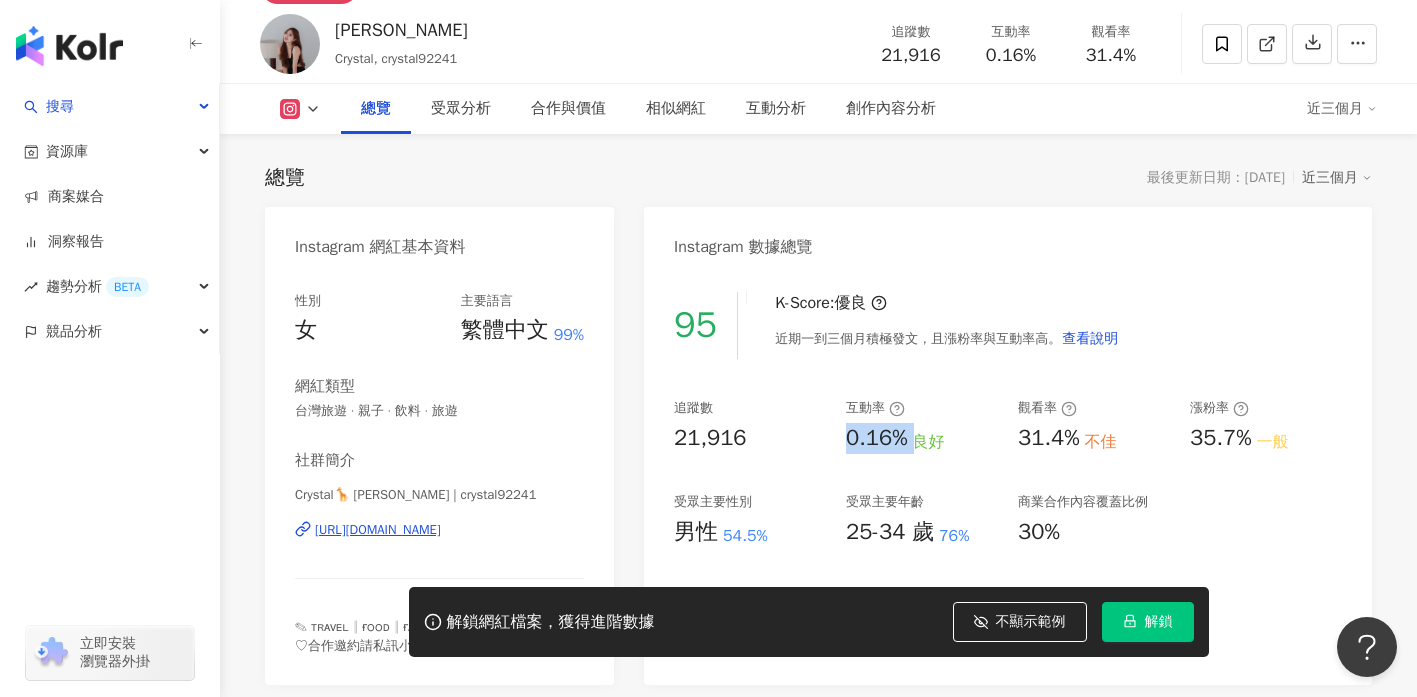 scroll, scrollTop: 145, scrollLeft: 0, axis: vertical 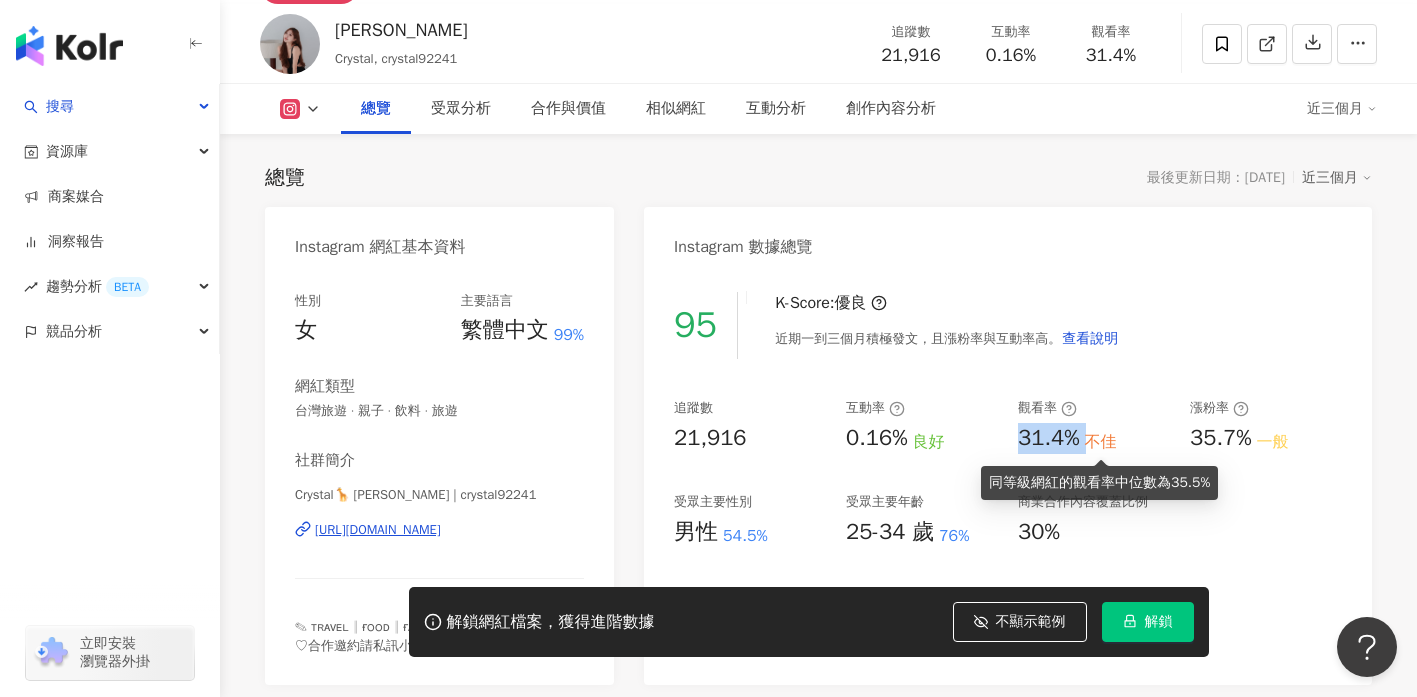 drag, startPoint x: 1014, startPoint y: 429, endPoint x: 1088, endPoint y: 437, distance: 74.431175 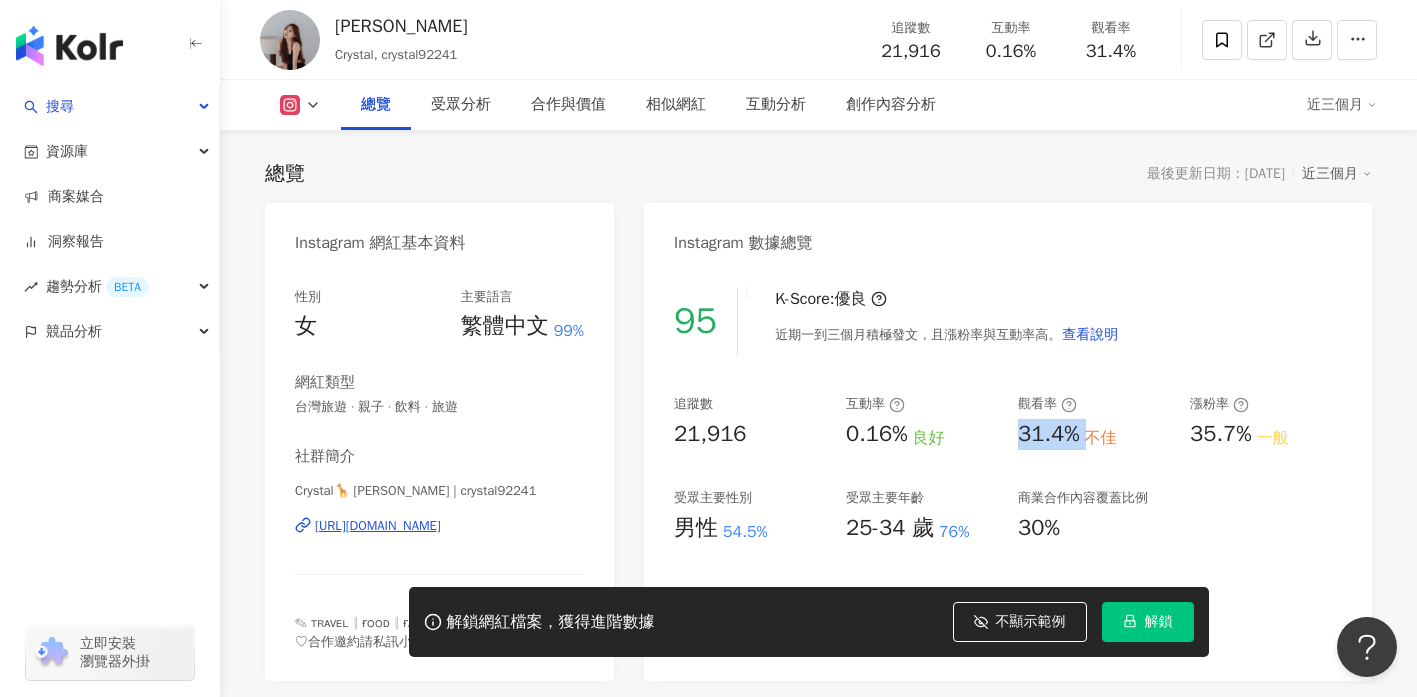 scroll, scrollTop: 149, scrollLeft: 0, axis: vertical 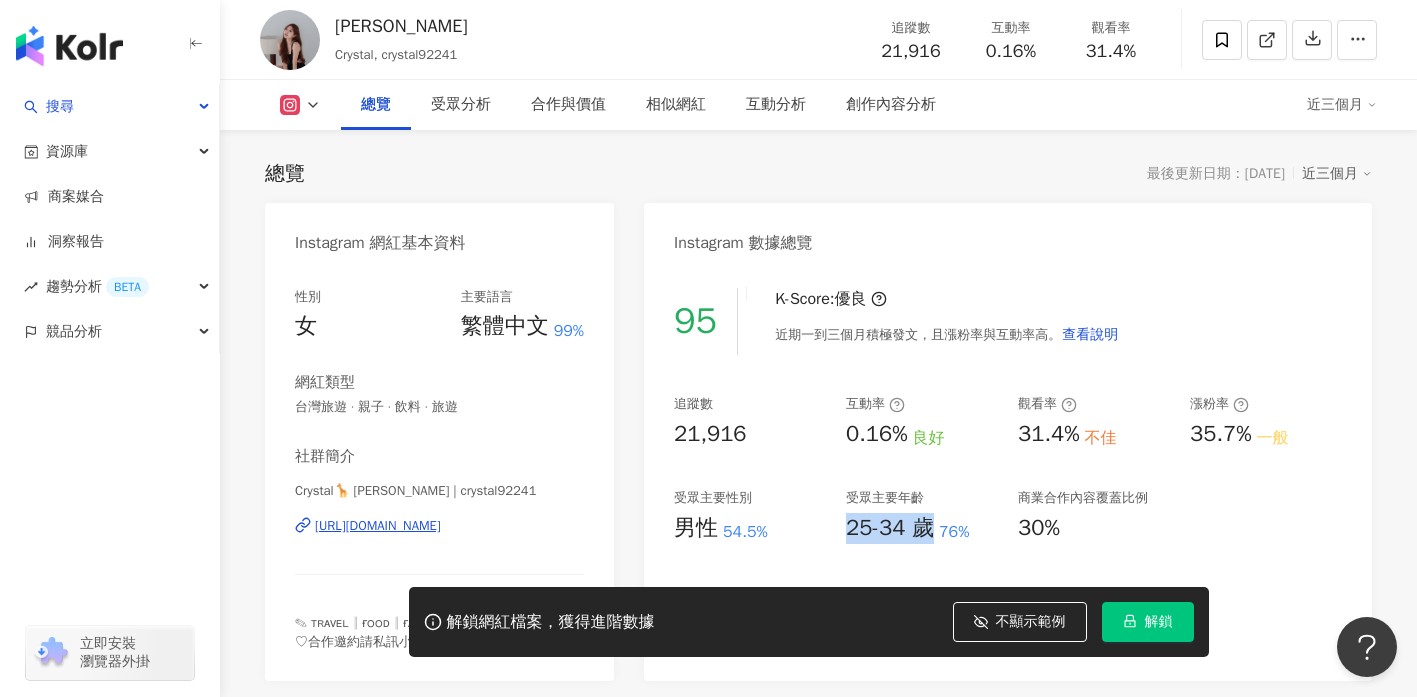 drag, startPoint x: 848, startPoint y: 531, endPoint x: 958, endPoint y: 490, distance: 117.3925 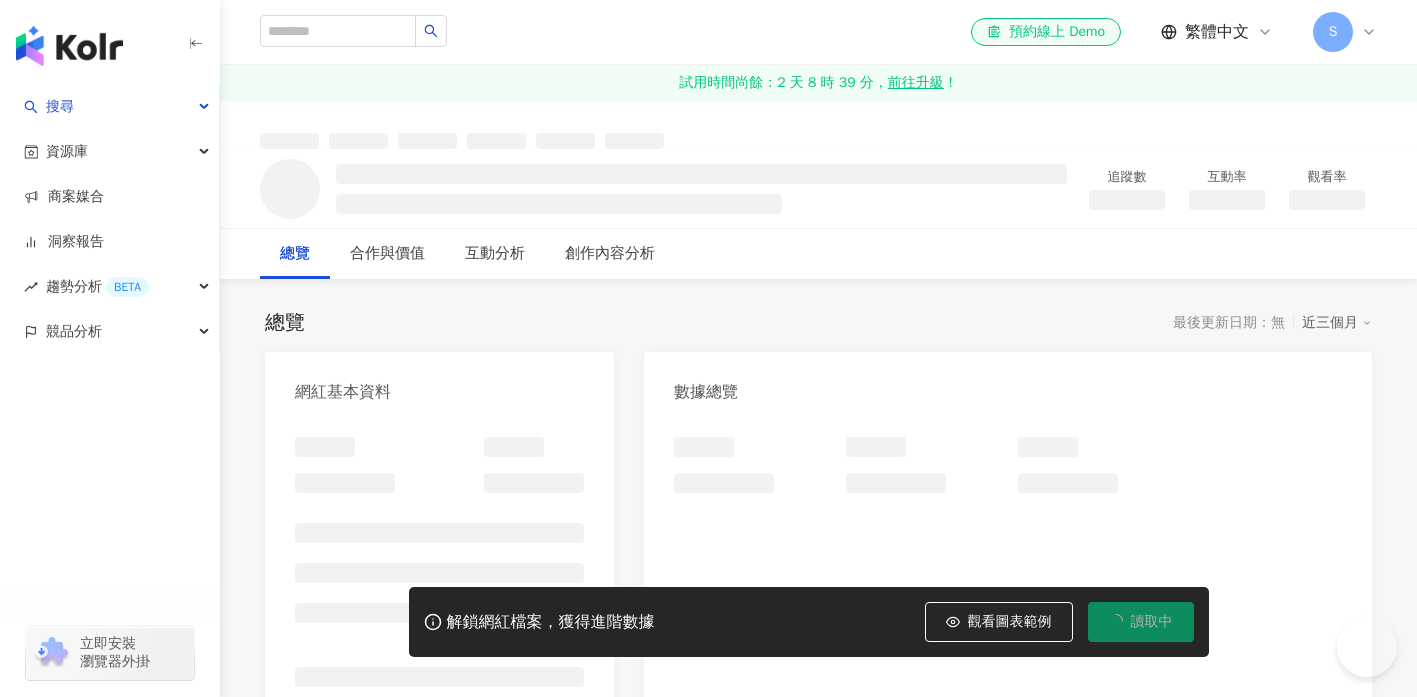 scroll, scrollTop: 0, scrollLeft: 0, axis: both 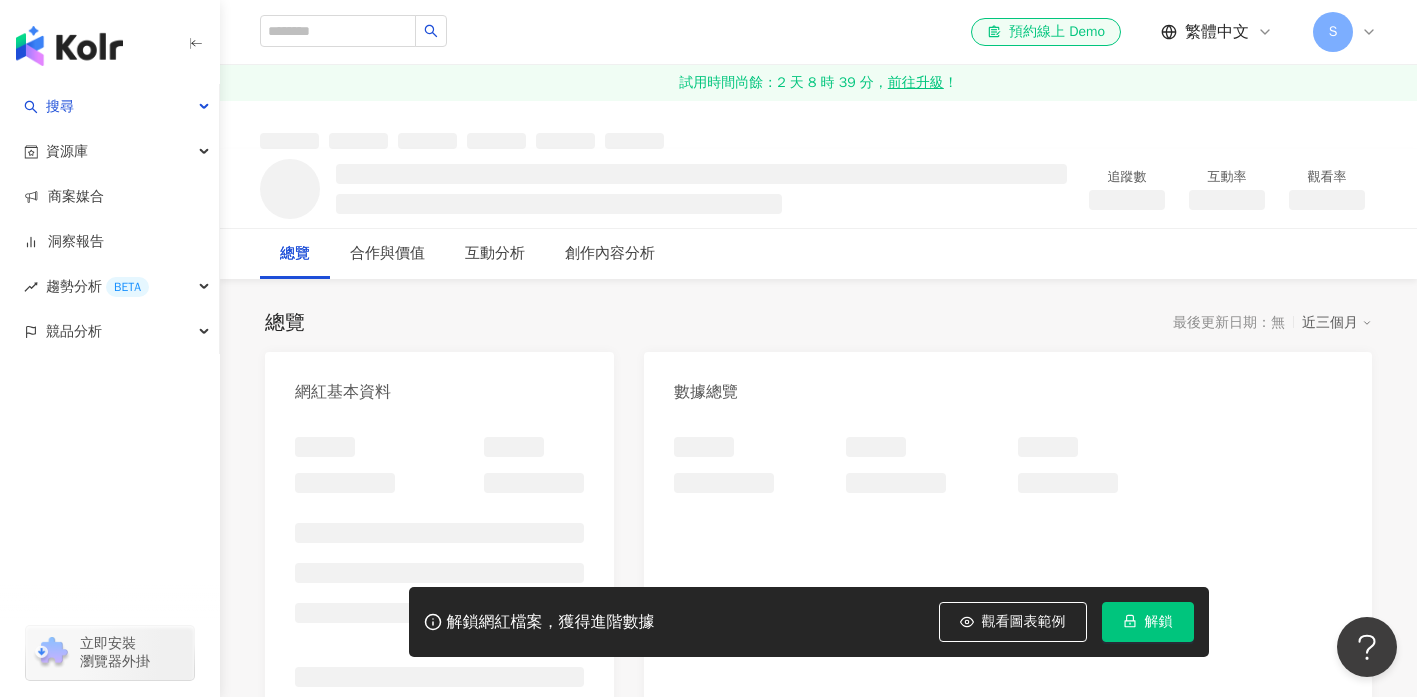 click on "觀看圖表範例" at bounding box center [1013, 622] 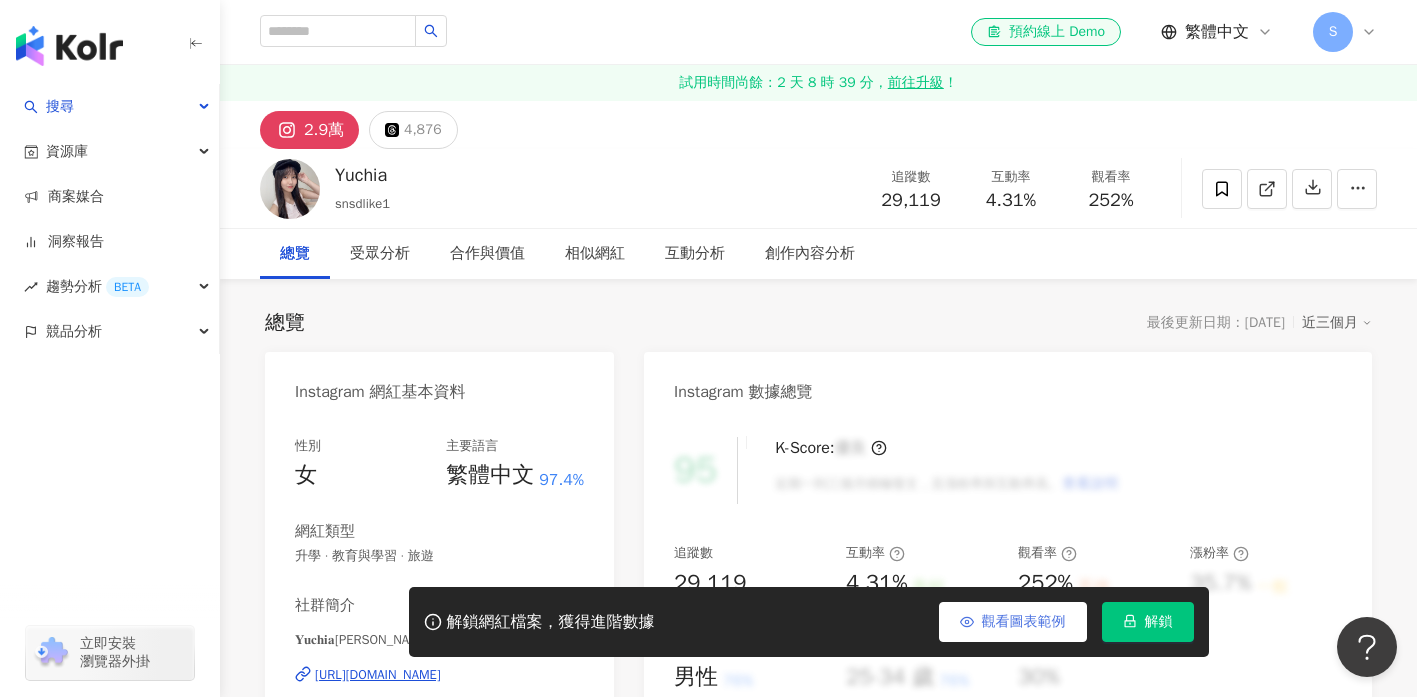 scroll, scrollTop: 94, scrollLeft: 0, axis: vertical 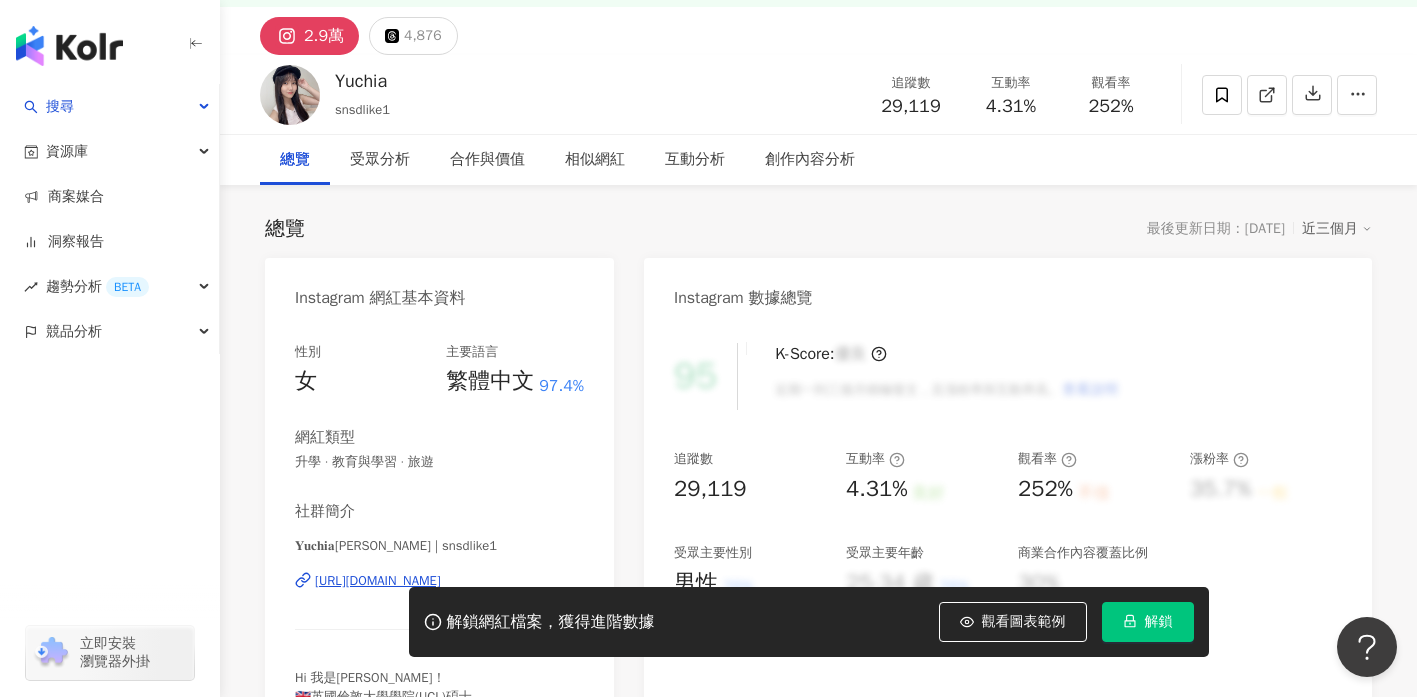 drag, startPoint x: 1028, startPoint y: 624, endPoint x: 1021, endPoint y: 280, distance: 344.07123 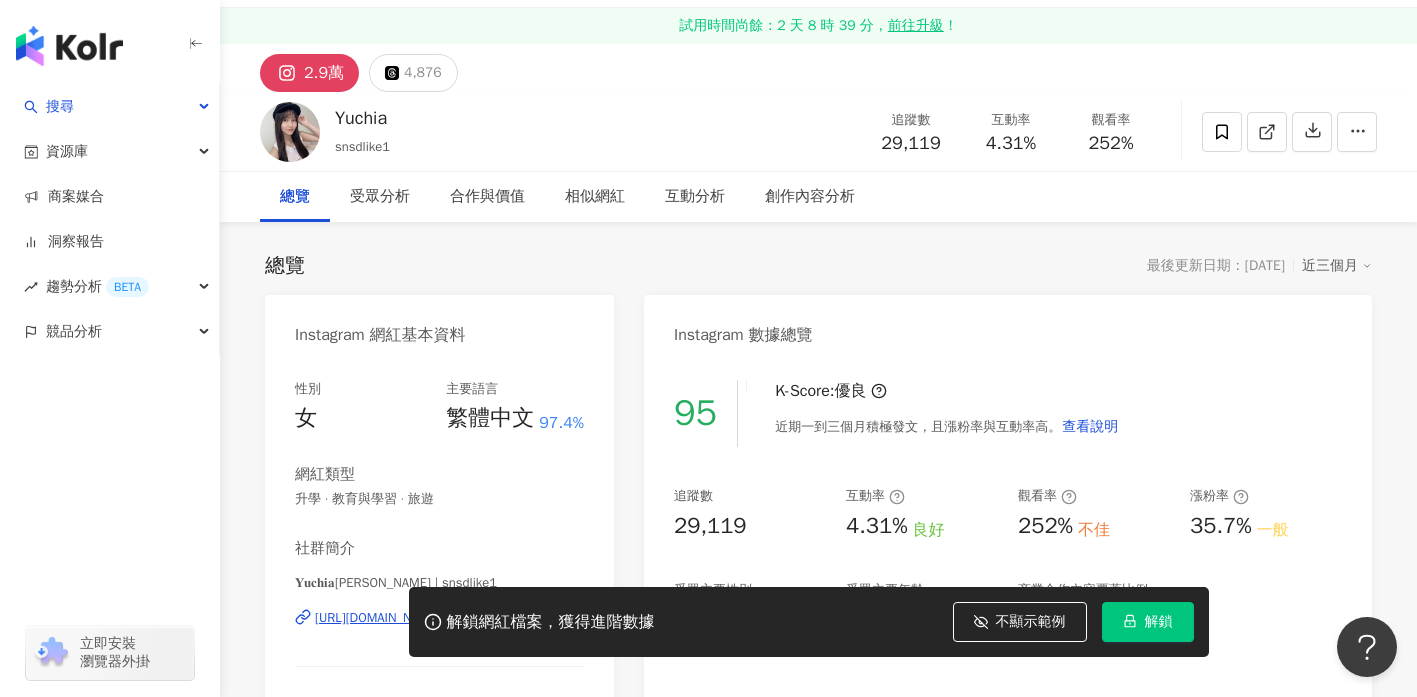 scroll, scrollTop: 286, scrollLeft: 0, axis: vertical 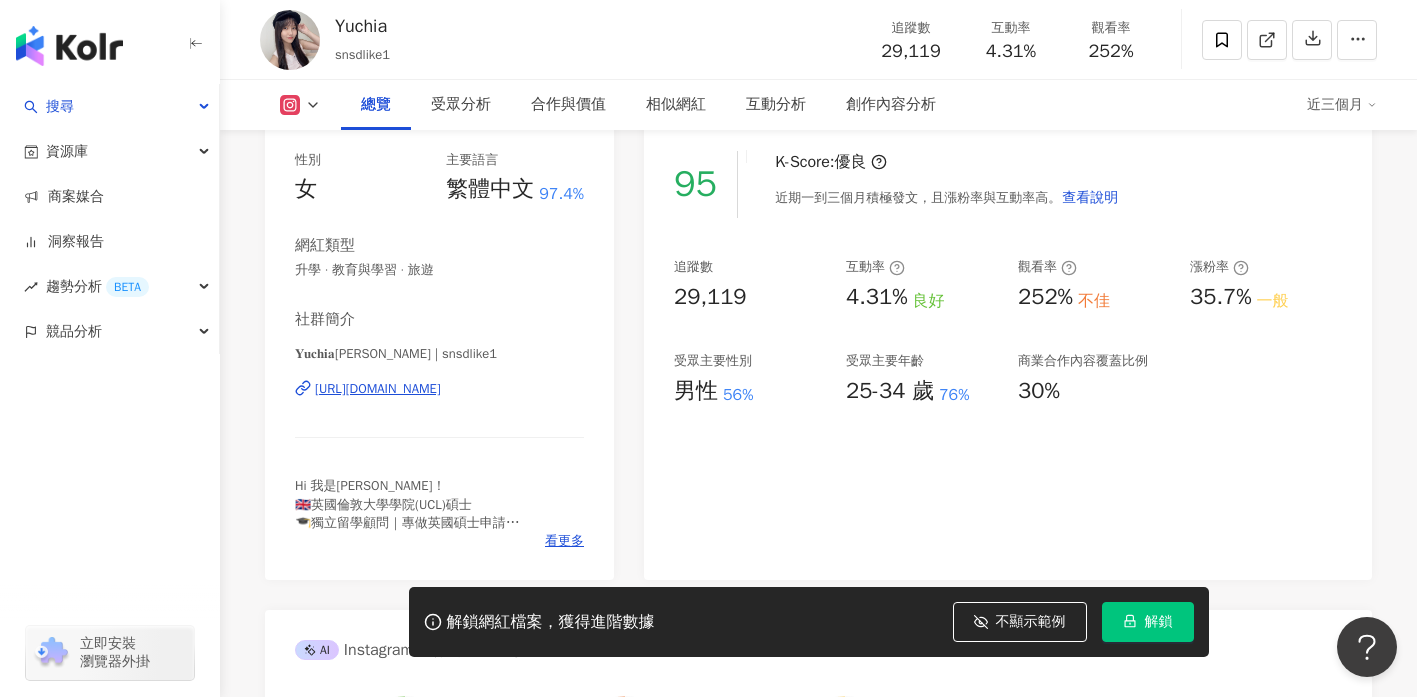 type 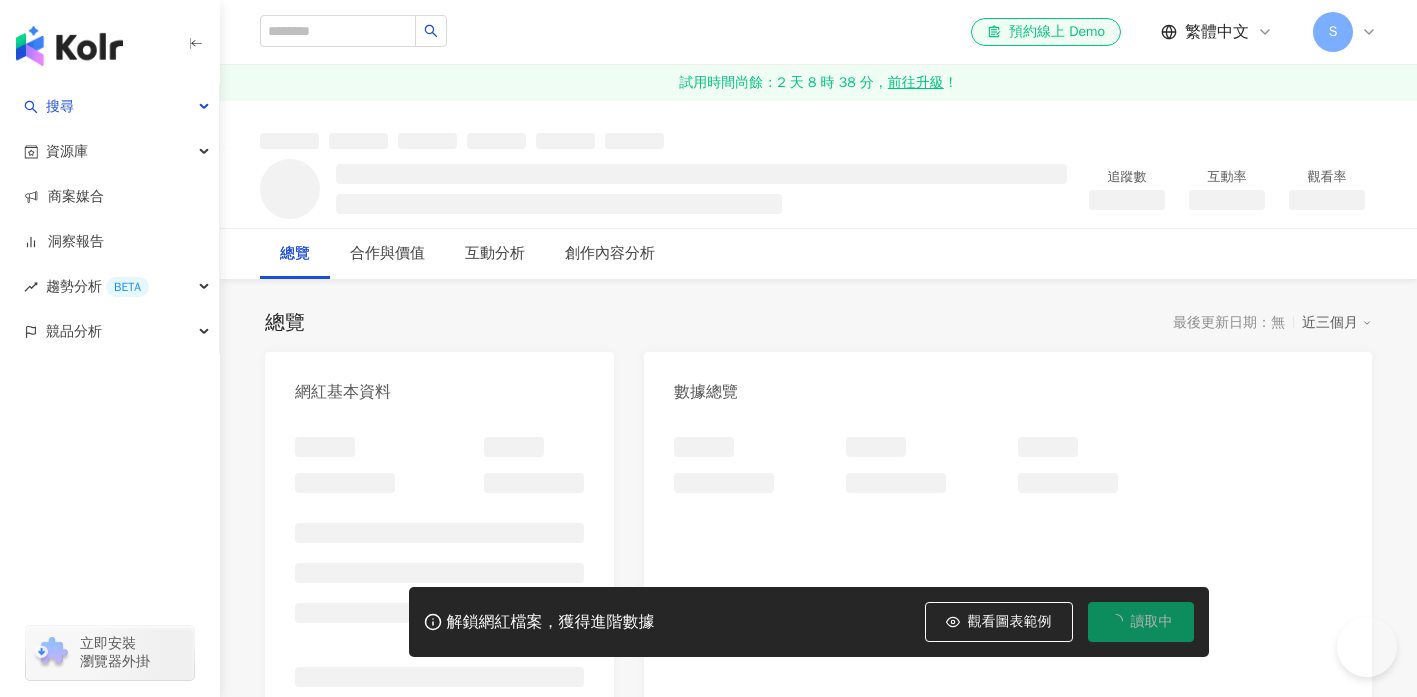 scroll, scrollTop: 0, scrollLeft: 0, axis: both 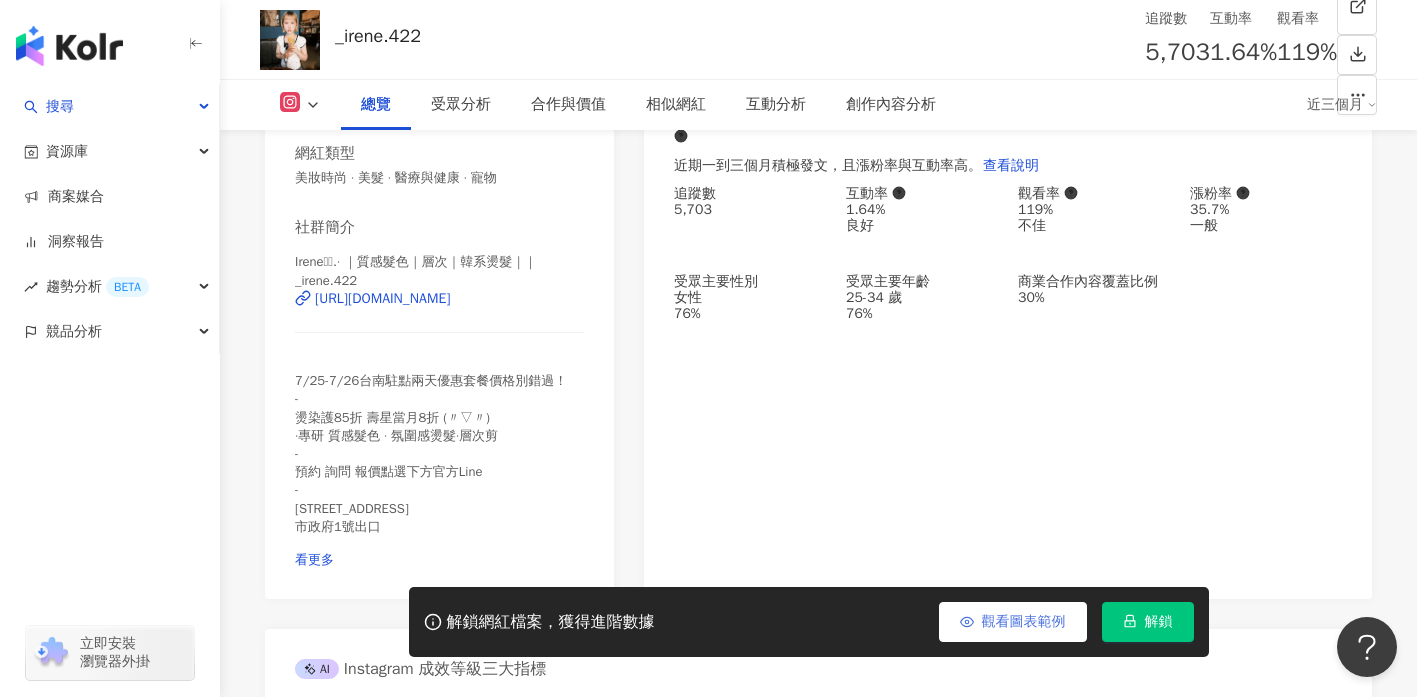 click on "觀看圖表範例" at bounding box center [1013, 622] 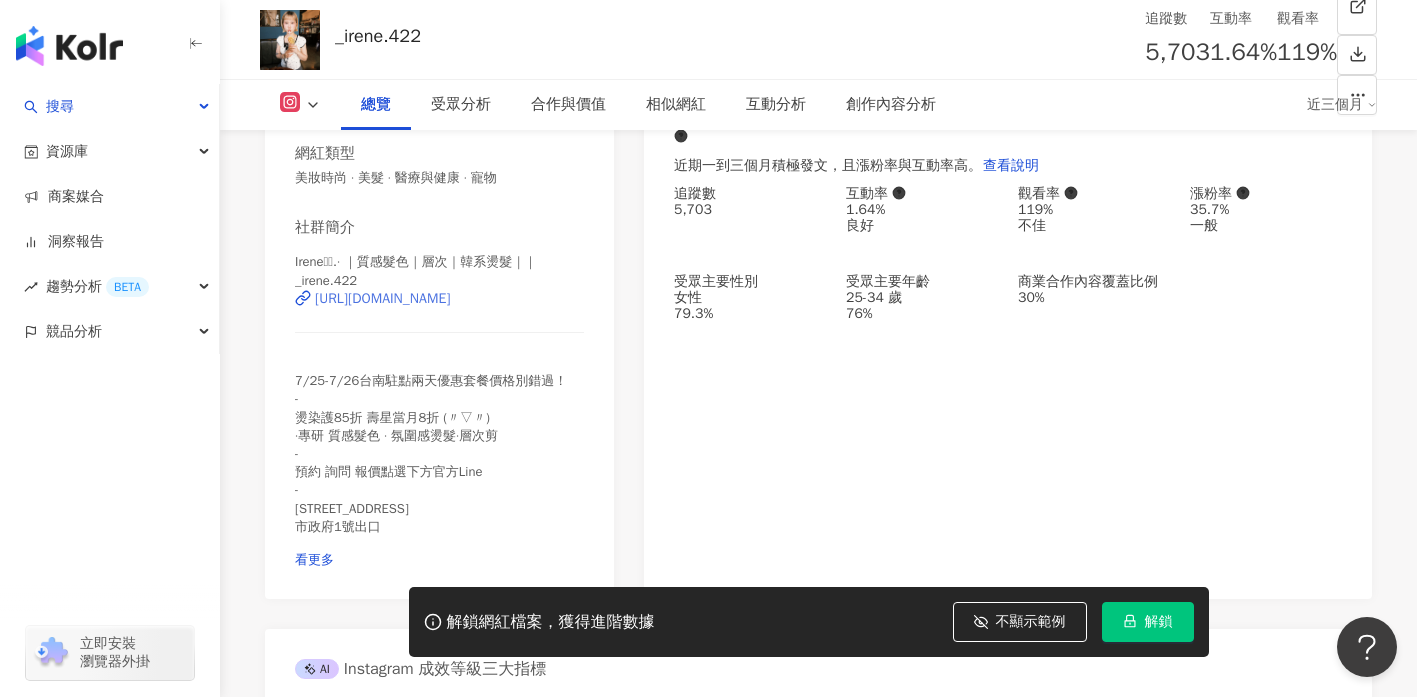 type 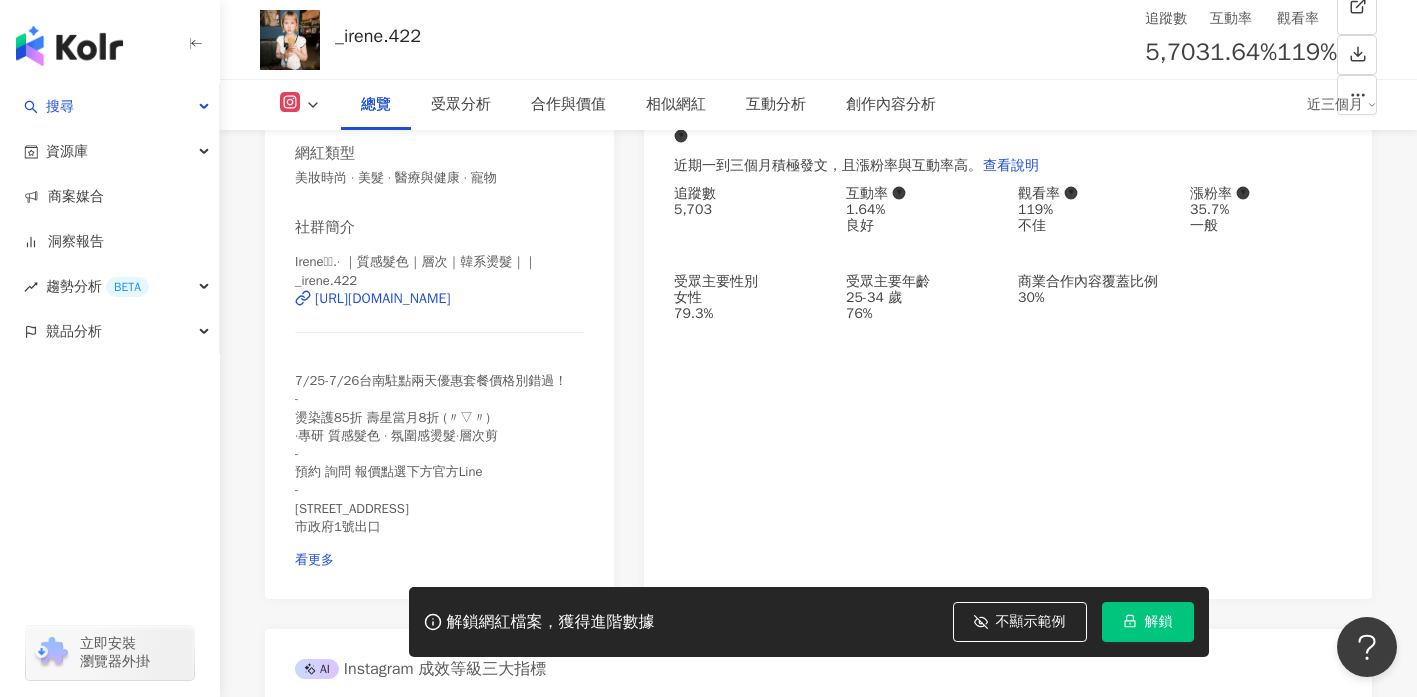drag, startPoint x: 449, startPoint y: 303, endPoint x: 848, endPoint y: 11, distance: 494.43402 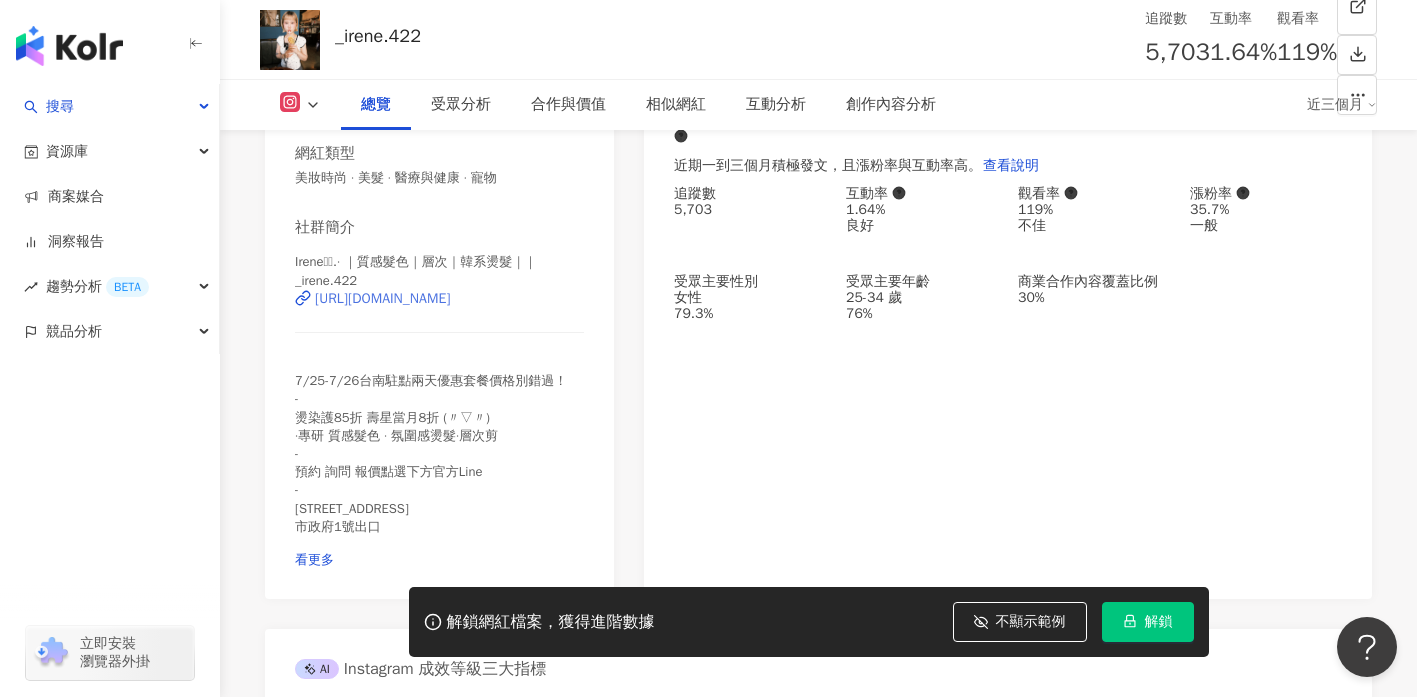click on "[URL][DOMAIN_NAME]" at bounding box center (382, 299) 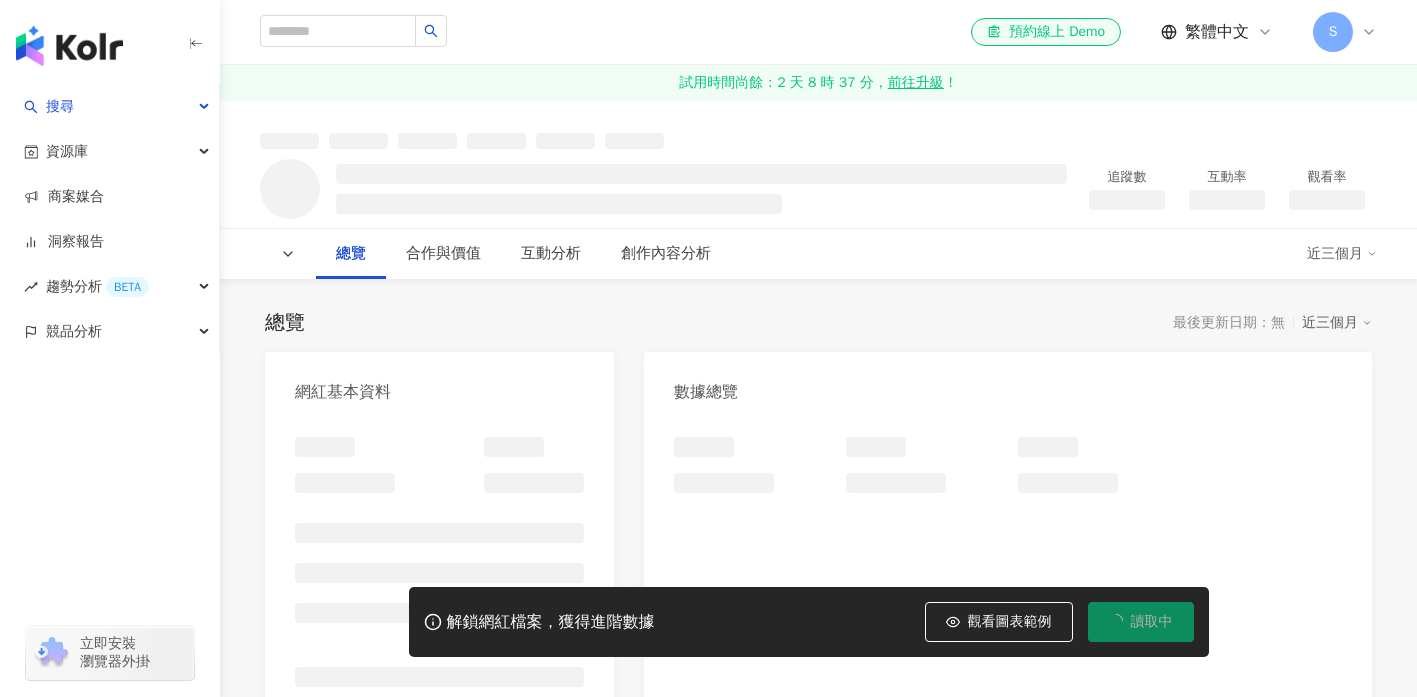 scroll, scrollTop: 0, scrollLeft: 0, axis: both 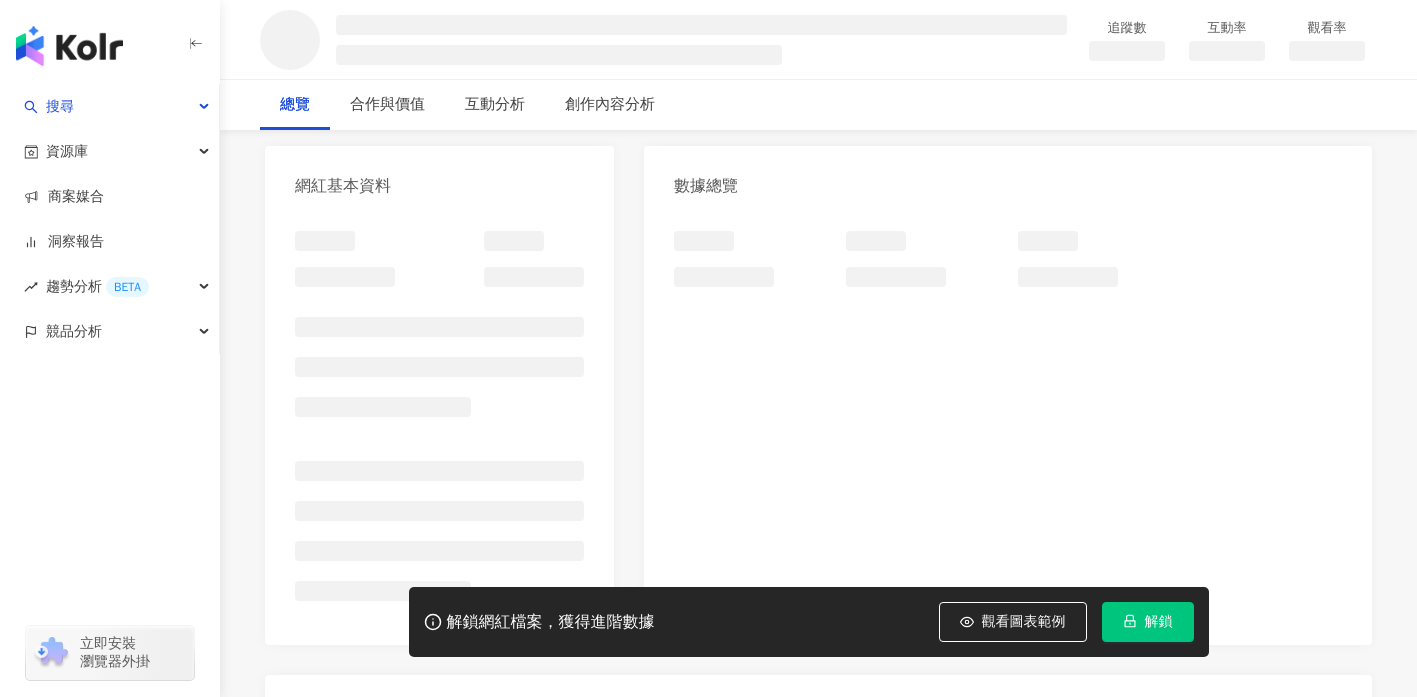 click on "觀看圖表範例" at bounding box center (1024, 622) 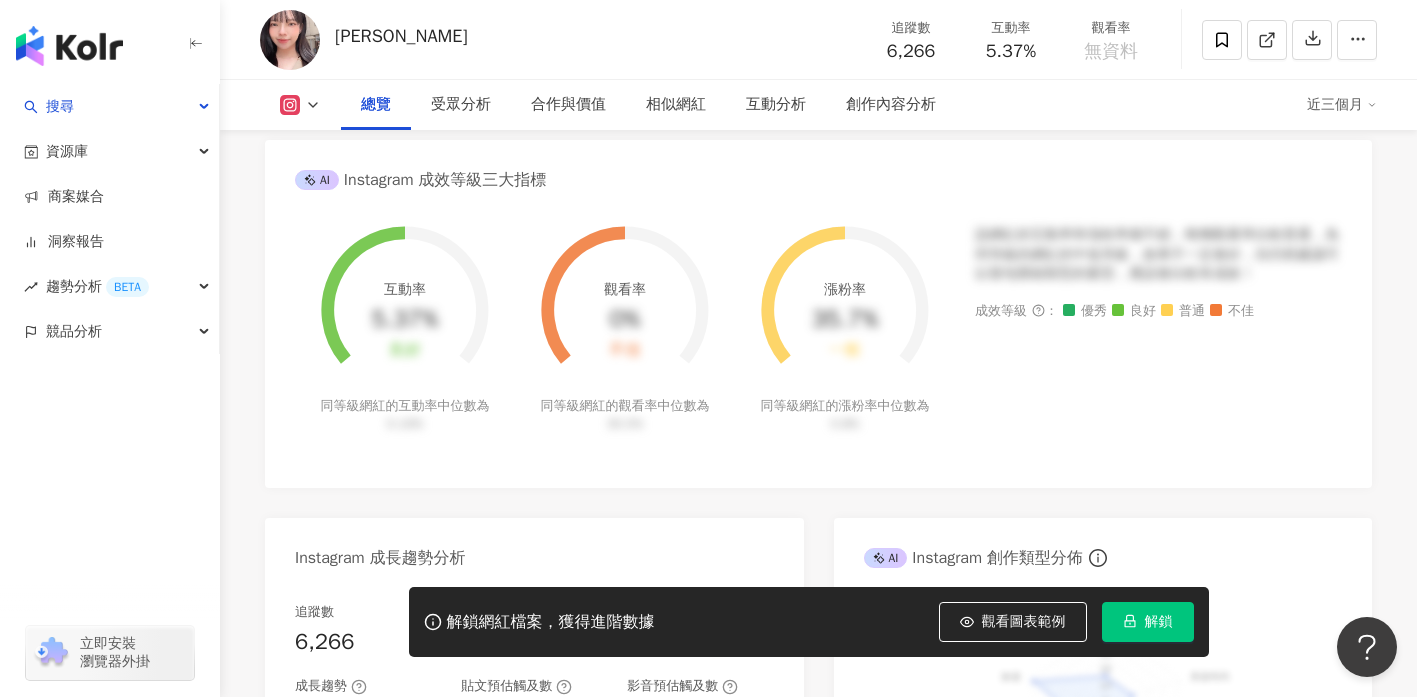 scroll, scrollTop: 922, scrollLeft: 0, axis: vertical 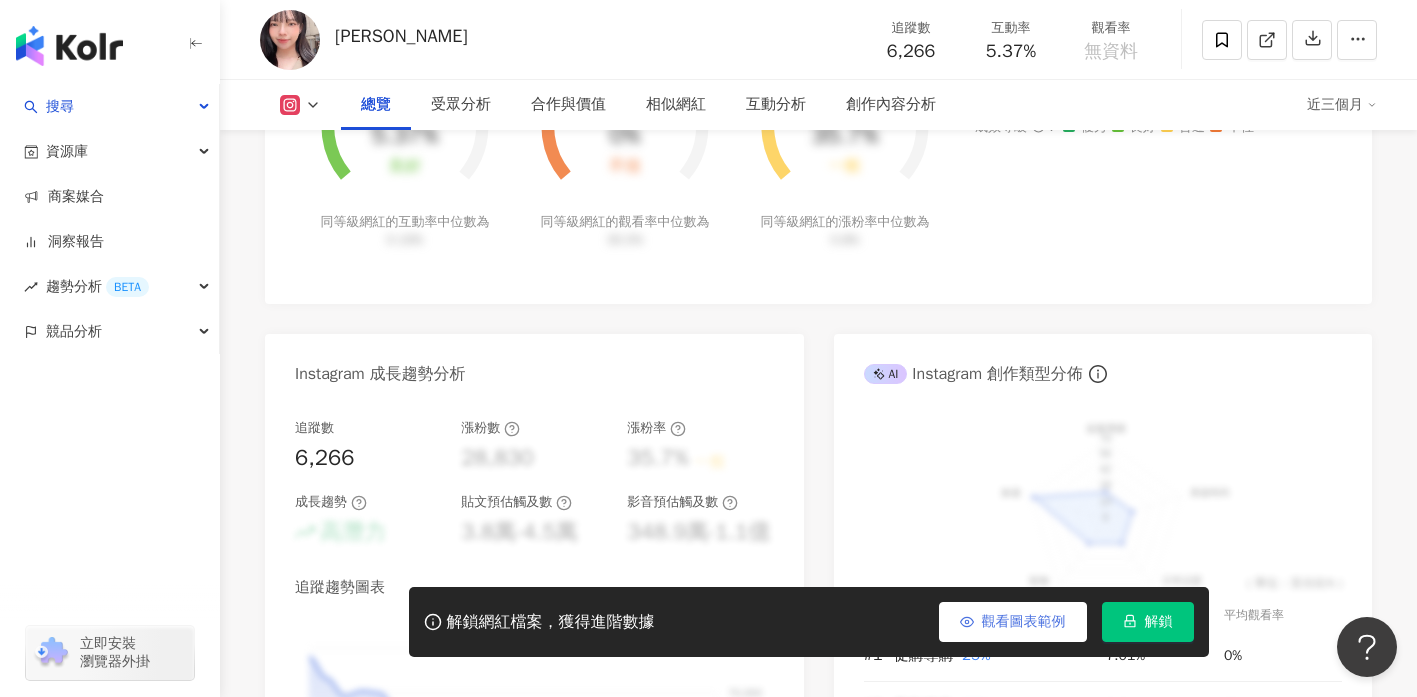 click on "觀看圖表範例" at bounding box center [1024, 622] 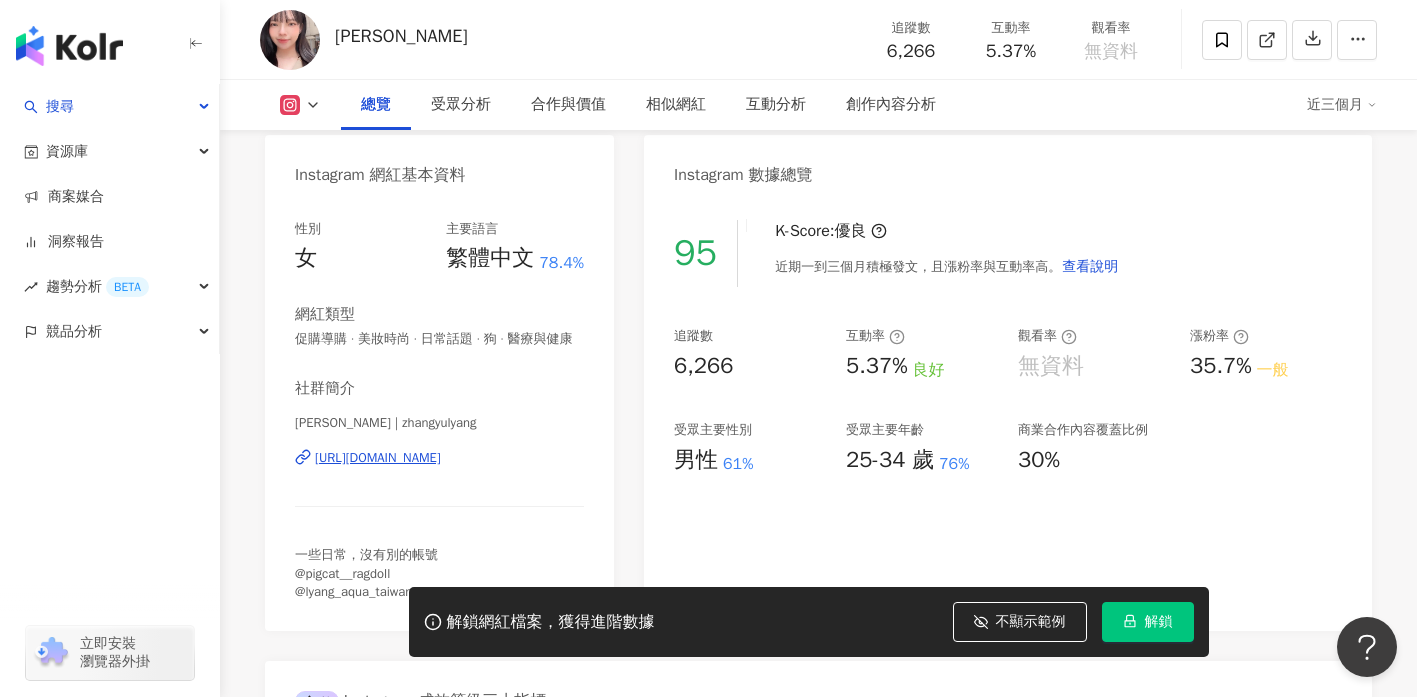 scroll, scrollTop: 173, scrollLeft: 0, axis: vertical 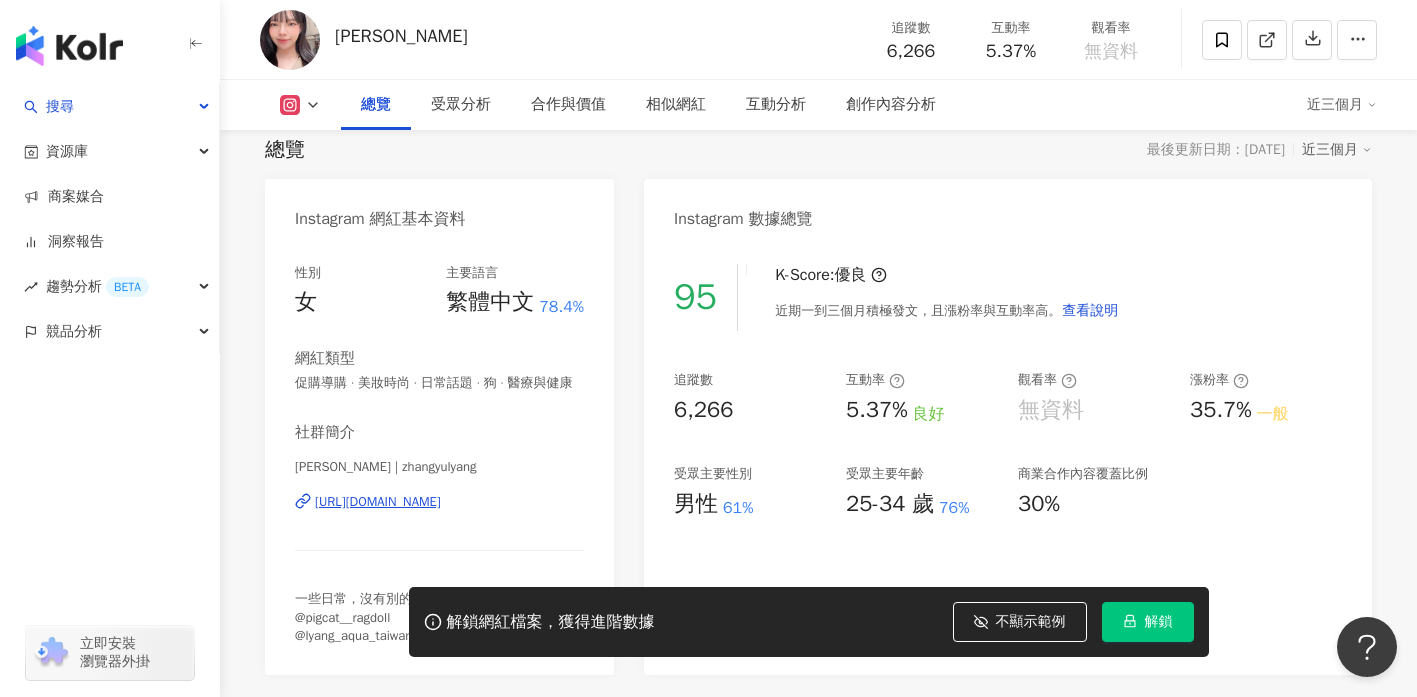 type 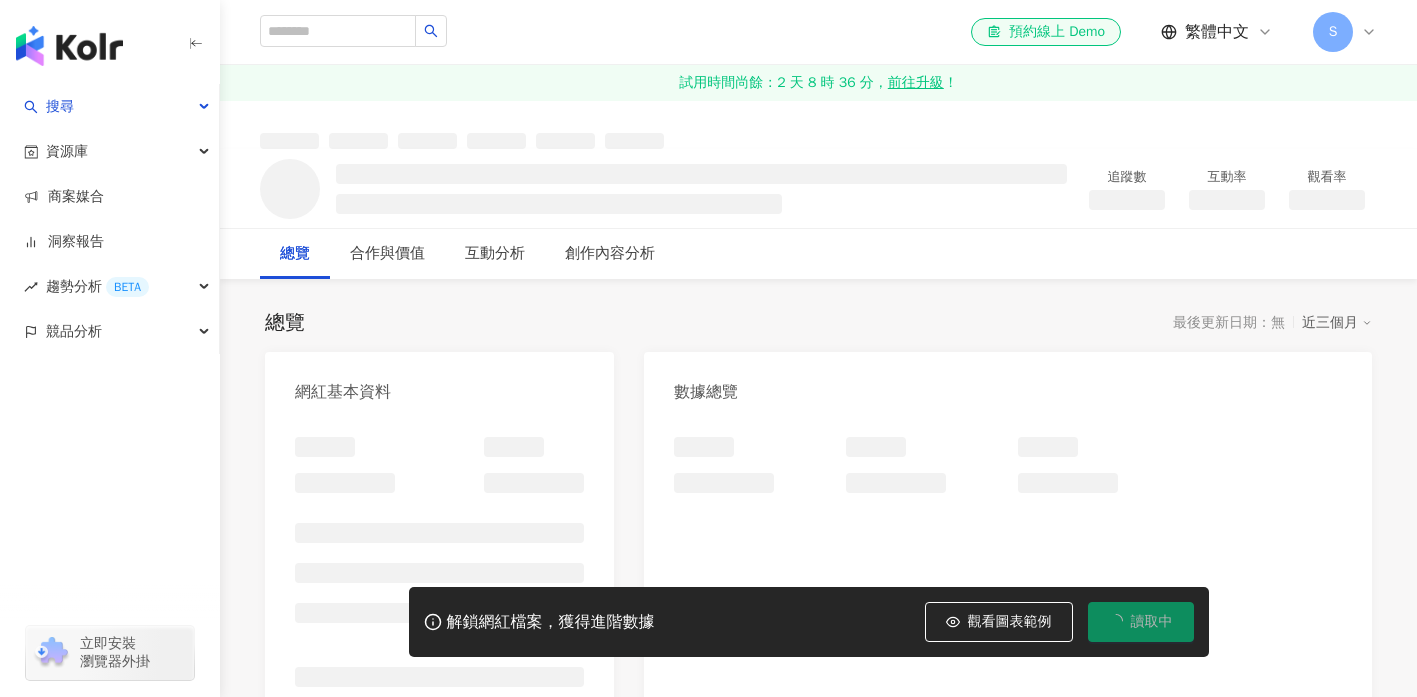 scroll, scrollTop: 0, scrollLeft: 0, axis: both 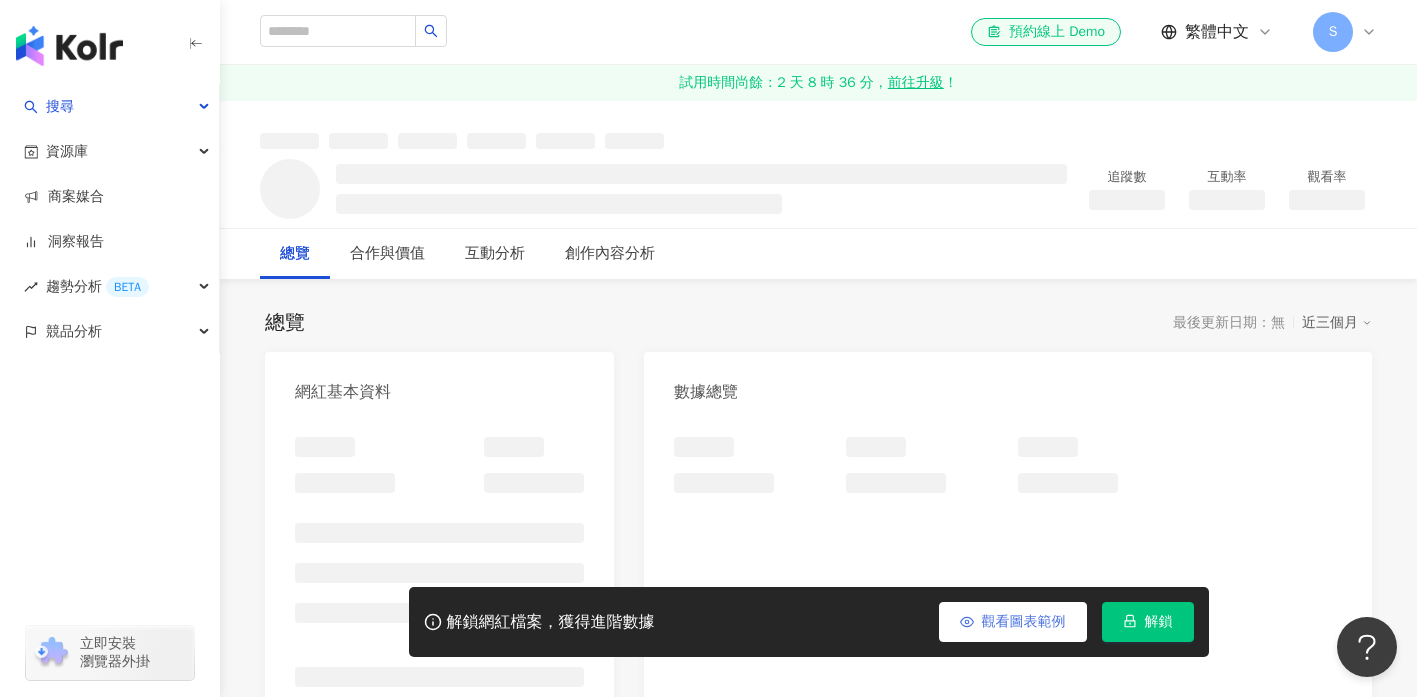 click on "觀看圖表範例" at bounding box center (1013, 622) 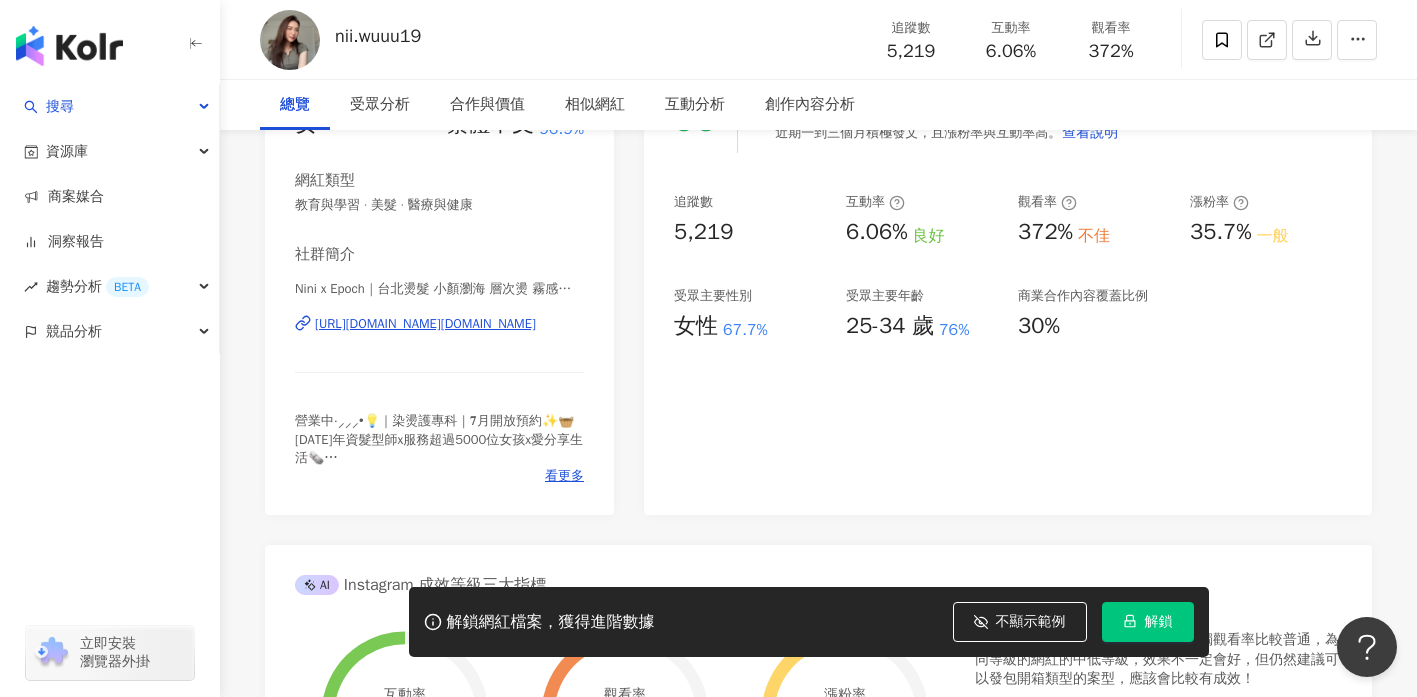 scroll, scrollTop: 130, scrollLeft: 0, axis: vertical 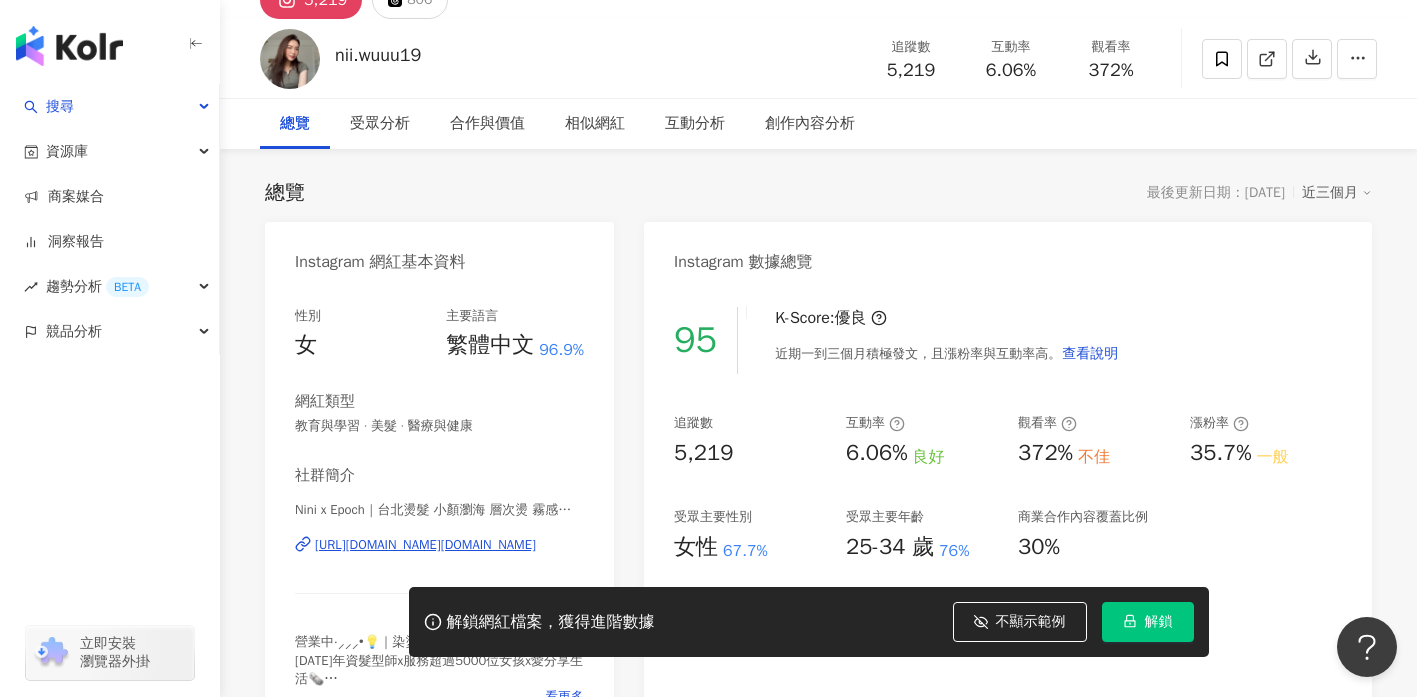type 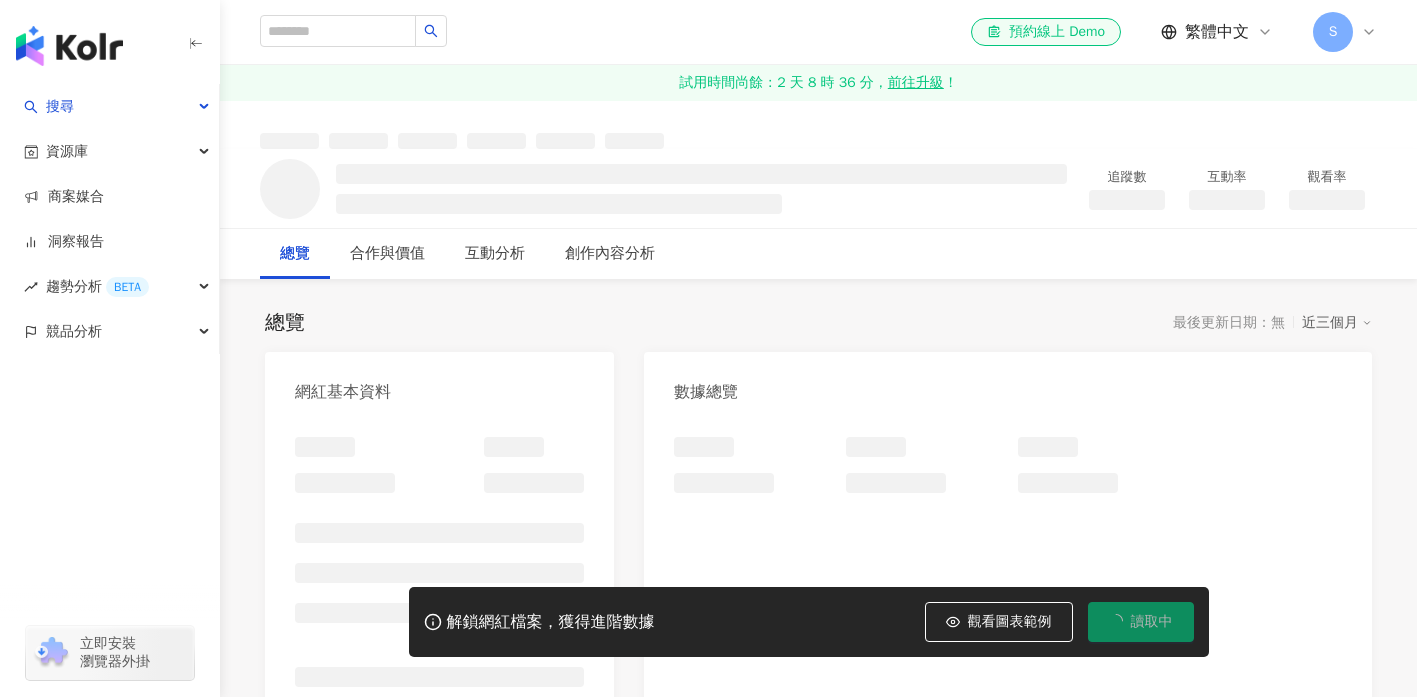 scroll, scrollTop: 0, scrollLeft: 0, axis: both 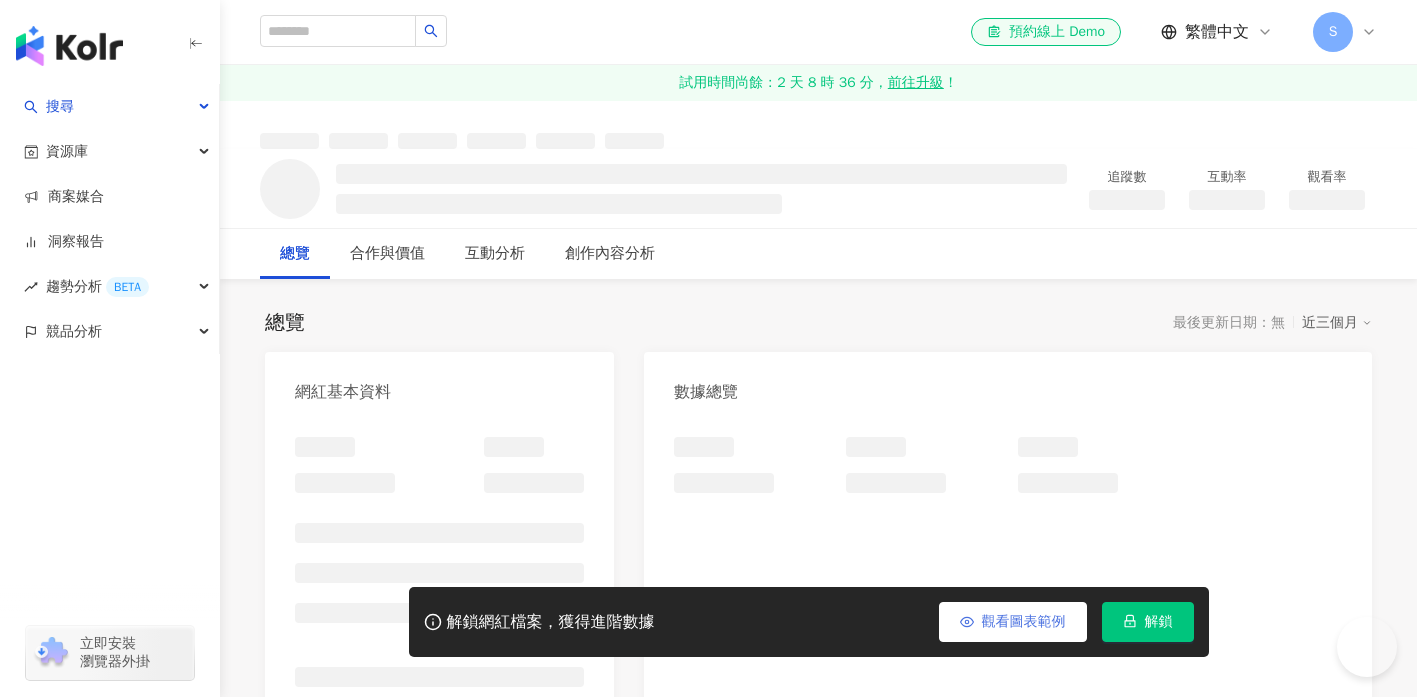 click 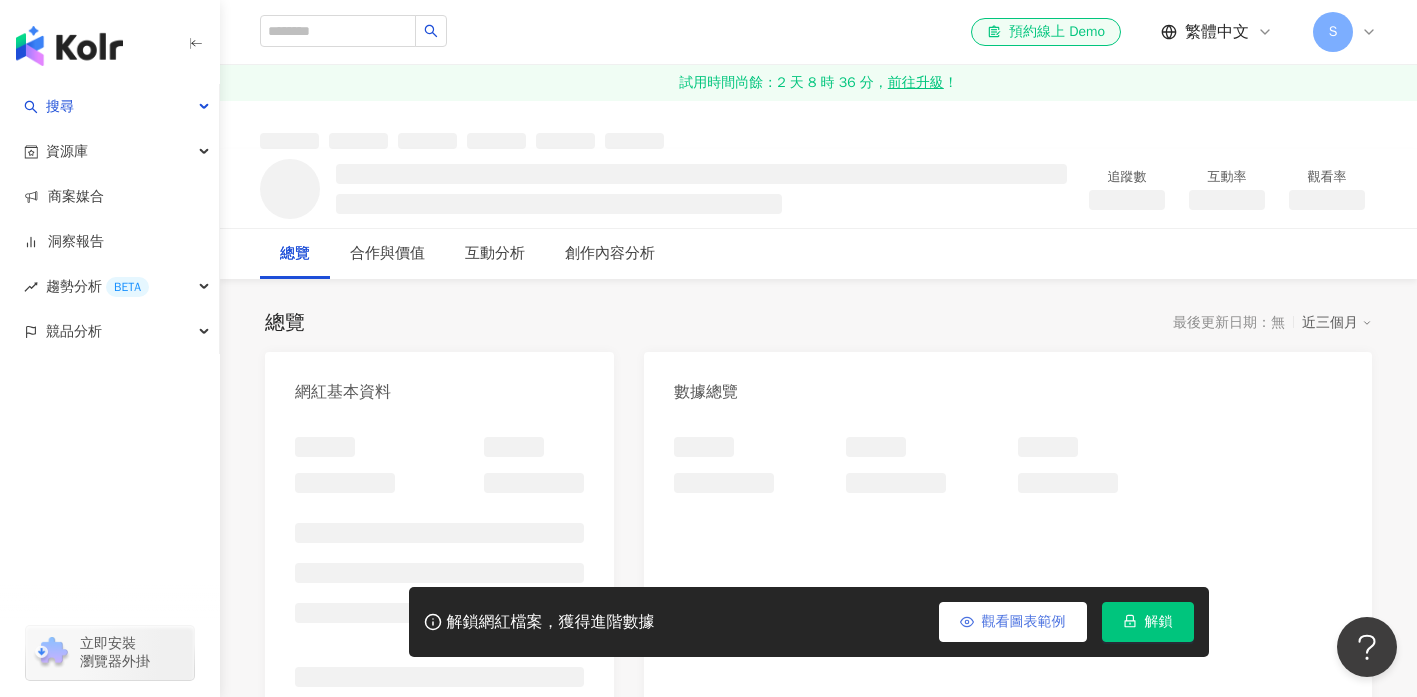 scroll, scrollTop: 0, scrollLeft: 0, axis: both 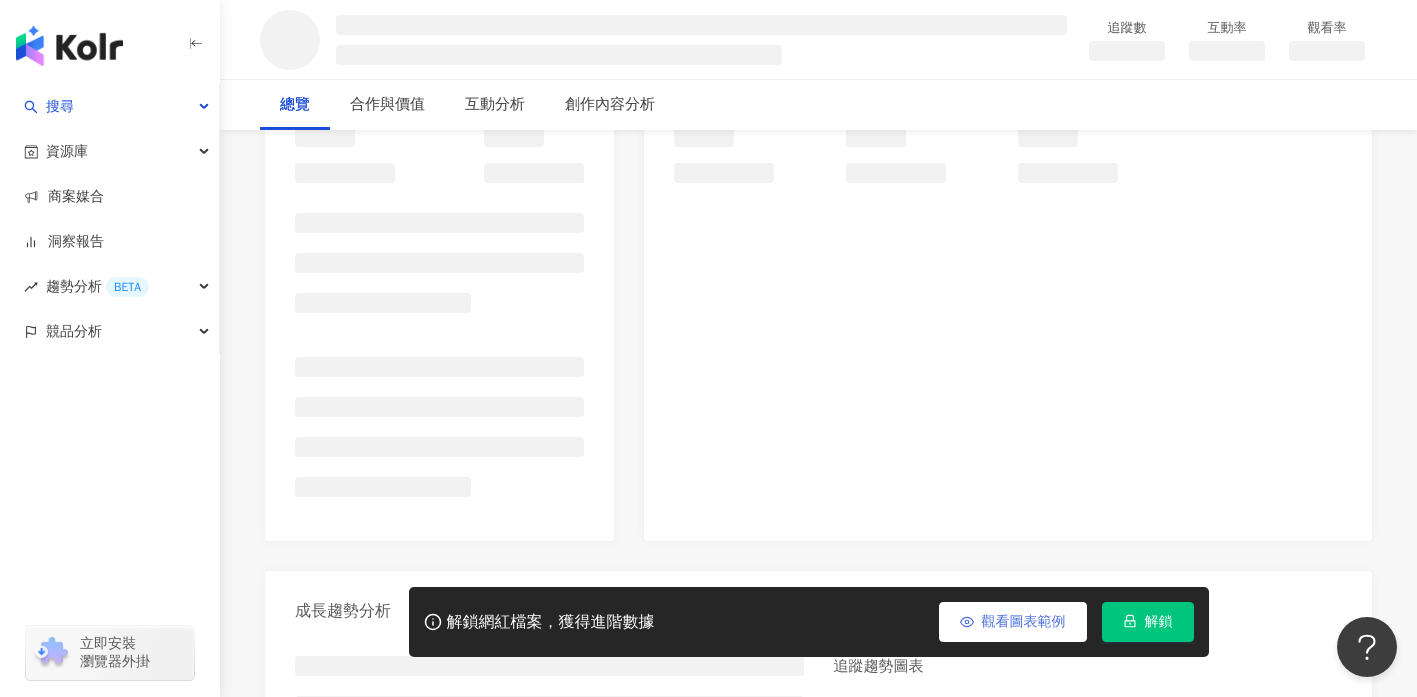 click on "觀看圖表範例" at bounding box center [1013, 622] 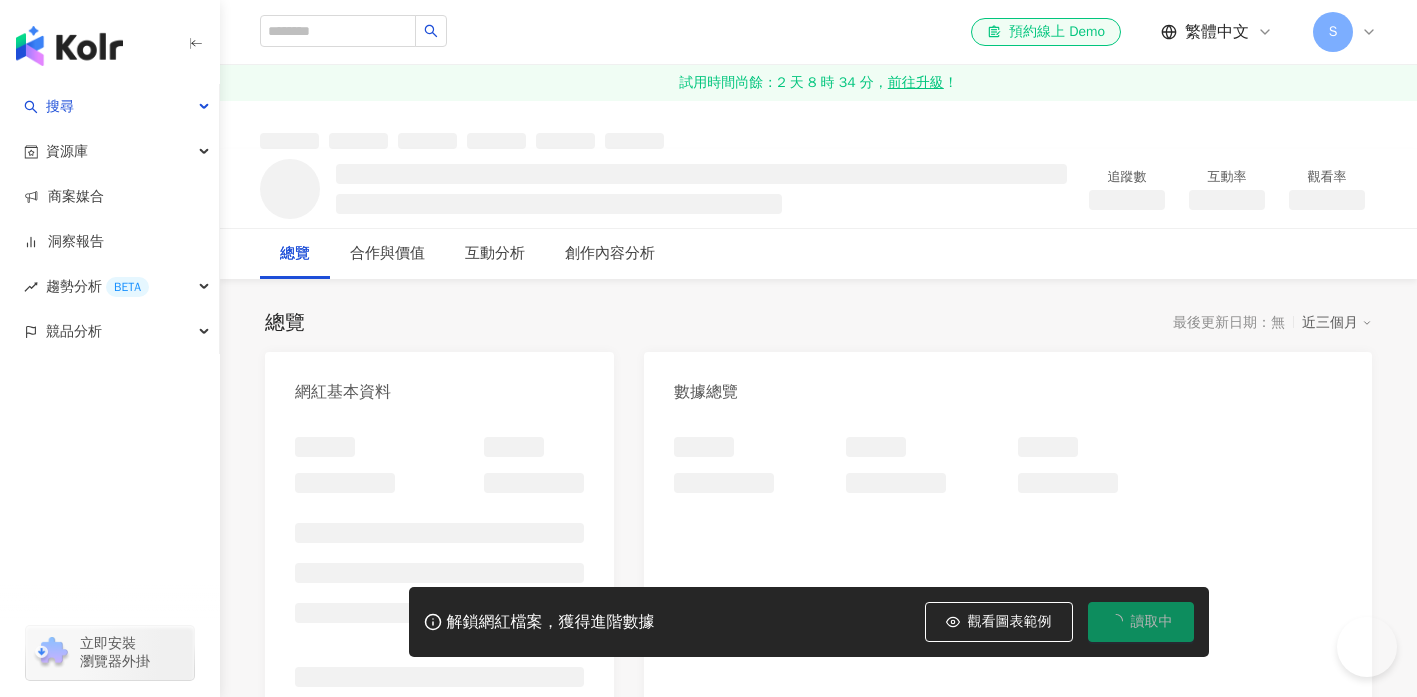 scroll, scrollTop: 0, scrollLeft: 0, axis: both 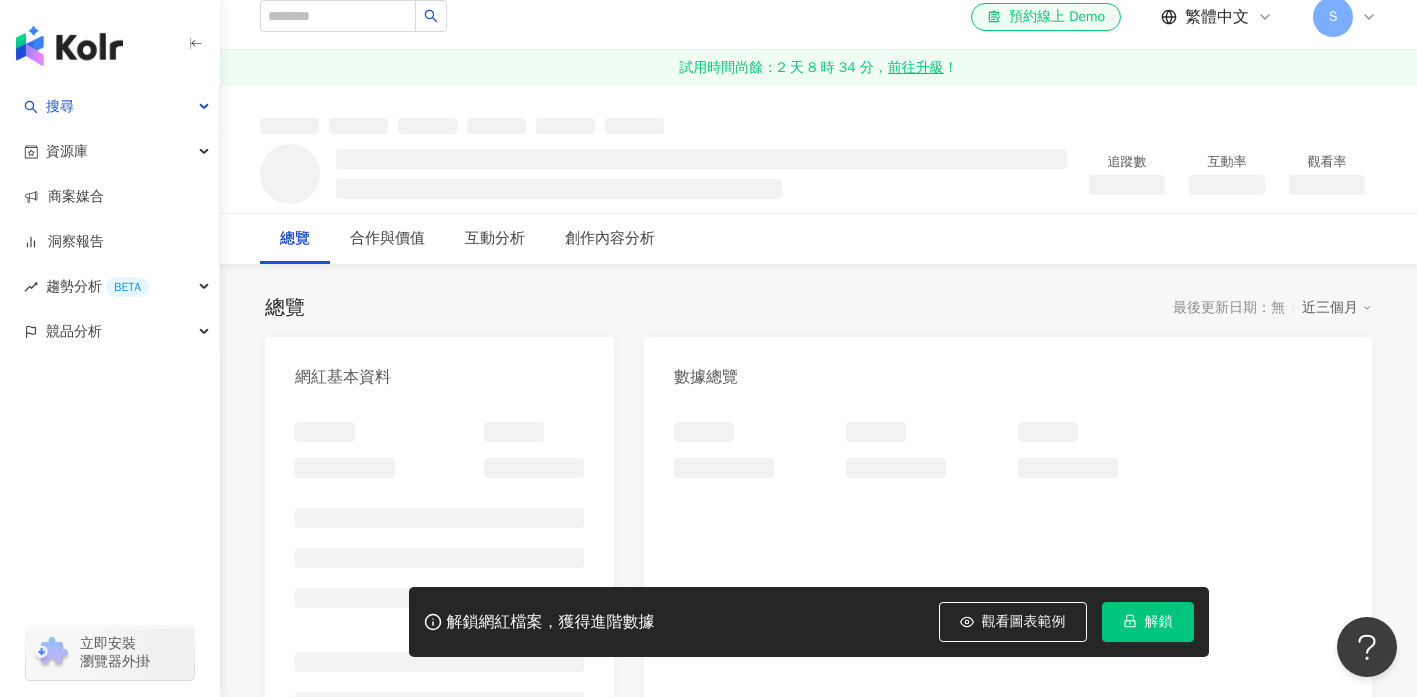 click on "觀看圖表範例" at bounding box center (1013, 622) 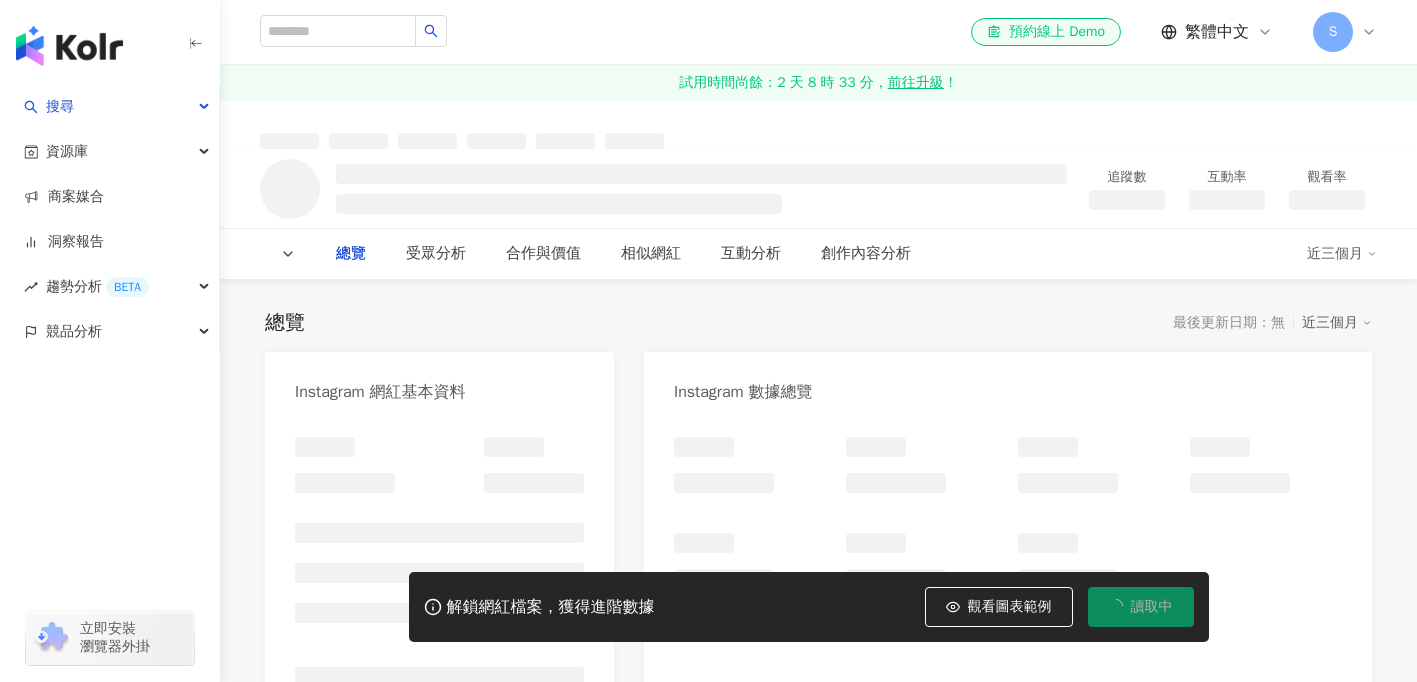 click on "觀看圖表範例" at bounding box center (1010, 607) 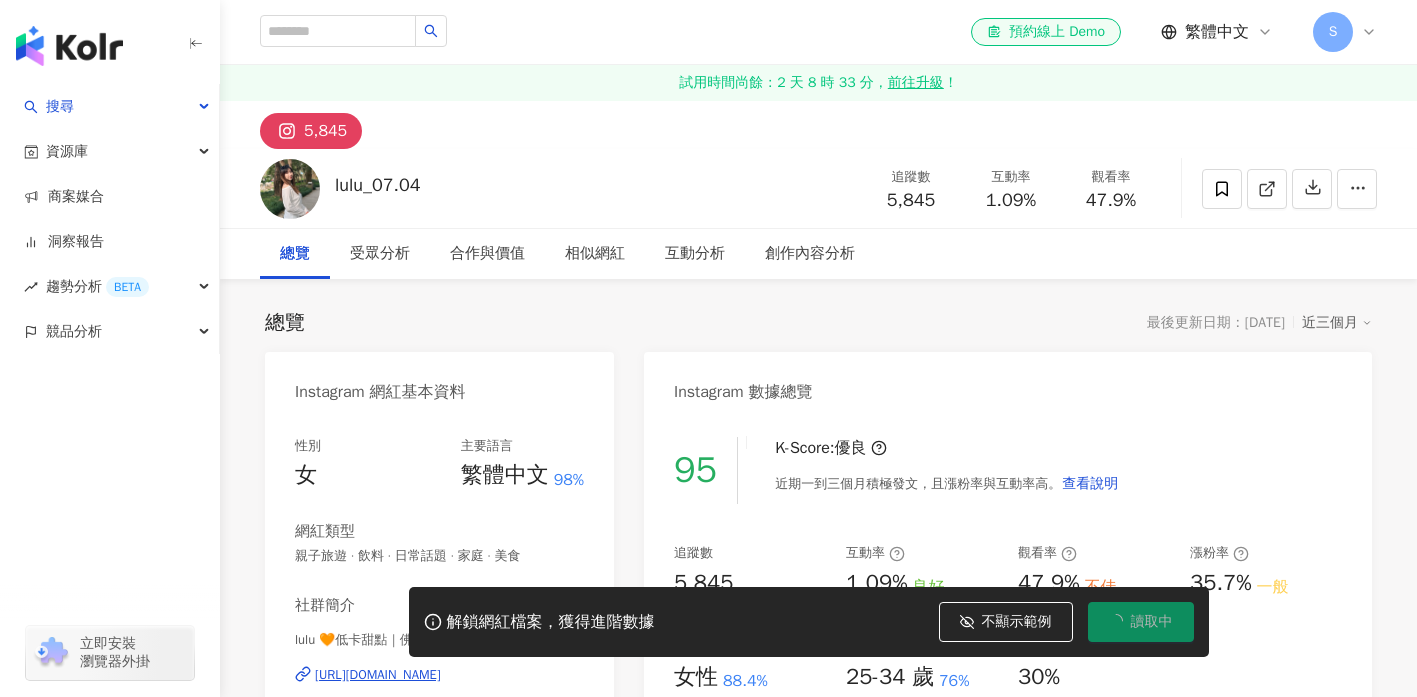 scroll, scrollTop: 350, scrollLeft: 0, axis: vertical 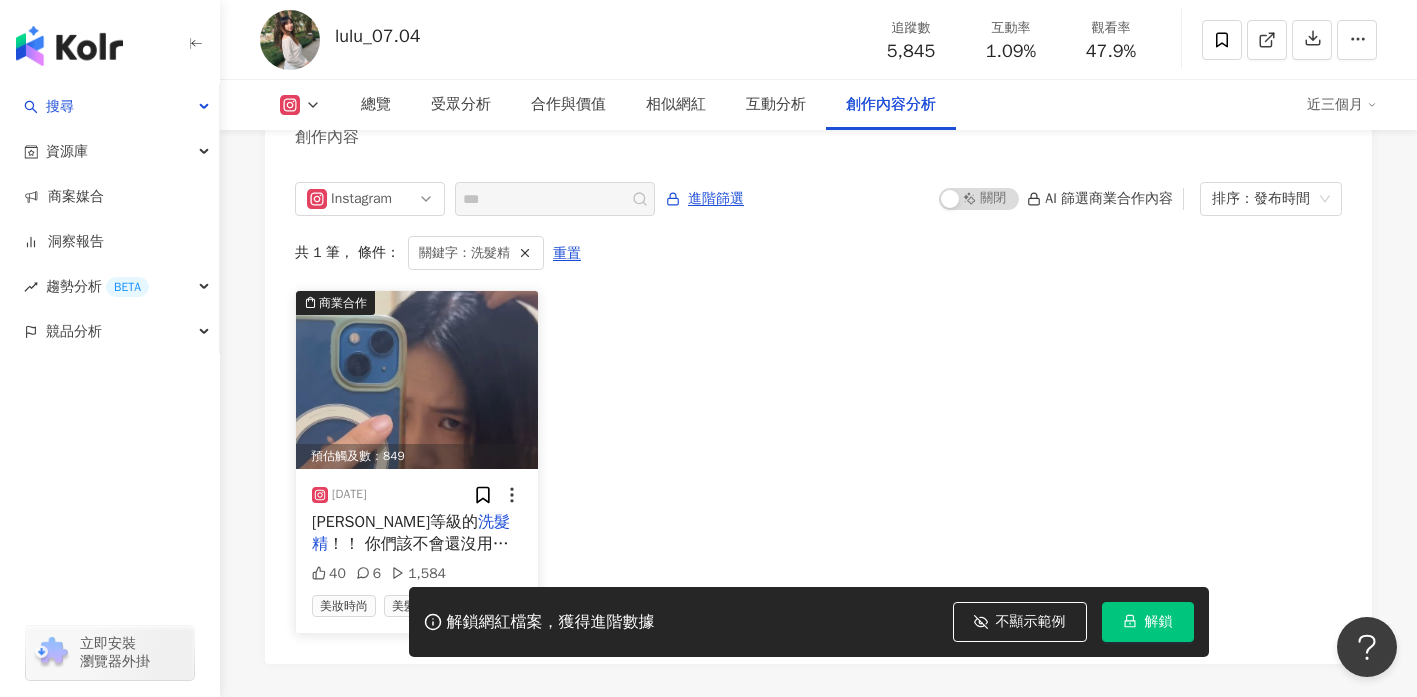 click at bounding box center (417, 380) 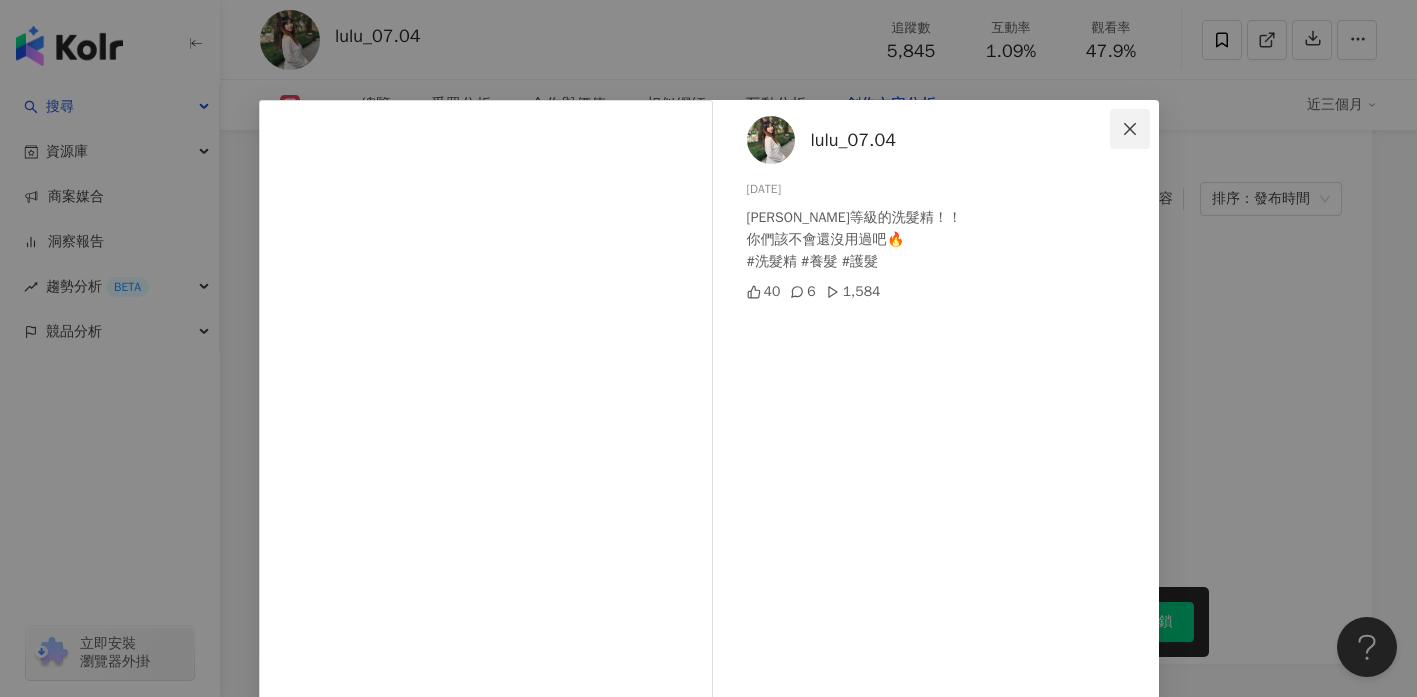 click 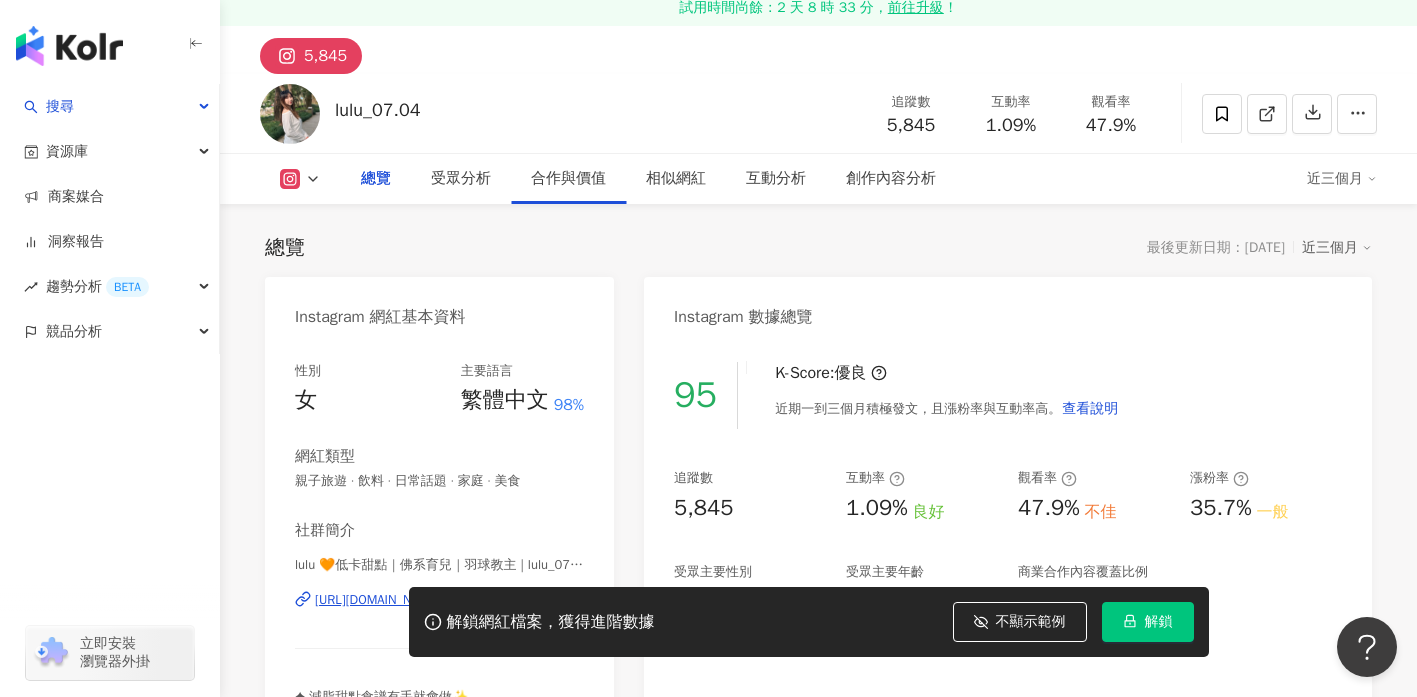 scroll, scrollTop: 0, scrollLeft: 0, axis: both 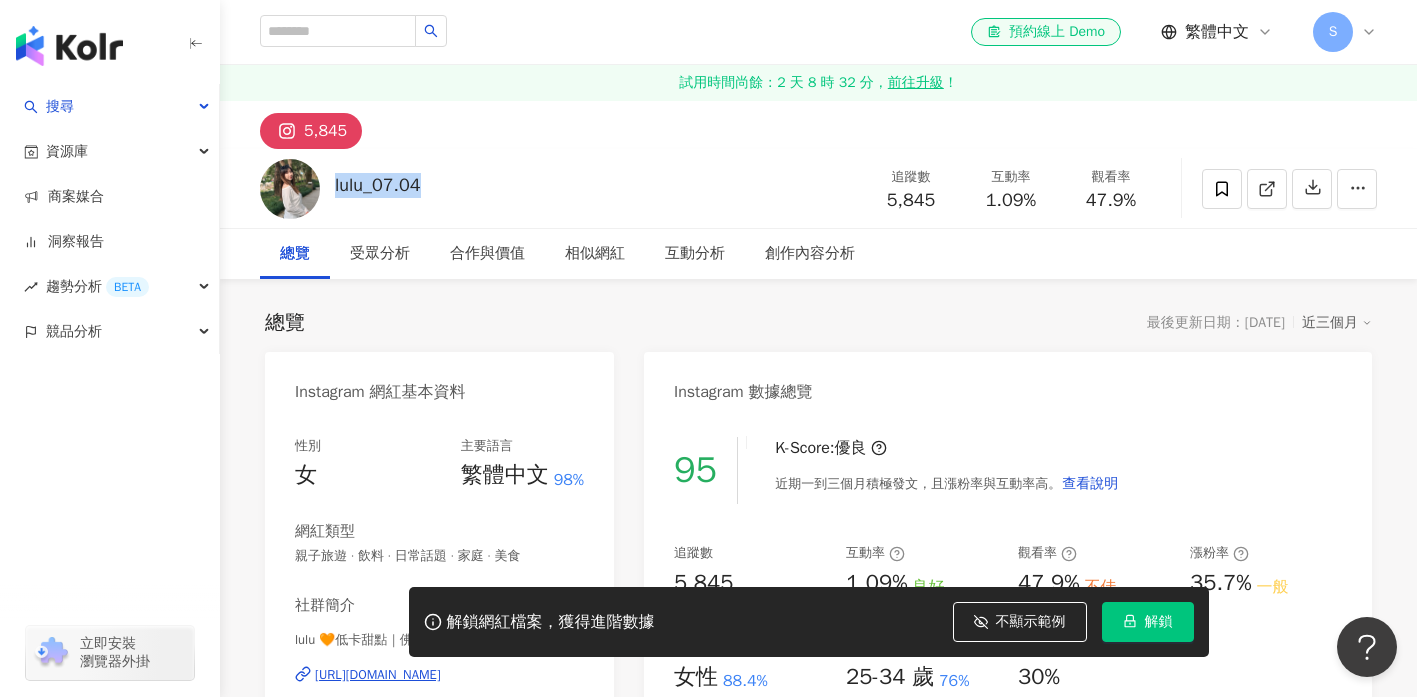 drag, startPoint x: 439, startPoint y: 185, endPoint x: 329, endPoint y: 182, distance: 110.0409 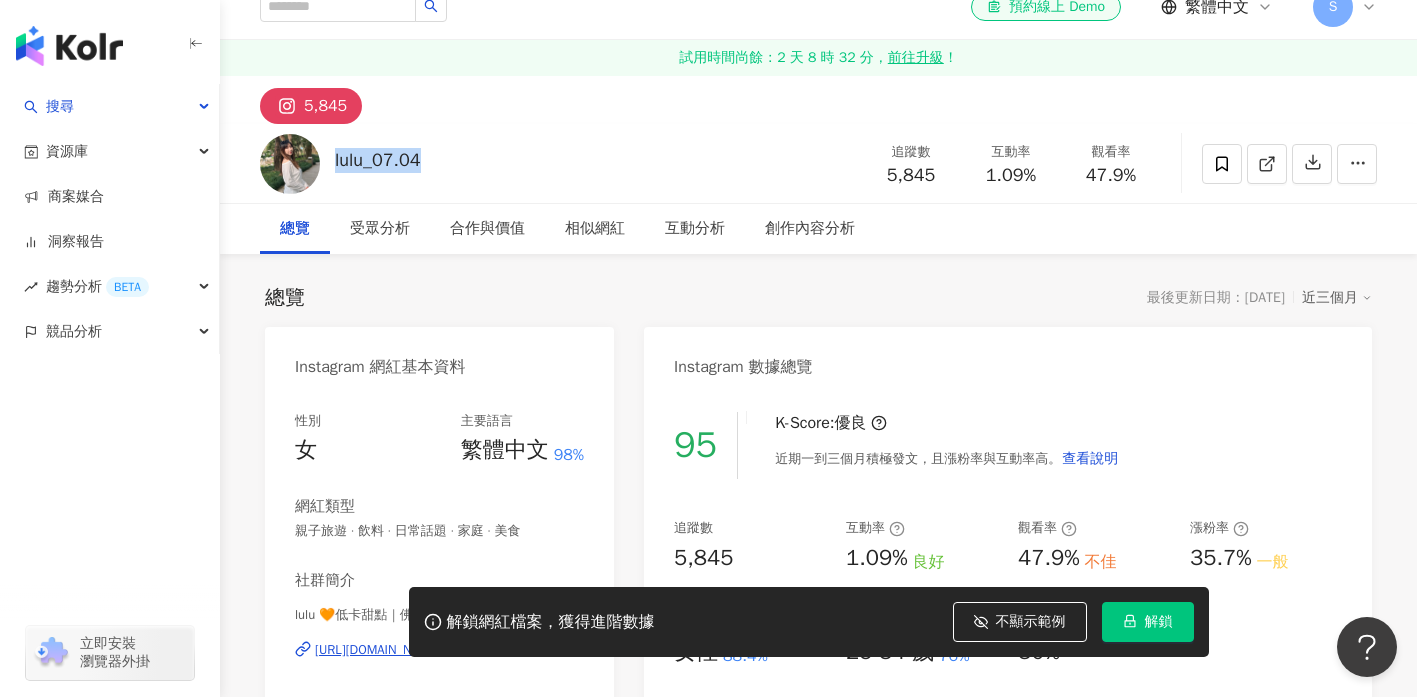 scroll, scrollTop: 51, scrollLeft: 0, axis: vertical 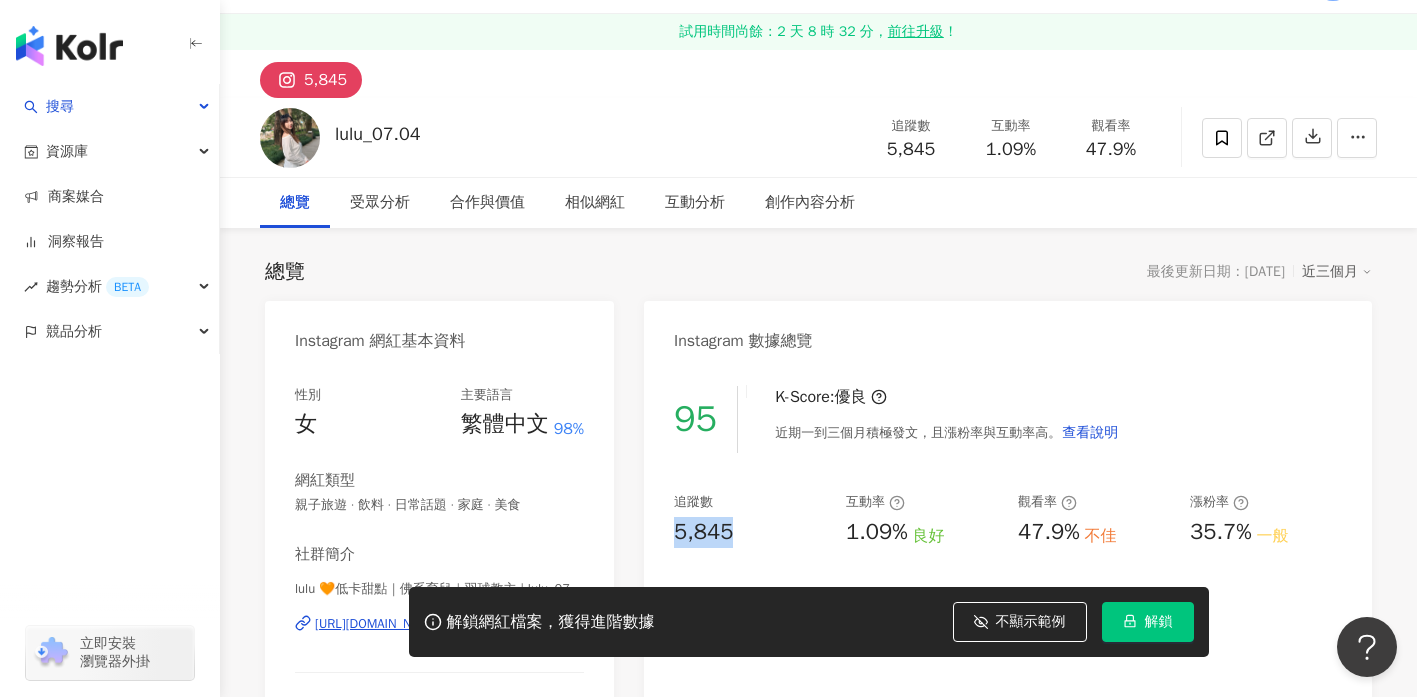 drag, startPoint x: 674, startPoint y: 526, endPoint x: 750, endPoint y: 527, distance: 76.00658 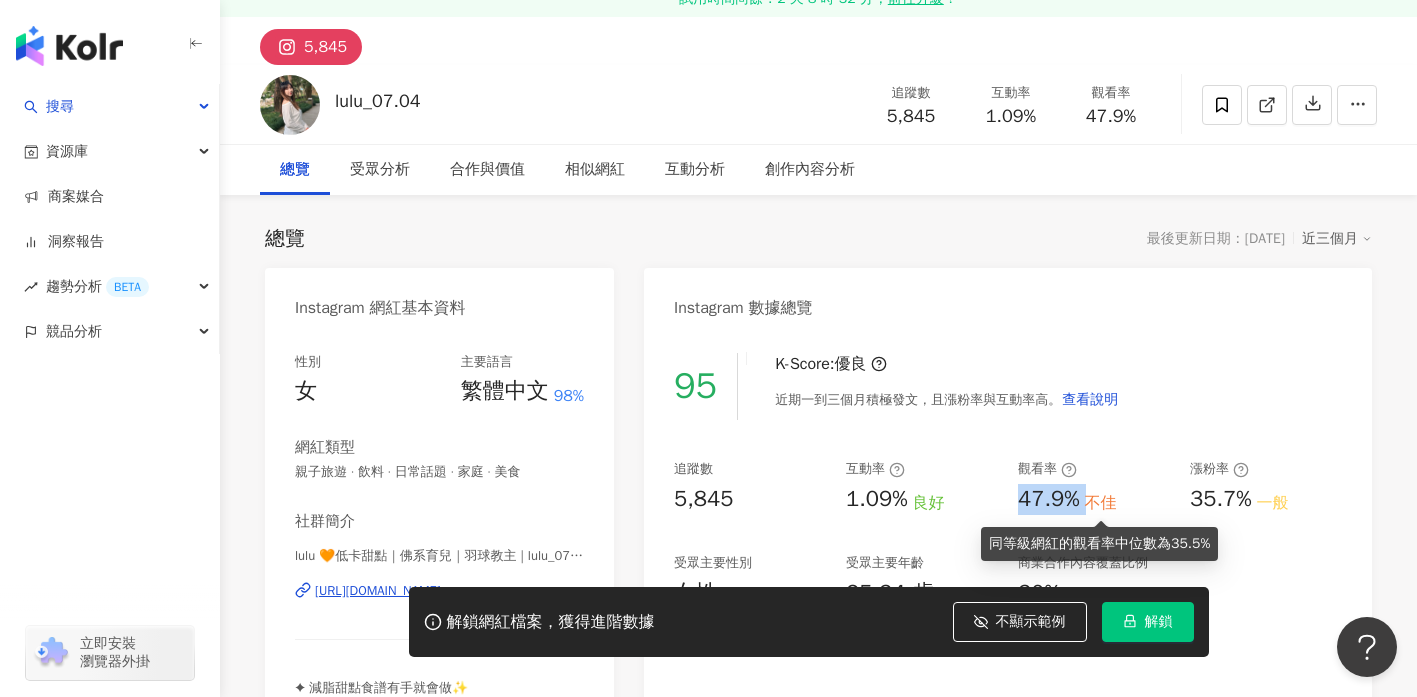 drag, startPoint x: 1016, startPoint y: 495, endPoint x: 1087, endPoint y: 493, distance: 71.02816 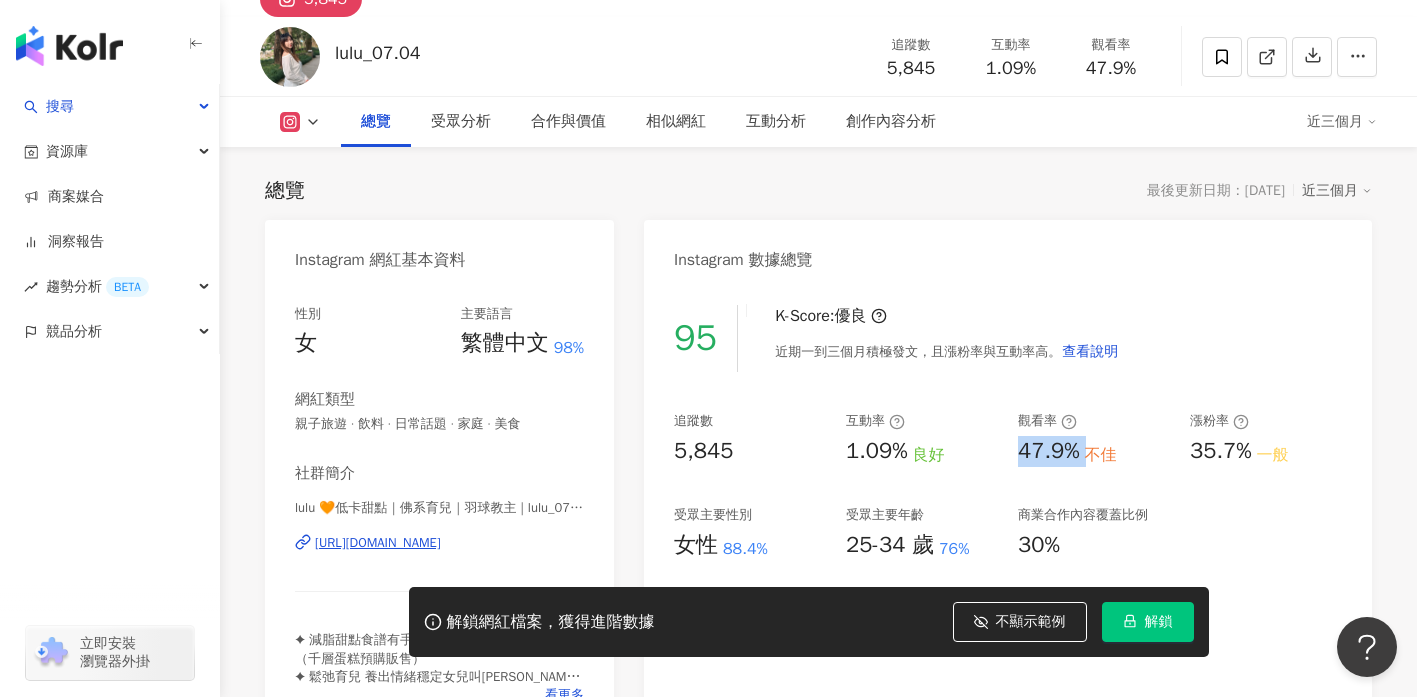 scroll, scrollTop: 156, scrollLeft: 0, axis: vertical 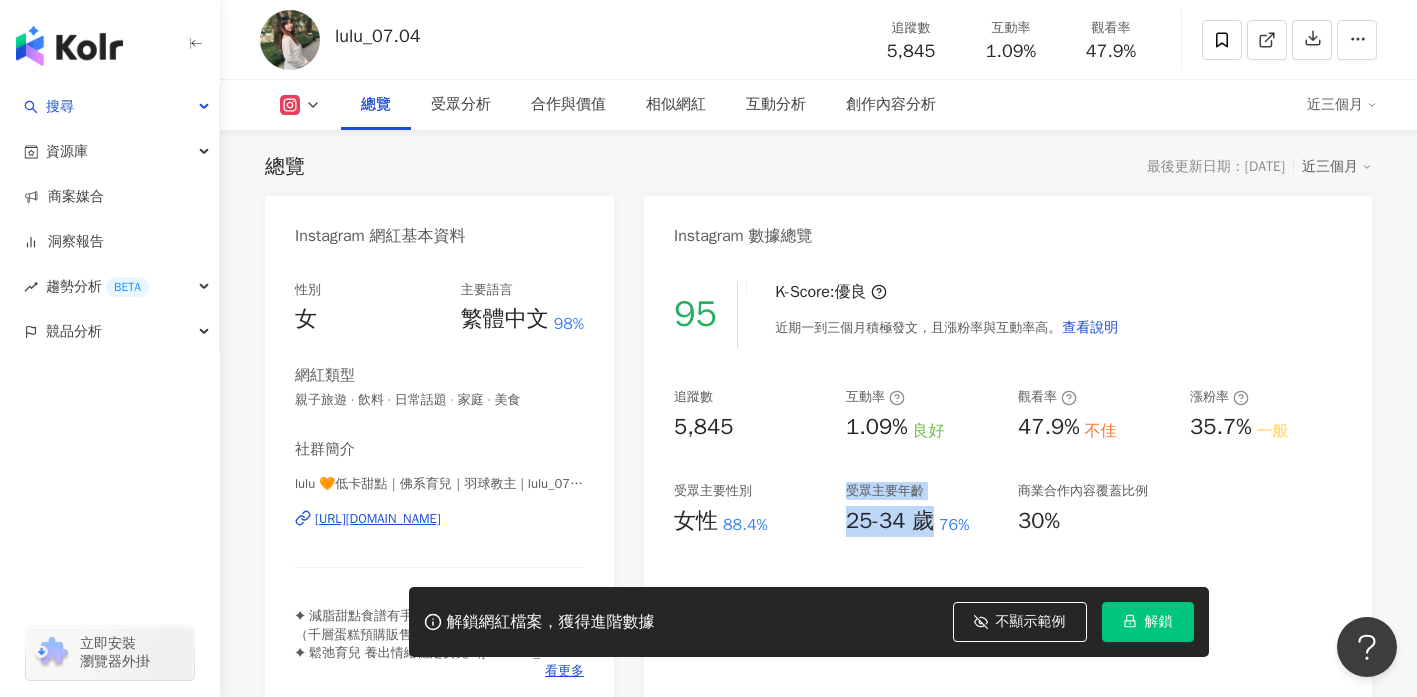 drag, startPoint x: 834, startPoint y: 519, endPoint x: 930, endPoint y: 514, distance: 96.13012 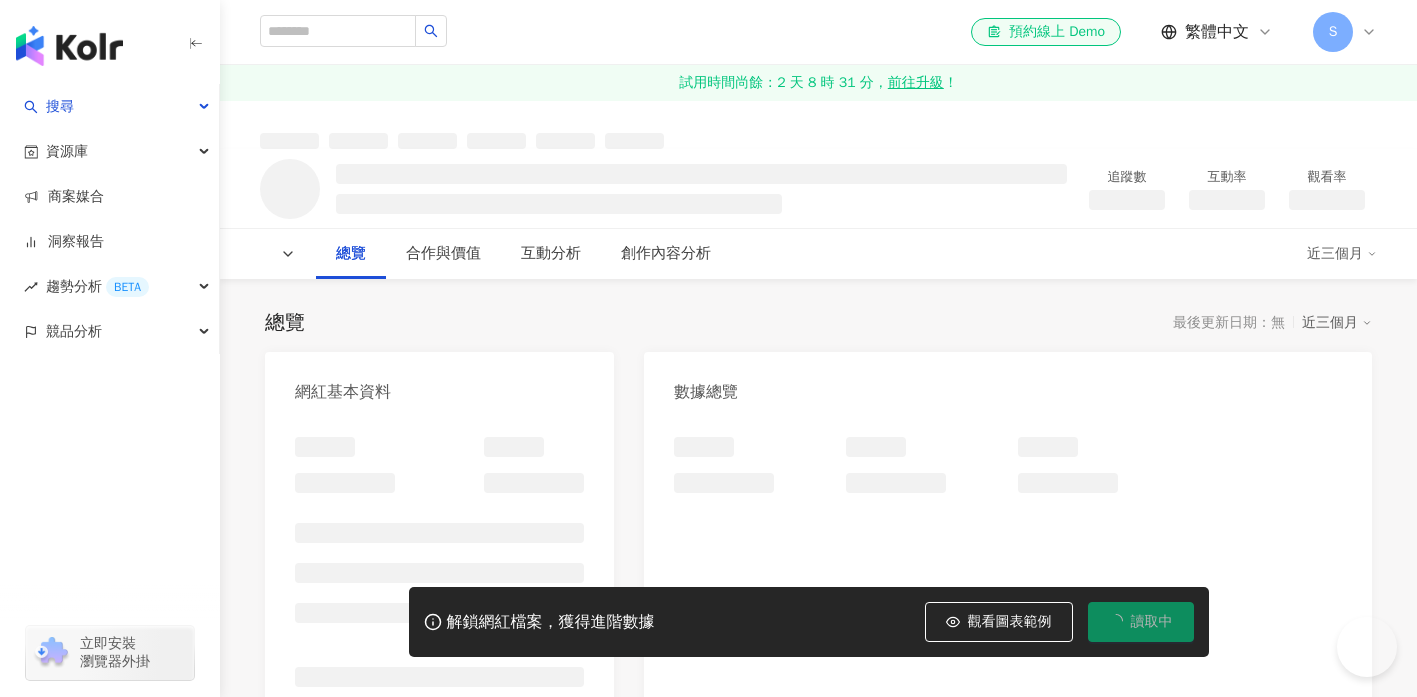 scroll, scrollTop: 0, scrollLeft: 0, axis: both 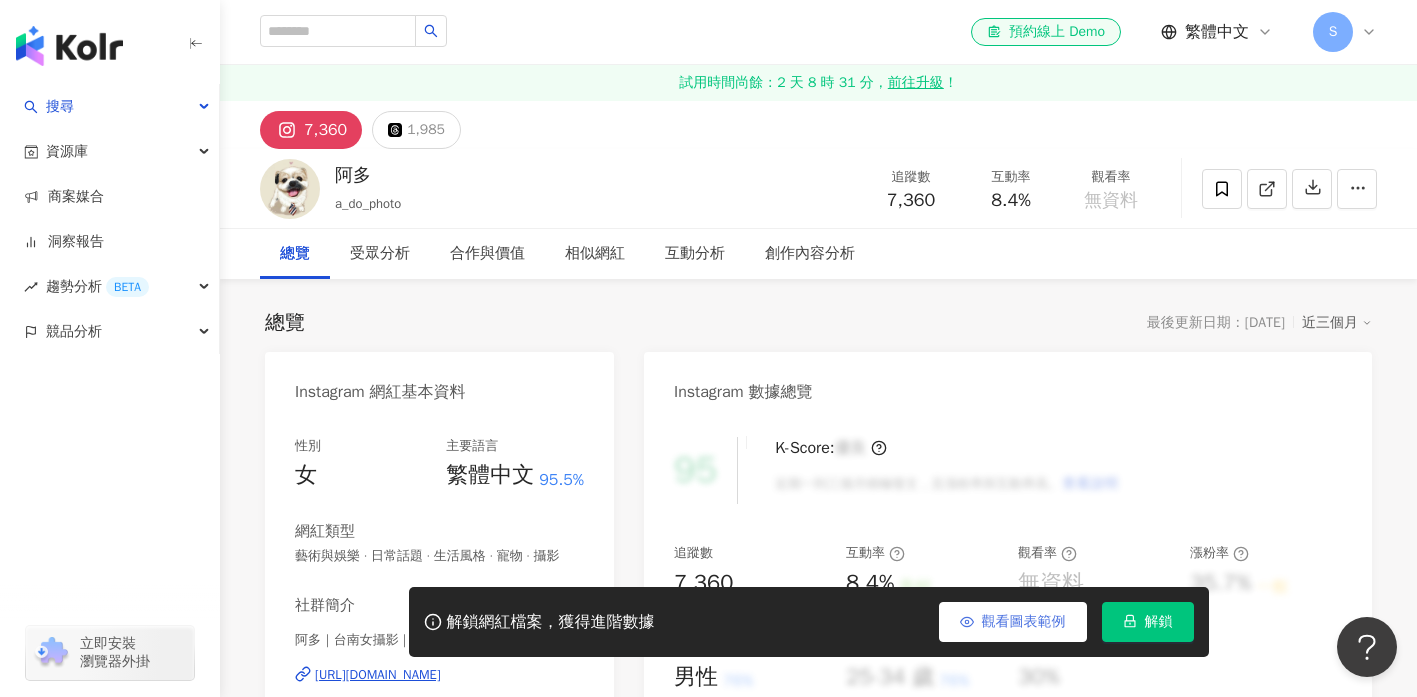 click on "觀看圖表範例" at bounding box center (1024, 622) 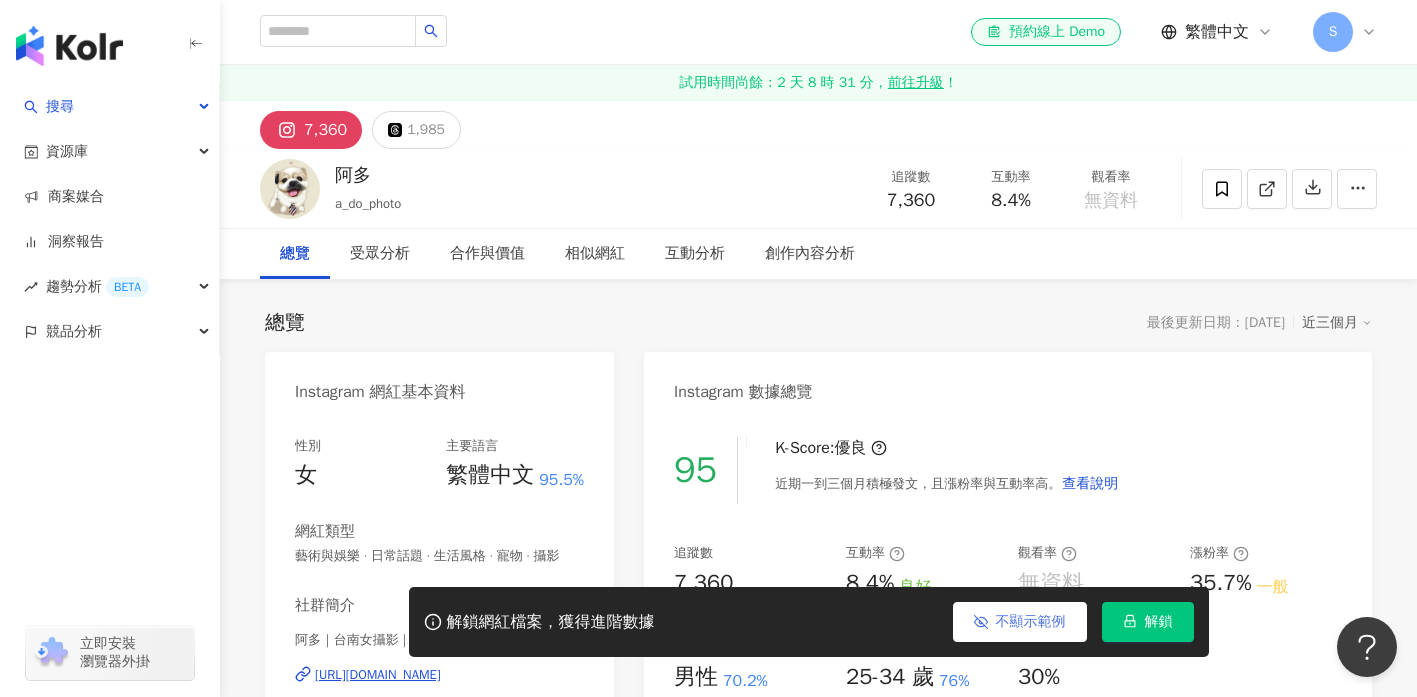 click on "不顯示範例" at bounding box center [1020, 622] 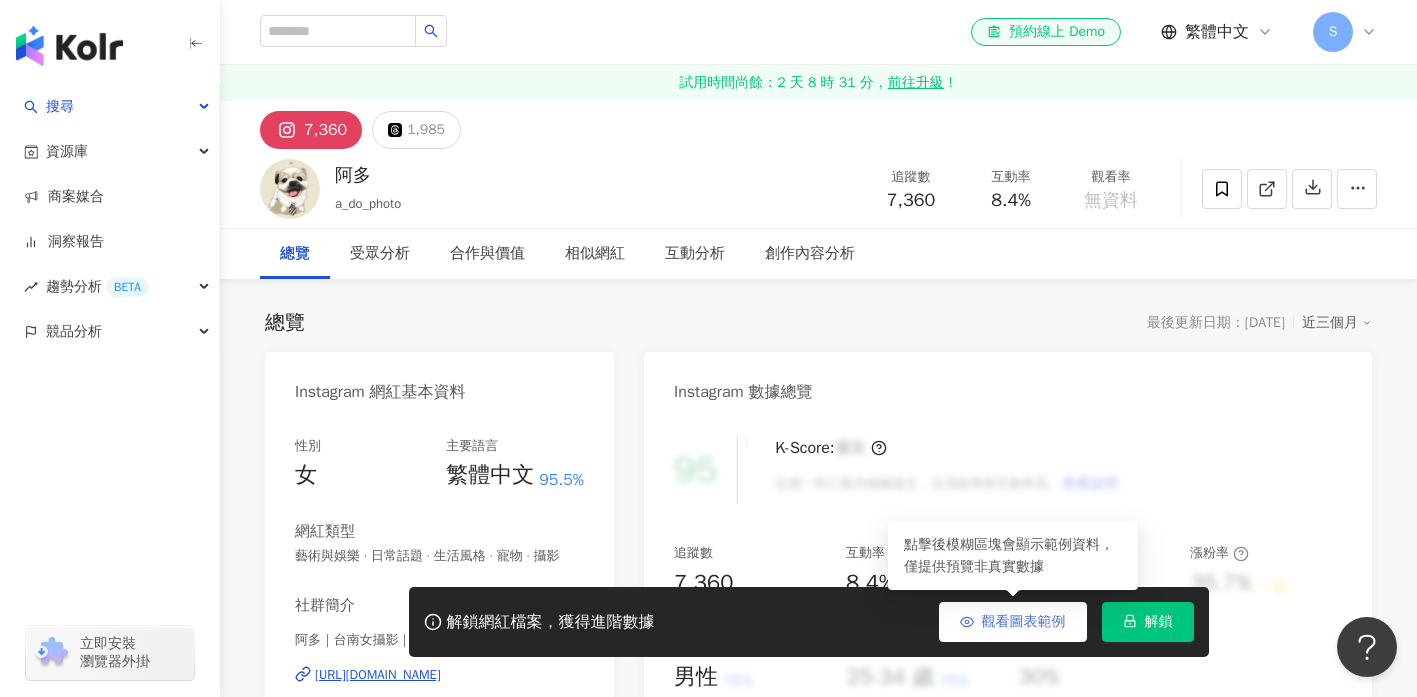 click on "觀看圖表範例" at bounding box center [1024, 622] 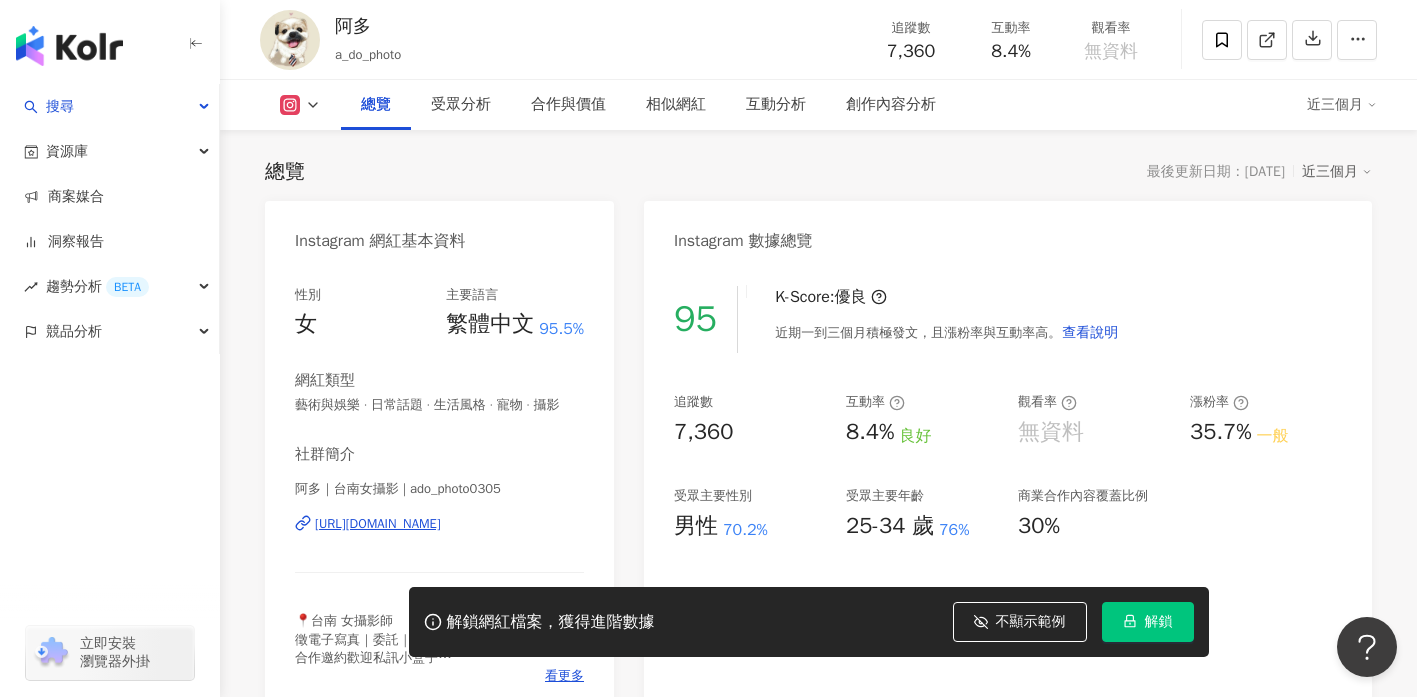 scroll, scrollTop: 169, scrollLeft: 0, axis: vertical 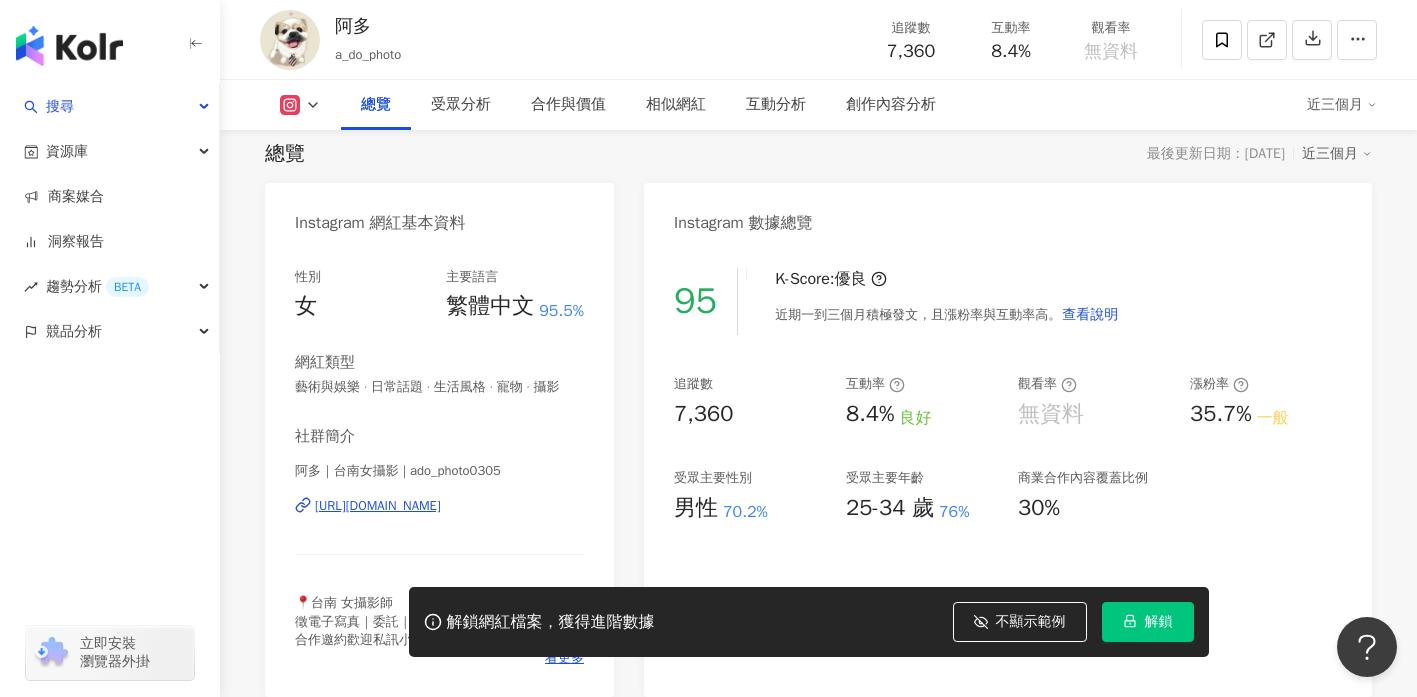 type 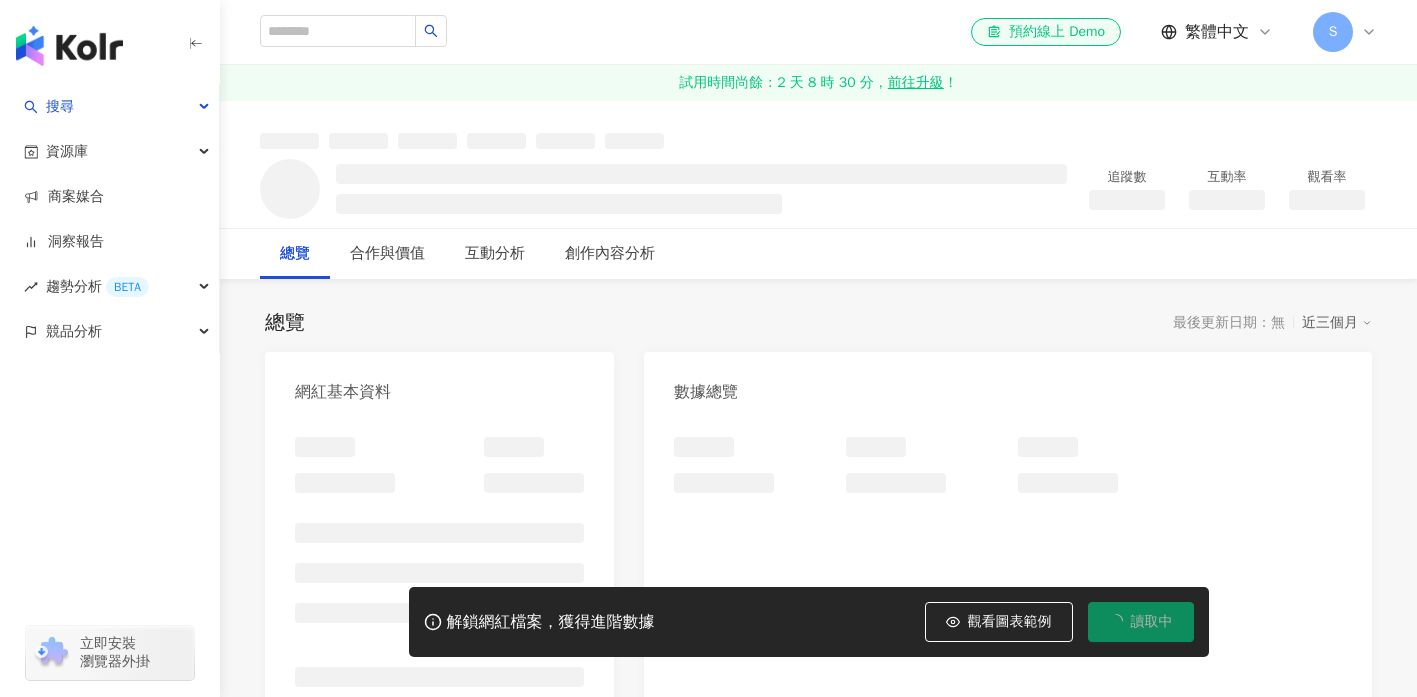 scroll, scrollTop: 0, scrollLeft: 0, axis: both 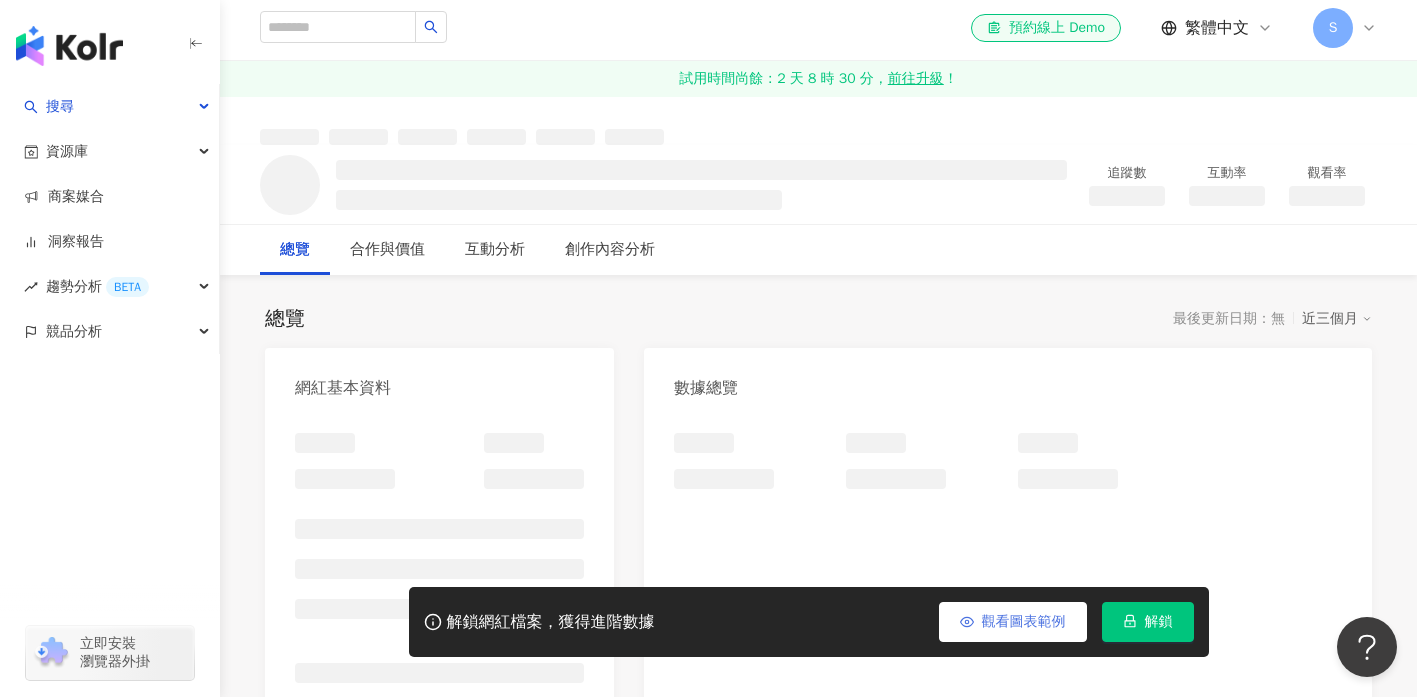 click on "觀看圖表範例" at bounding box center [1024, 622] 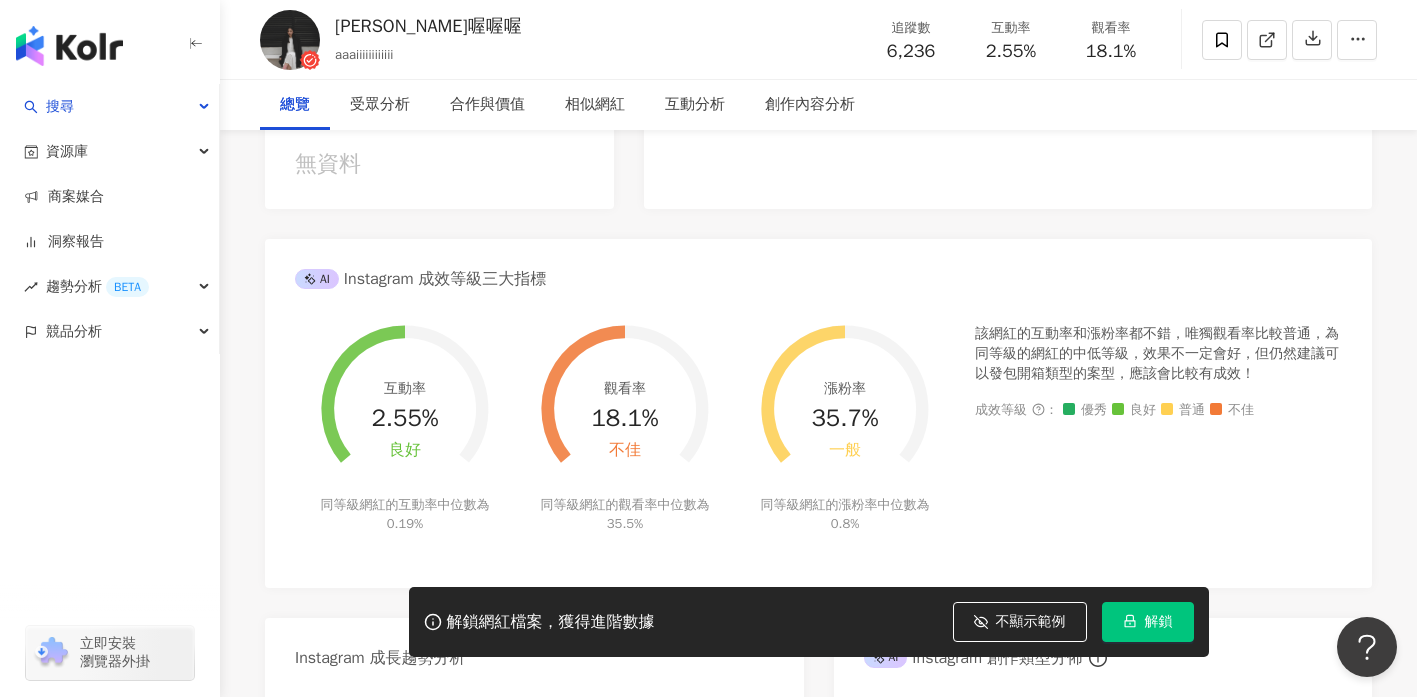 scroll, scrollTop: 310, scrollLeft: 0, axis: vertical 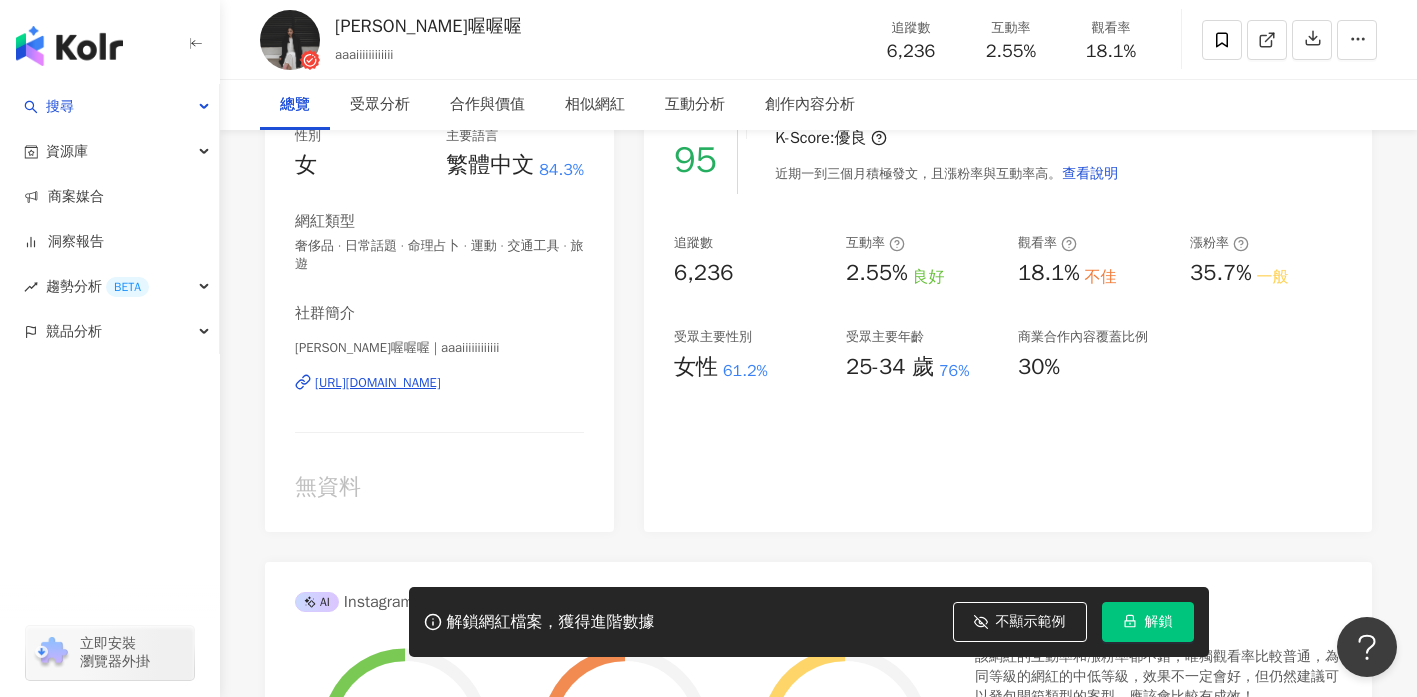 type 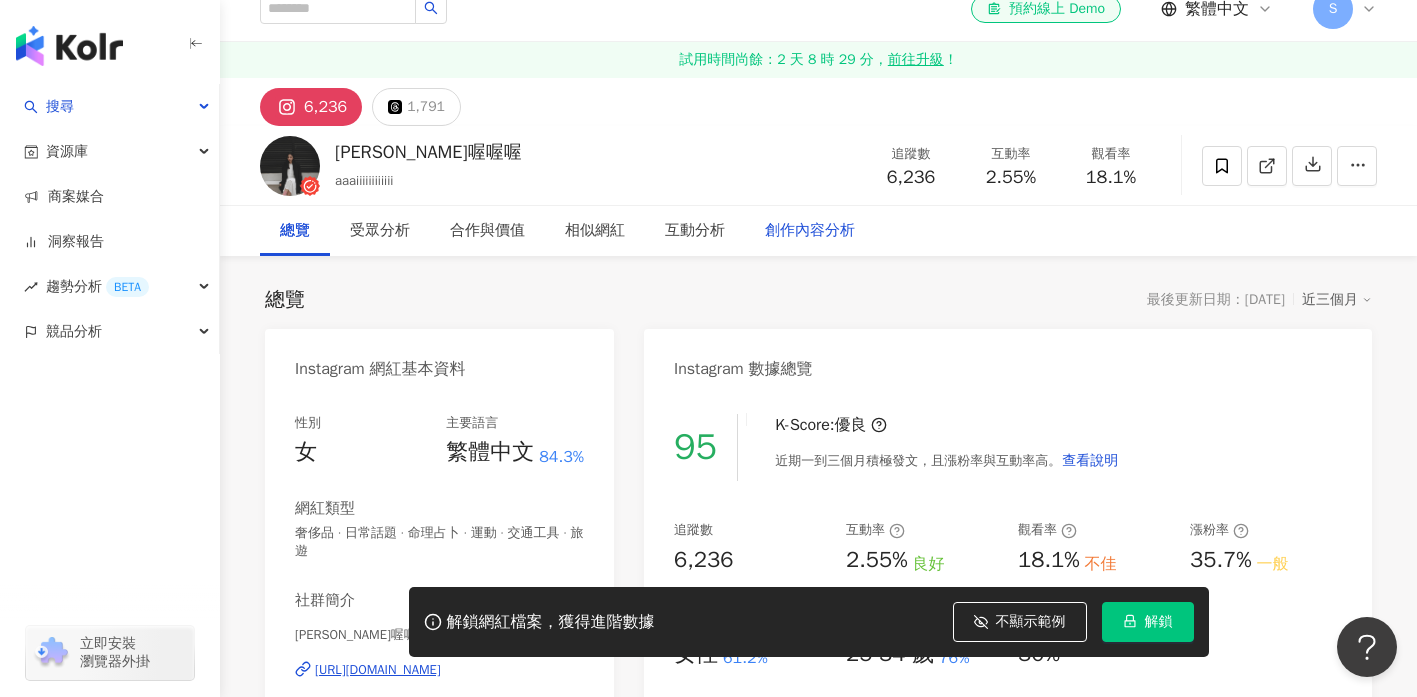 scroll, scrollTop: 0, scrollLeft: 0, axis: both 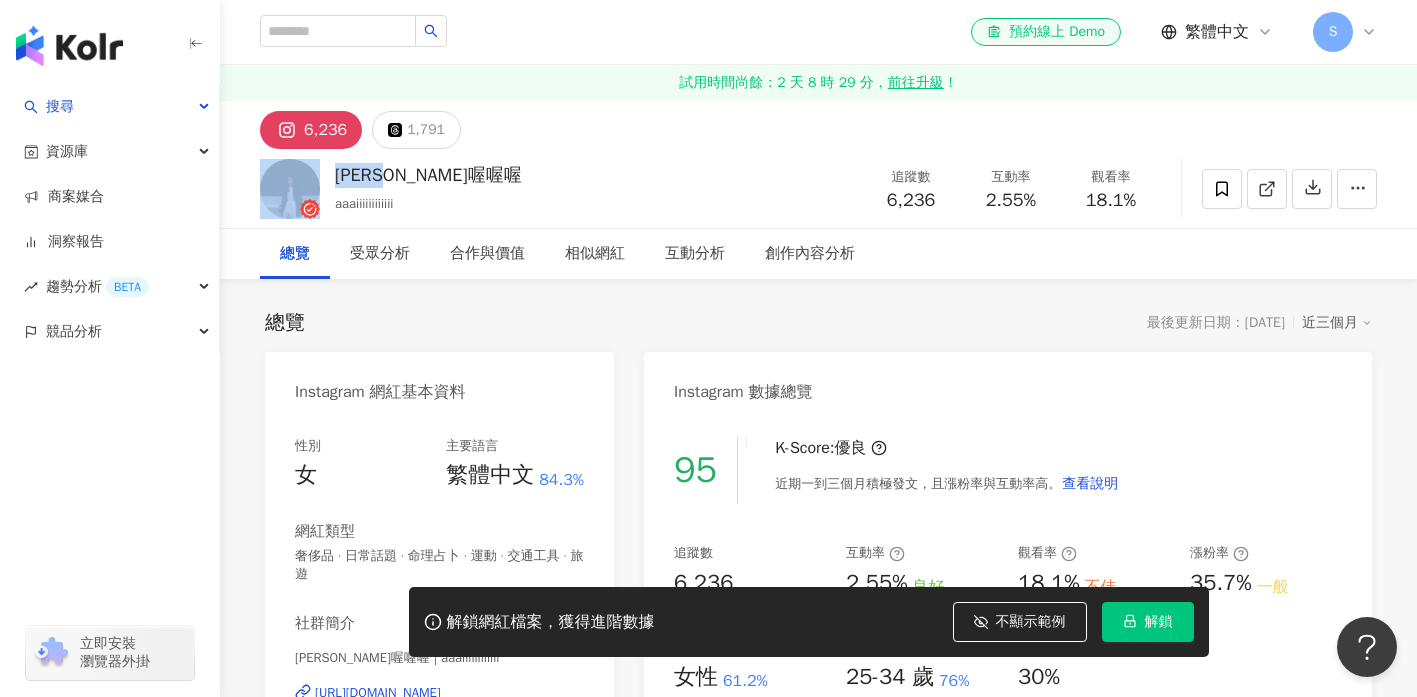 drag, startPoint x: 450, startPoint y: 169, endPoint x: 311, endPoint y: 175, distance: 139.12944 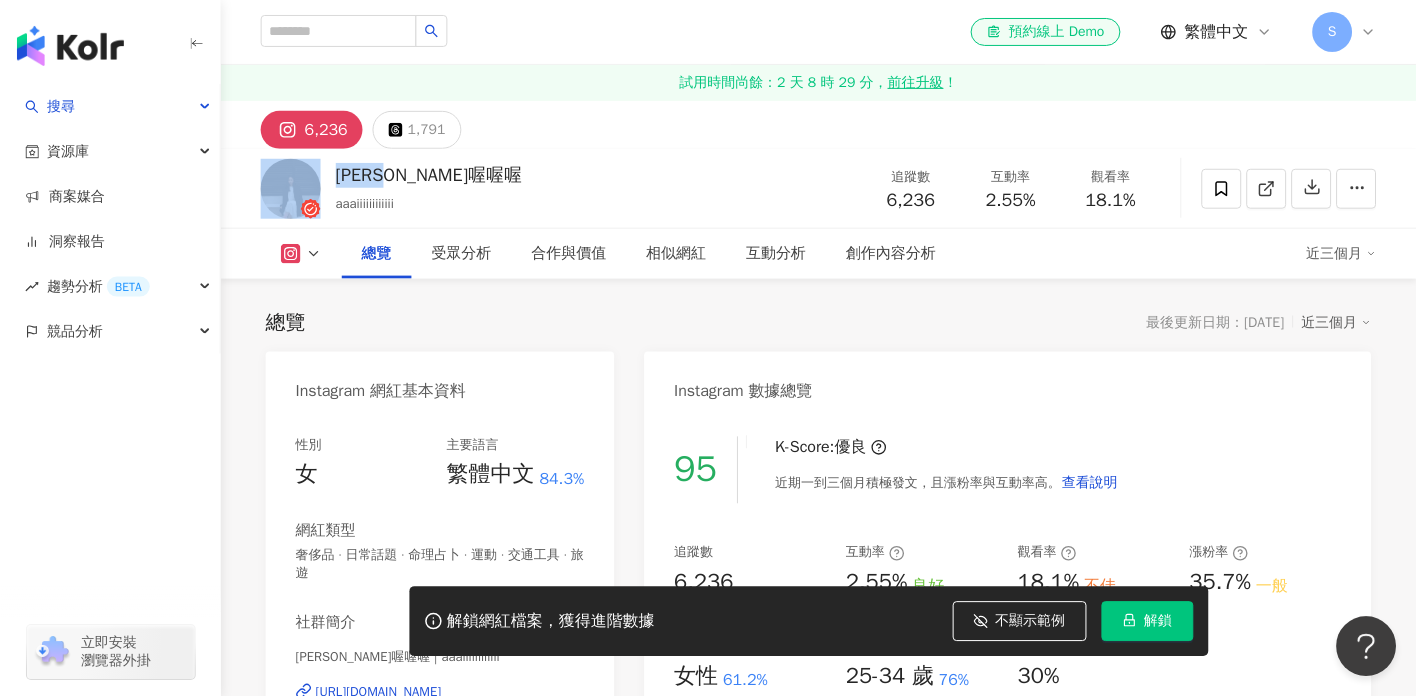 scroll, scrollTop: 342, scrollLeft: 0, axis: vertical 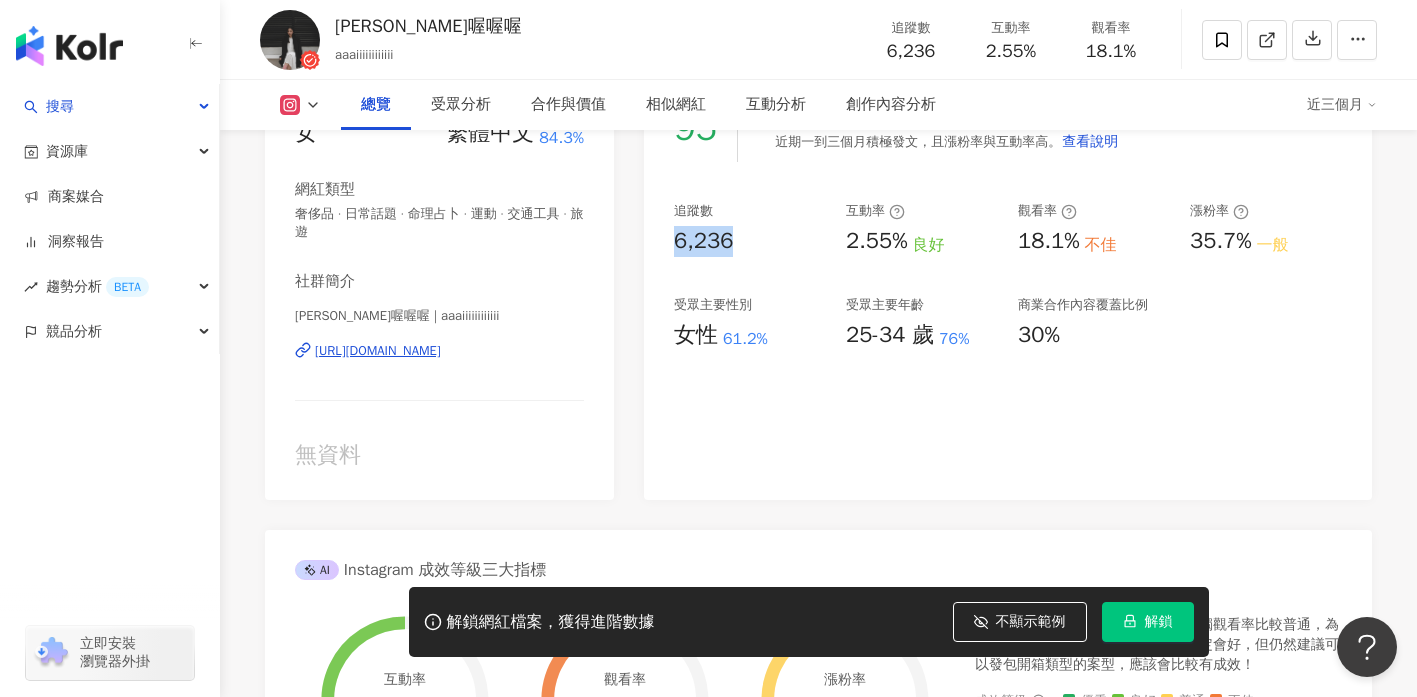 drag, startPoint x: 672, startPoint y: 231, endPoint x: 770, endPoint y: 226, distance: 98.12747 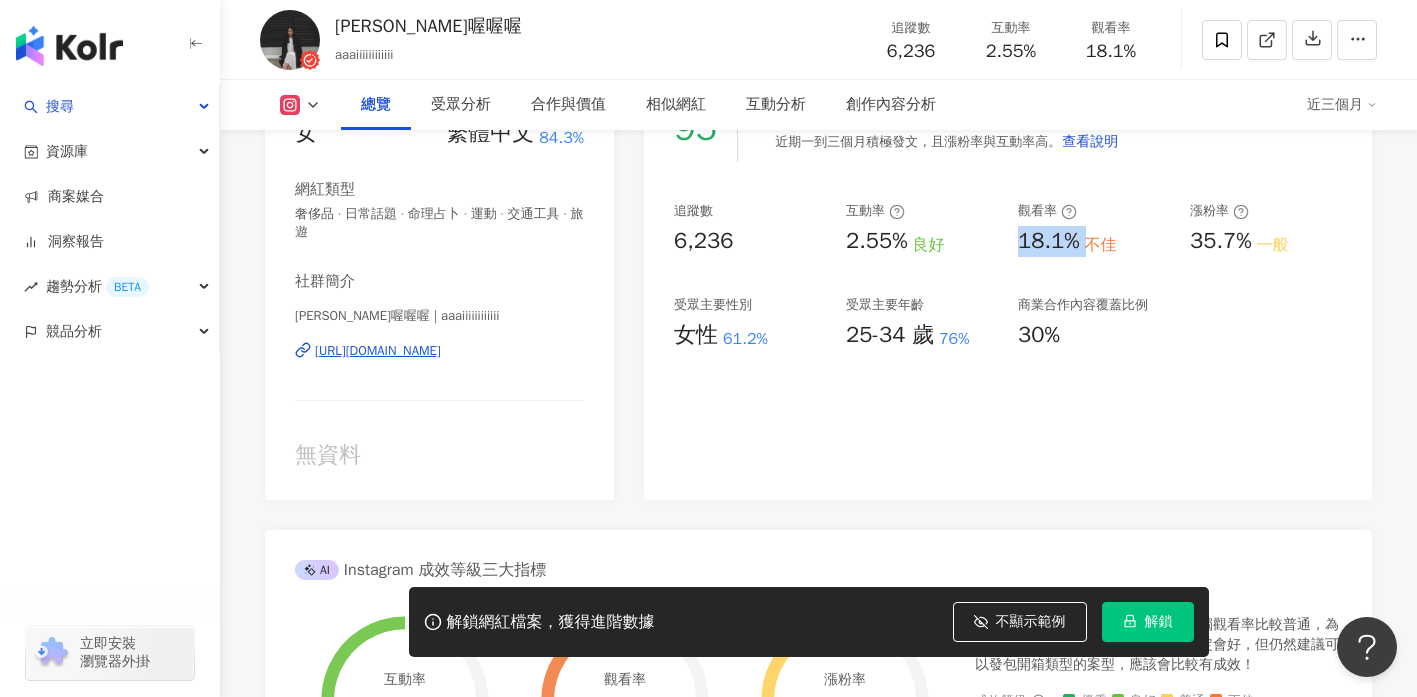 drag, startPoint x: 1017, startPoint y: 237, endPoint x: 1084, endPoint y: 234, distance: 67.06713 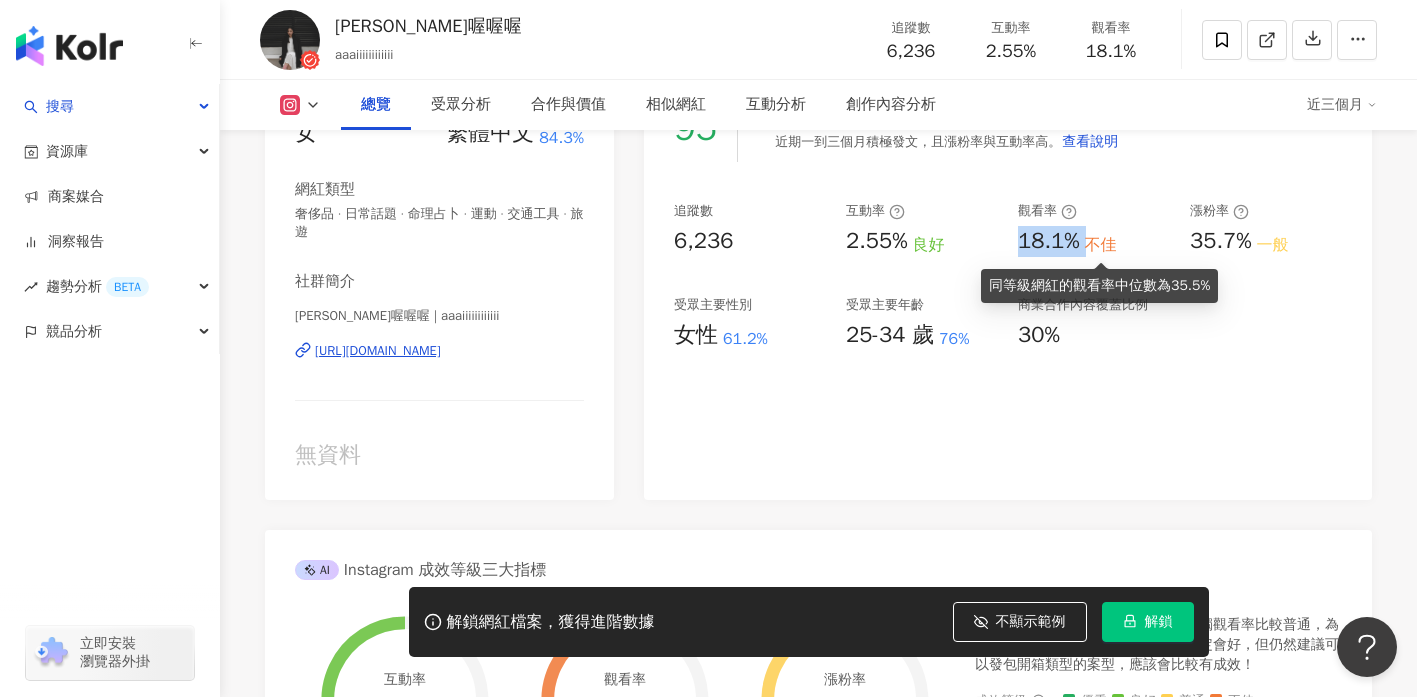 copy on "18.1%" 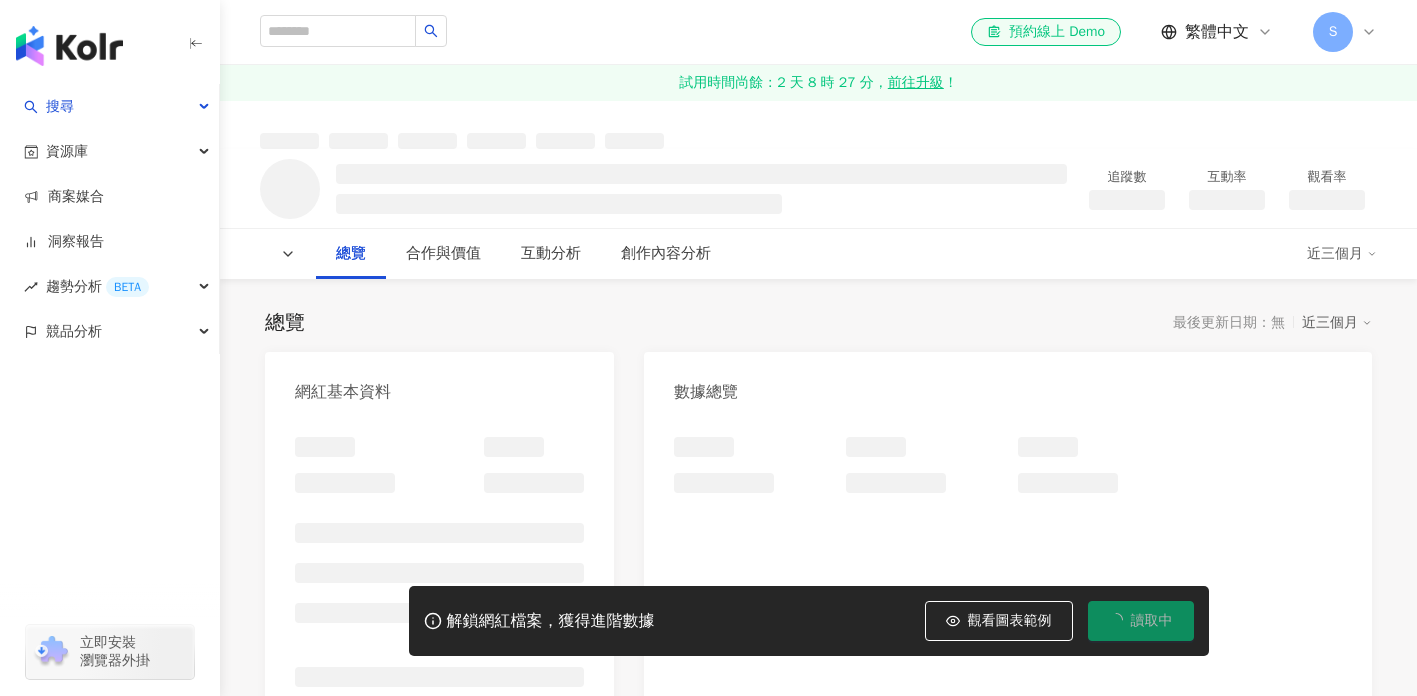 scroll, scrollTop: 0, scrollLeft: 0, axis: both 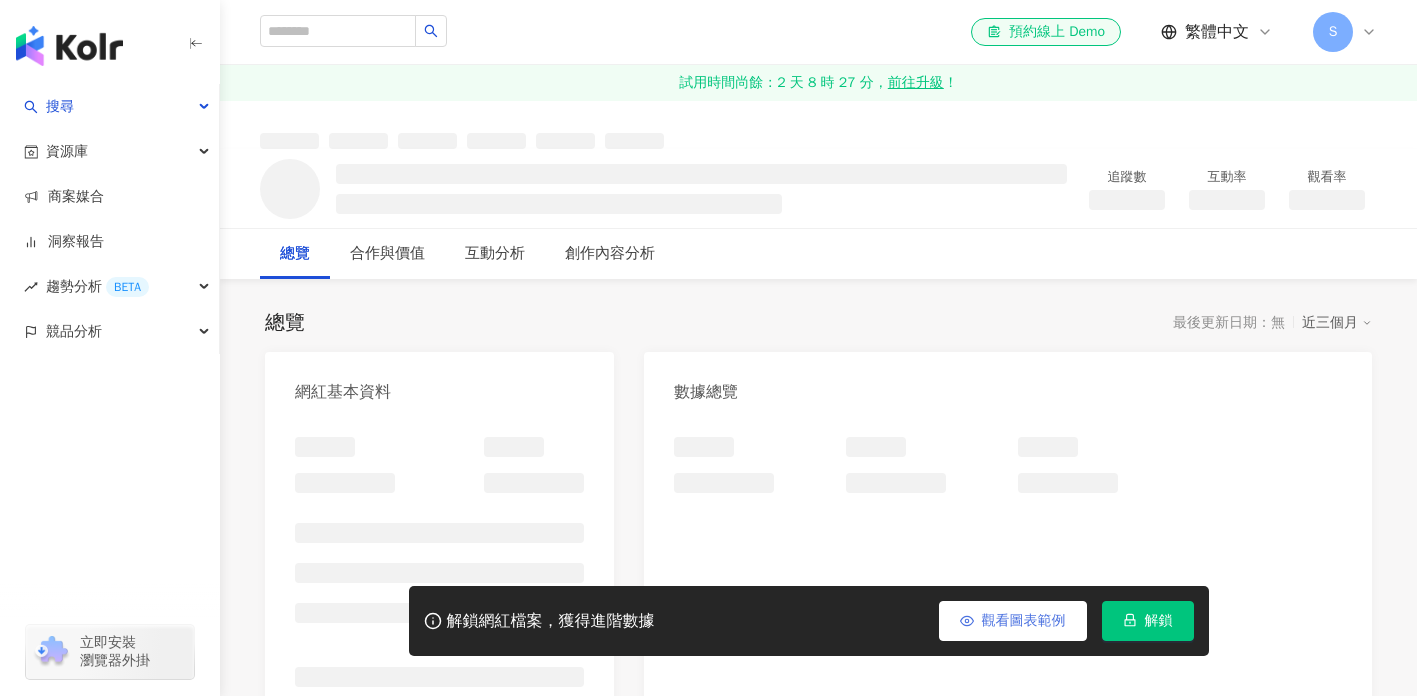 click on "觀看圖表範例" at bounding box center (1013, 621) 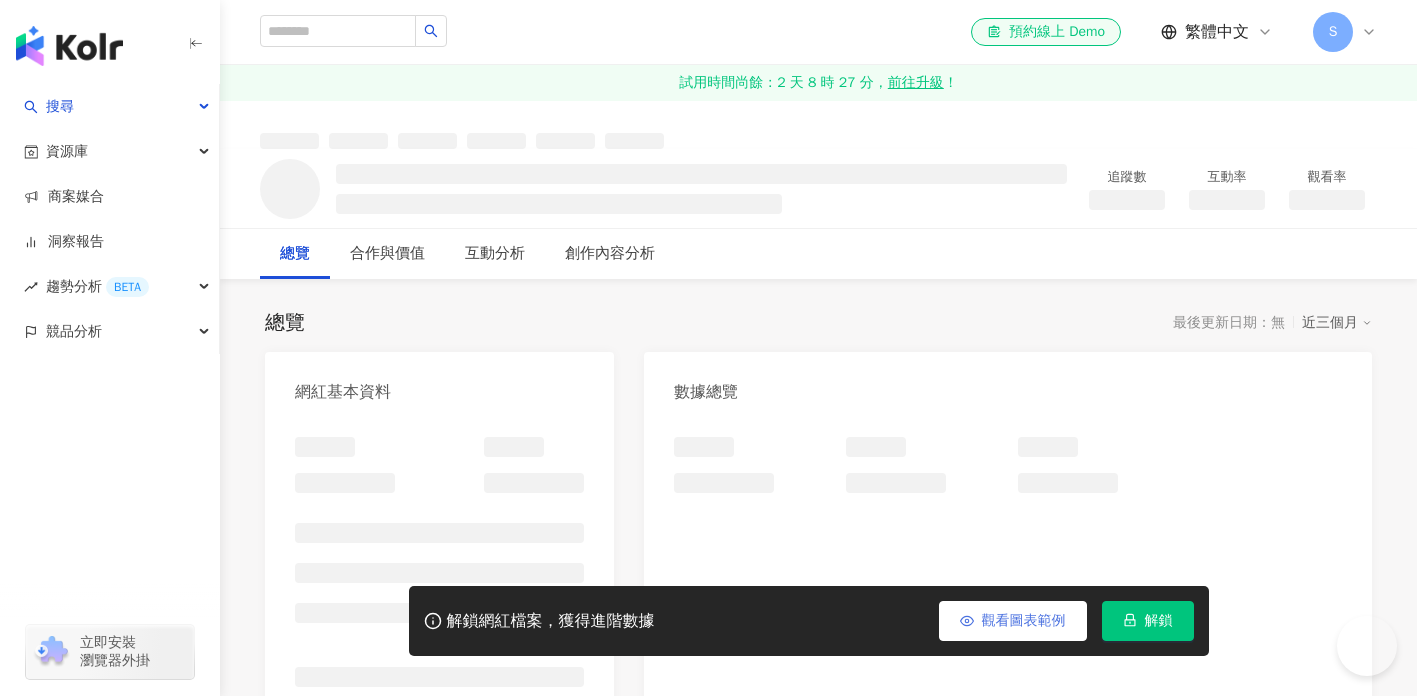 click on "觀看圖表範例" at bounding box center [1024, 621] 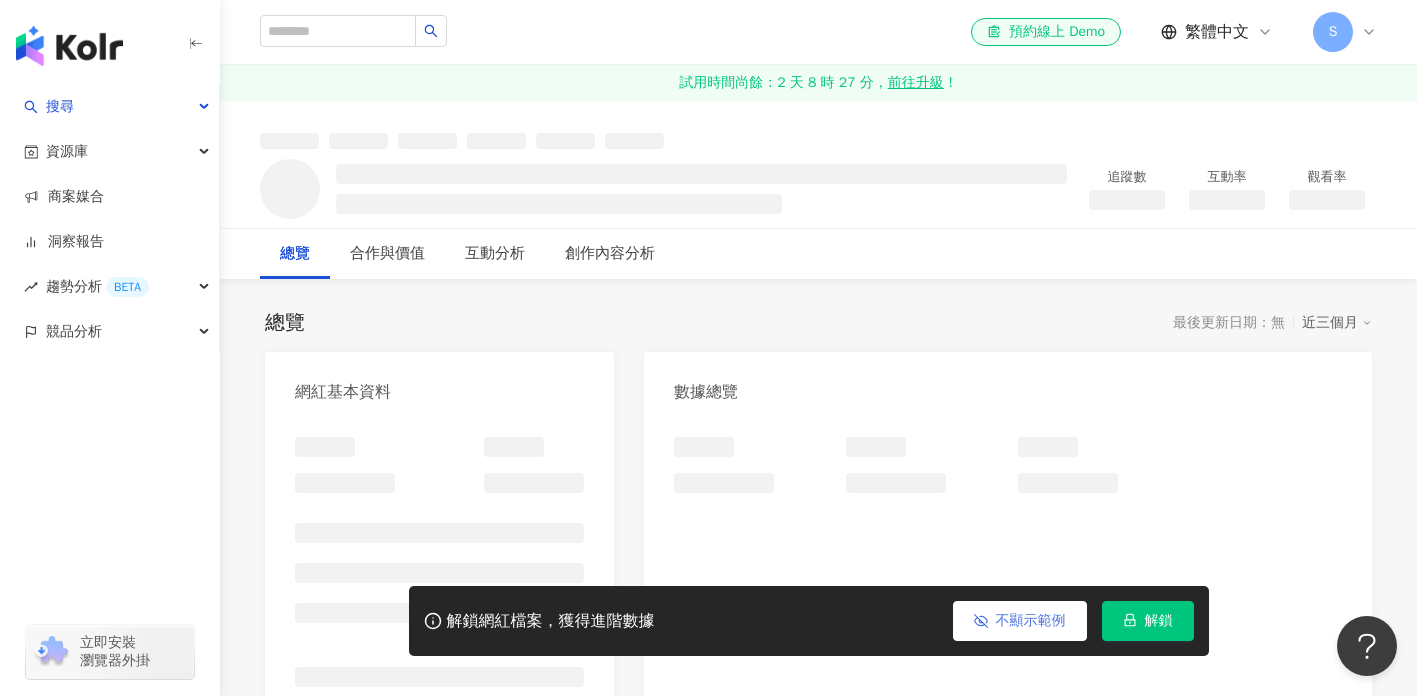 scroll, scrollTop: 0, scrollLeft: 0, axis: both 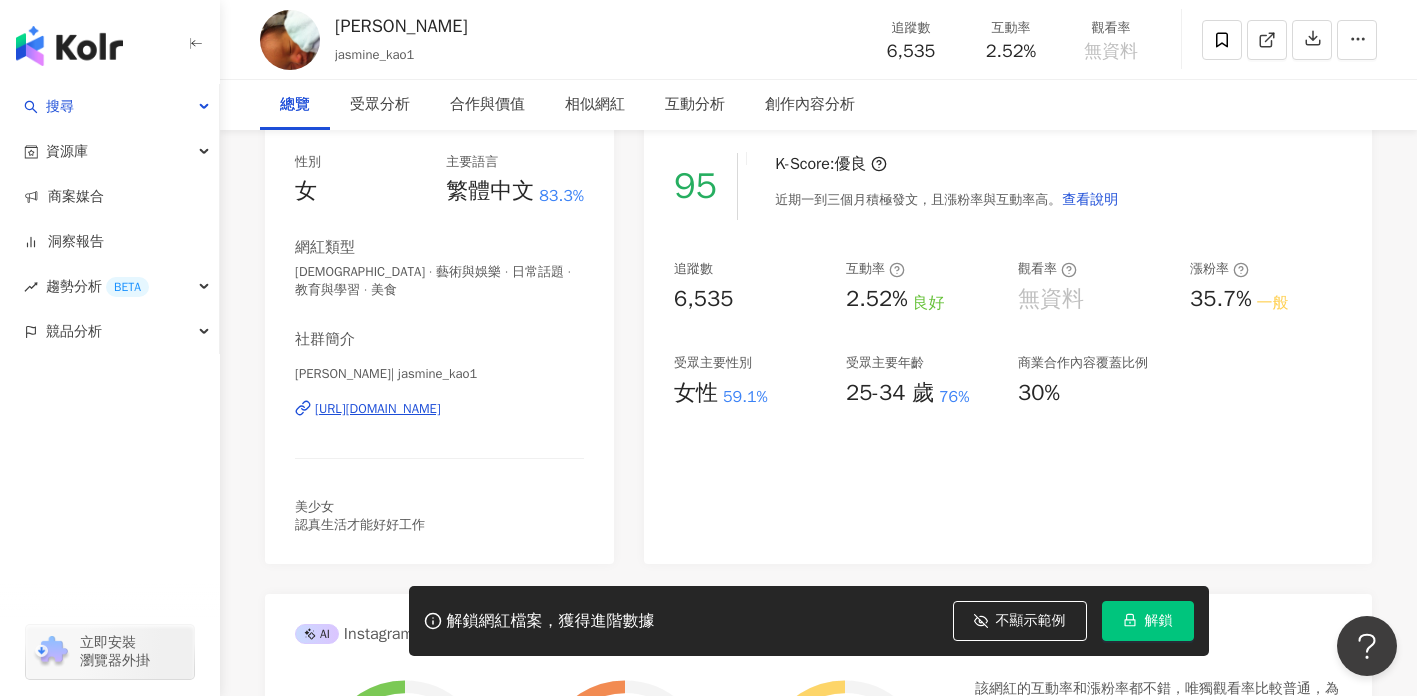 type 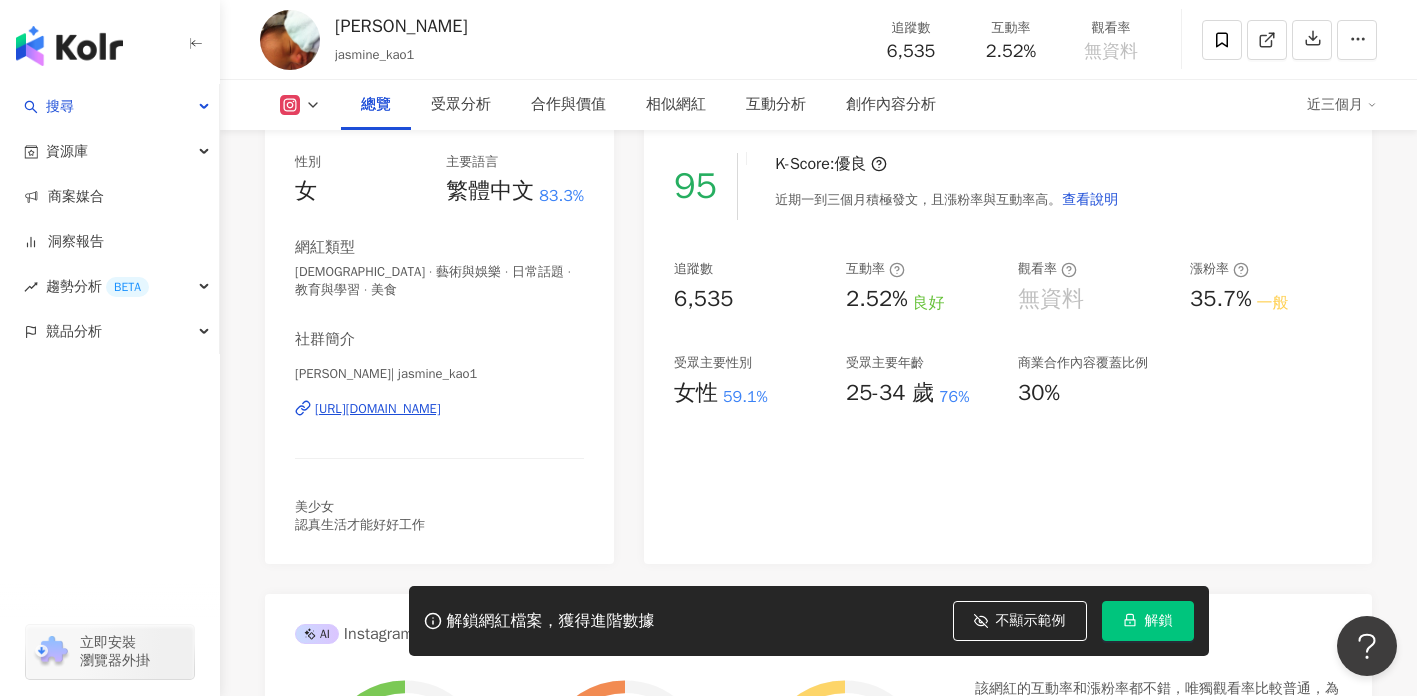 click on "https://www.instagram.com/jasmine_kao1/" at bounding box center [378, 409] 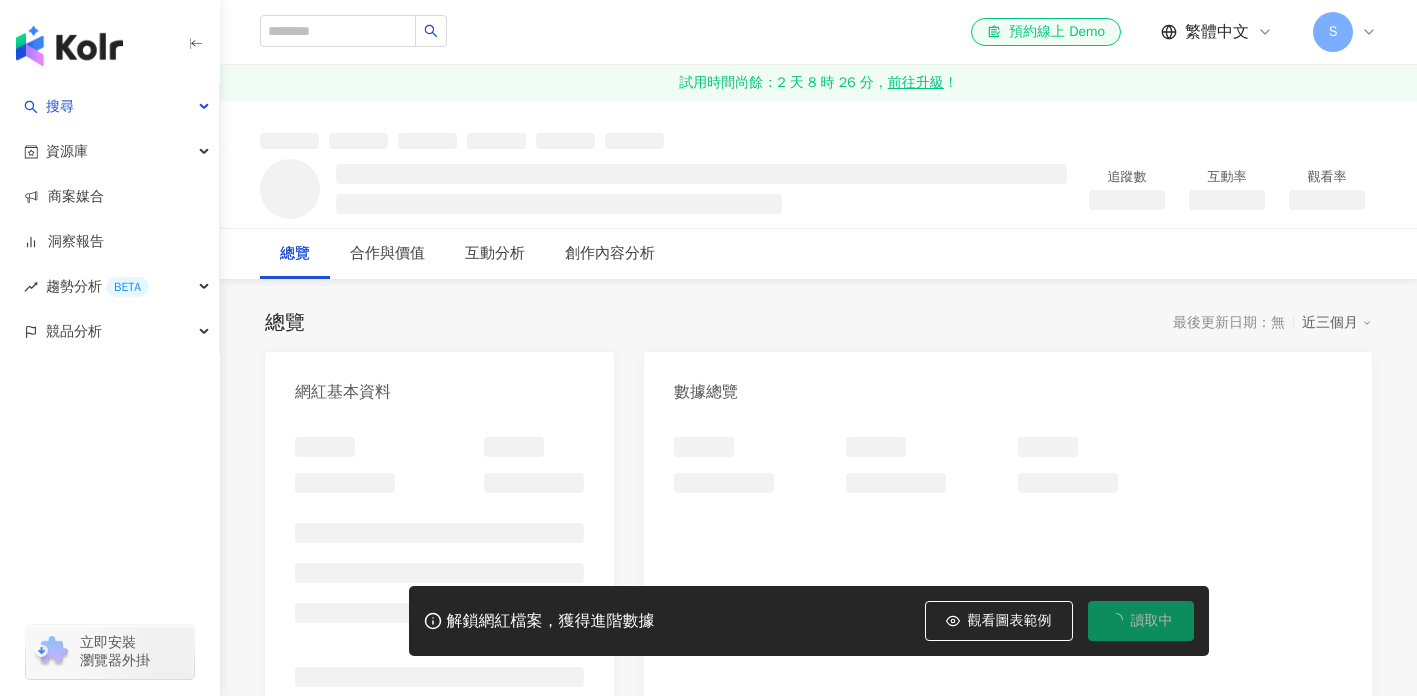 scroll, scrollTop: 0, scrollLeft: 0, axis: both 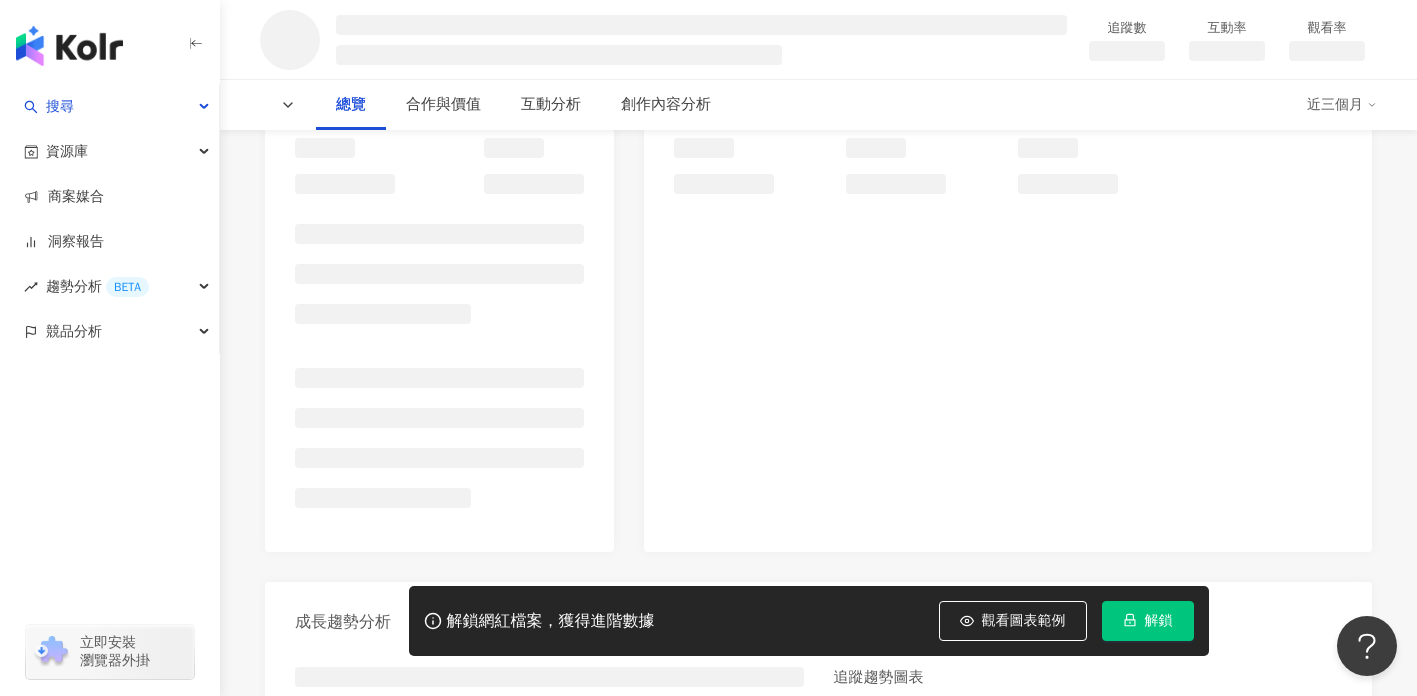 click on "觀看圖表範例" at bounding box center [1024, 621] 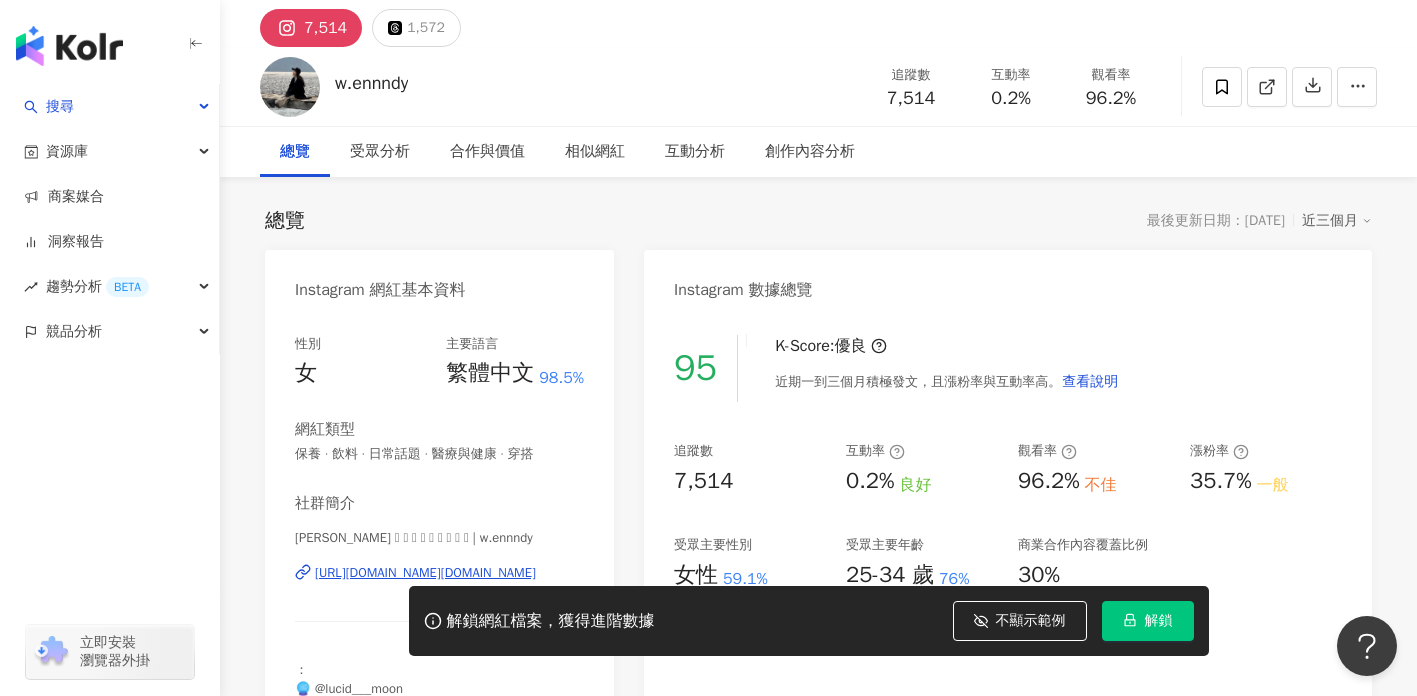 scroll, scrollTop: 374, scrollLeft: 0, axis: vertical 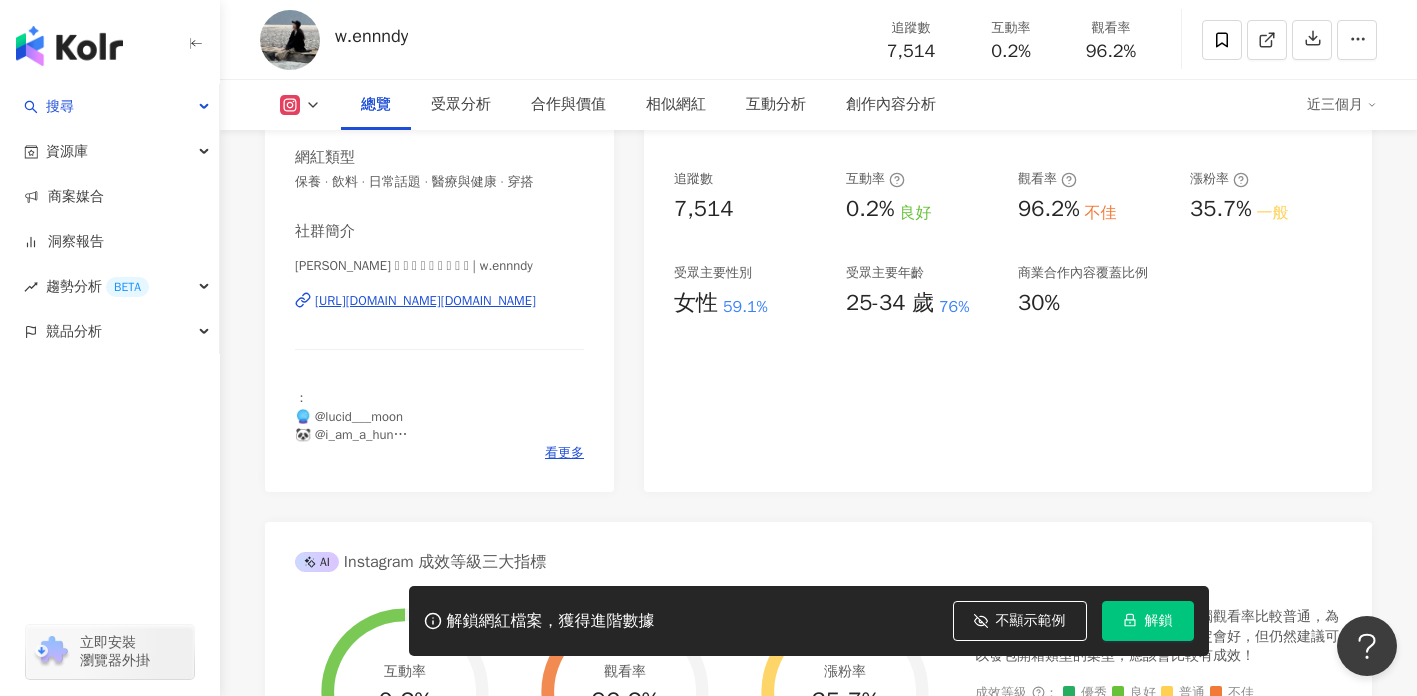 type 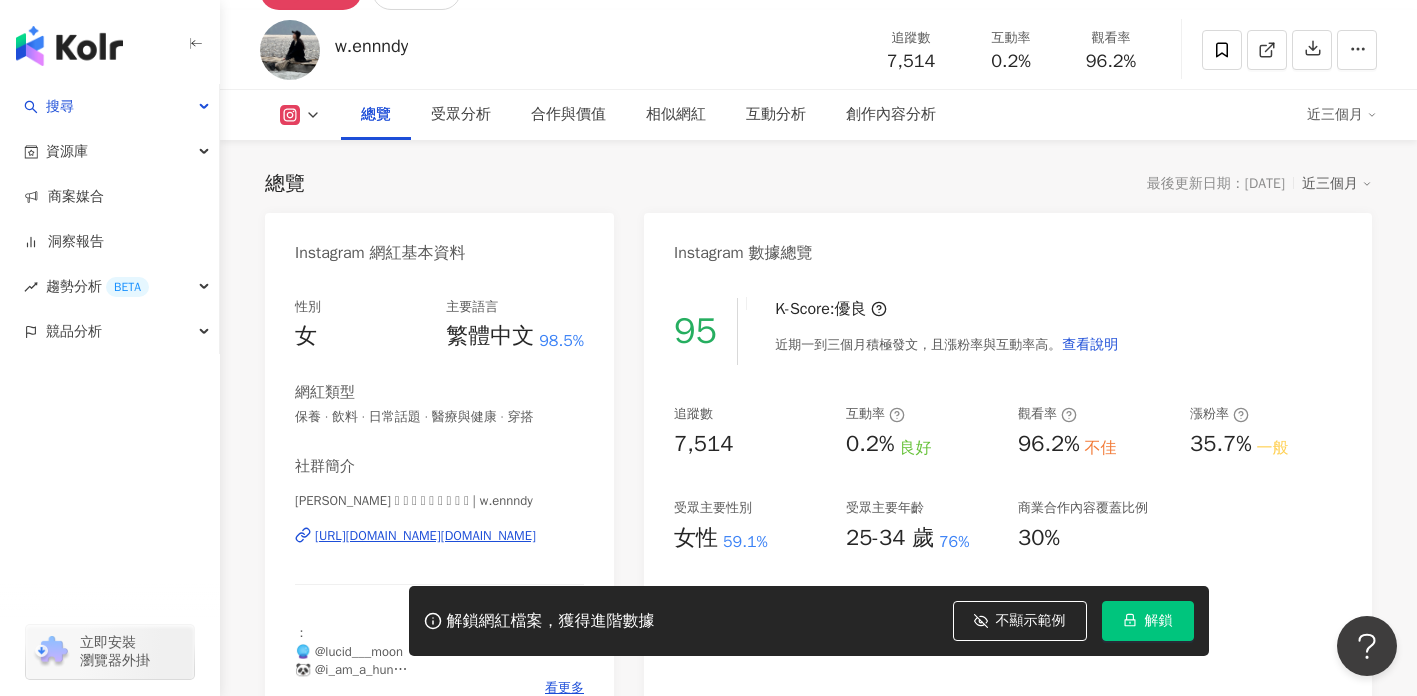 click on "[URL][DOMAIN_NAME][DOMAIN_NAME]" at bounding box center (425, 536) 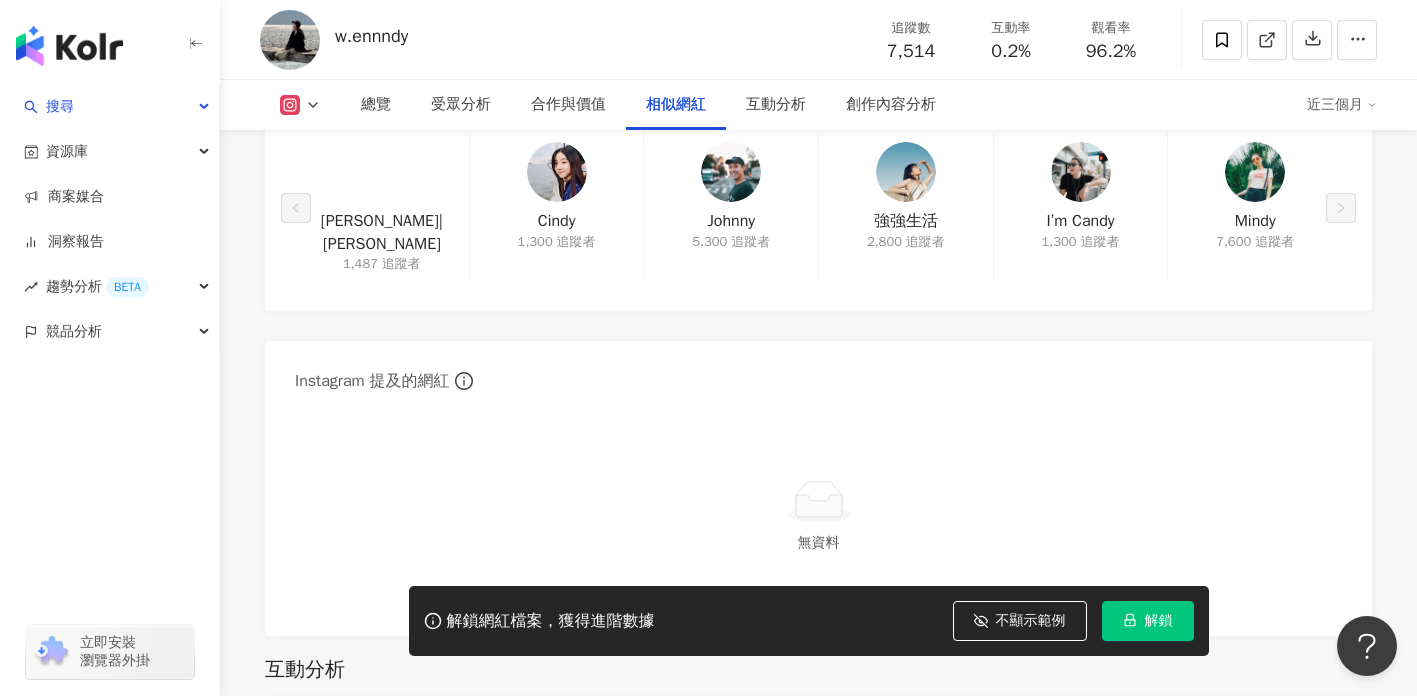 scroll, scrollTop: 3294, scrollLeft: 0, axis: vertical 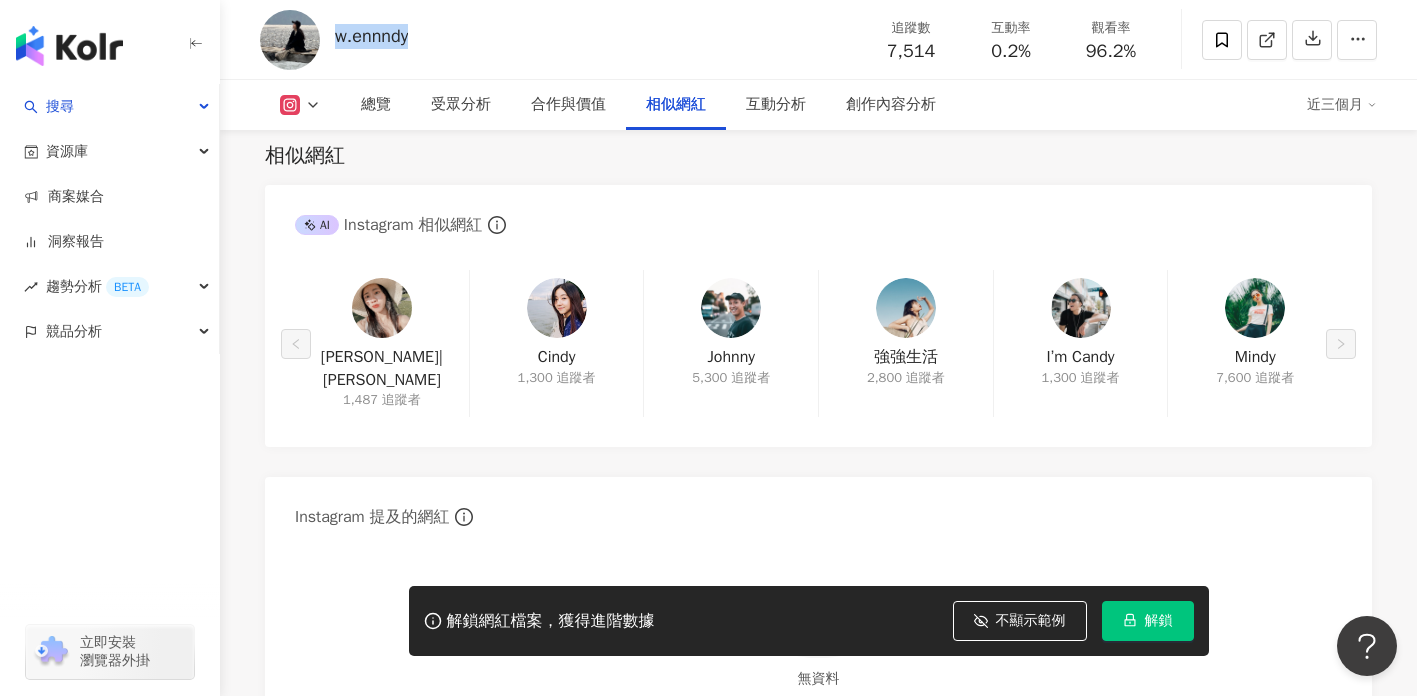 drag, startPoint x: 427, startPoint y: 32, endPoint x: 329, endPoint y: 35, distance: 98.045906 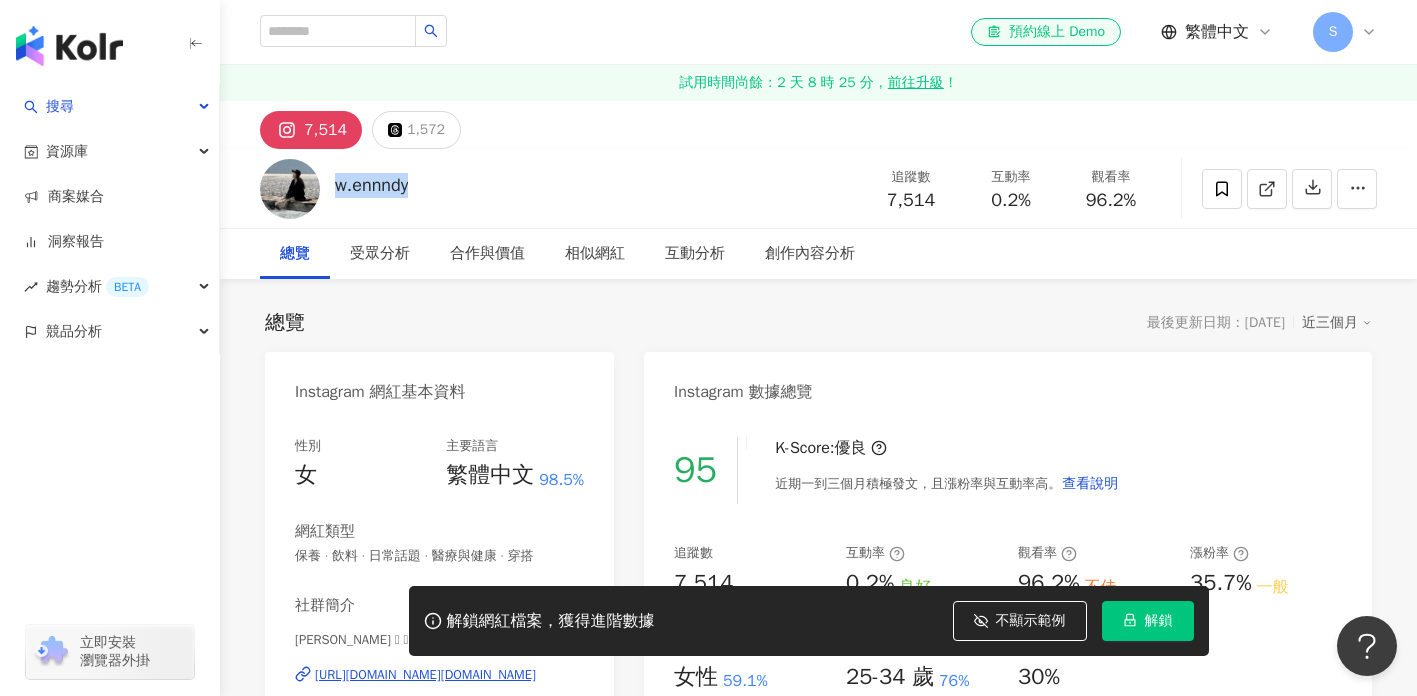 scroll, scrollTop: 343, scrollLeft: 0, axis: vertical 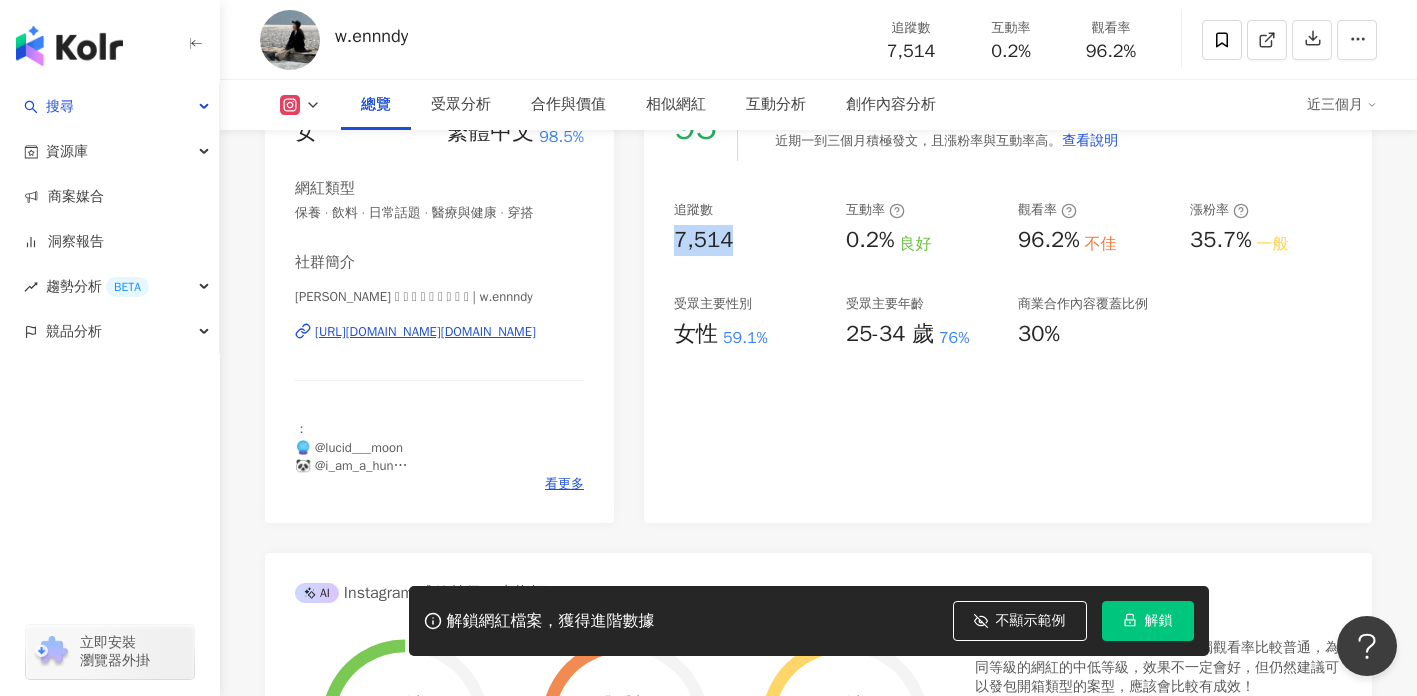 drag, startPoint x: 672, startPoint y: 237, endPoint x: 754, endPoint y: 210, distance: 86.33076 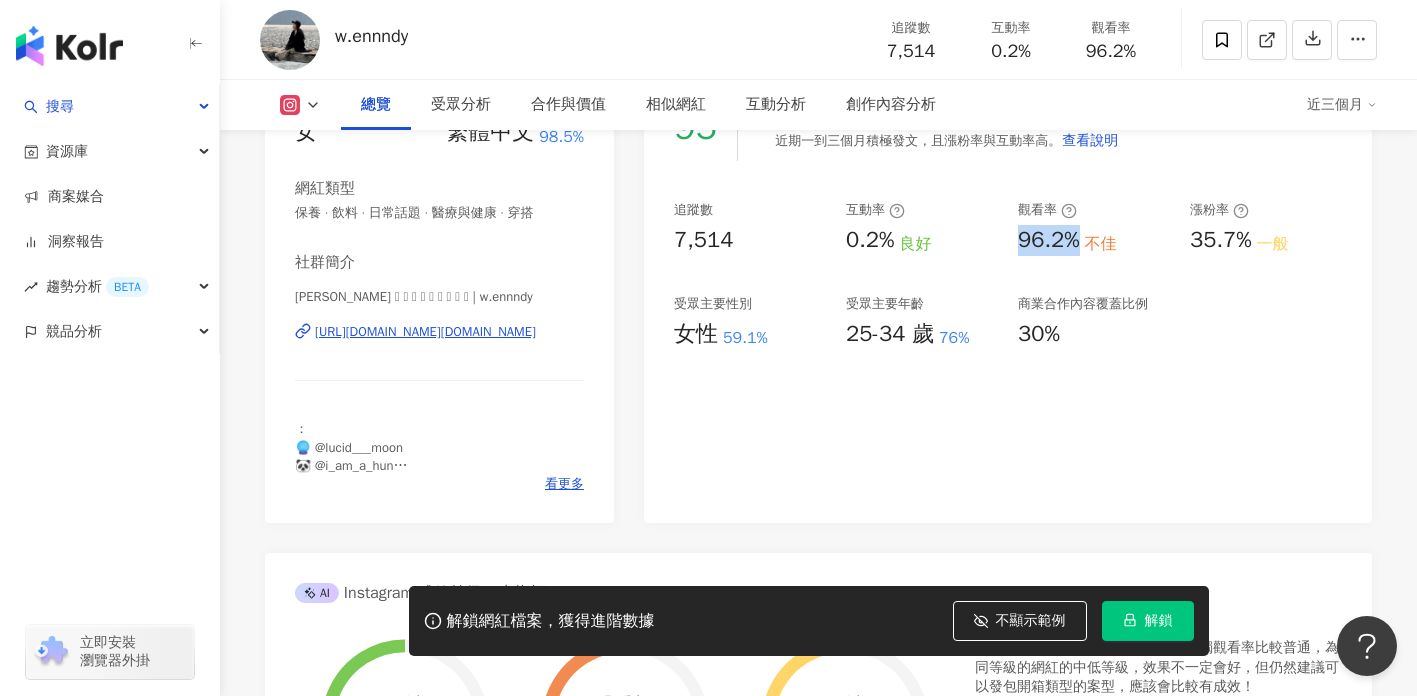 drag, startPoint x: 1008, startPoint y: 238, endPoint x: 1078, endPoint y: 237, distance: 70.00714 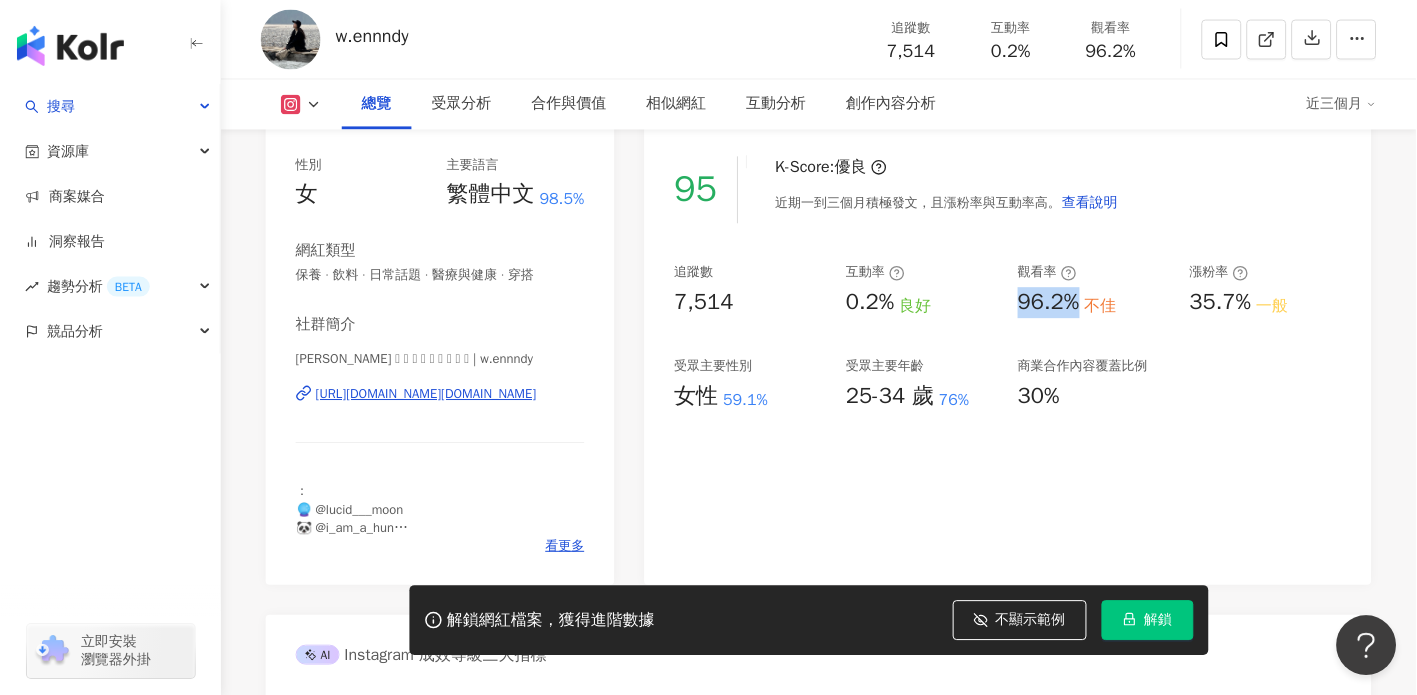 scroll, scrollTop: 258, scrollLeft: 0, axis: vertical 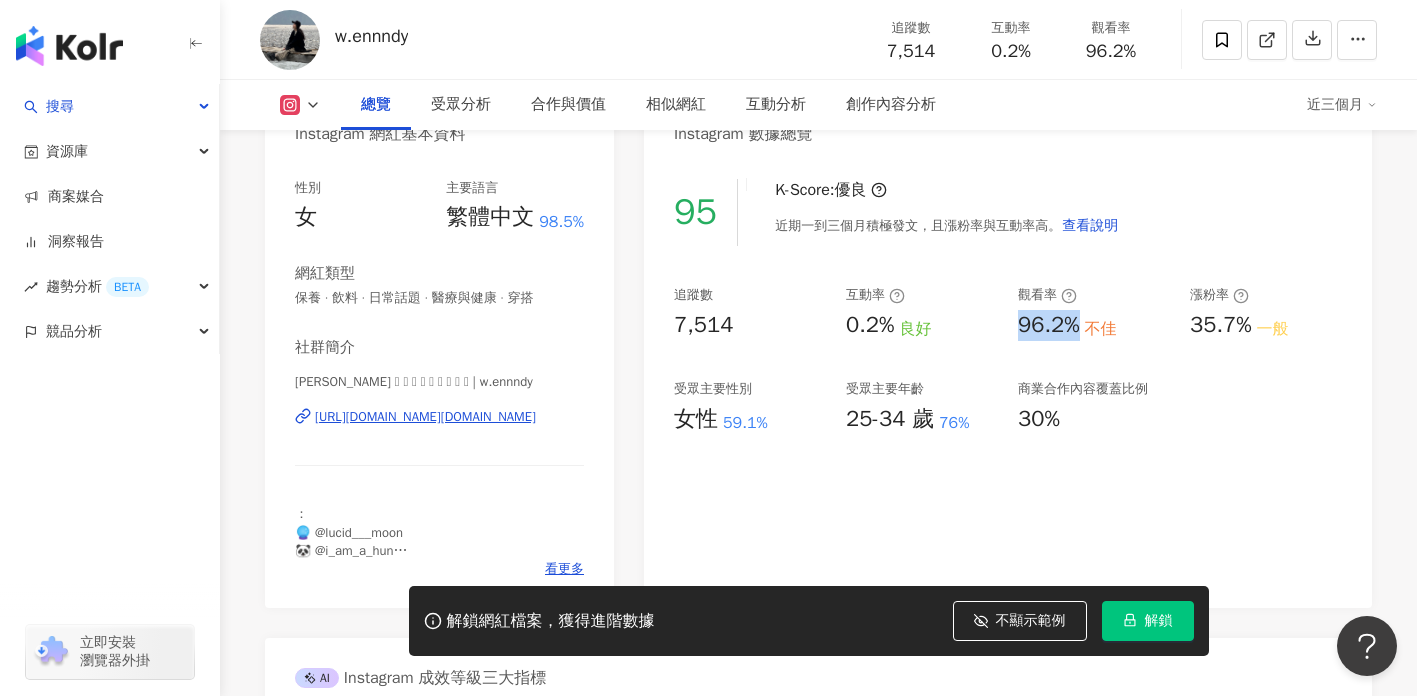 click on "https://www.instagram.com/w.ennndy/" at bounding box center (425, 417) 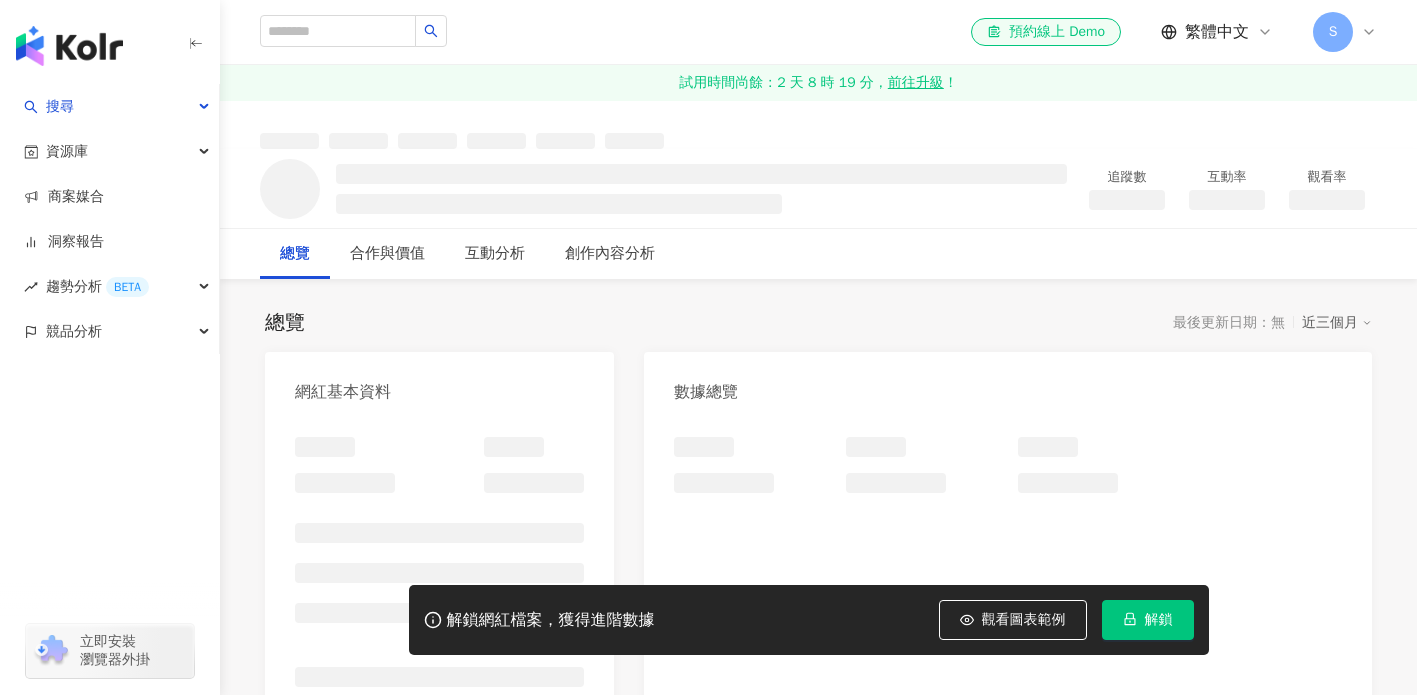 scroll, scrollTop: 0, scrollLeft: 0, axis: both 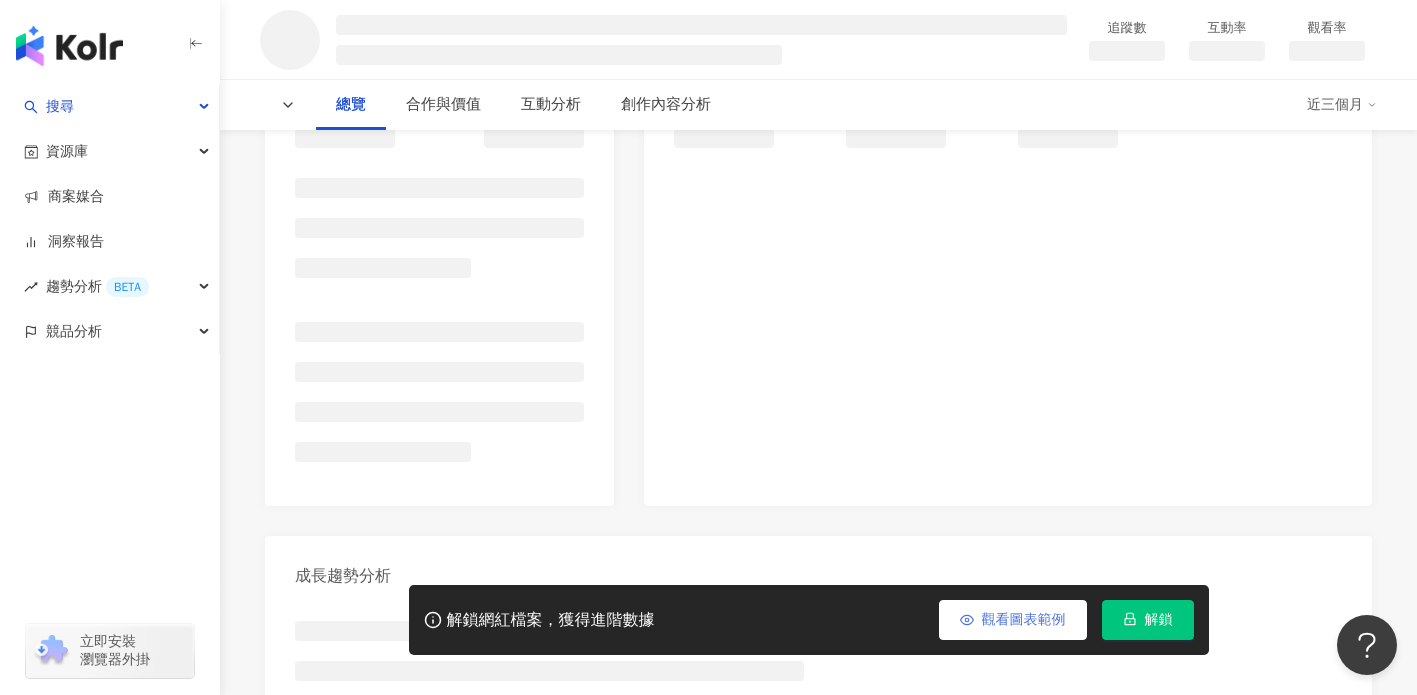 click on "觀看圖表範例" at bounding box center [1013, 620] 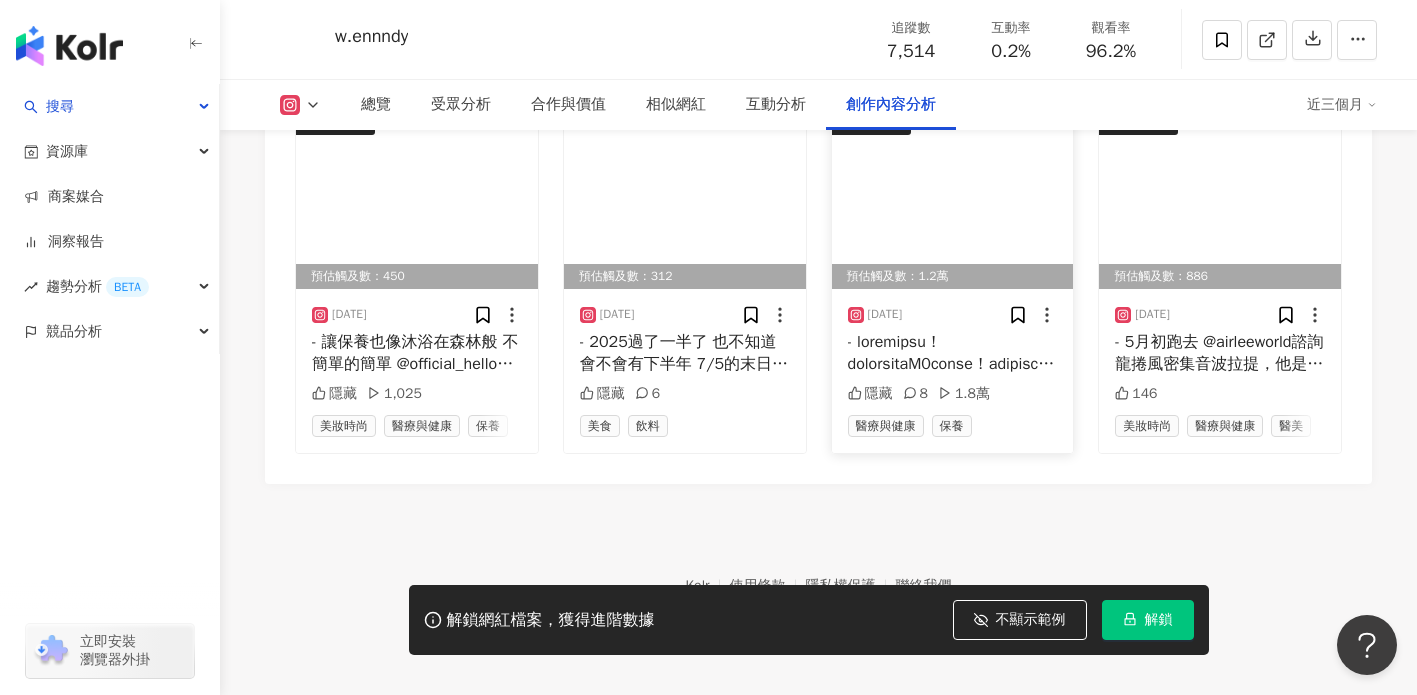 scroll, scrollTop: 6328, scrollLeft: 0, axis: vertical 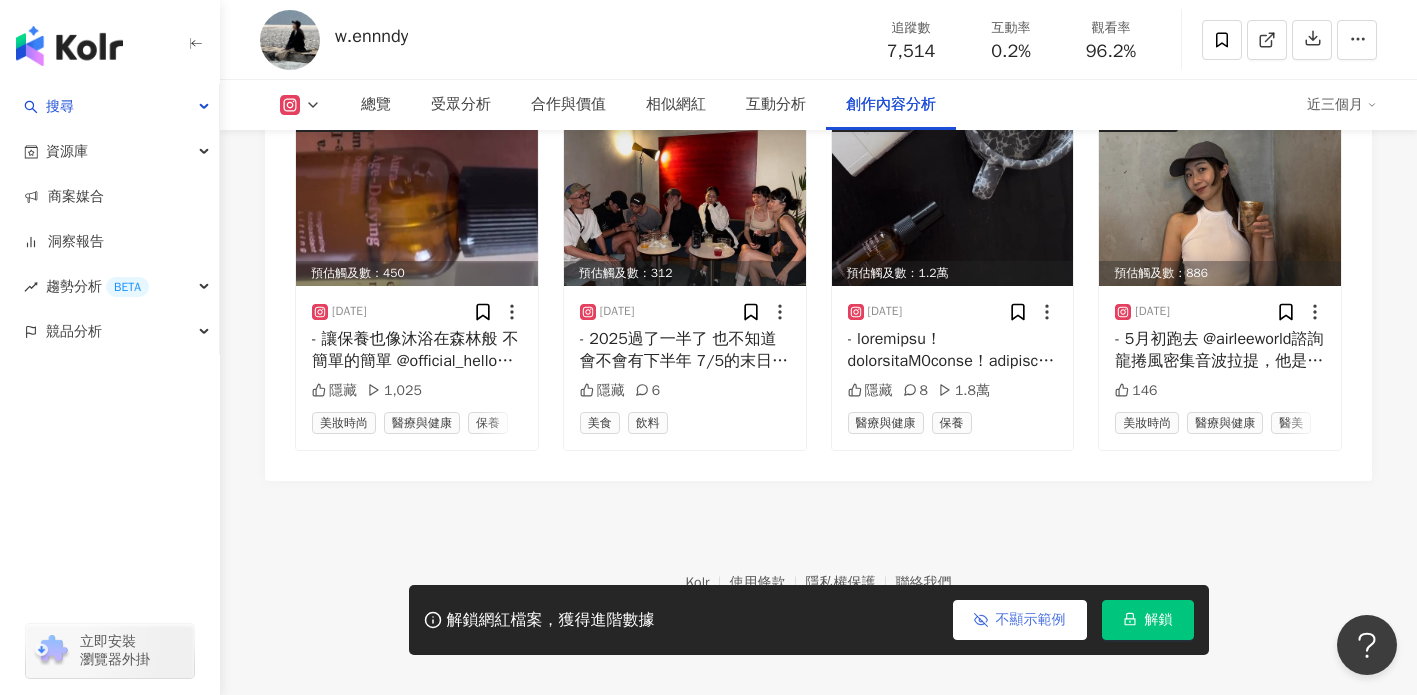 click on "不顯示範例" at bounding box center (1031, 620) 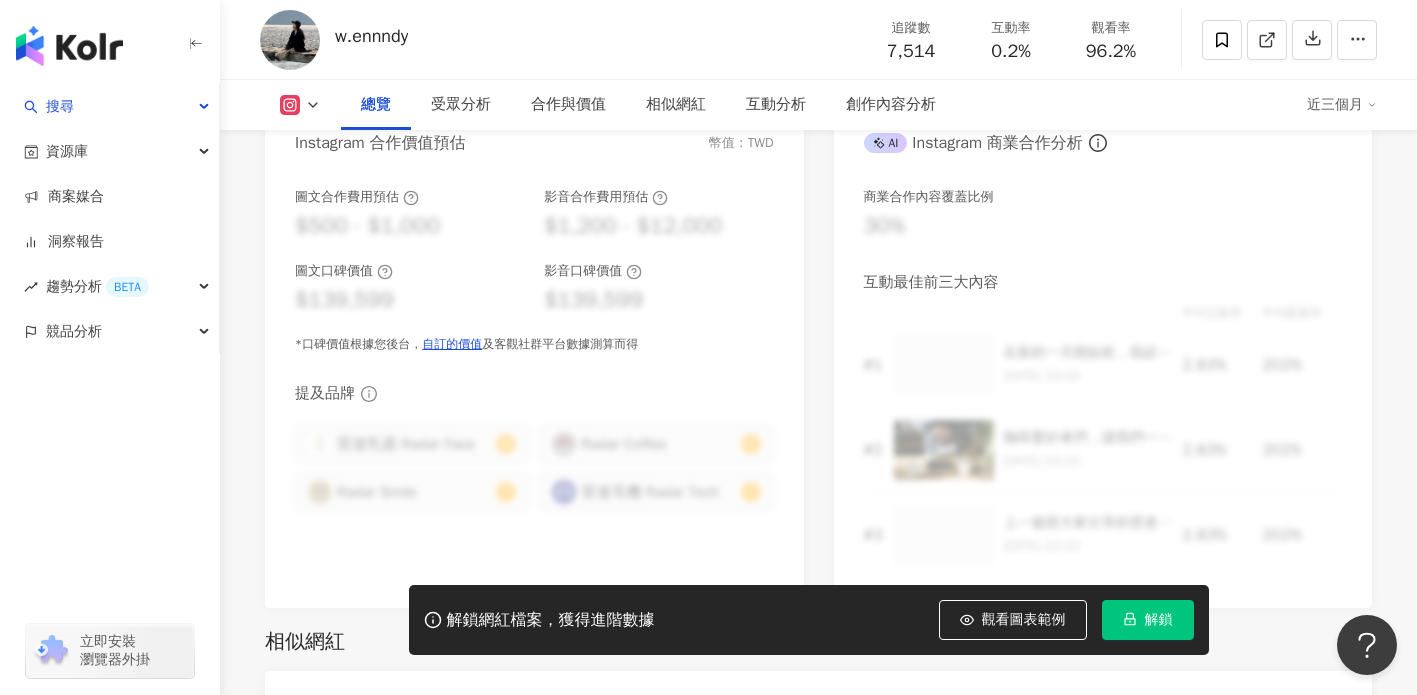 scroll, scrollTop: 820, scrollLeft: 0, axis: vertical 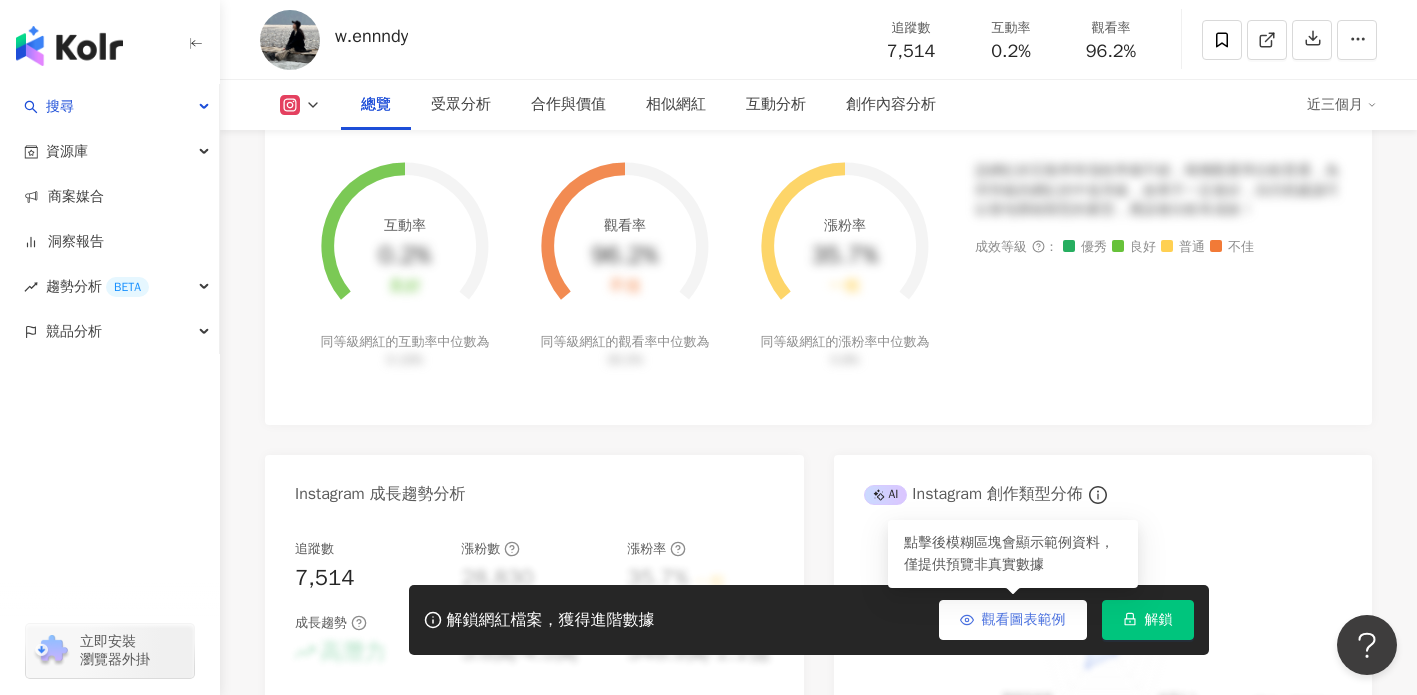 click on "觀看圖表範例" at bounding box center [1024, 620] 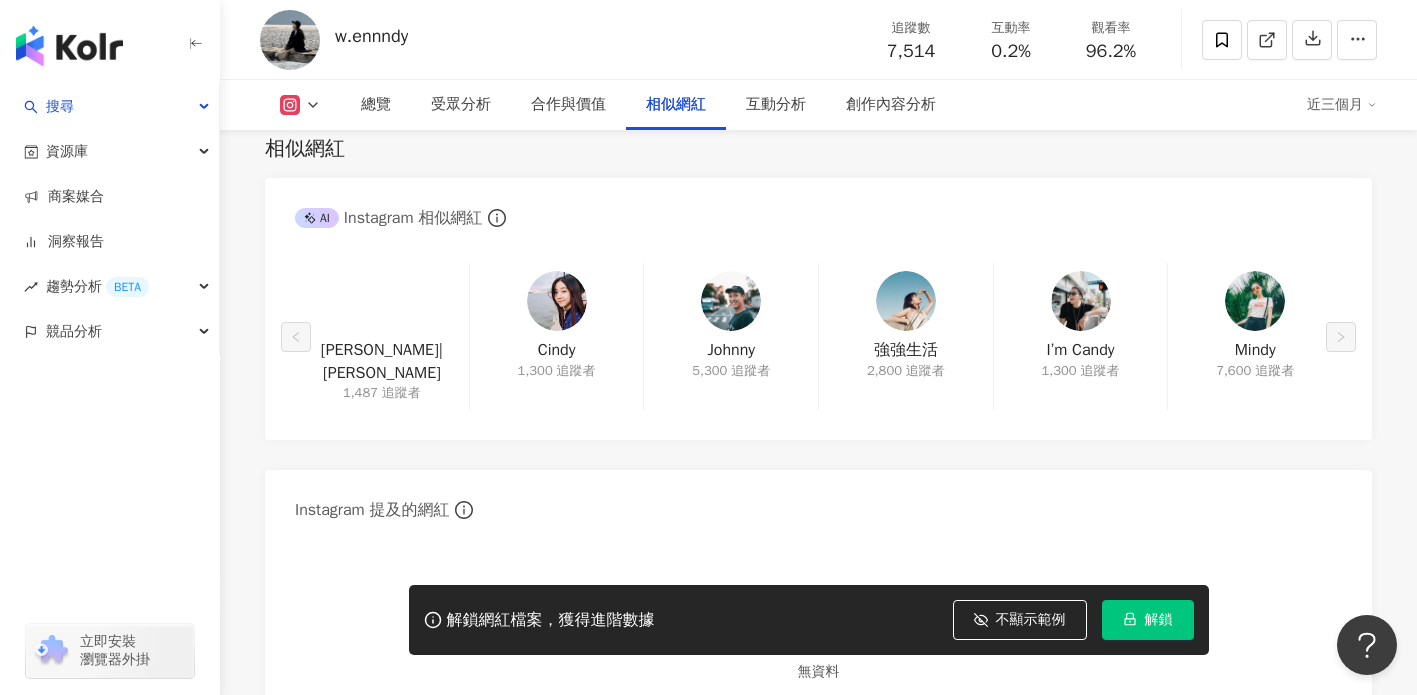 scroll, scrollTop: 3249, scrollLeft: 0, axis: vertical 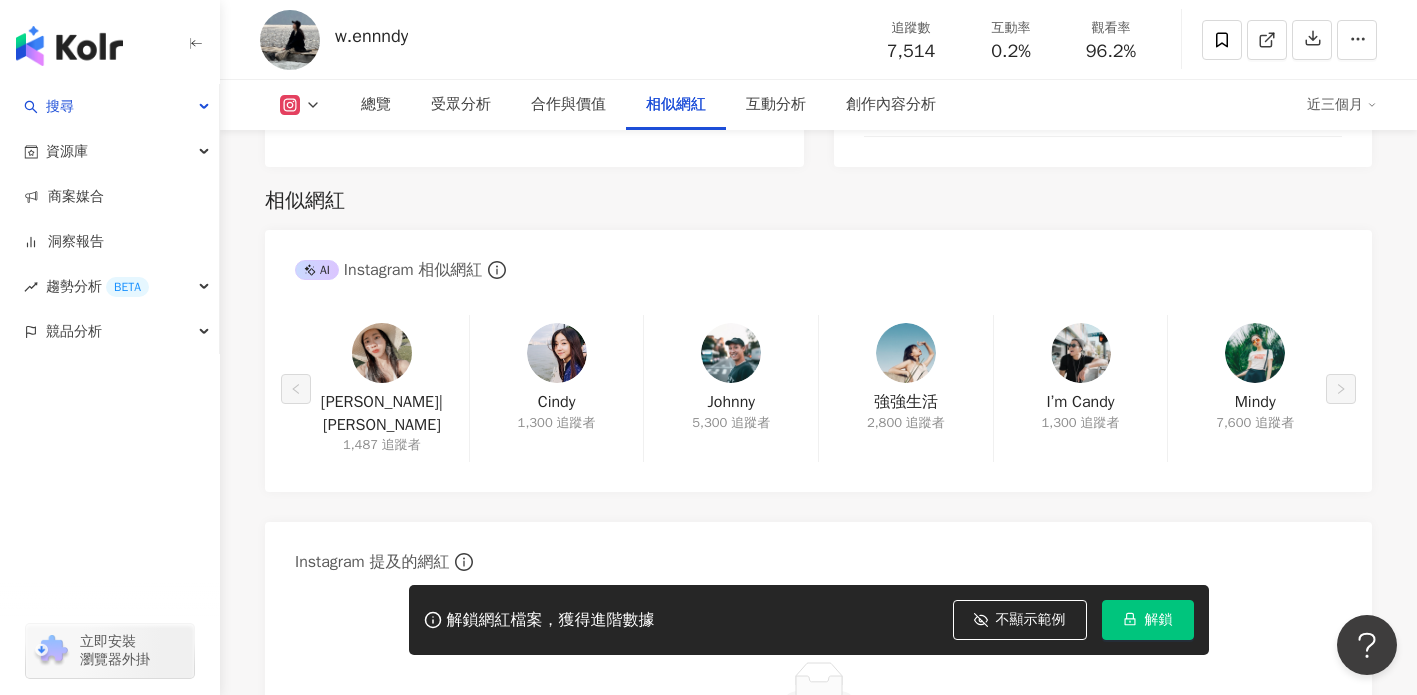 type 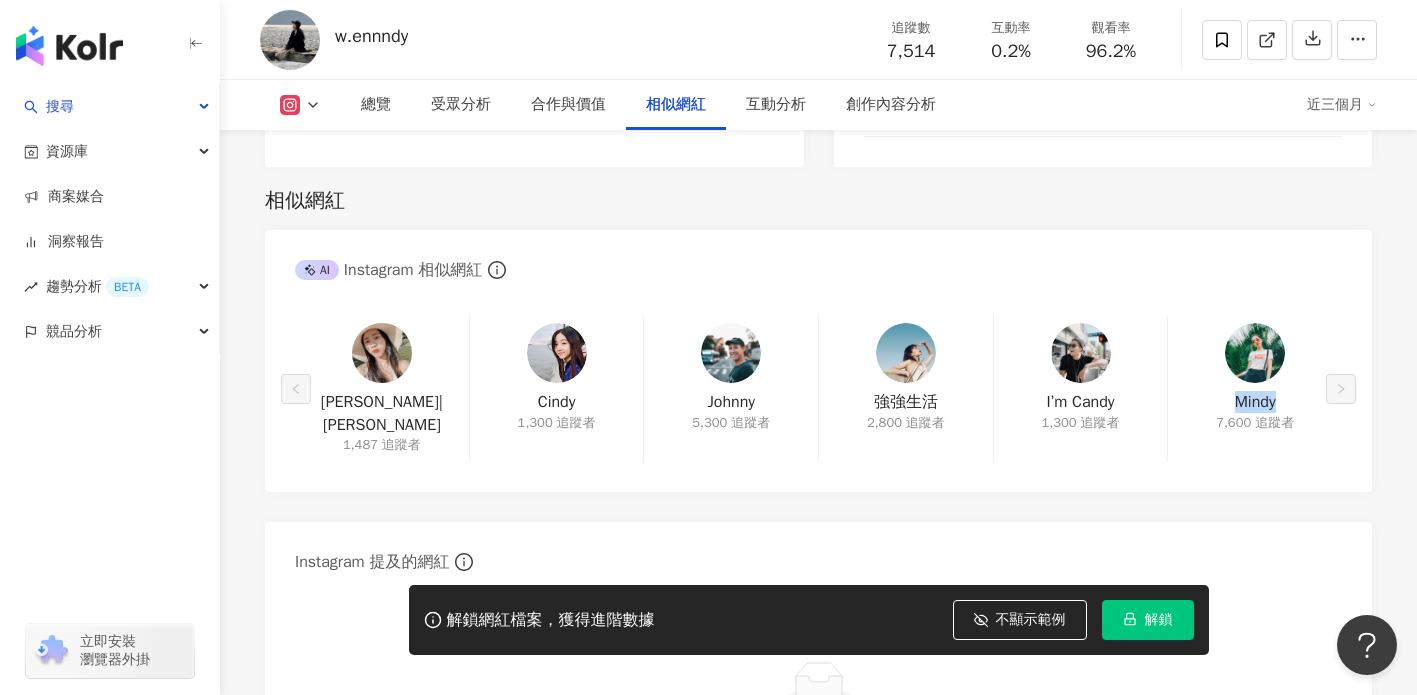drag, startPoint x: 1236, startPoint y: 403, endPoint x: 1288, endPoint y: 401, distance: 52.03845 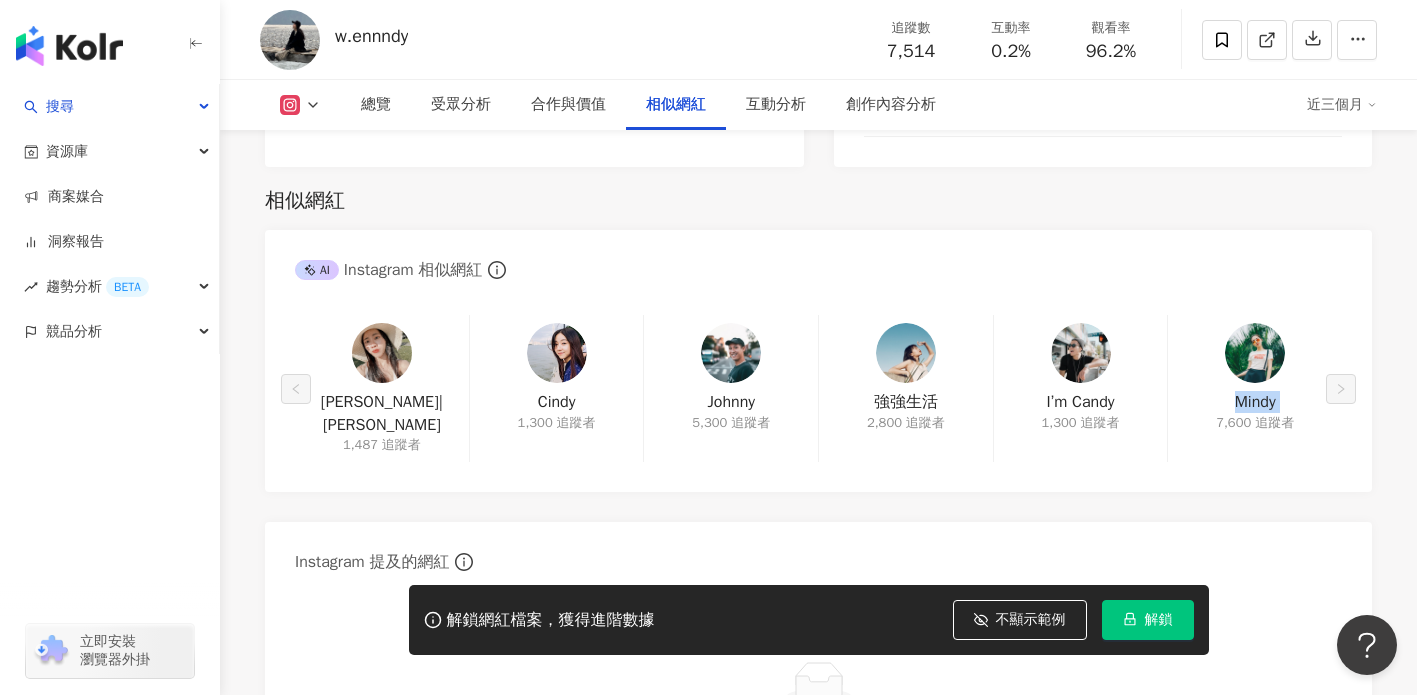 drag, startPoint x: 1228, startPoint y: 402, endPoint x: 1296, endPoint y: 405, distance: 68.06615 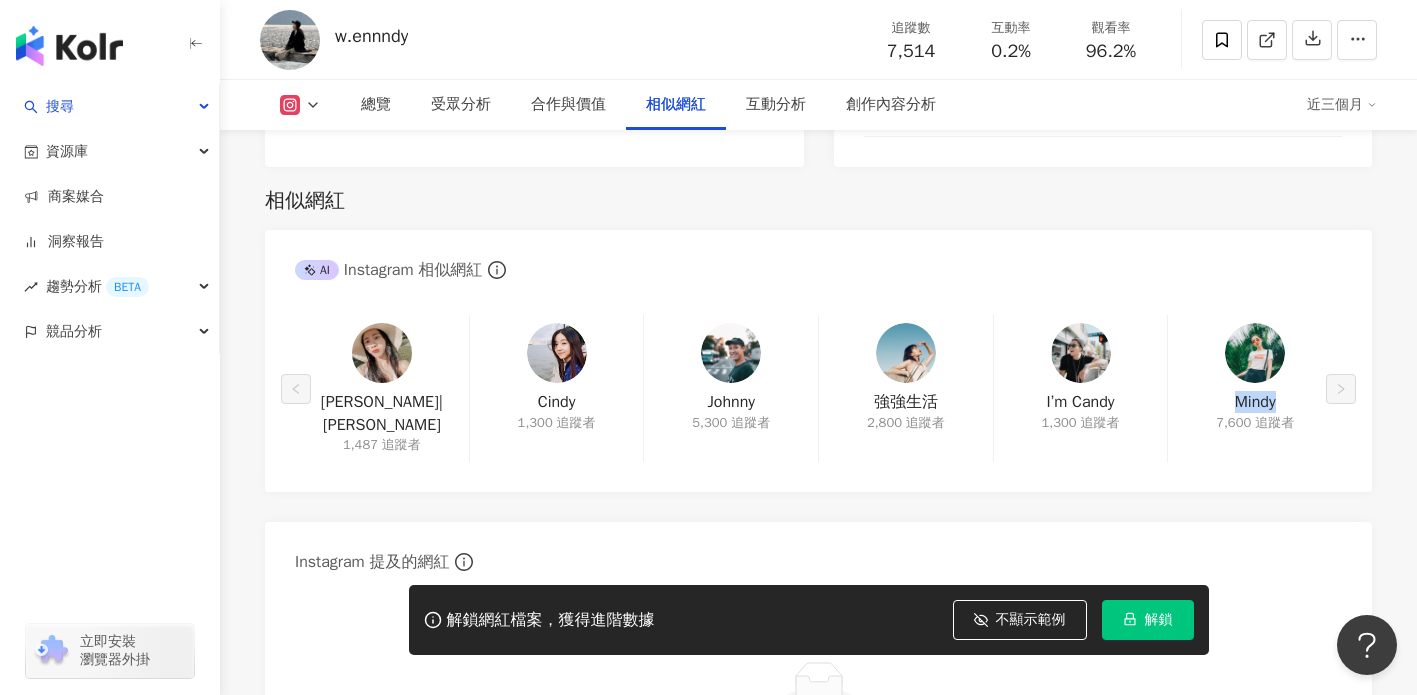 drag, startPoint x: 1228, startPoint y: 399, endPoint x: 1280, endPoint y: 396, distance: 52.086468 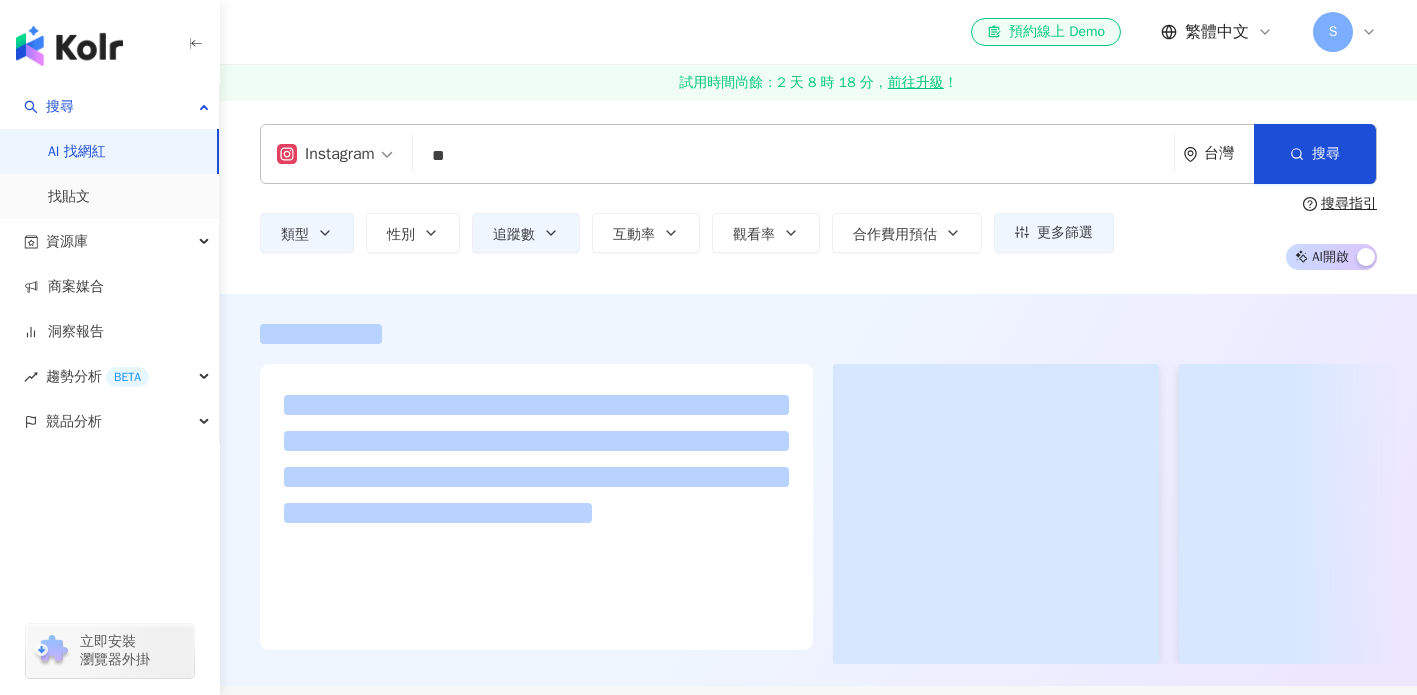 click on "**" at bounding box center (793, 156) 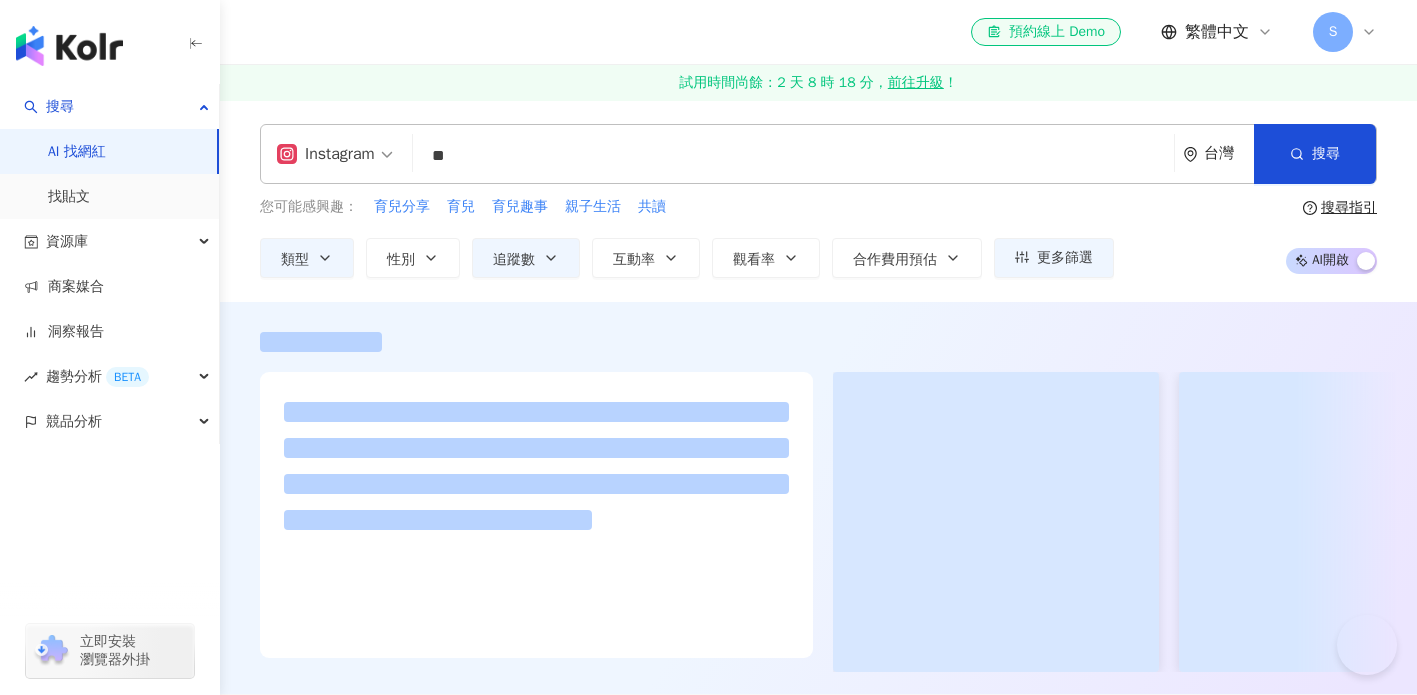 drag, startPoint x: 589, startPoint y: 152, endPoint x: 554, endPoint y: 121, distance: 46.75468 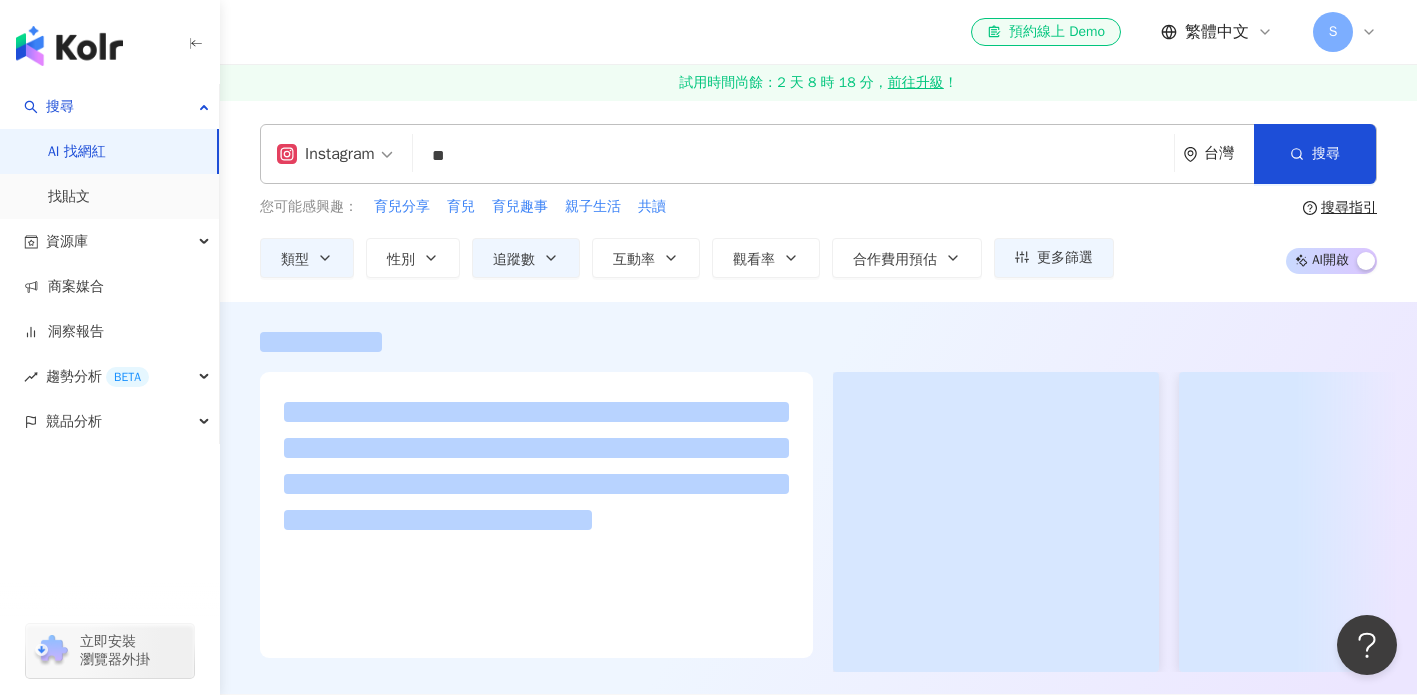 scroll, scrollTop: 0, scrollLeft: 0, axis: both 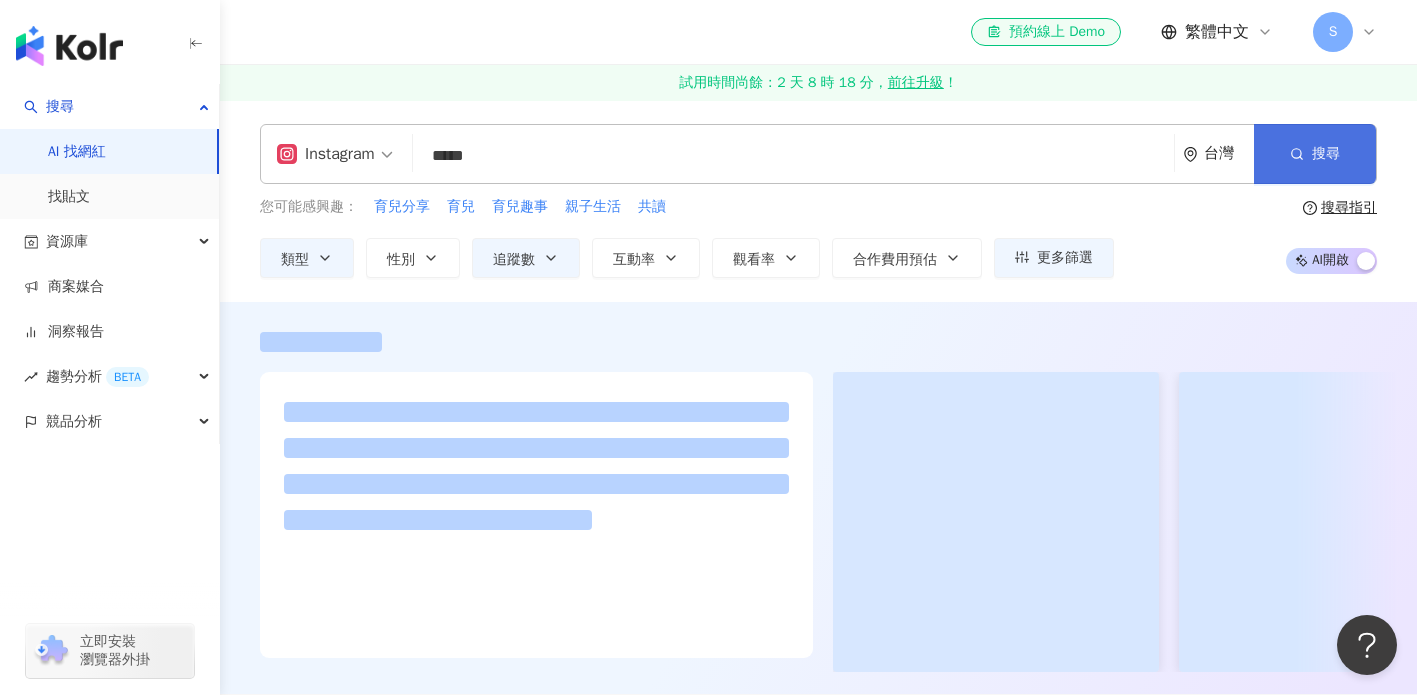 type on "*****" 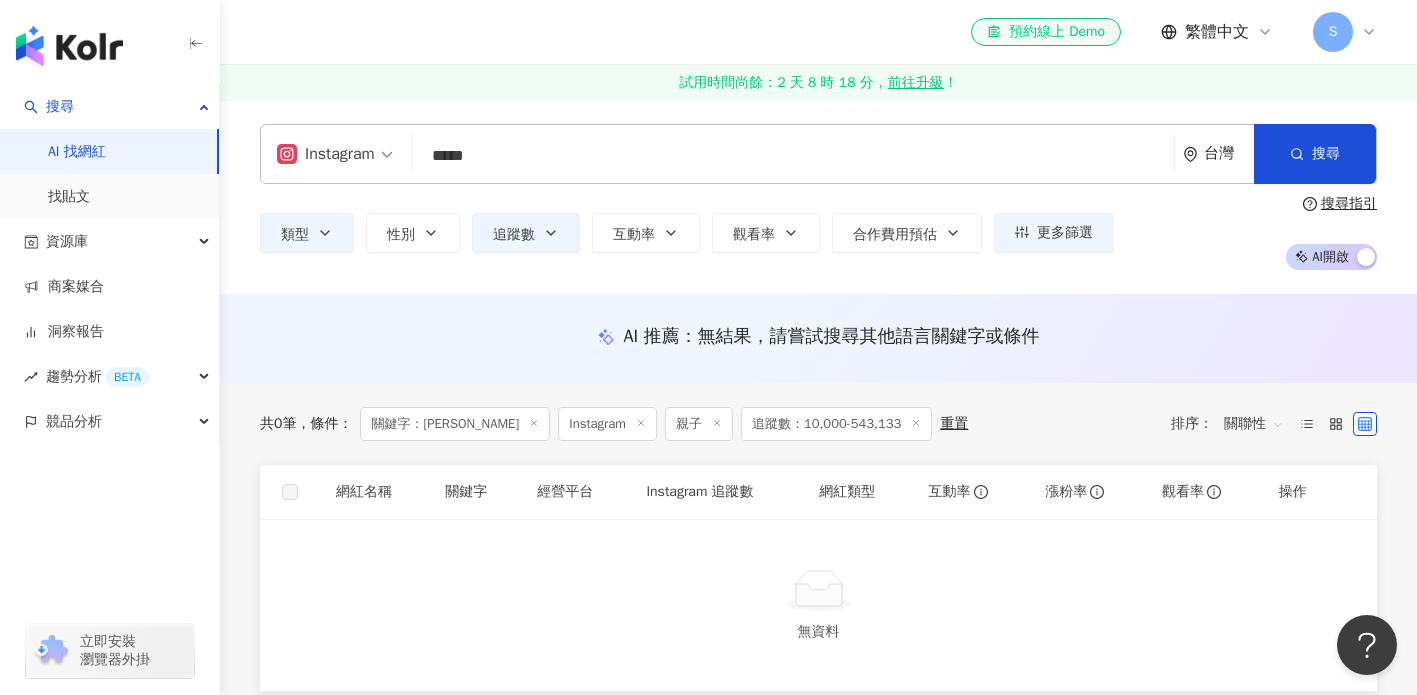 click on "*****" at bounding box center (793, 156) 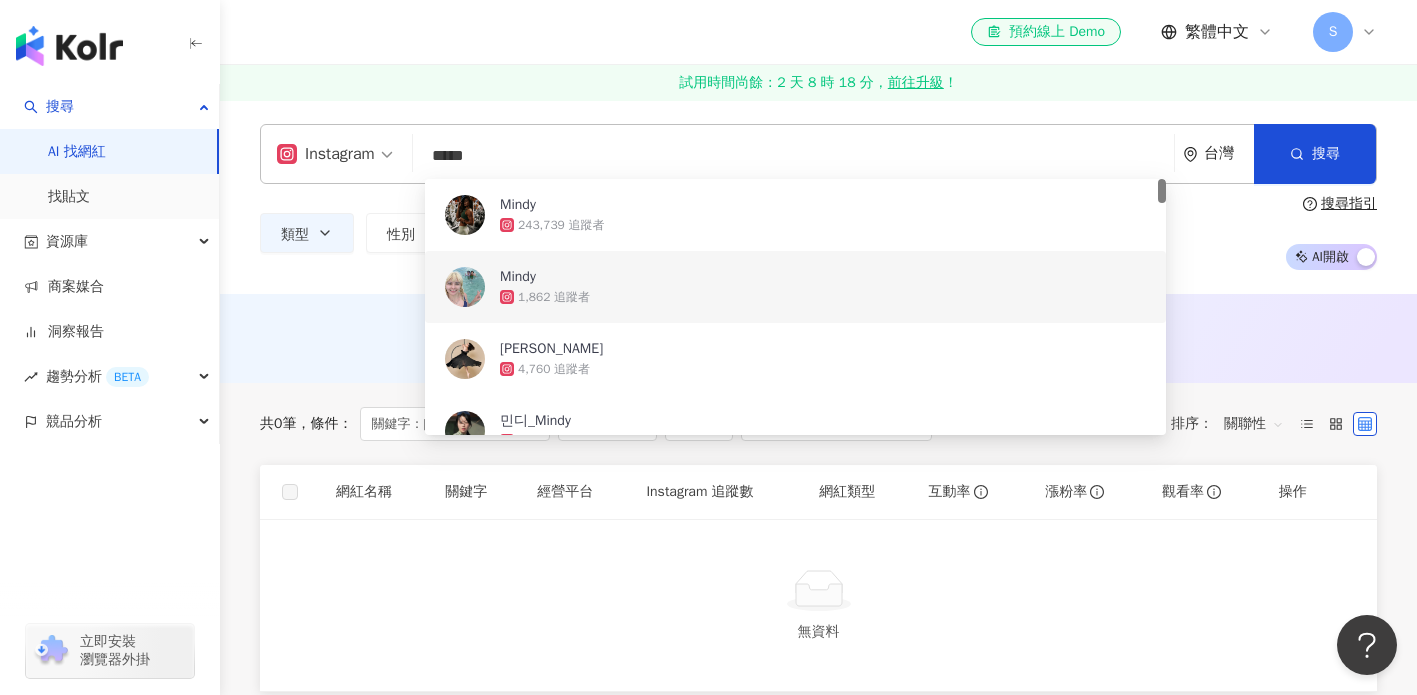 click on "1,862   追蹤者" at bounding box center [554, 297] 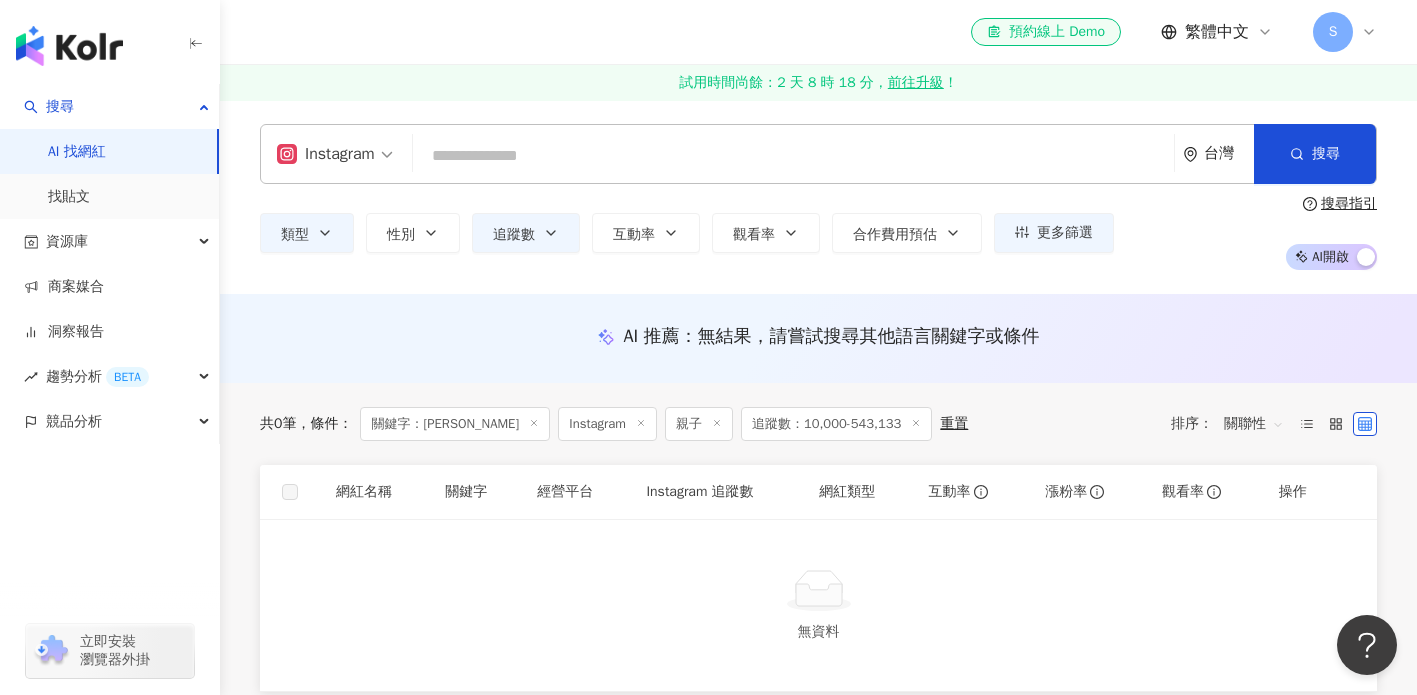 click at bounding box center [793, 156] 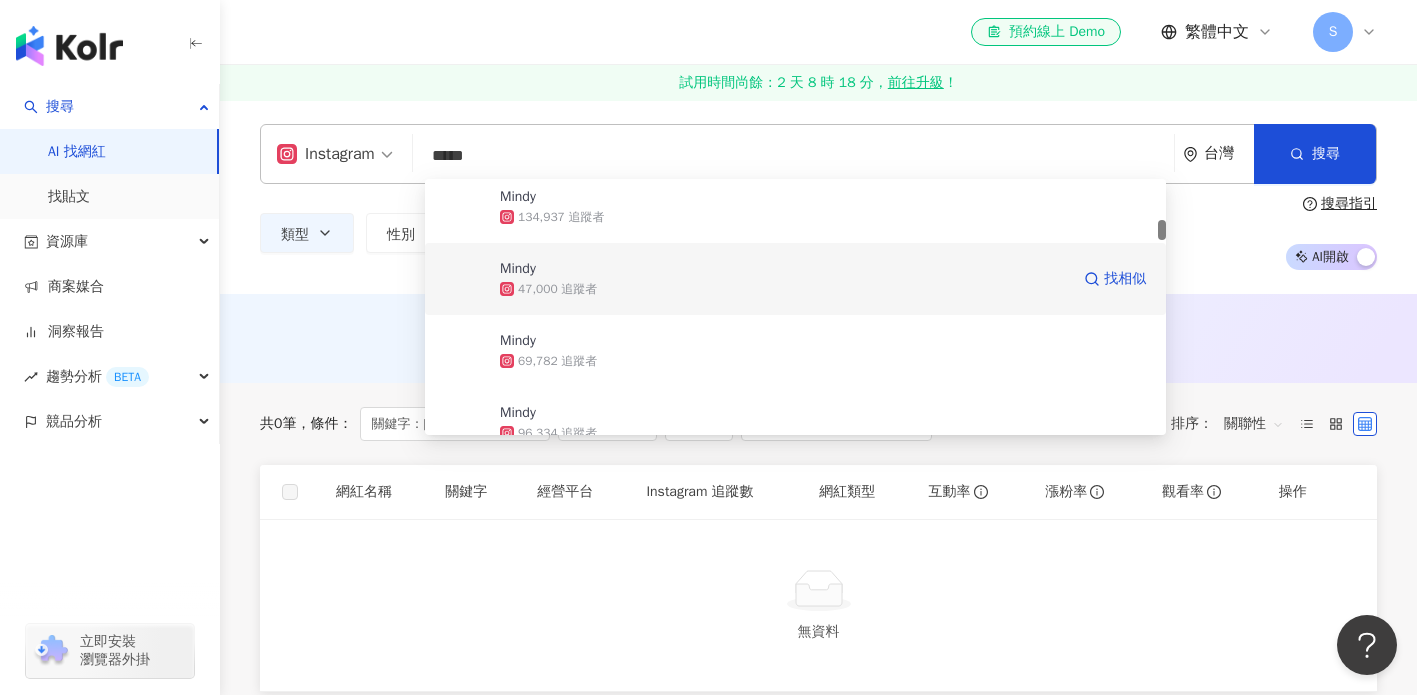 scroll, scrollTop: 0, scrollLeft: 0, axis: both 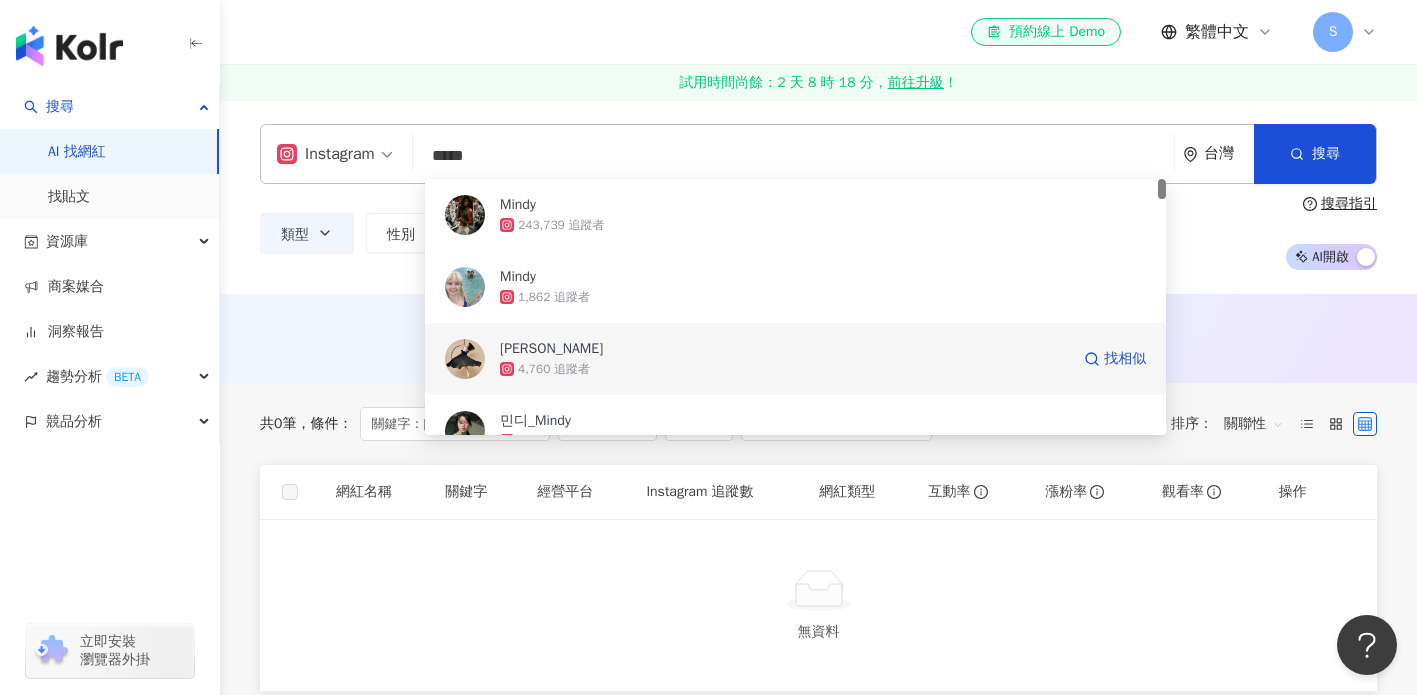 click on "[PERSON_NAME]" at bounding box center [784, 349] 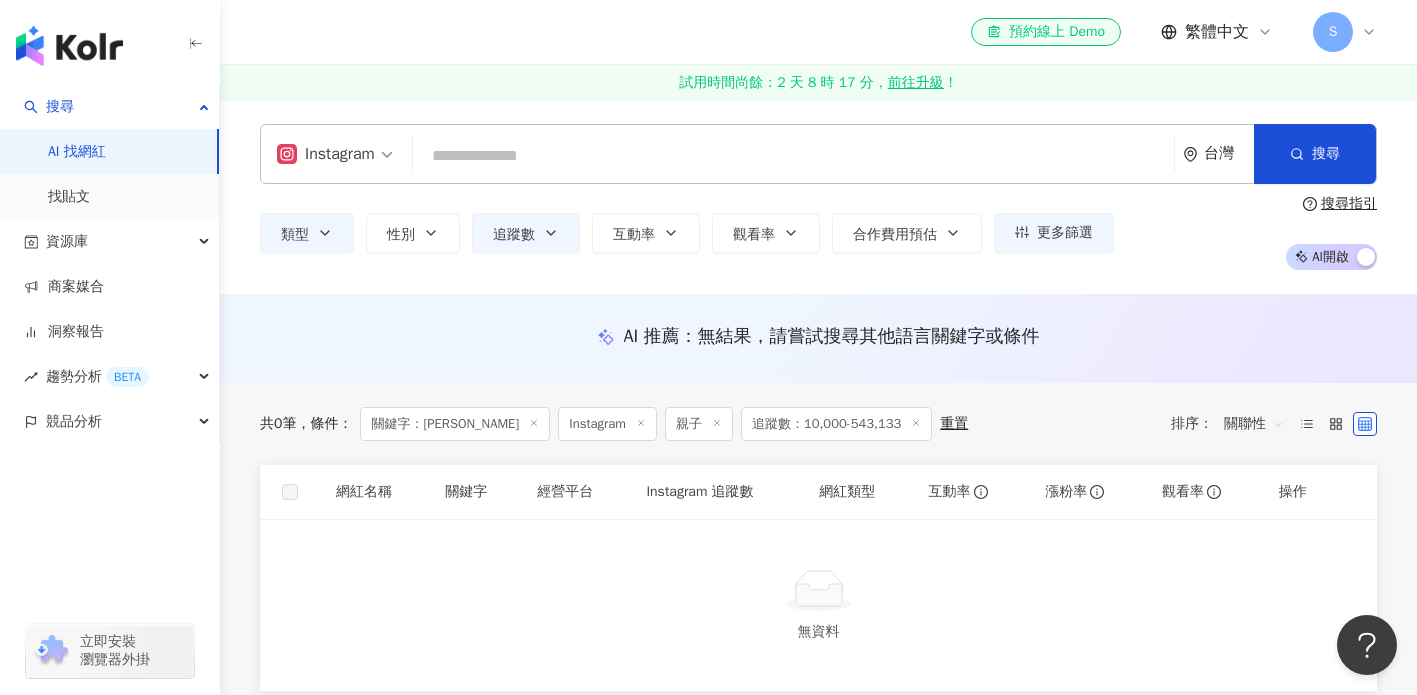 click at bounding box center [793, 156] 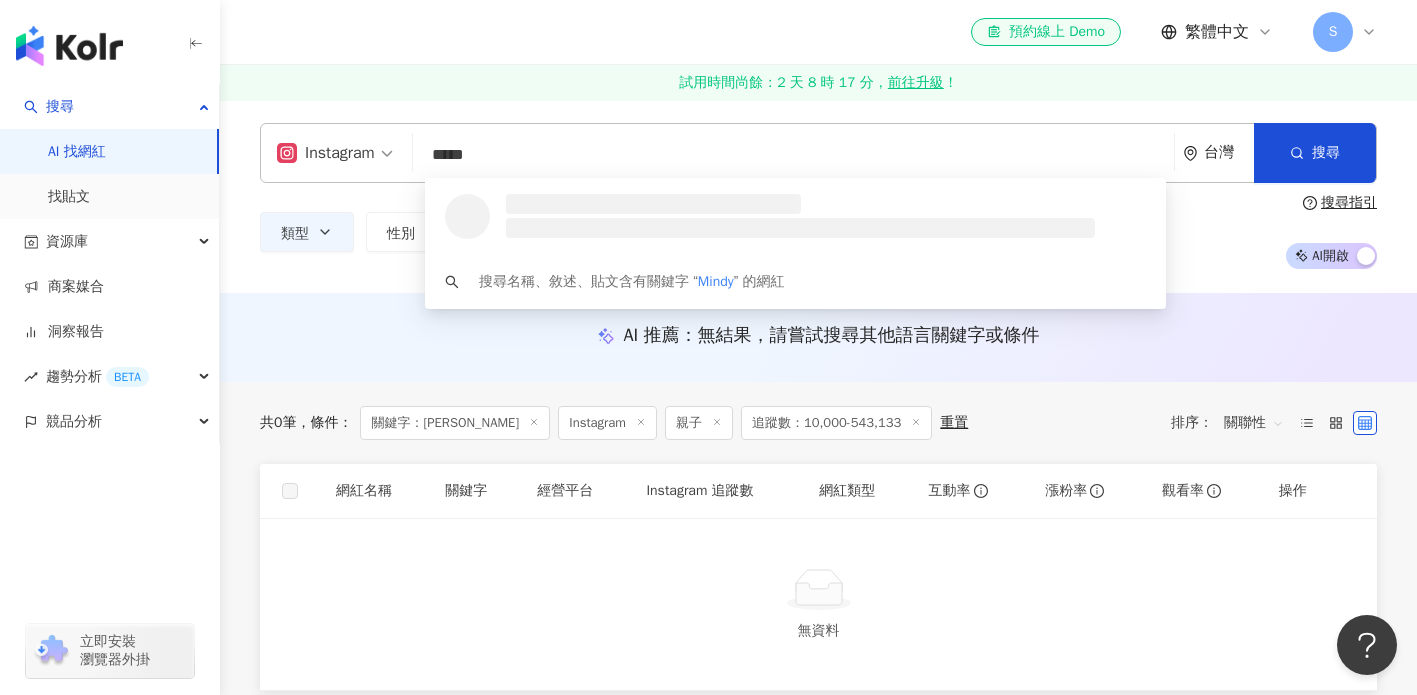 scroll, scrollTop: 4, scrollLeft: 0, axis: vertical 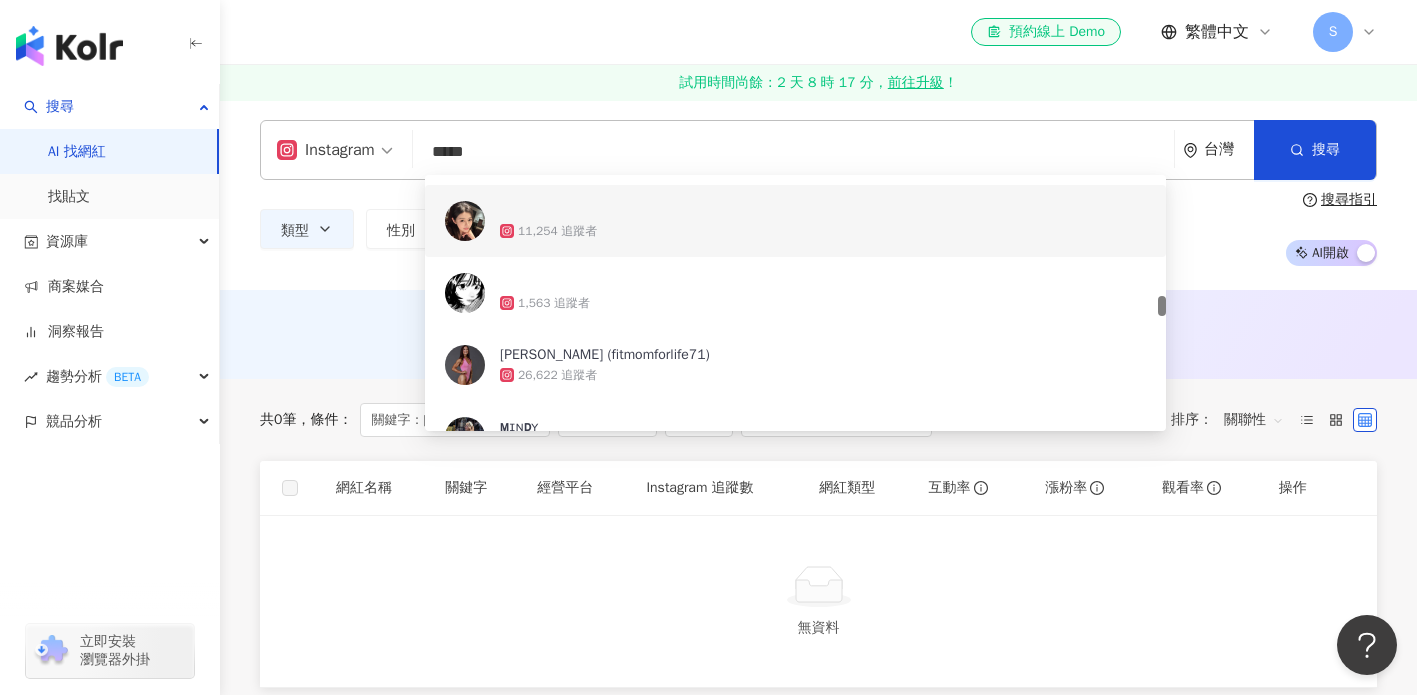 click at bounding box center [784, 211] 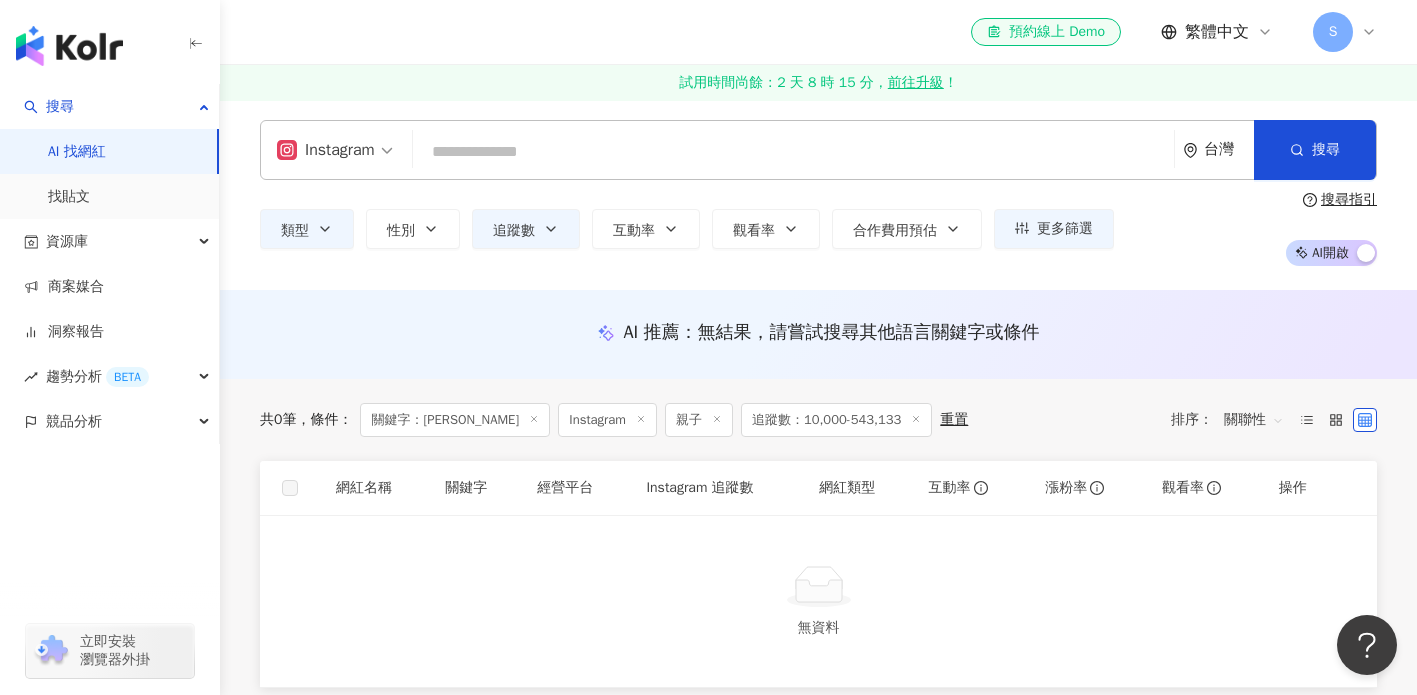 click at bounding box center (793, 152) 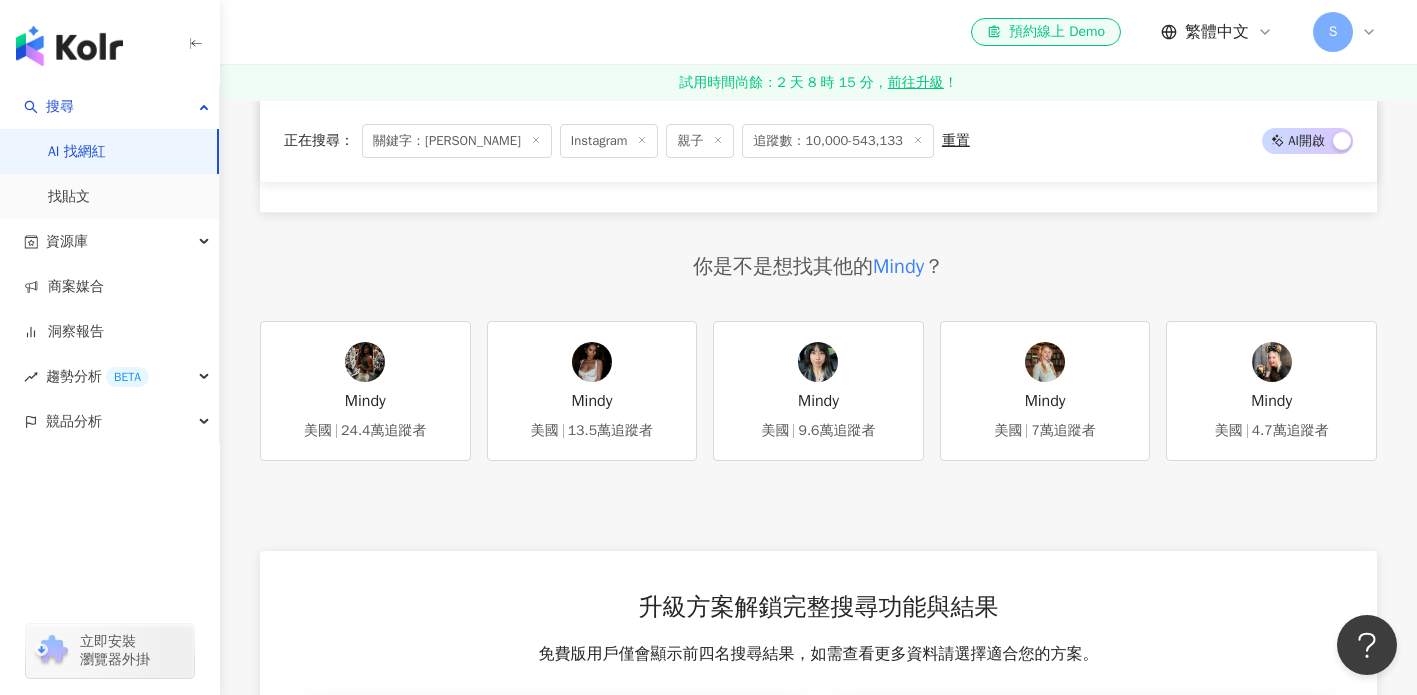 scroll, scrollTop: 29, scrollLeft: 0, axis: vertical 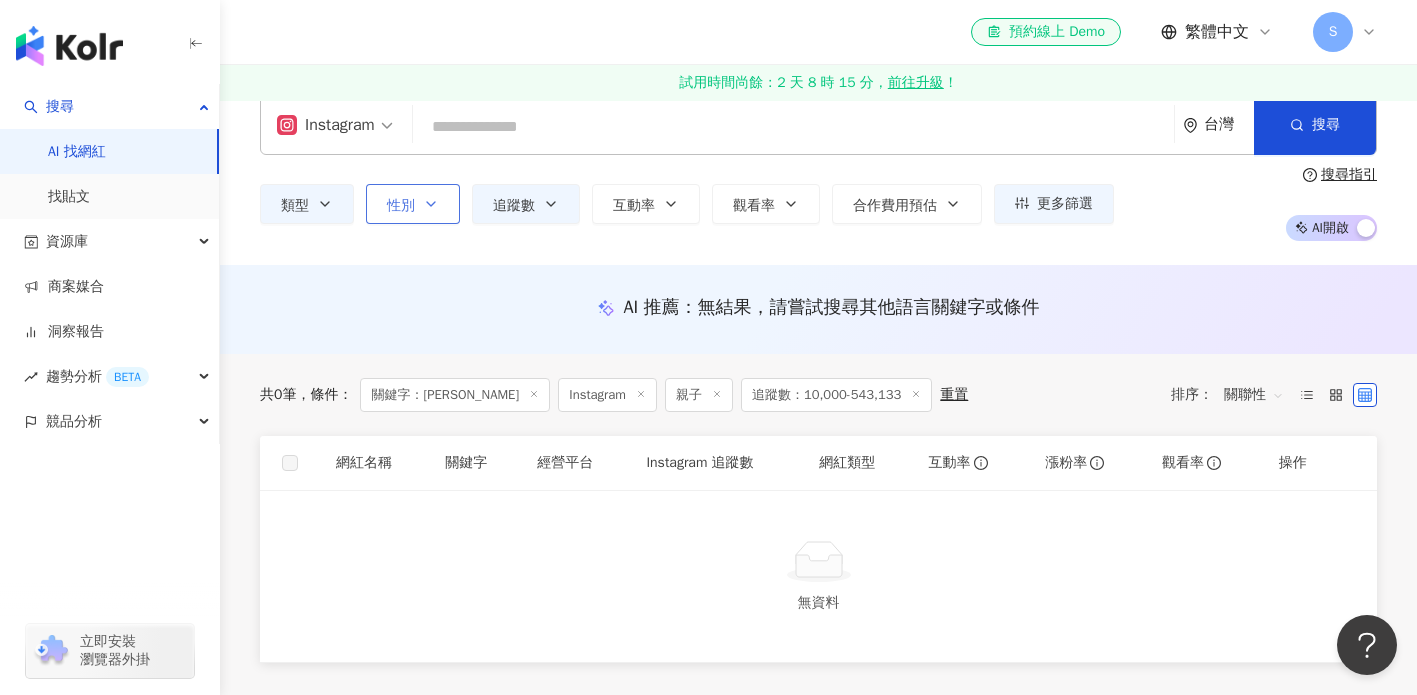 click 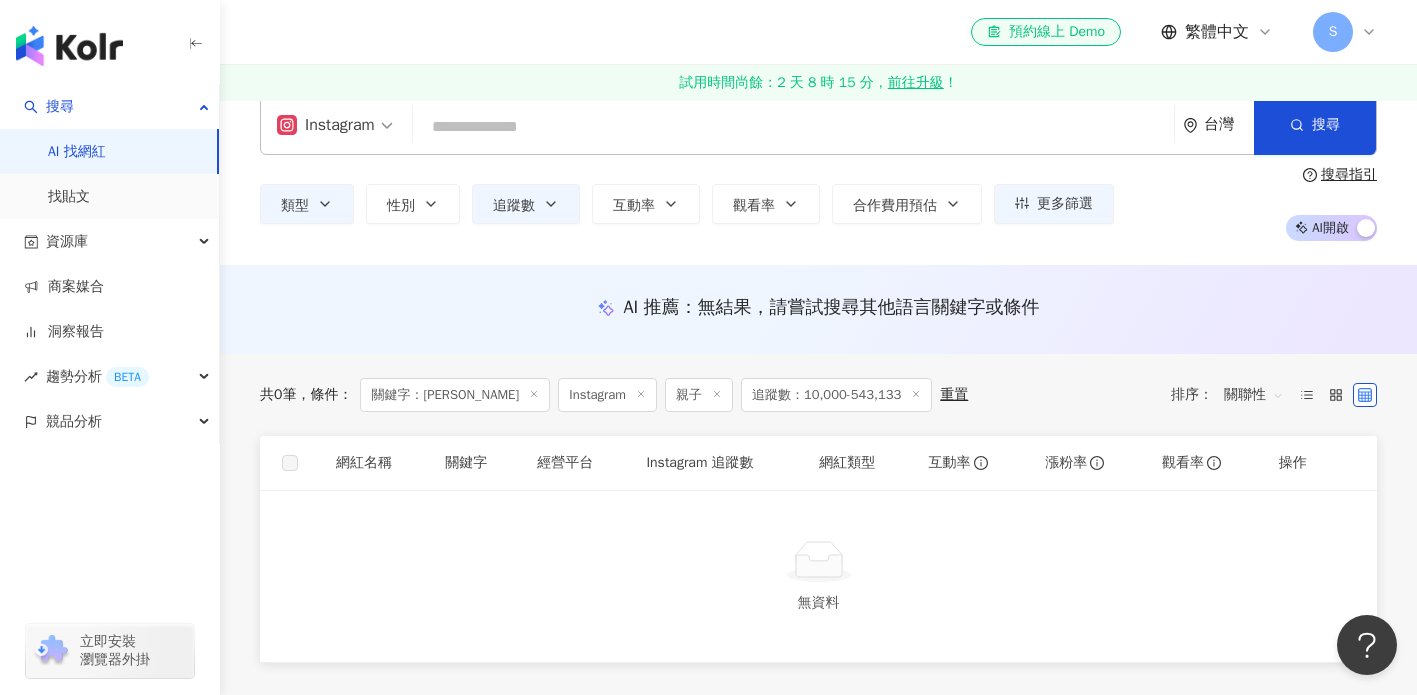 click at bounding box center [793, 127] 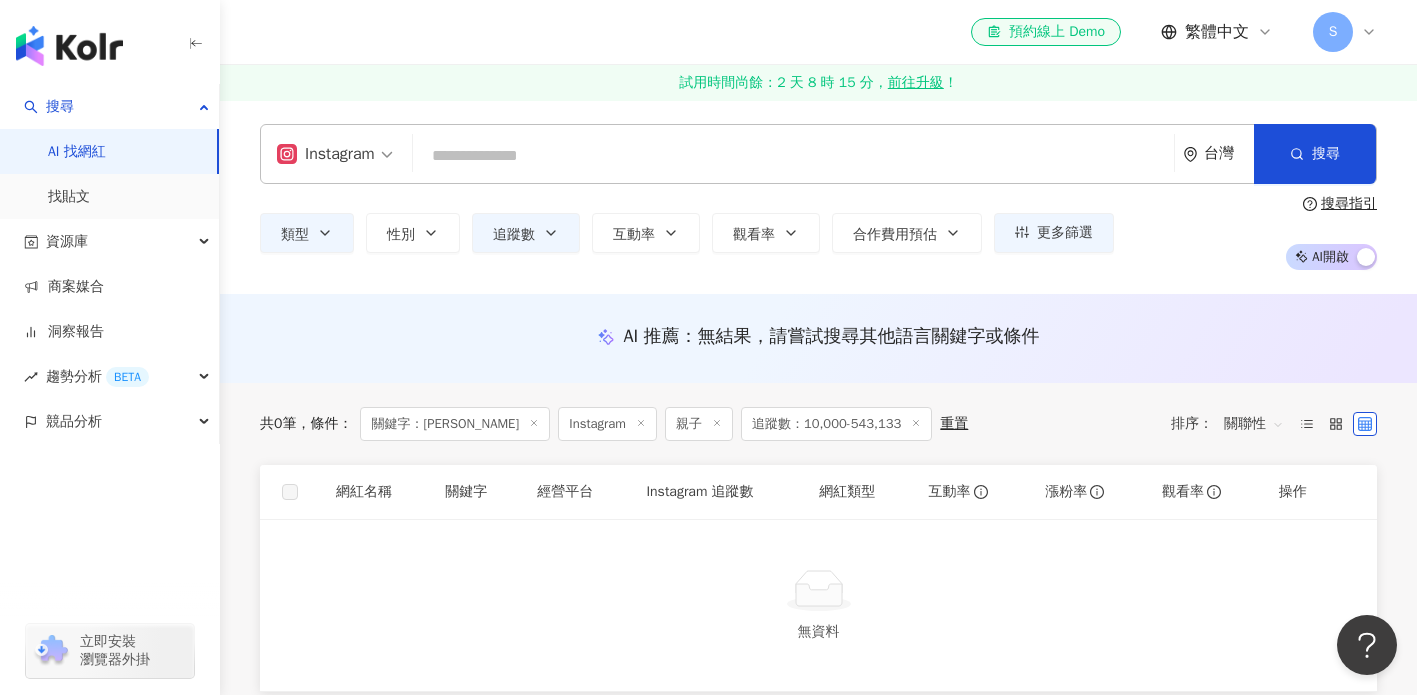 click on "Instagram 台灣 搜尋 c7c13d33-b94f-47d2-a391-195fa983a058 敏豆烘培🤍 853   追蹤者 11,254   追蹤者 1,563   追蹤者 Mindy Sue (fitmomforlife71) 26,622   追蹤者 ᴍɪɴᴅʏ 1,300   追蹤者 STEPHANIE LAW 2,259   追蹤者" at bounding box center [818, 154] 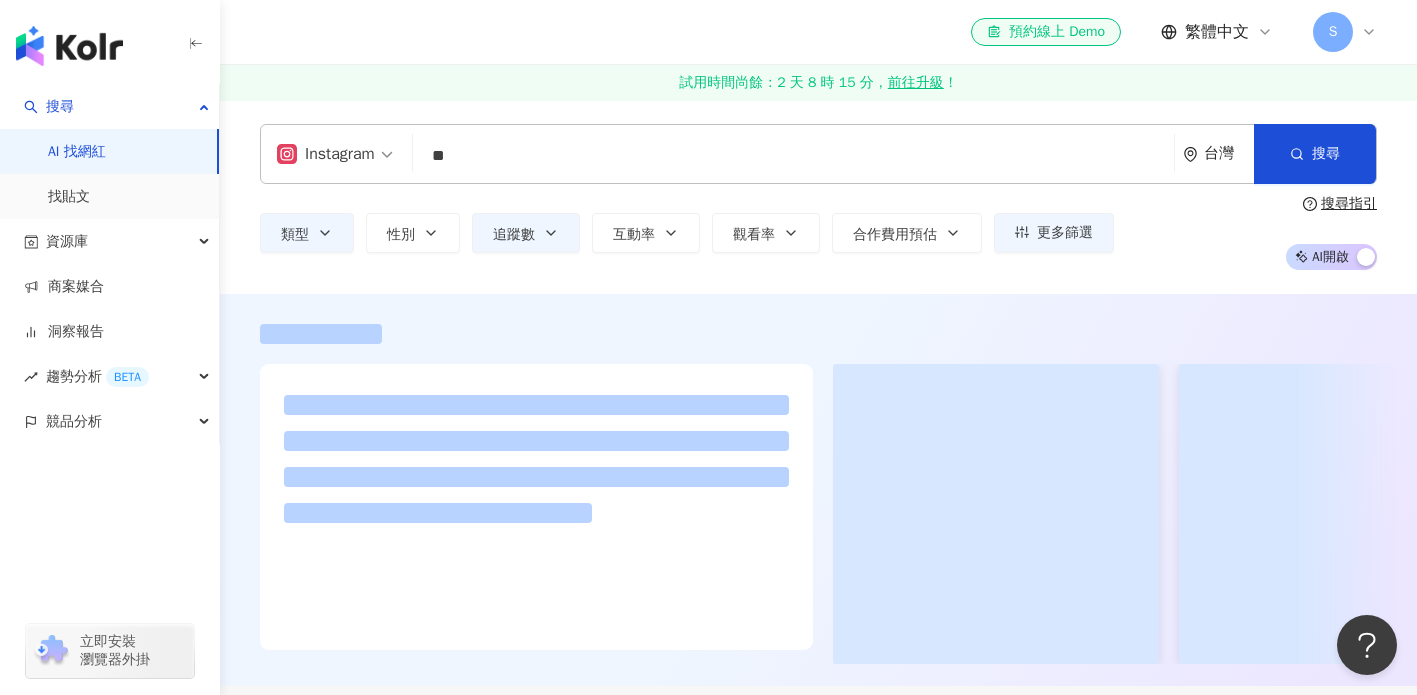 scroll, scrollTop: 0, scrollLeft: 0, axis: both 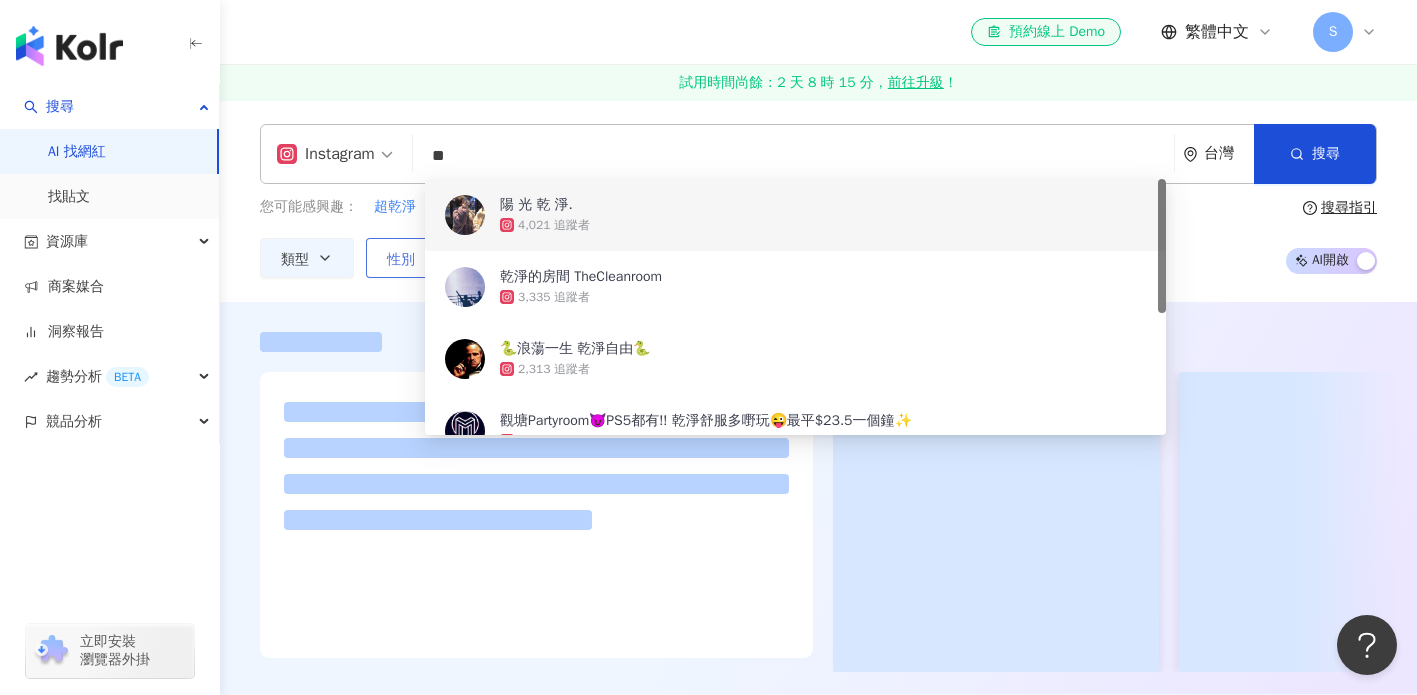 type on "**" 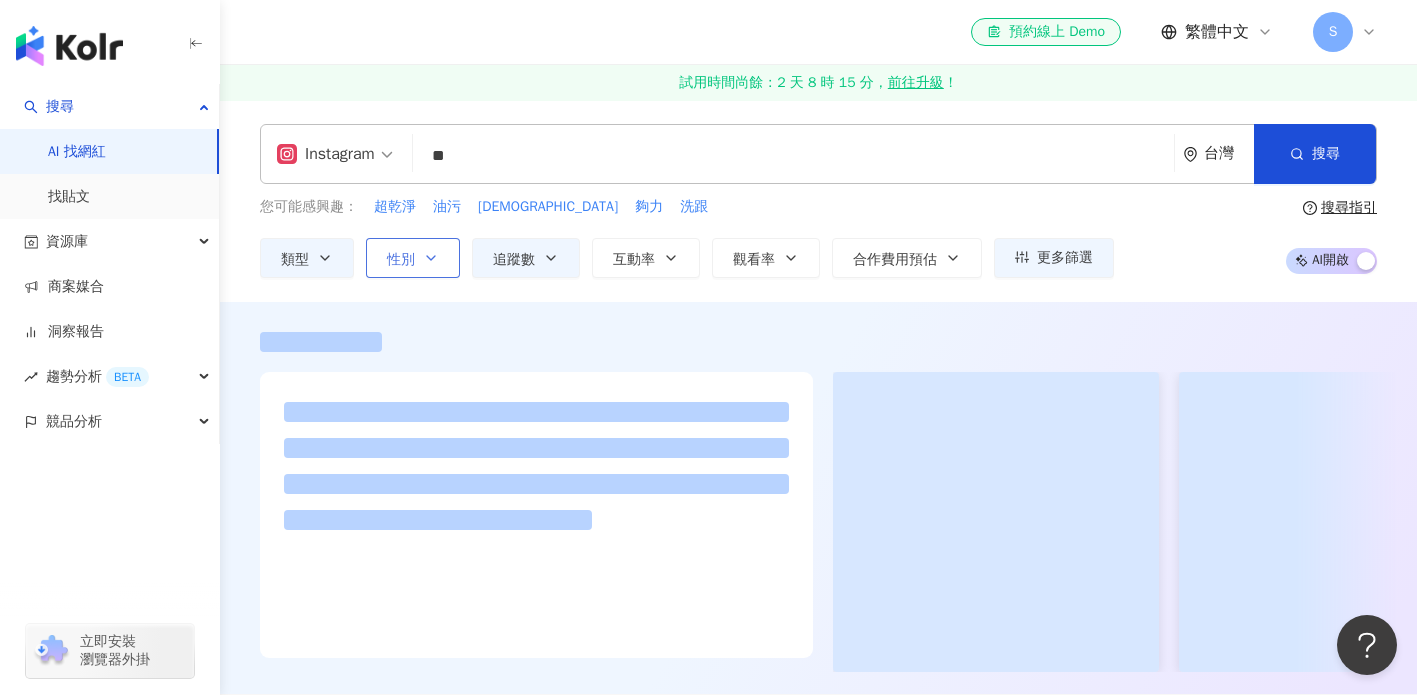 click on "性別" at bounding box center (401, 260) 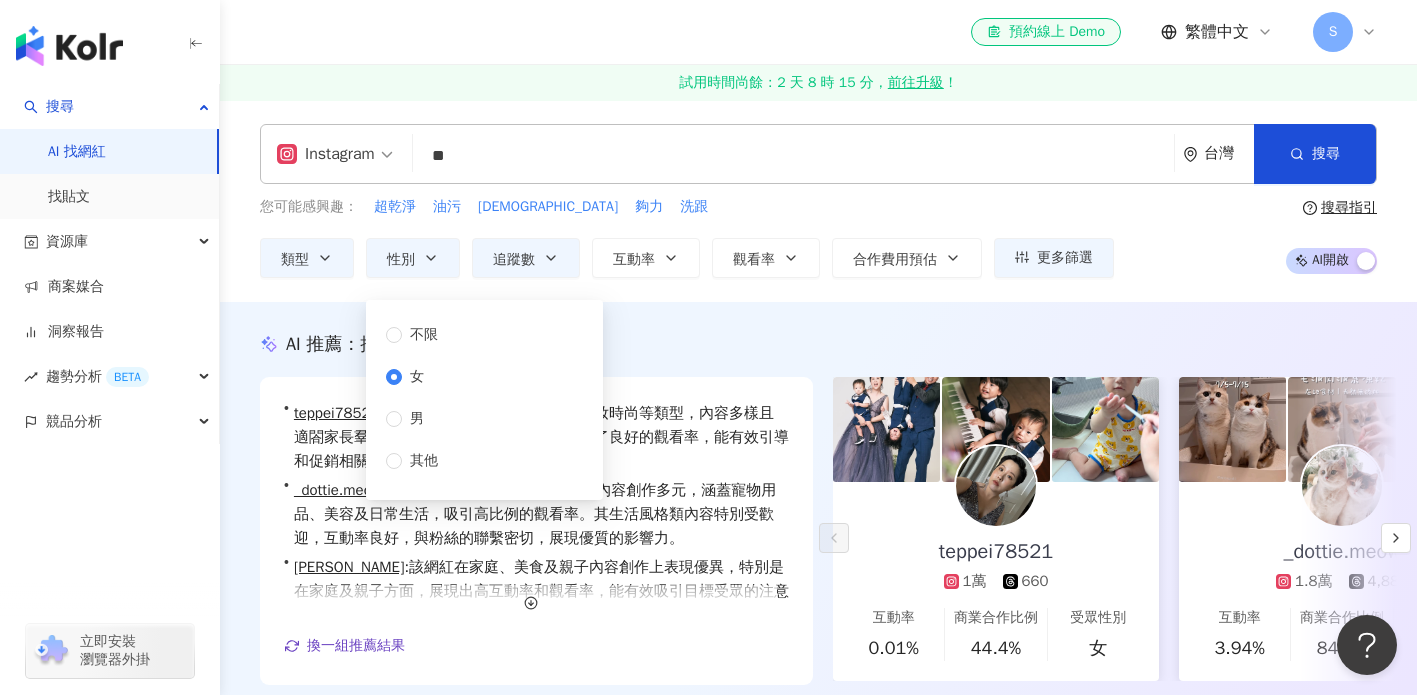 click on "**" at bounding box center [793, 156] 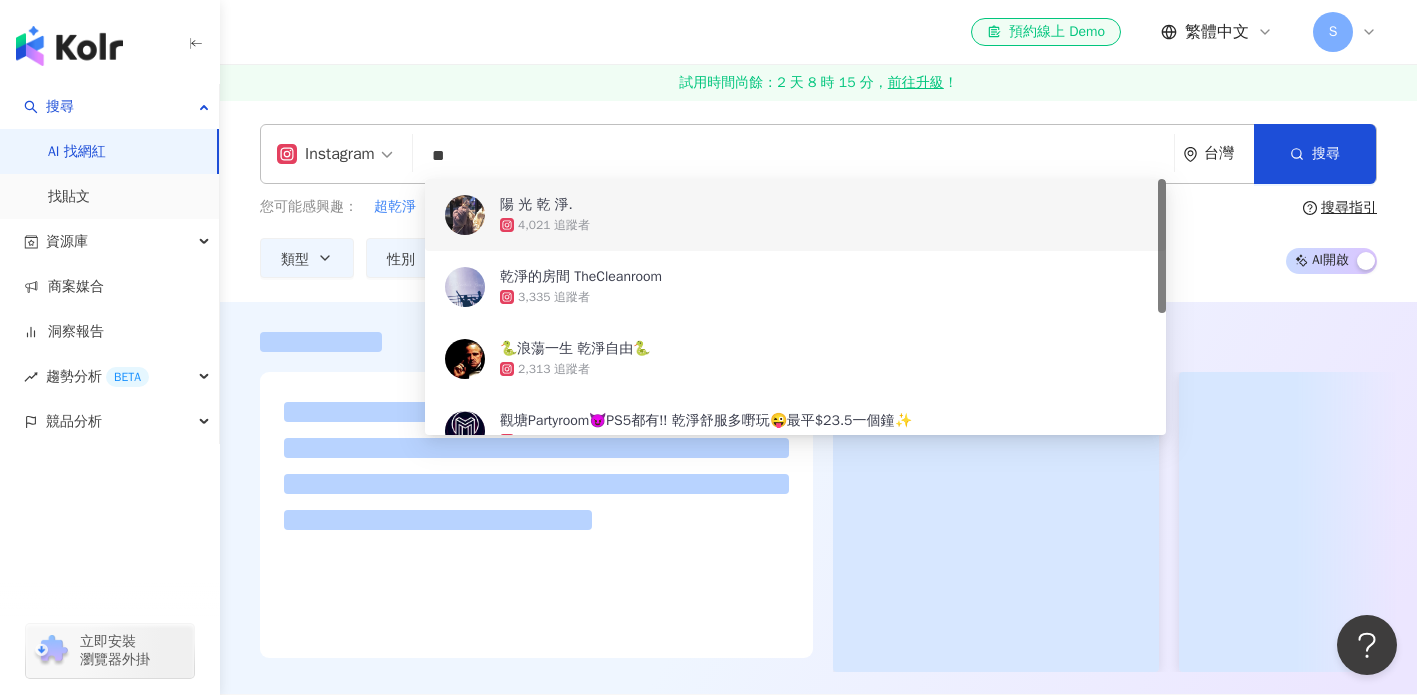 click on "試用時間尚餘：2 天 8 時 15 分， 前往升級 ！" at bounding box center (818, 83) 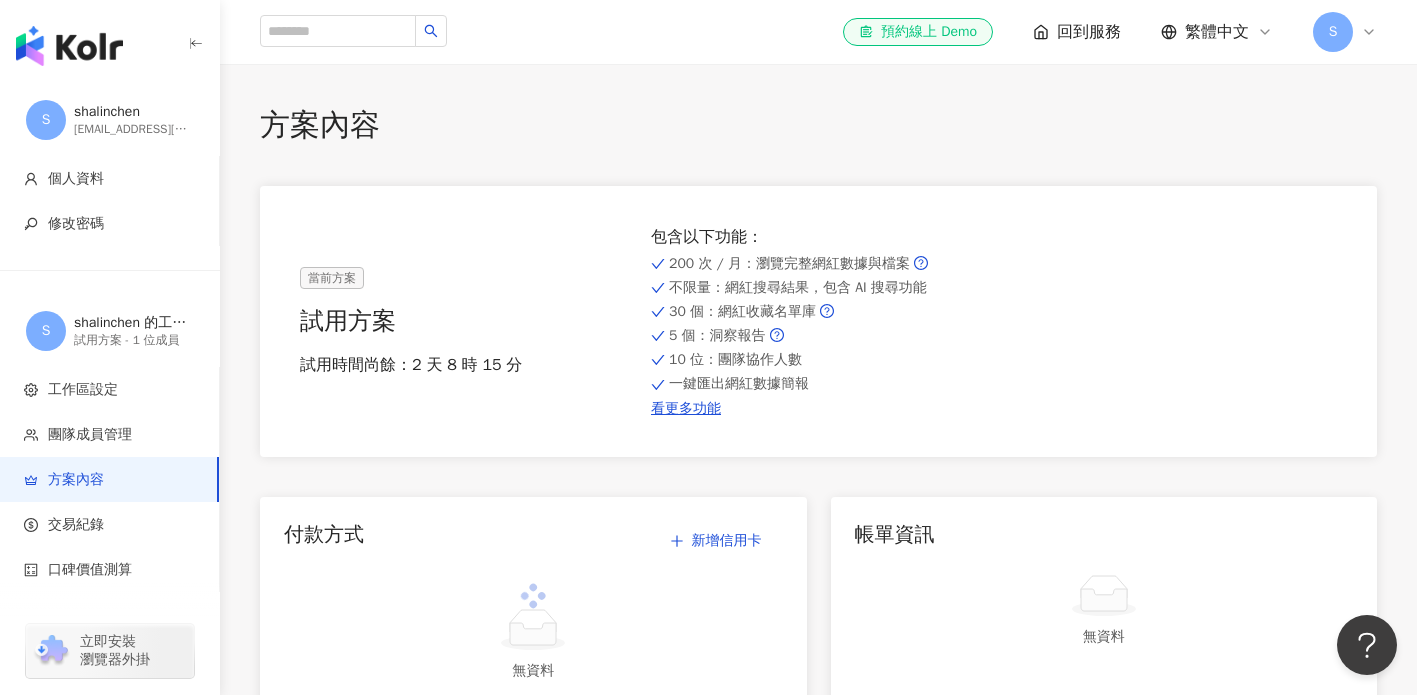 click on "方案內容" at bounding box center [818, 125] 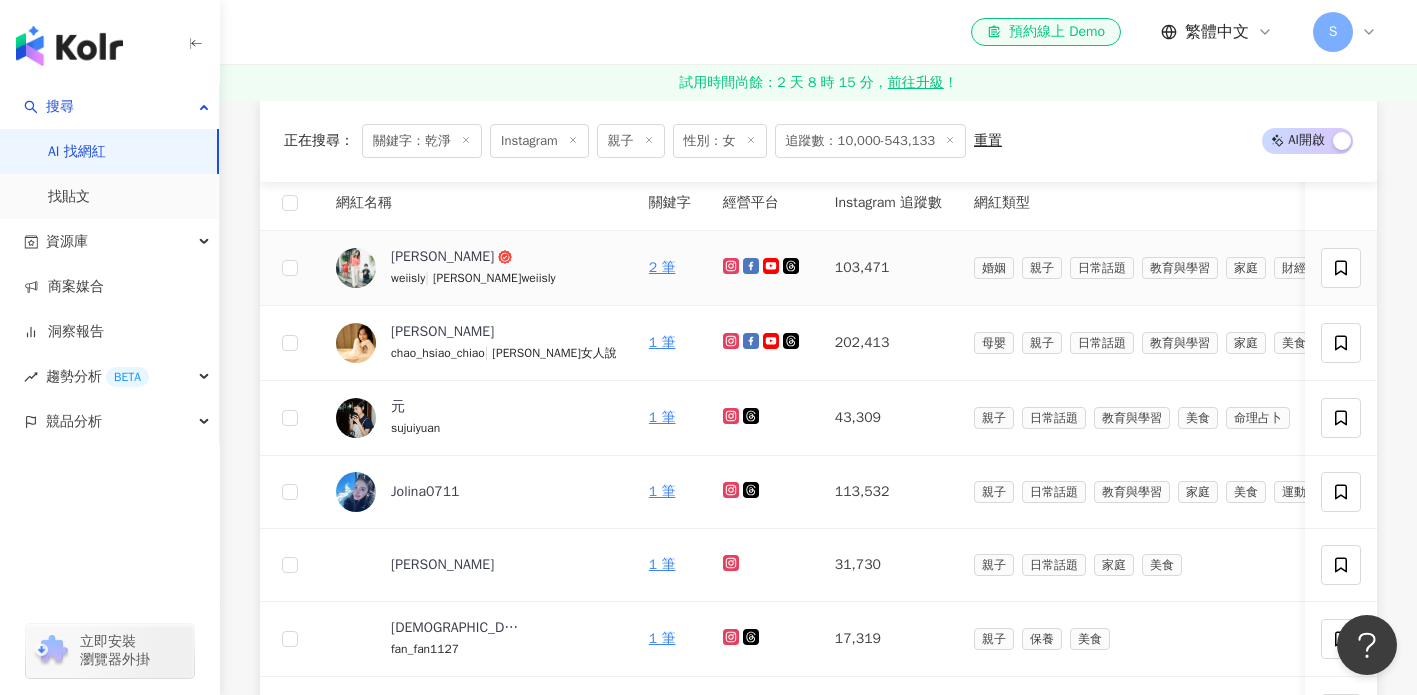 scroll, scrollTop: 0, scrollLeft: 0, axis: both 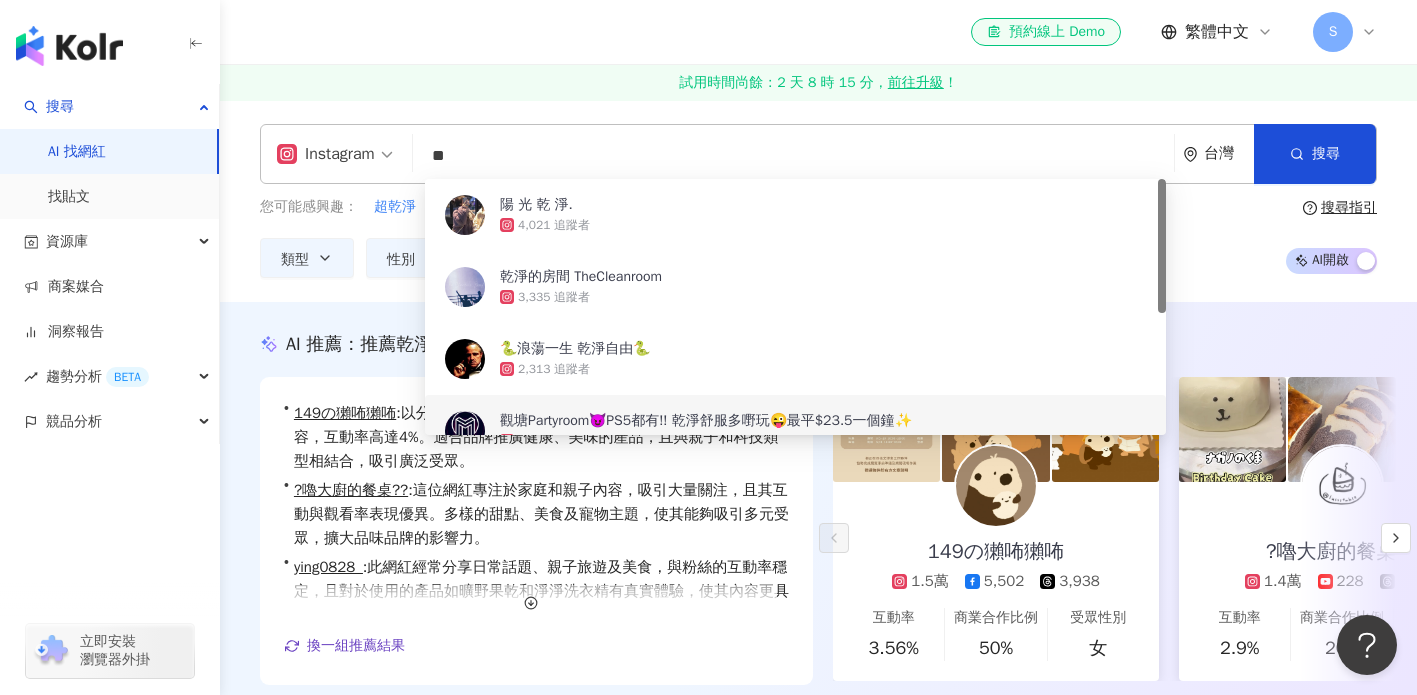 click on "**" at bounding box center [793, 156] 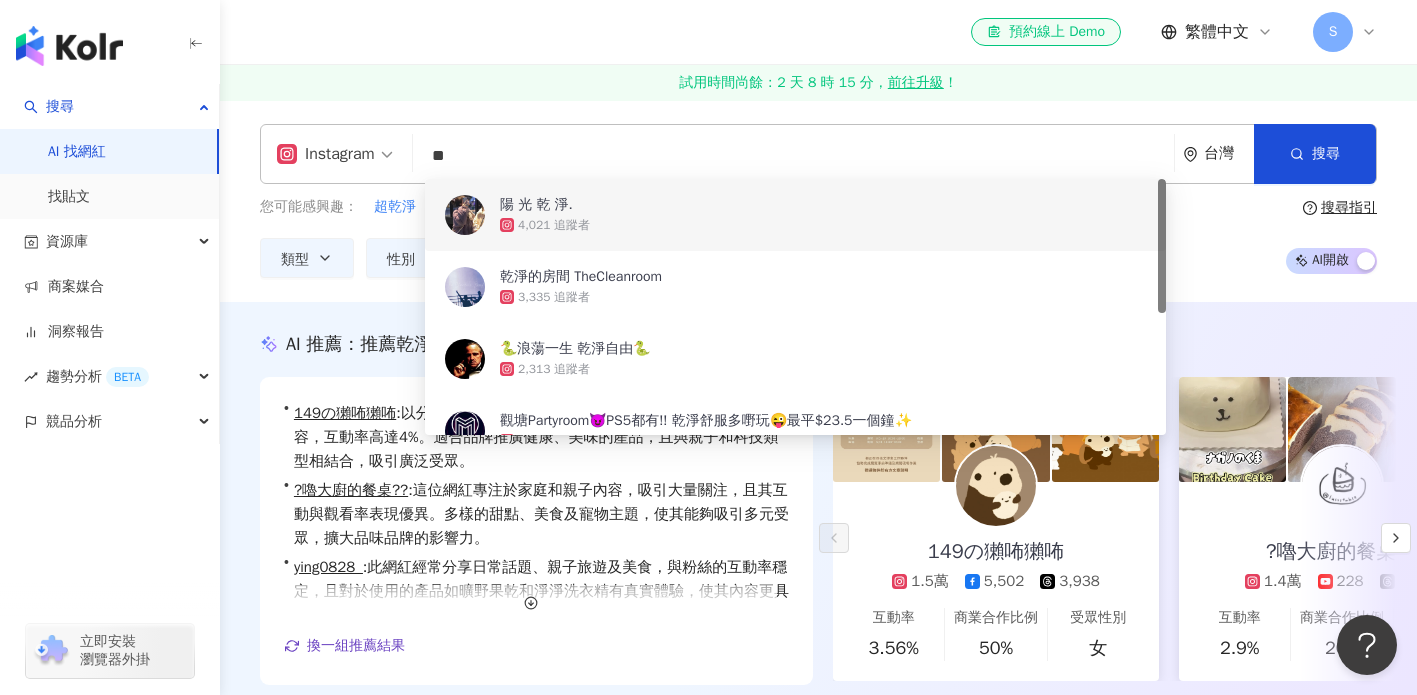 click on "Instagram ** 台灣 搜尋 a56266a6-6f12-42c2-9945-827078710a77 d3f825a2-66ba-4ab9-9588-56c99180401d 陽 光 乾 淨. 4,021   追蹤者 乾淨的房間 TheCleanroom 3,335   追蹤者 🐍浪蕩一生 乾淨自由🐍 2,313   追蹤者 觀塘Partyroom😈PS5都有!! 乾淨舒服多嘢玩😜最平$23.5一個鐘✨ 17,371   追蹤者 觀塘環境乾淨舒適又好多野玩  1,180   追蹤者 您可能感興趣： 超乾淨  油污  淨淨  夠力  洗跟  類型 性別 追蹤數 互動率 觀看率 合作費用預估  更多篩選 搜尋指引 AI  開啟 AI  關閉" at bounding box center [818, 201] 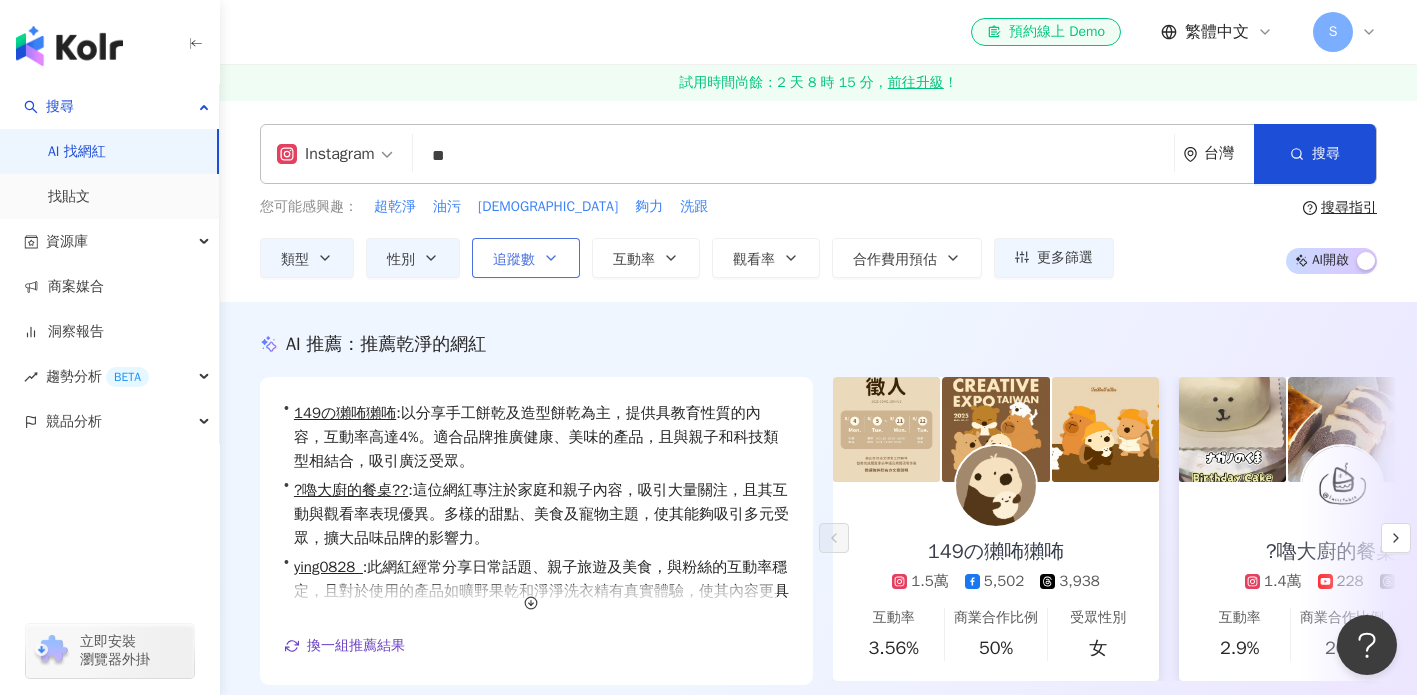 click 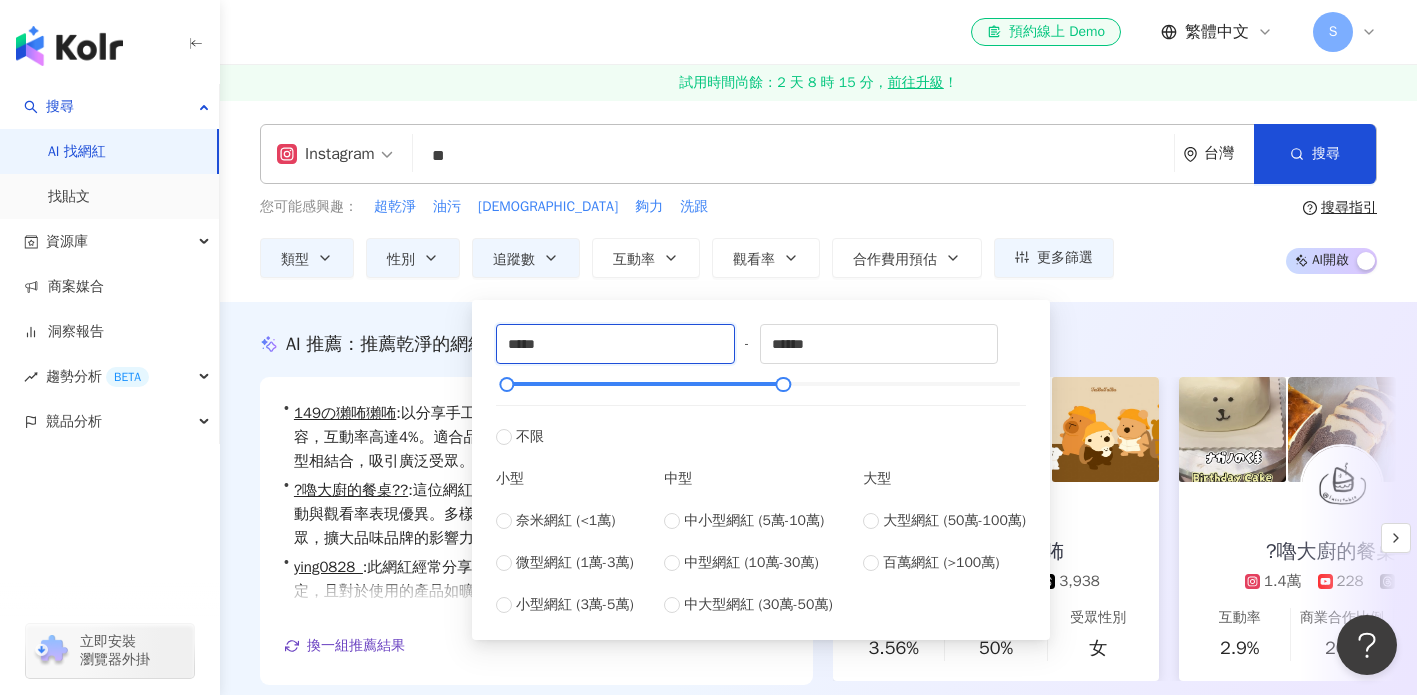 drag, startPoint x: 577, startPoint y: 349, endPoint x: 407, endPoint y: 319, distance: 172.62677 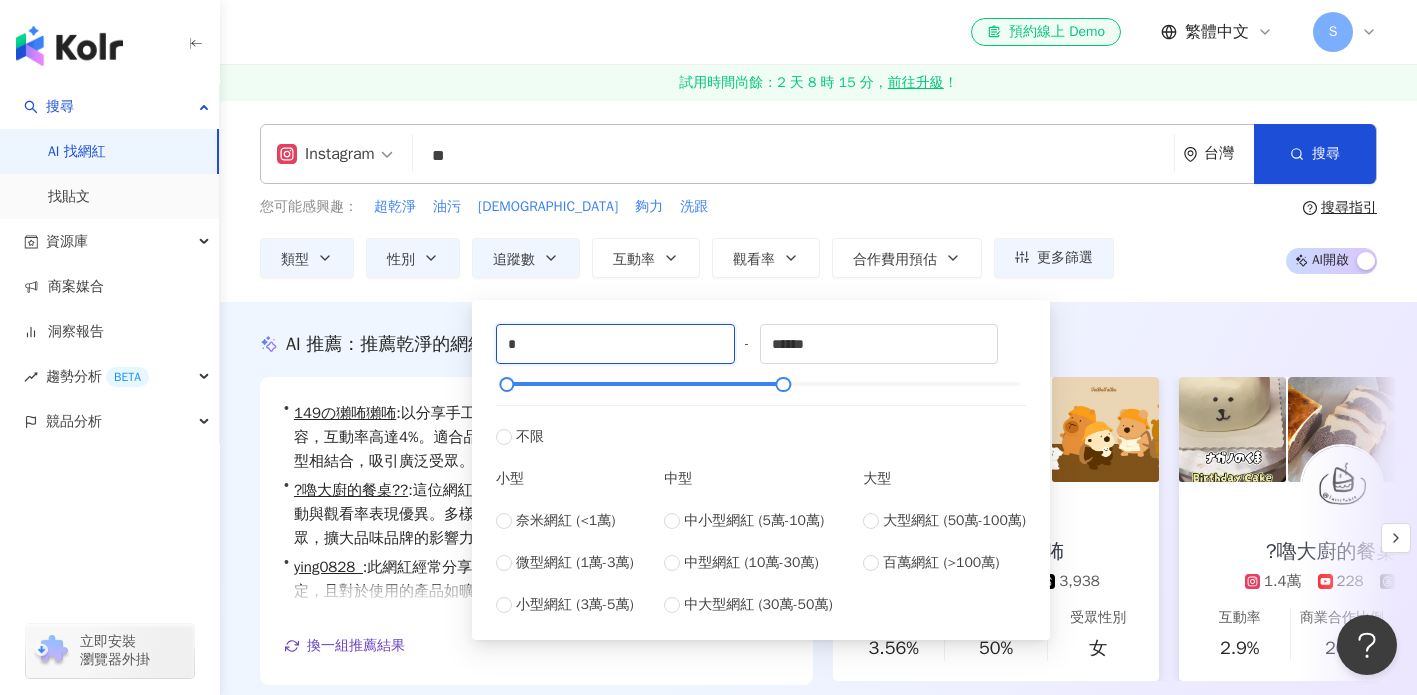 type on "*" 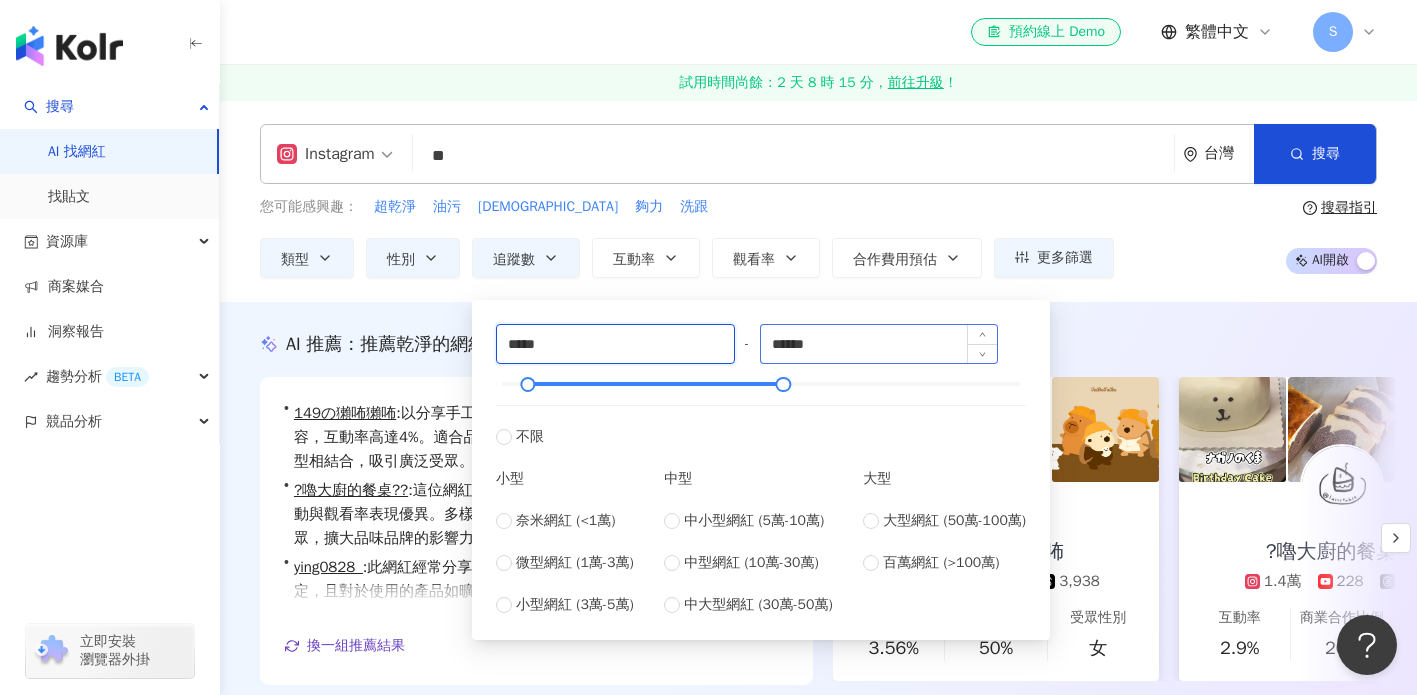 type on "*****" 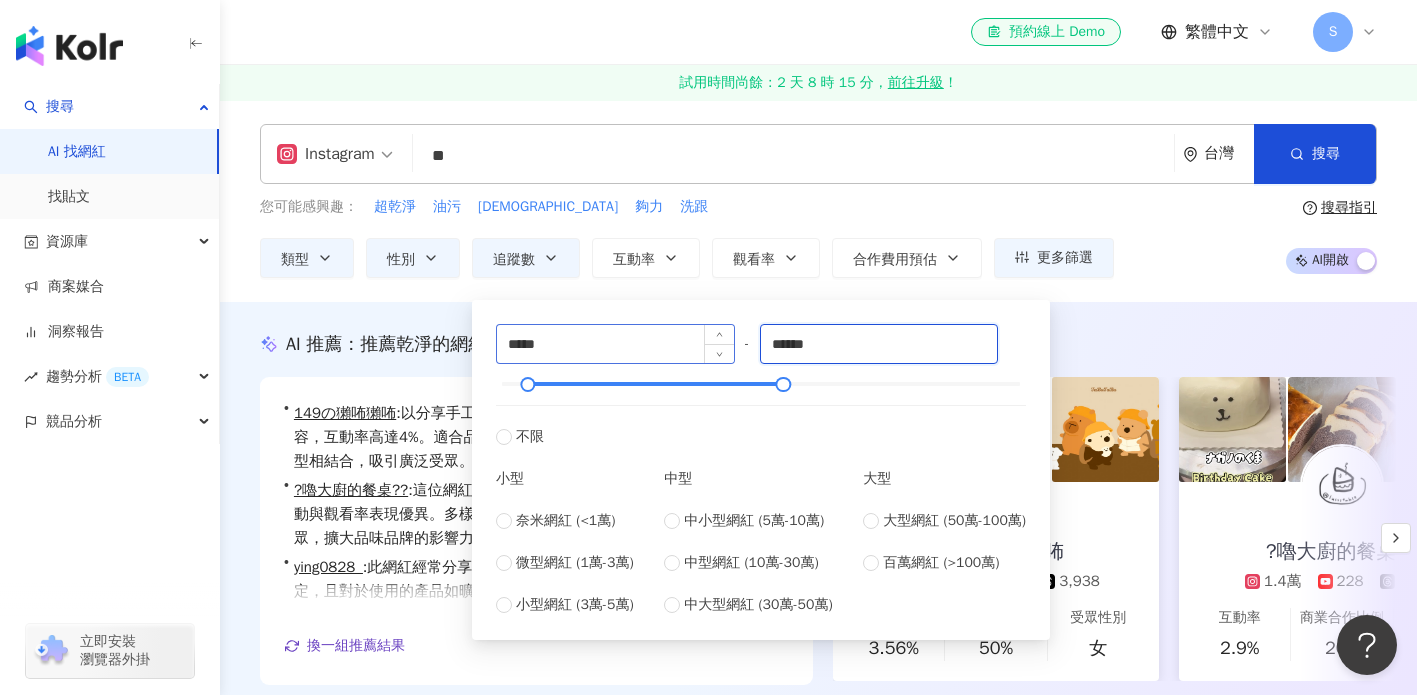 drag, startPoint x: 843, startPoint y: 342, endPoint x: 646, endPoint y: 333, distance: 197.20547 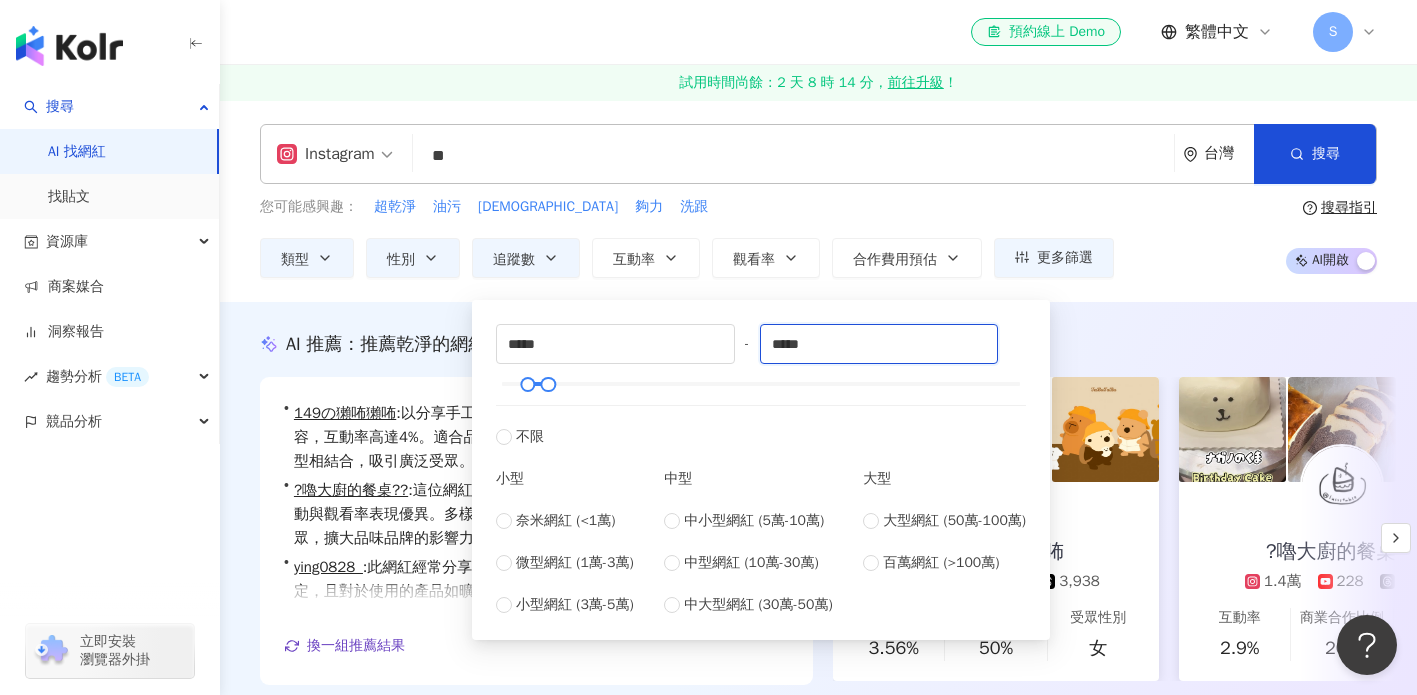 type on "*****" 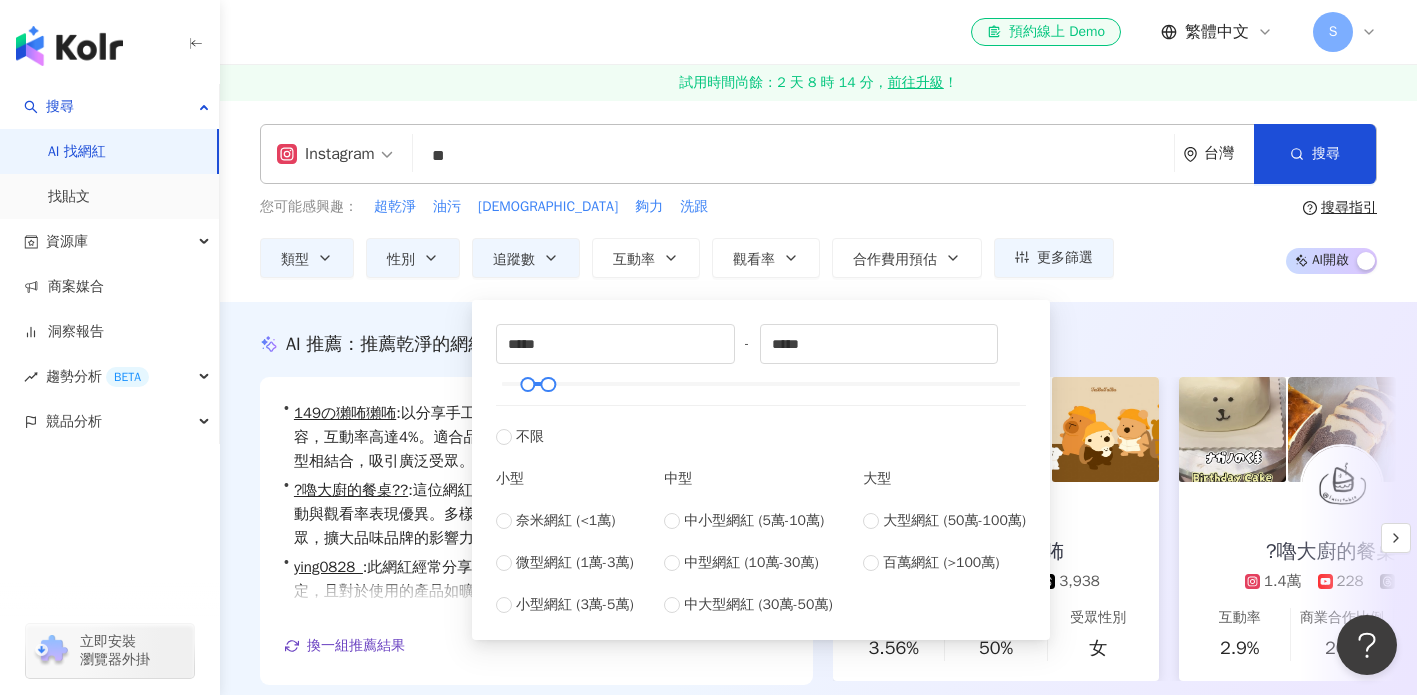 click on "Instagram ** 台灣 搜尋 a56266a6-6f12-42c2-9945-827078710a77 d3f825a2-66ba-4ab9-9588-56c99180401d 陽 光 乾 淨. 4,021   追蹤者 乾淨的房間 TheCleanroom 3,335   追蹤者 🐍浪蕩一生 乾淨自由🐍 2,313   追蹤者 觀塘Partyroom😈PS5都有!! 乾淨舒服多嘢玩😜最平$23.5一個鐘✨ 17,371   追蹤者 觀塘環境乾淨舒適又好多野玩  1,180   追蹤者 您可能感興趣： 超乾淨  油污  淨淨  夠力  洗跟  類型 性別 追蹤數 互動率 觀看率 合作費用預估  更多篩選 *****  -  ***** 不限 小型 奈米網紅 (<1萬) 微型網紅 (1萬-3萬) 小型網紅 (3萬-5萬) 中型 中小型網紅 (5萬-10萬) 中型網紅 (10萬-30萬) 中大型網紅 (30萬-50萬) 大型 大型網紅 (50萬-100萬) 百萬網紅 (>100萬) 搜尋指引 AI  開啟 AI  關閉" at bounding box center (818, 201) 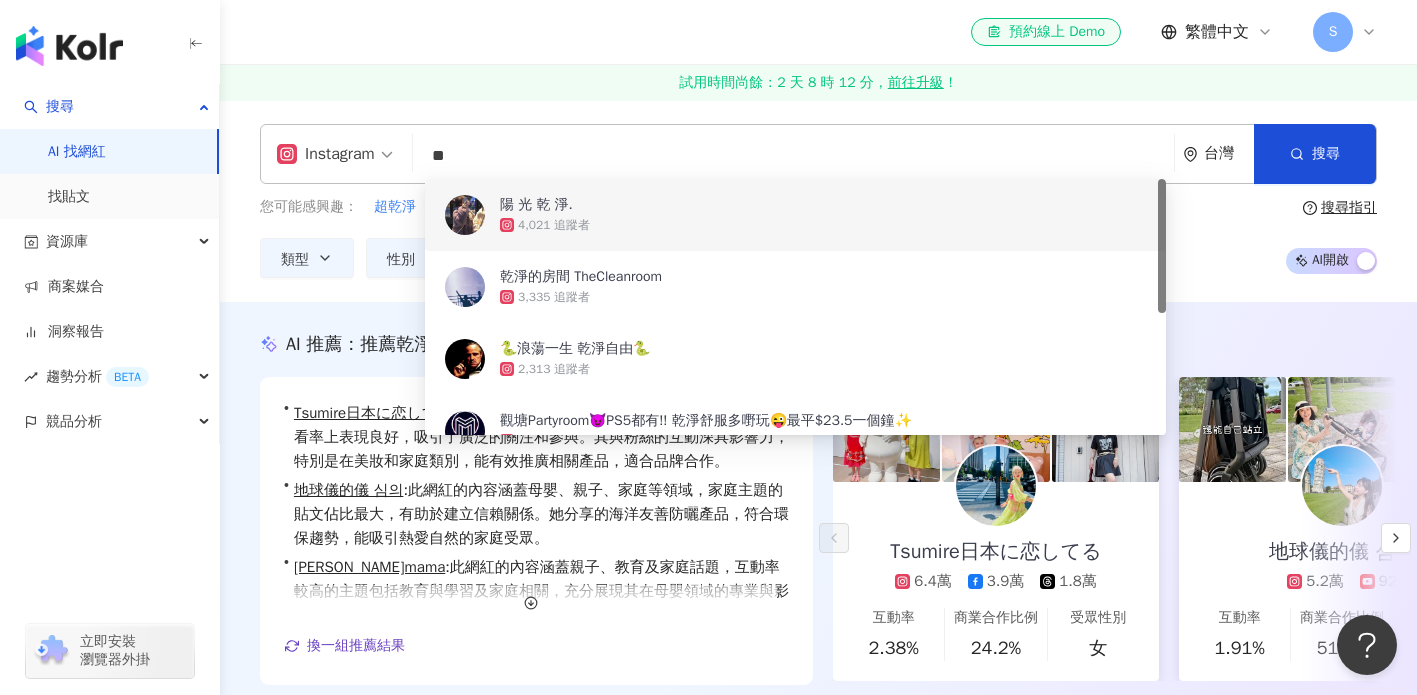 drag, startPoint x: 530, startPoint y: 147, endPoint x: 403, endPoint y: 140, distance: 127.192764 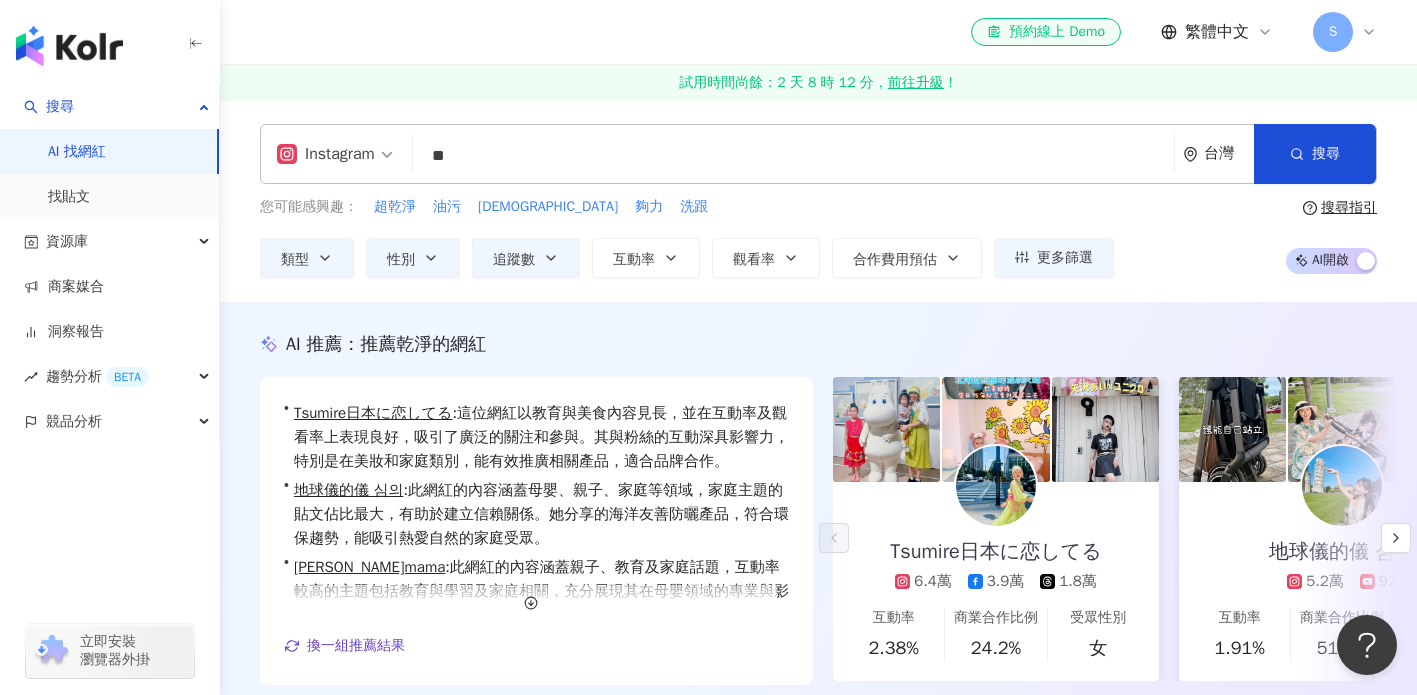 click on "Instagram ** 台灣 搜尋 a56266a6-6f12-42c2-9945-827078710a77 d3f825a2-66ba-4ab9-9588-56c99180401d 陽 光 乾 淨. 4,021   追蹤者 乾淨的房間 TheCleanroom 3,335   追蹤者 🐍浪蕩一生 乾淨自由🐍 2,313   追蹤者 觀塘Partyroom😈PS5都有!! 乾淨舒服多嘢玩😜最平$23.5一個鐘✨ 17,371   追蹤者 觀塘環境乾淨舒適又好多野玩  1,180   追蹤者 您可能感興趣： 超乾淨  油污  淨淨  夠力  洗跟  類型 性別 追蹤數 互動率 觀看率 合作費用預估  更多篩選 *****  -  ***** 不限 小型 奈米網紅 (<1萬) 微型網紅 (1萬-3萬) 小型網紅 (3萬-5萬) 中型 中小型網紅 (5萬-10萬) 中型網紅 (10萬-30萬) 中大型網紅 (30萬-50萬) 大型 大型網紅 (50萬-100萬) 百萬網紅 (>100萬) 搜尋指引 AI  開啟 AI  關閉" at bounding box center [818, 201] 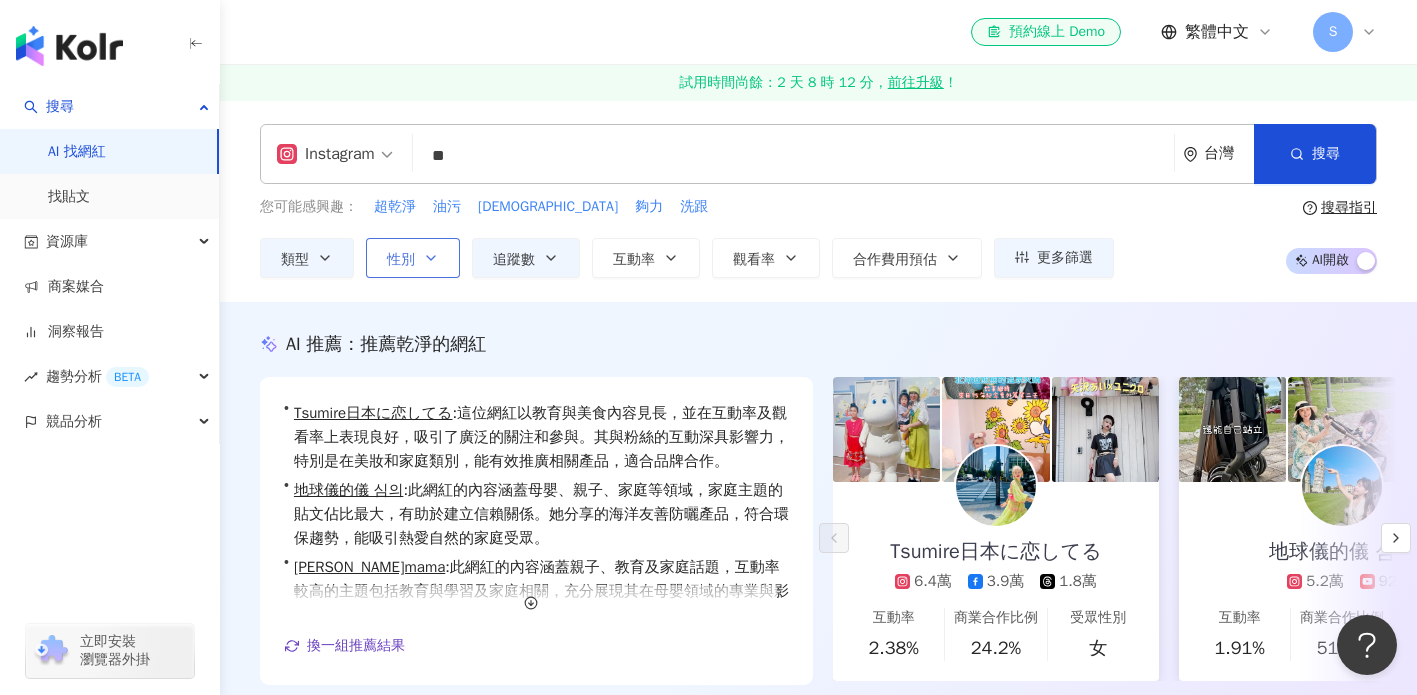 click 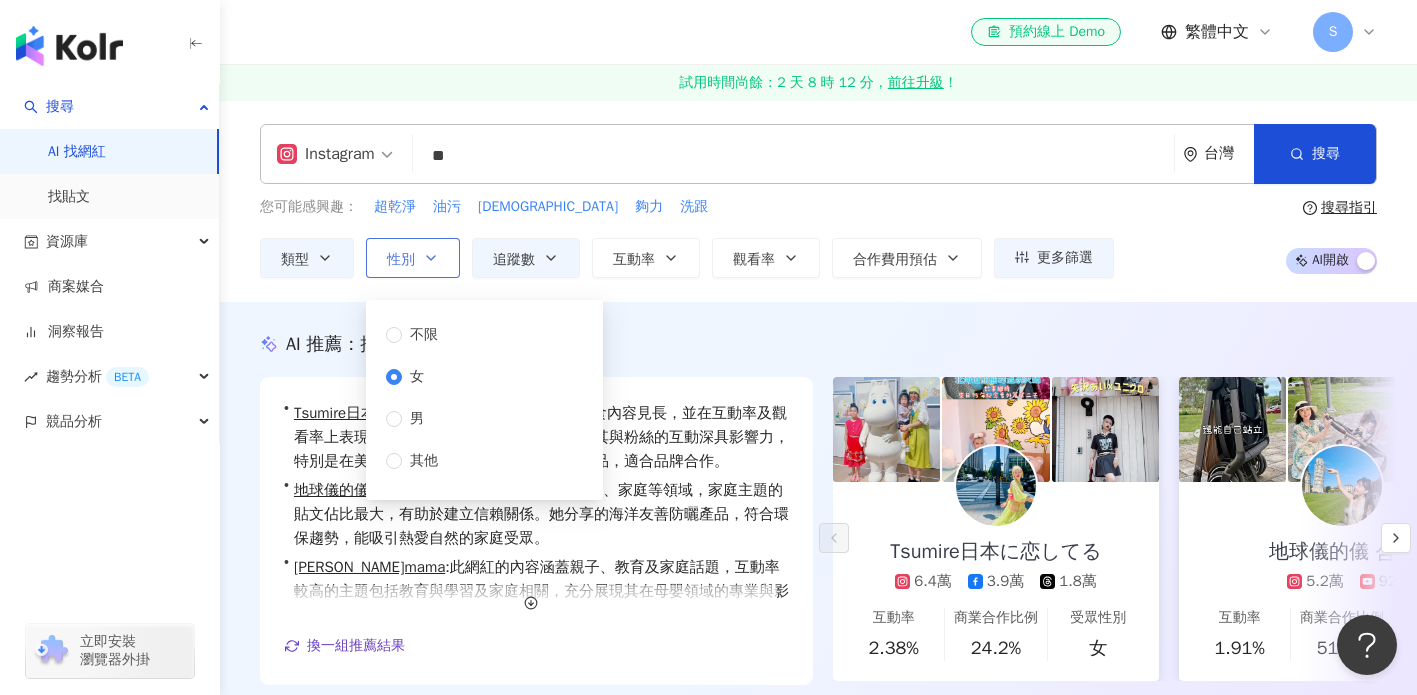 click 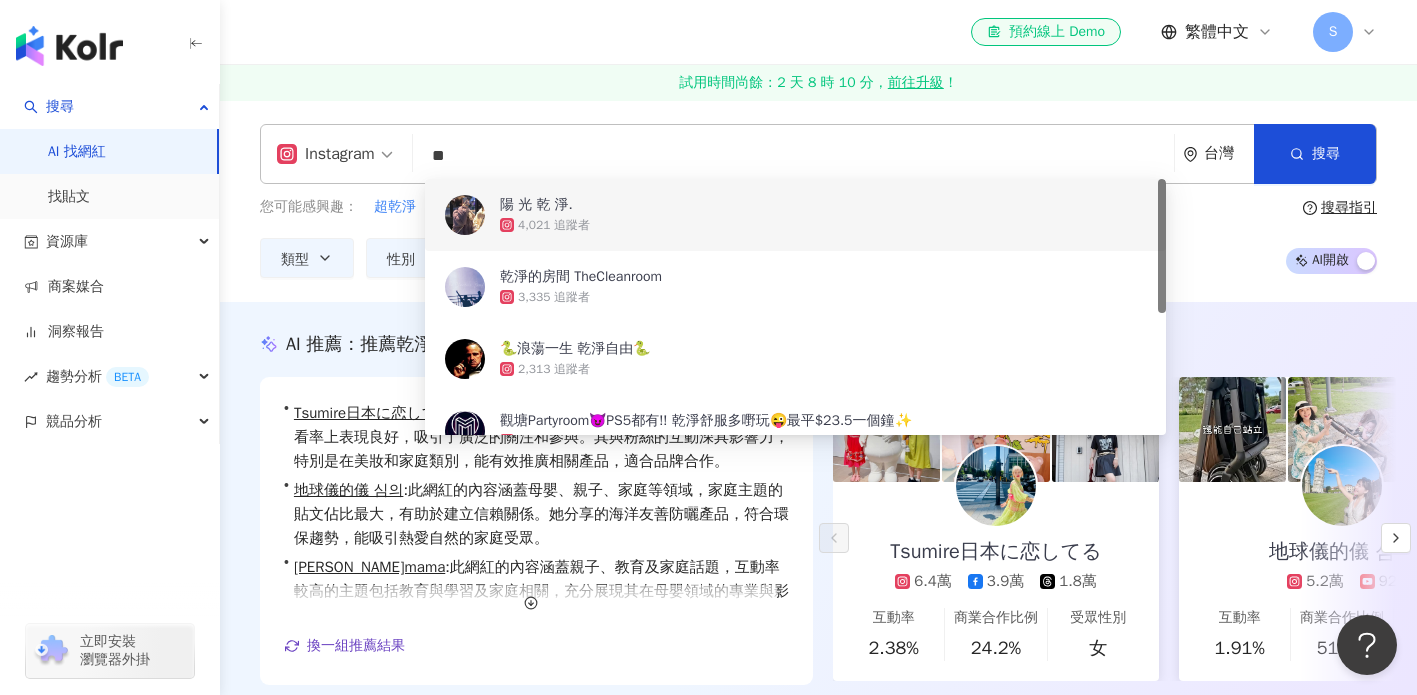 drag, startPoint x: 556, startPoint y: 162, endPoint x: 435, endPoint y: 137, distance: 123.55566 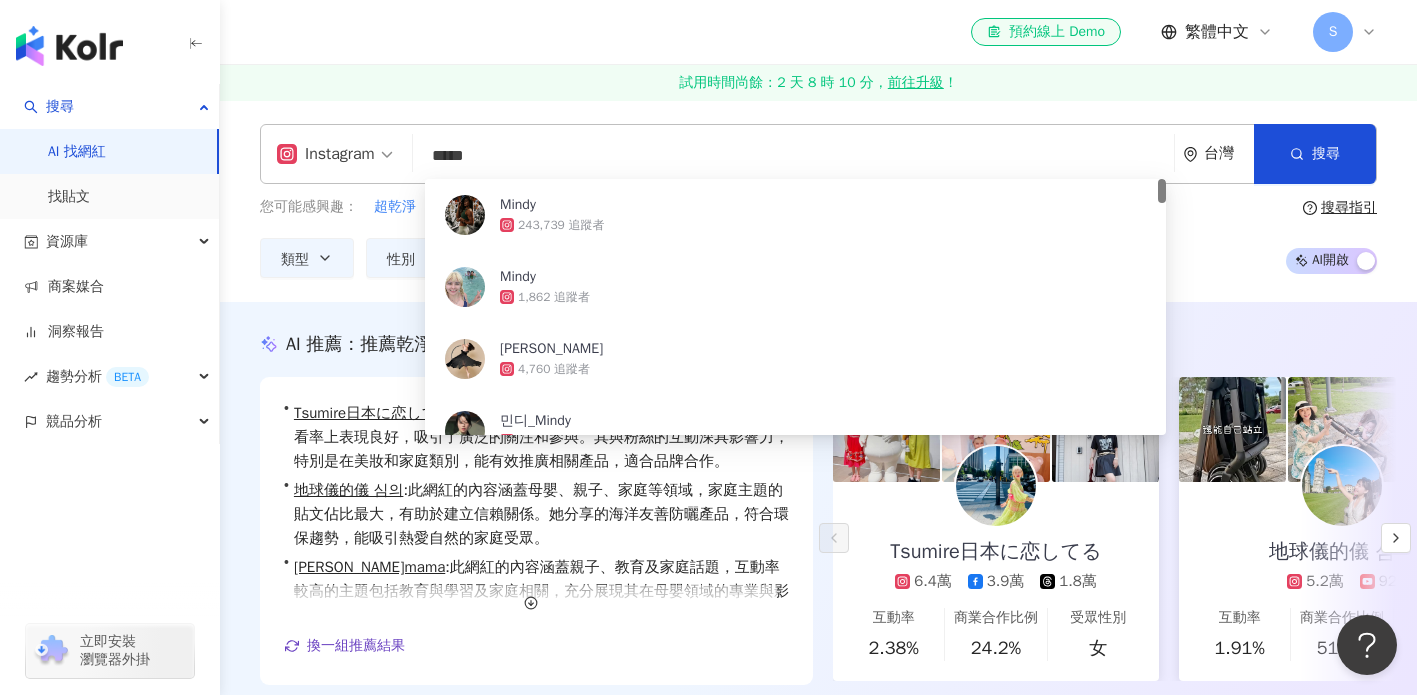 type on "*****" 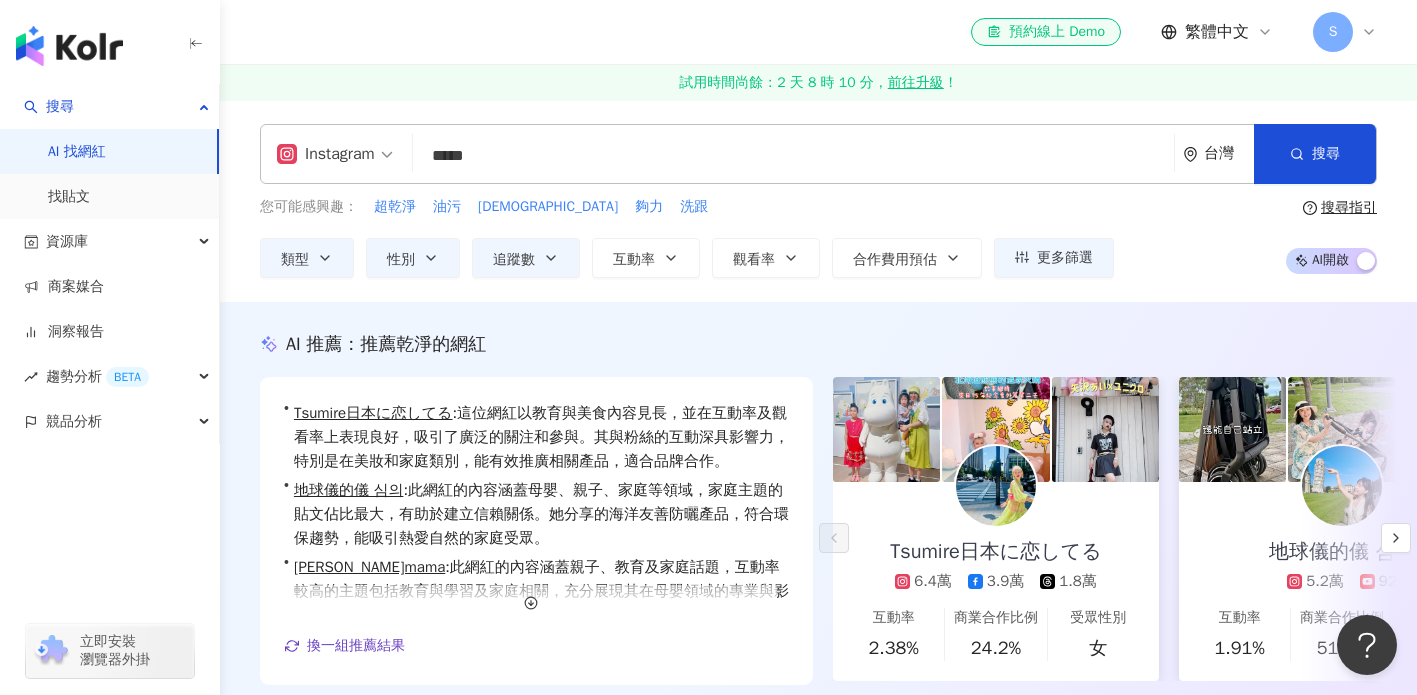 click on "試用時間尚餘：2 天 8 時 10 分， 前往升級 ！" at bounding box center [818, 83] 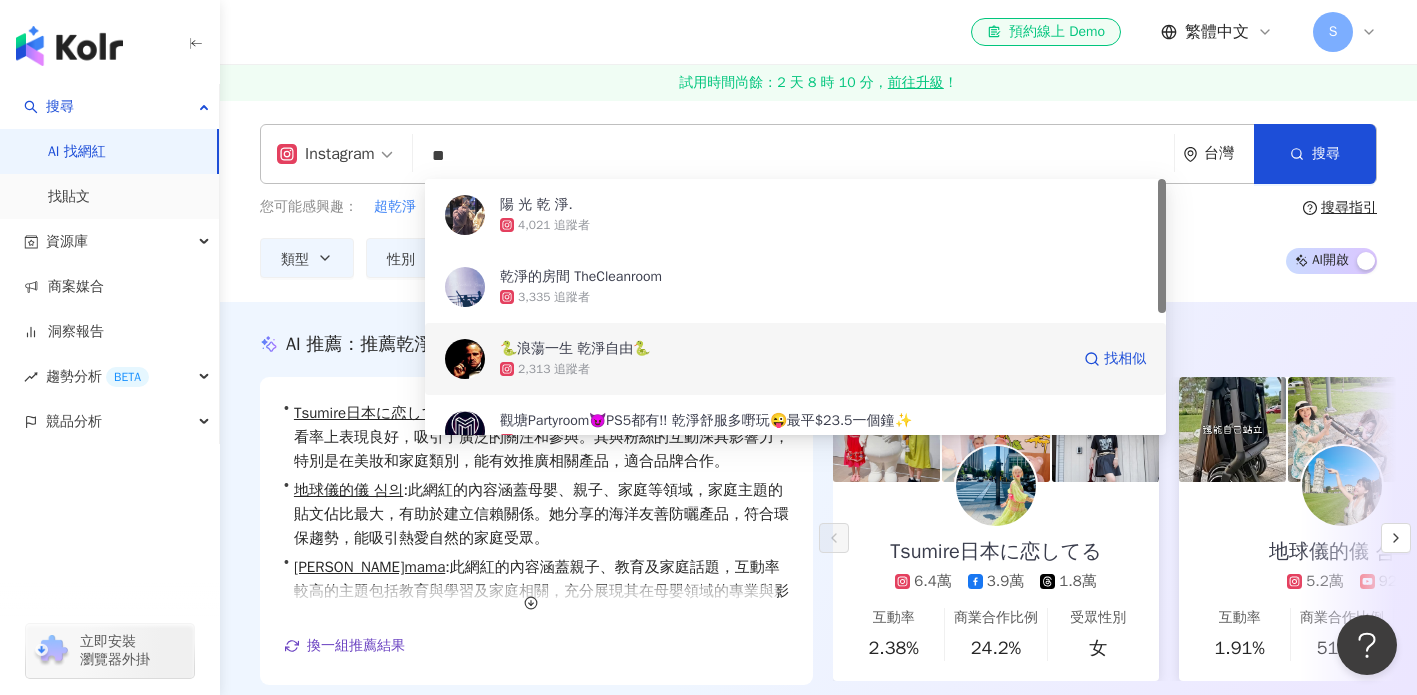 click on "🐍浪蕩一生 乾淨自由🐍 2,313   追蹤者 找相似" at bounding box center [795, 359] 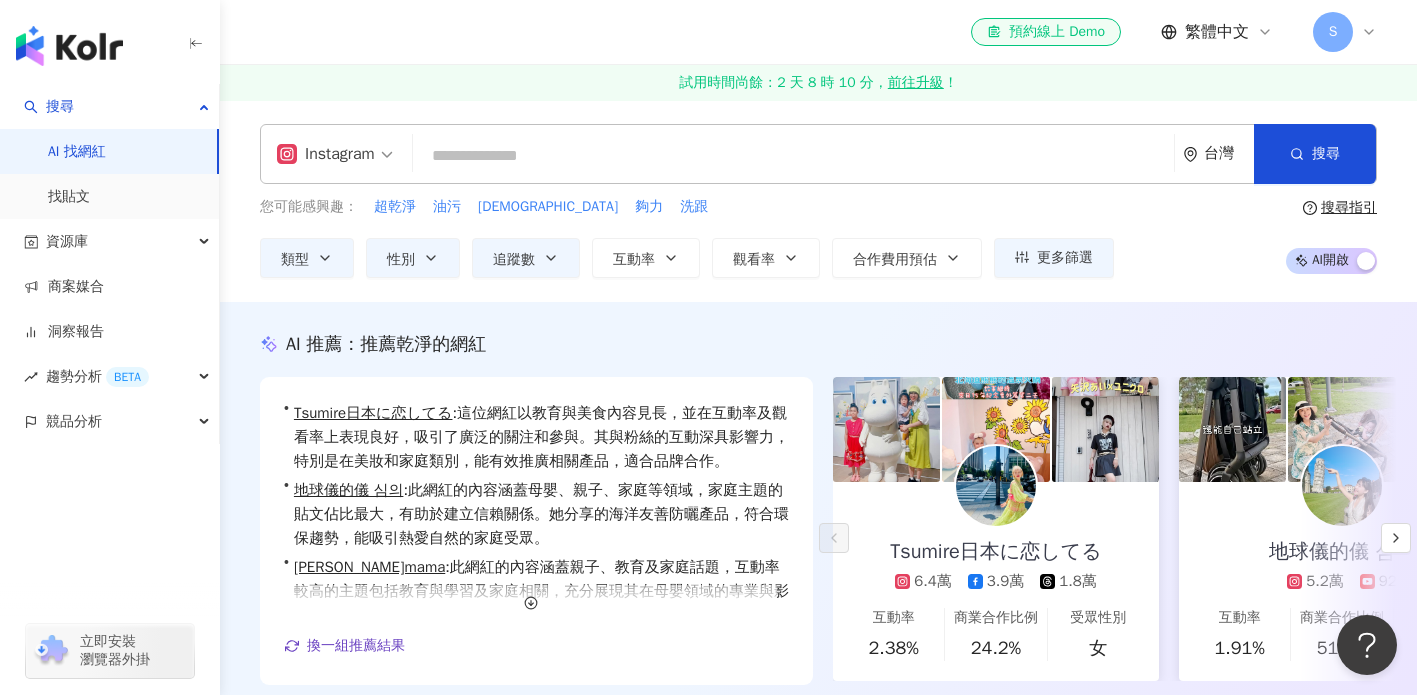 click at bounding box center [793, 156] 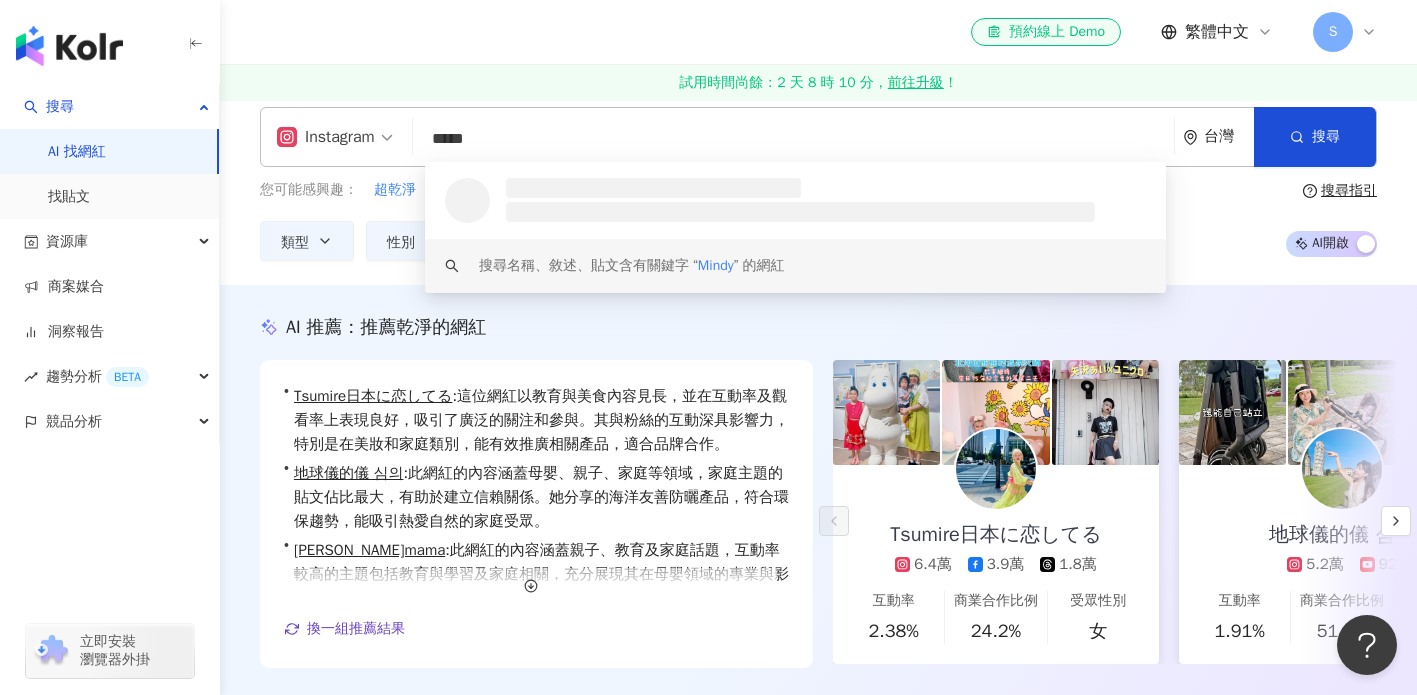 scroll, scrollTop: 42, scrollLeft: 0, axis: vertical 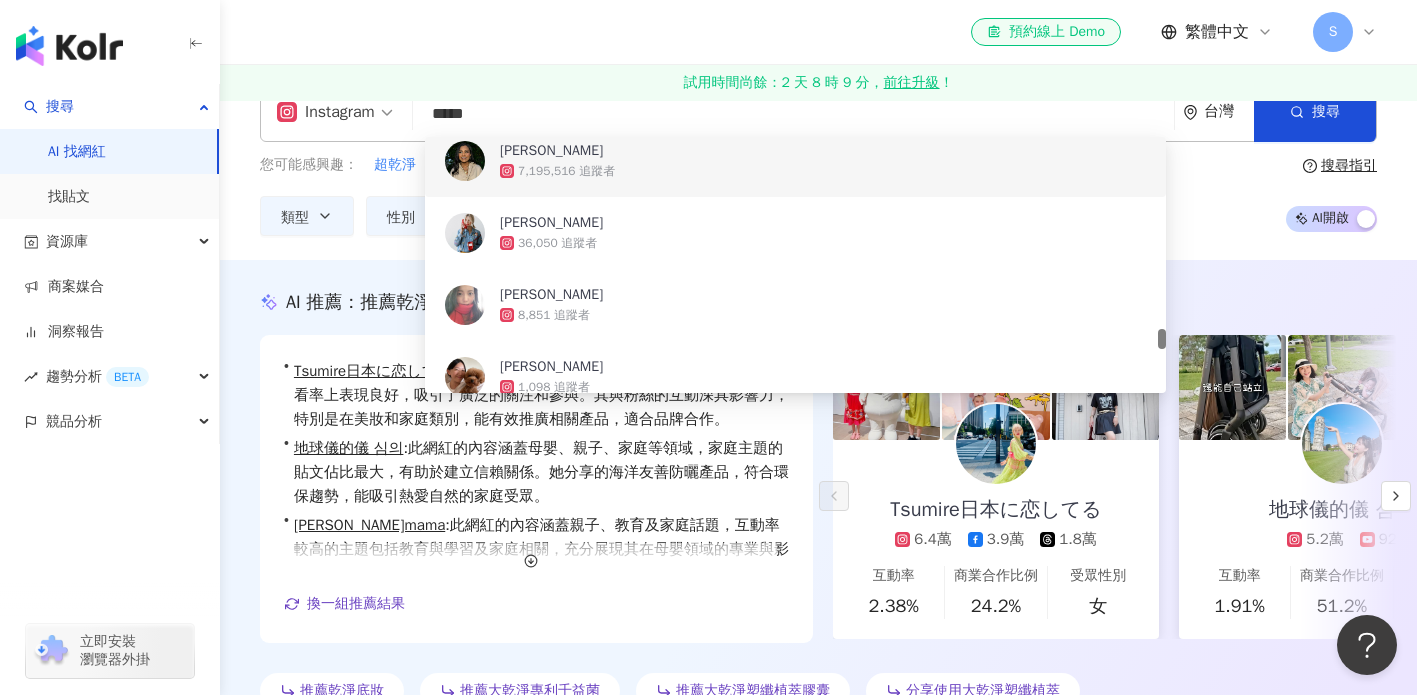 click on "el-icon-cs 預約線上 Demo 繁體中文 S" at bounding box center [818, 32] 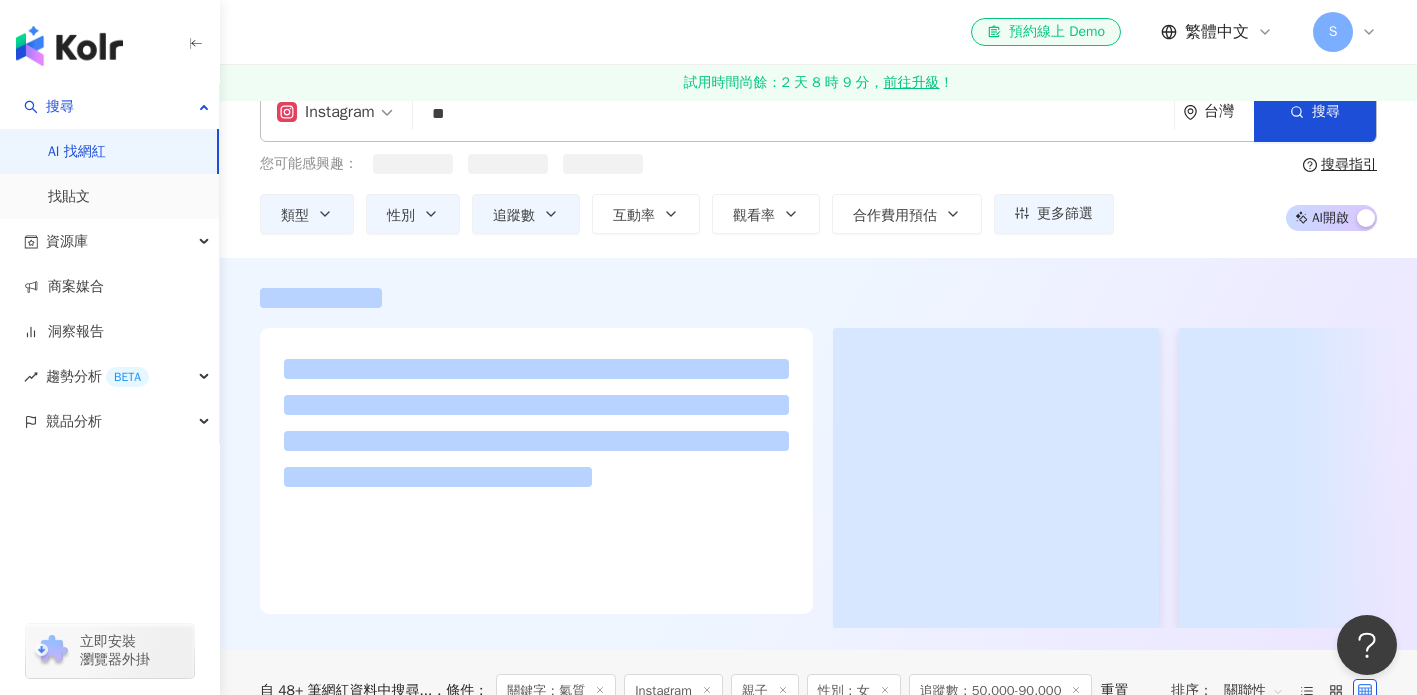 scroll, scrollTop: 0, scrollLeft: 0, axis: both 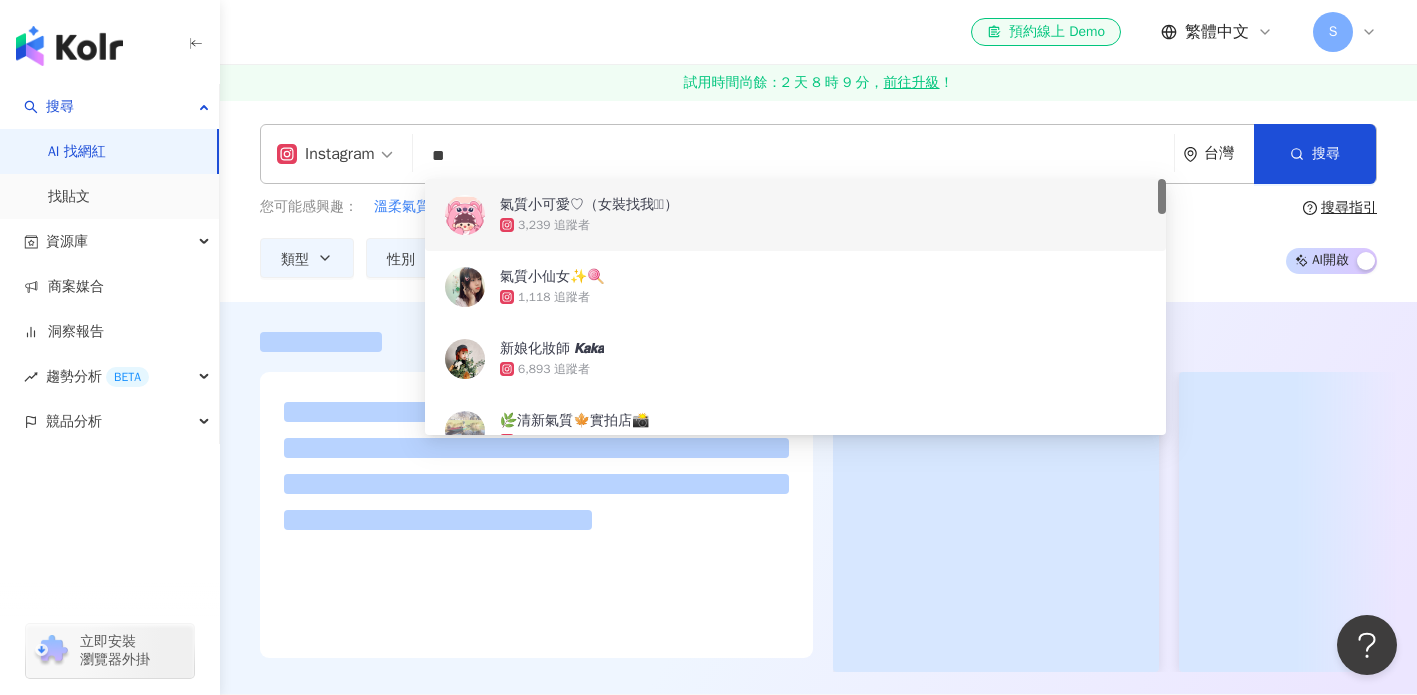 type on "**" 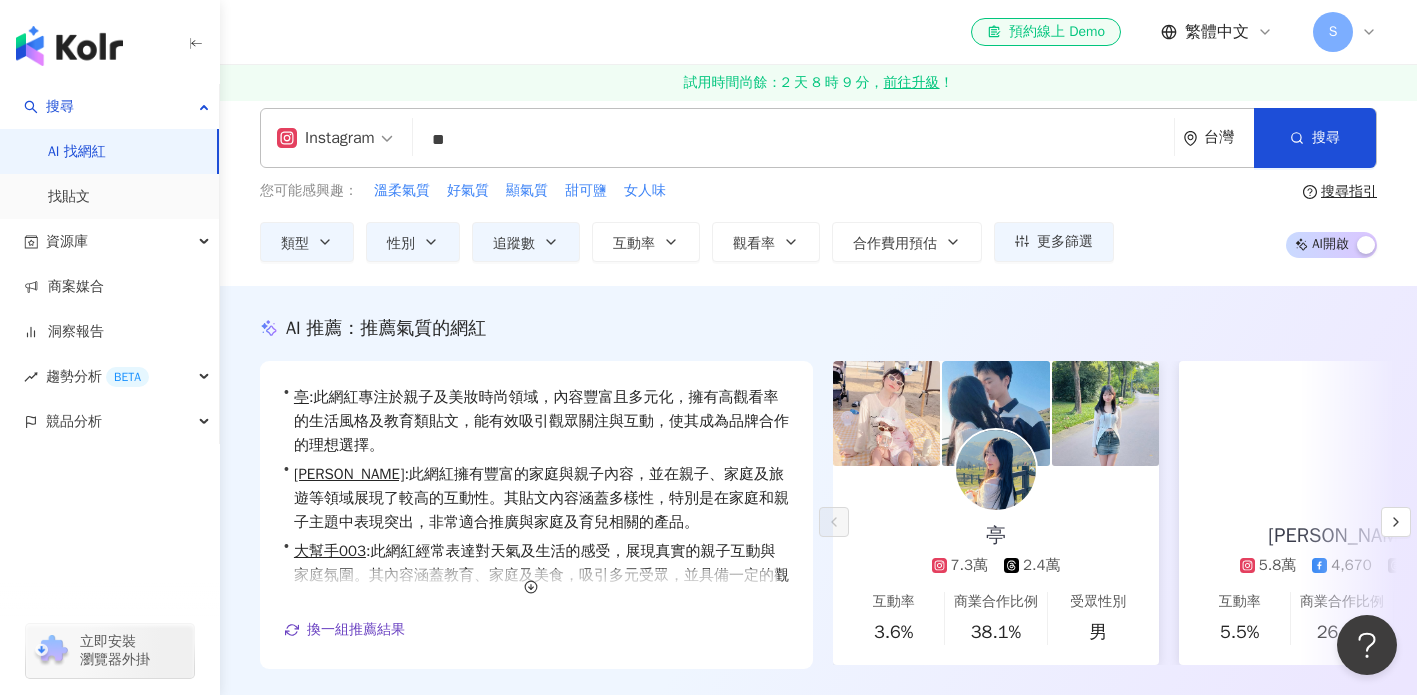 scroll, scrollTop: 34, scrollLeft: 0, axis: vertical 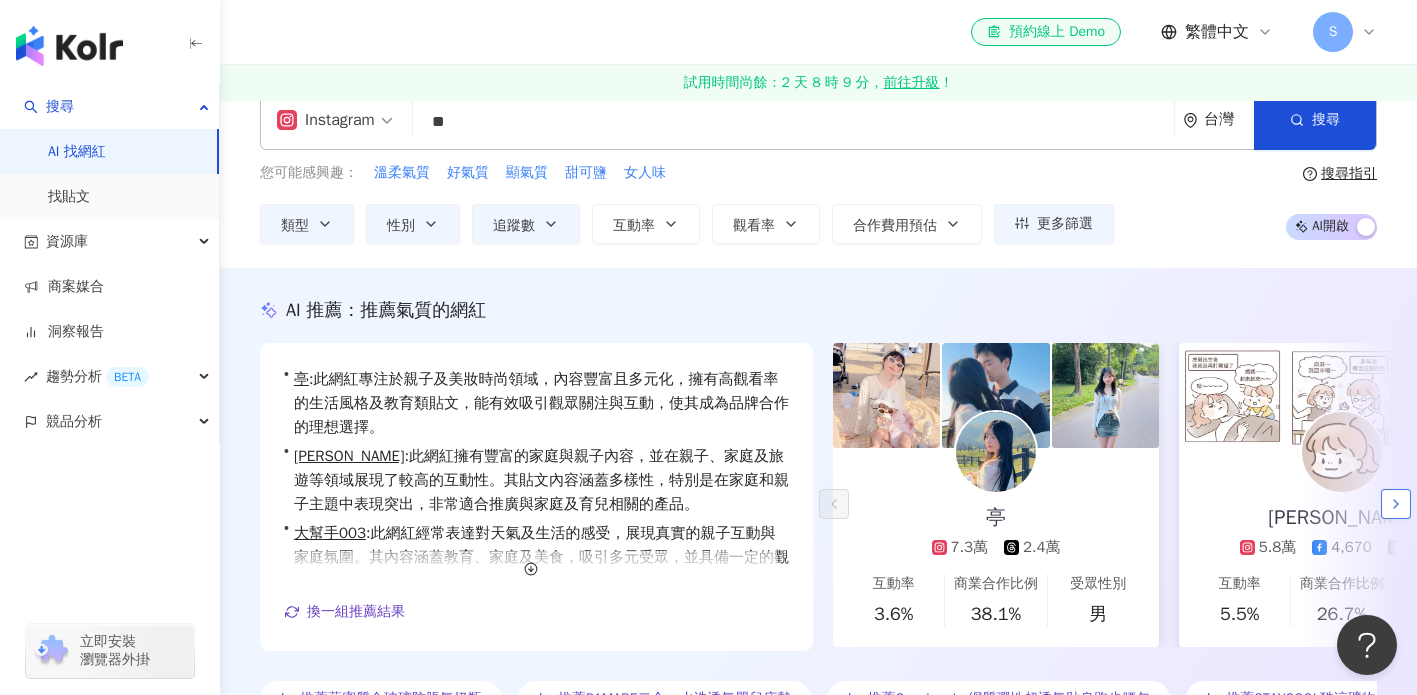 click at bounding box center (1396, 504) 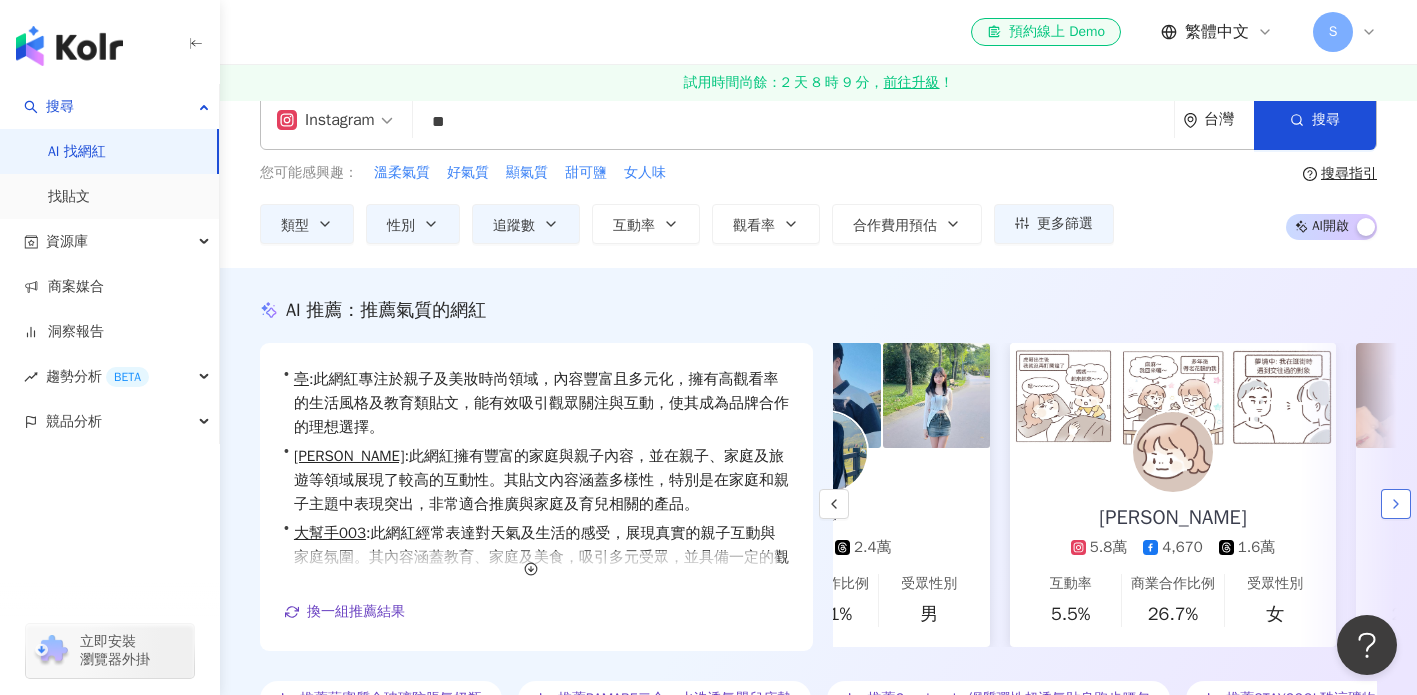scroll, scrollTop: 0, scrollLeft: 346, axis: horizontal 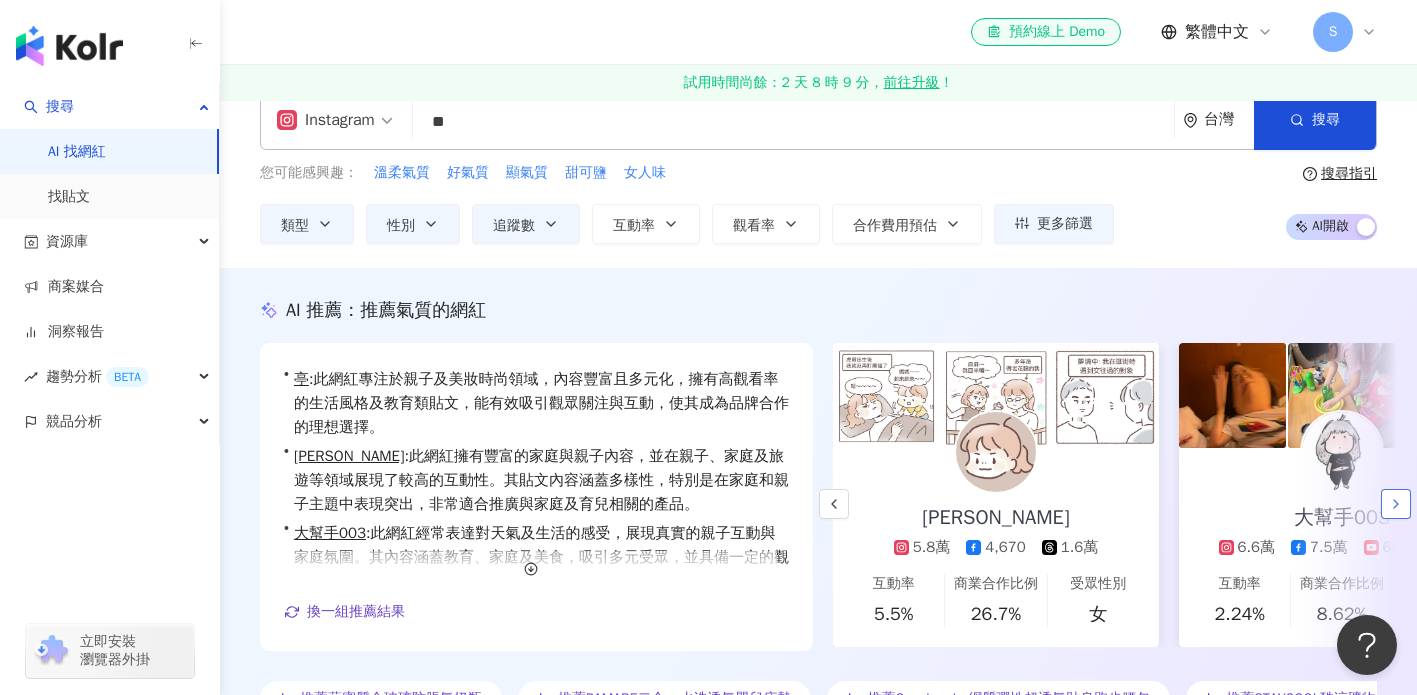 click at bounding box center [1396, 504] 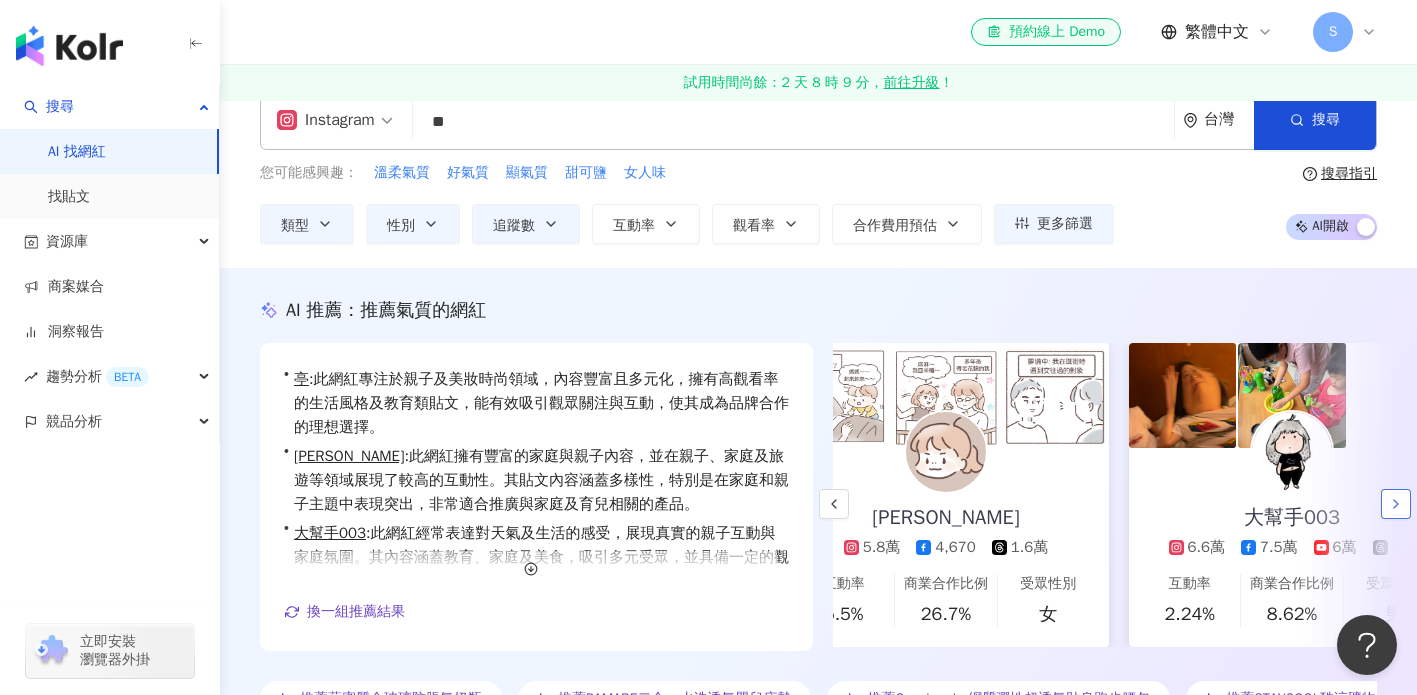 scroll, scrollTop: 0, scrollLeft: 514, axis: horizontal 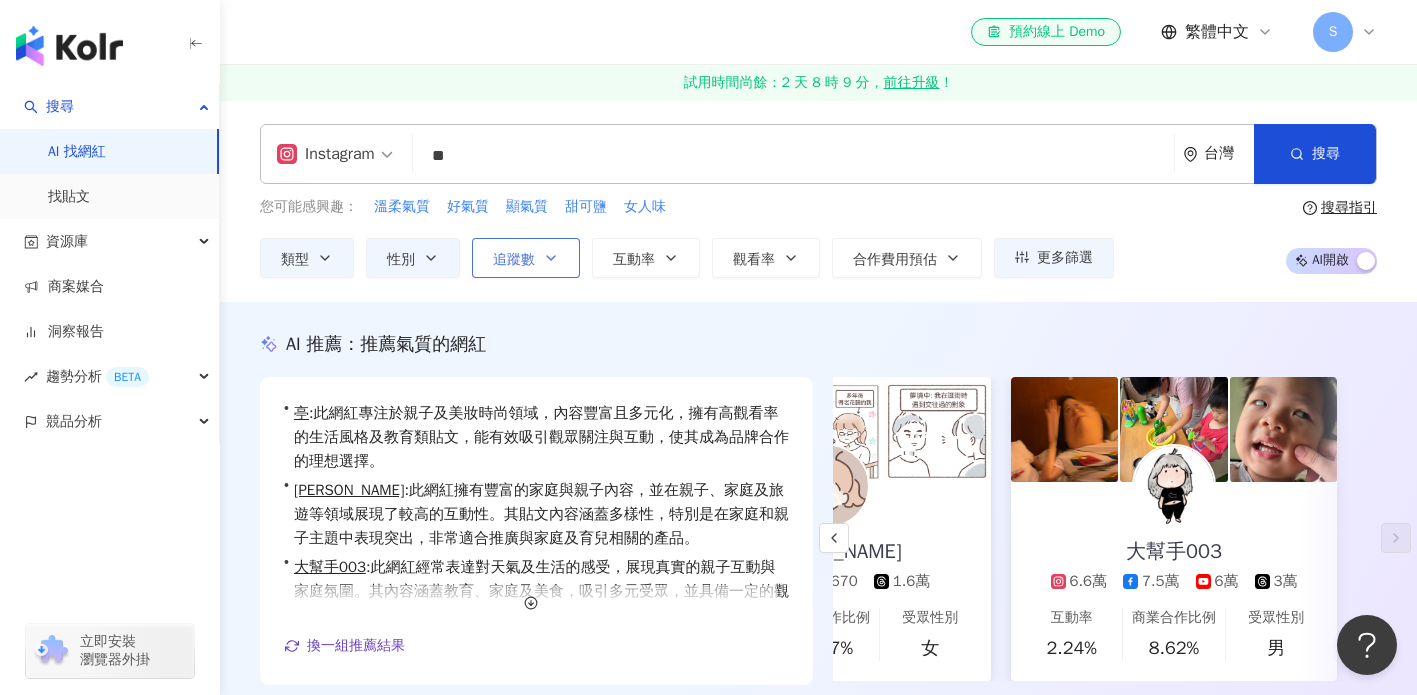 click on "追蹤數" at bounding box center (514, 260) 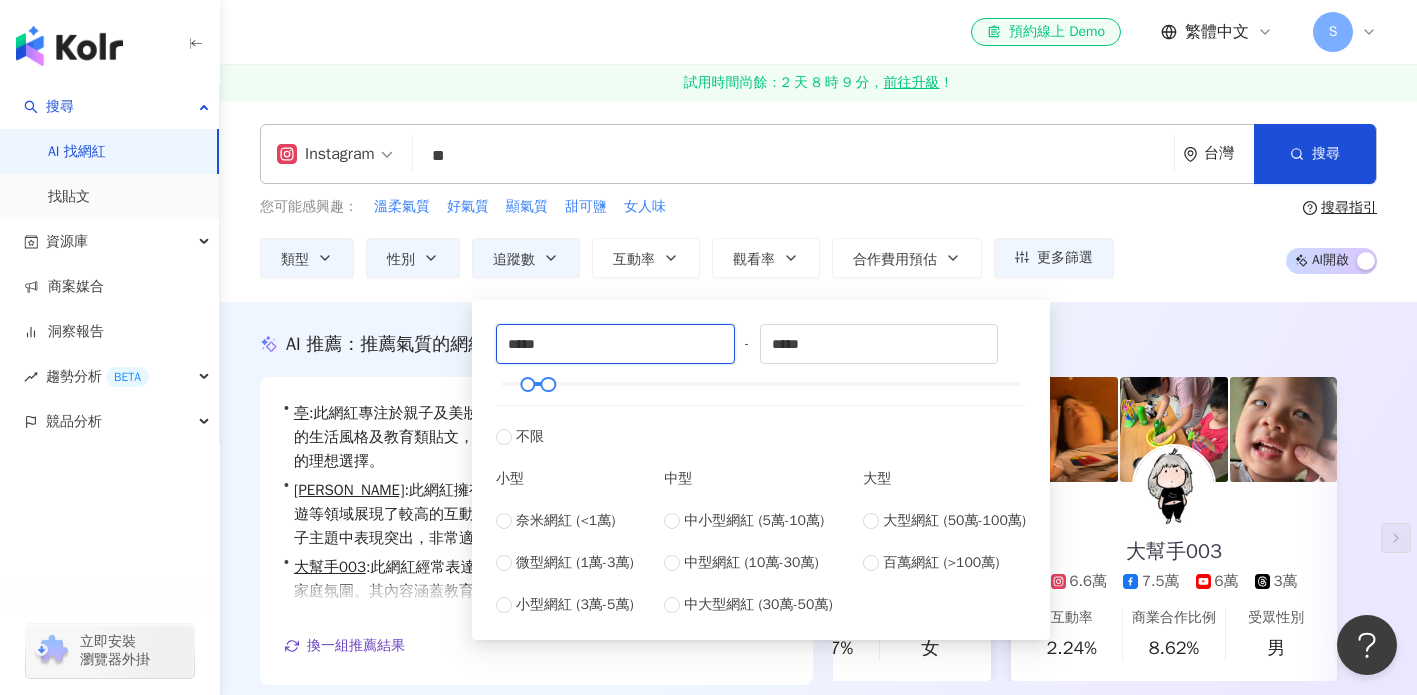 drag, startPoint x: 613, startPoint y: 334, endPoint x: 362, endPoint y: 329, distance: 251.04979 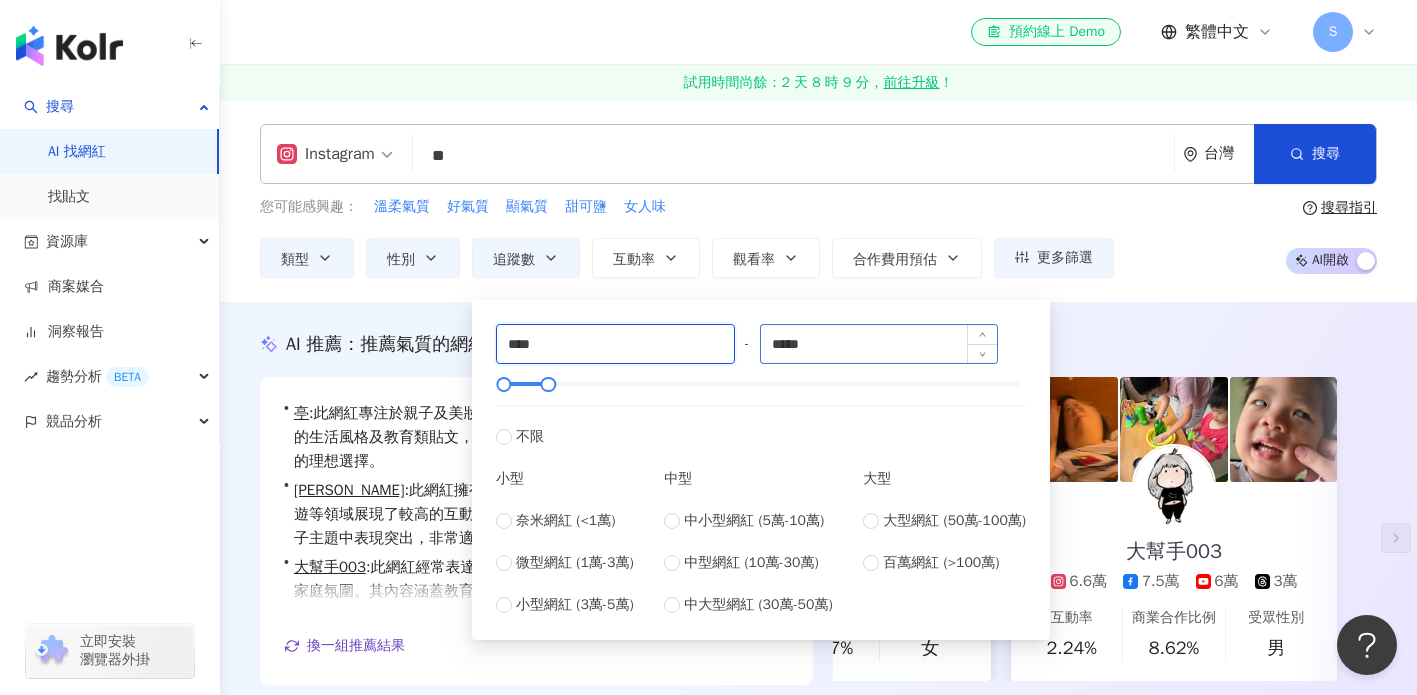 type on "****" 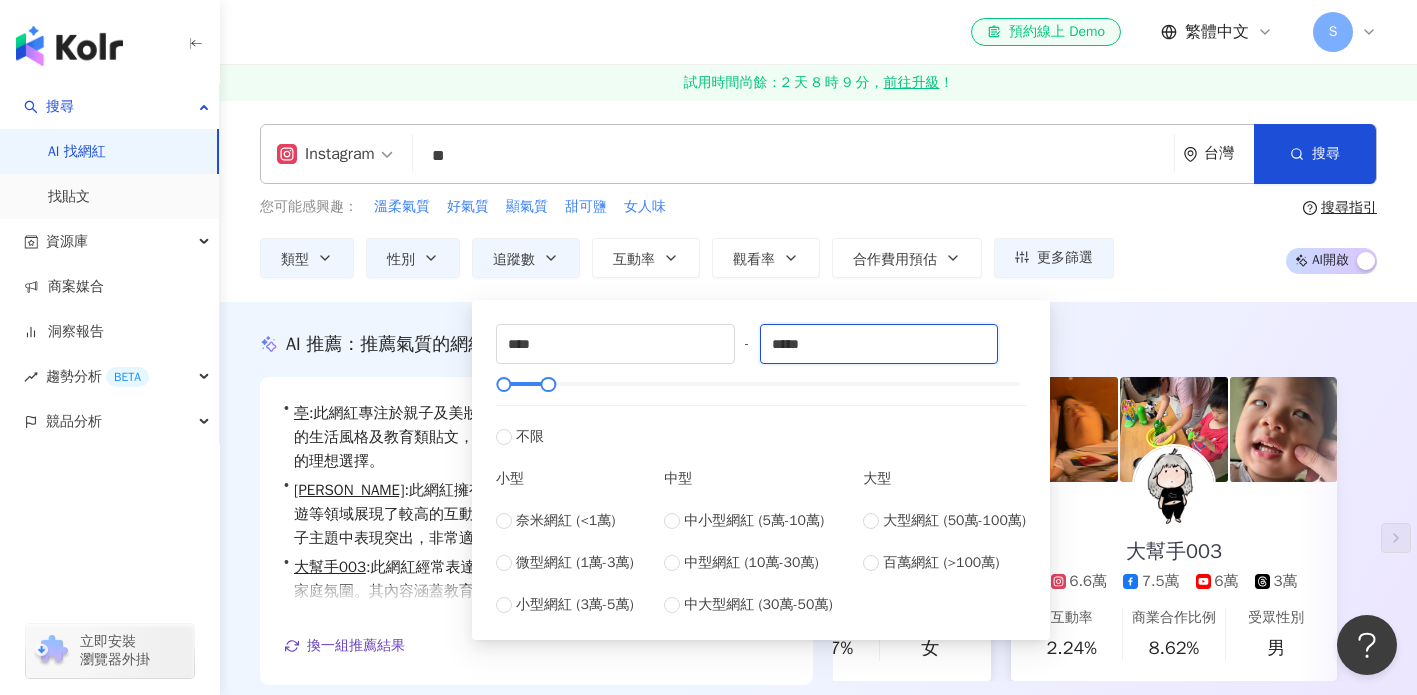 drag, startPoint x: 834, startPoint y: 348, endPoint x: 511, endPoint y: 316, distance: 324.58127 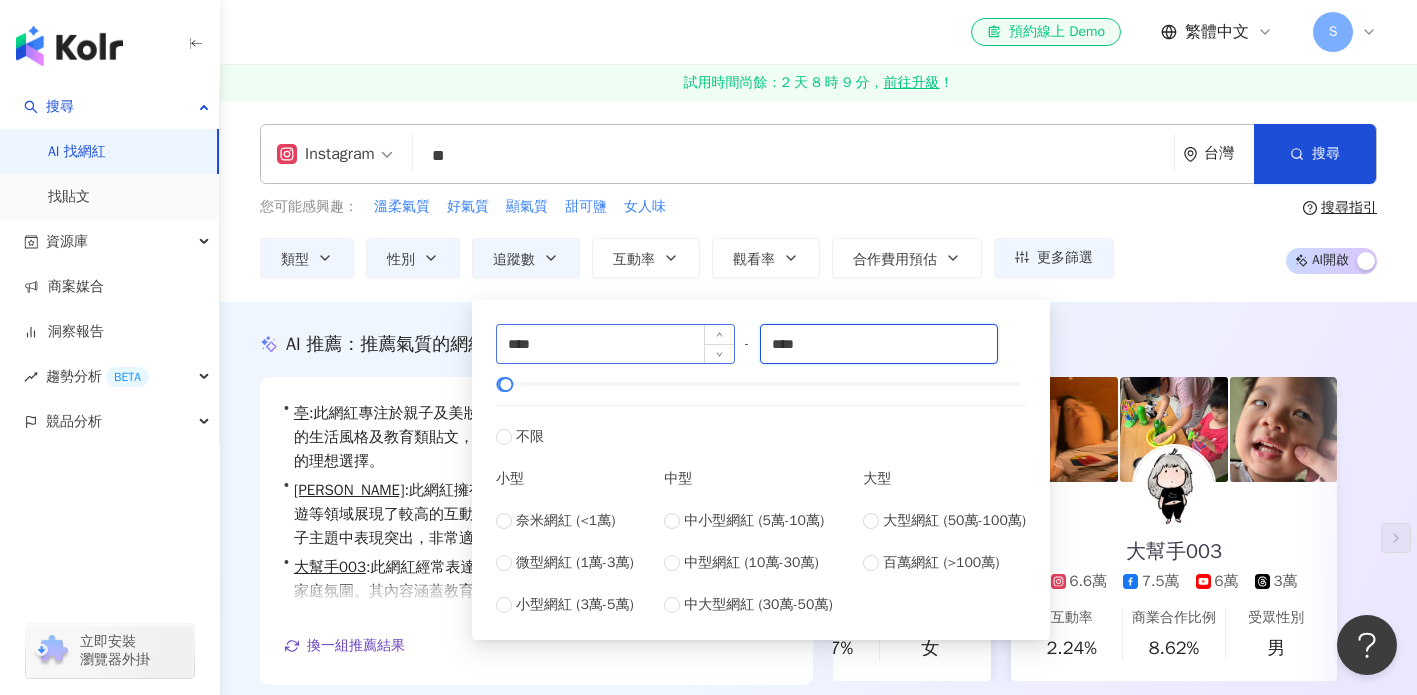 type on "****" 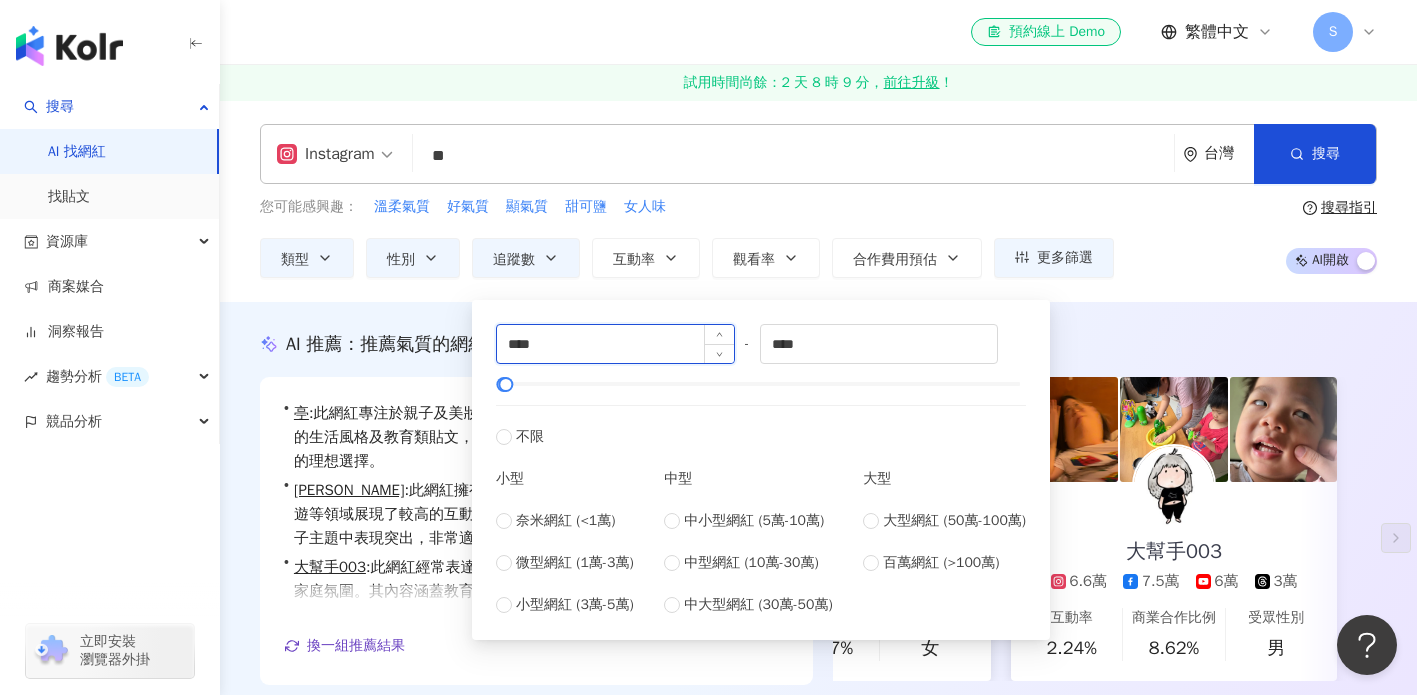 drag, startPoint x: 503, startPoint y: 340, endPoint x: 516, endPoint y: 338, distance: 13.152946 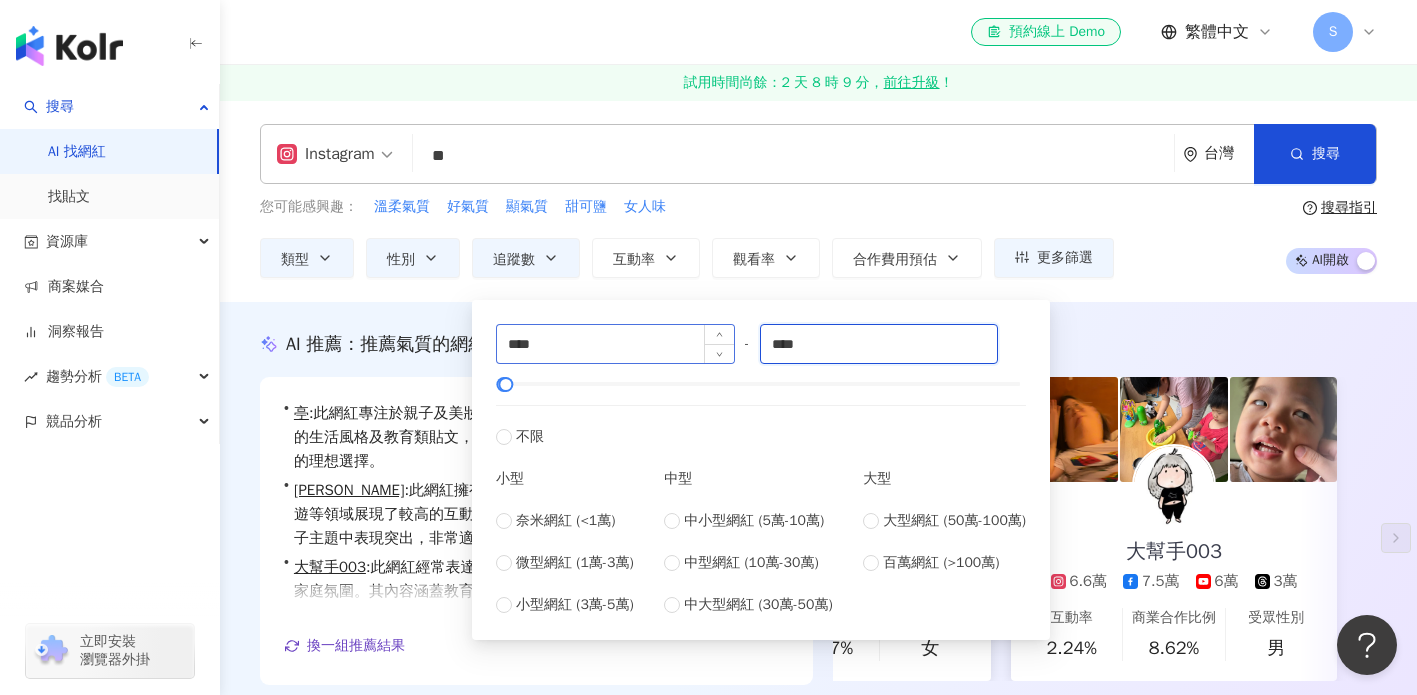 drag, startPoint x: 887, startPoint y: 345, endPoint x: 664, endPoint y: 338, distance: 223.10983 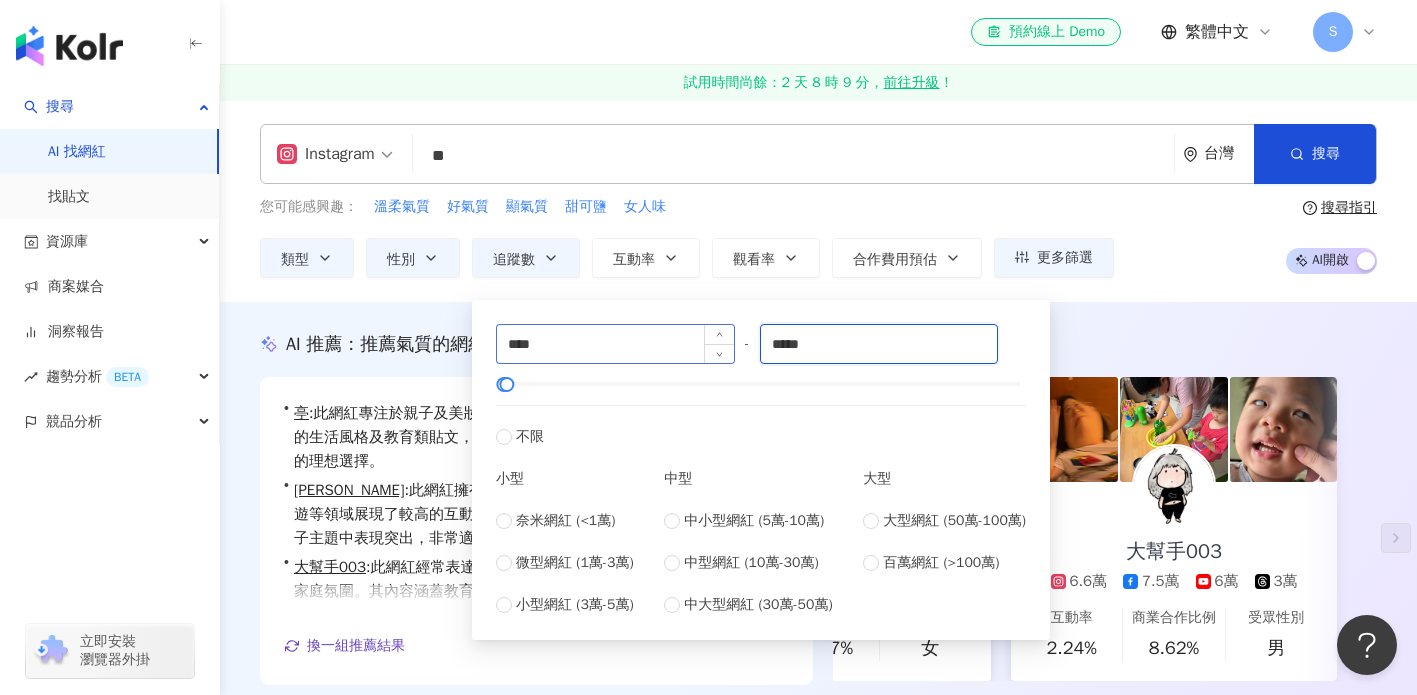 type on "*****" 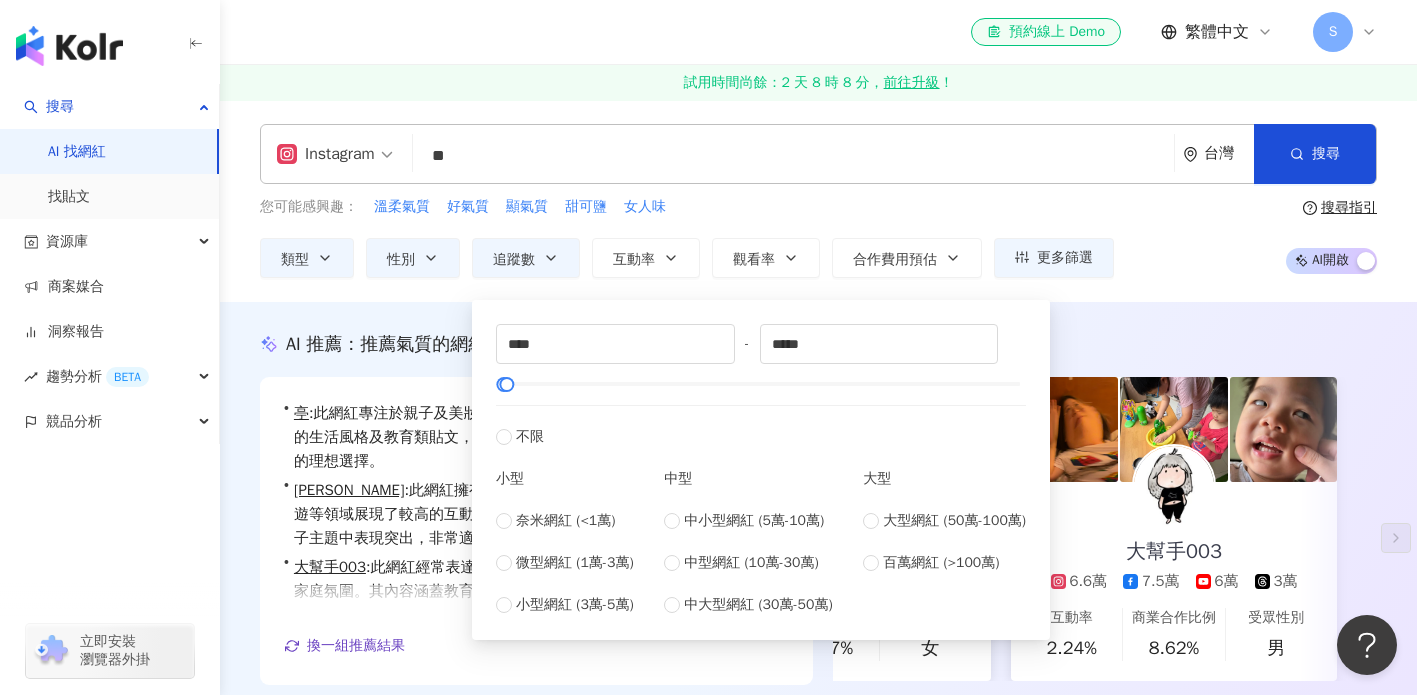 click on "您可能感興趣： 溫柔氣質  好氣質  顯氣質  甜可鹽  女人味" at bounding box center [687, 207] 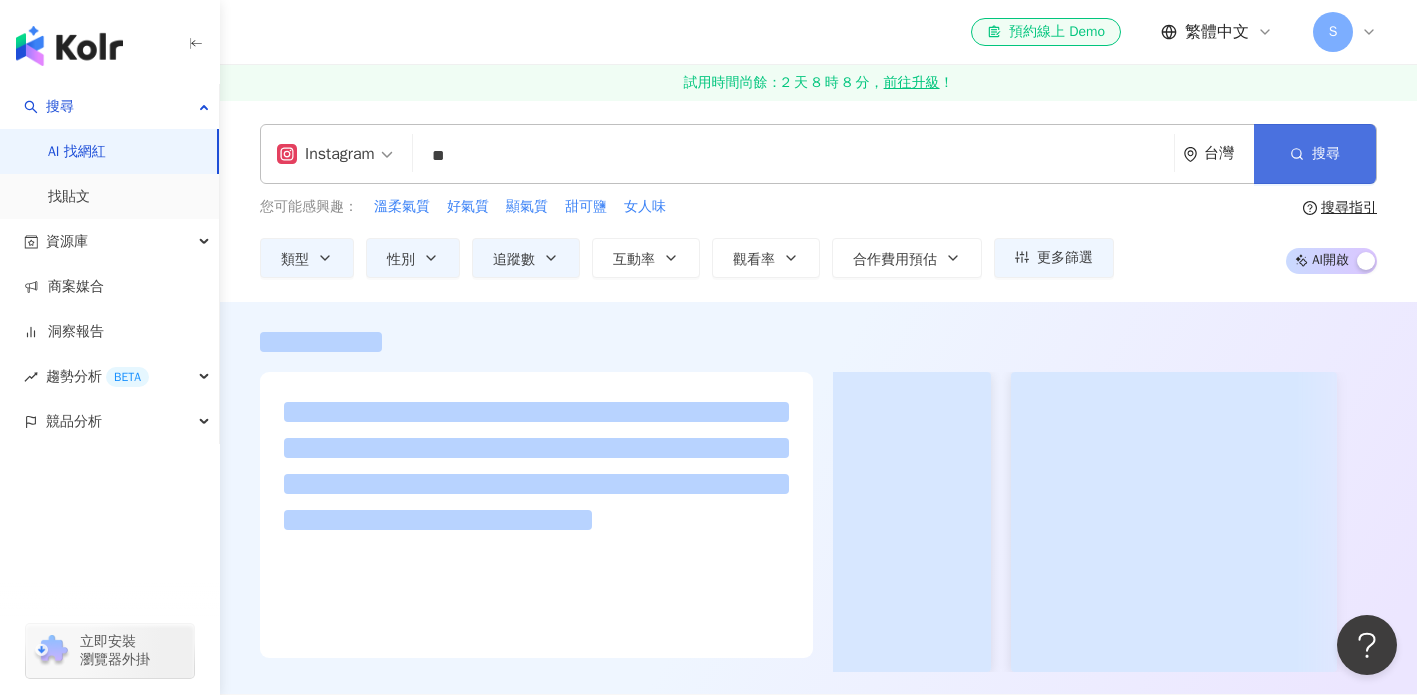 scroll, scrollTop: 0, scrollLeft: 0, axis: both 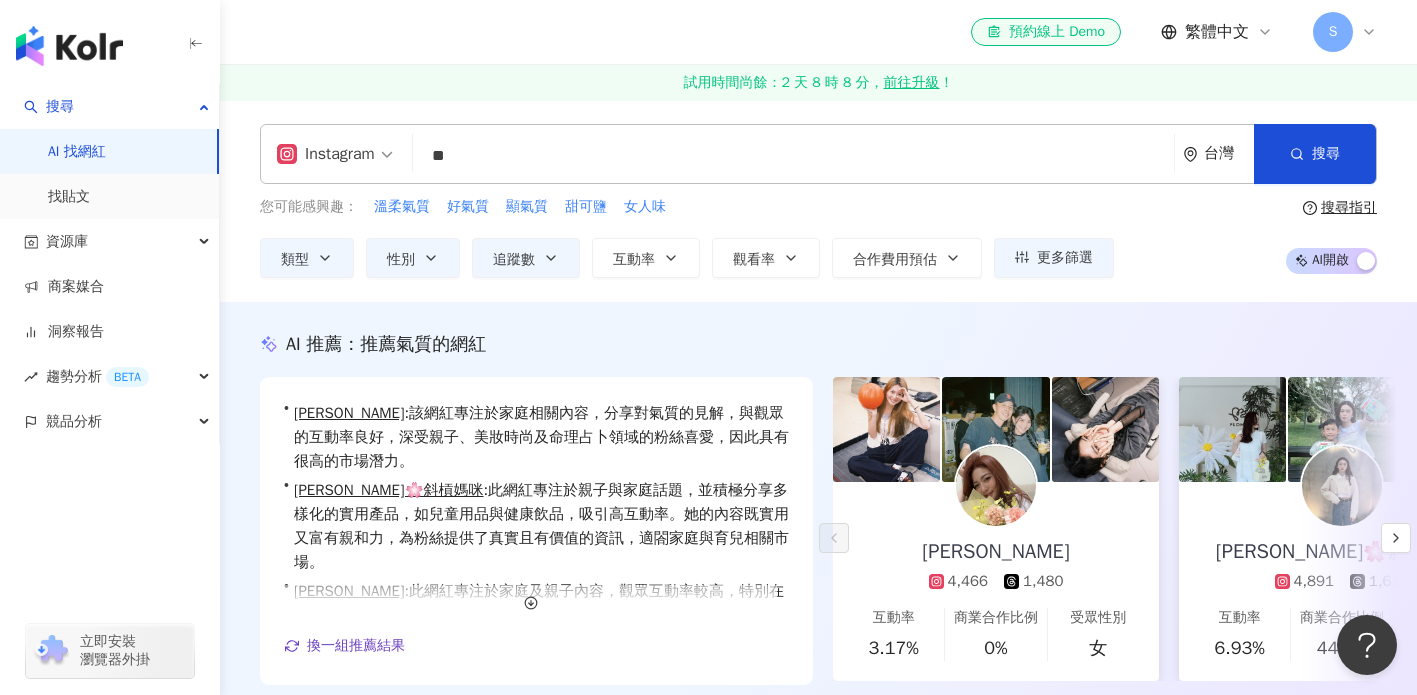 click on "林君 4,466 1,480 互動率 3.17% 商業合作比例 0% 受眾性別 女" at bounding box center [996, 581] 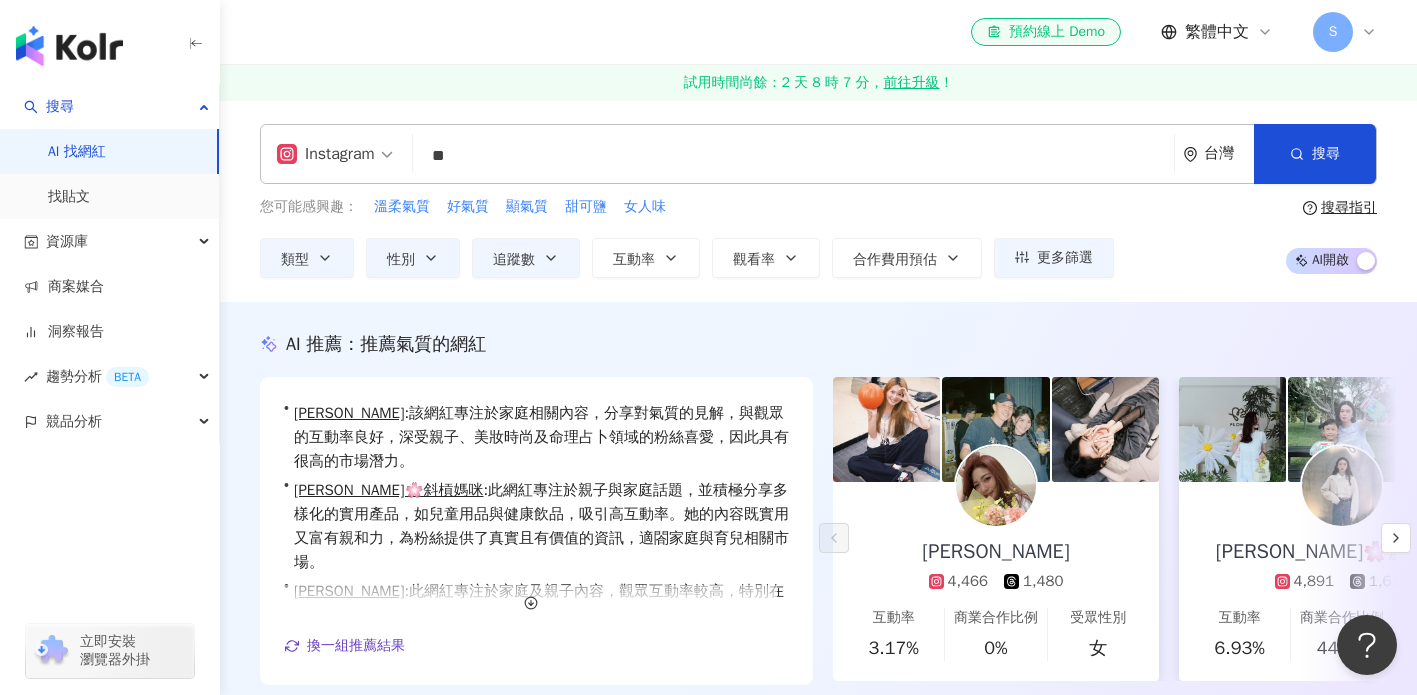 scroll, scrollTop: 224, scrollLeft: 0, axis: vertical 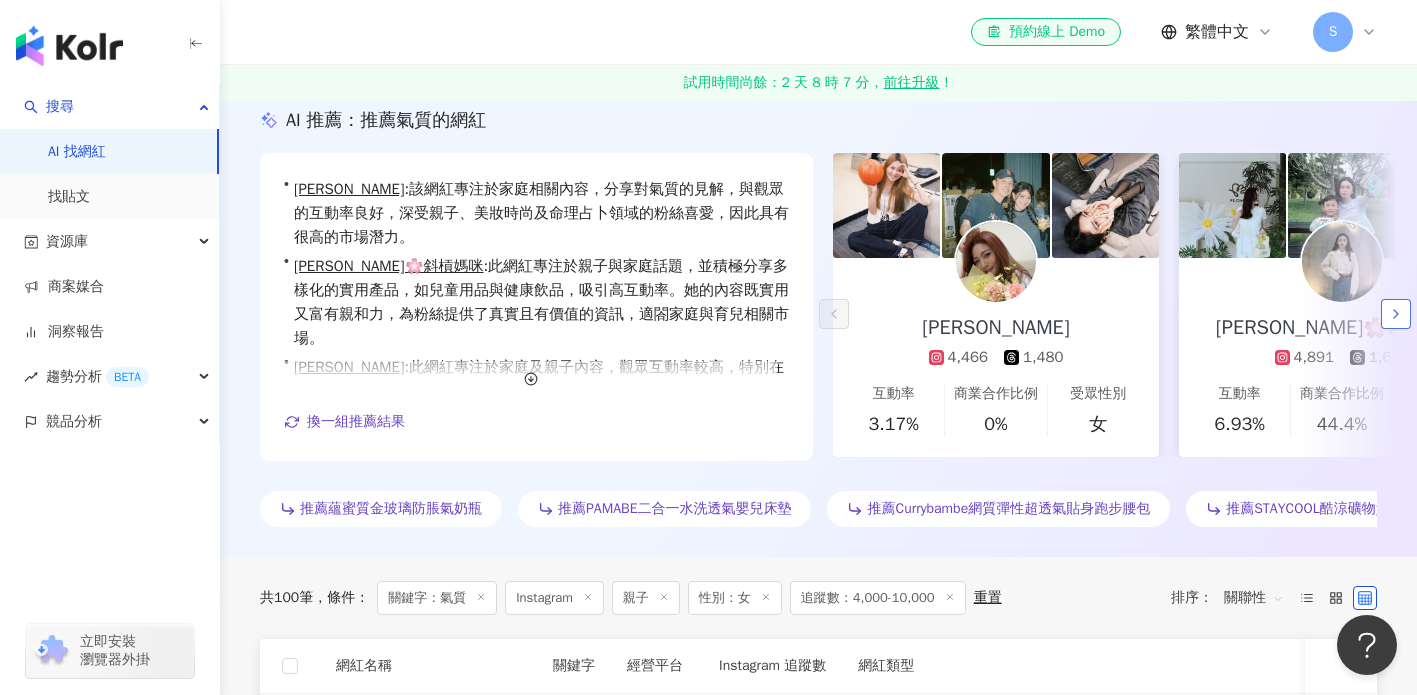 click at bounding box center [1396, 314] 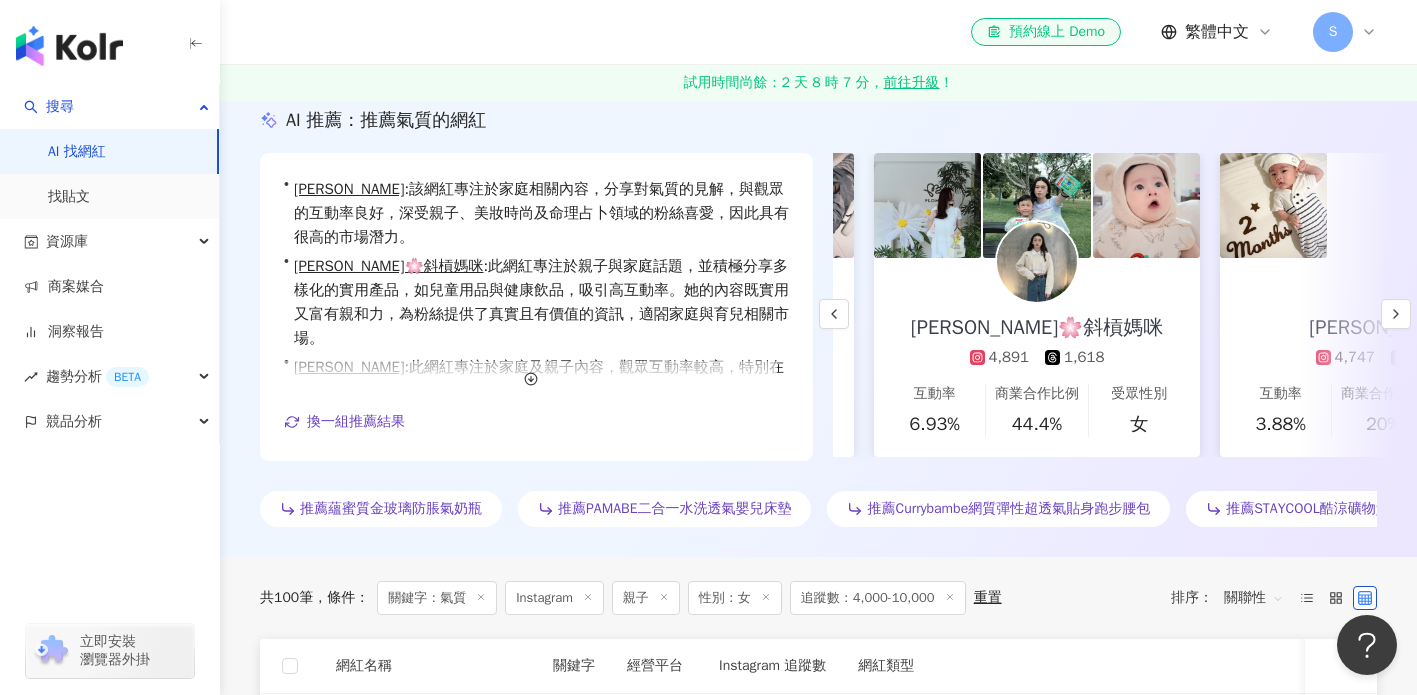 scroll, scrollTop: 0, scrollLeft: 346, axis: horizontal 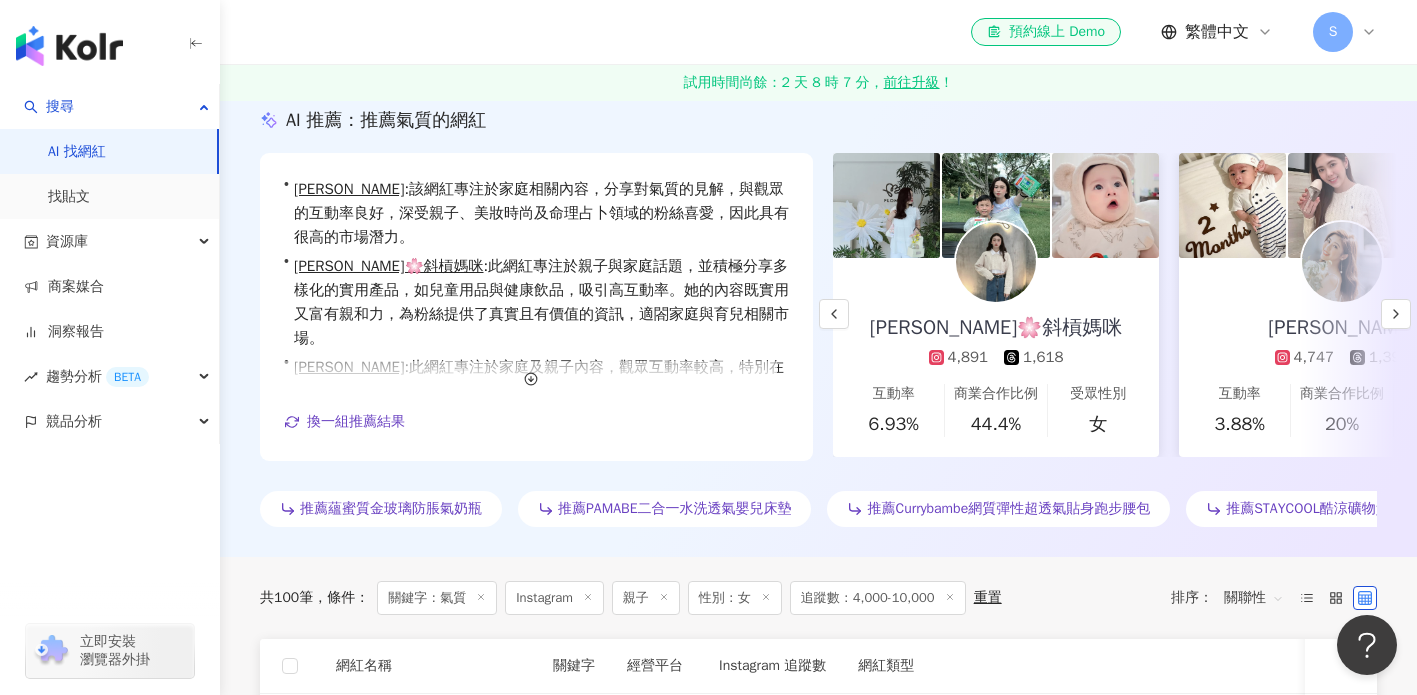 type 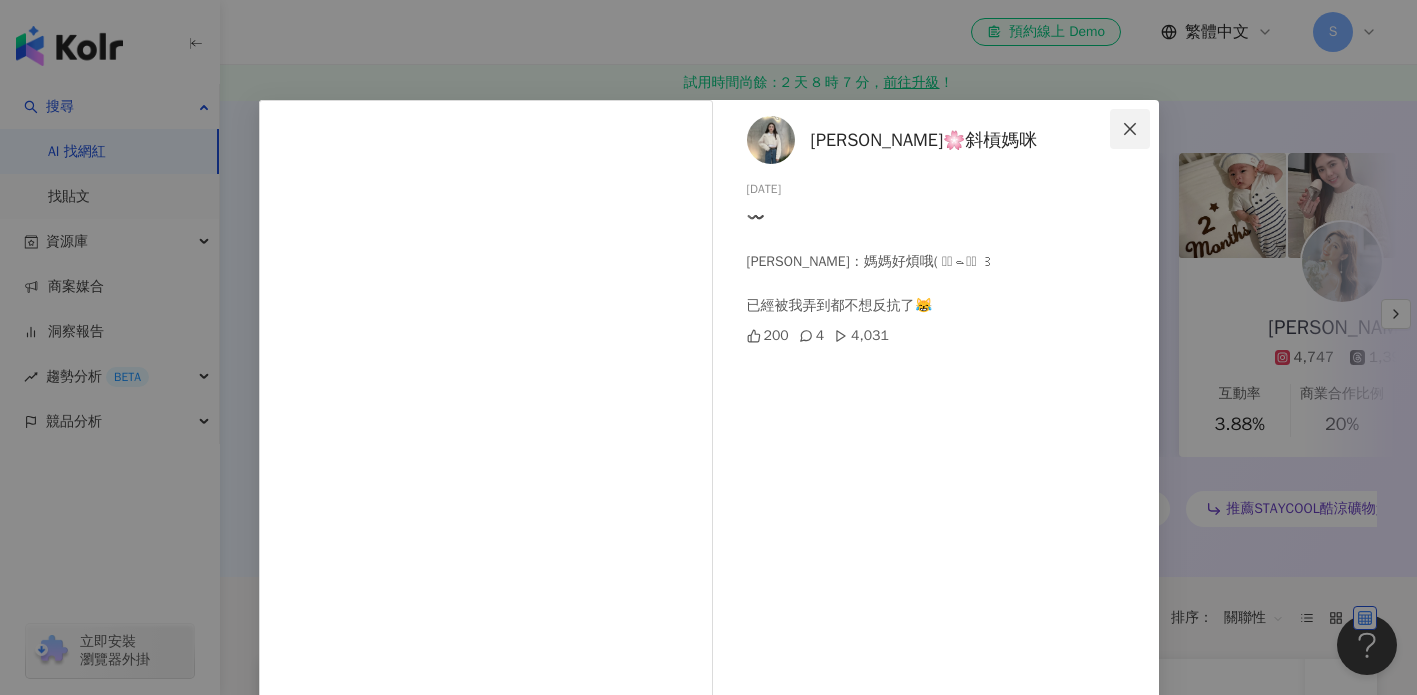 click 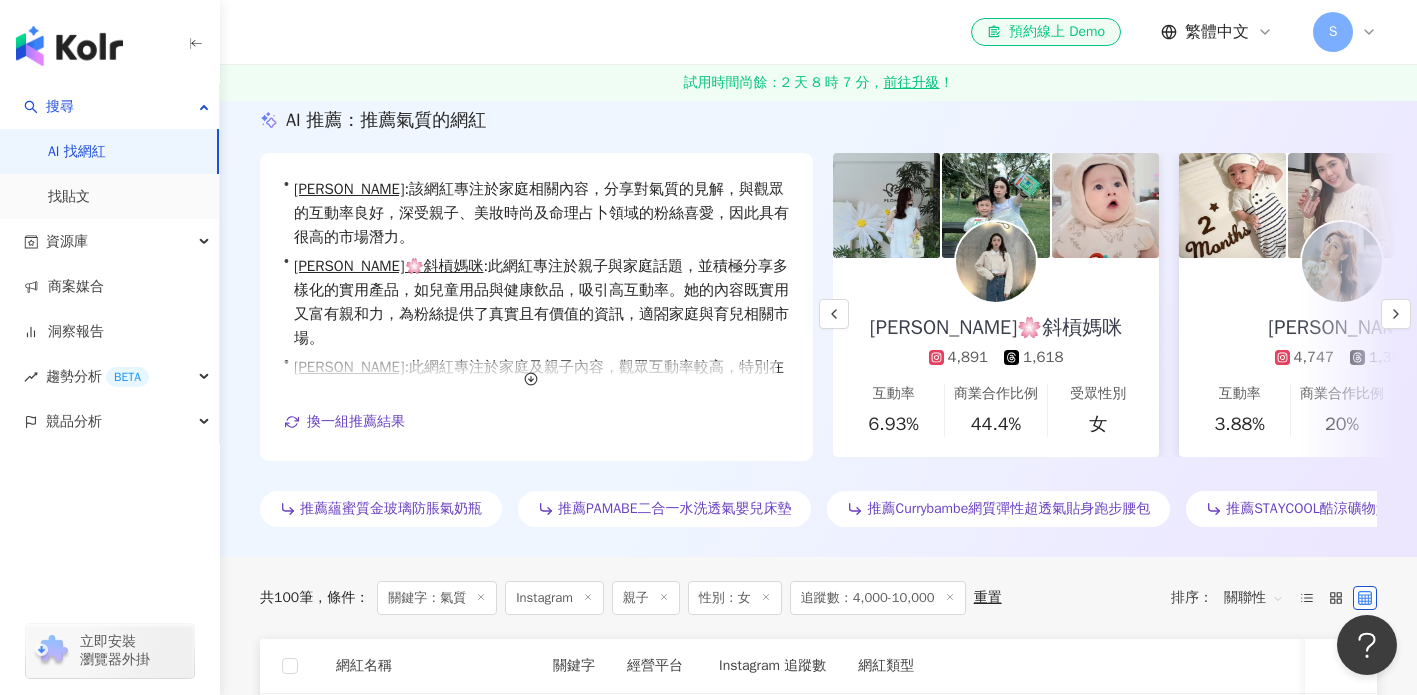 click on "朵芮絲🌸斜槓媽咪 4,891 1,618 互動率 6.93% 商業合作比例 44.4% 受眾性別 女" at bounding box center [996, 357] 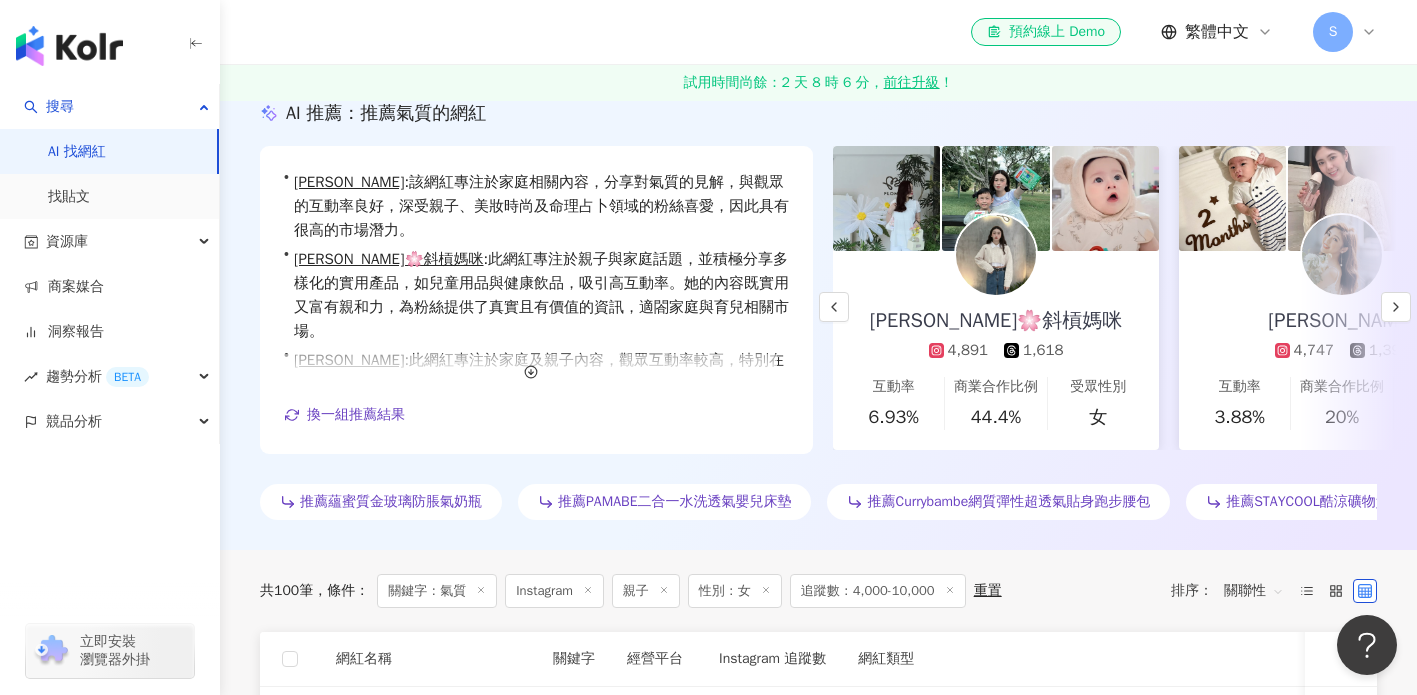 scroll, scrollTop: 536, scrollLeft: 0, axis: vertical 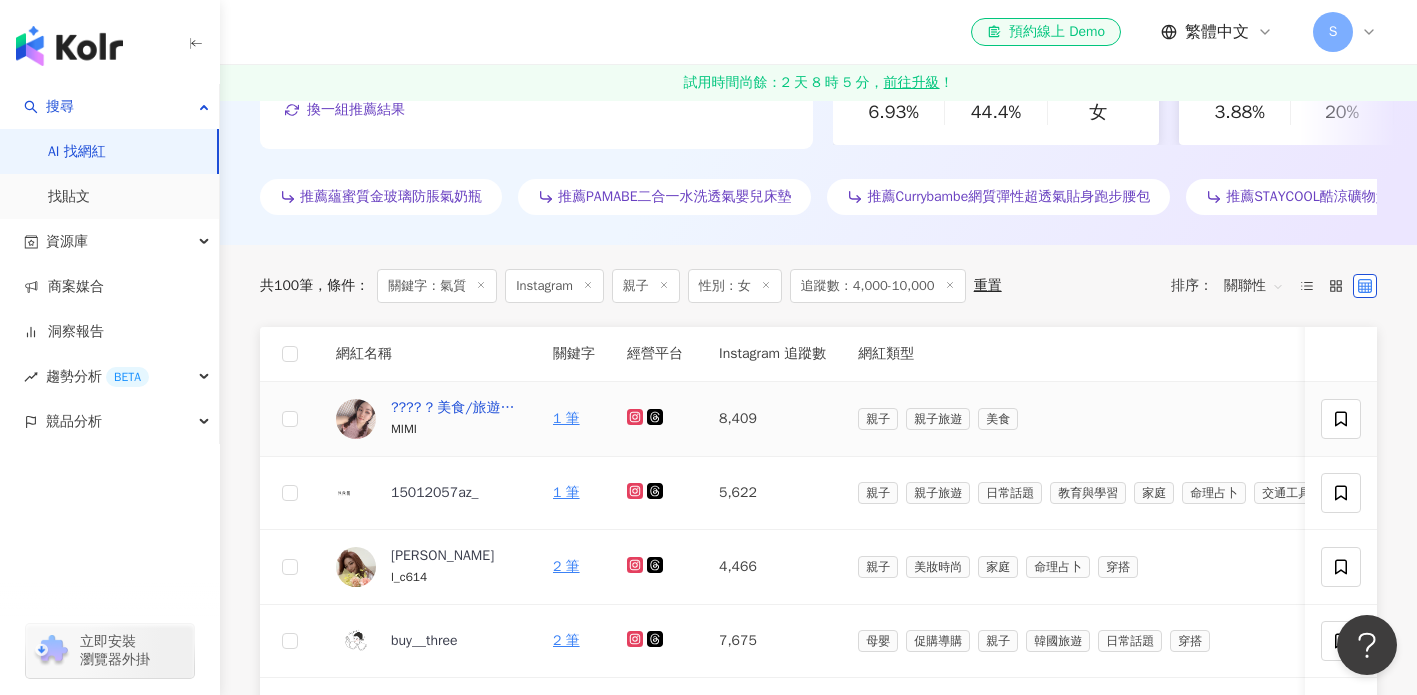 click on "???? ? 美食/旅遊/穿搭" at bounding box center [456, 408] 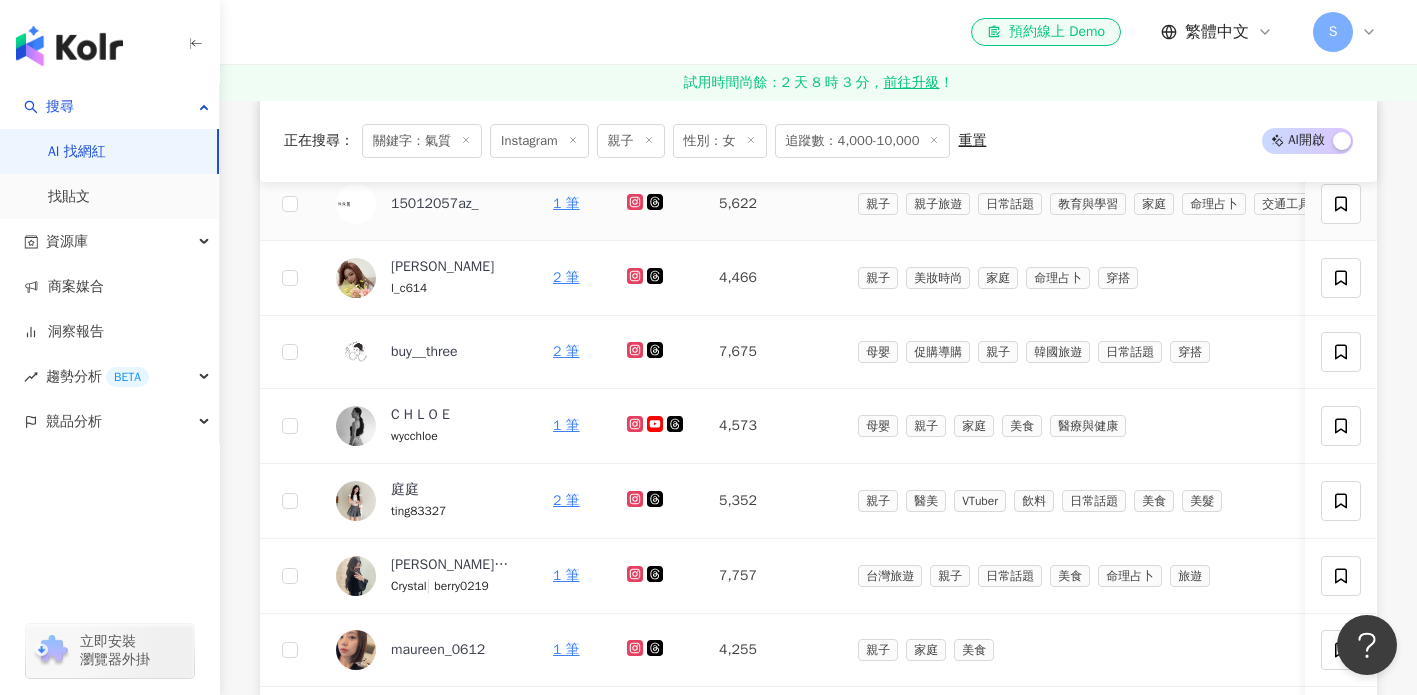 scroll, scrollTop: 962, scrollLeft: 0, axis: vertical 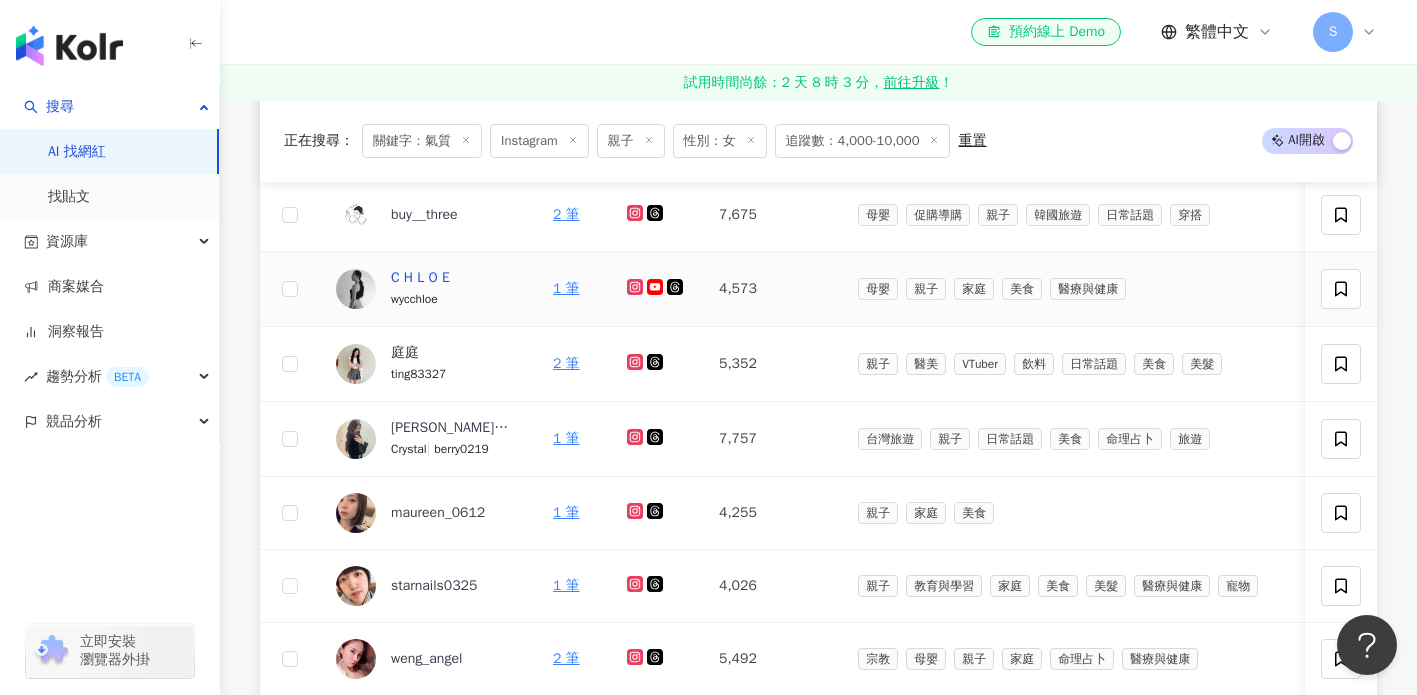 click on "C H L O E" at bounding box center [420, 278] 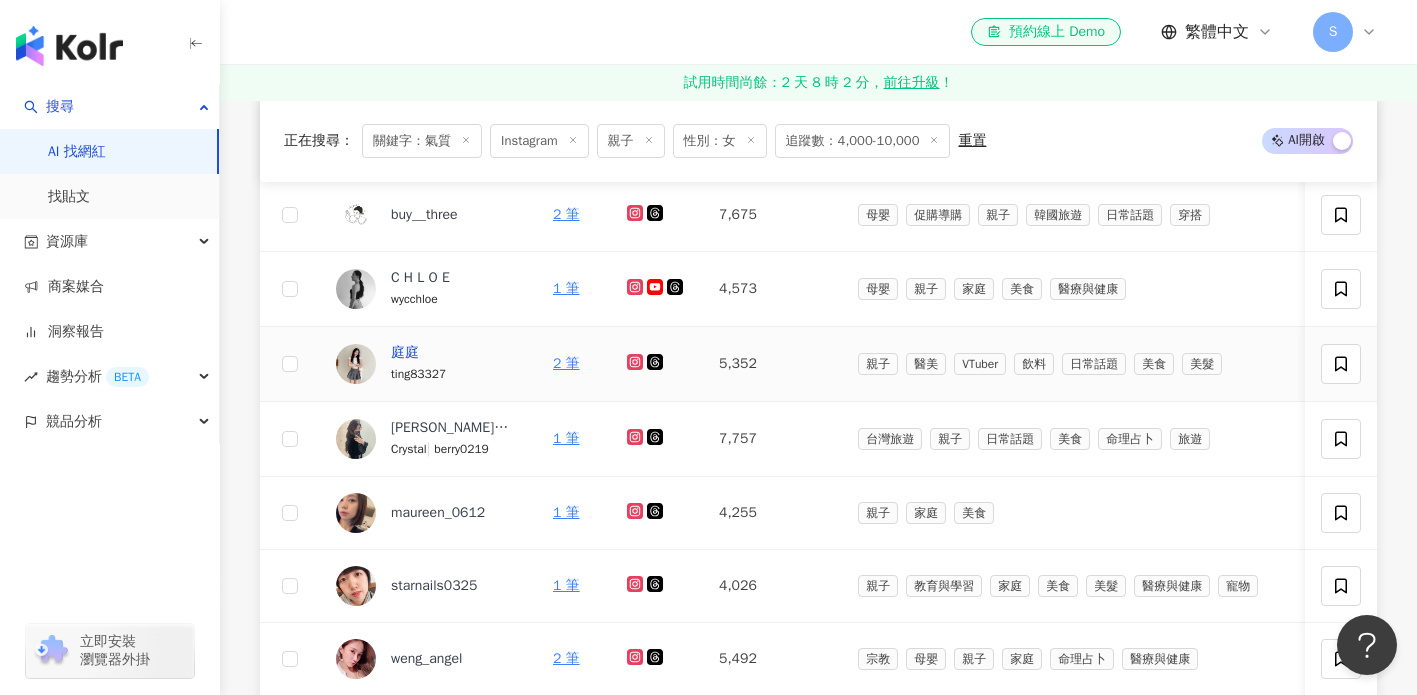 click on "庭庭" at bounding box center (405, 353) 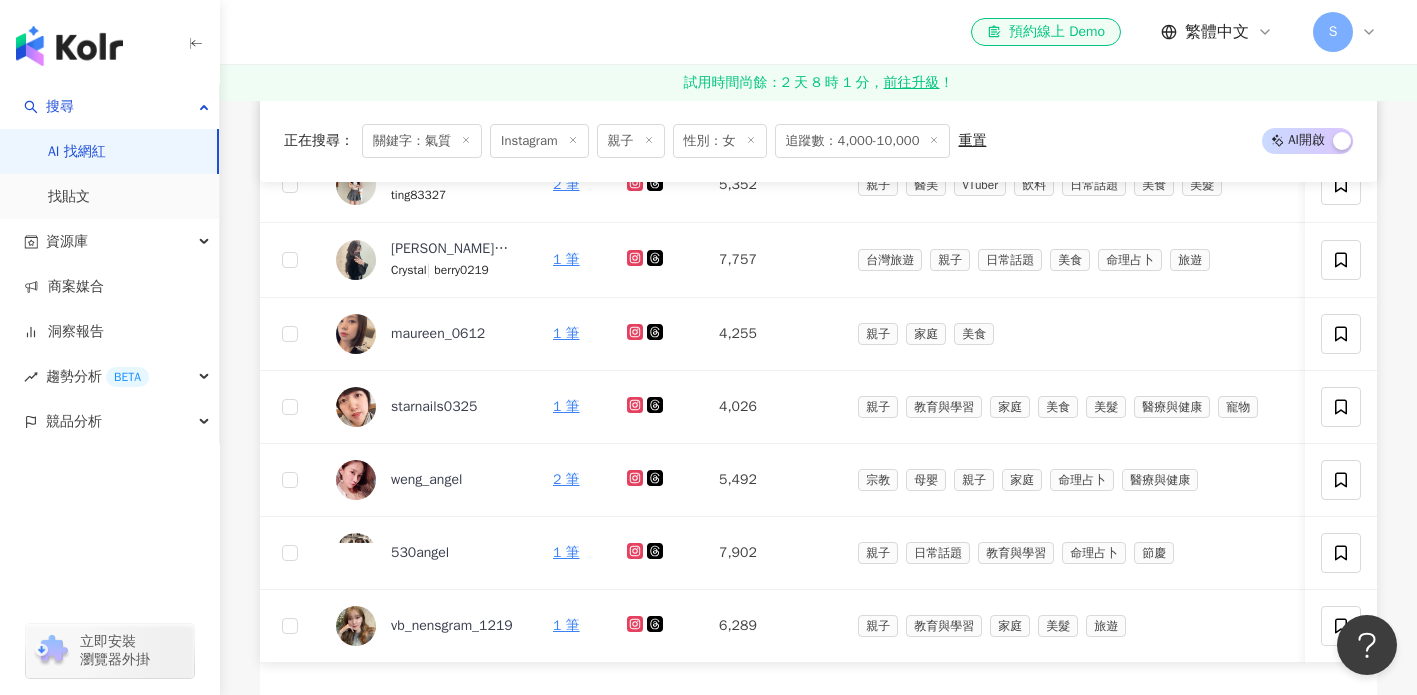 scroll, scrollTop: 1243, scrollLeft: 0, axis: vertical 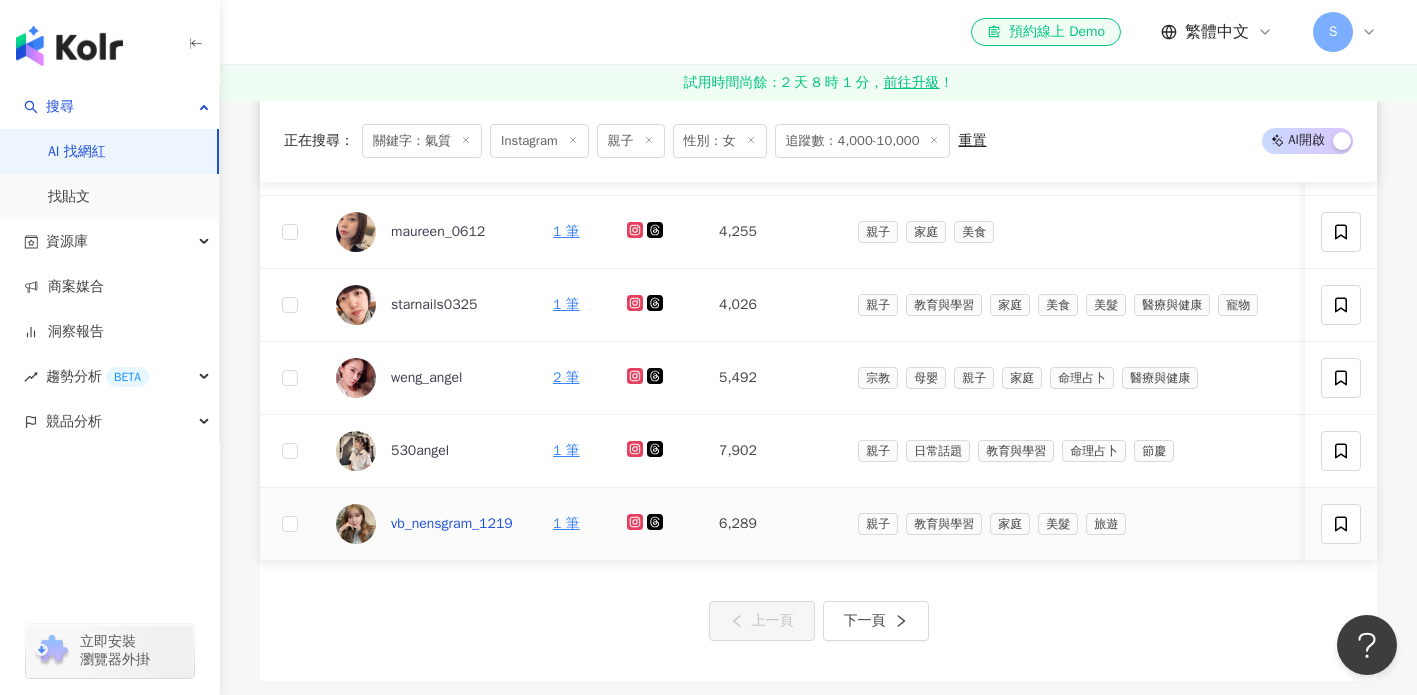 click on "vb_nensgram_1219" at bounding box center (452, 524) 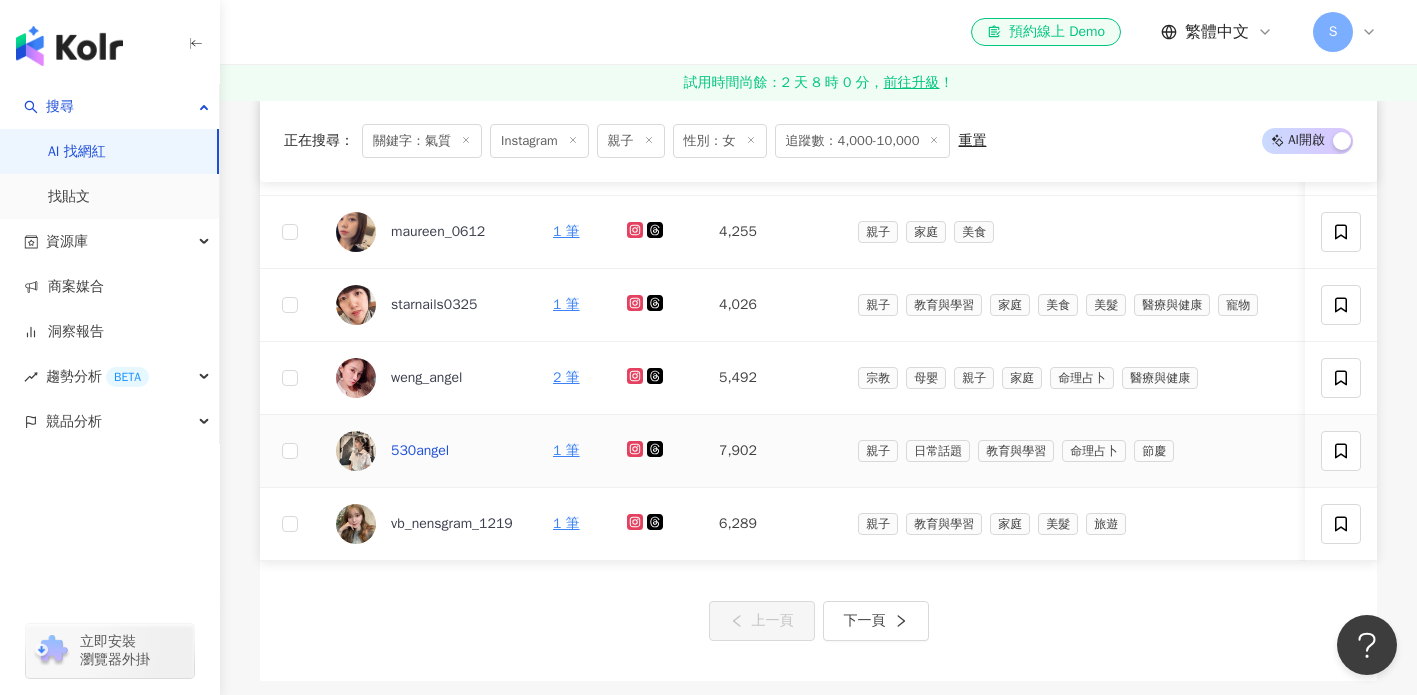 click on "530angel" at bounding box center [420, 451] 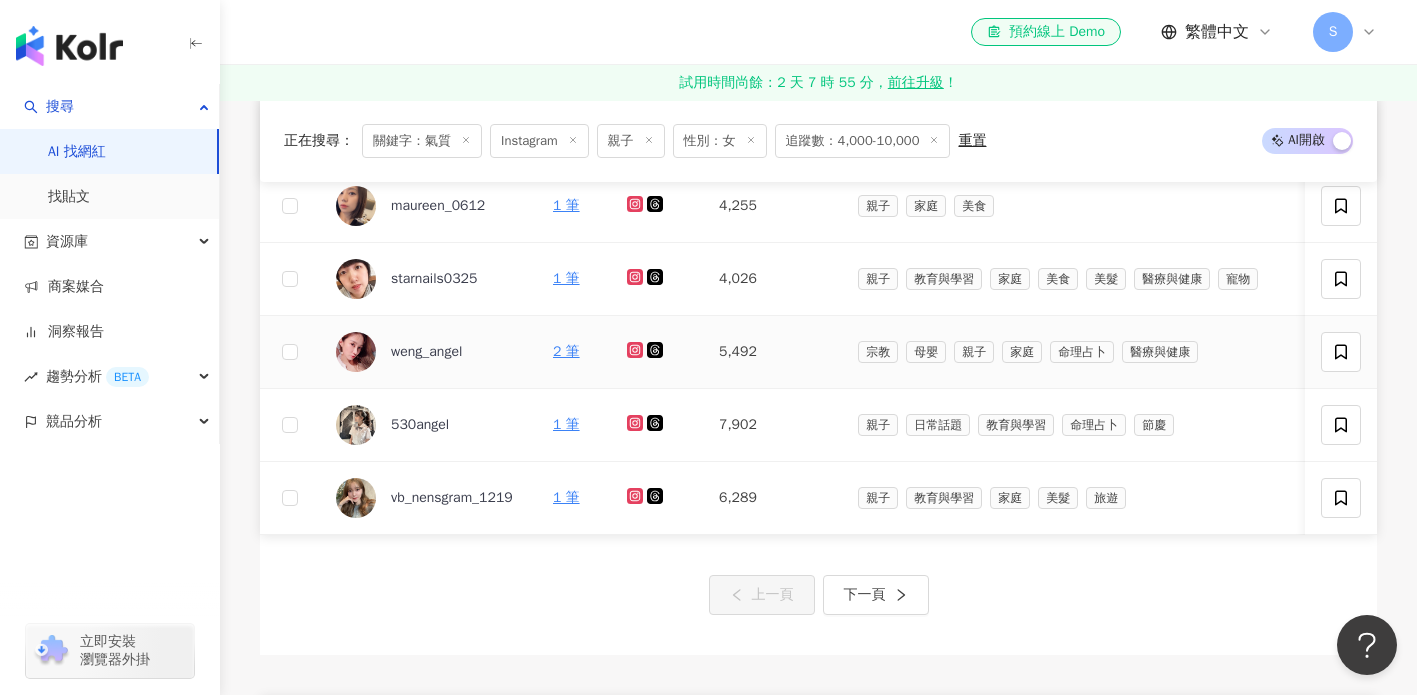 scroll, scrollTop: 1285, scrollLeft: 0, axis: vertical 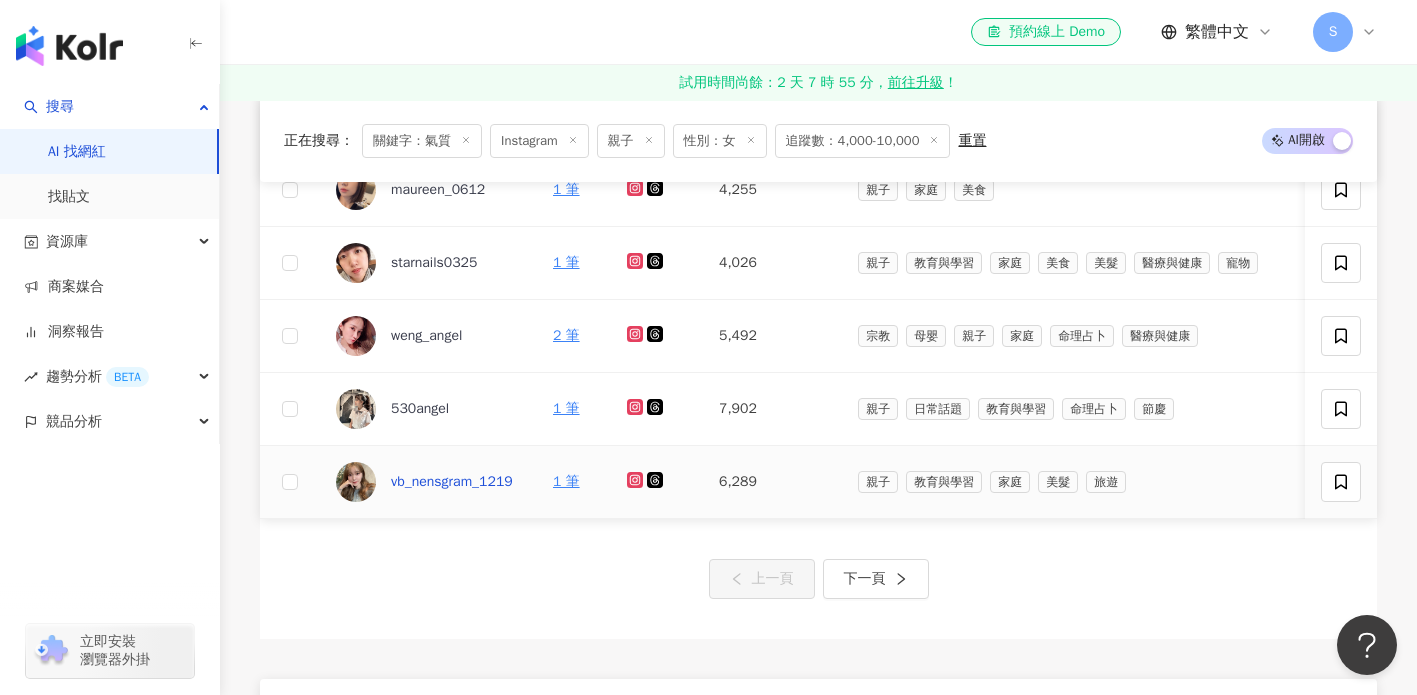 click on "vb_nensgram_1219" at bounding box center [452, 482] 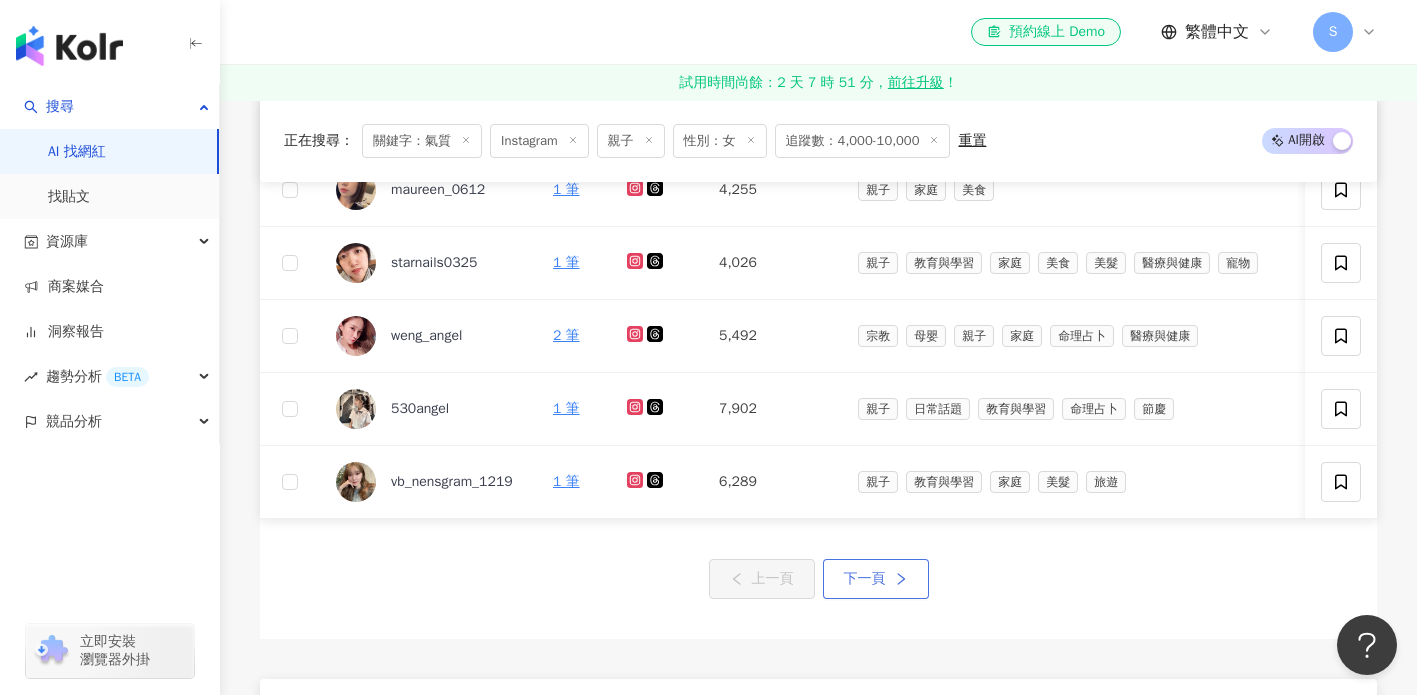 click on "下一頁" at bounding box center [876, 579] 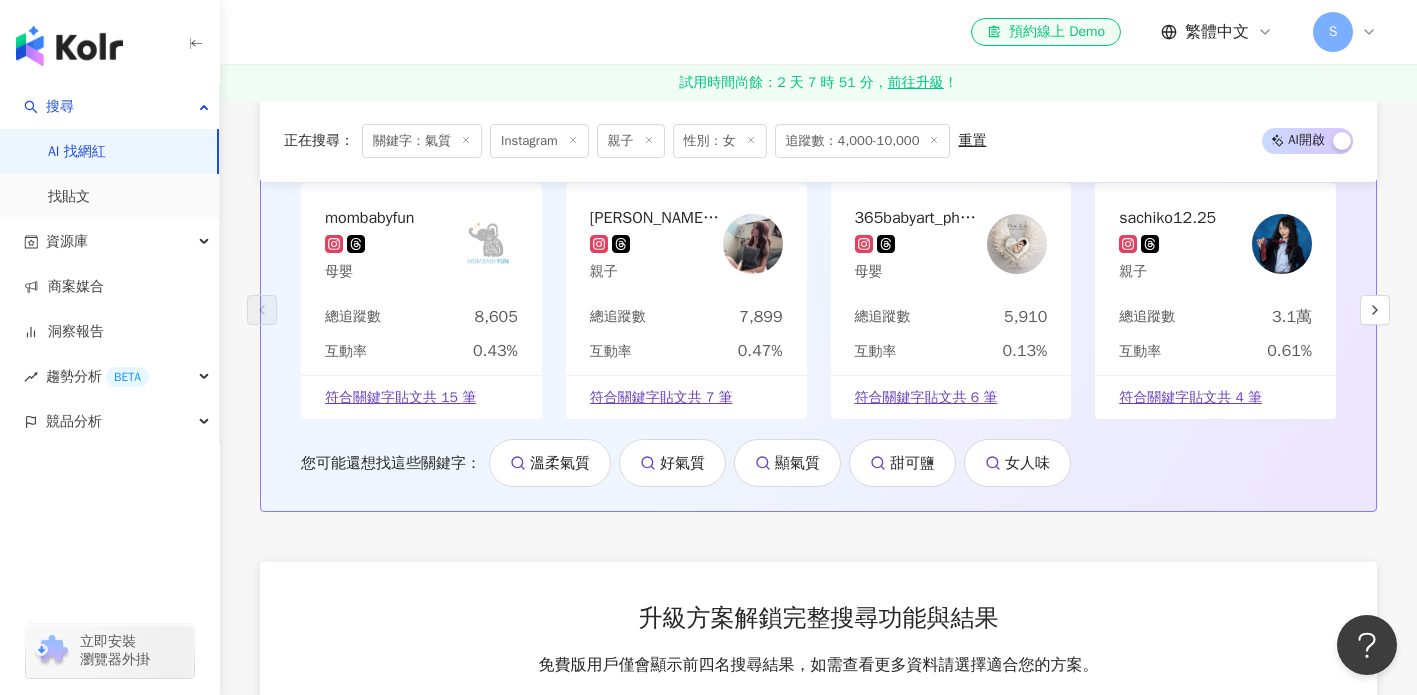scroll, scrollTop: 0, scrollLeft: 0, axis: both 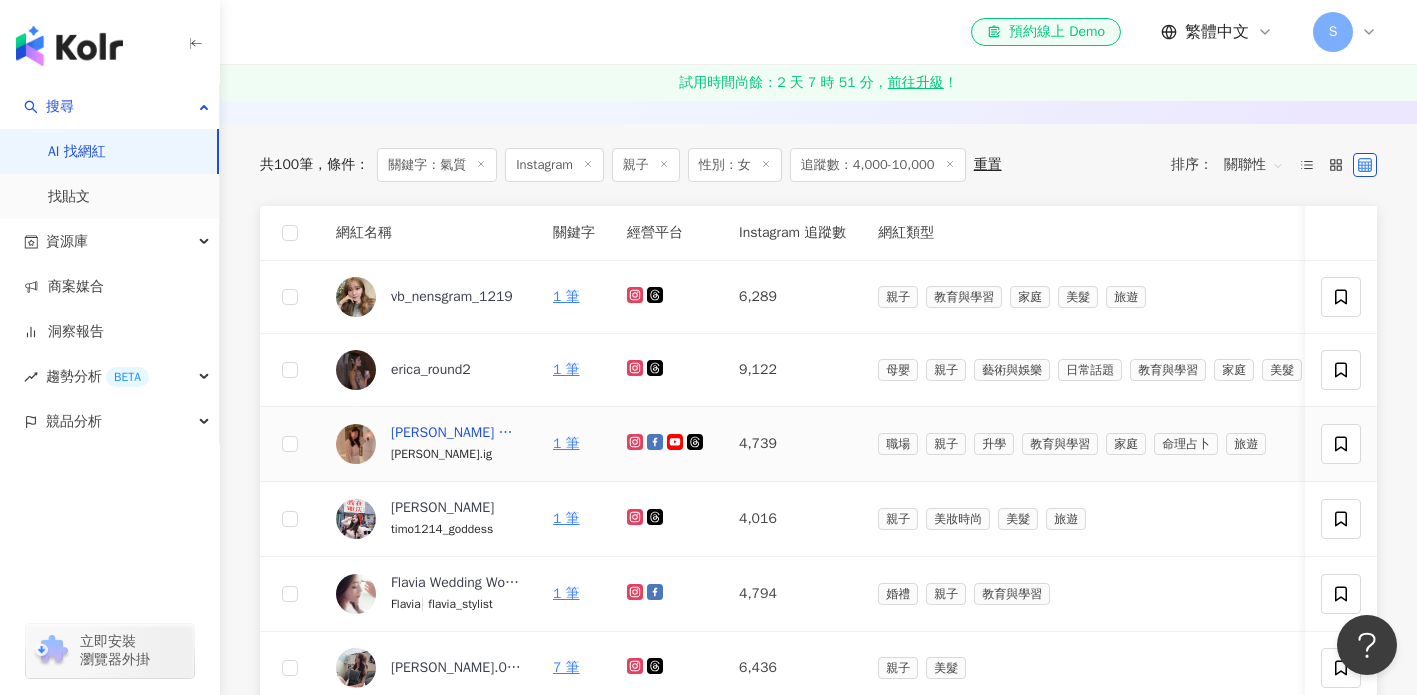 click on "Daphne On Air - 旅行‧生活‧航空" at bounding box center [456, 433] 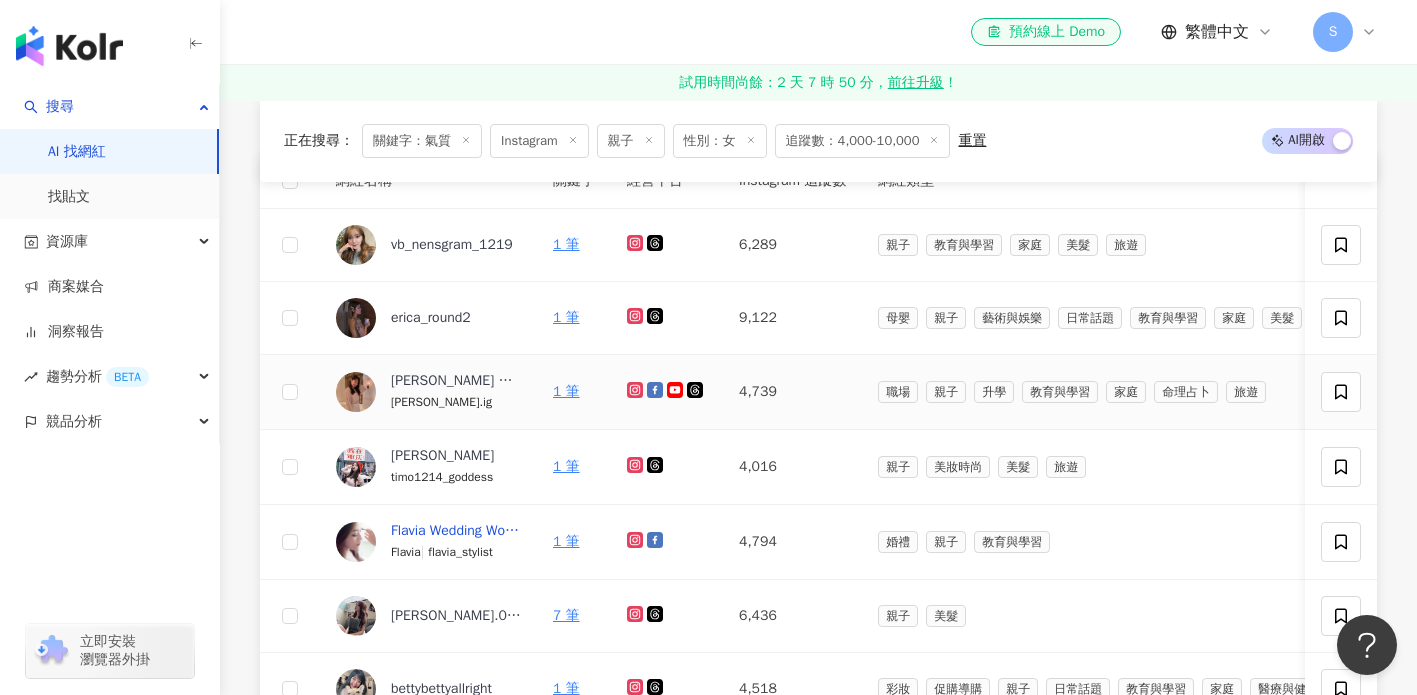 scroll, scrollTop: 712, scrollLeft: 0, axis: vertical 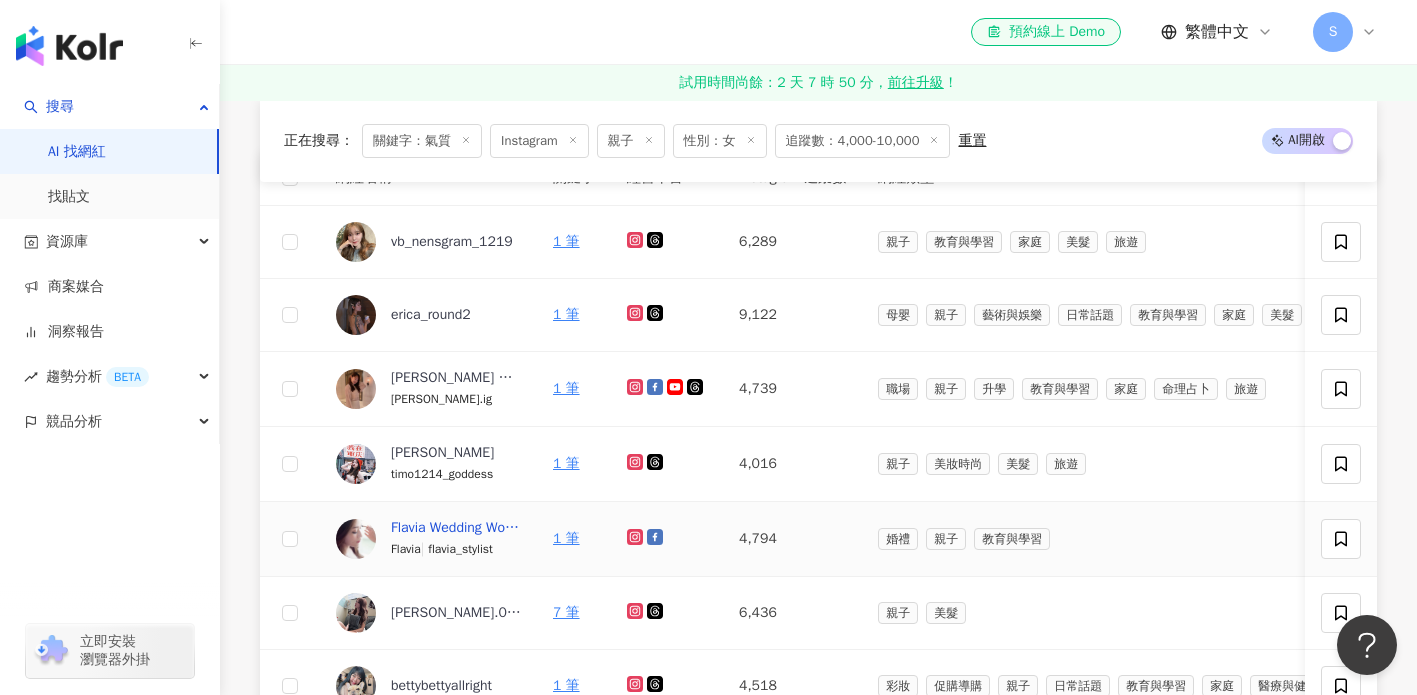 click on "Flavia Wedding Wonderland" at bounding box center [456, 528] 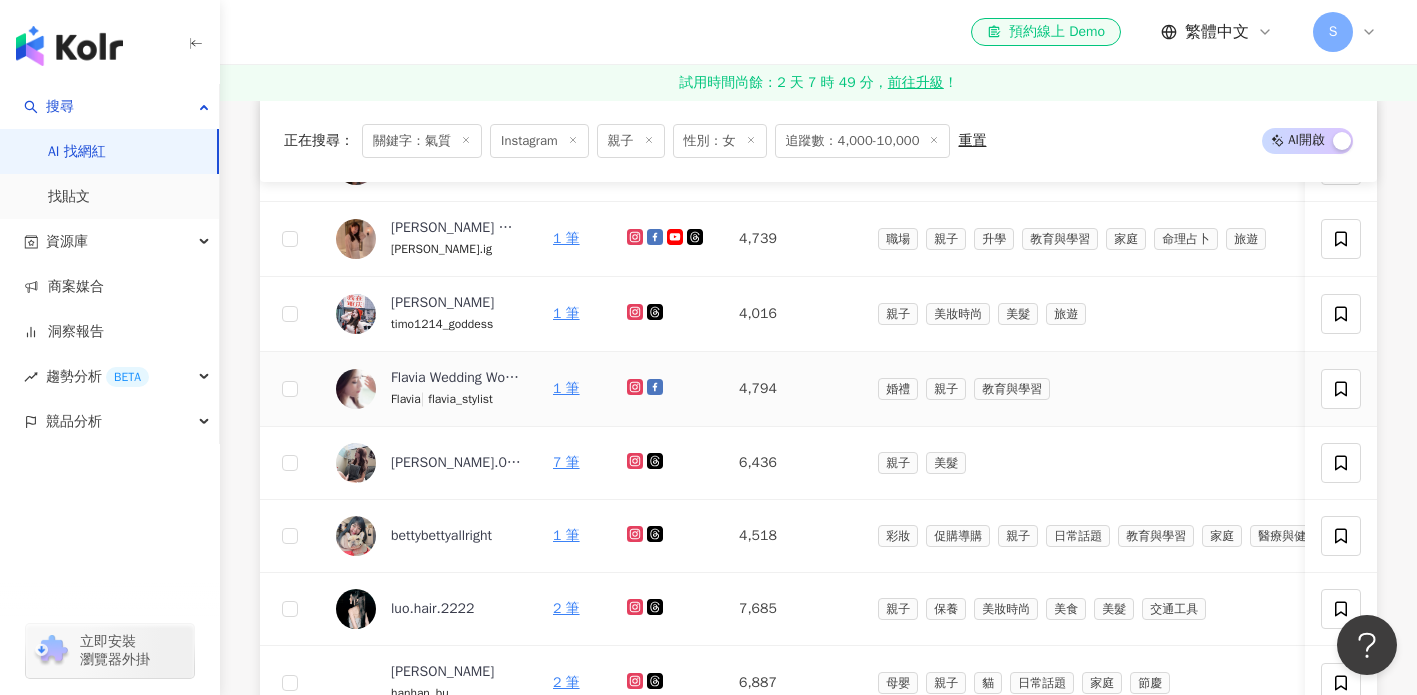 scroll, scrollTop: 862, scrollLeft: 0, axis: vertical 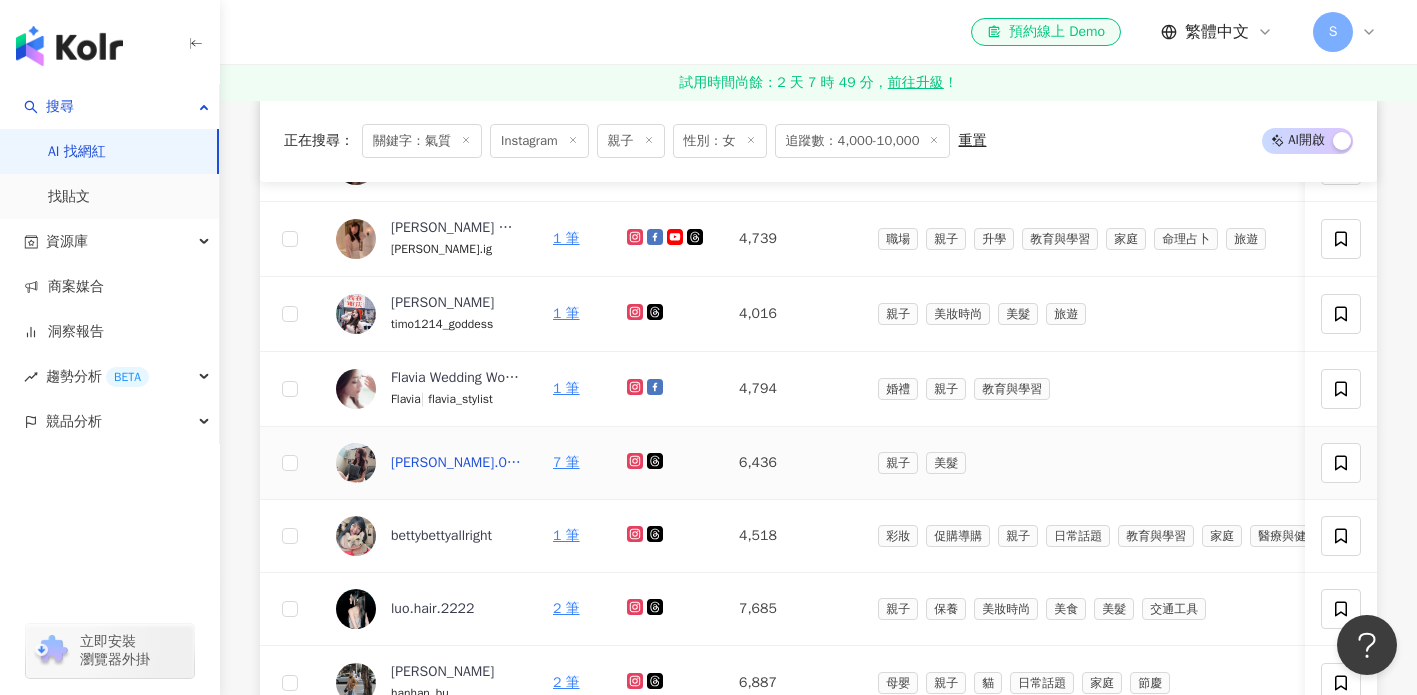 click on "hannah.067" at bounding box center [456, 463] 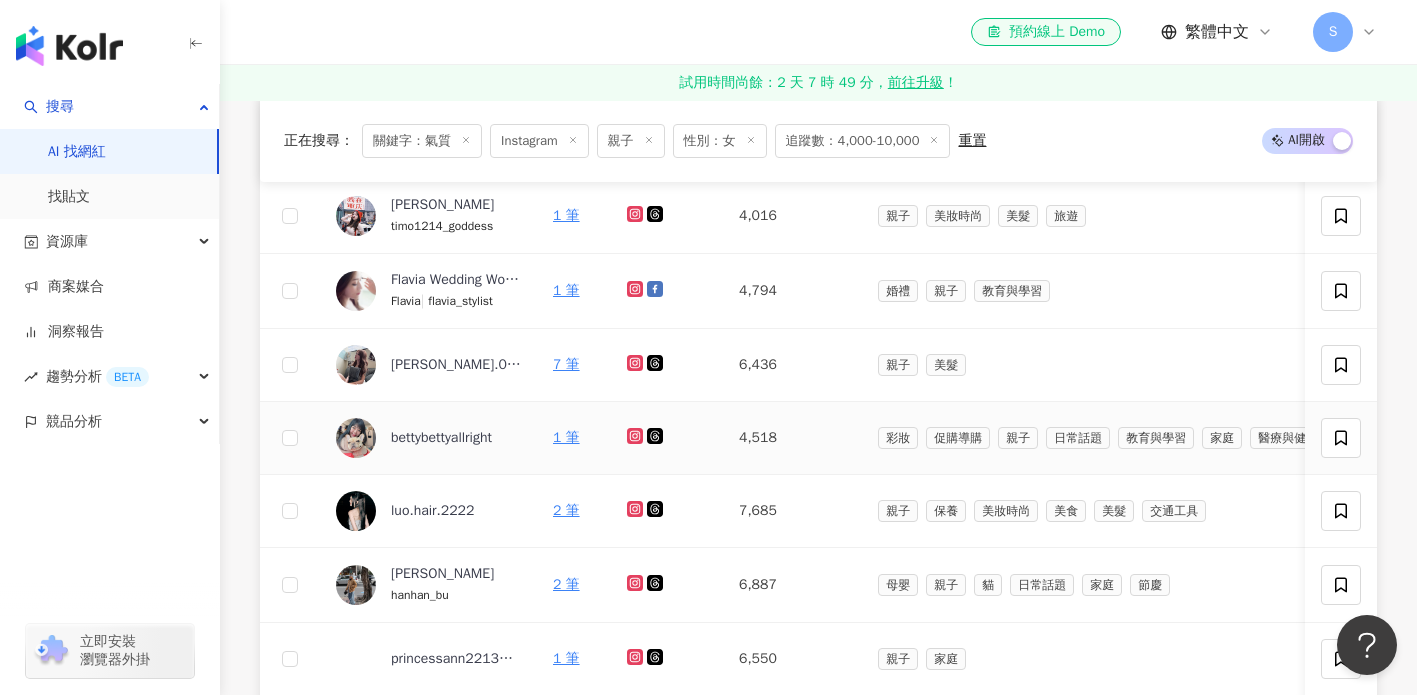 scroll, scrollTop: 963, scrollLeft: 0, axis: vertical 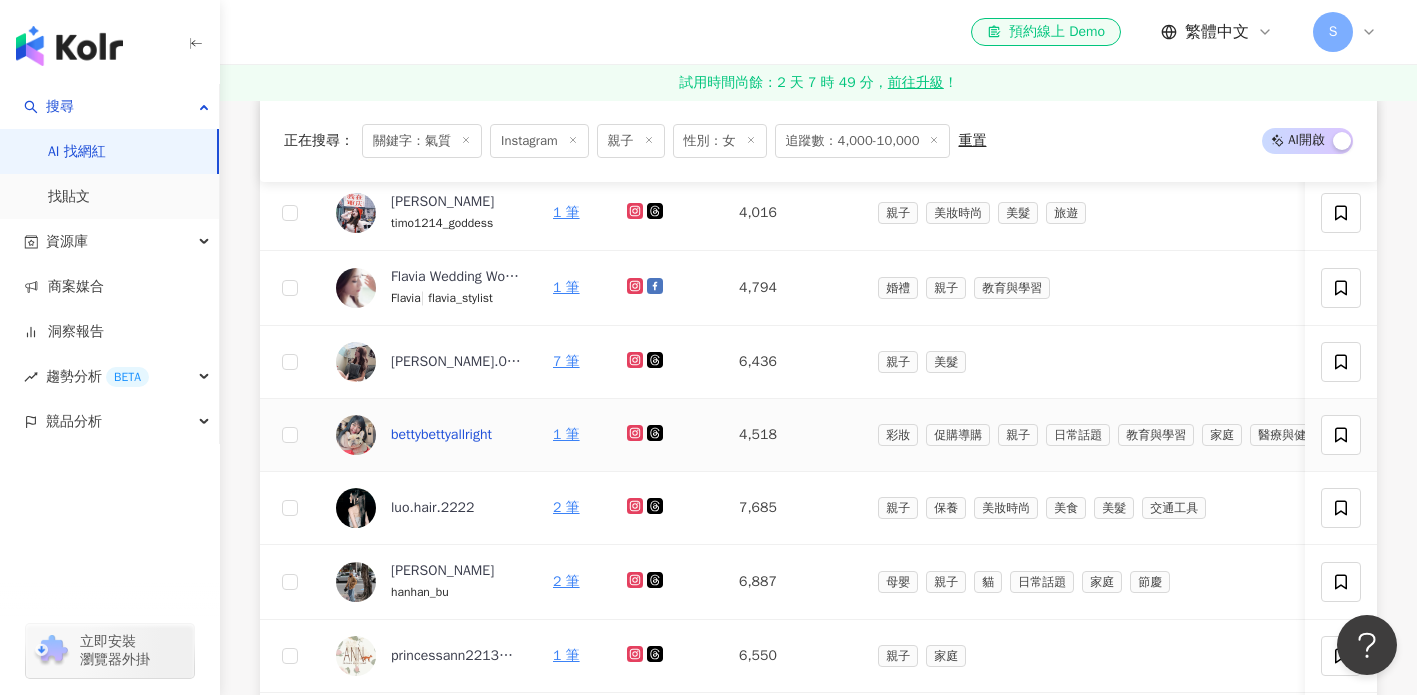 click on "bettybettyallright" at bounding box center [441, 435] 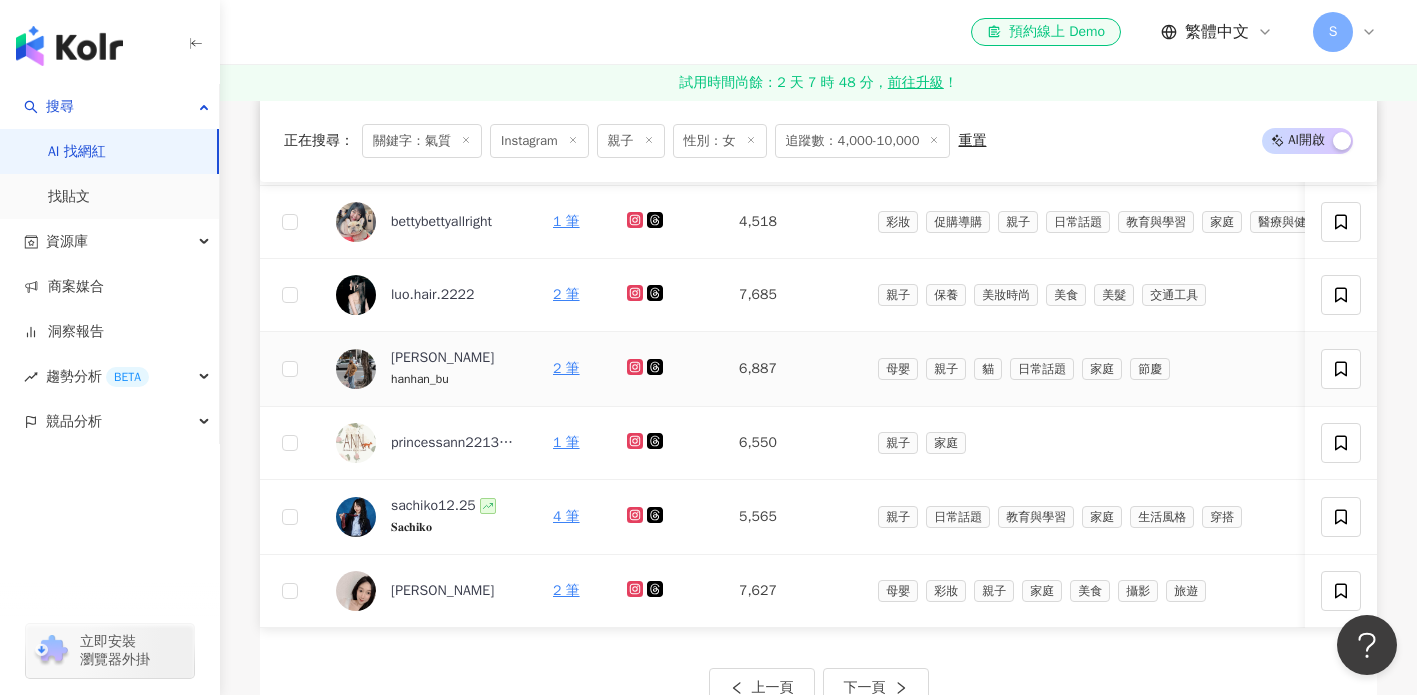 scroll, scrollTop: 1152, scrollLeft: 0, axis: vertical 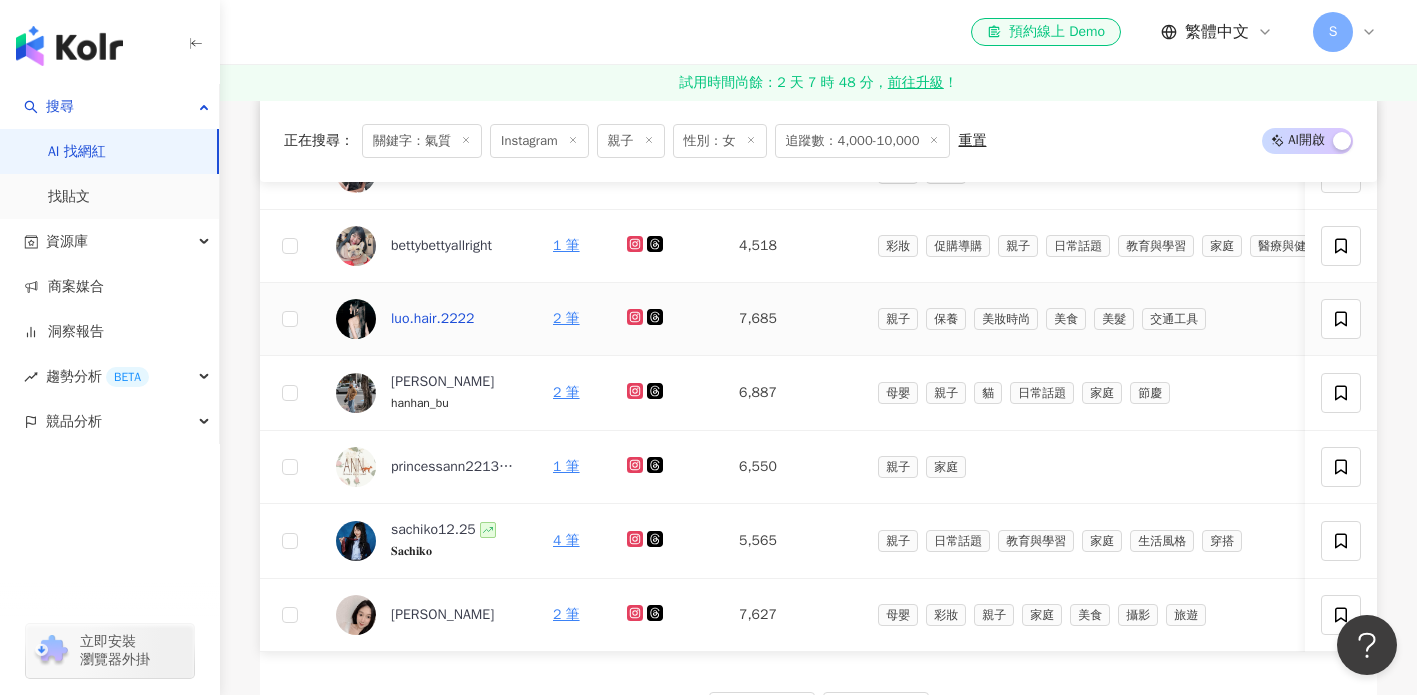 click on "luo.hair.2222" at bounding box center [432, 319] 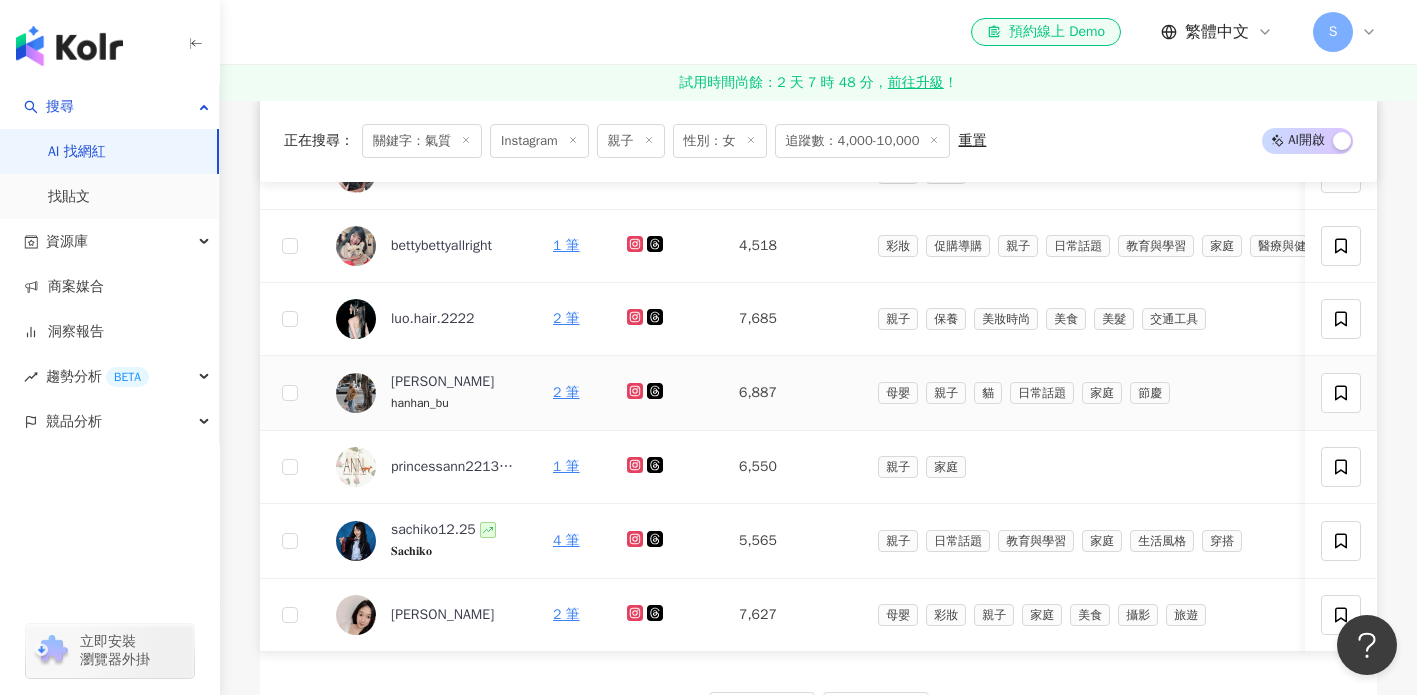 scroll, scrollTop: 1222, scrollLeft: 0, axis: vertical 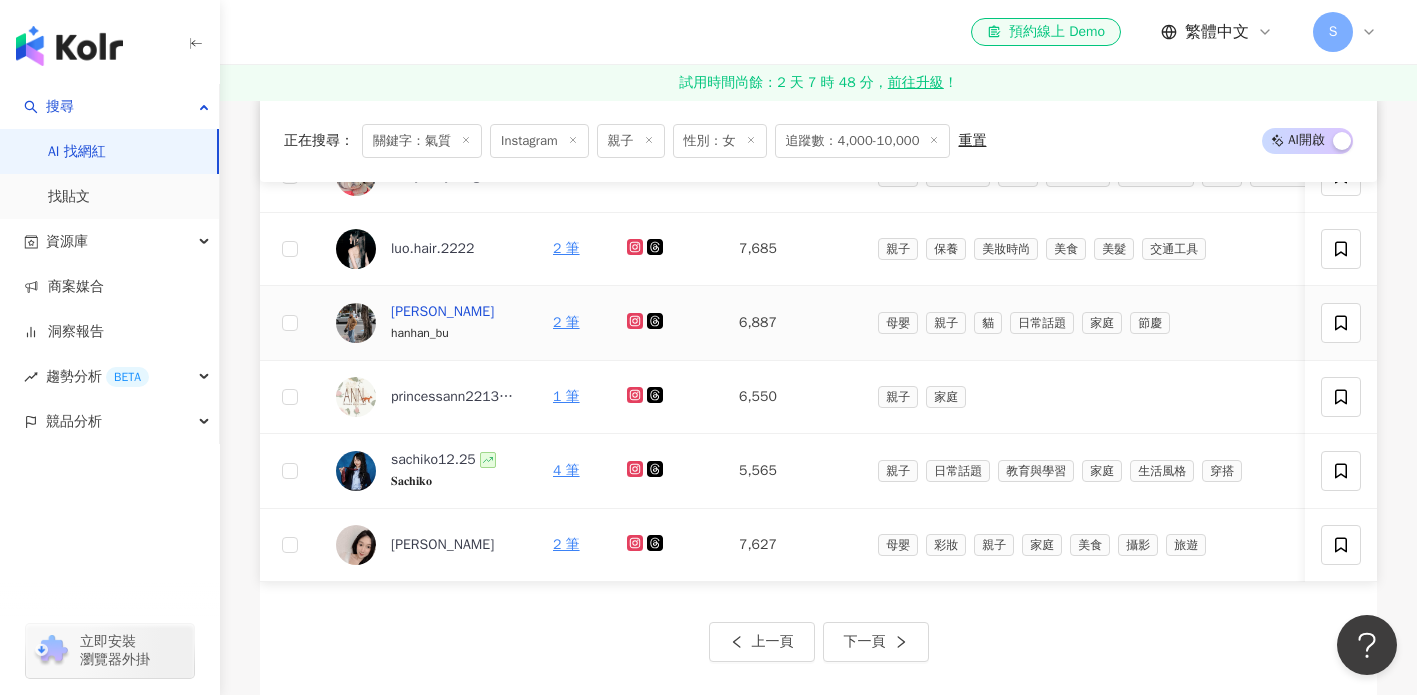 click on "HAN" at bounding box center (442, 312) 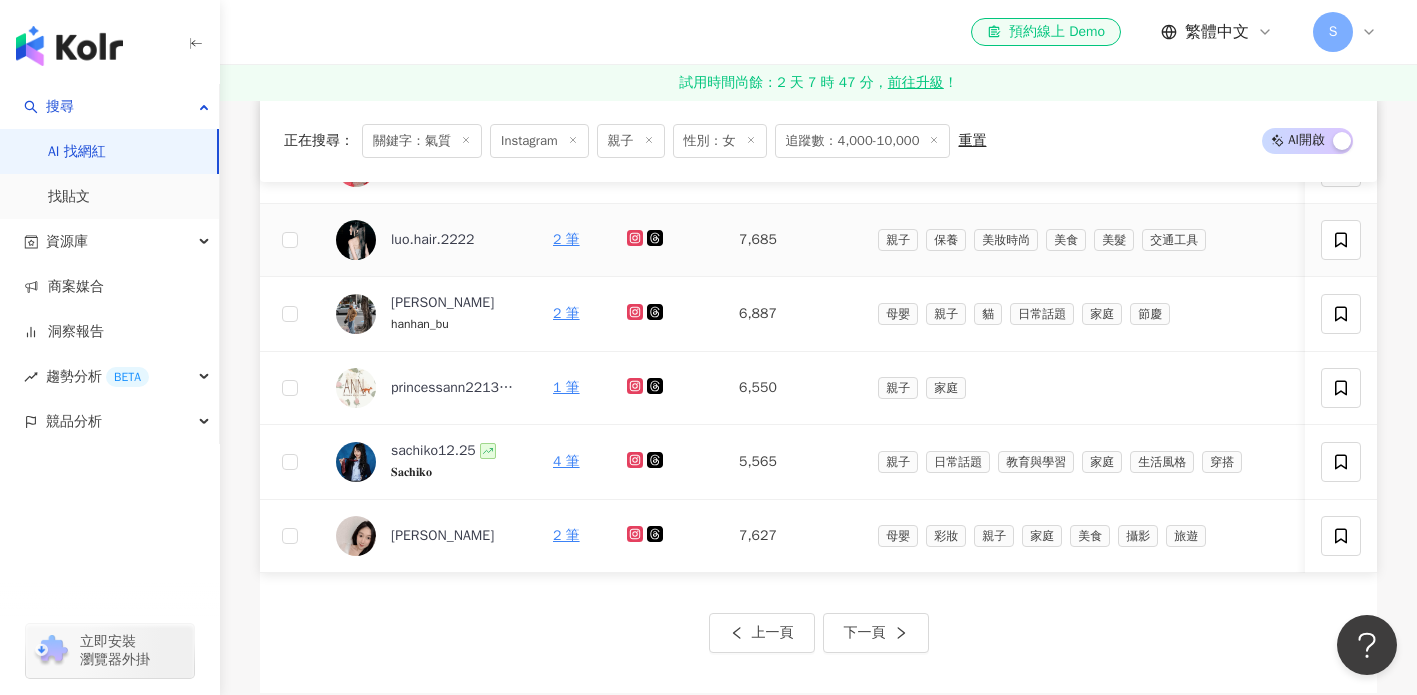 scroll, scrollTop: 1255, scrollLeft: 0, axis: vertical 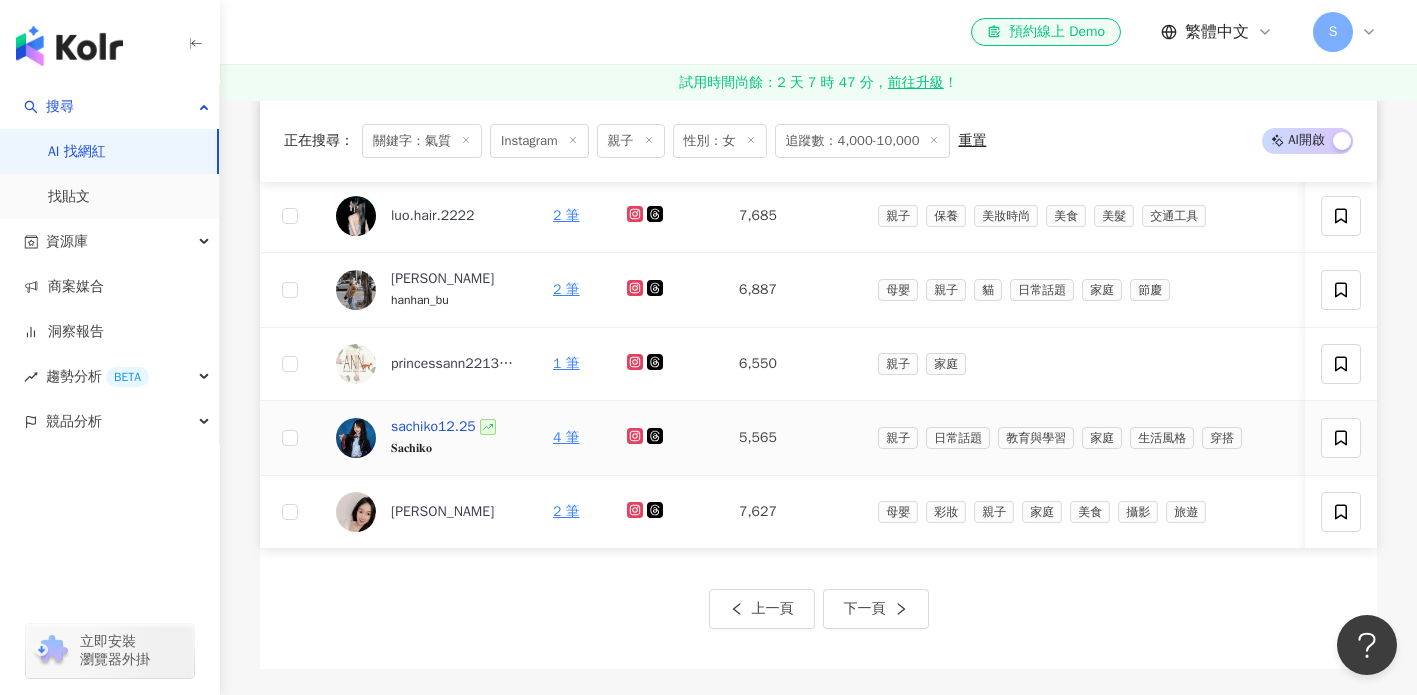 click on "sachiko12.25" at bounding box center [433, 427] 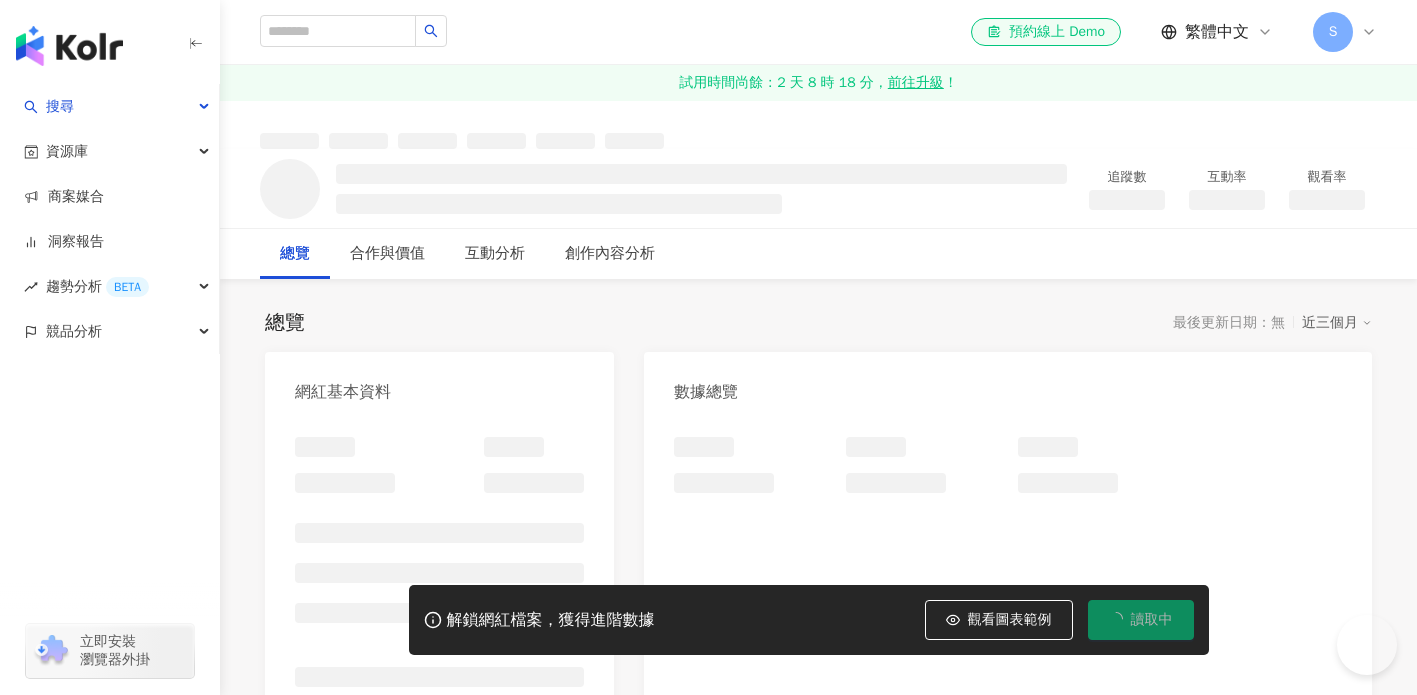 scroll, scrollTop: 0, scrollLeft: 0, axis: both 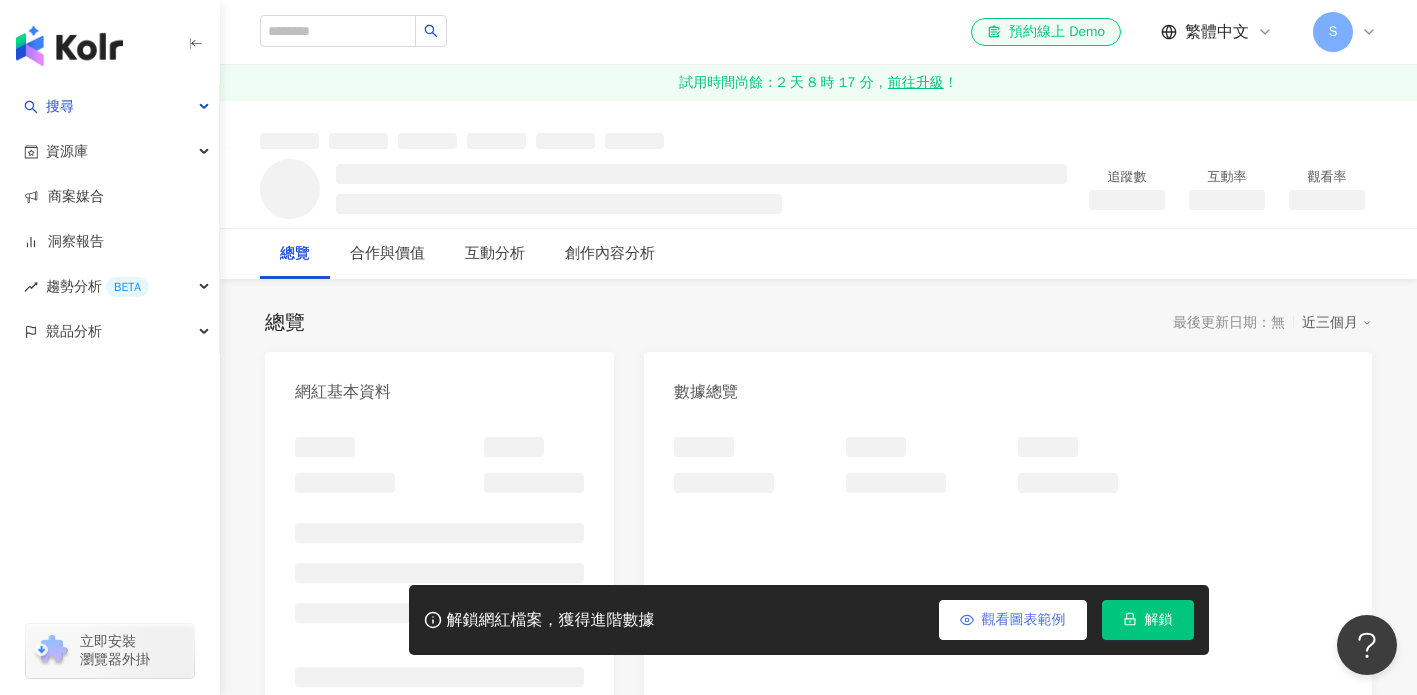 click on "觀看圖表範例" at bounding box center [1024, 620] 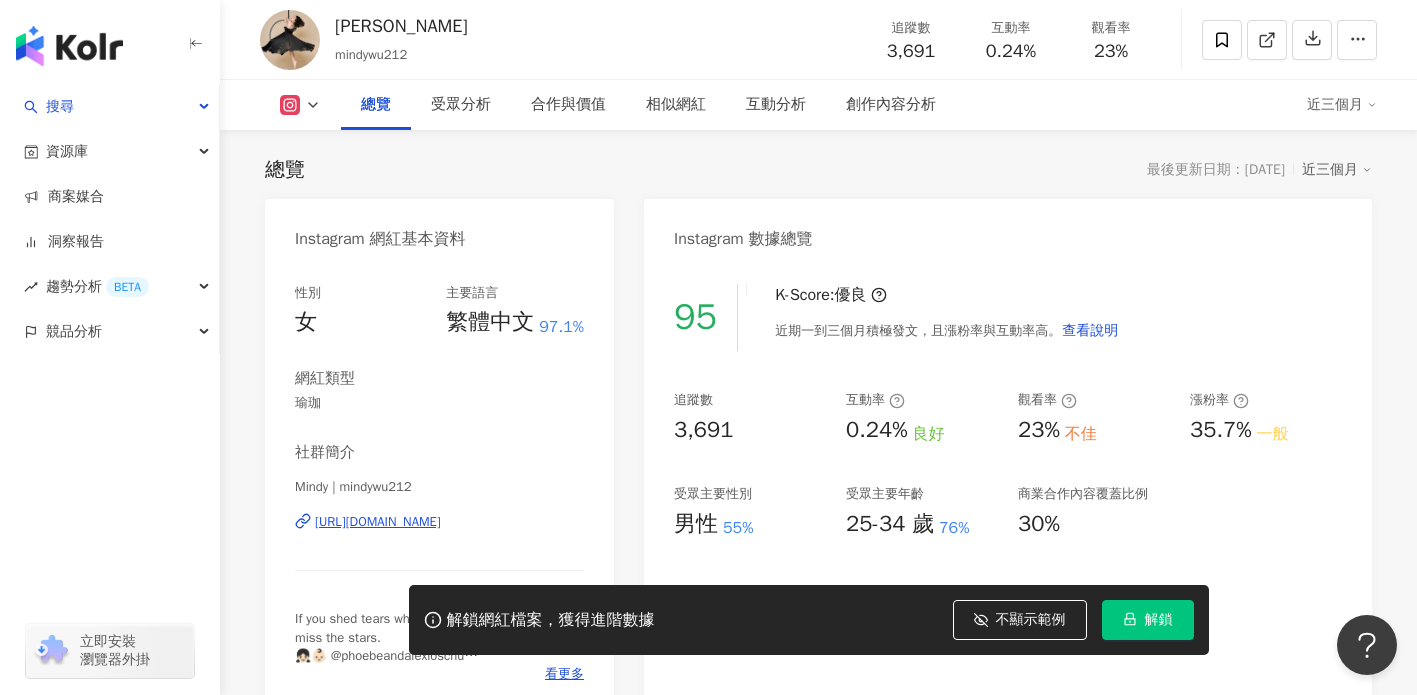 scroll, scrollTop: 434, scrollLeft: 0, axis: vertical 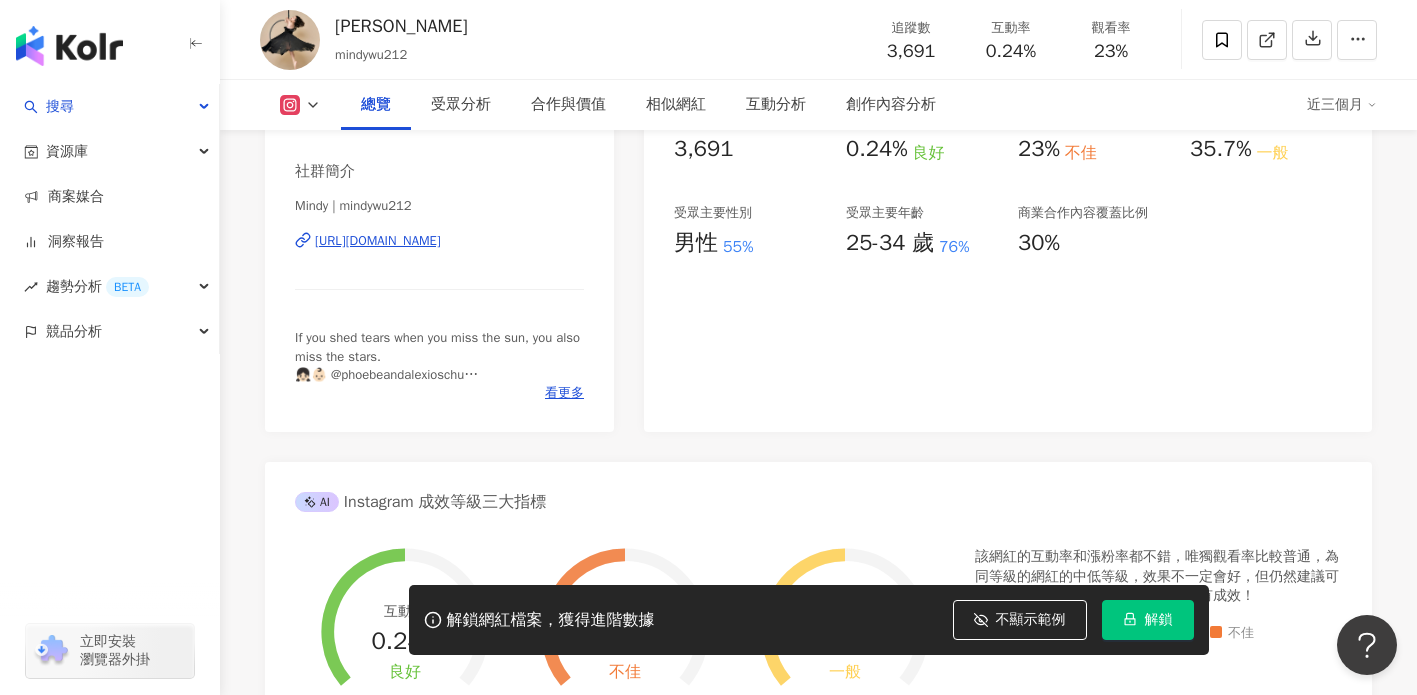 type 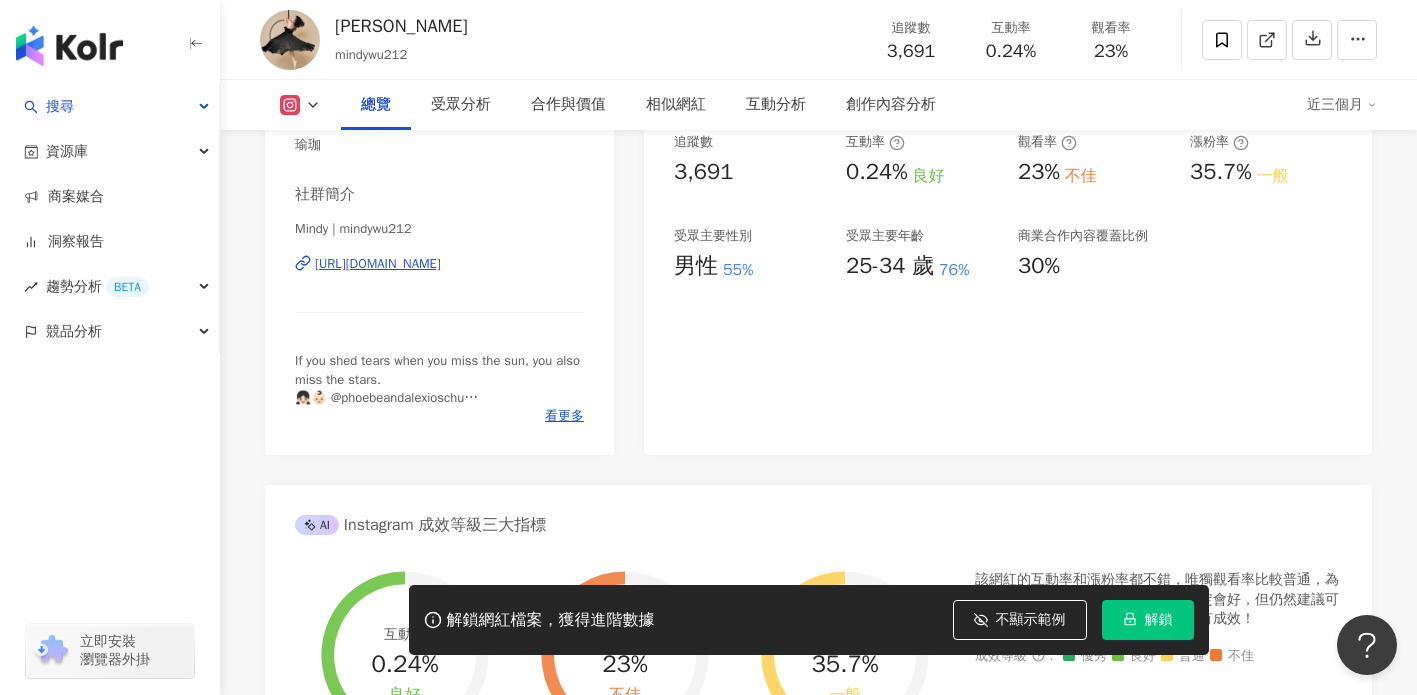 scroll, scrollTop: 201, scrollLeft: 0, axis: vertical 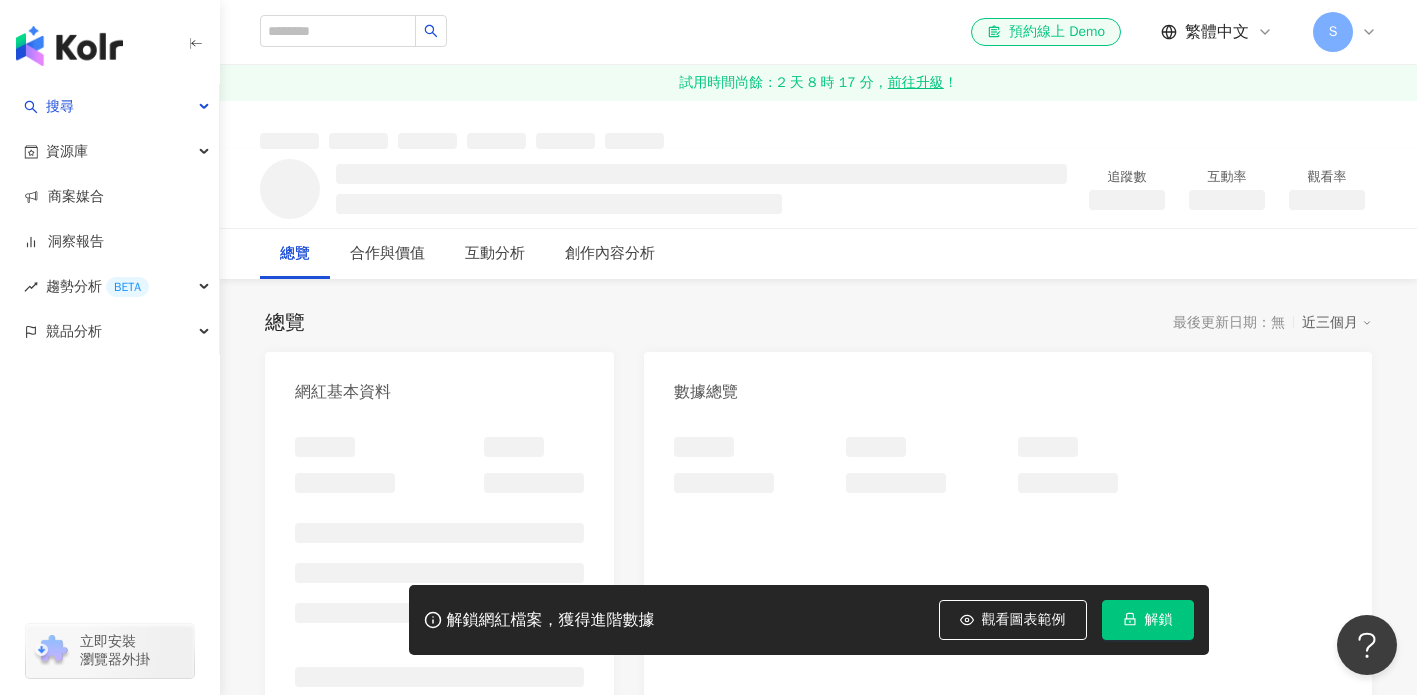 click on "觀看圖表範例" at bounding box center (1013, 620) 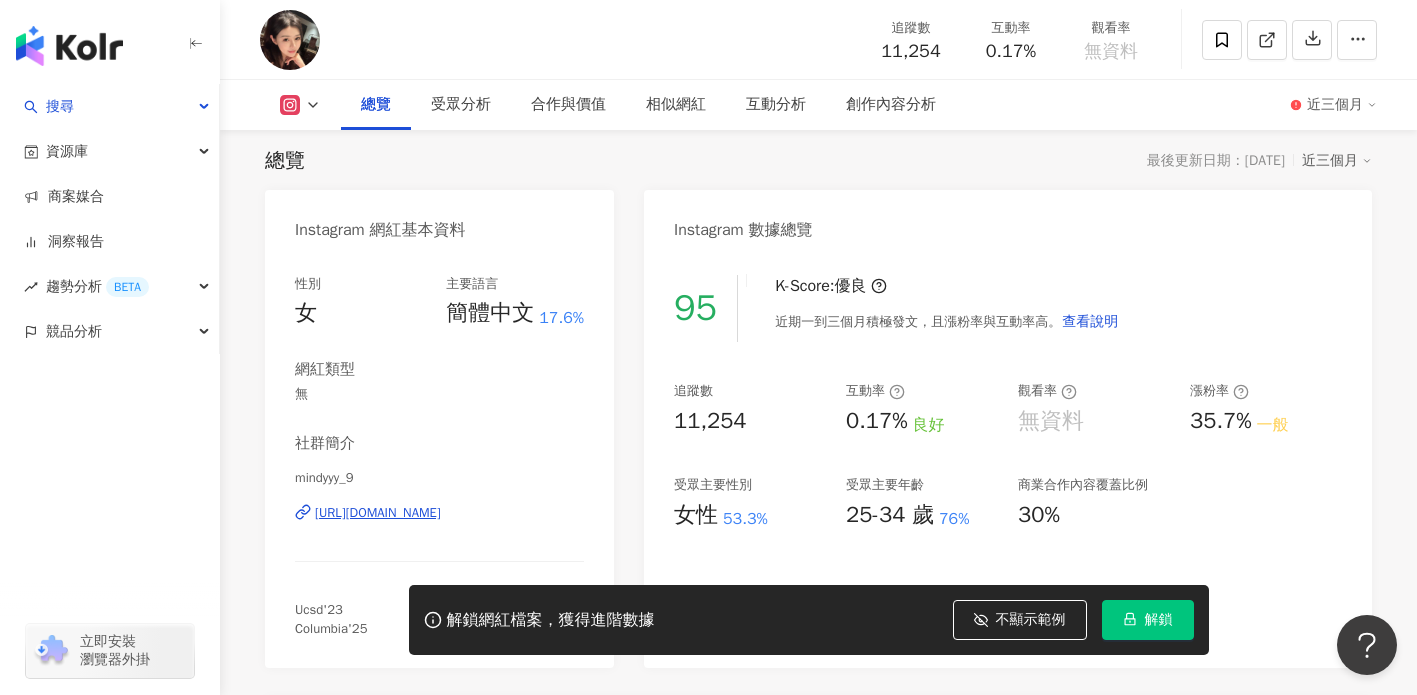 scroll, scrollTop: 280, scrollLeft: 0, axis: vertical 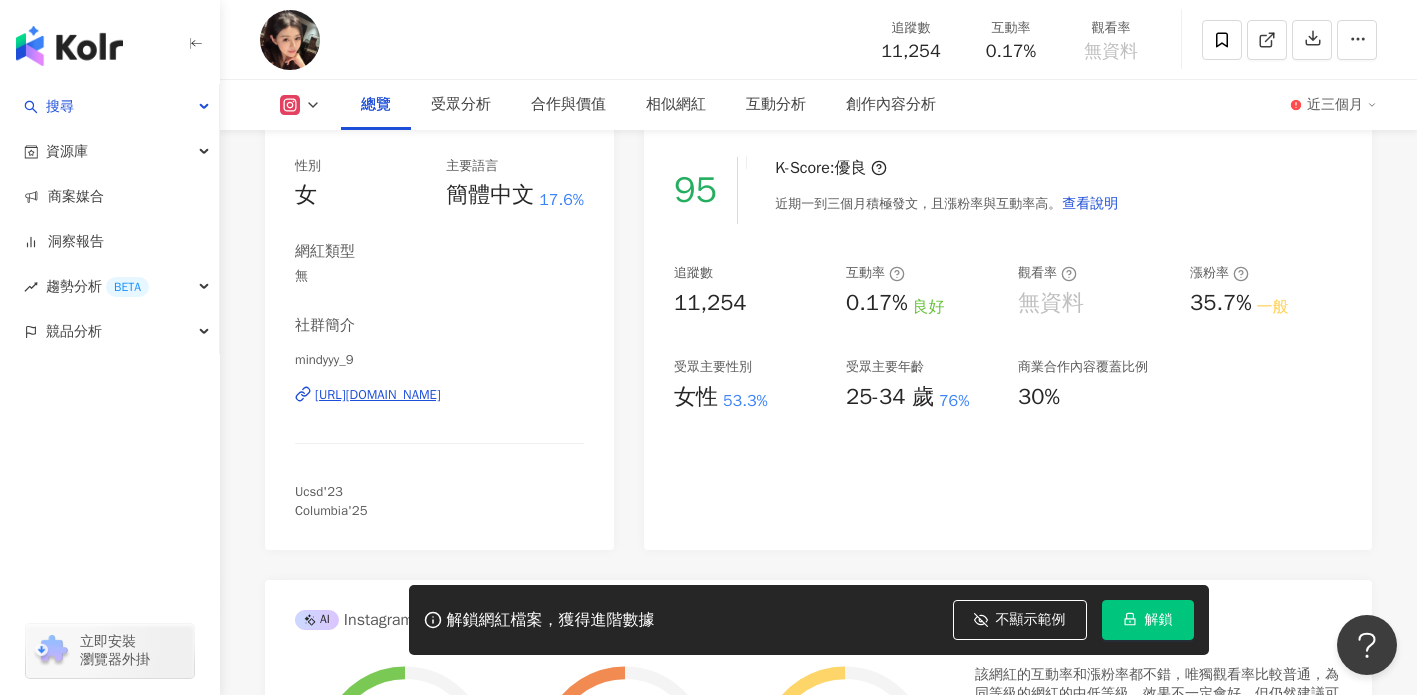 type 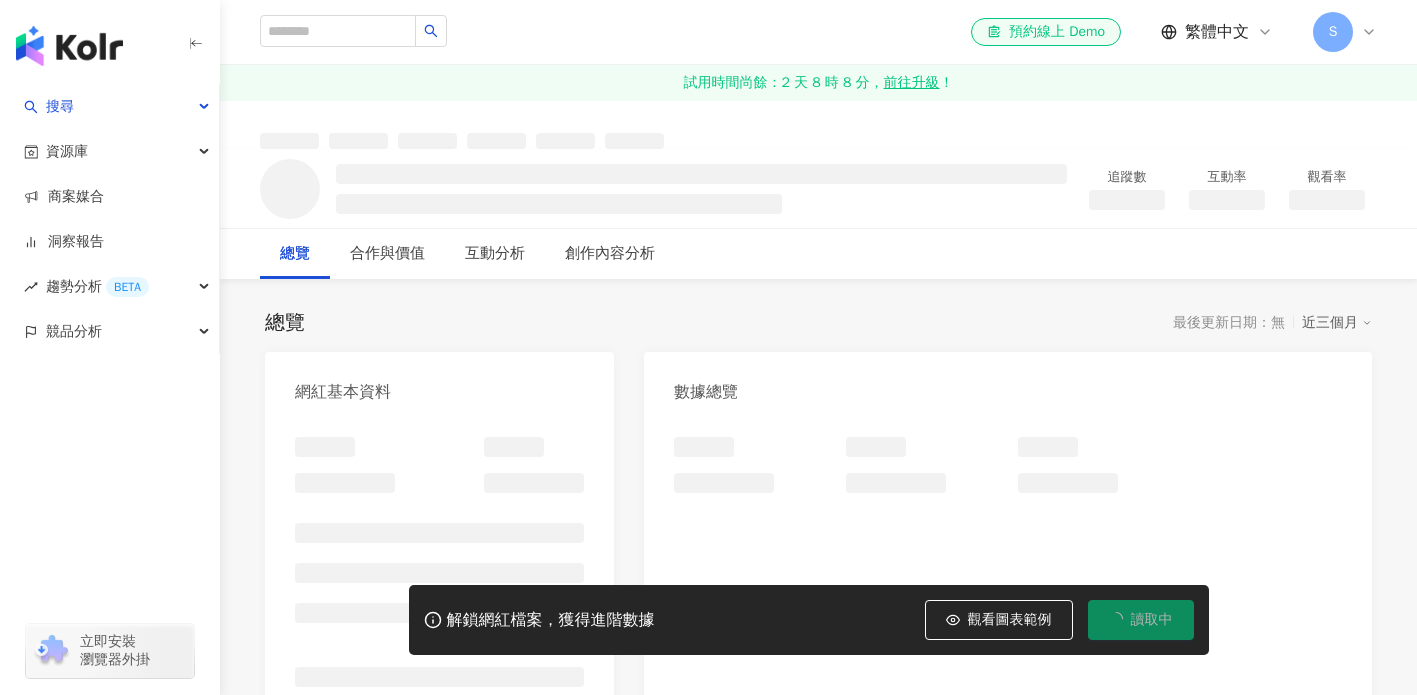 scroll, scrollTop: 0, scrollLeft: 0, axis: both 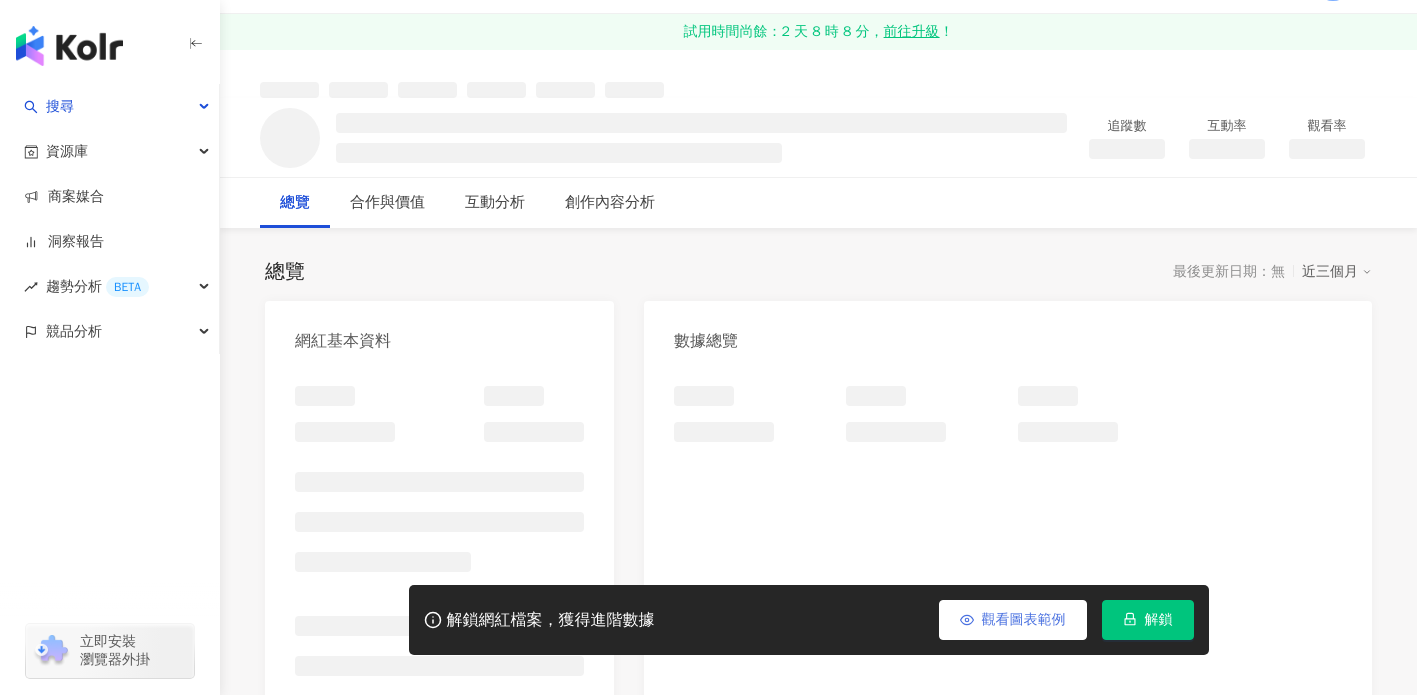 click on "觀看圖表範例" at bounding box center [1024, 620] 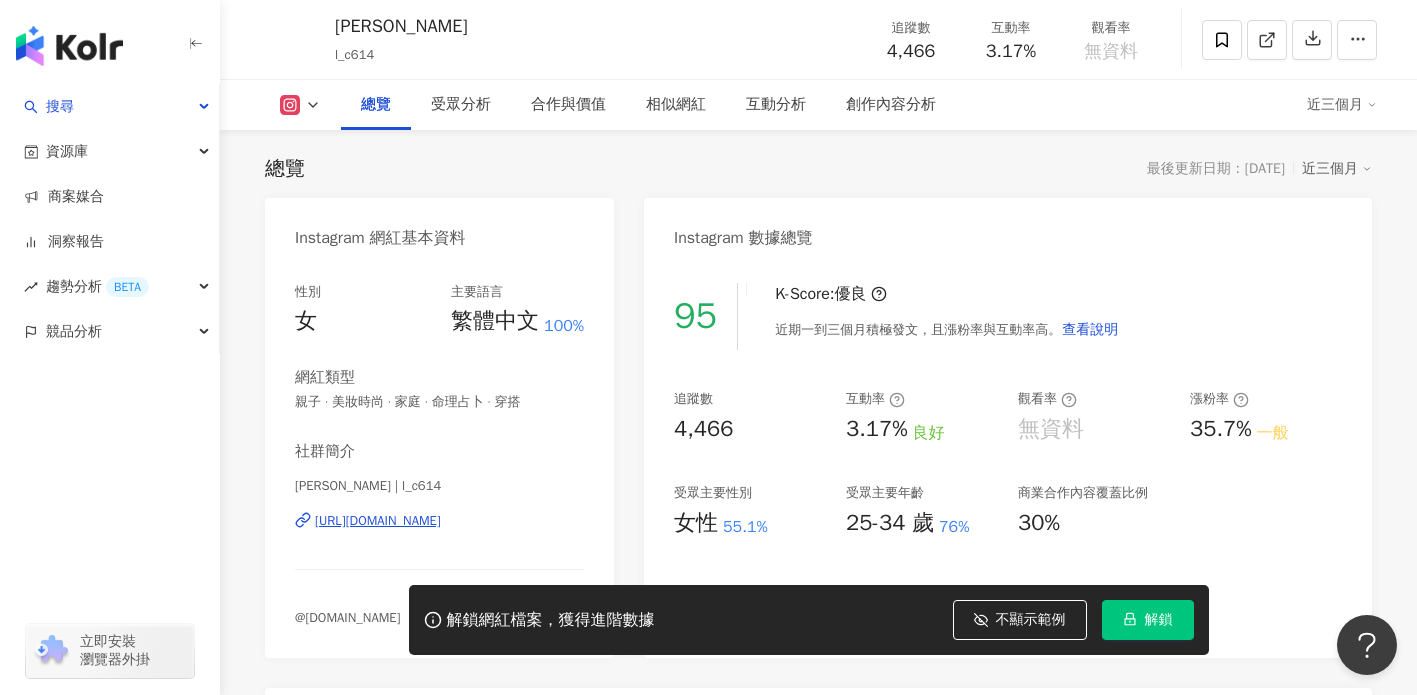 scroll, scrollTop: 158, scrollLeft: 0, axis: vertical 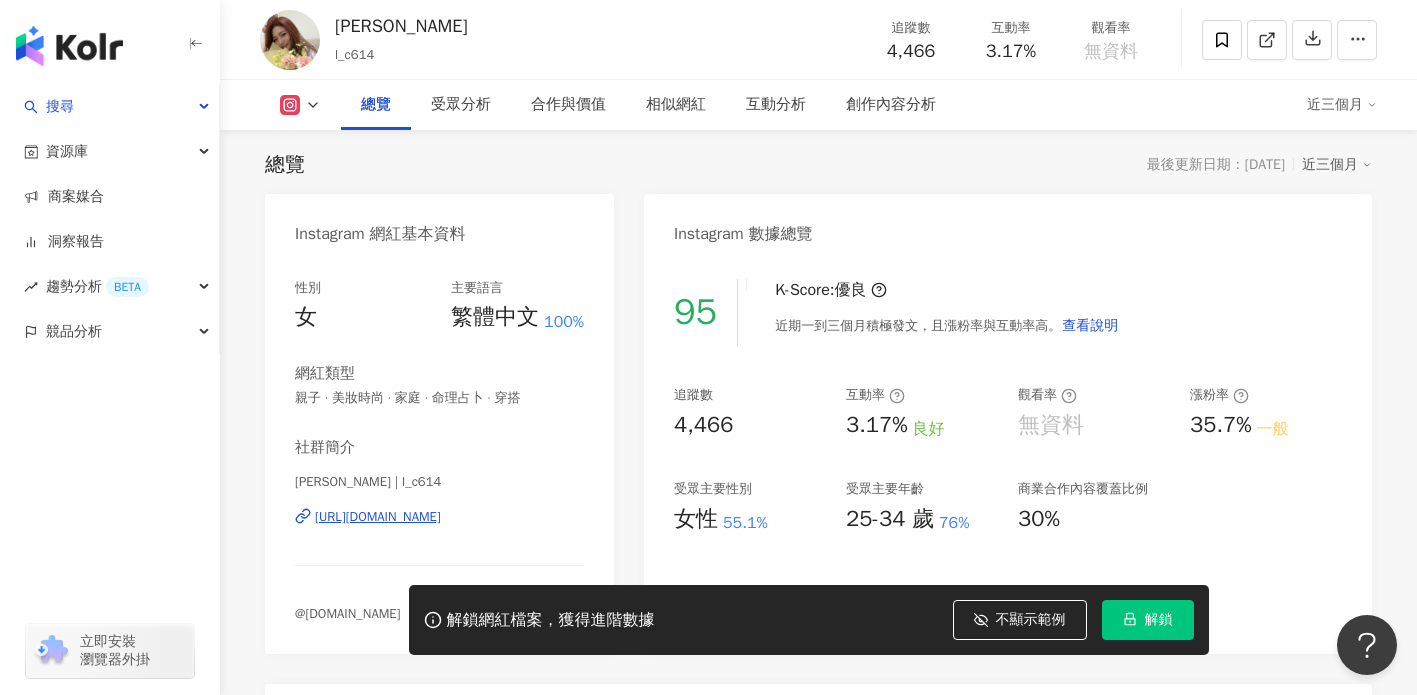 type 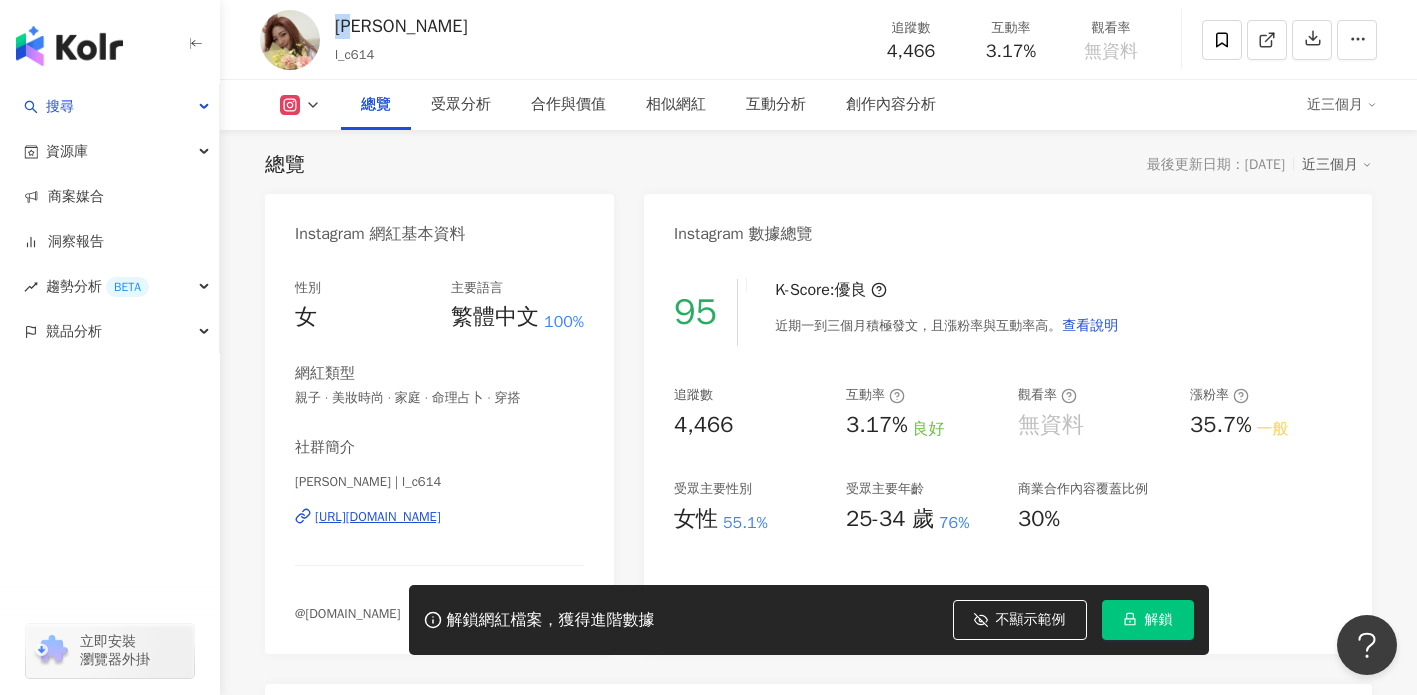 click on "[PERSON_NAME] l_c614 追蹤數 4,466 互動率 3.17% 觀看率 無資料" at bounding box center [818, 39] 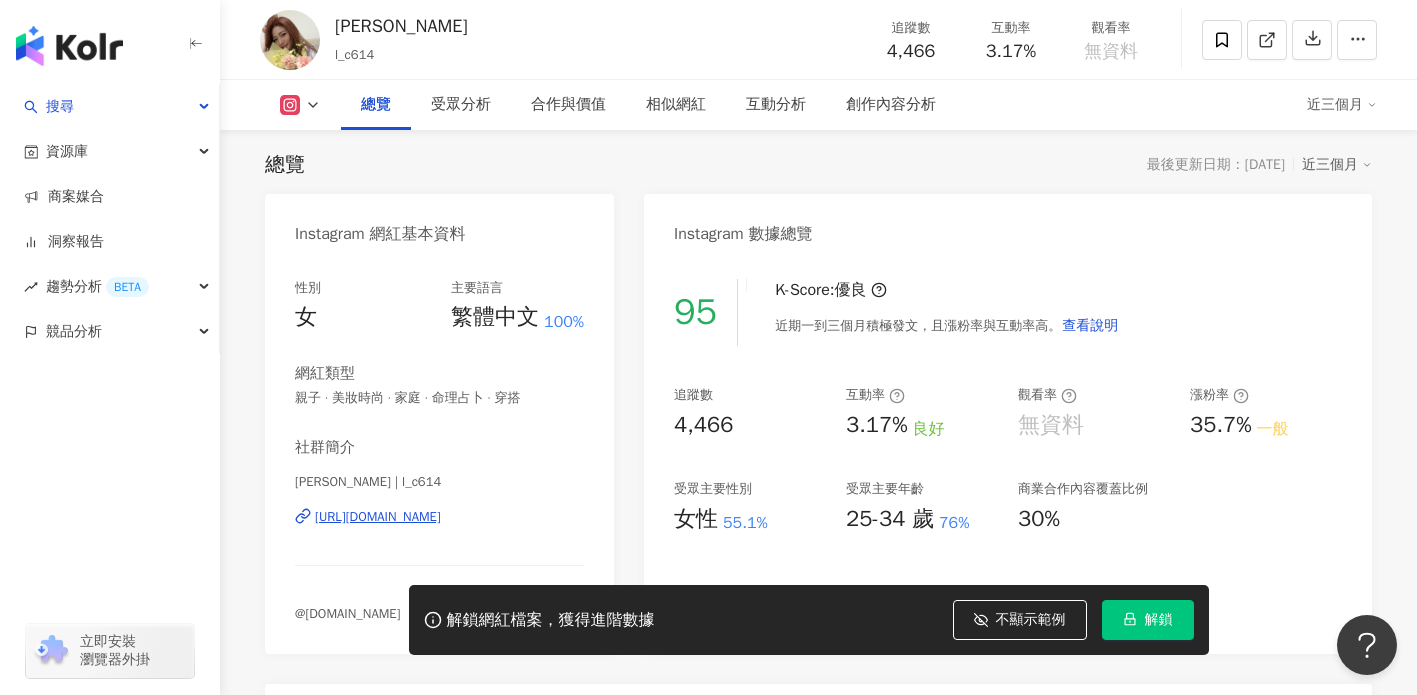 click on "[PERSON_NAME] l_c614 追蹤數 4,466 互動率 3.17% 觀看率 無資料" at bounding box center [818, 39] 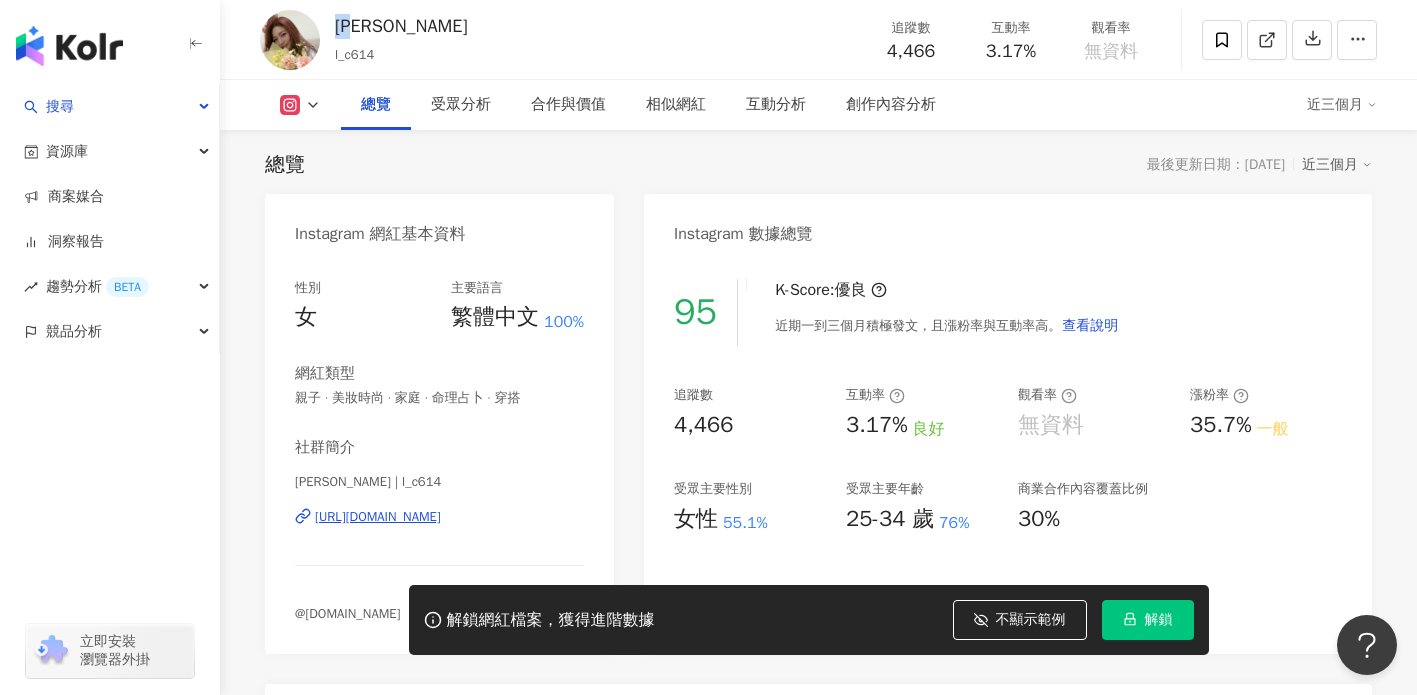 drag, startPoint x: 406, startPoint y: 27, endPoint x: 334, endPoint y: 30, distance: 72.06247 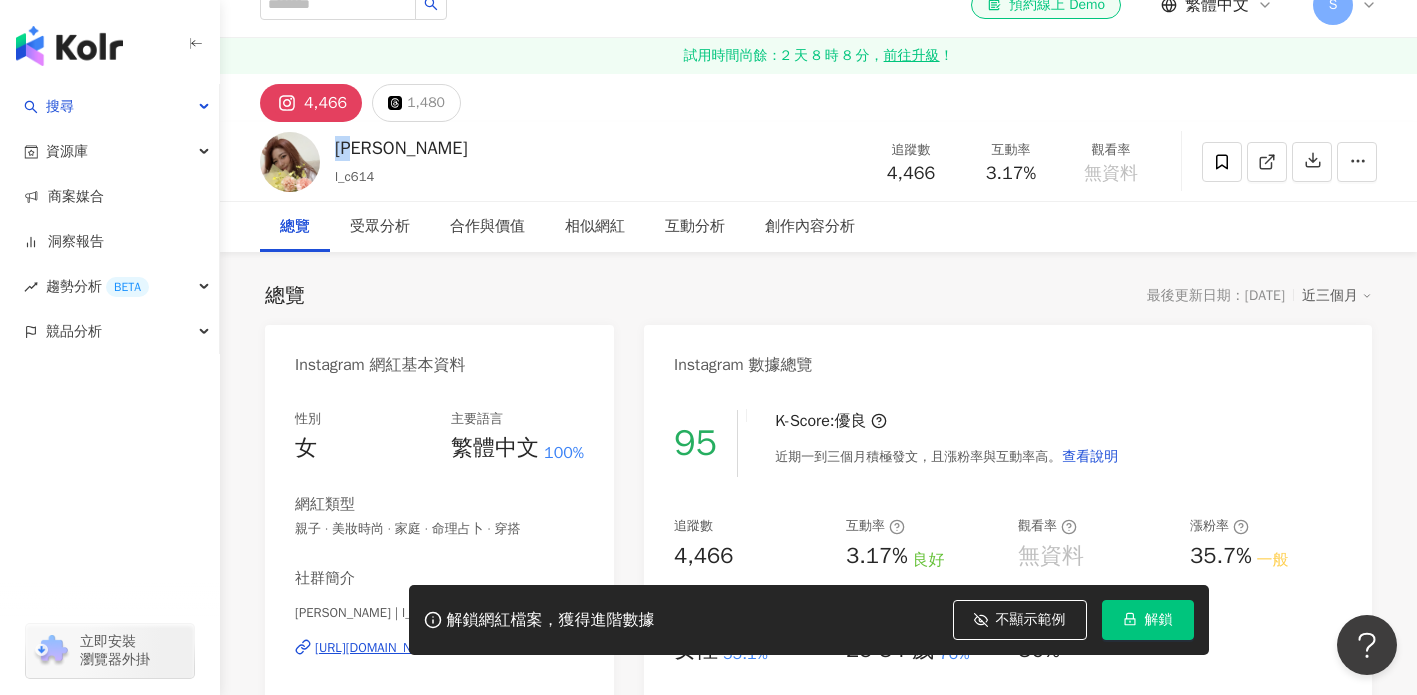 scroll, scrollTop: 51, scrollLeft: 0, axis: vertical 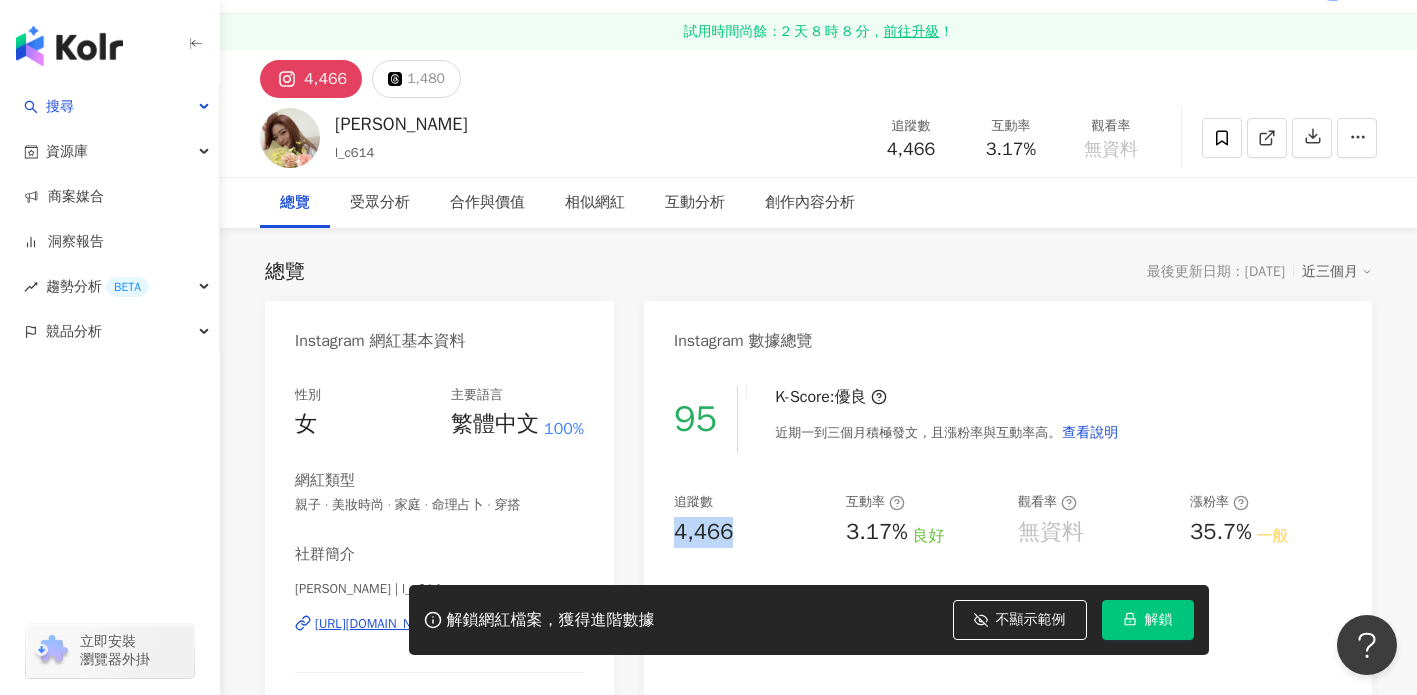 drag, startPoint x: 680, startPoint y: 526, endPoint x: 752, endPoint y: 525, distance: 72.00694 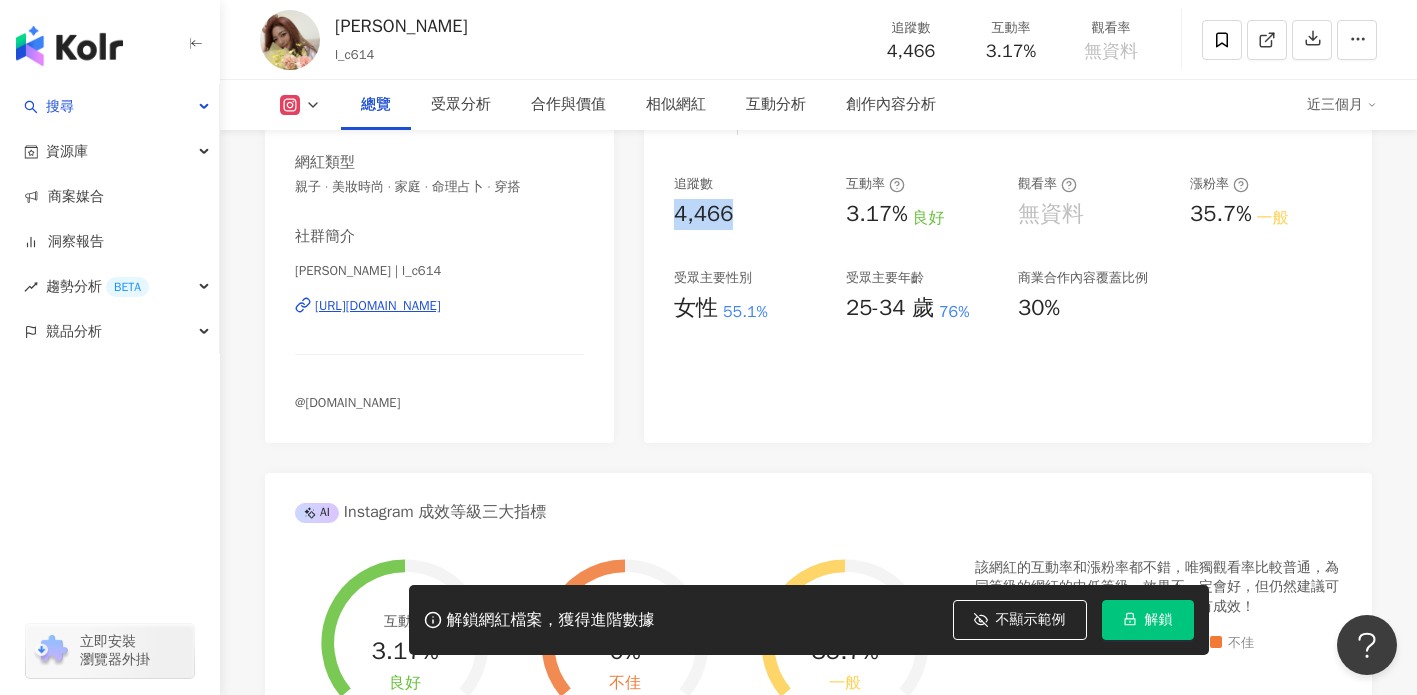scroll, scrollTop: 367, scrollLeft: 0, axis: vertical 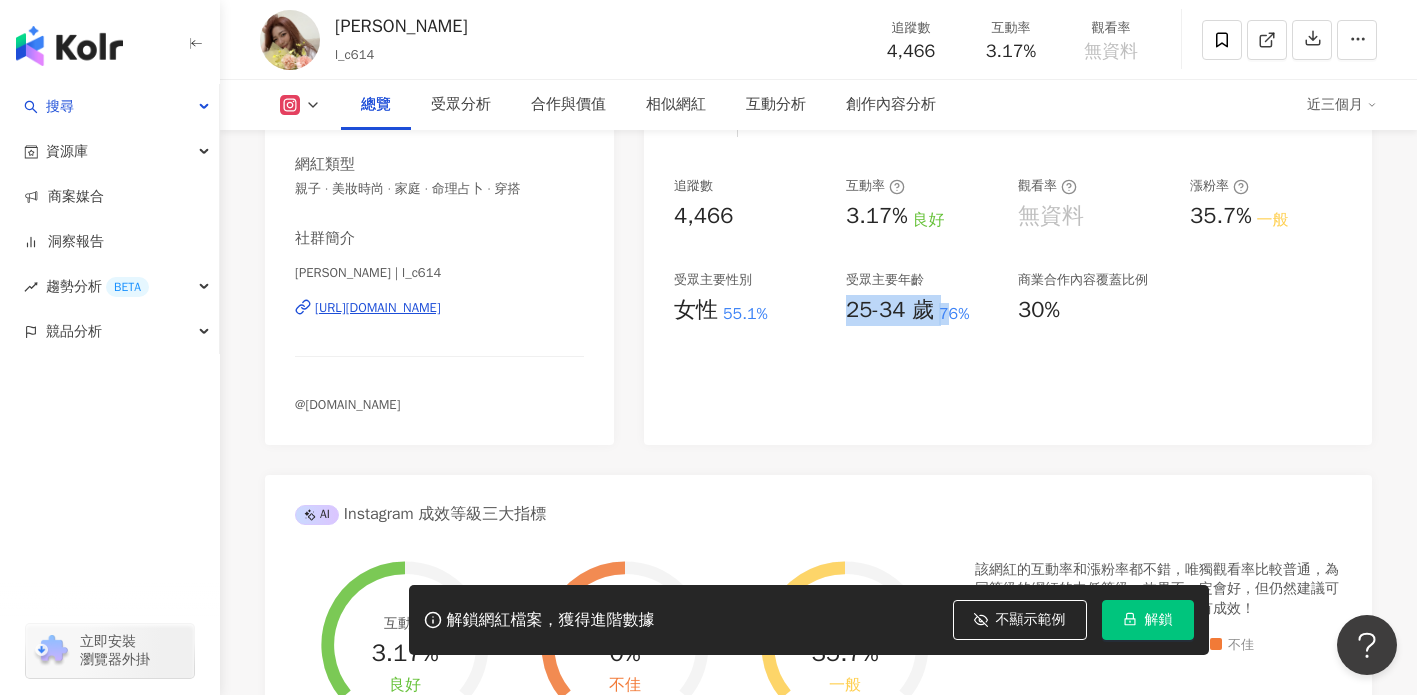 drag, startPoint x: 845, startPoint y: 311, endPoint x: 945, endPoint y: 314, distance: 100.04499 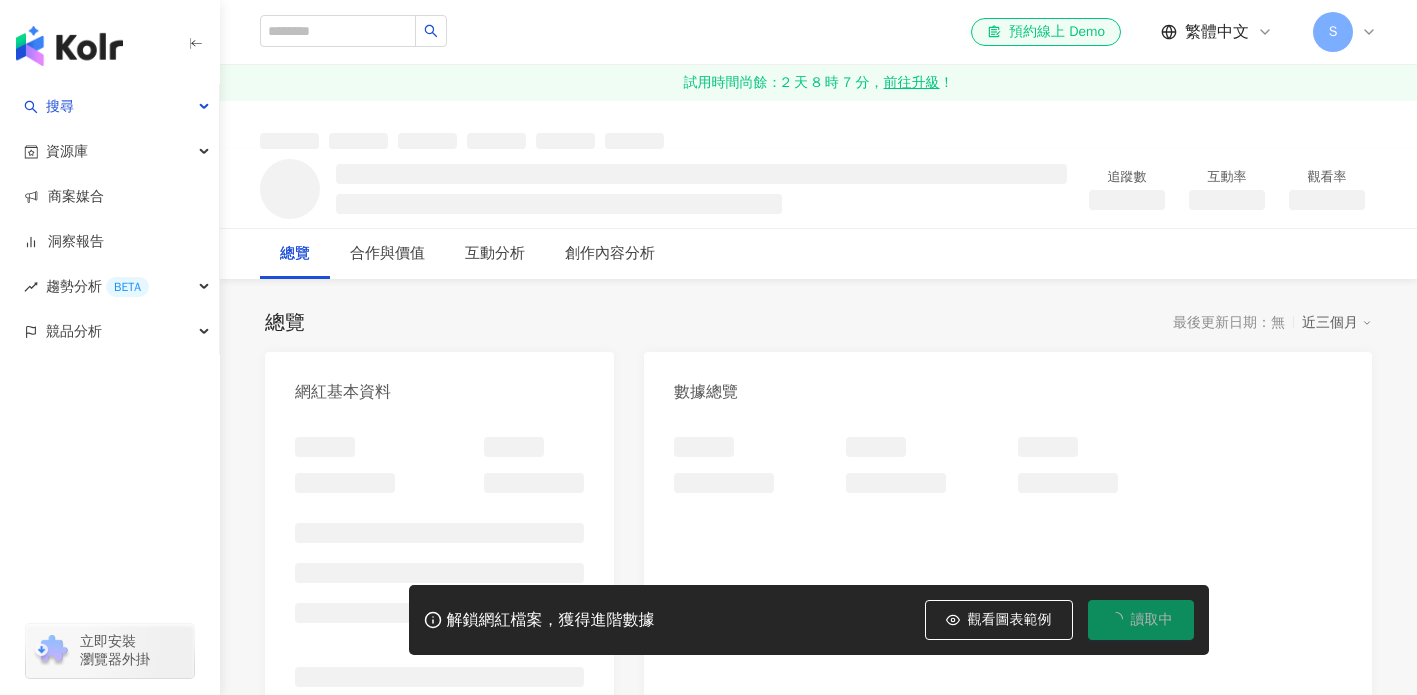 scroll, scrollTop: 0, scrollLeft: 0, axis: both 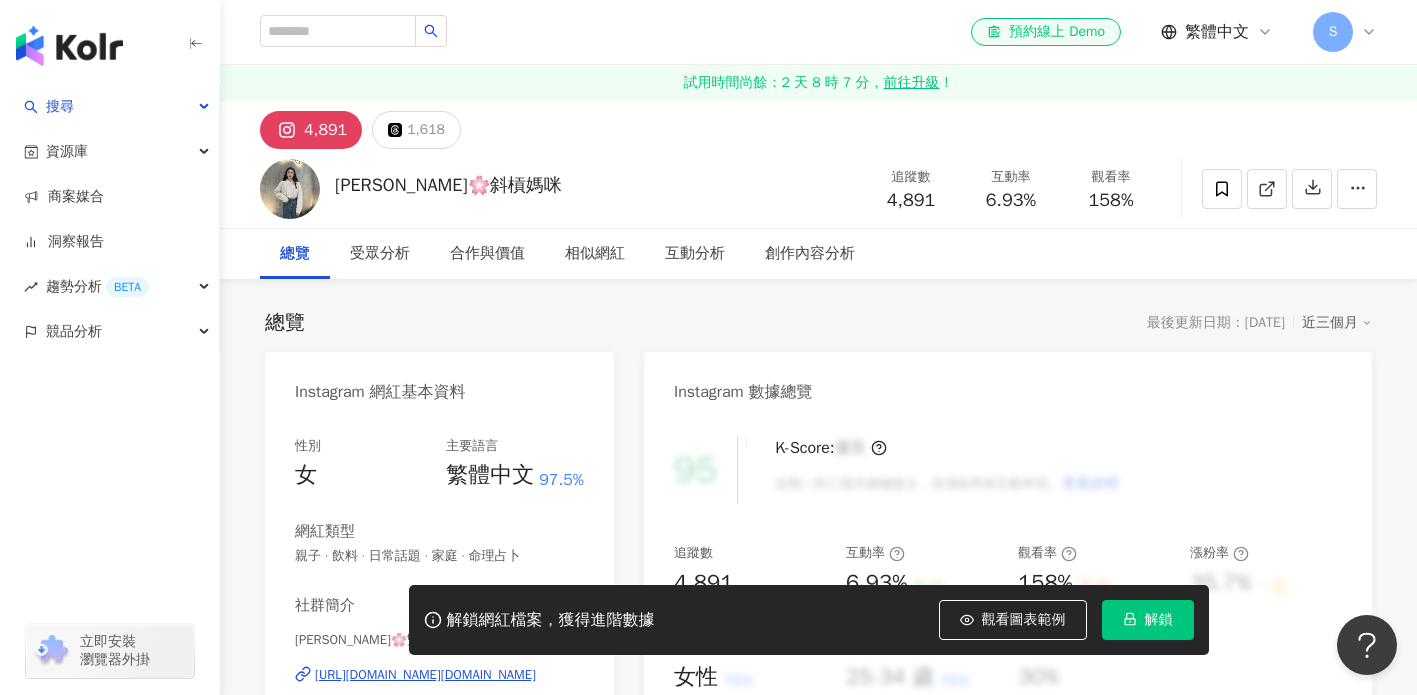 click on "觀看圖表範例" at bounding box center (1013, 620) 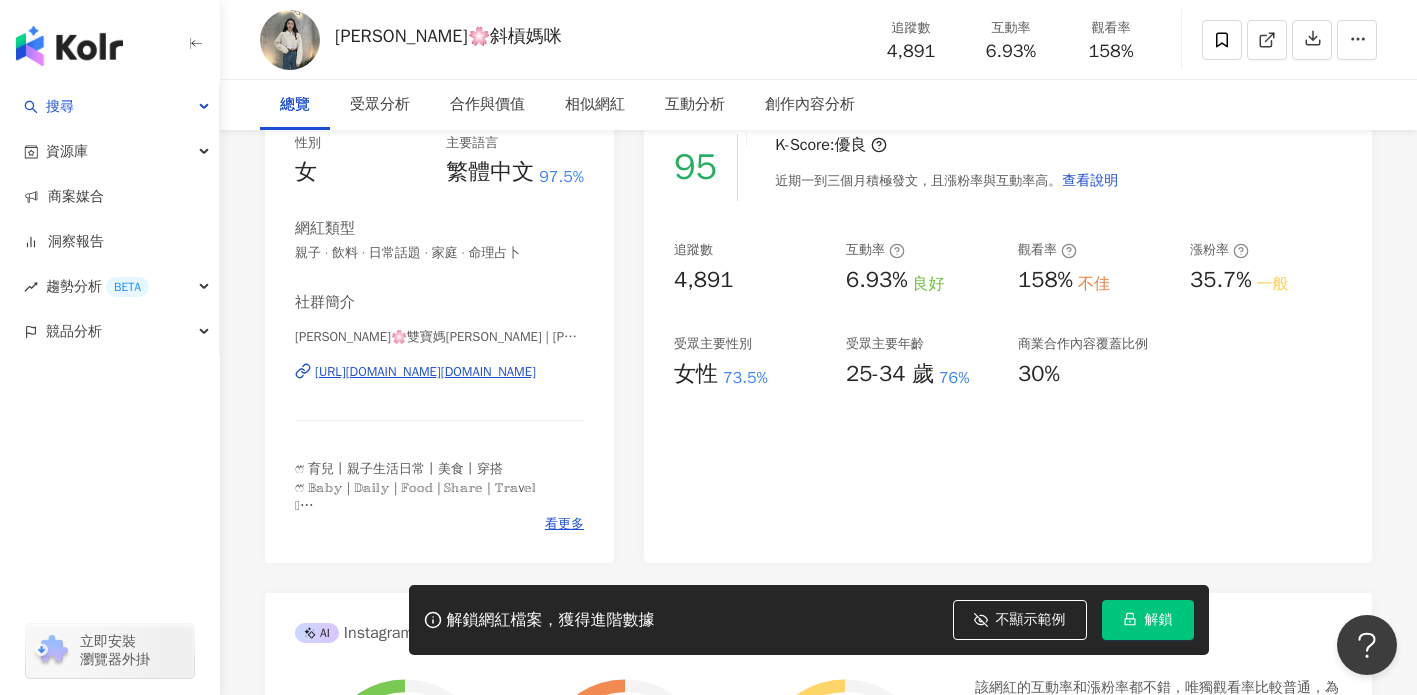 scroll, scrollTop: 306, scrollLeft: 0, axis: vertical 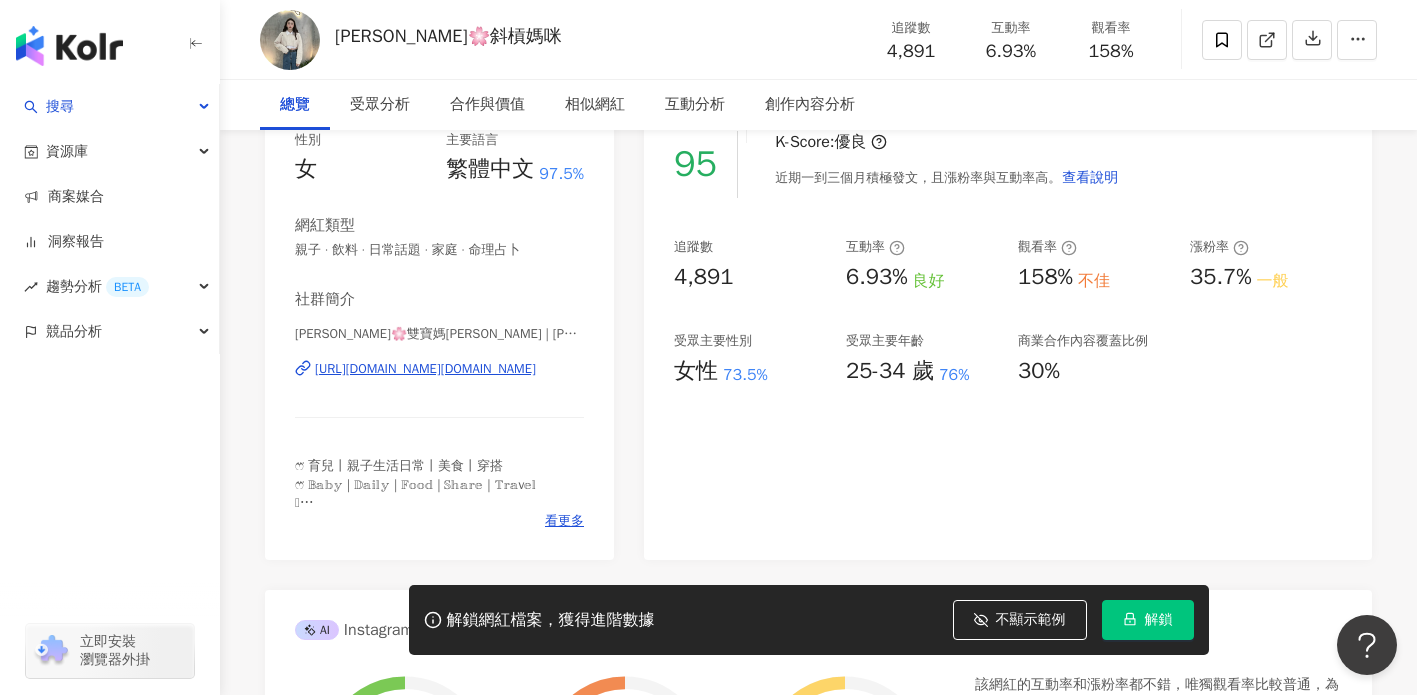 type 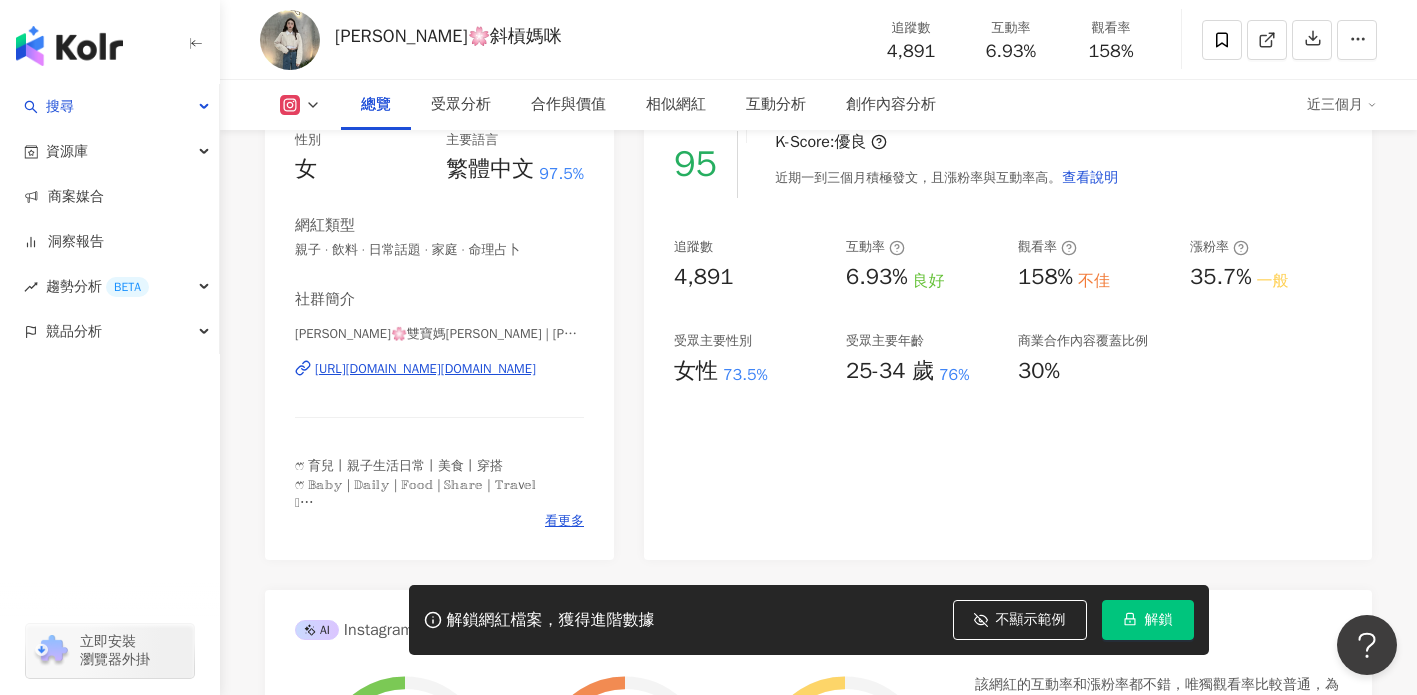 click on "[URL][DOMAIN_NAME][DOMAIN_NAME]" at bounding box center [425, 369] 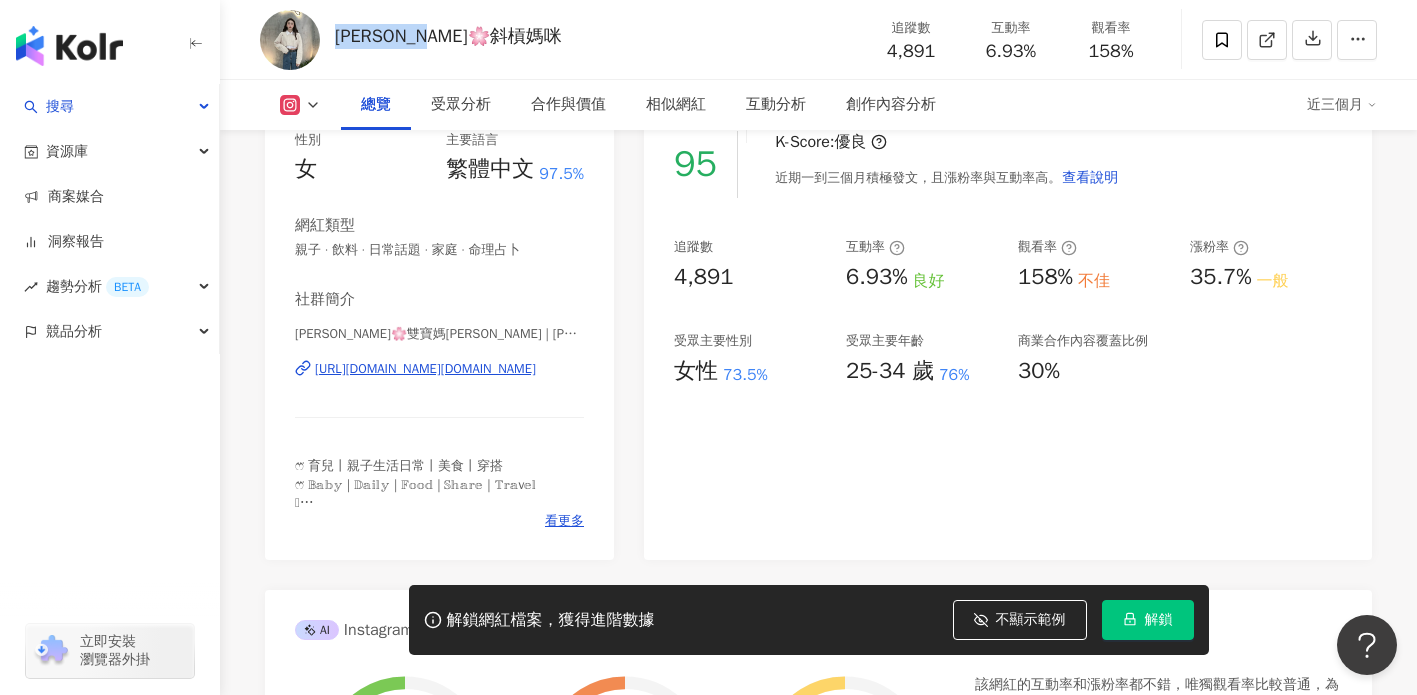 drag, startPoint x: 491, startPoint y: 37, endPoint x: 341, endPoint y: 32, distance: 150.08331 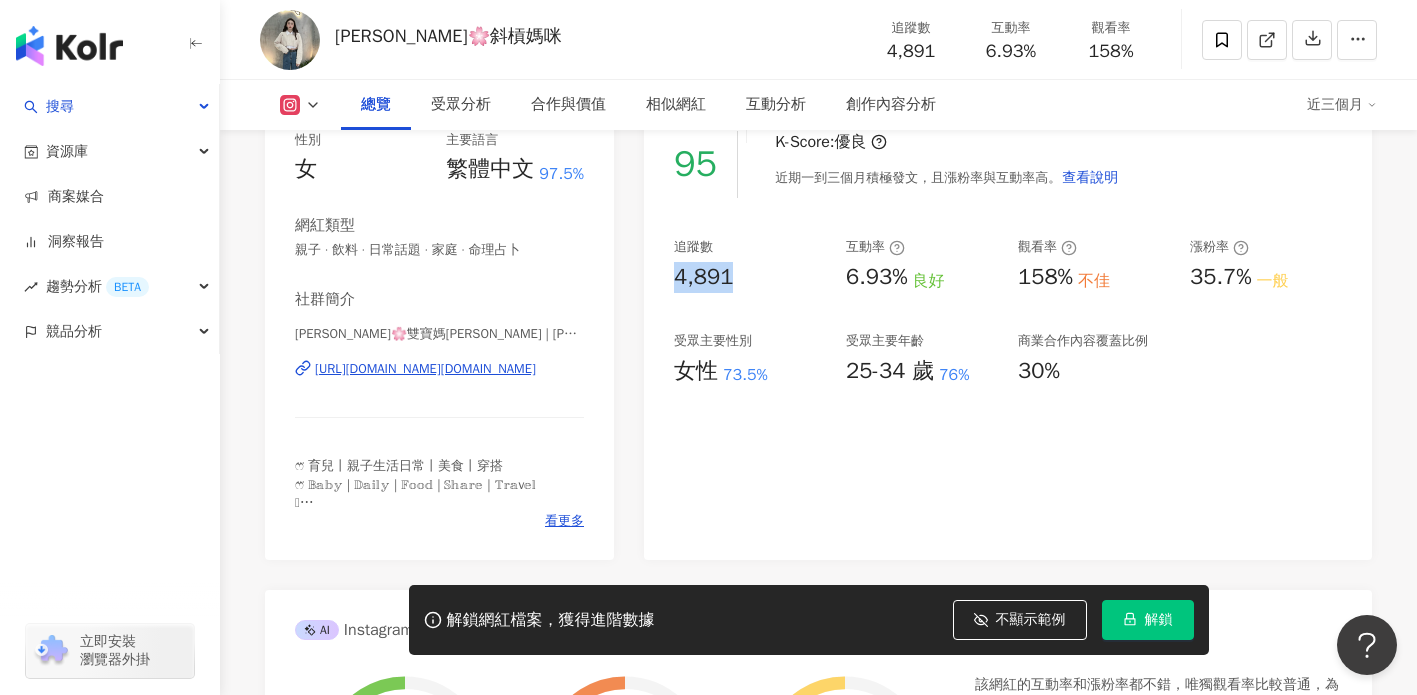drag, startPoint x: 675, startPoint y: 272, endPoint x: 745, endPoint y: 277, distance: 70.178345 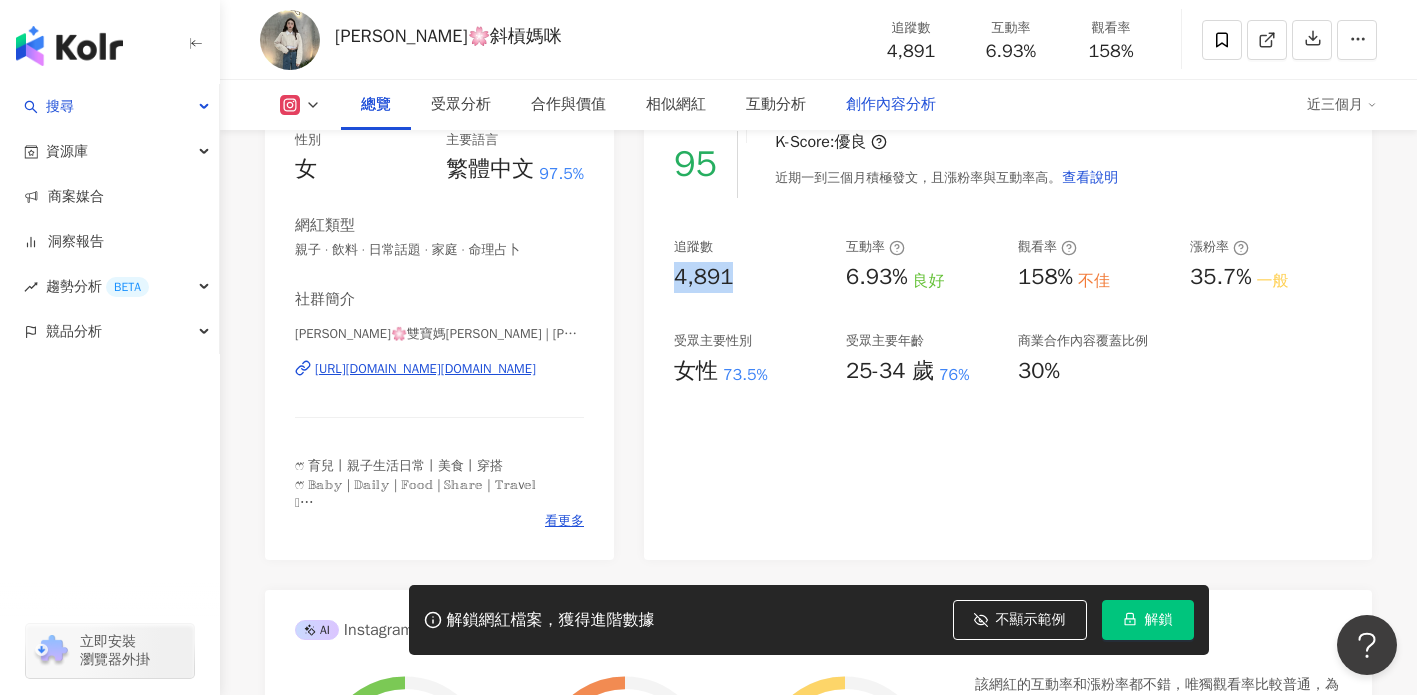 copy on "4,891" 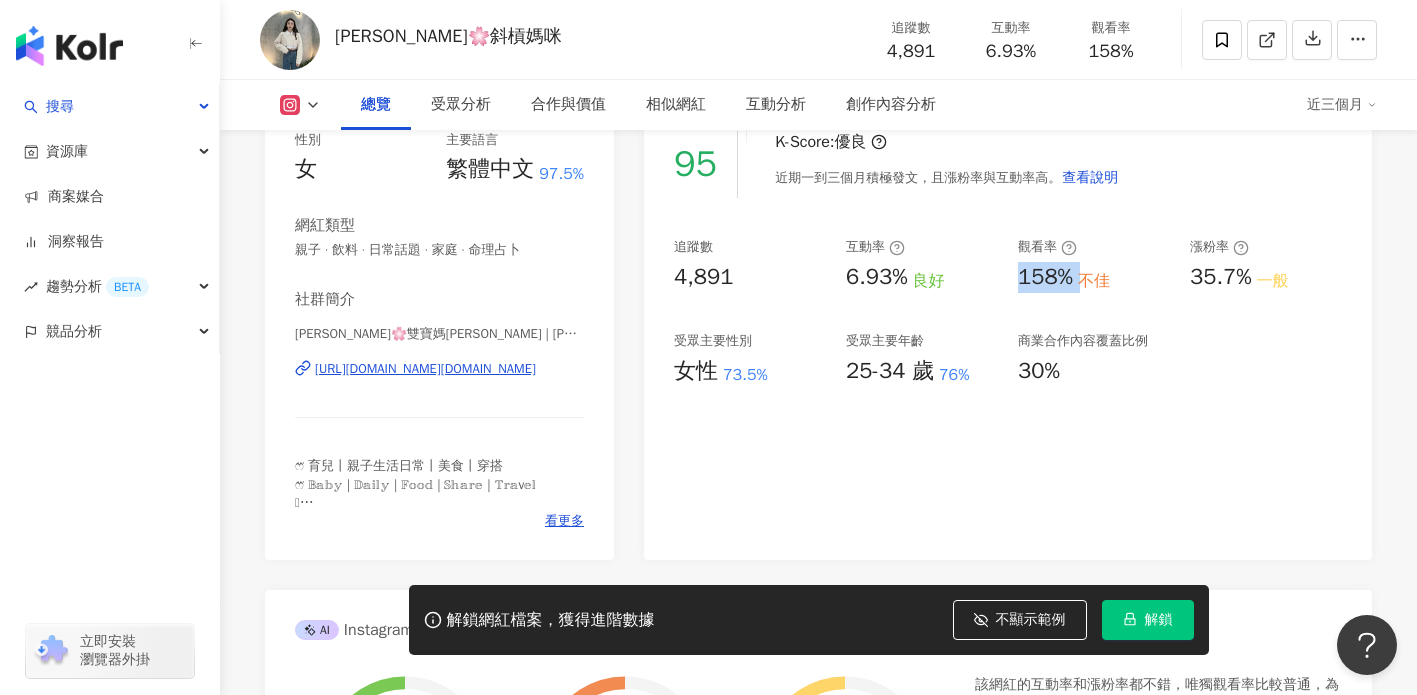 drag, startPoint x: 1020, startPoint y: 269, endPoint x: 1086, endPoint y: 269, distance: 66 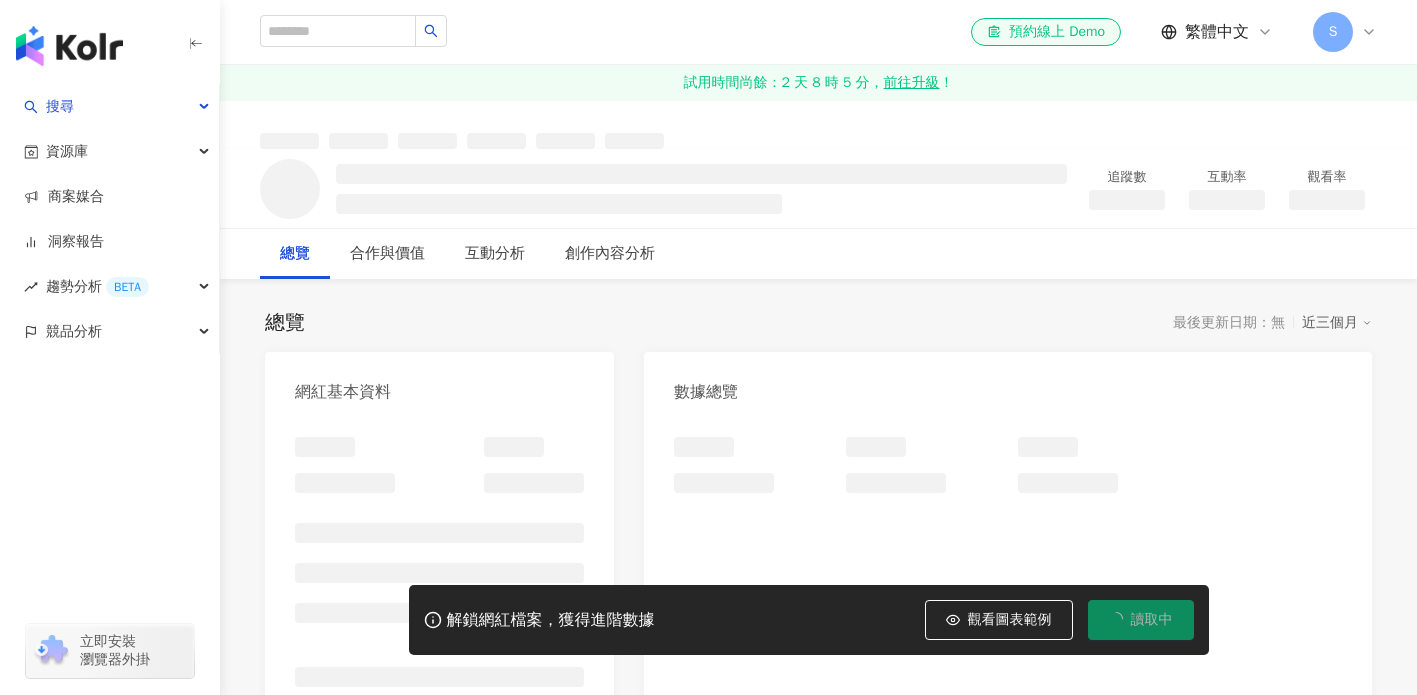scroll, scrollTop: 0, scrollLeft: 0, axis: both 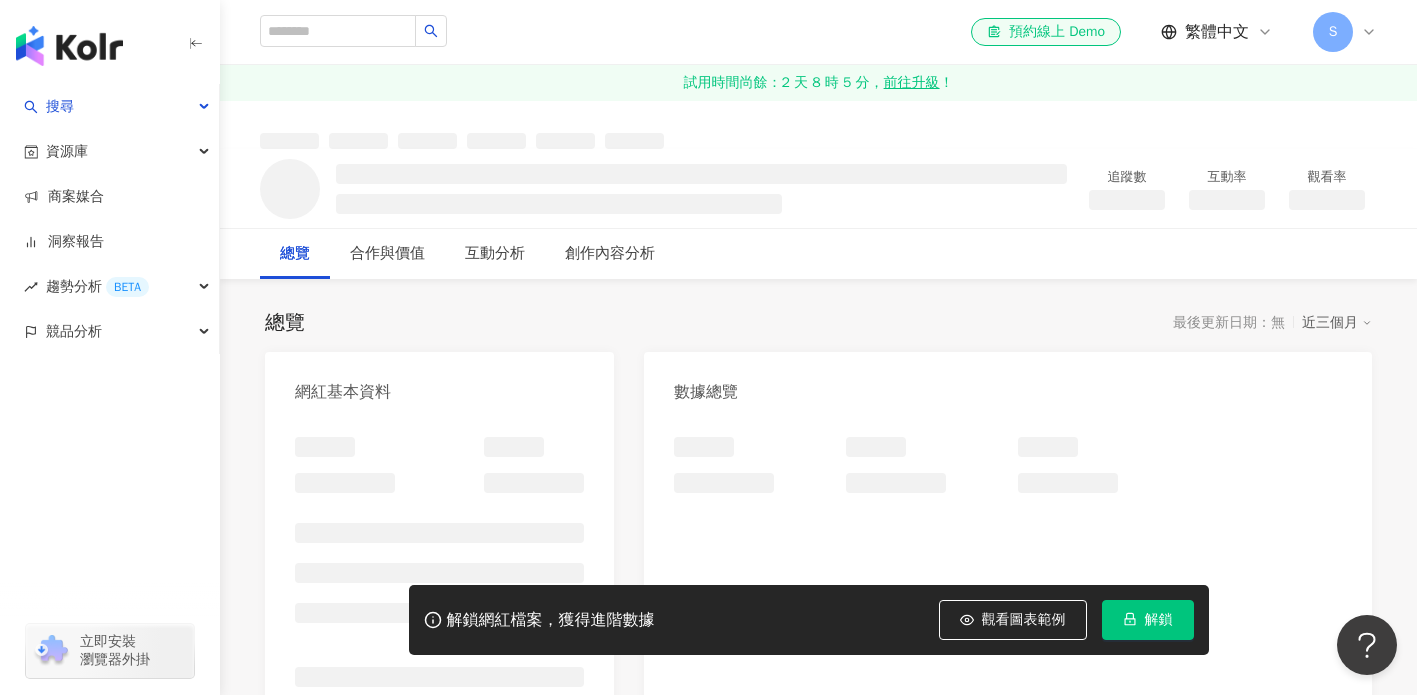 click on "觀看圖表範例" at bounding box center (1024, 620) 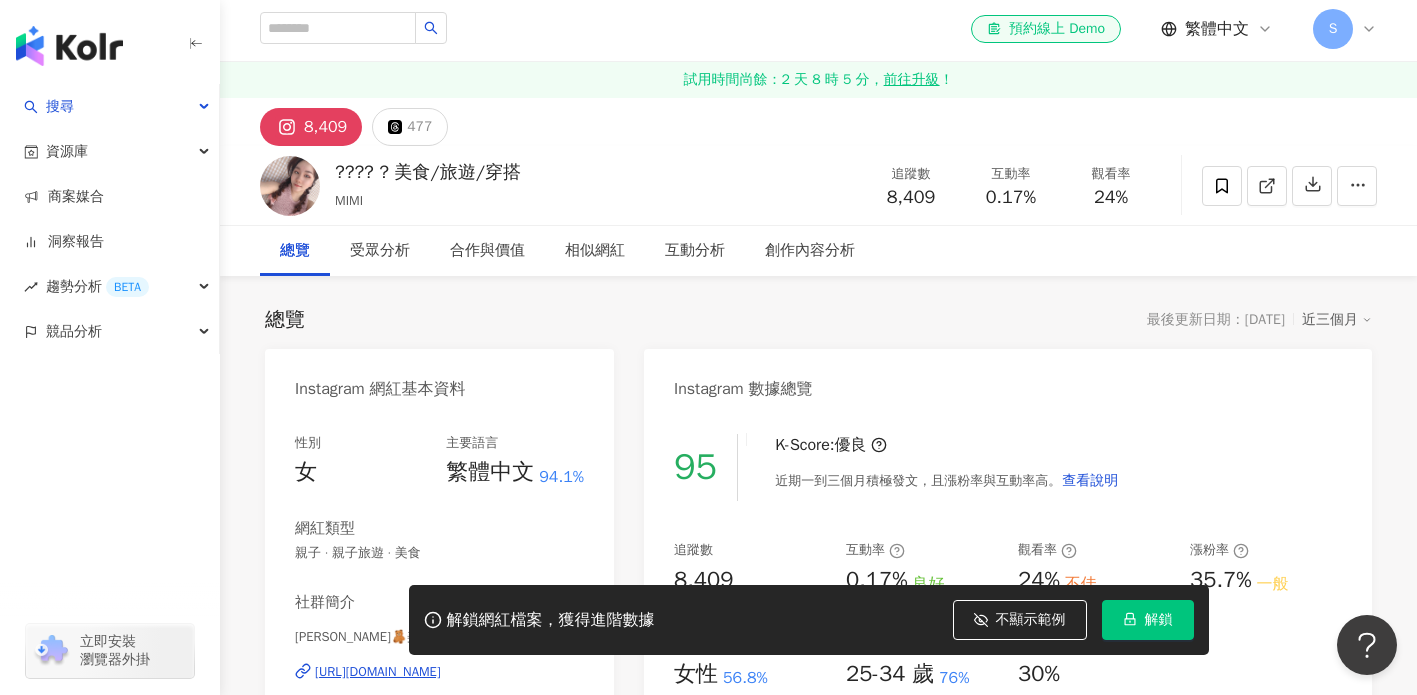 scroll, scrollTop: 4, scrollLeft: 0, axis: vertical 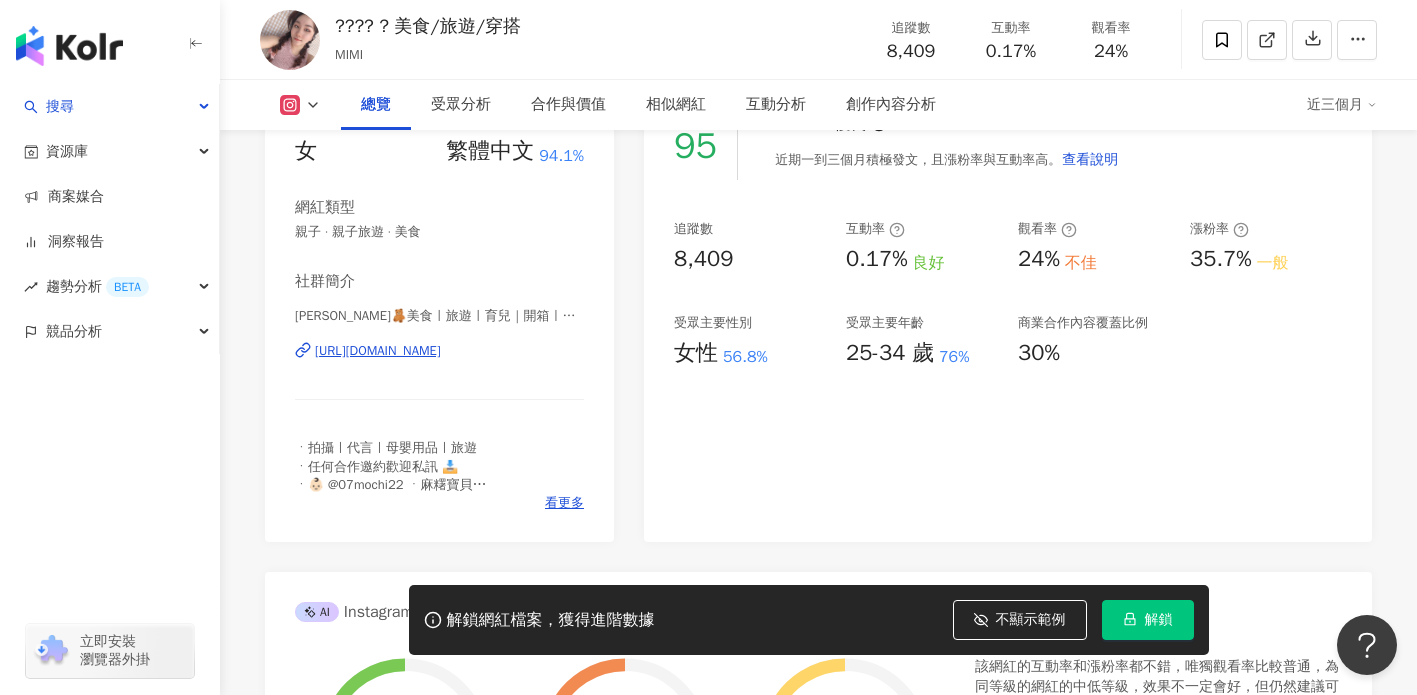 type 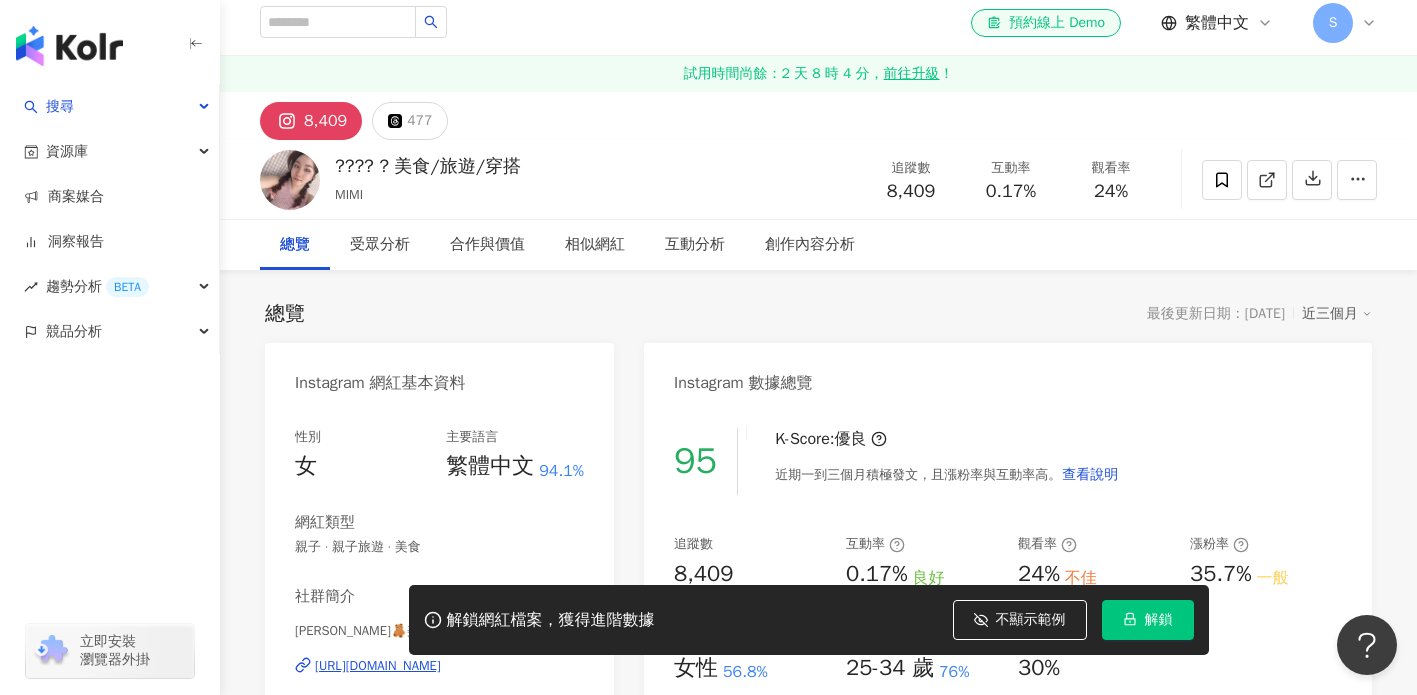 scroll, scrollTop: 0, scrollLeft: 0, axis: both 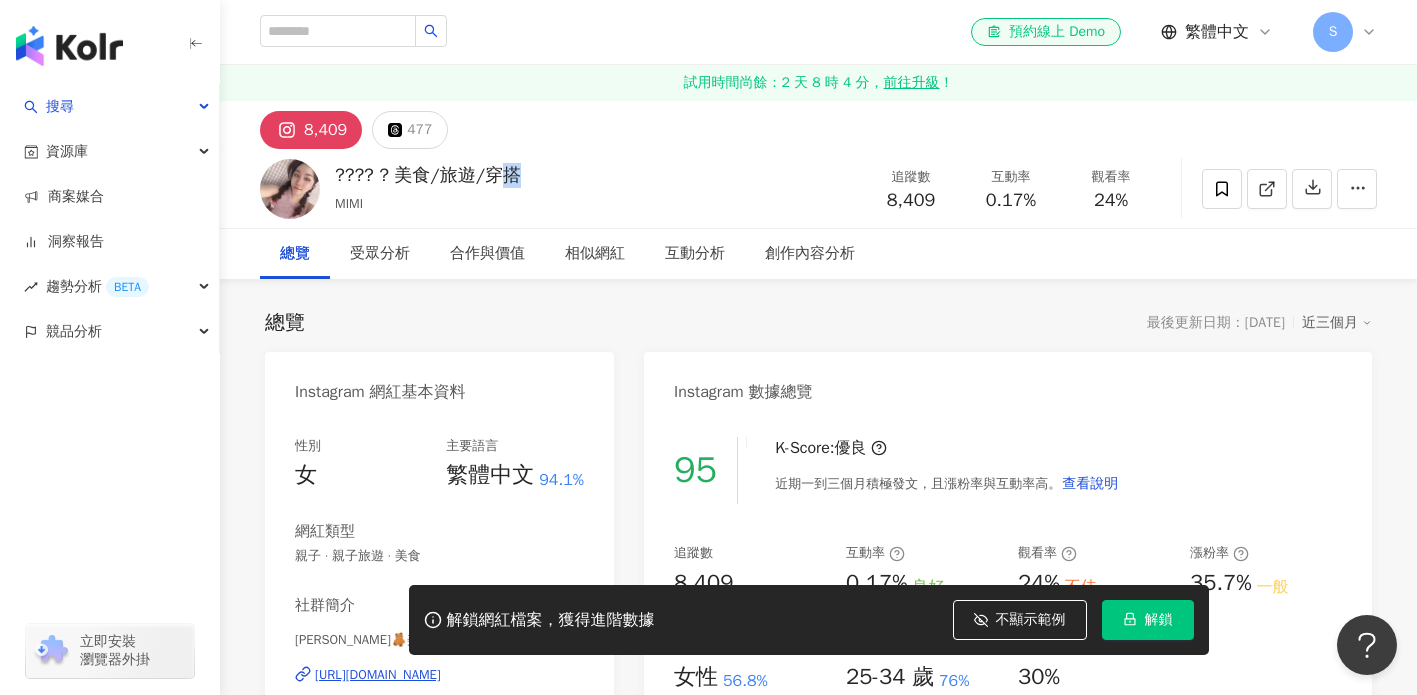 drag, startPoint x: 578, startPoint y: 174, endPoint x: 501, endPoint y: 173, distance: 77.00649 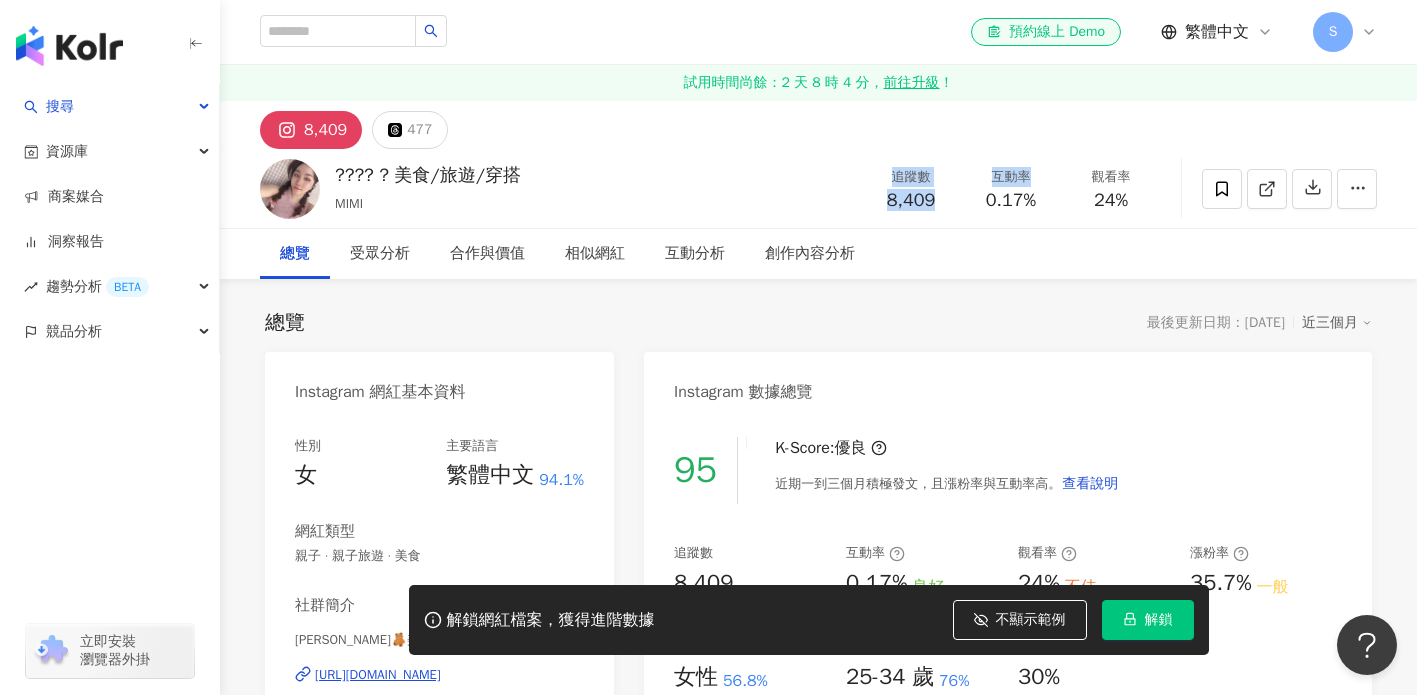 drag, startPoint x: 885, startPoint y: 189, endPoint x: 961, endPoint y: 200, distance: 76.79192 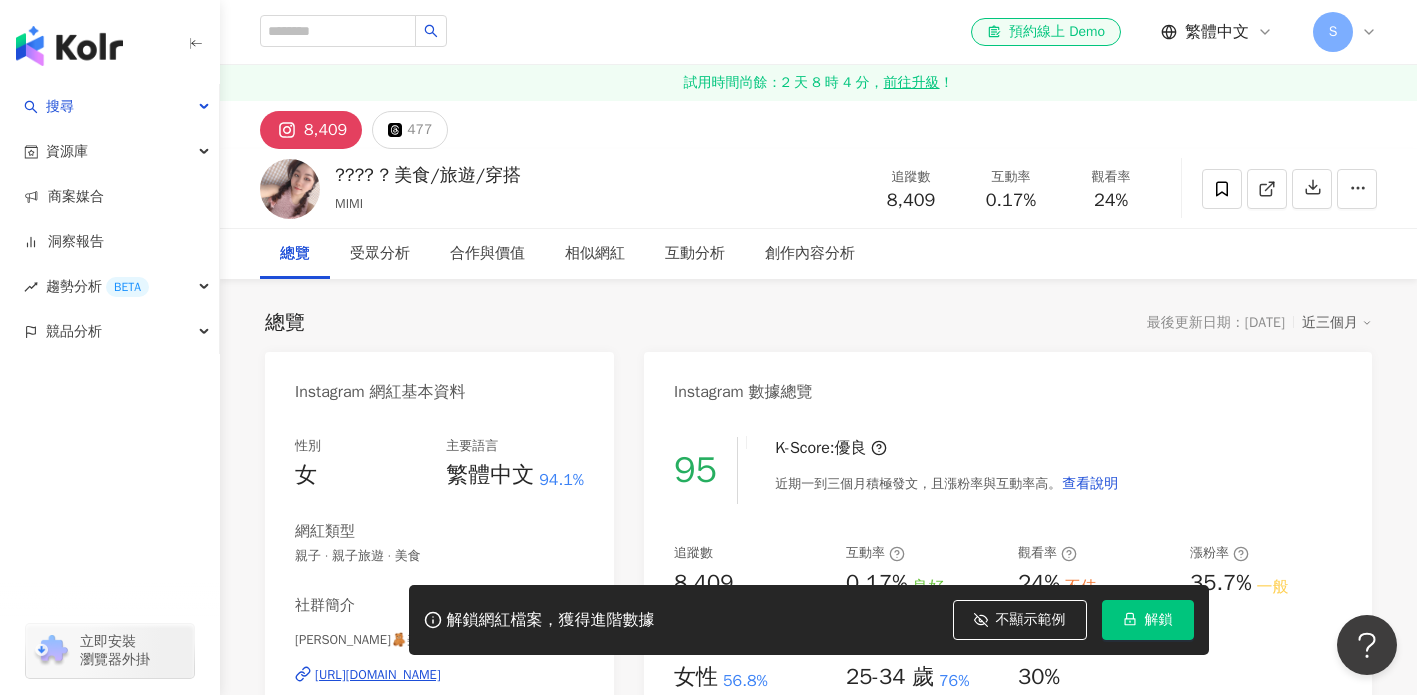 click on "8,409" at bounding box center (911, 201) 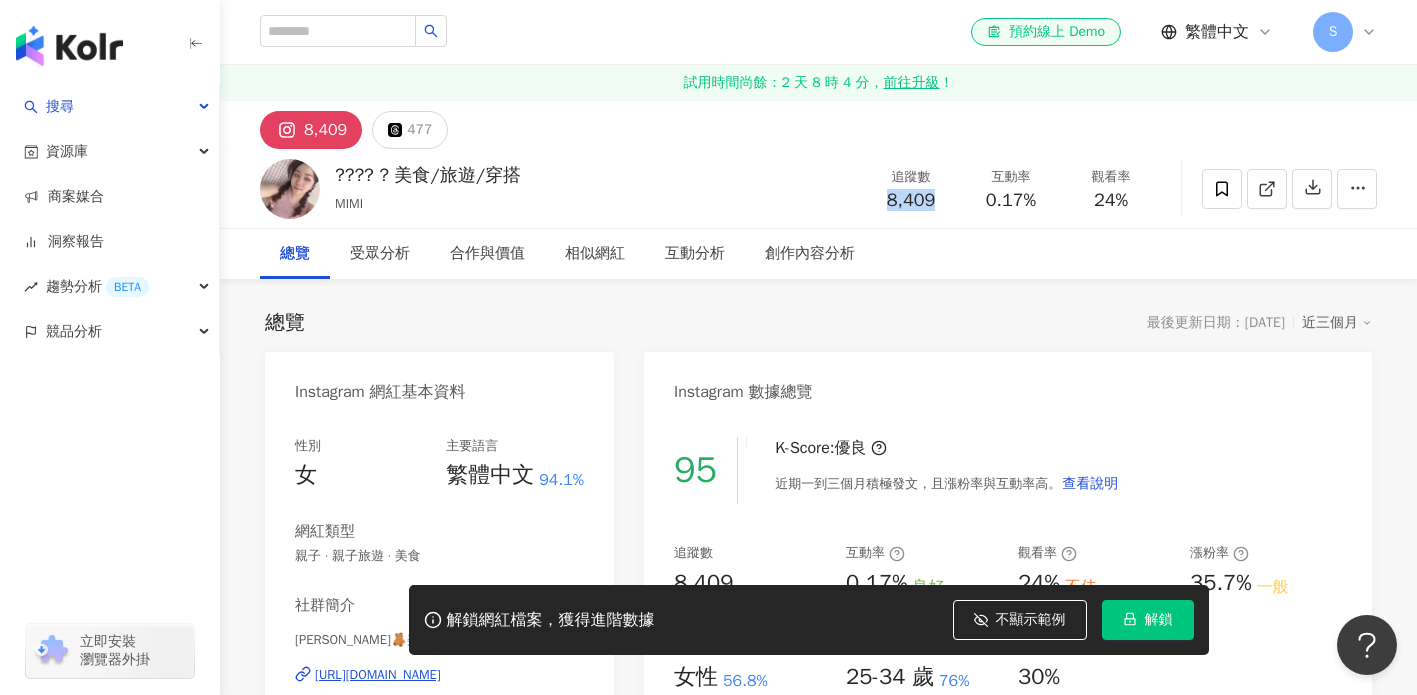 drag, startPoint x: 886, startPoint y: 200, endPoint x: 949, endPoint y: 200, distance: 63 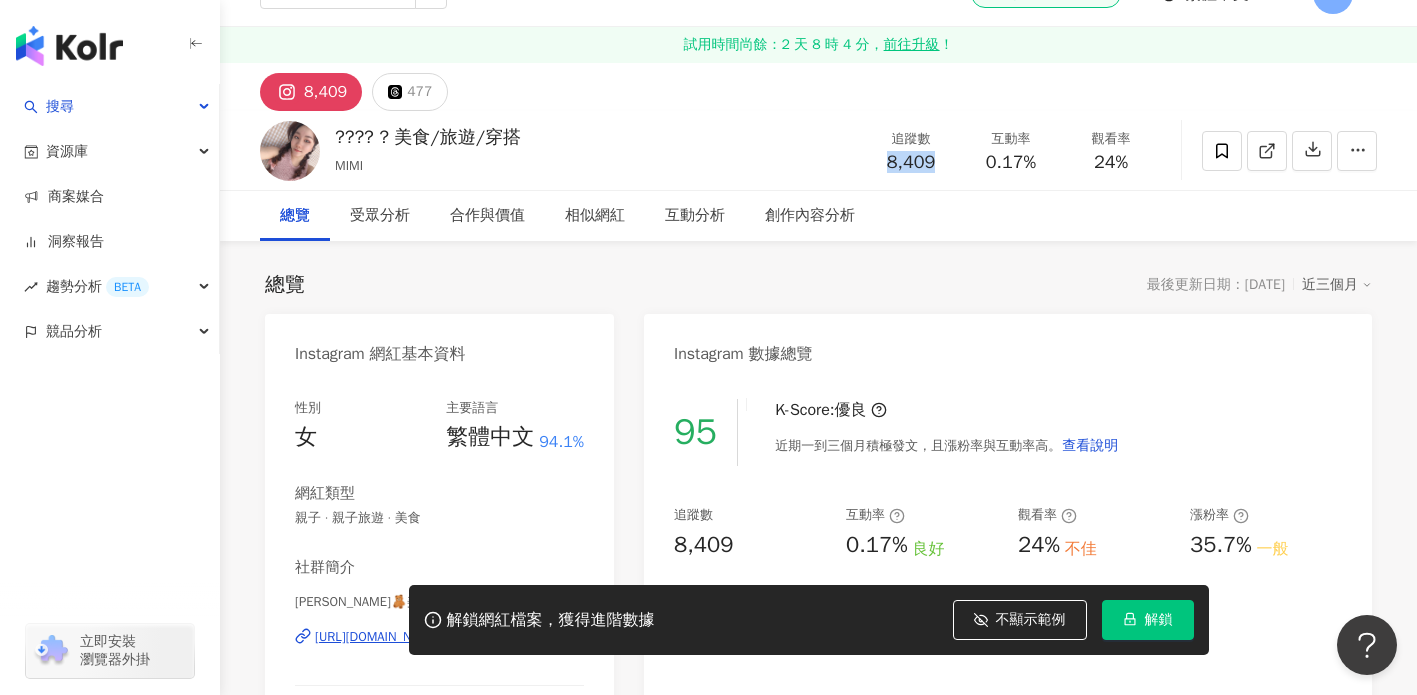 scroll, scrollTop: 70, scrollLeft: 0, axis: vertical 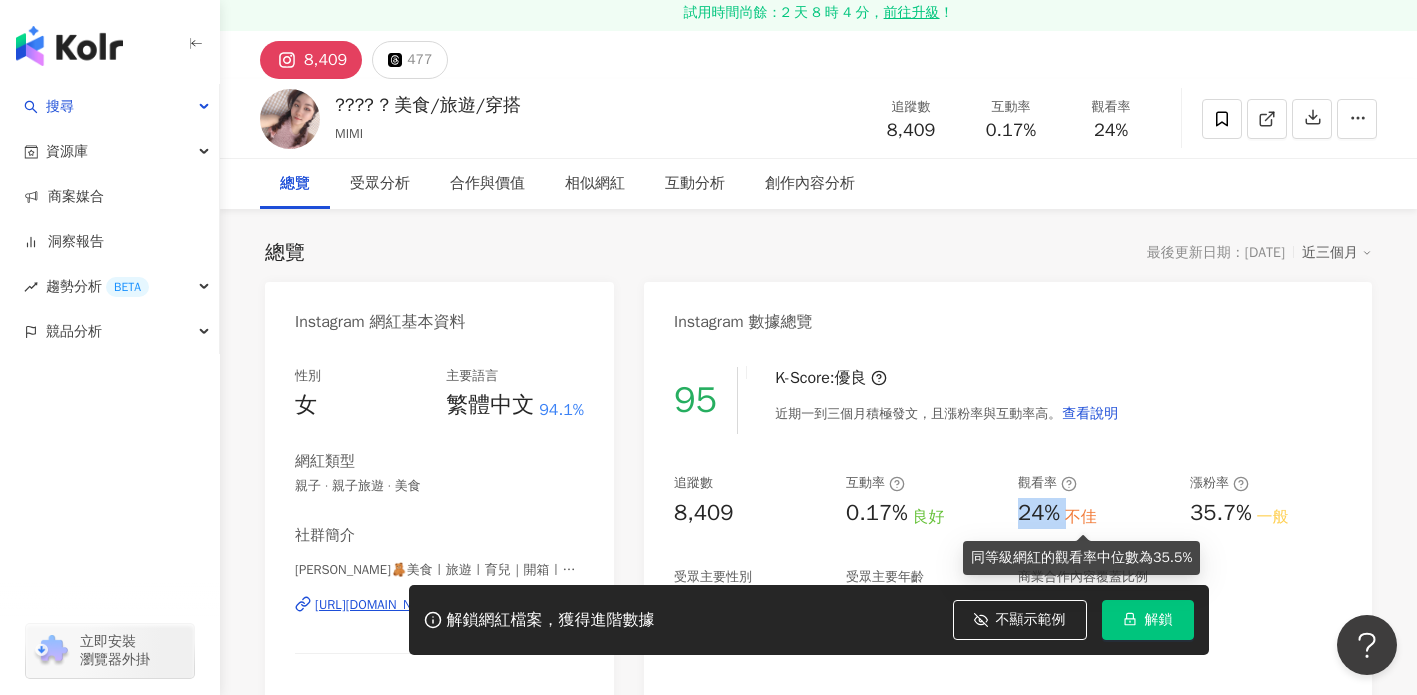 drag, startPoint x: 1030, startPoint y: 513, endPoint x: 1068, endPoint y: 513, distance: 38 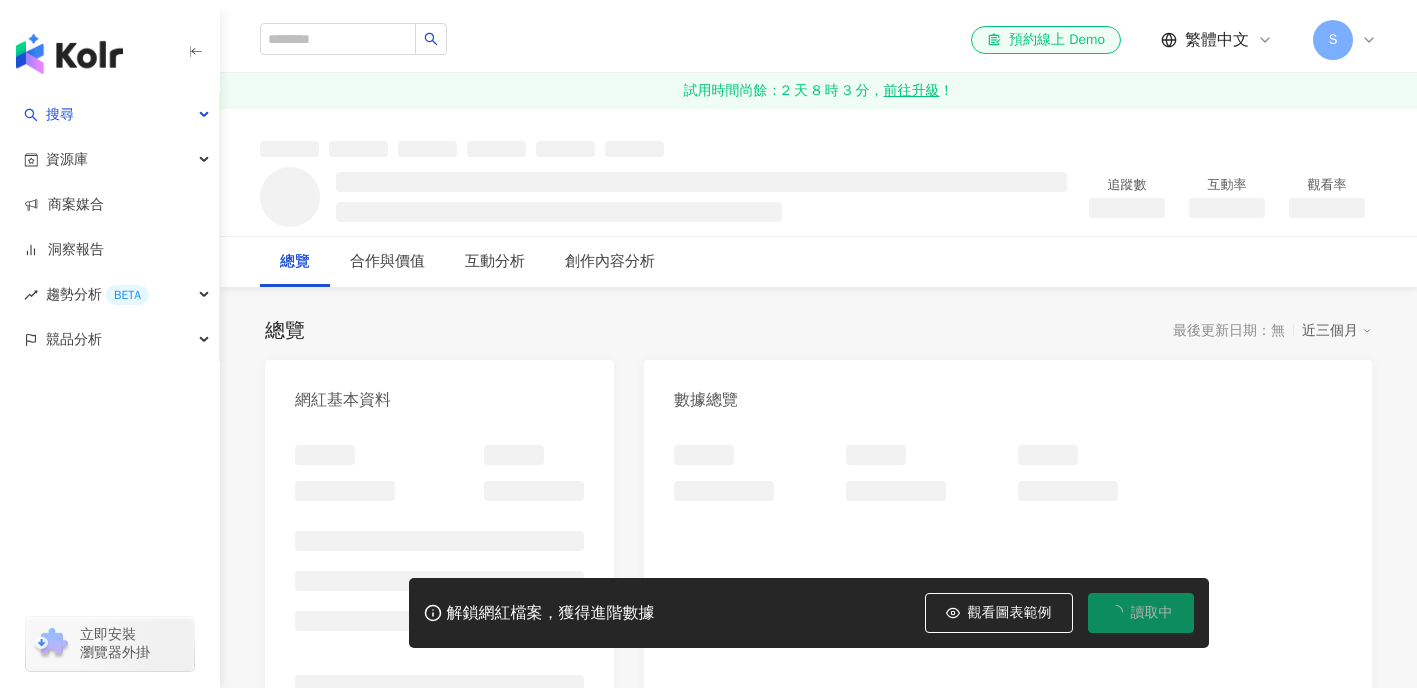 scroll, scrollTop: 0, scrollLeft: 0, axis: both 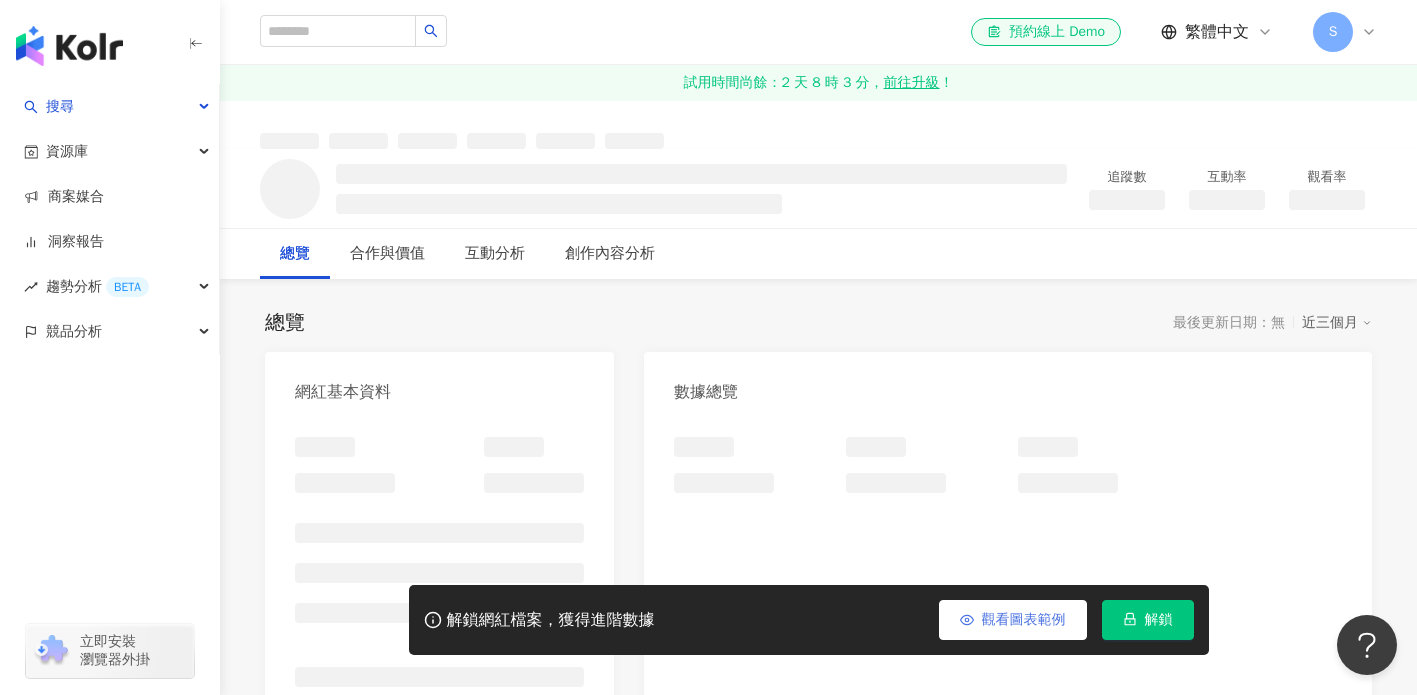 drag, startPoint x: 997, startPoint y: 604, endPoint x: 1030, endPoint y: 329, distance: 276.97293 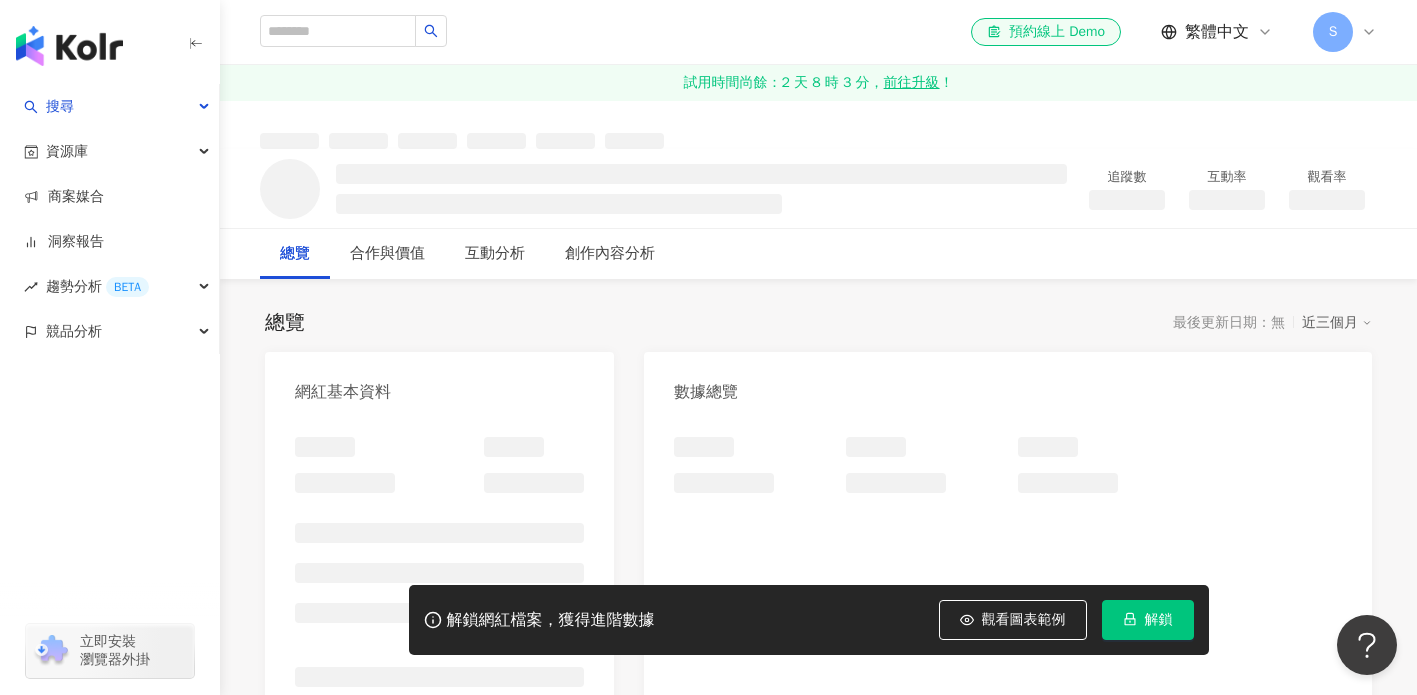 click on "觀看圖表範例" at bounding box center (1013, 620) 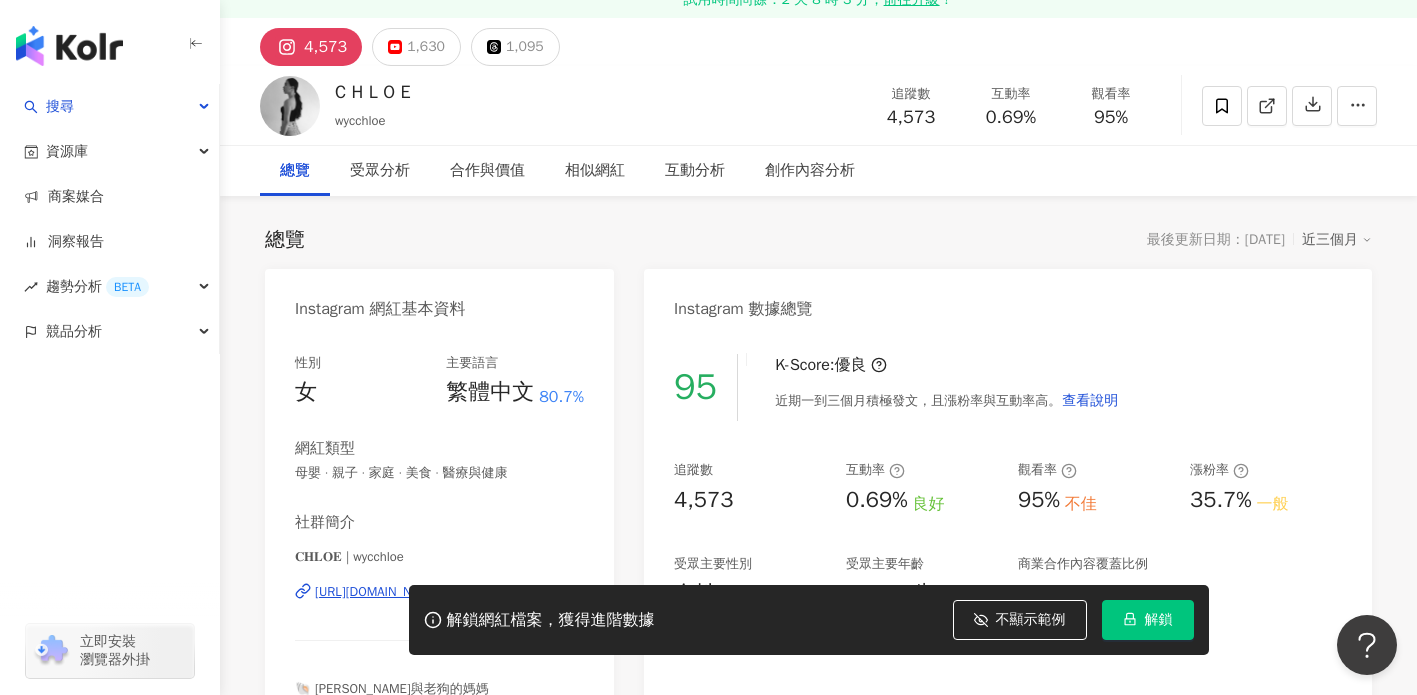 scroll, scrollTop: 296, scrollLeft: 0, axis: vertical 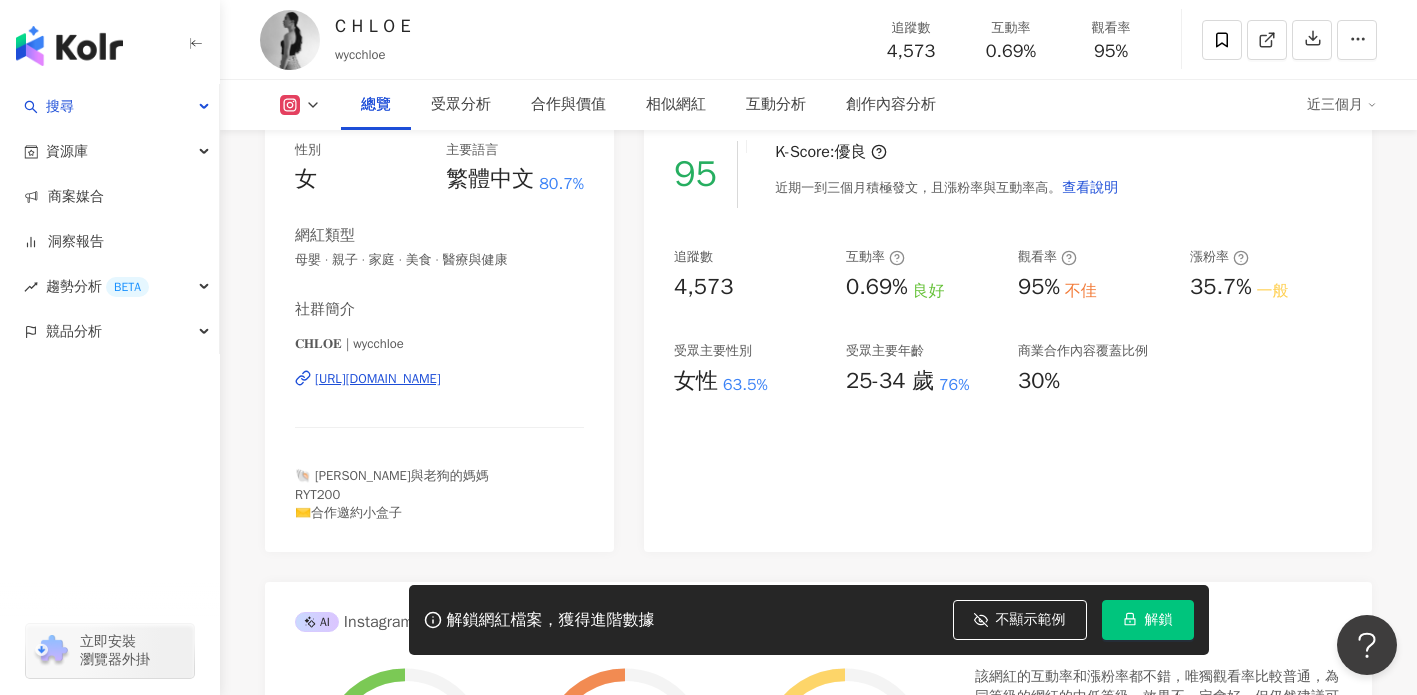 type 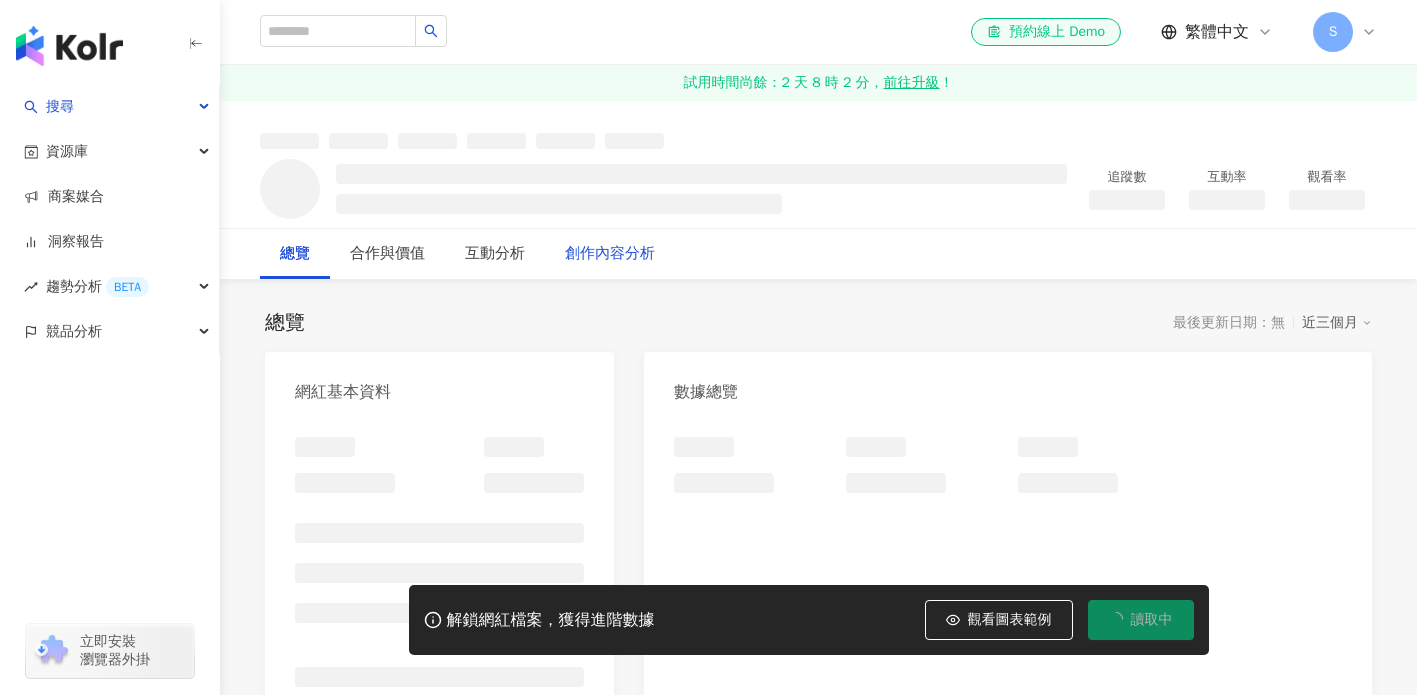 scroll, scrollTop: 0, scrollLeft: 0, axis: both 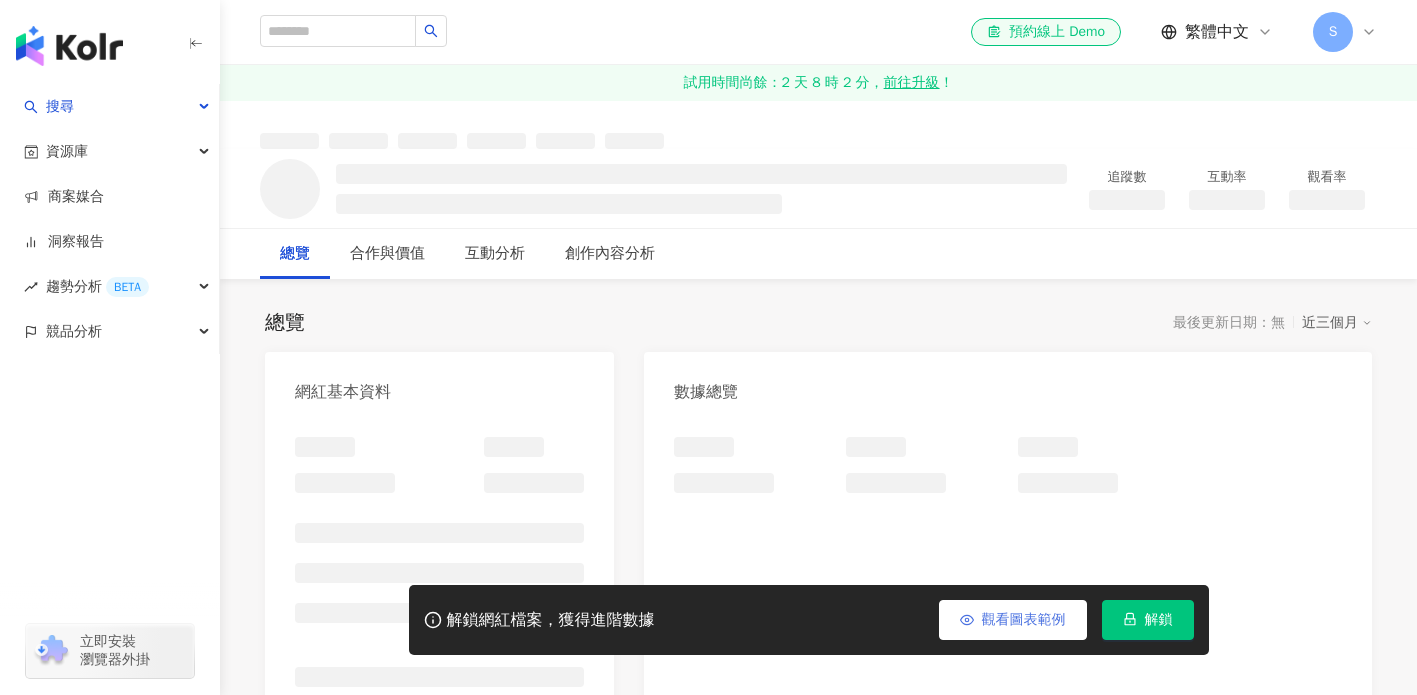 click on "觀看圖表範例" at bounding box center (1024, 620) 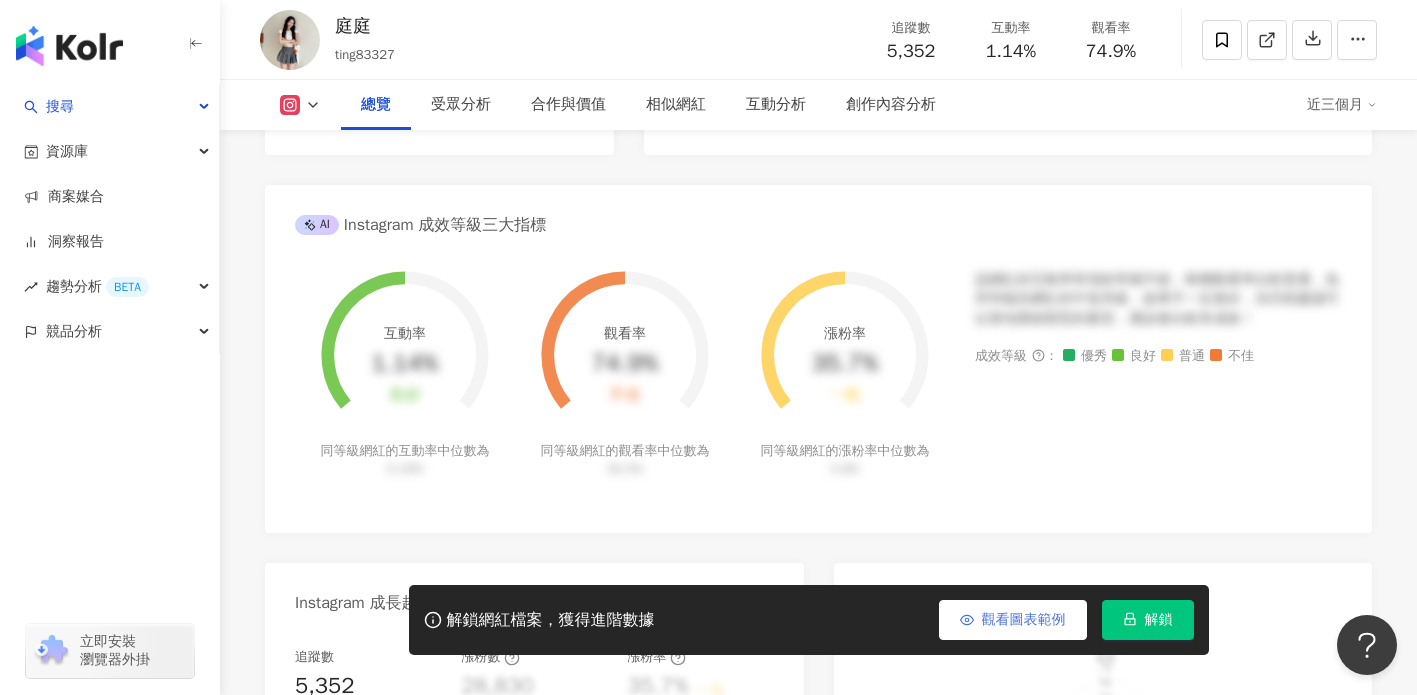 scroll, scrollTop: 0, scrollLeft: 0, axis: both 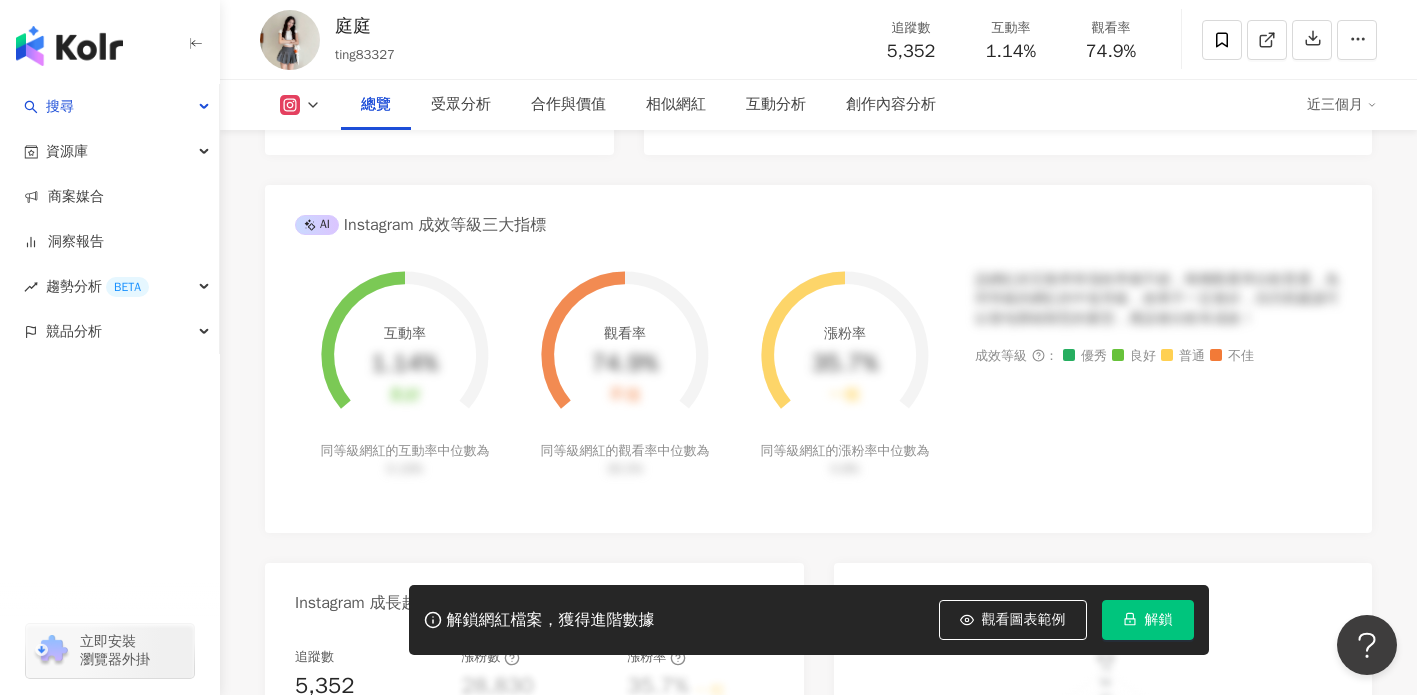 click on "觀看圖表範例" at bounding box center (1024, 620) 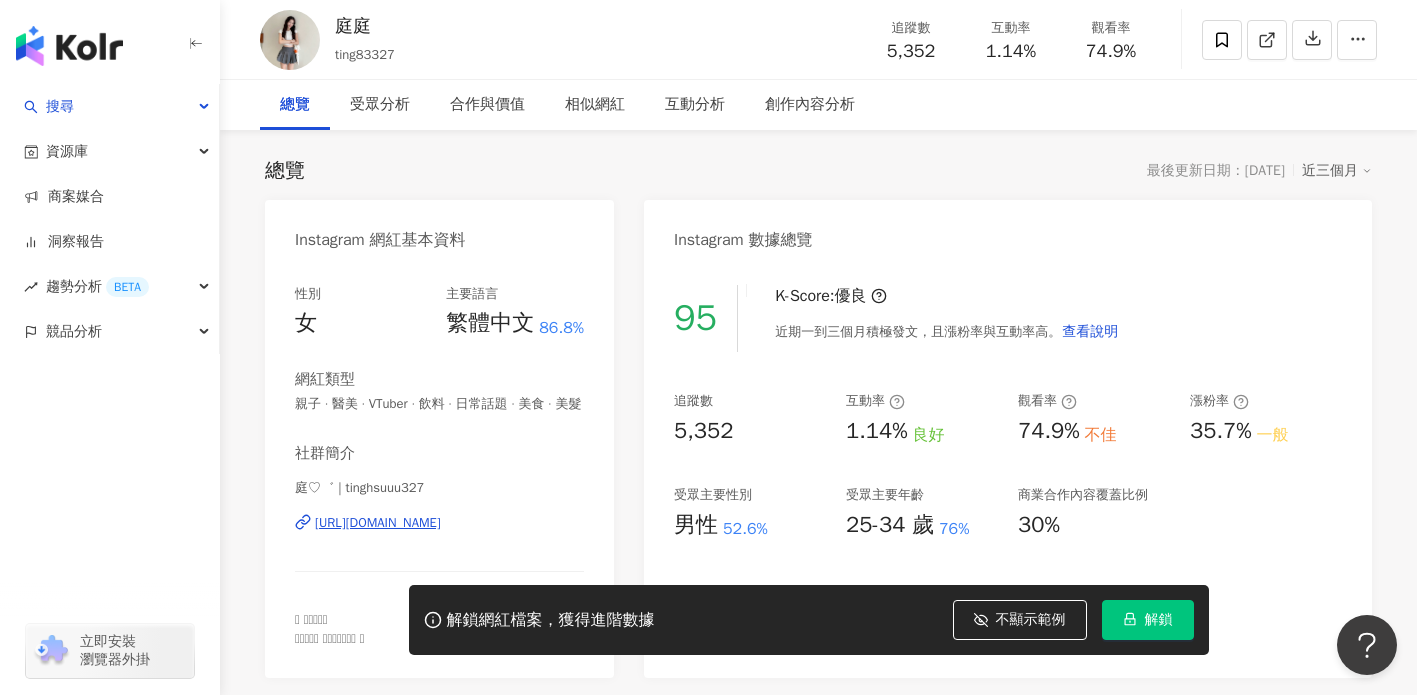 scroll, scrollTop: 271, scrollLeft: 0, axis: vertical 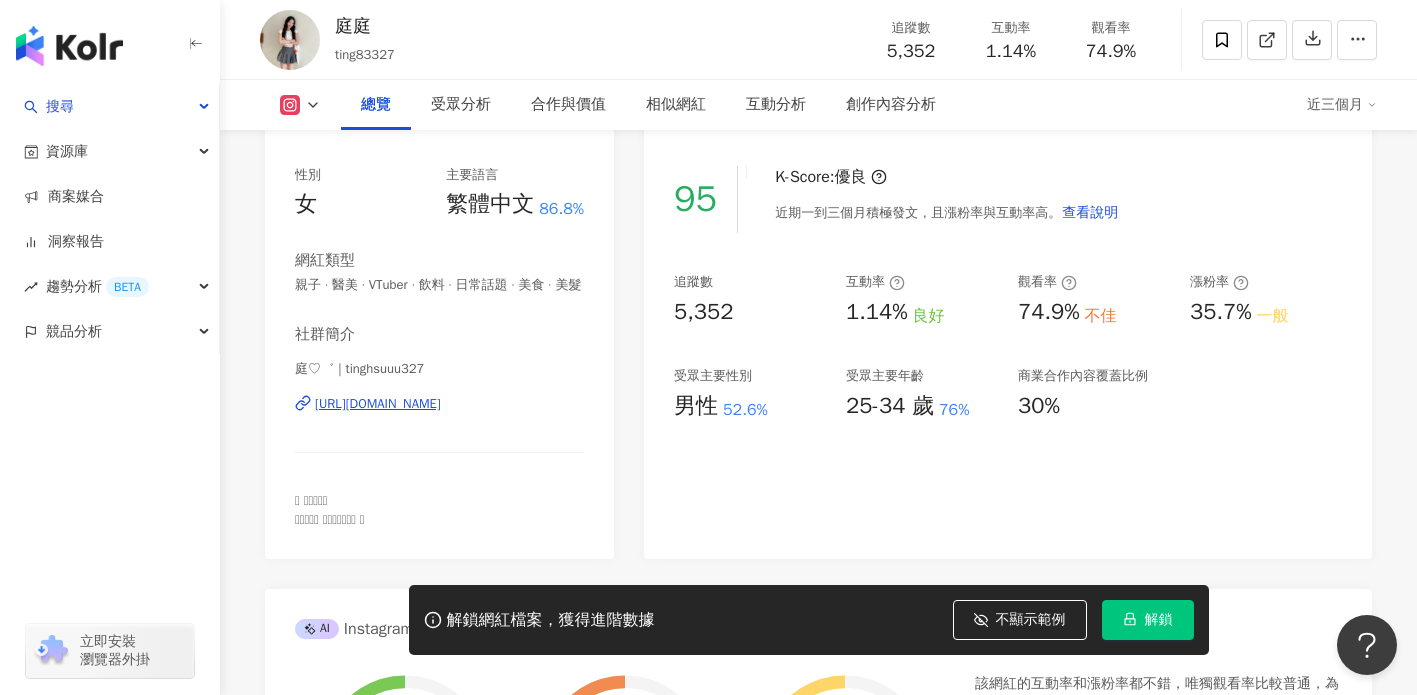 type 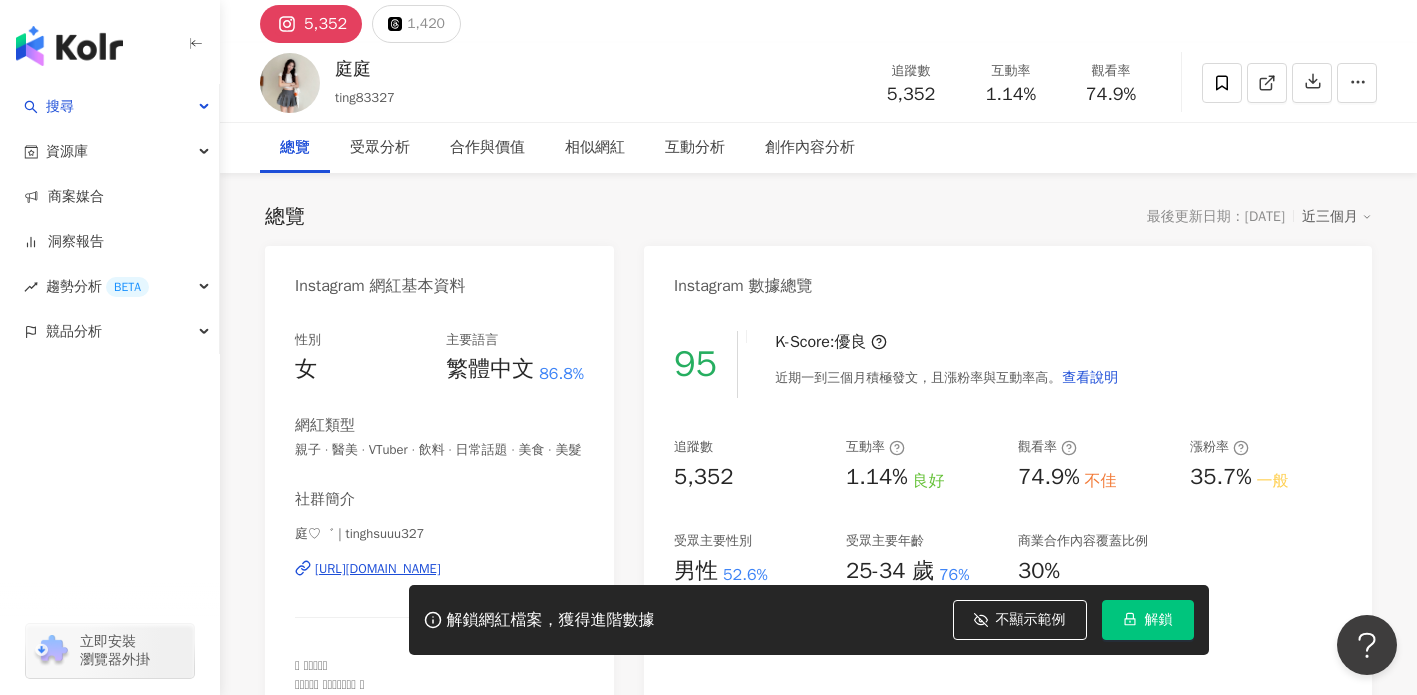scroll, scrollTop: 19, scrollLeft: 0, axis: vertical 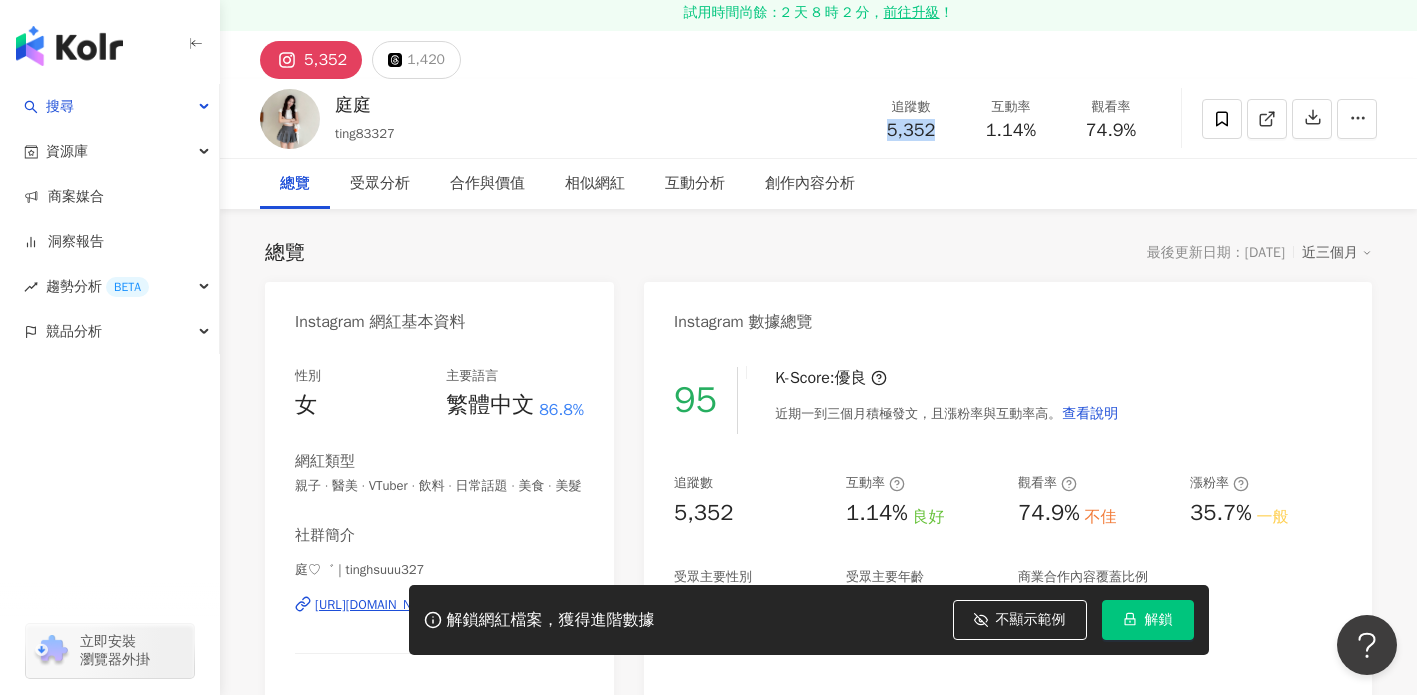 drag, startPoint x: 865, startPoint y: 133, endPoint x: 947, endPoint y: 132, distance: 82.006096 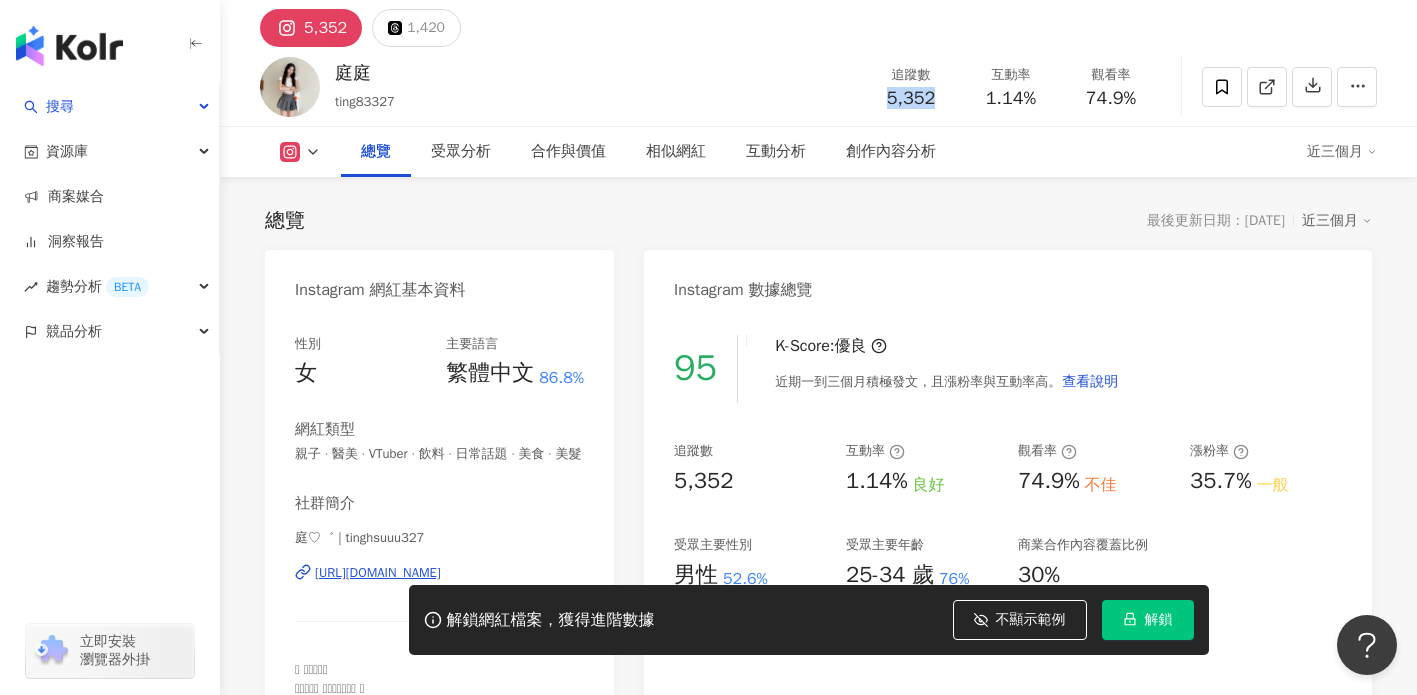 scroll, scrollTop: 140, scrollLeft: 0, axis: vertical 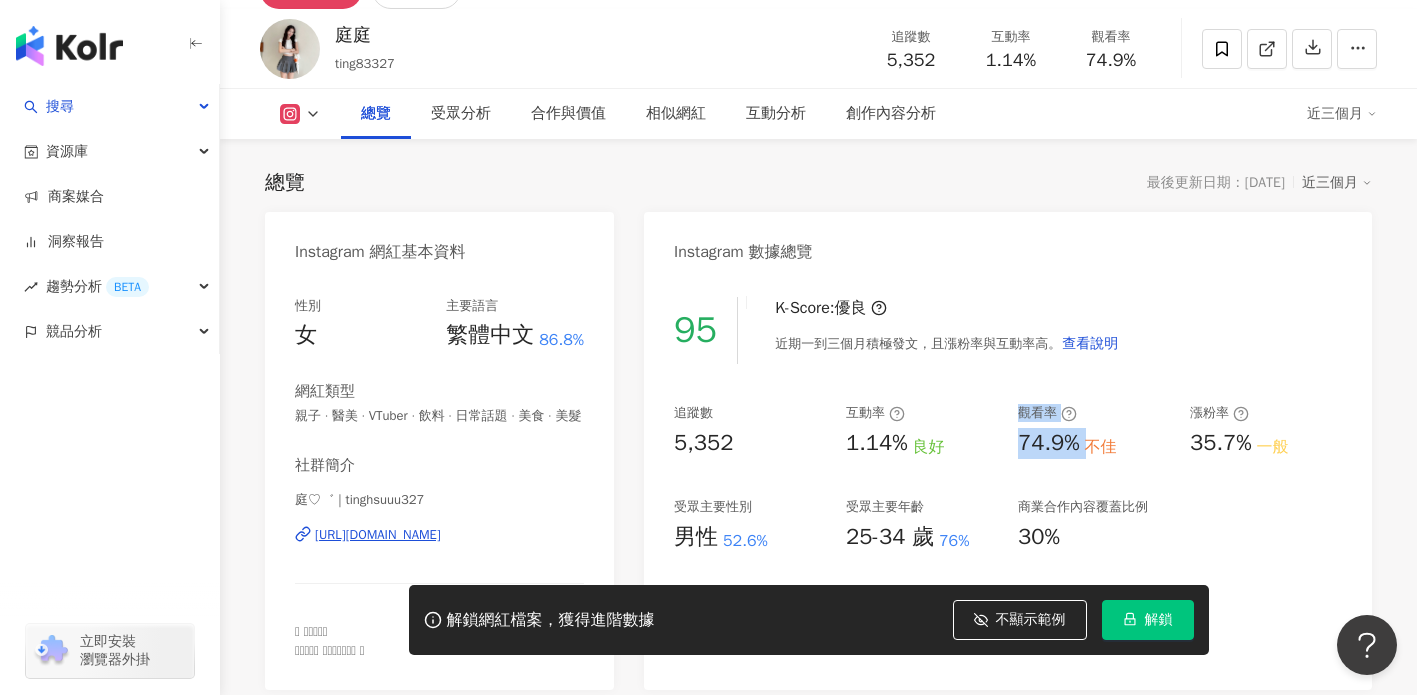 drag, startPoint x: 1040, startPoint y: 439, endPoint x: 1083, endPoint y: 438, distance: 43.011627 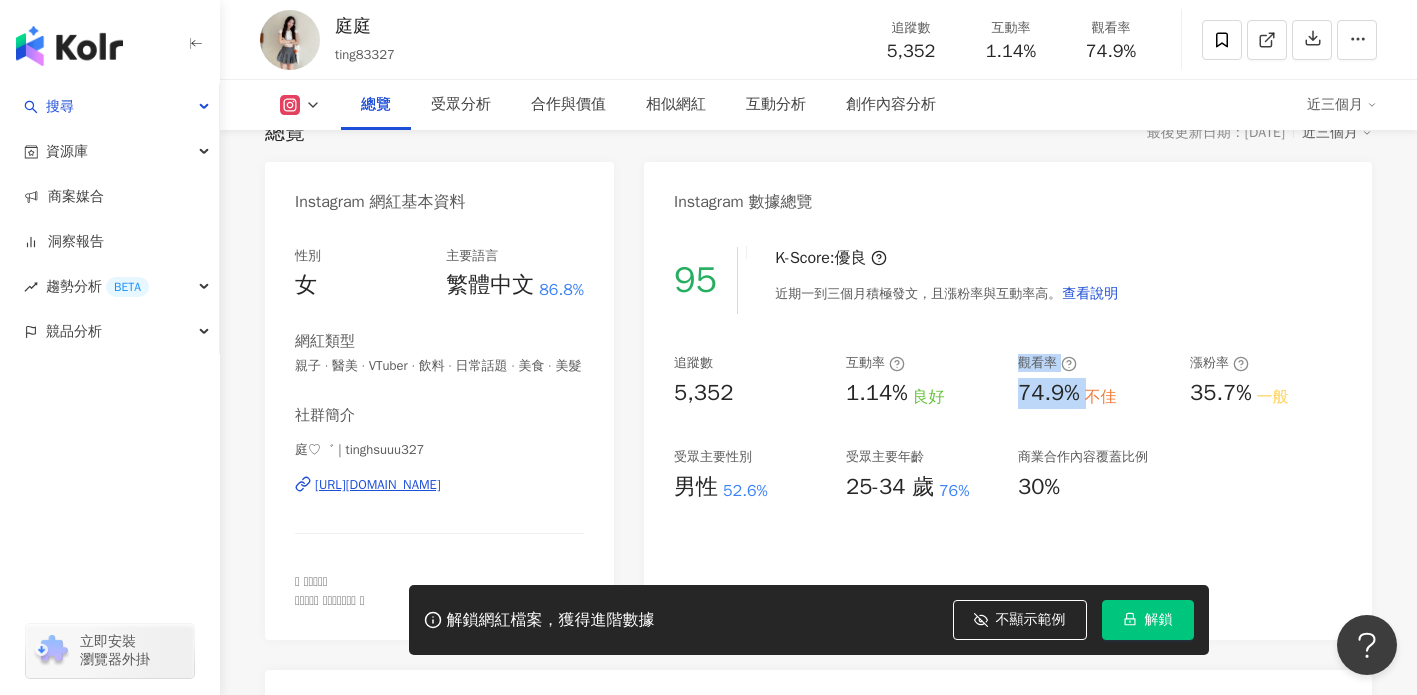 scroll, scrollTop: 192, scrollLeft: 0, axis: vertical 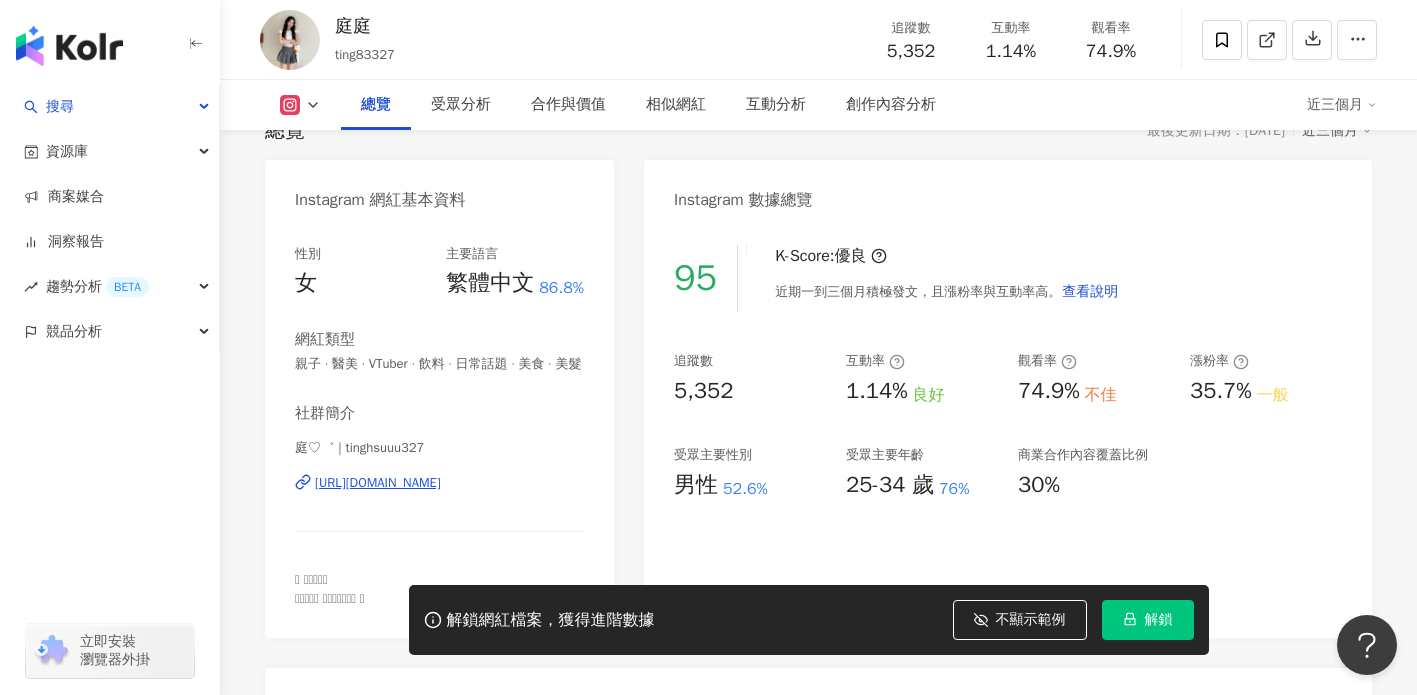 click on "追蹤數   5,352 互動率   1.14% 良好 觀看率   74.9% 不佳 漲粉率   35.7% 一般 受眾主要性別   男性 52.6% 受眾主要年齡   25-34 歲 76% 商業合作內容覆蓋比例   30%" at bounding box center [1008, 426] 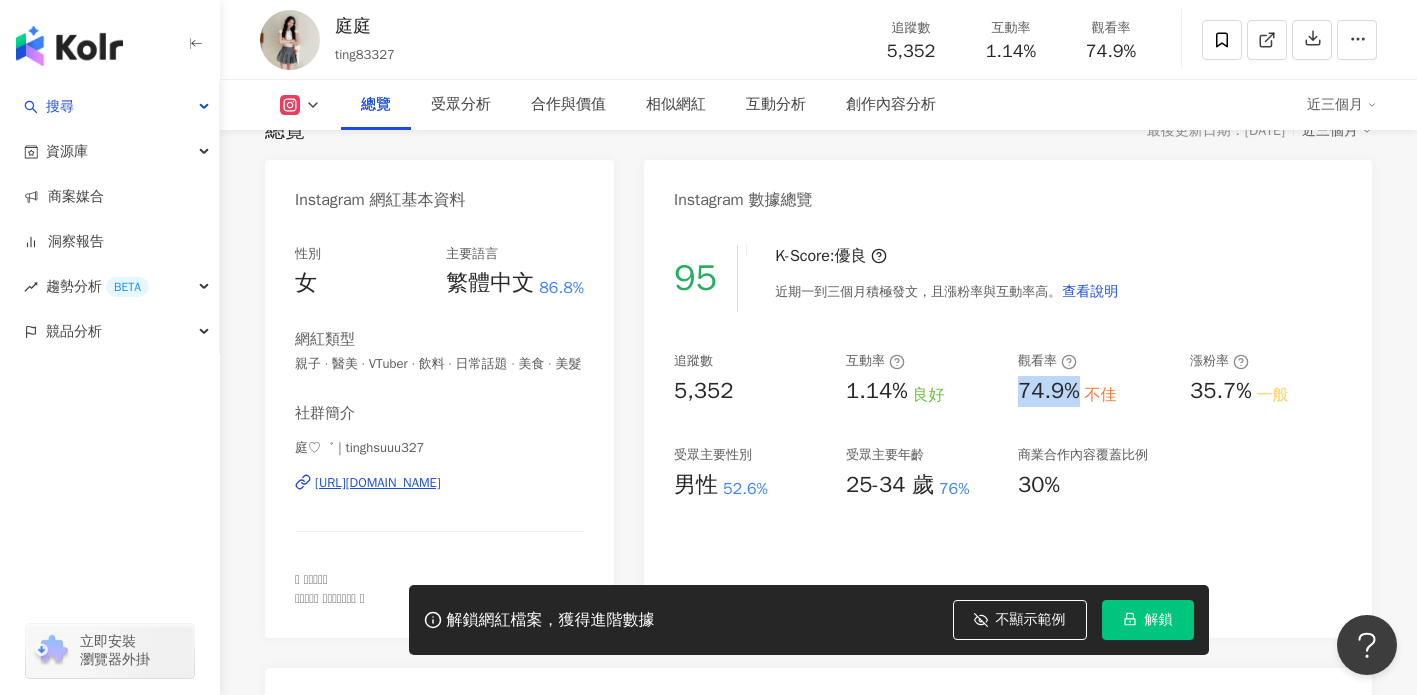drag, startPoint x: 1023, startPoint y: 389, endPoint x: 1081, endPoint y: 389, distance: 58 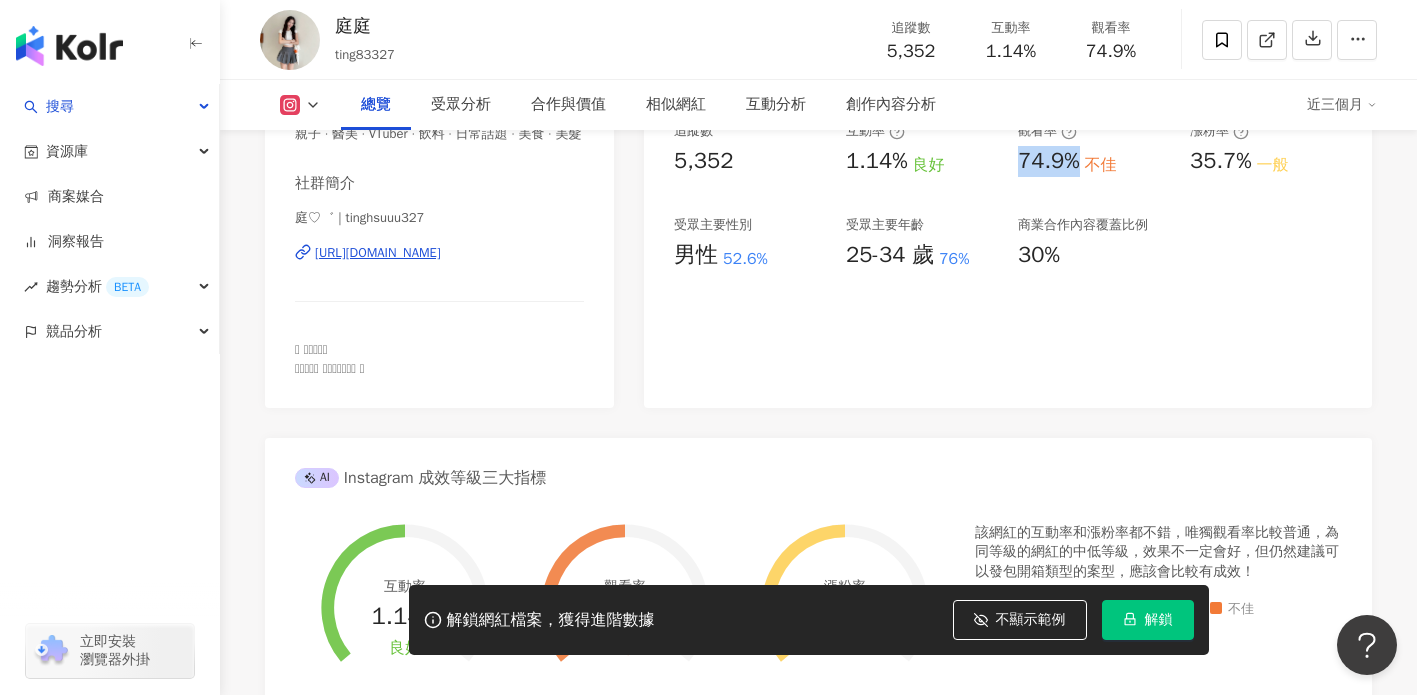 scroll, scrollTop: 421, scrollLeft: 0, axis: vertical 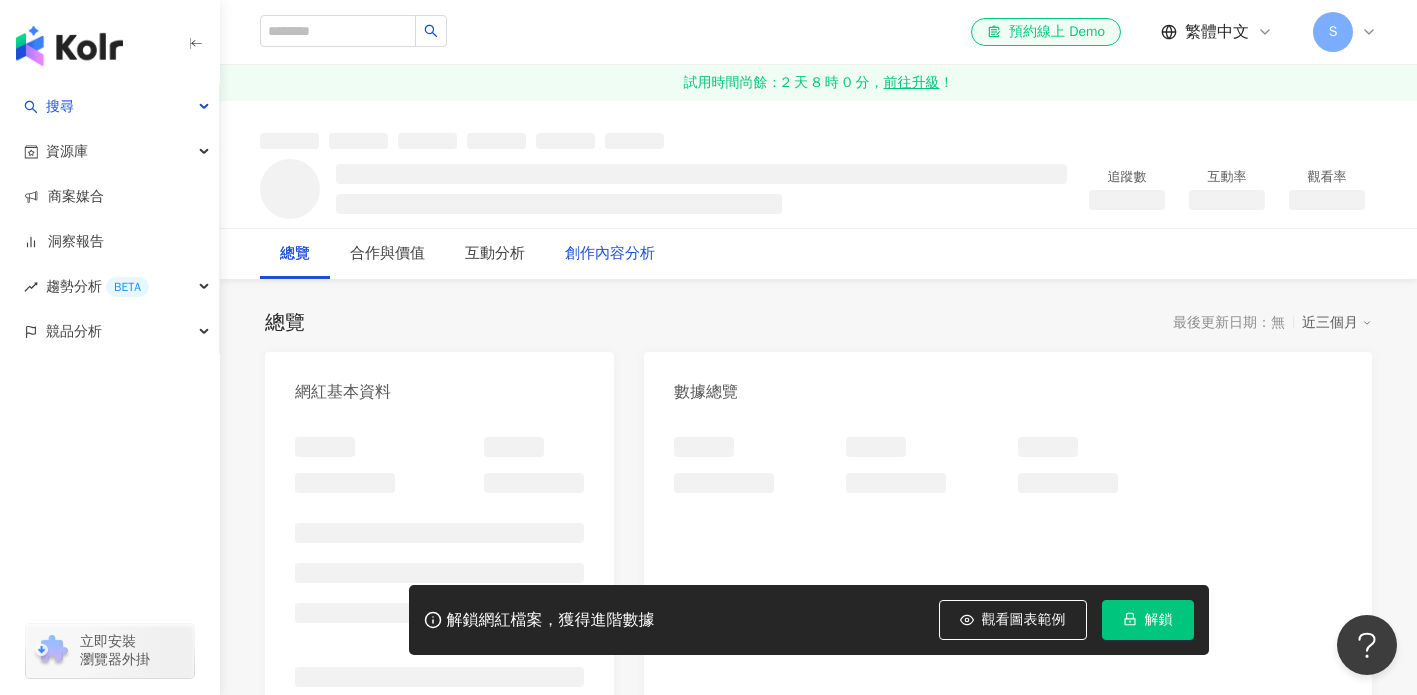 click on "觀看圖表範例" at bounding box center [1024, 620] 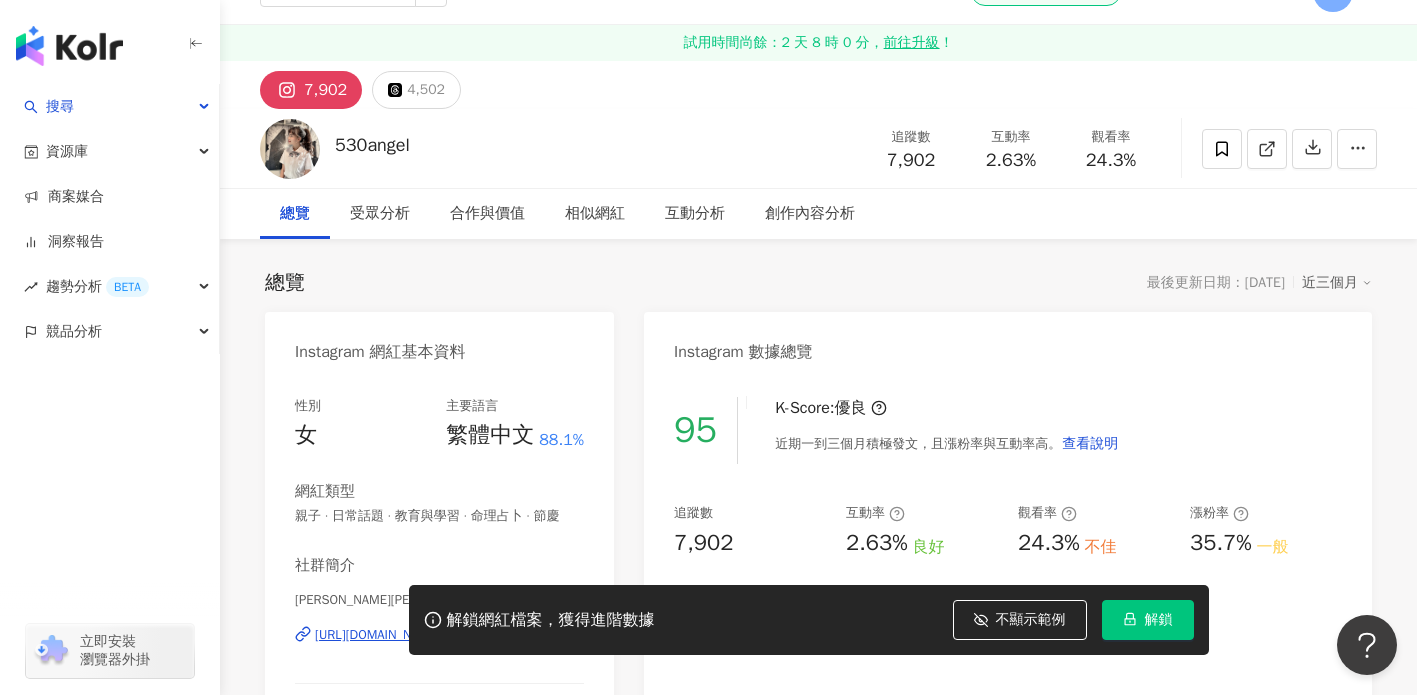 scroll, scrollTop: 225, scrollLeft: 0, axis: vertical 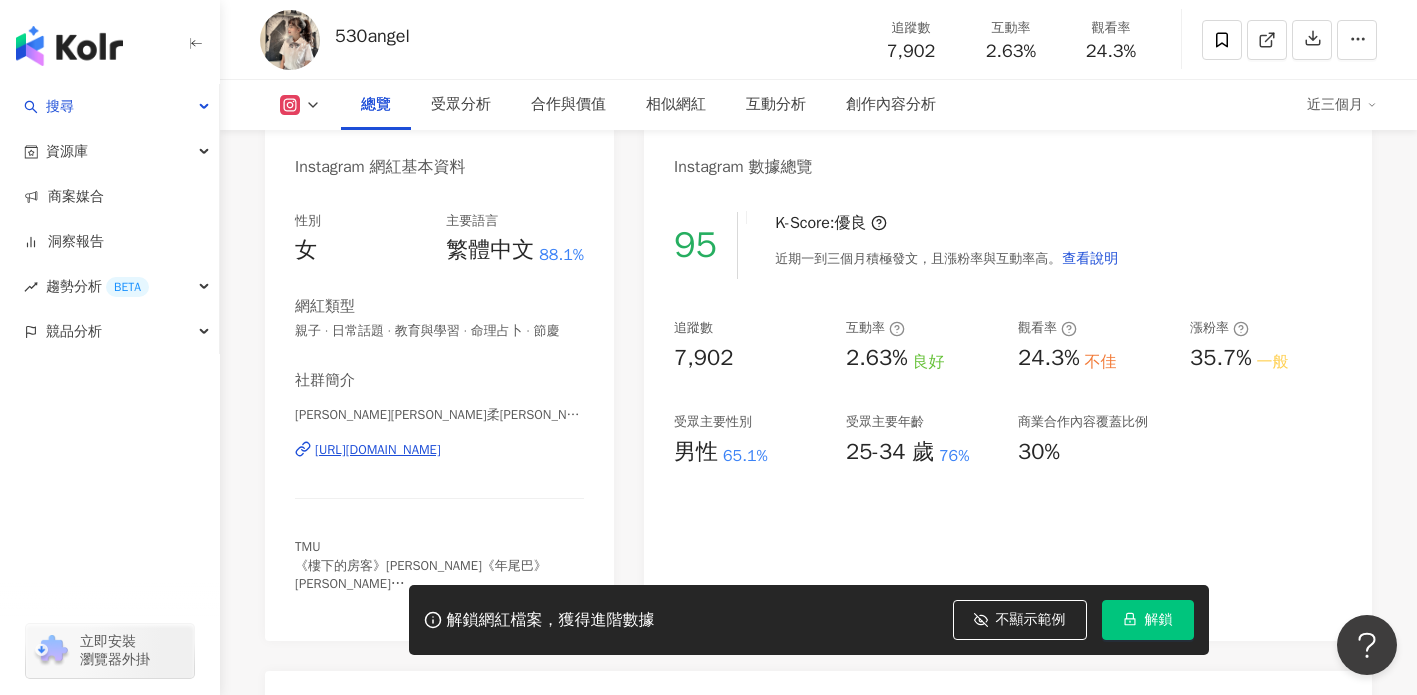 type 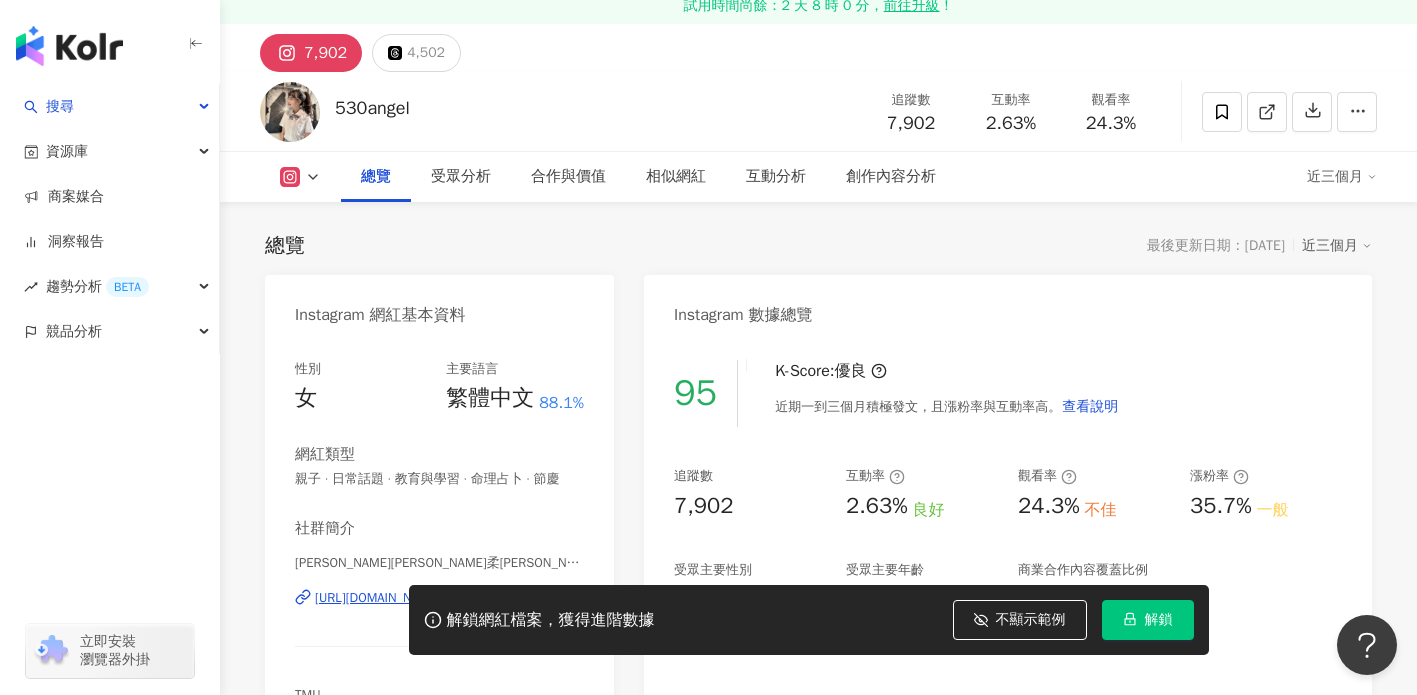 scroll, scrollTop: 0, scrollLeft: 0, axis: both 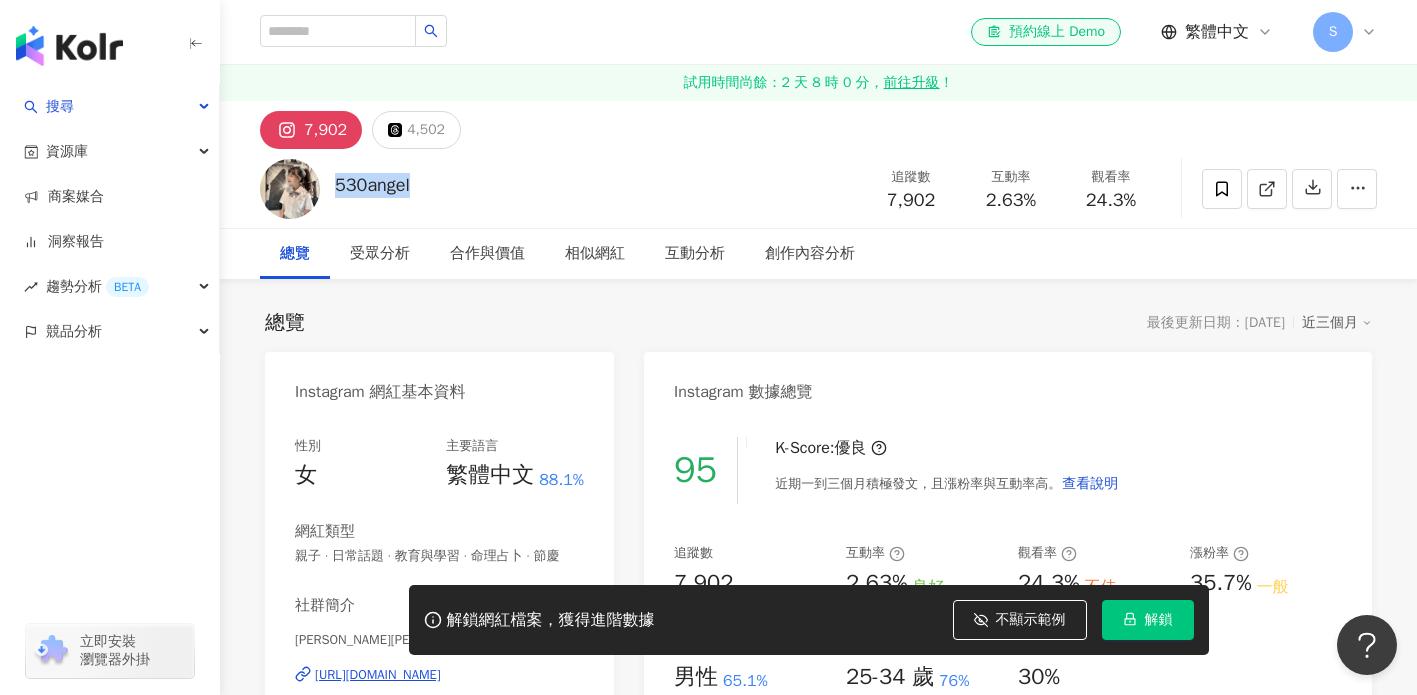 drag, startPoint x: 448, startPoint y: 187, endPoint x: 333, endPoint y: 199, distance: 115.62439 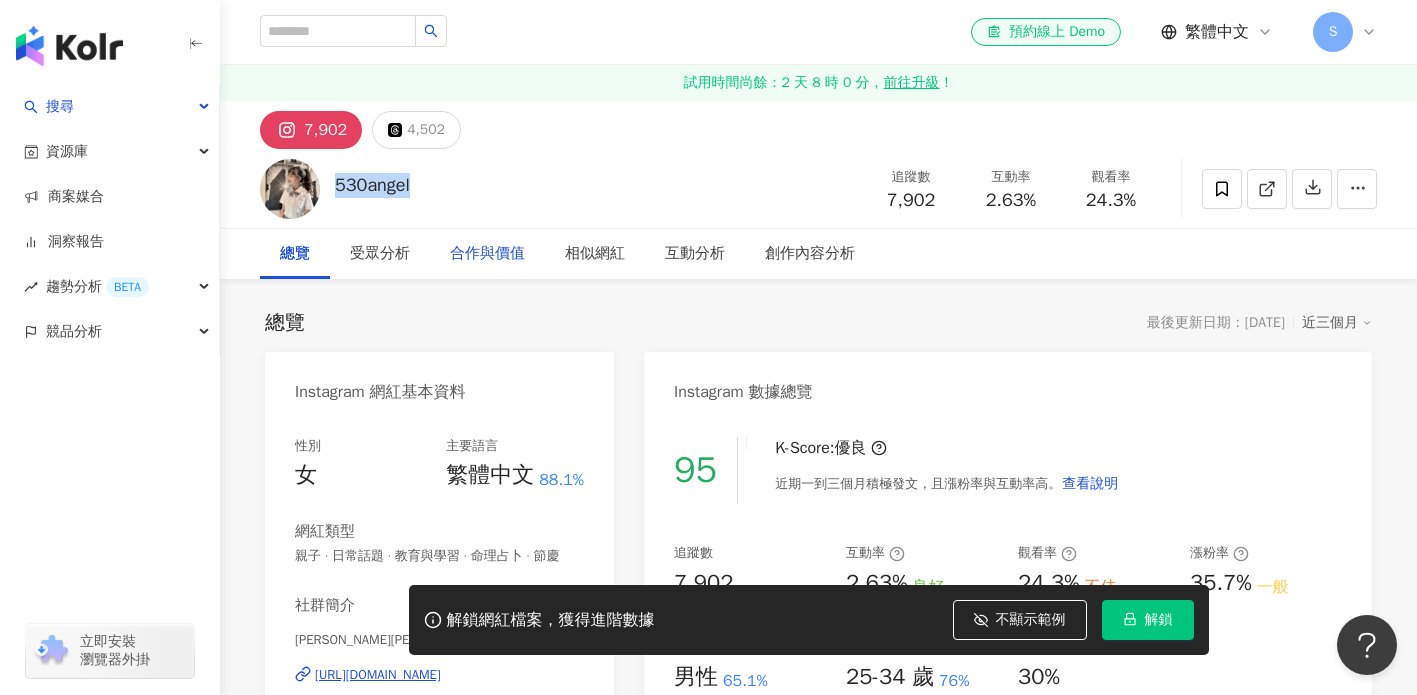 copy on "530angel" 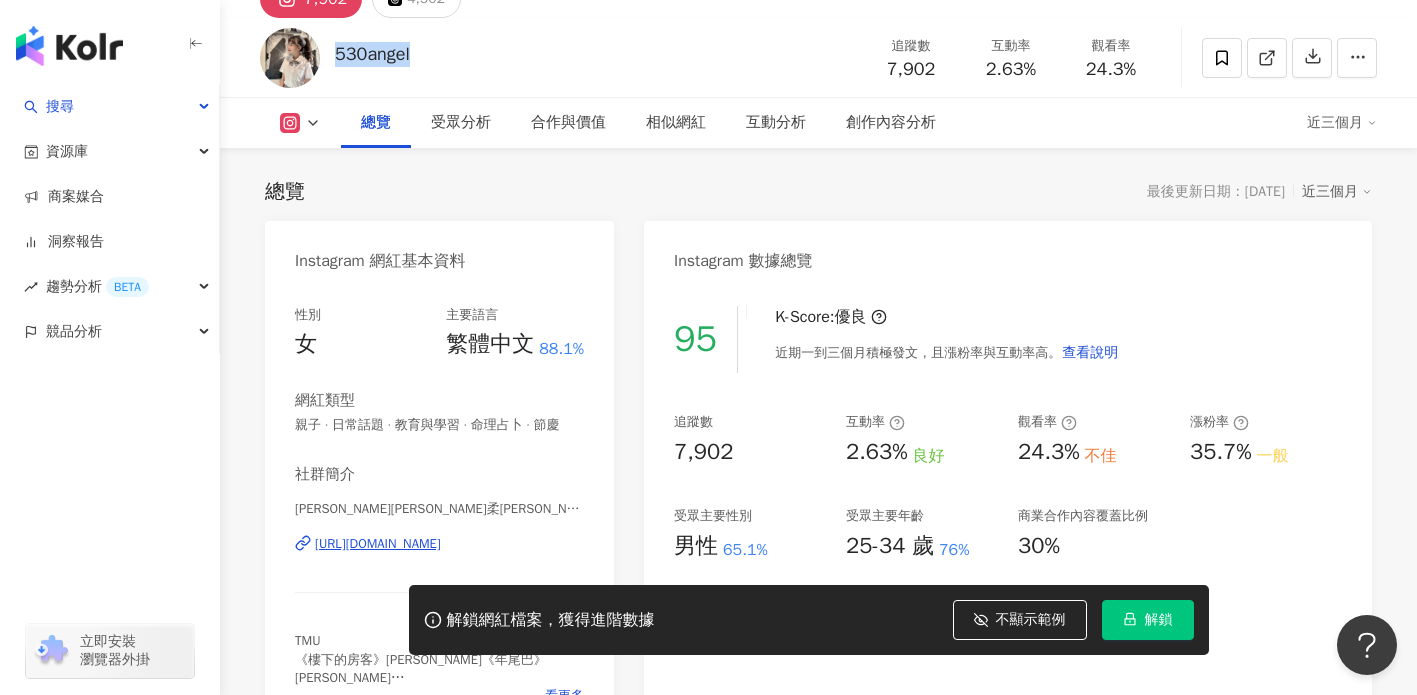 scroll, scrollTop: 0, scrollLeft: 0, axis: both 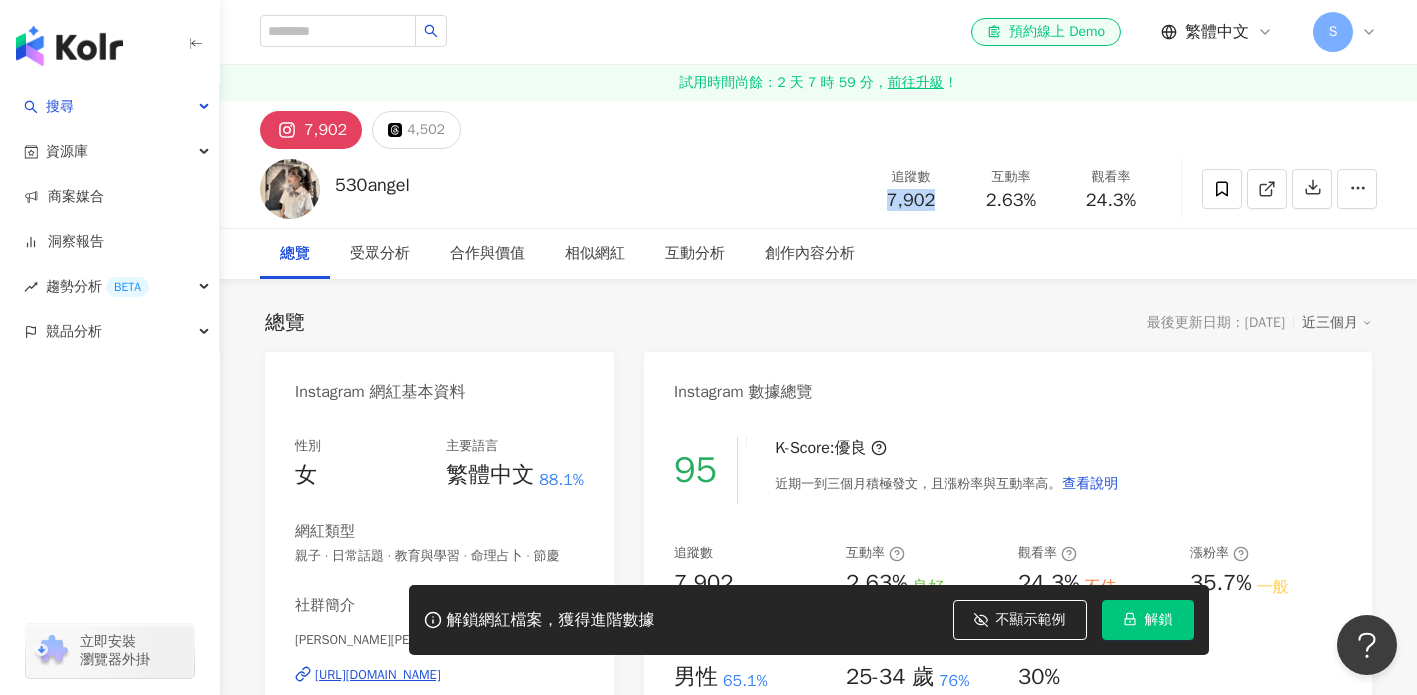 drag, startPoint x: 873, startPoint y: 190, endPoint x: 951, endPoint y: 205, distance: 79.429214 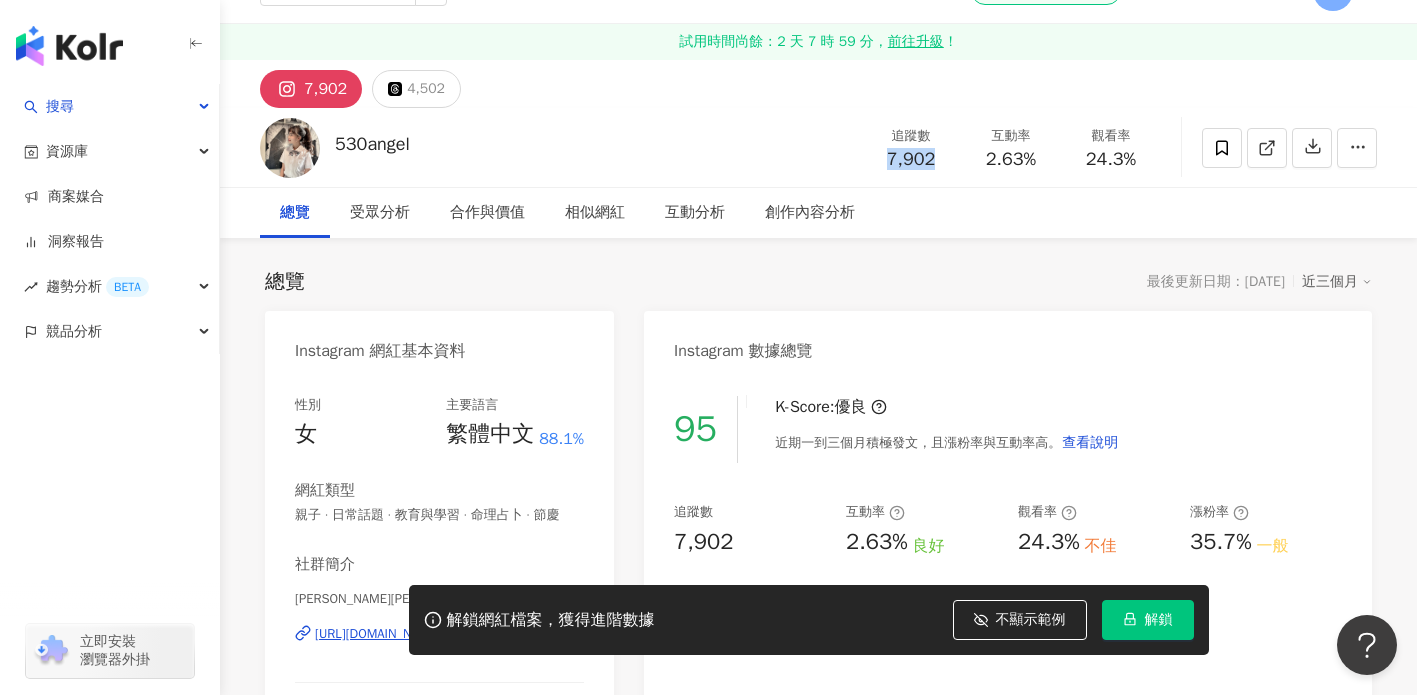 scroll, scrollTop: 42, scrollLeft: 0, axis: vertical 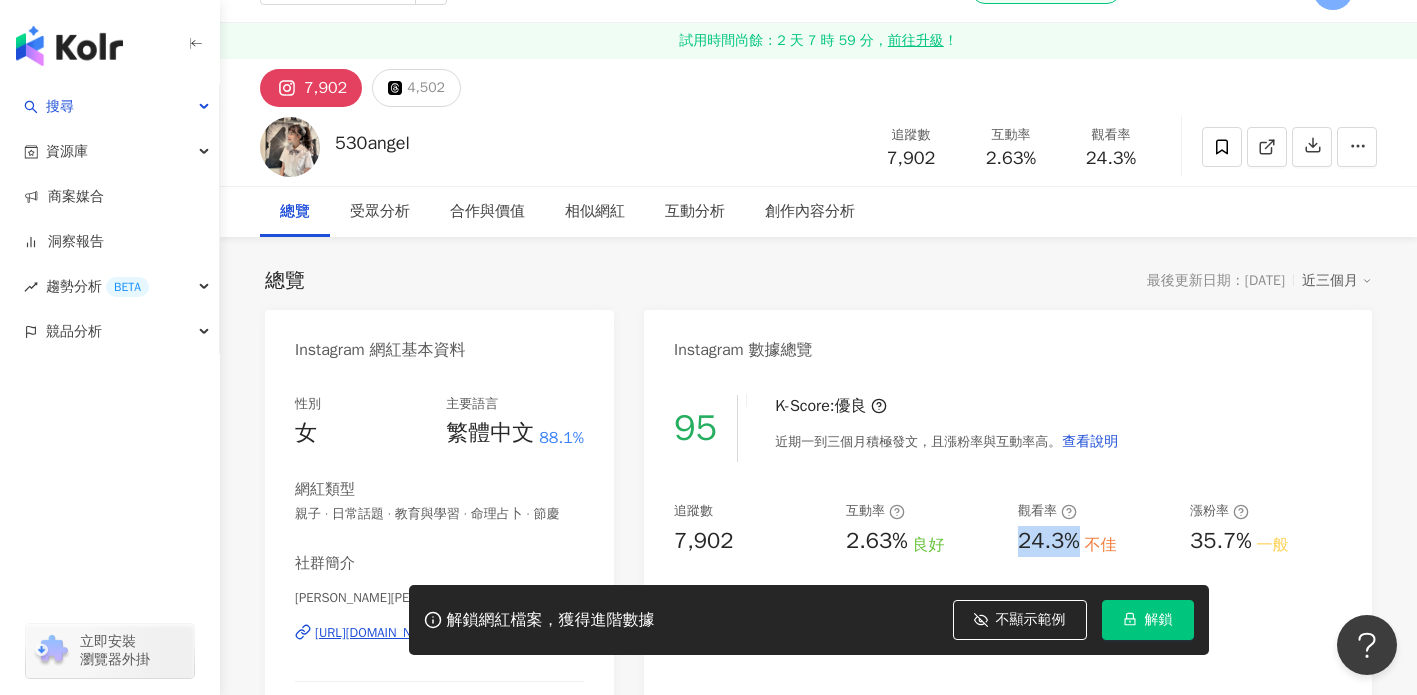 drag, startPoint x: 1017, startPoint y: 532, endPoint x: 1076, endPoint y: 528, distance: 59.135437 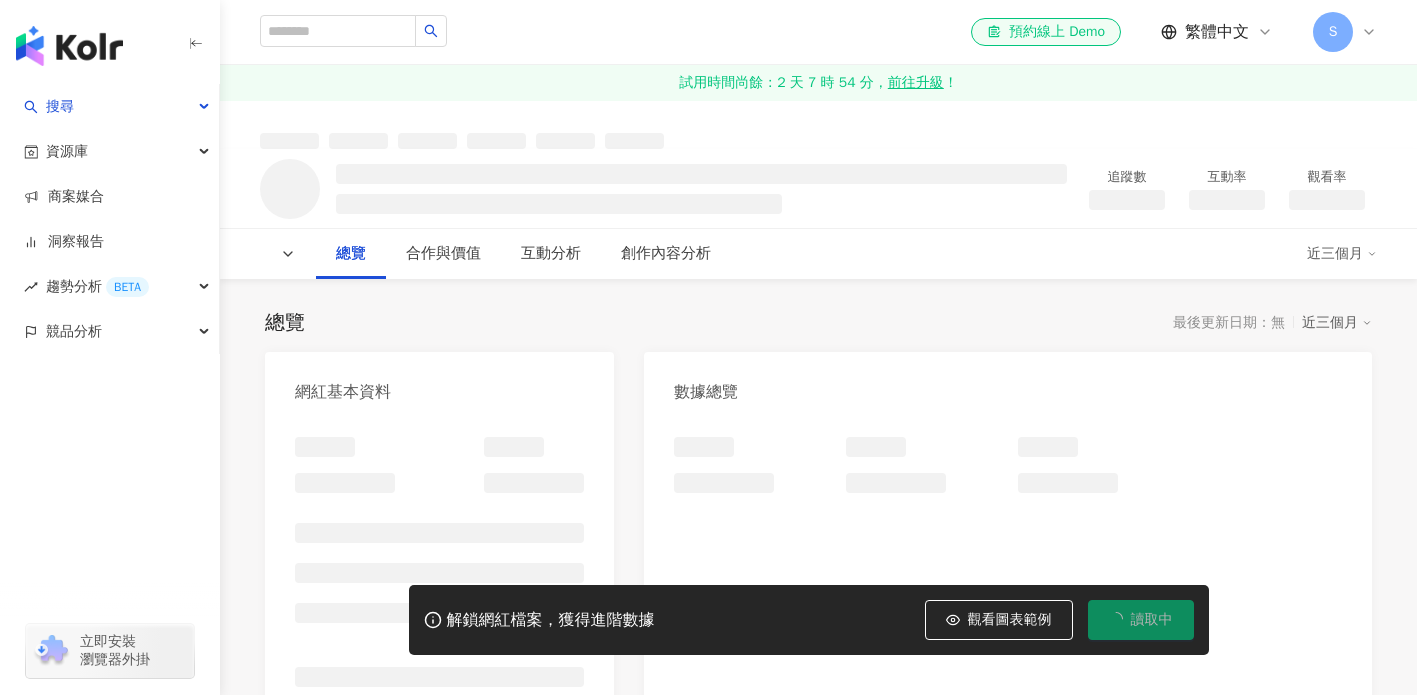 scroll, scrollTop: 0, scrollLeft: 0, axis: both 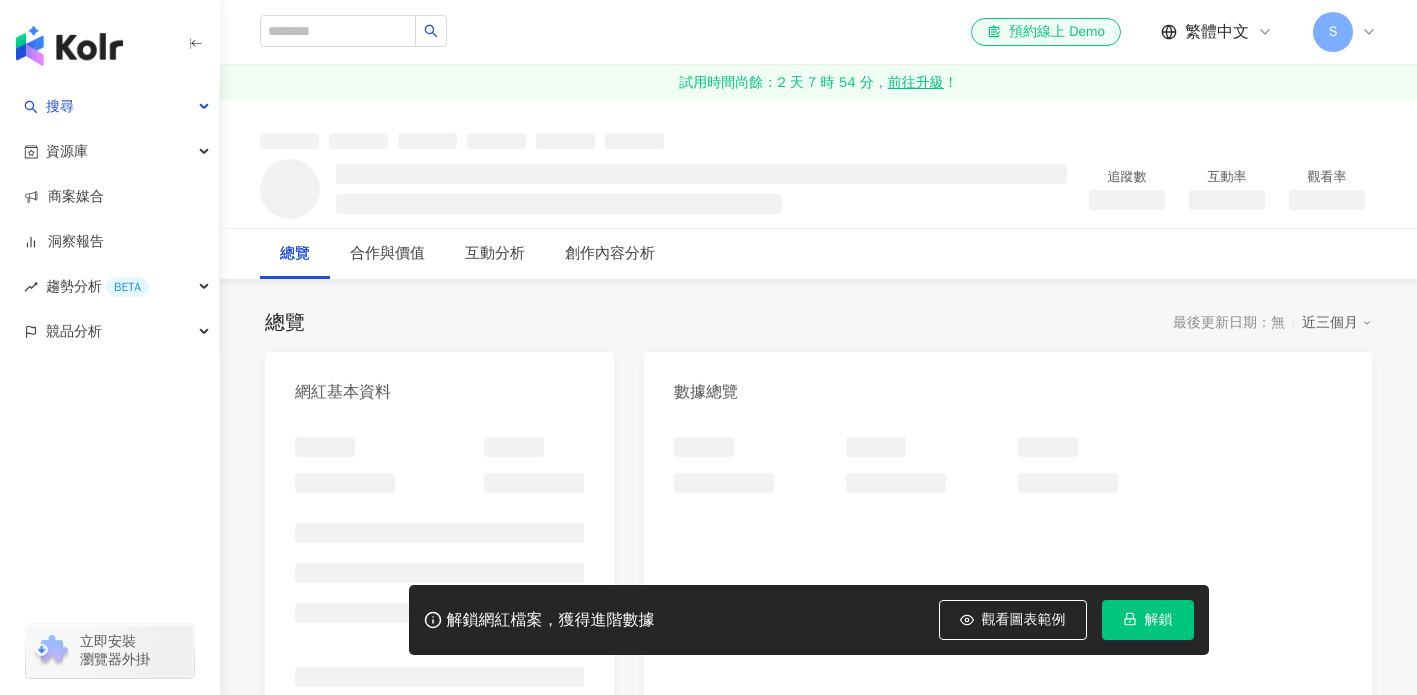 click on "觀看圖表範例" at bounding box center (1024, 620) 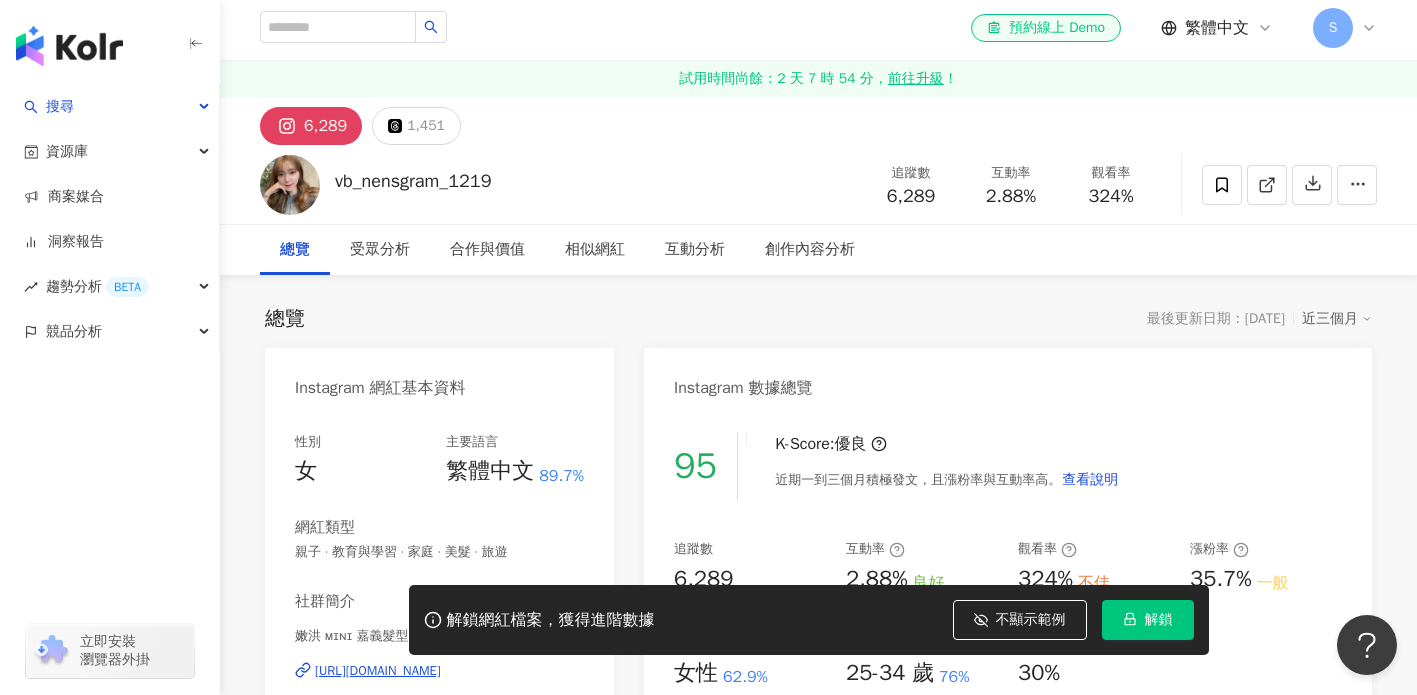 scroll, scrollTop: 0, scrollLeft: 0, axis: both 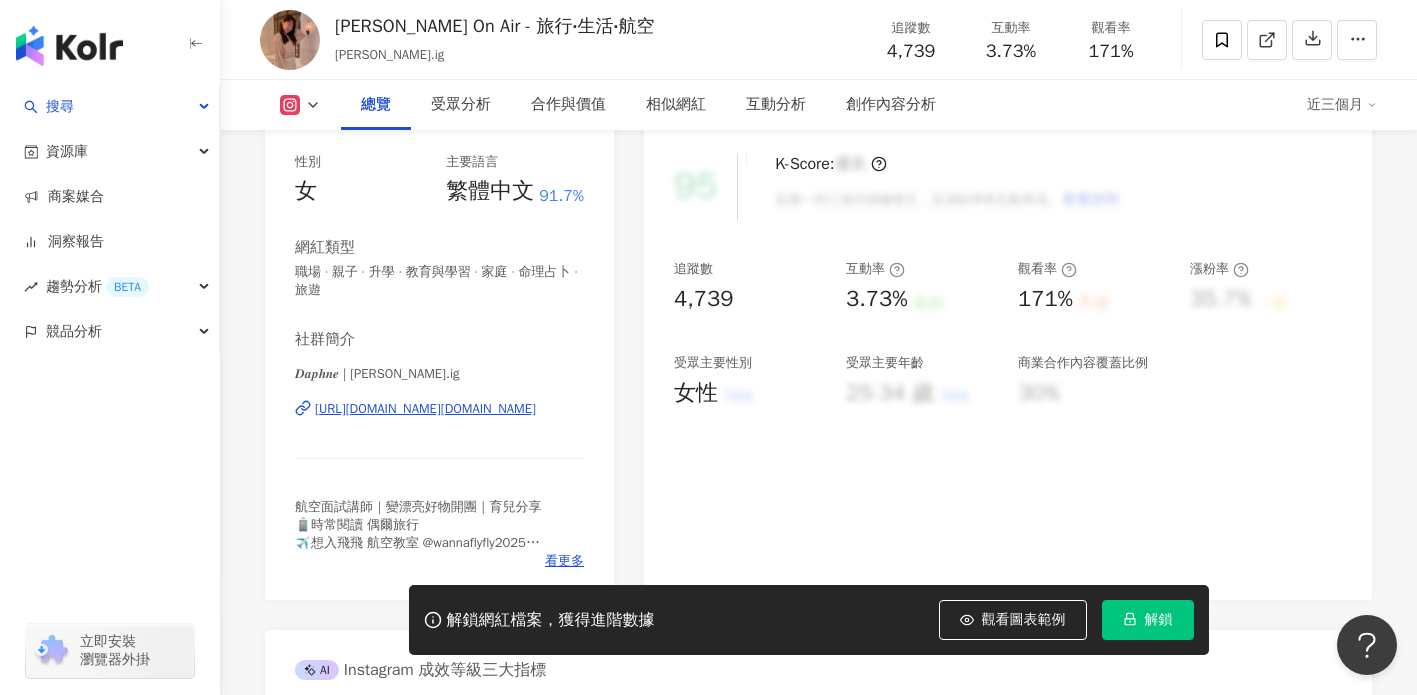 click on "[URL][DOMAIN_NAME][DOMAIN_NAME]" at bounding box center [425, 409] 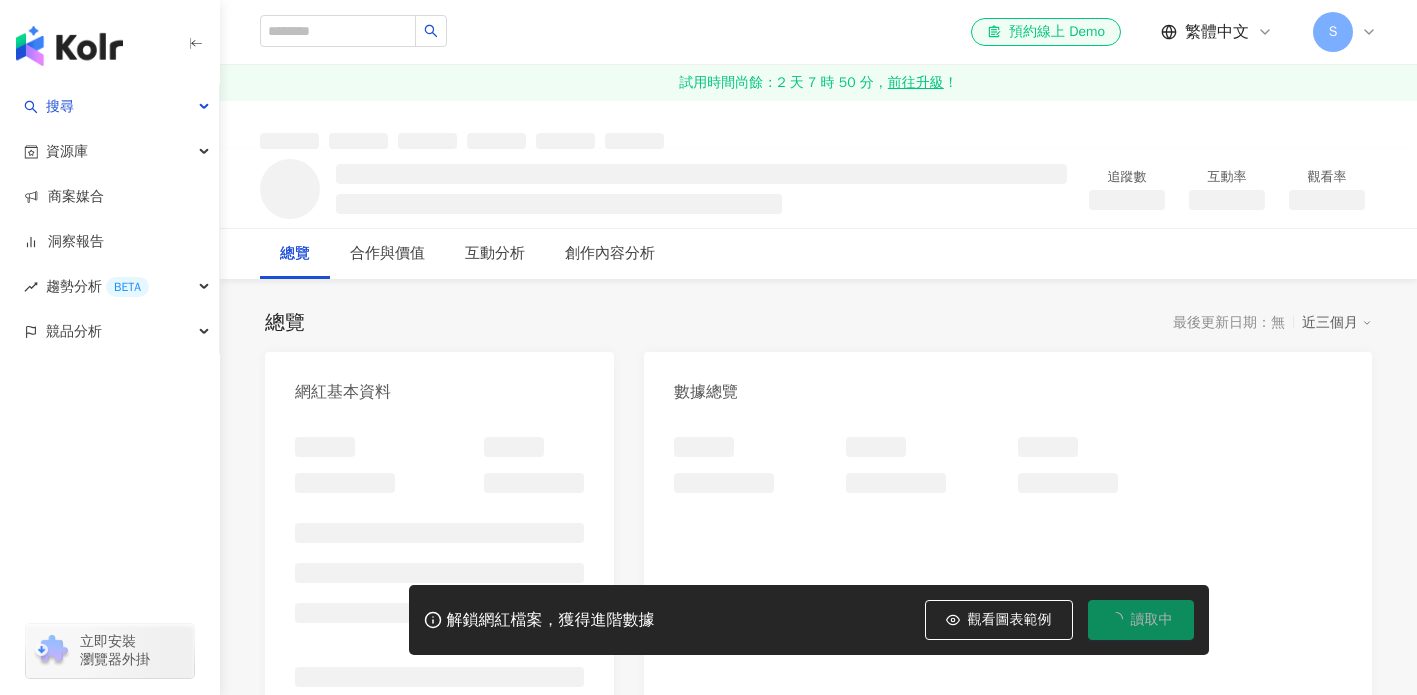 scroll, scrollTop: 0, scrollLeft: 0, axis: both 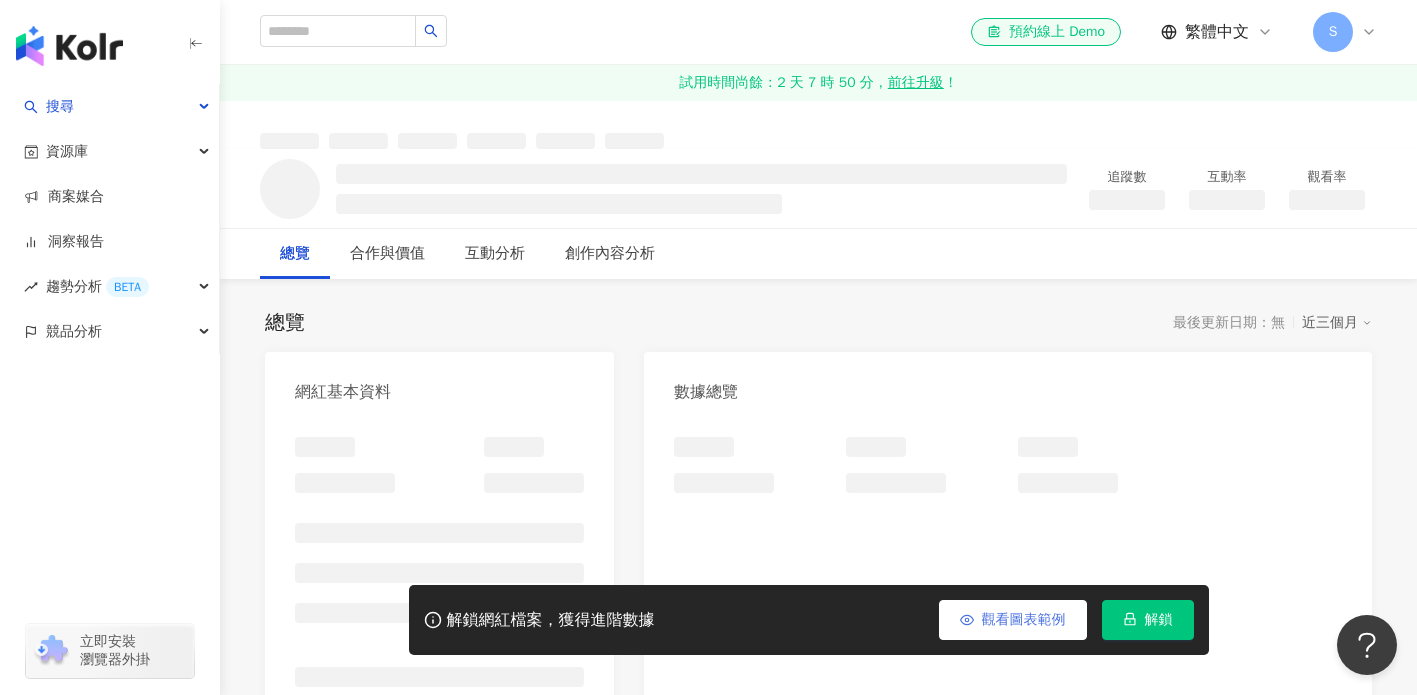 click on "觀看圖表範例" at bounding box center [1013, 620] 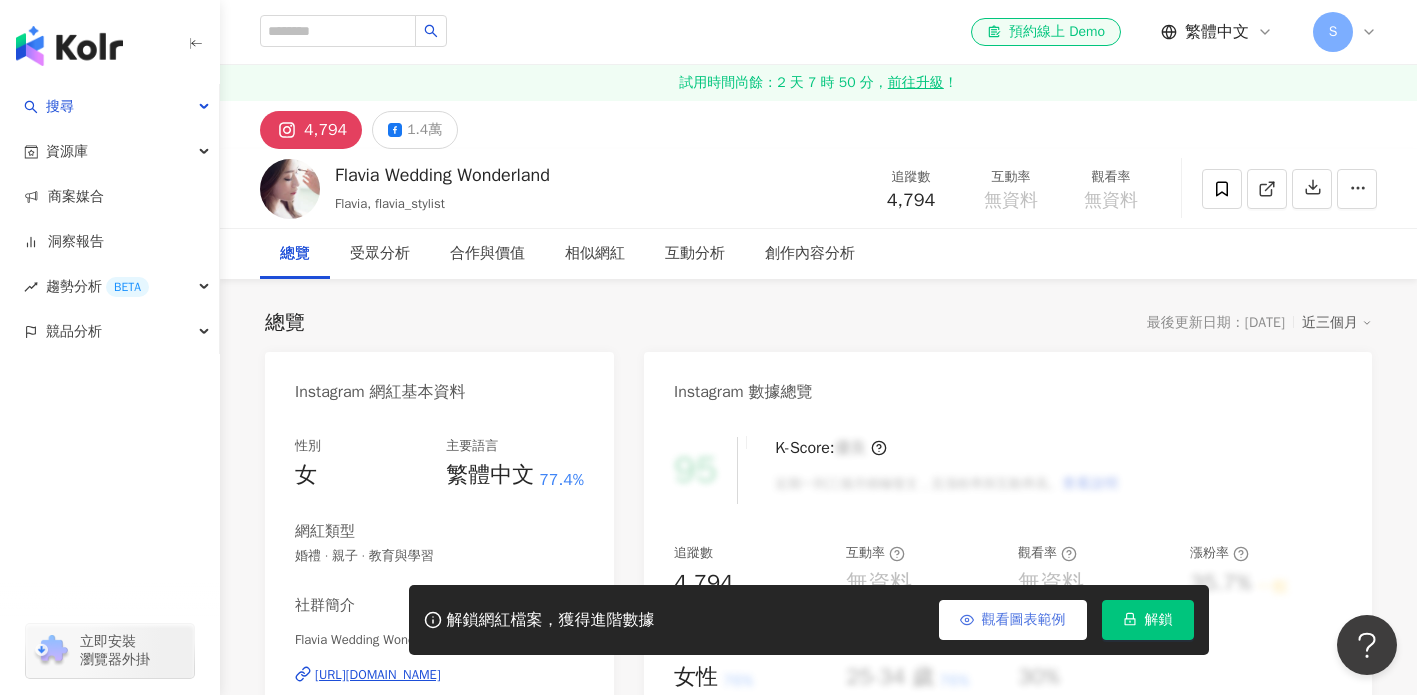 click on "觀看圖表範例" at bounding box center [1024, 620] 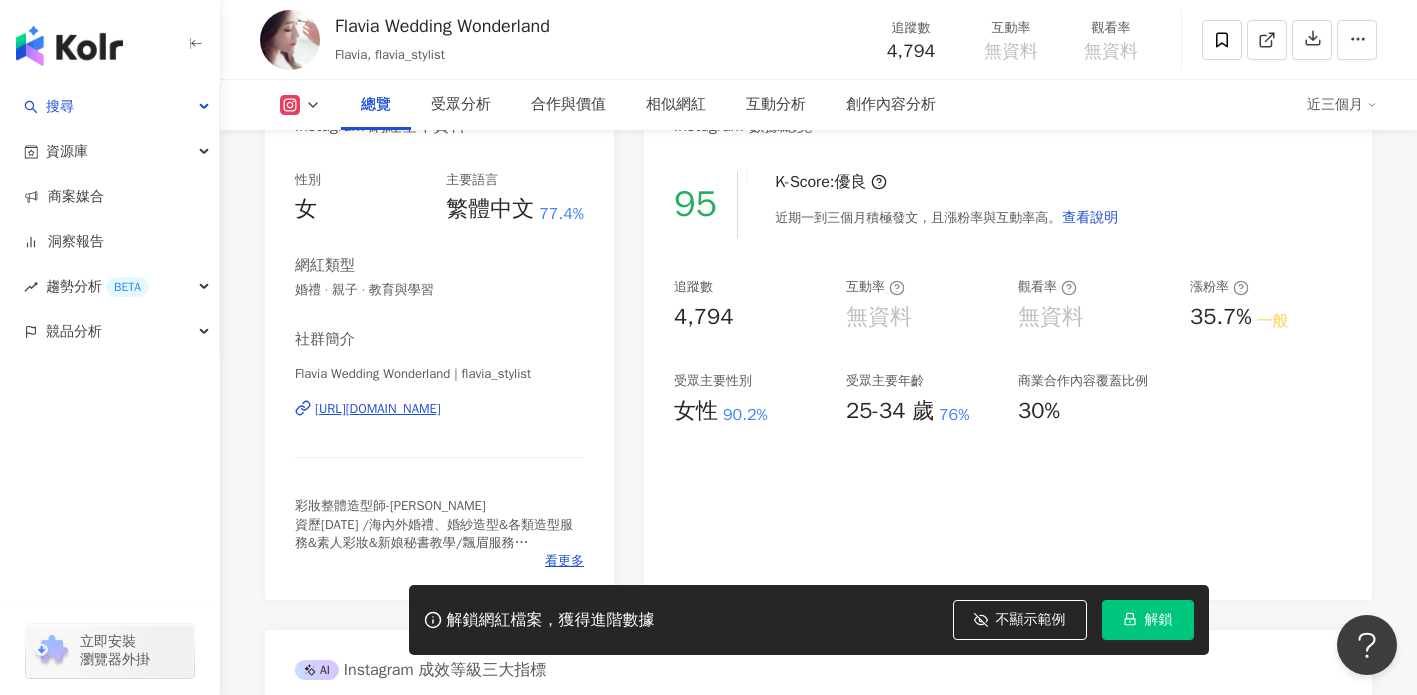 scroll, scrollTop: 259, scrollLeft: 0, axis: vertical 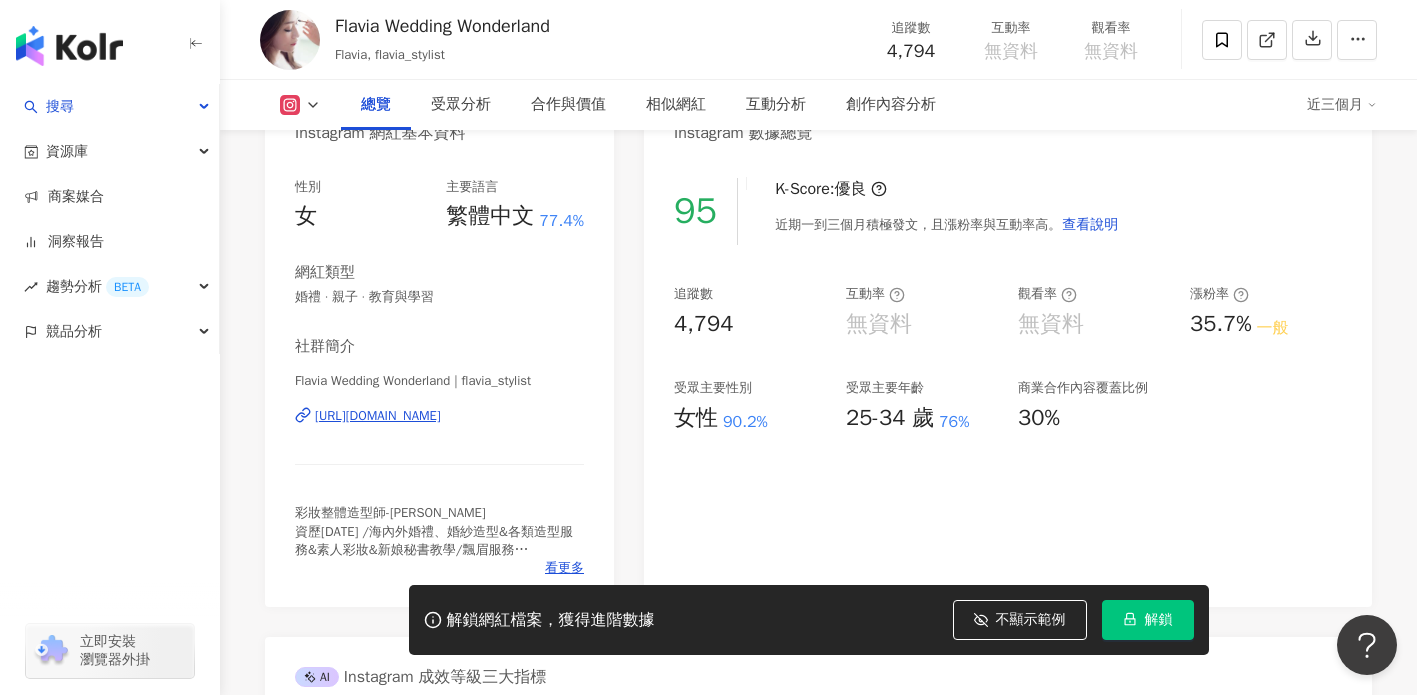 type 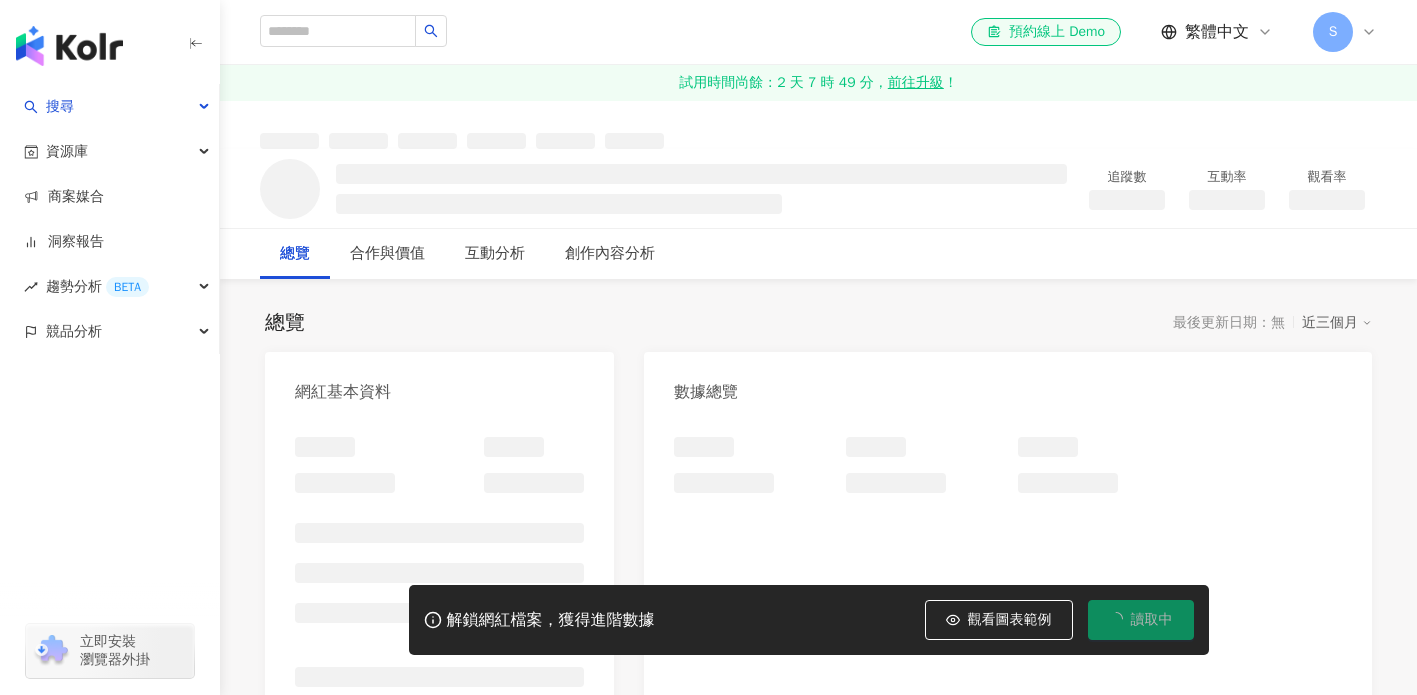 scroll, scrollTop: 0, scrollLeft: 0, axis: both 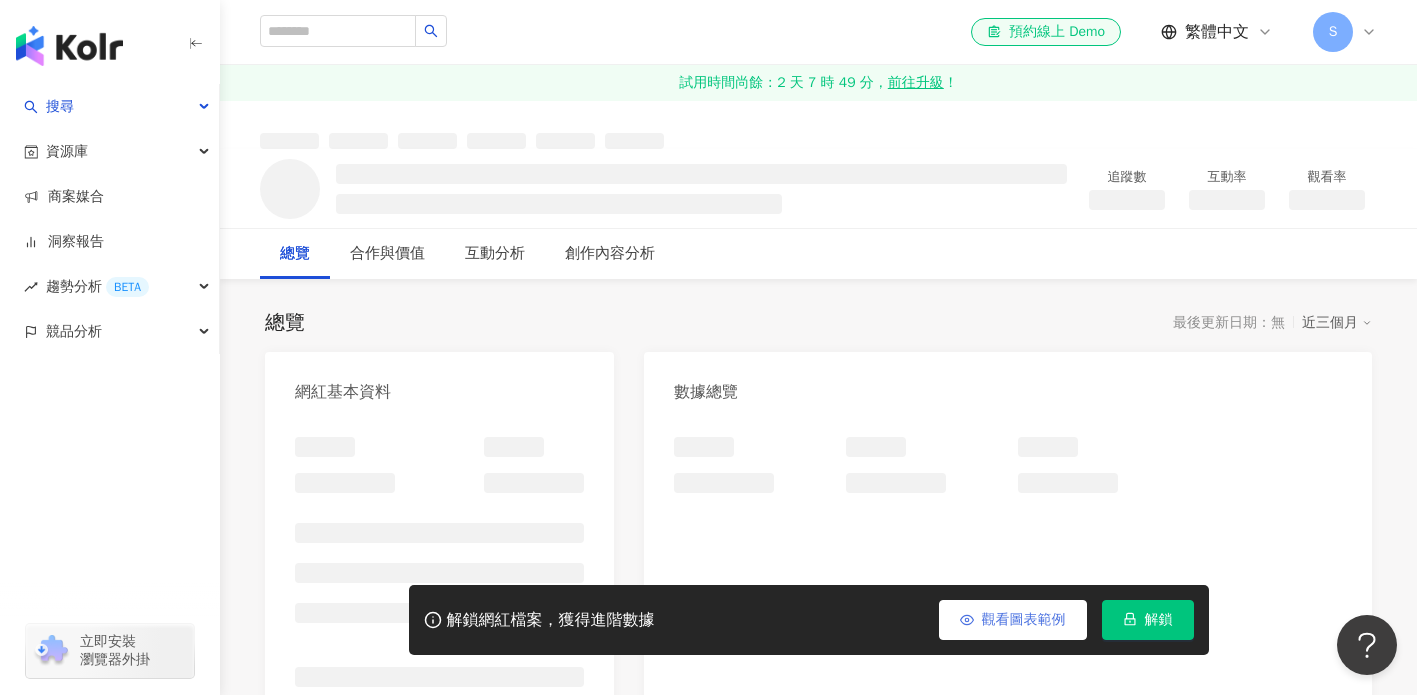 click on "觀看圖表範例" at bounding box center [1013, 620] 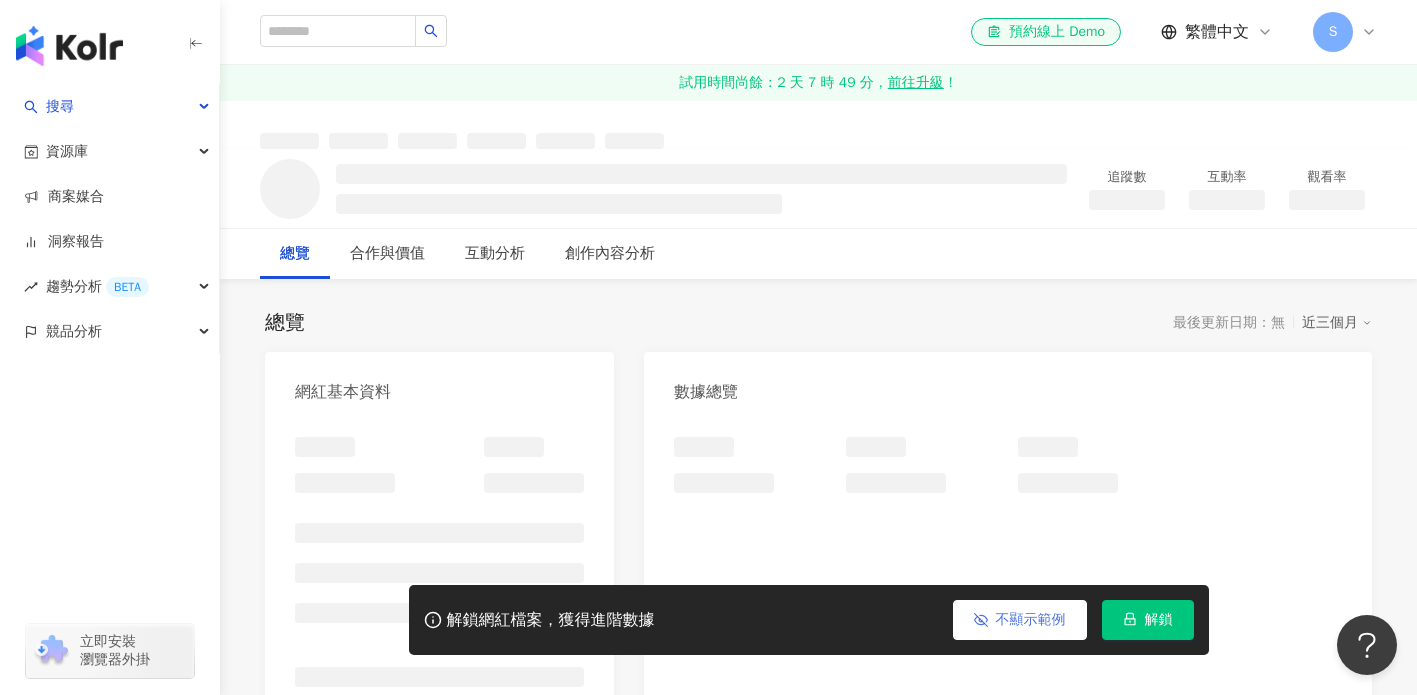 scroll, scrollTop: 0, scrollLeft: 0, axis: both 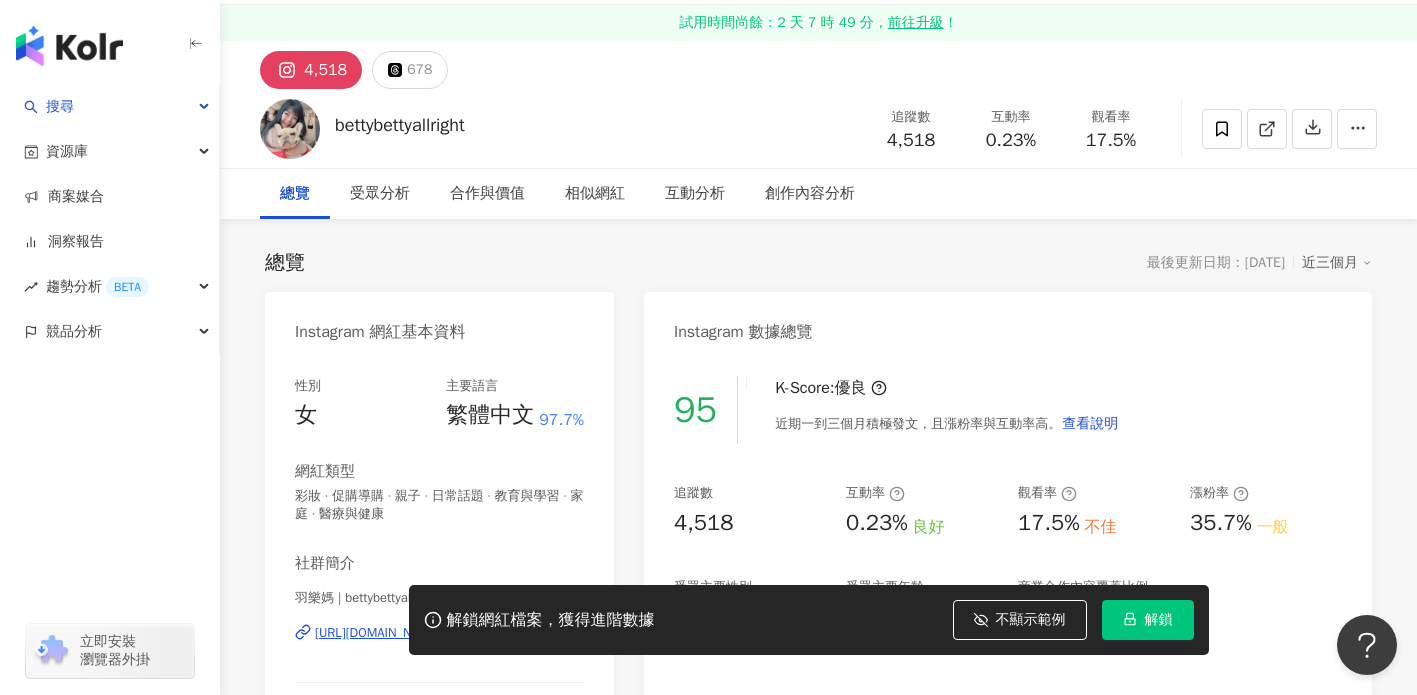 type 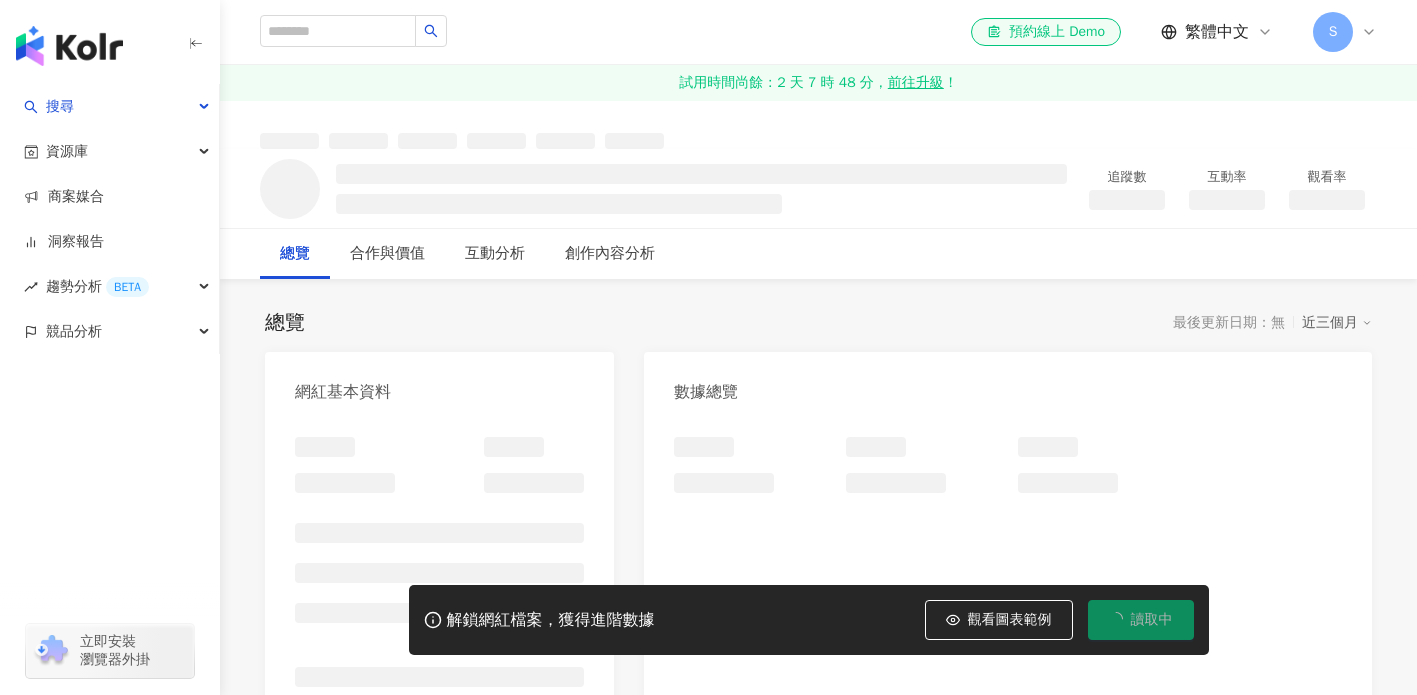scroll, scrollTop: 0, scrollLeft: 0, axis: both 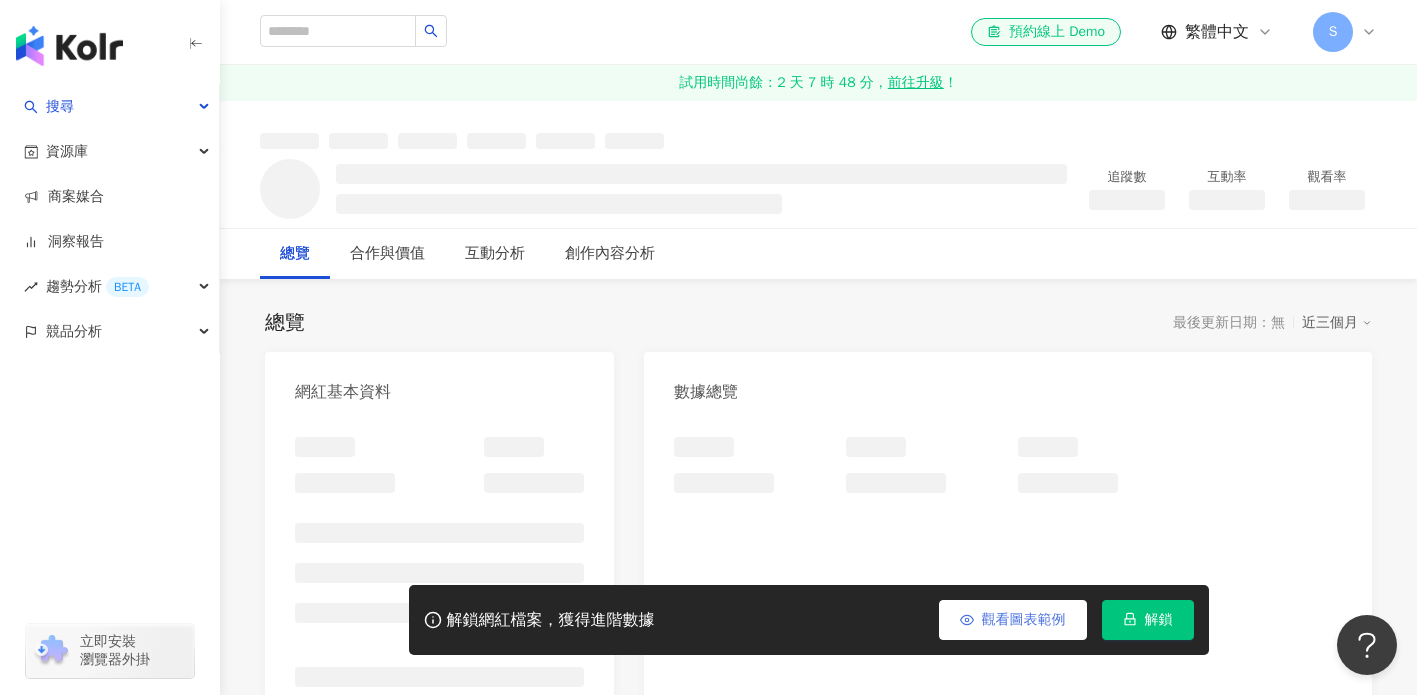 click 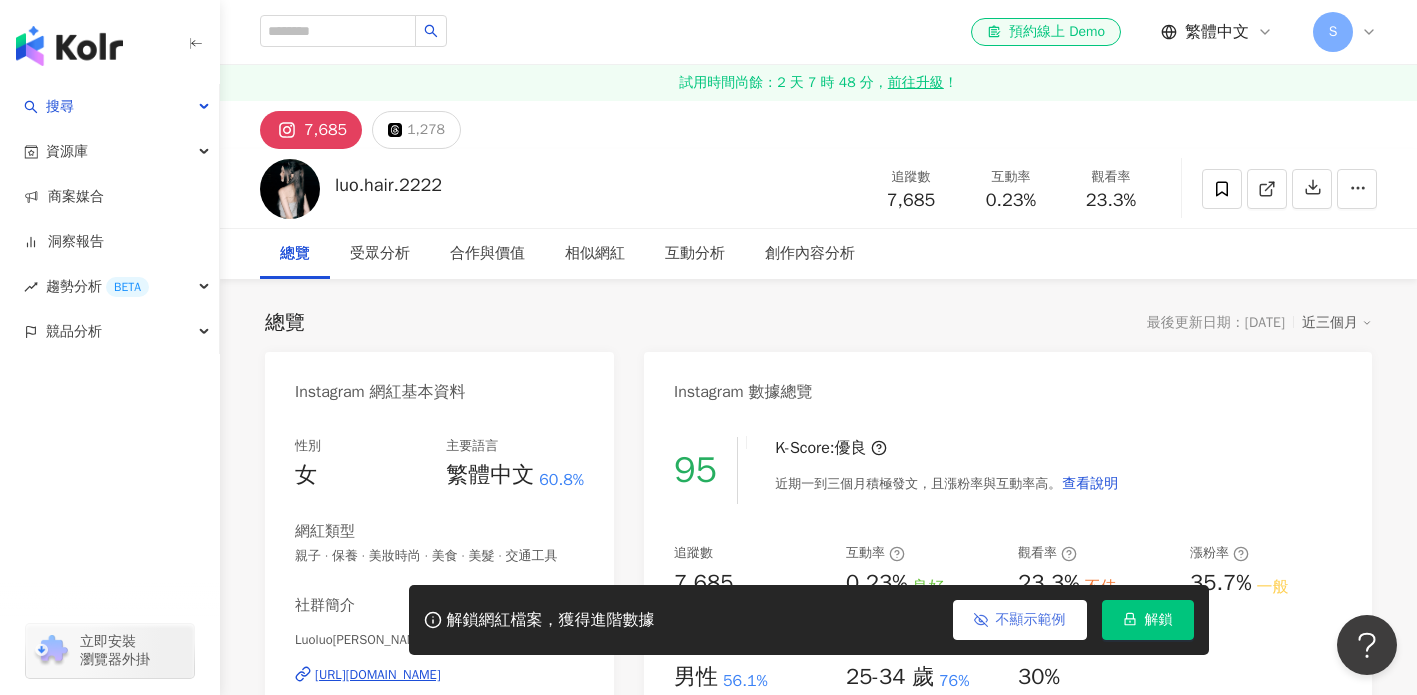 type 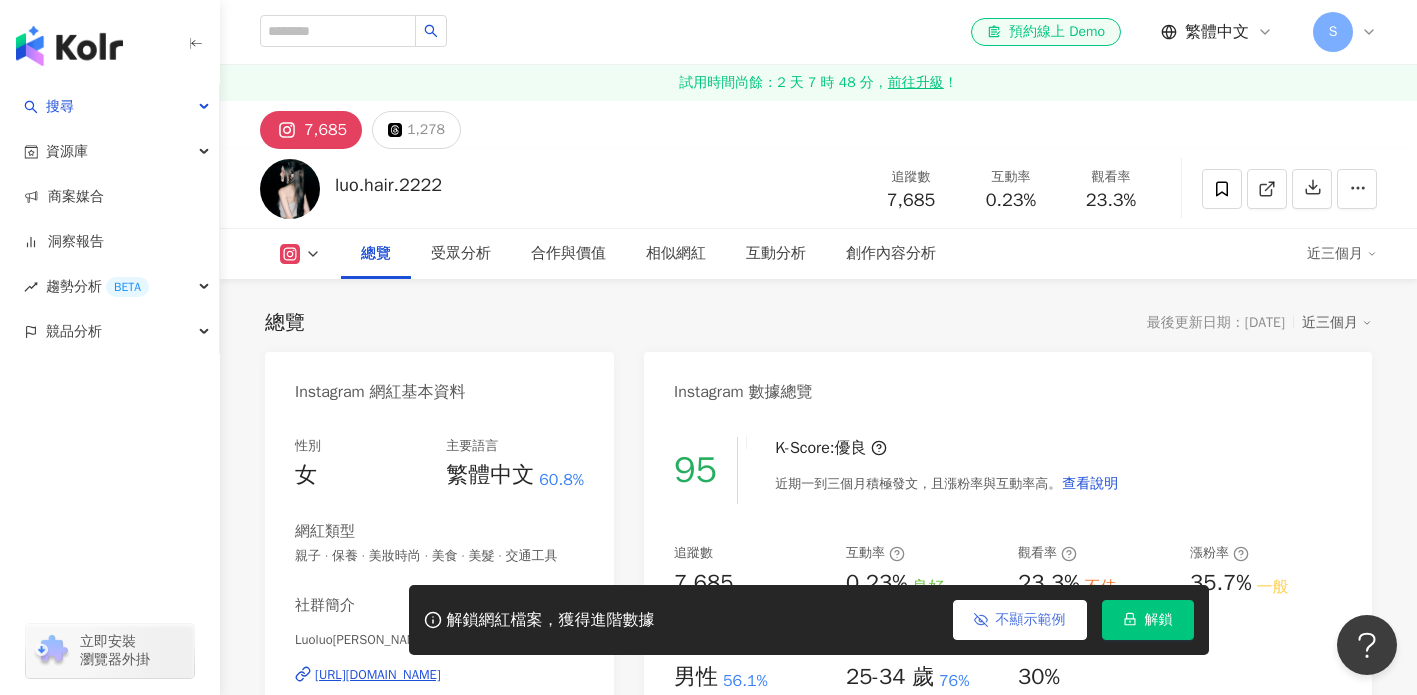 scroll, scrollTop: 385, scrollLeft: 0, axis: vertical 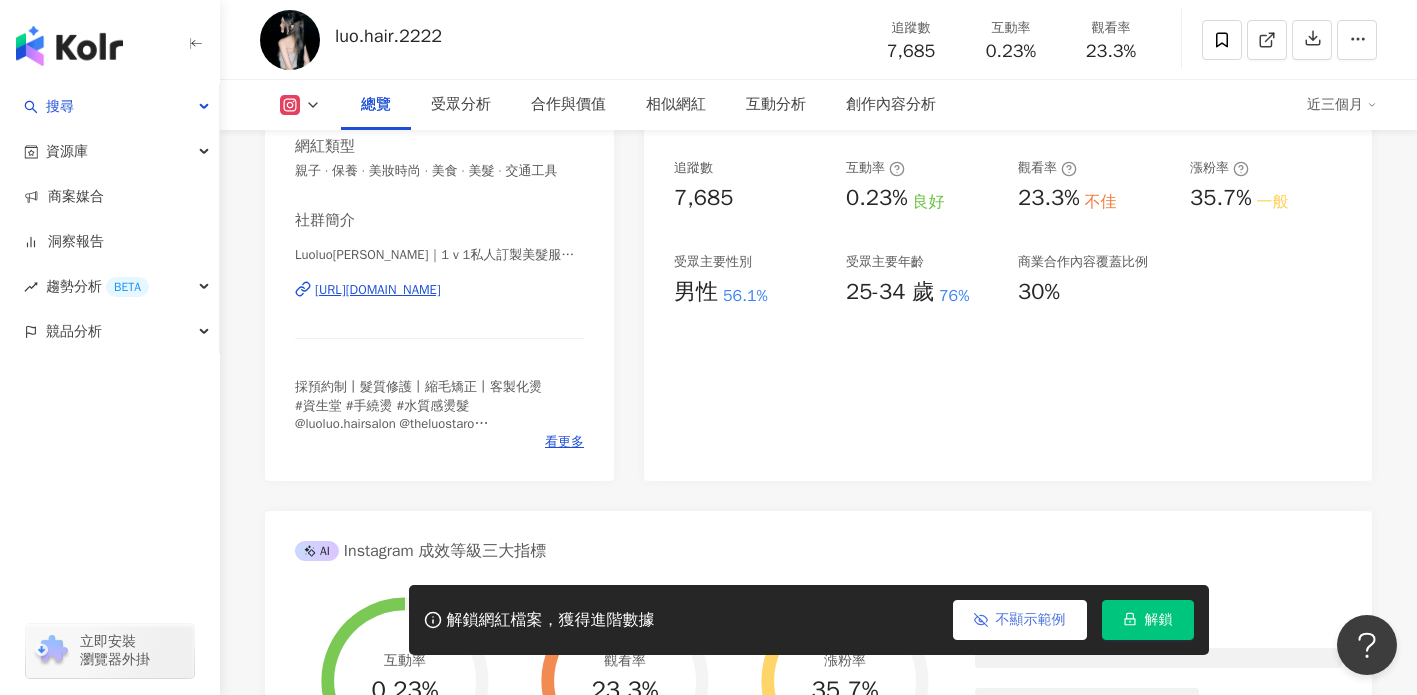 click on "https://www.instagram.com/luo.hair.2222/" at bounding box center [378, 290] 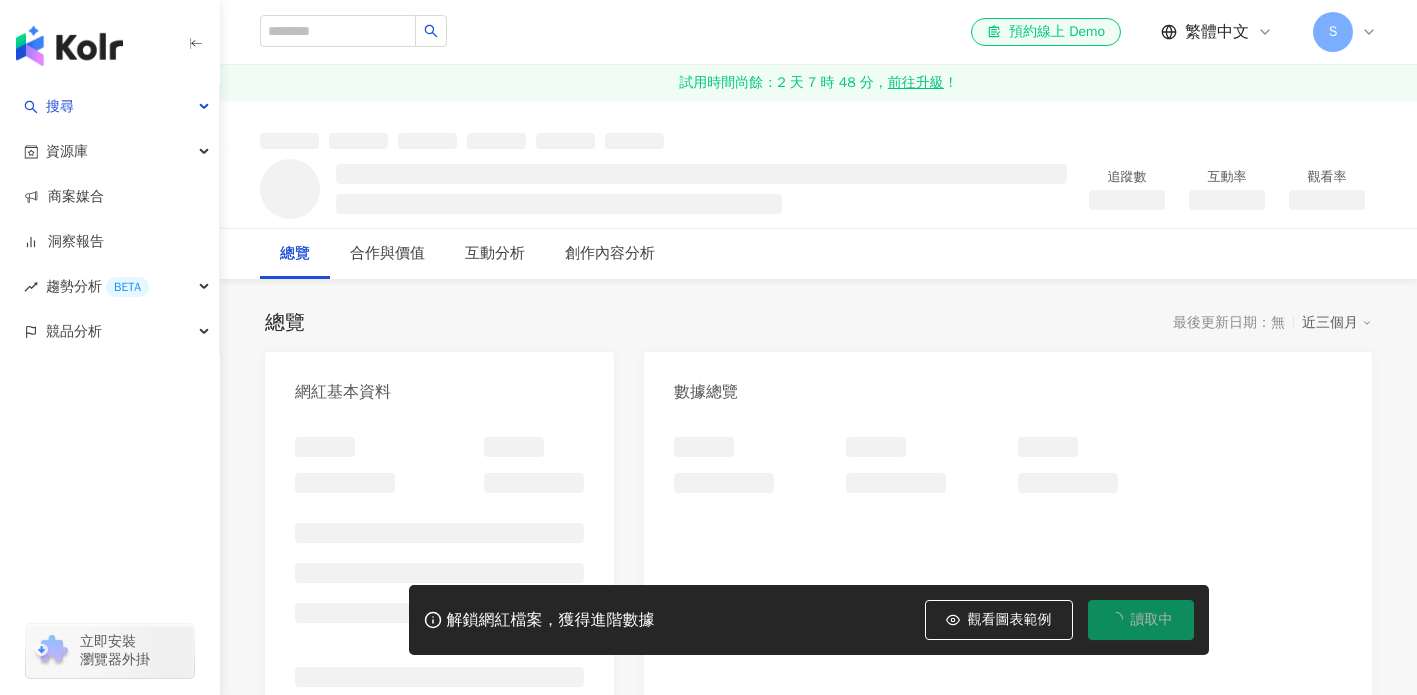 scroll, scrollTop: 0, scrollLeft: 0, axis: both 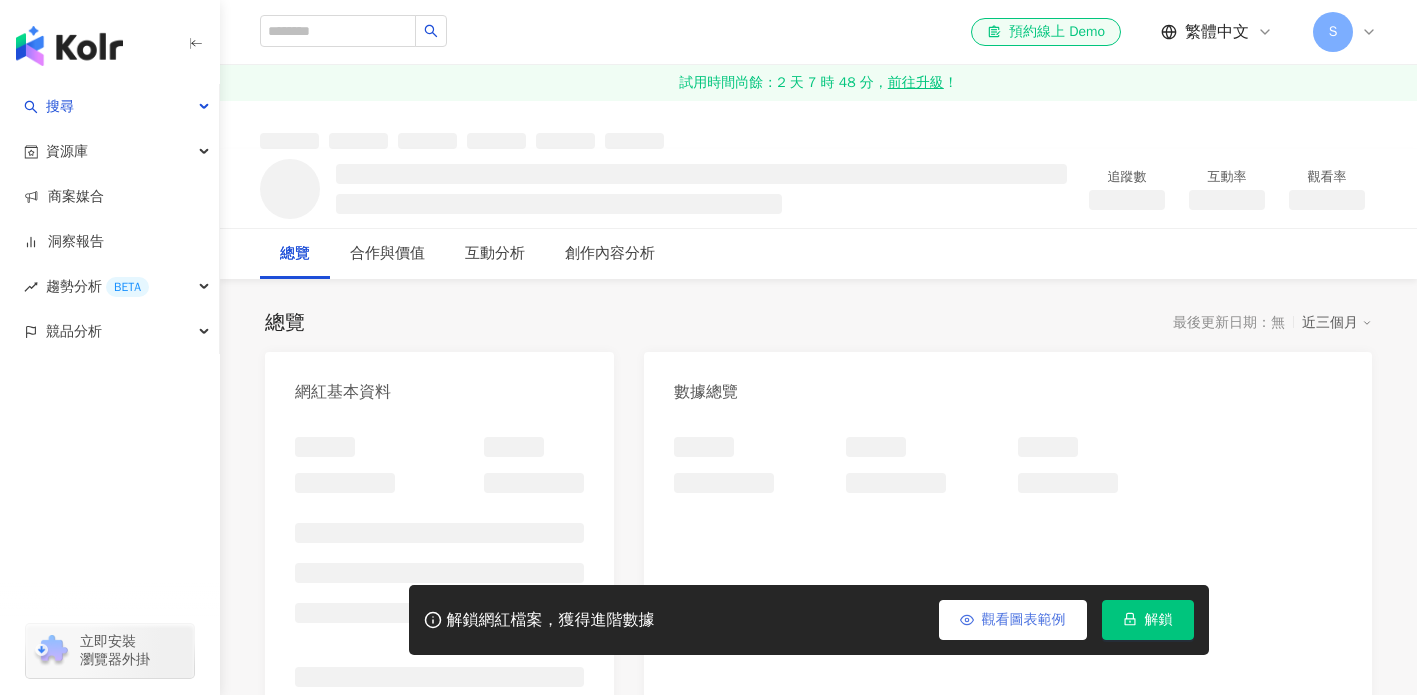click on "觀看圖表範例" at bounding box center [1024, 620] 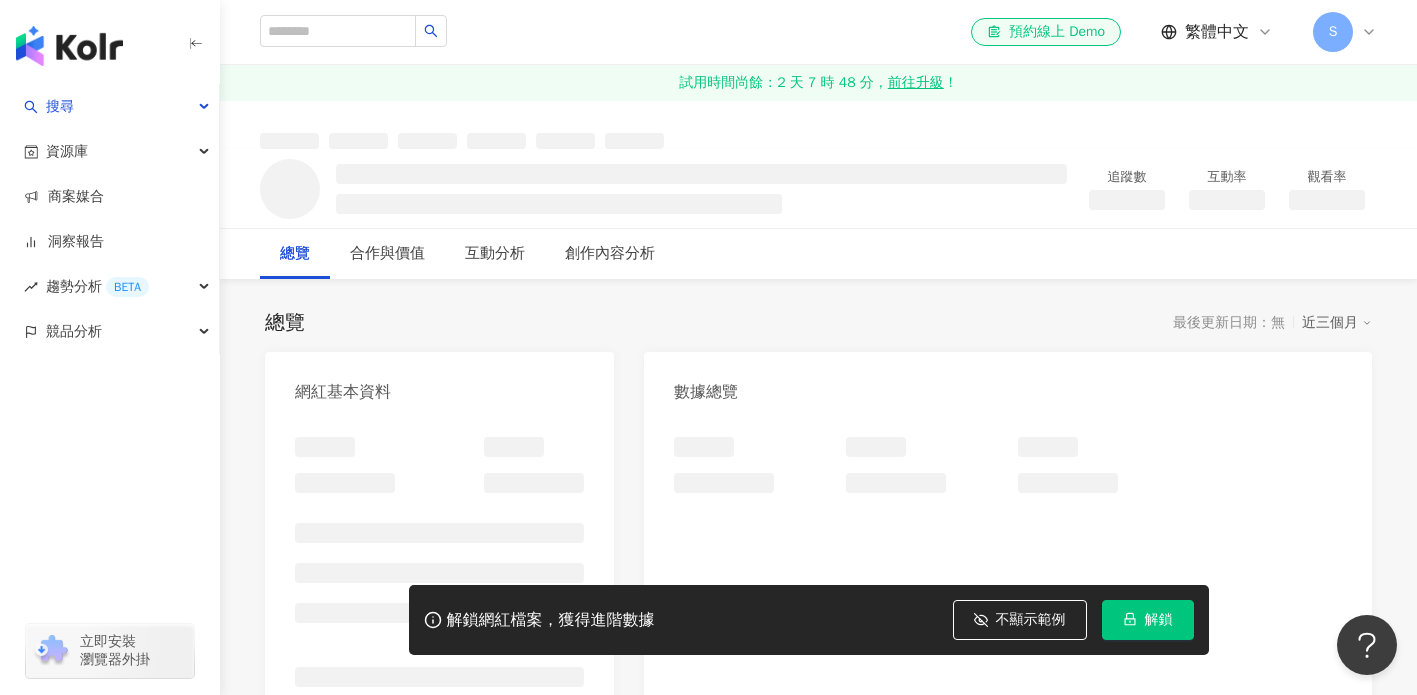 scroll, scrollTop: 0, scrollLeft: 0, axis: both 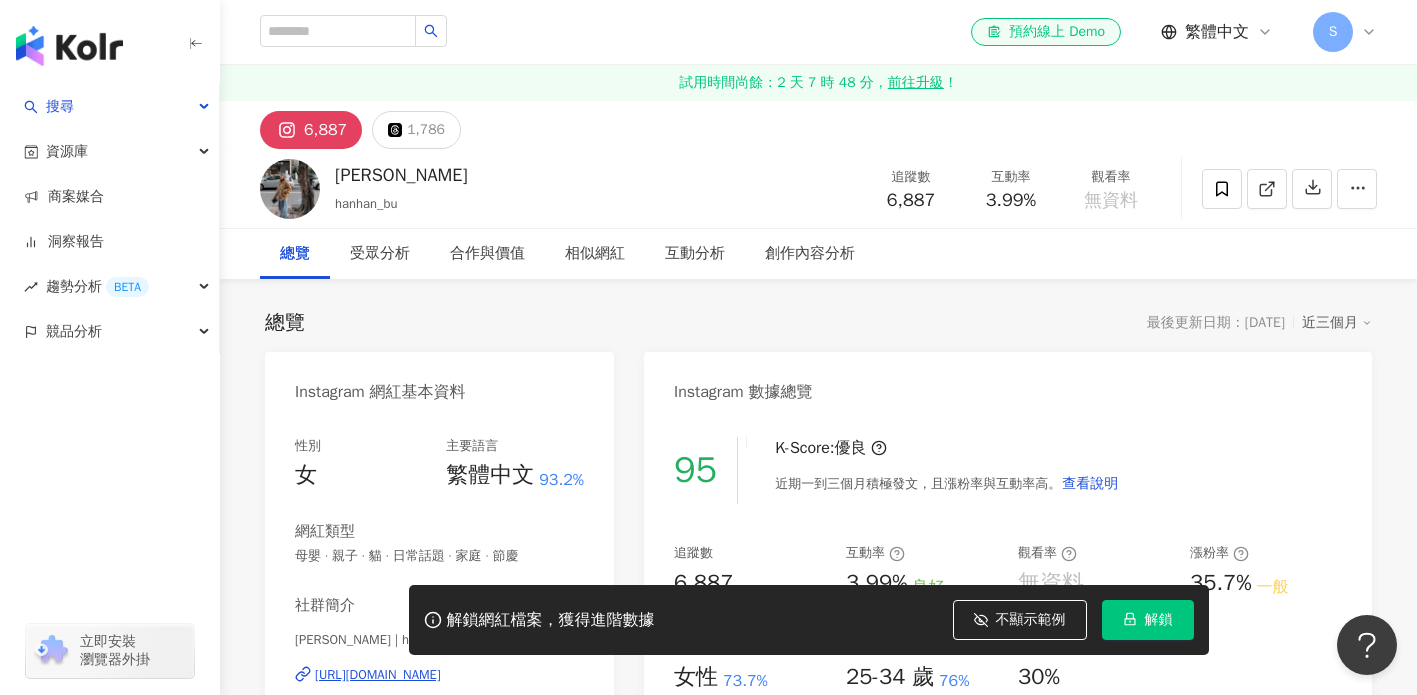 type 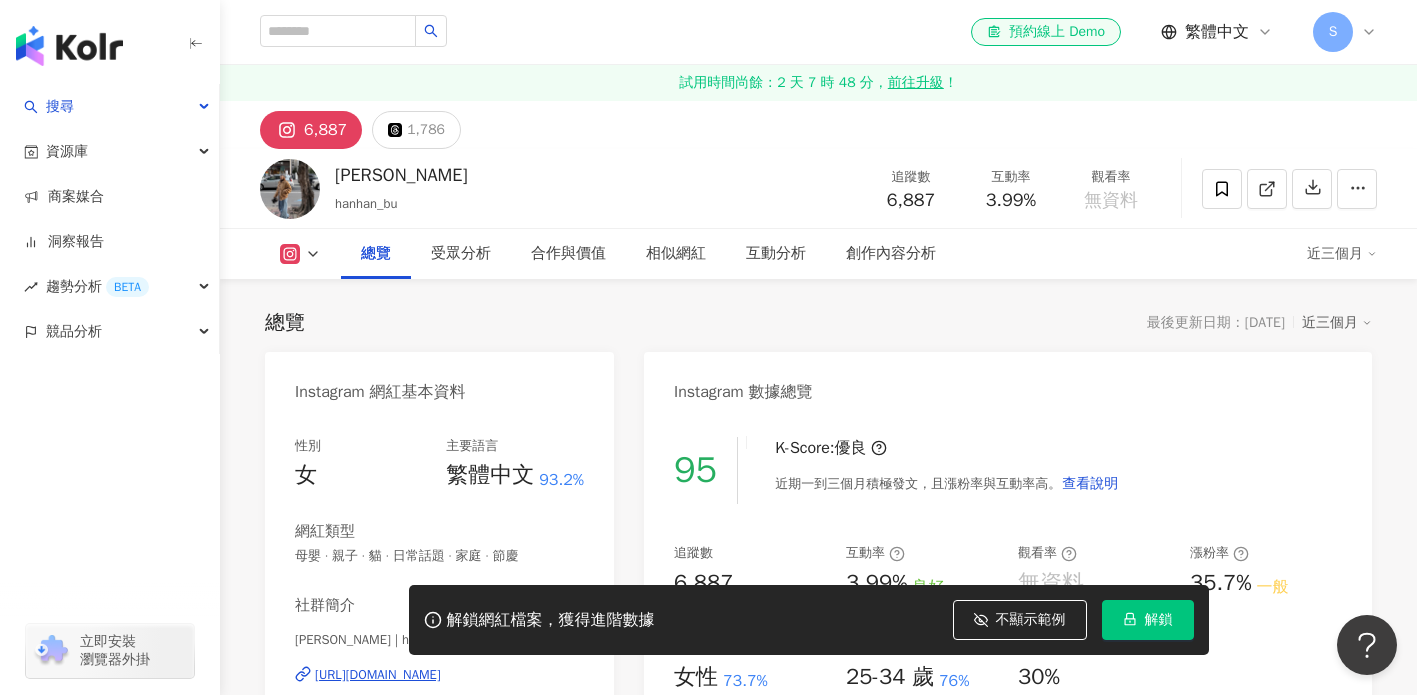 click on "https://www.instagram.com/hanhan_bu/" at bounding box center (378, 675) 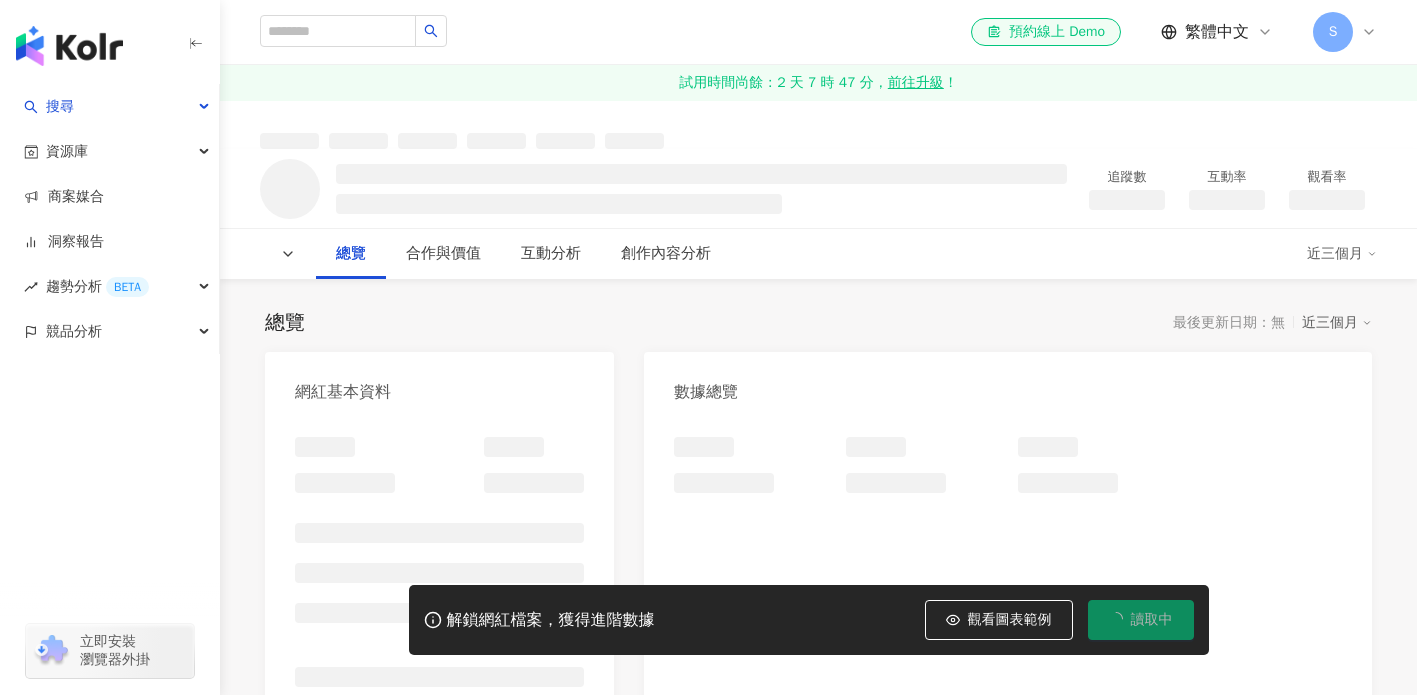 scroll, scrollTop: 0, scrollLeft: 0, axis: both 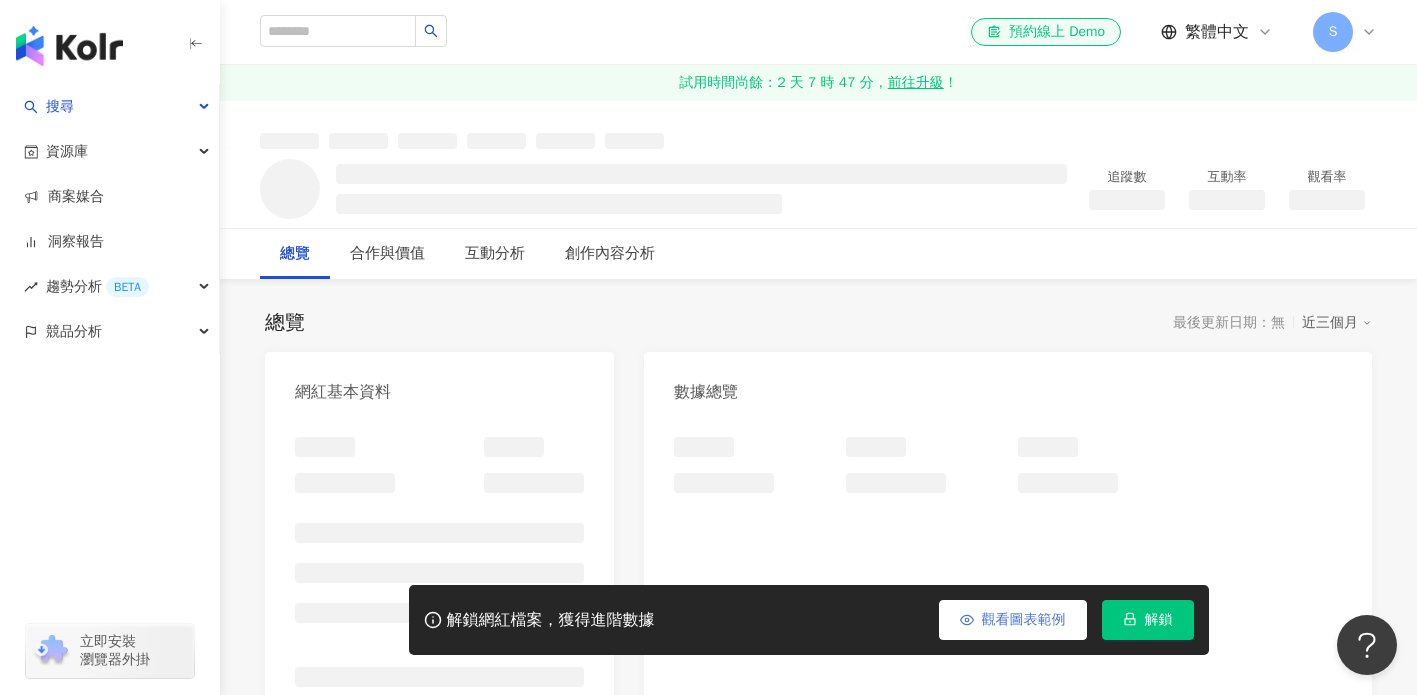 click on "觀看圖表範例" at bounding box center (1013, 620) 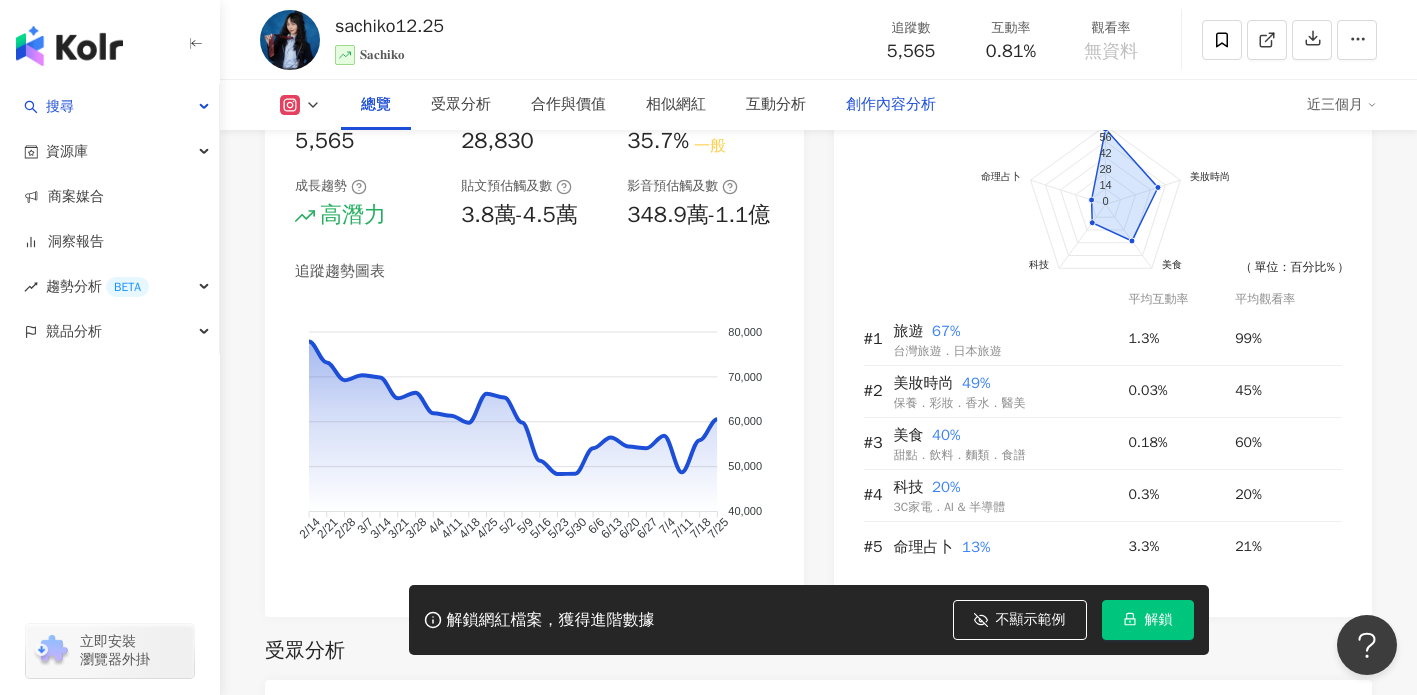 scroll, scrollTop: 0, scrollLeft: 0, axis: both 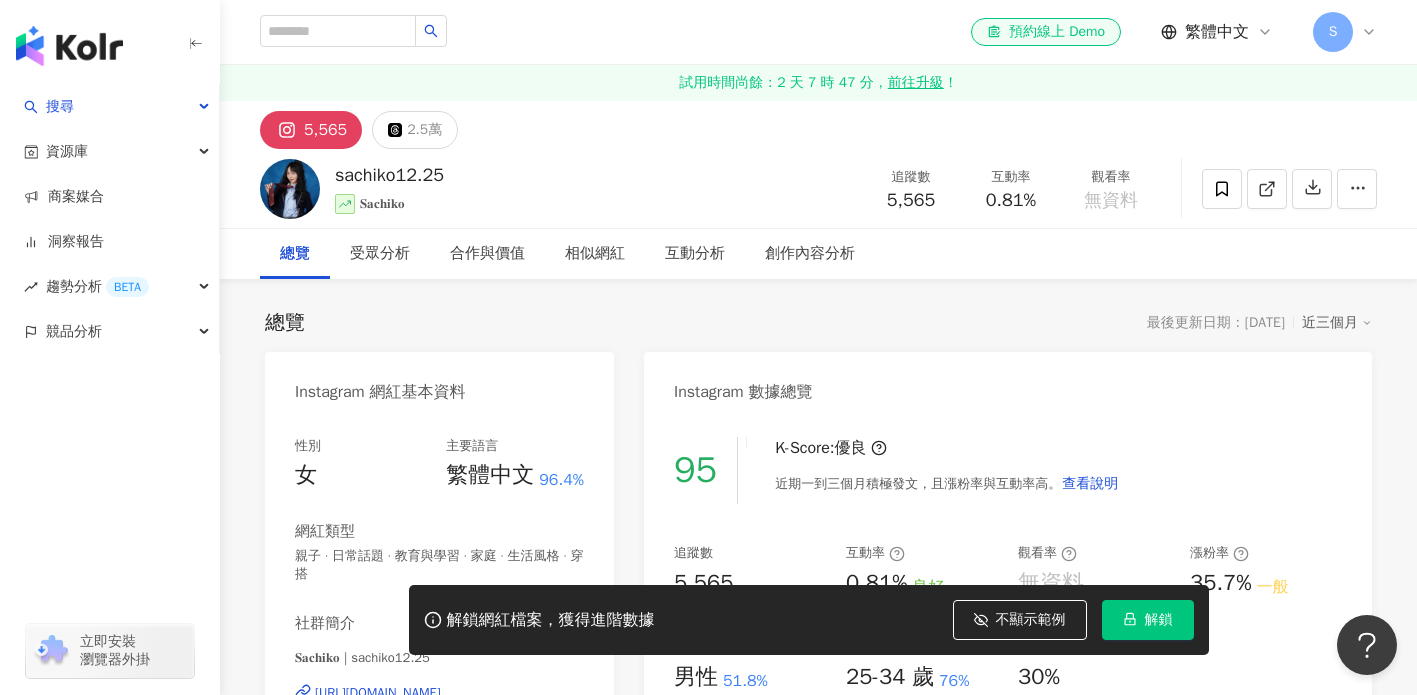 type 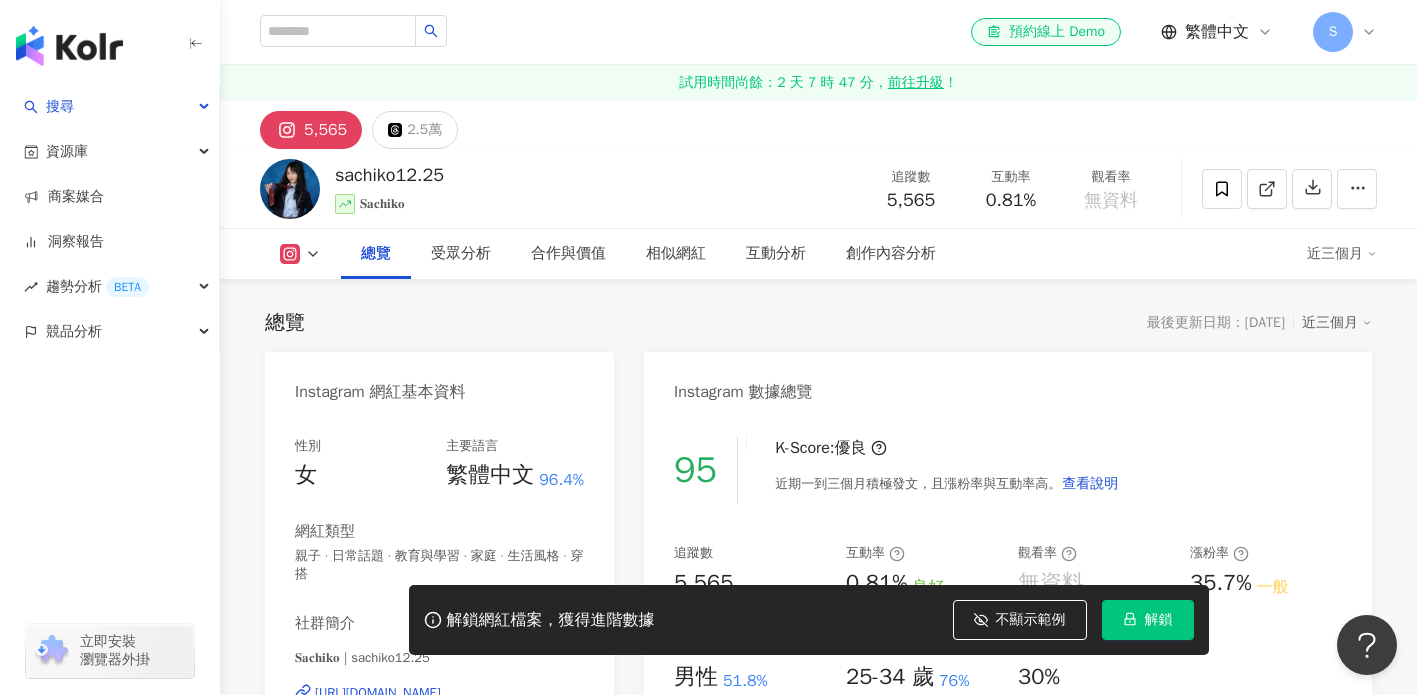 scroll, scrollTop: 363, scrollLeft: 0, axis: vertical 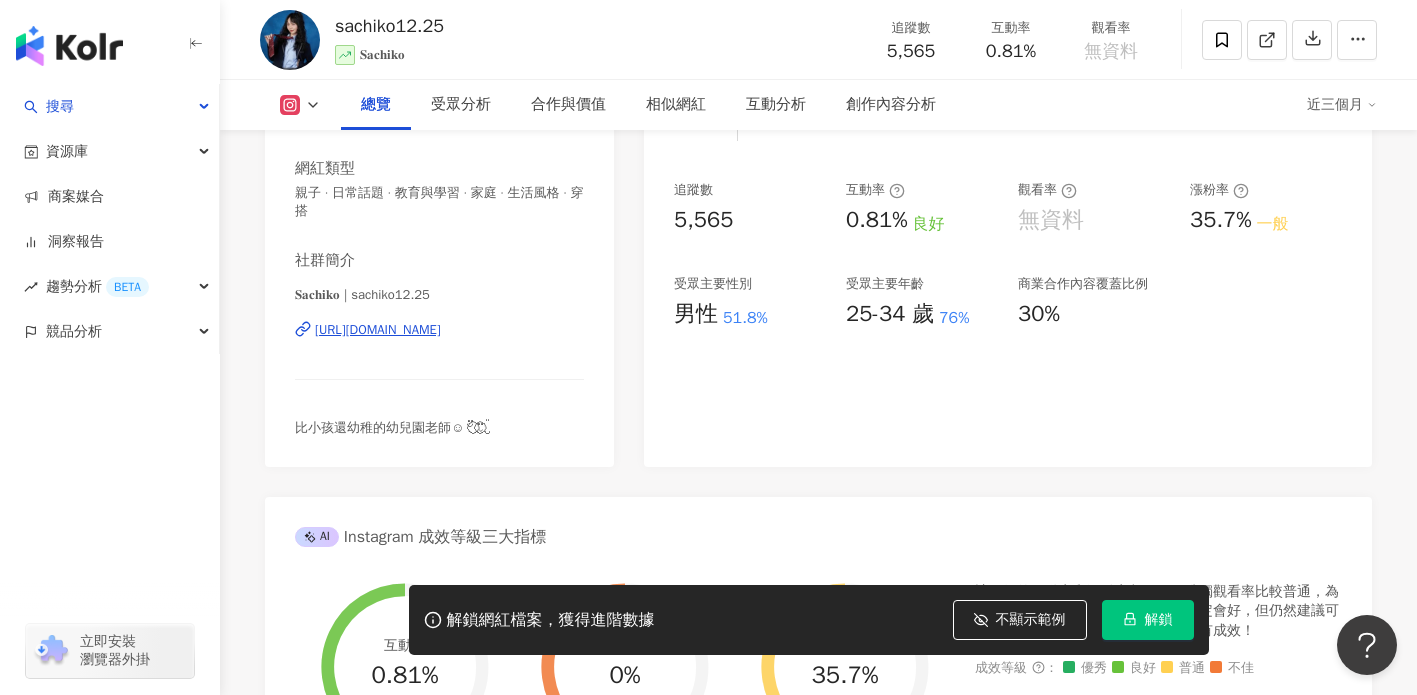 click on "[URL][DOMAIN_NAME]" at bounding box center (378, 330) 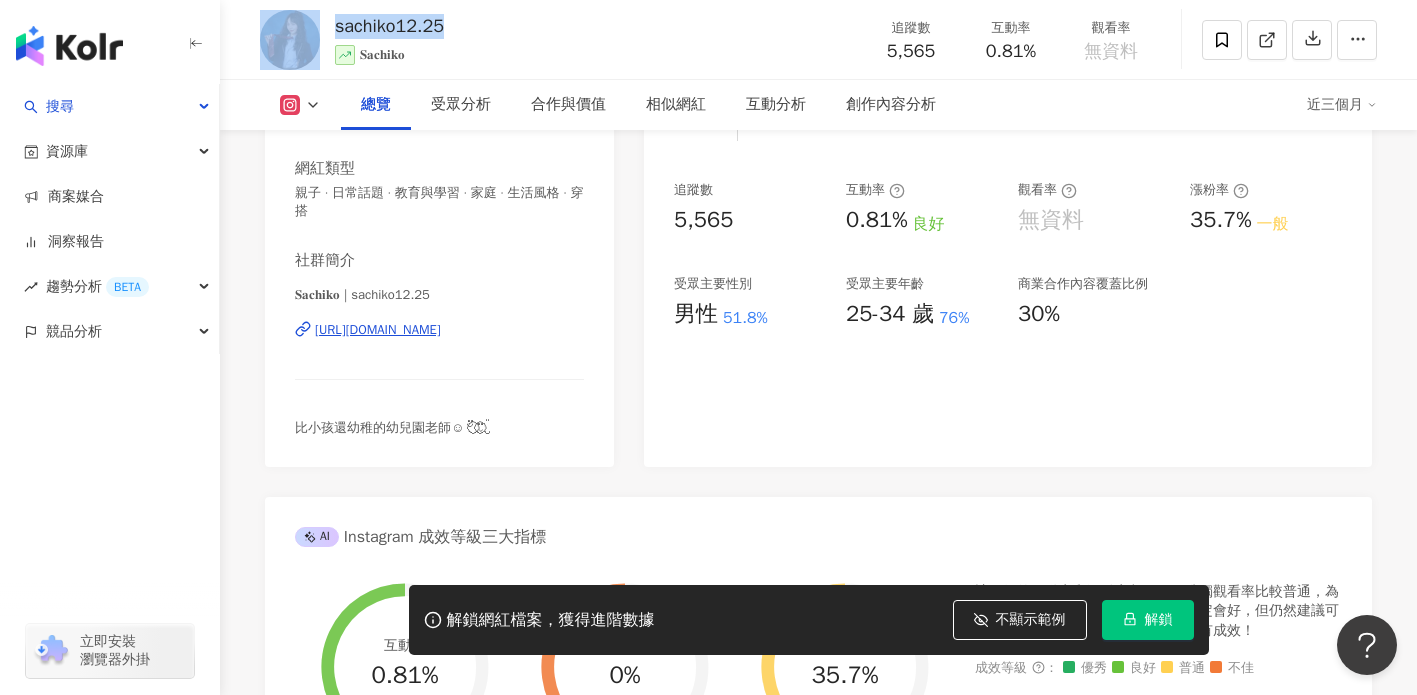 drag, startPoint x: 473, startPoint y: 26, endPoint x: 404, endPoint y: 21, distance: 69.18092 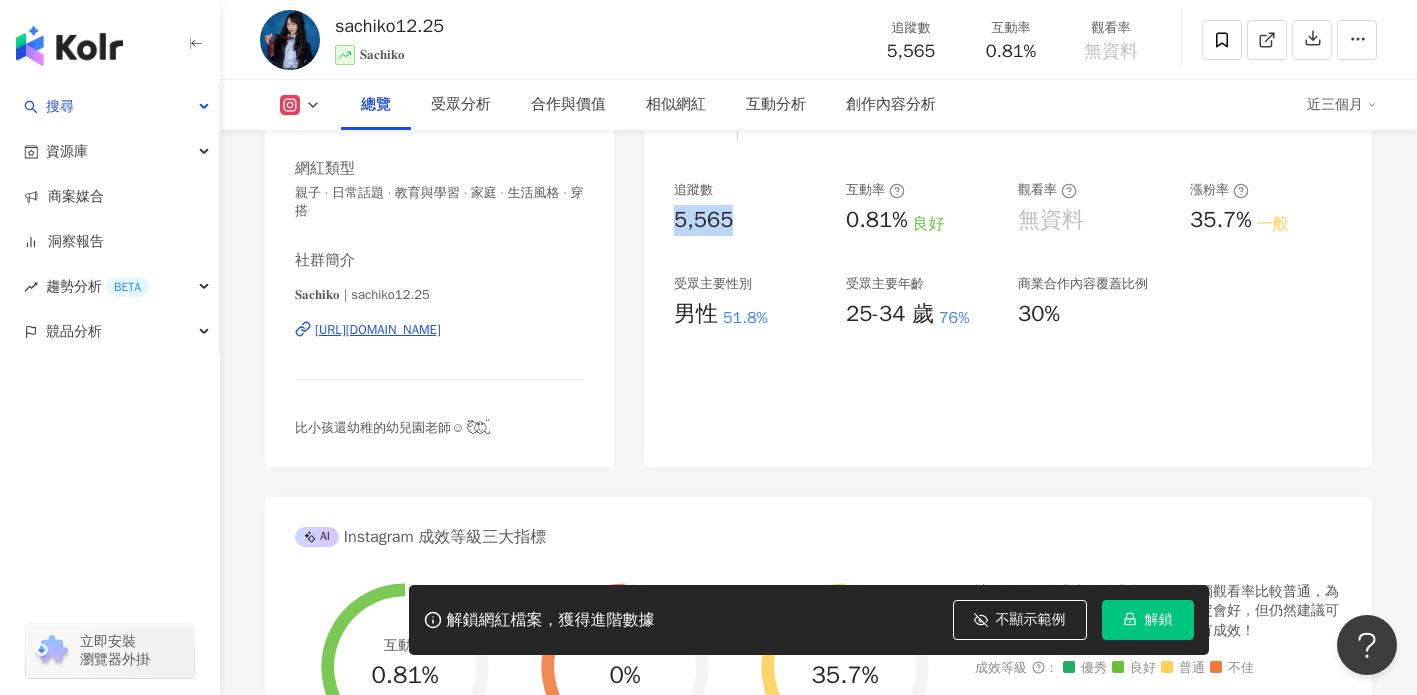drag, startPoint x: 671, startPoint y: 214, endPoint x: 748, endPoint y: 208, distance: 77.23341 